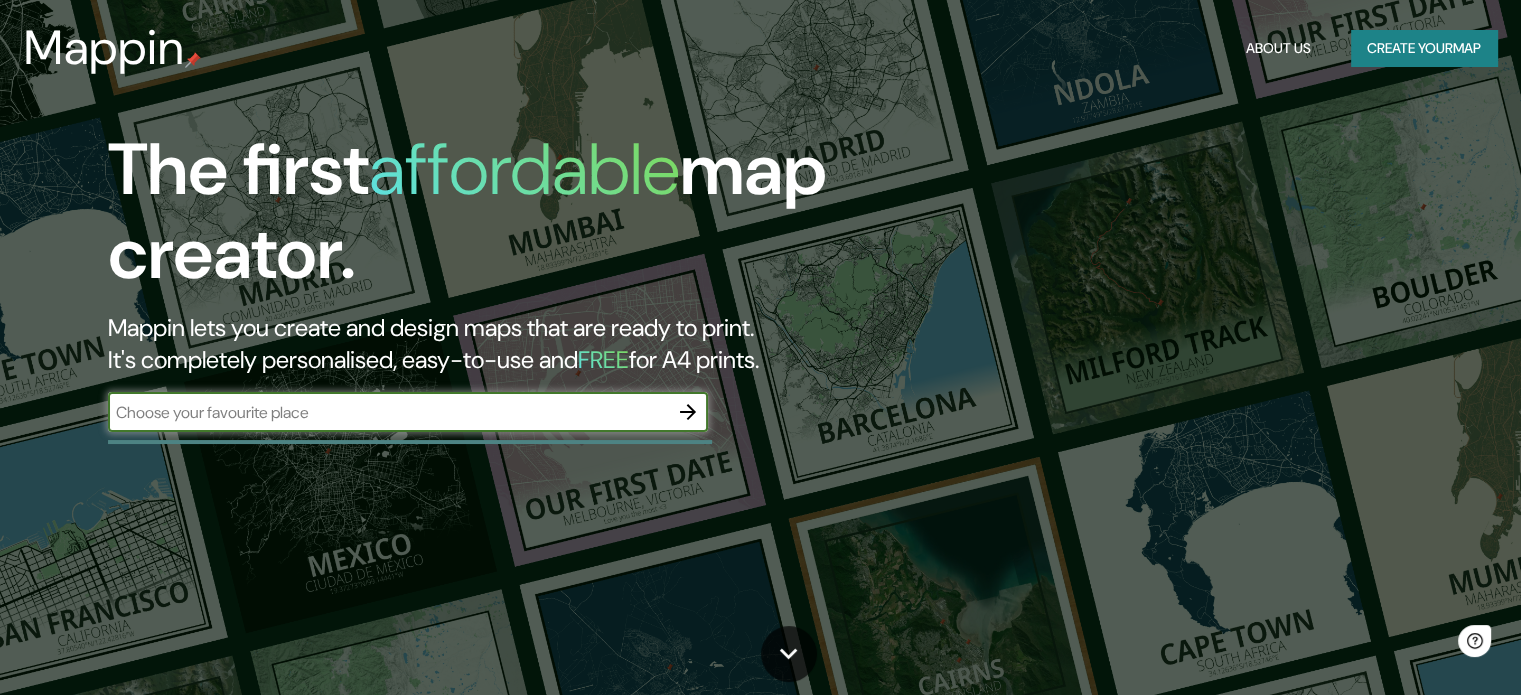 scroll, scrollTop: 0, scrollLeft: 0, axis: both 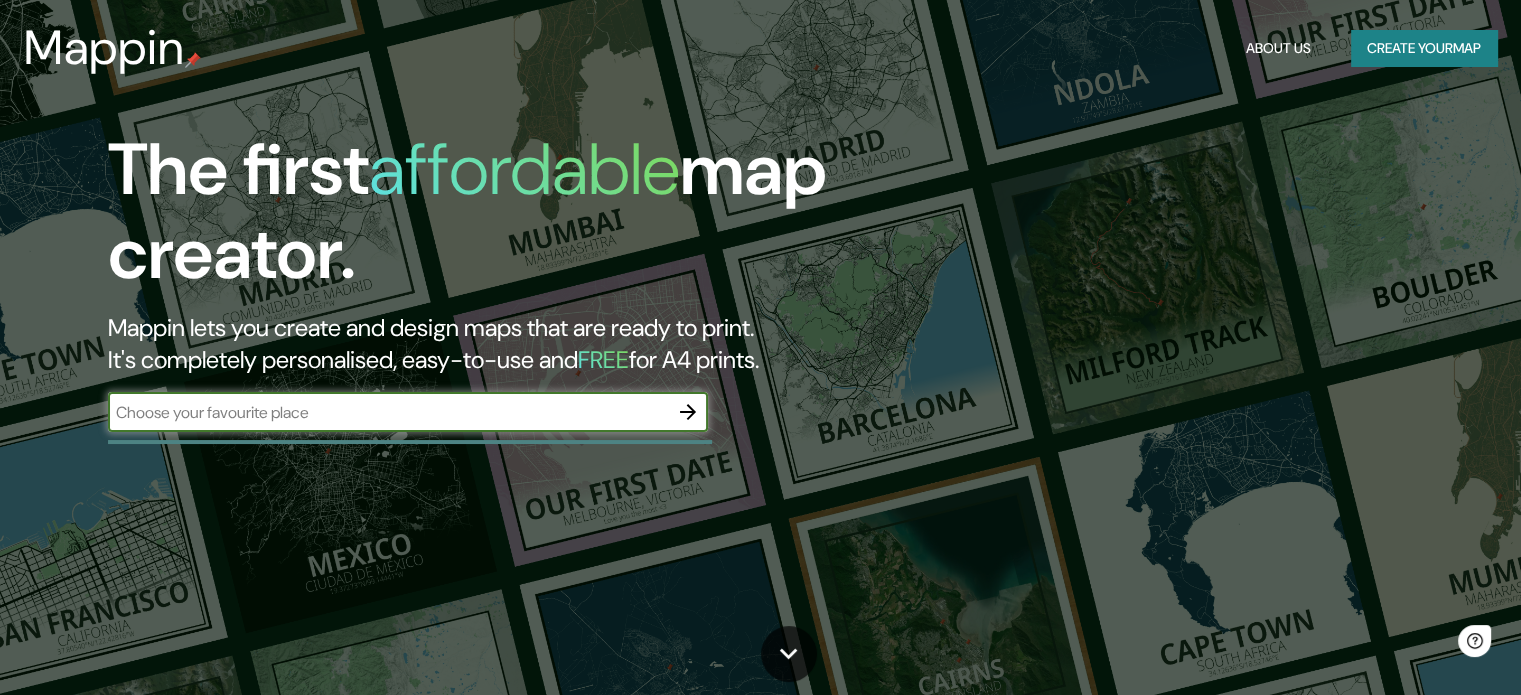 click on "​" at bounding box center [408, 412] 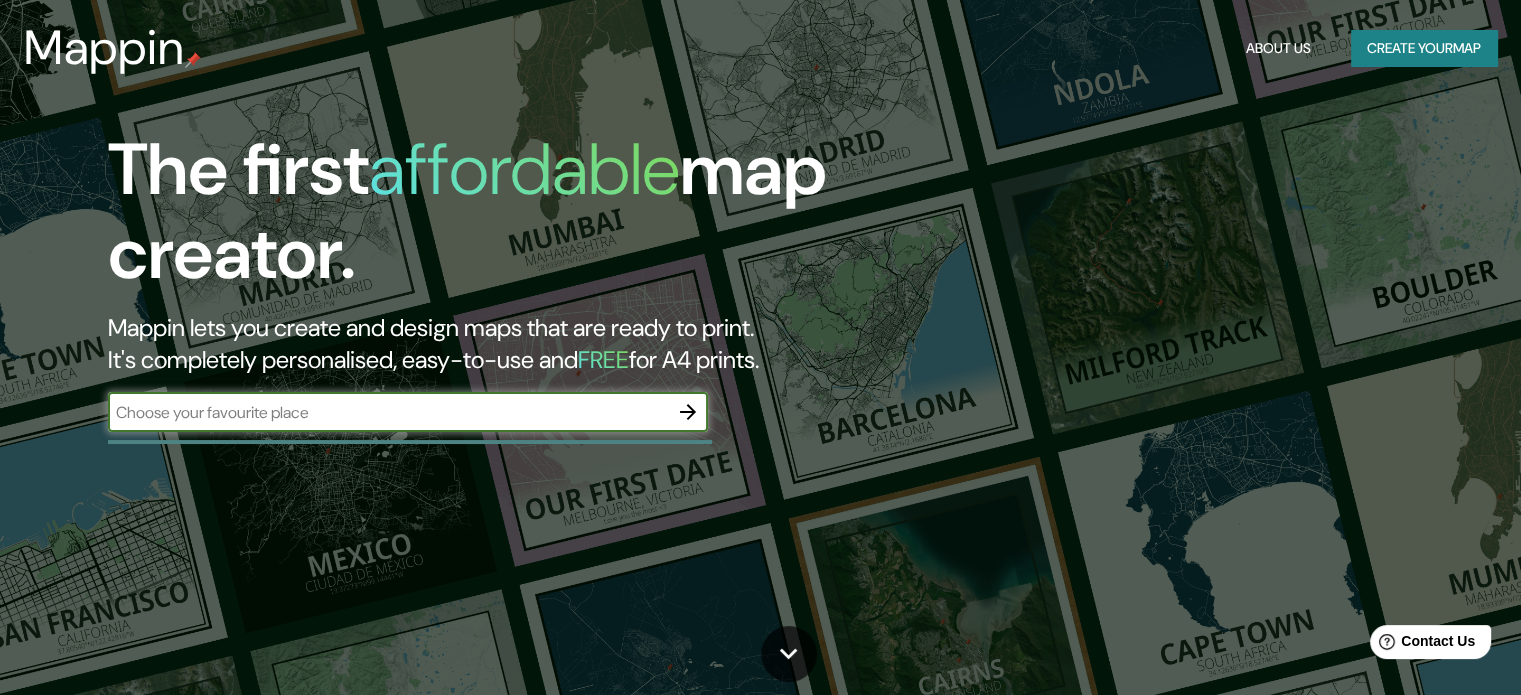 click at bounding box center [388, 412] 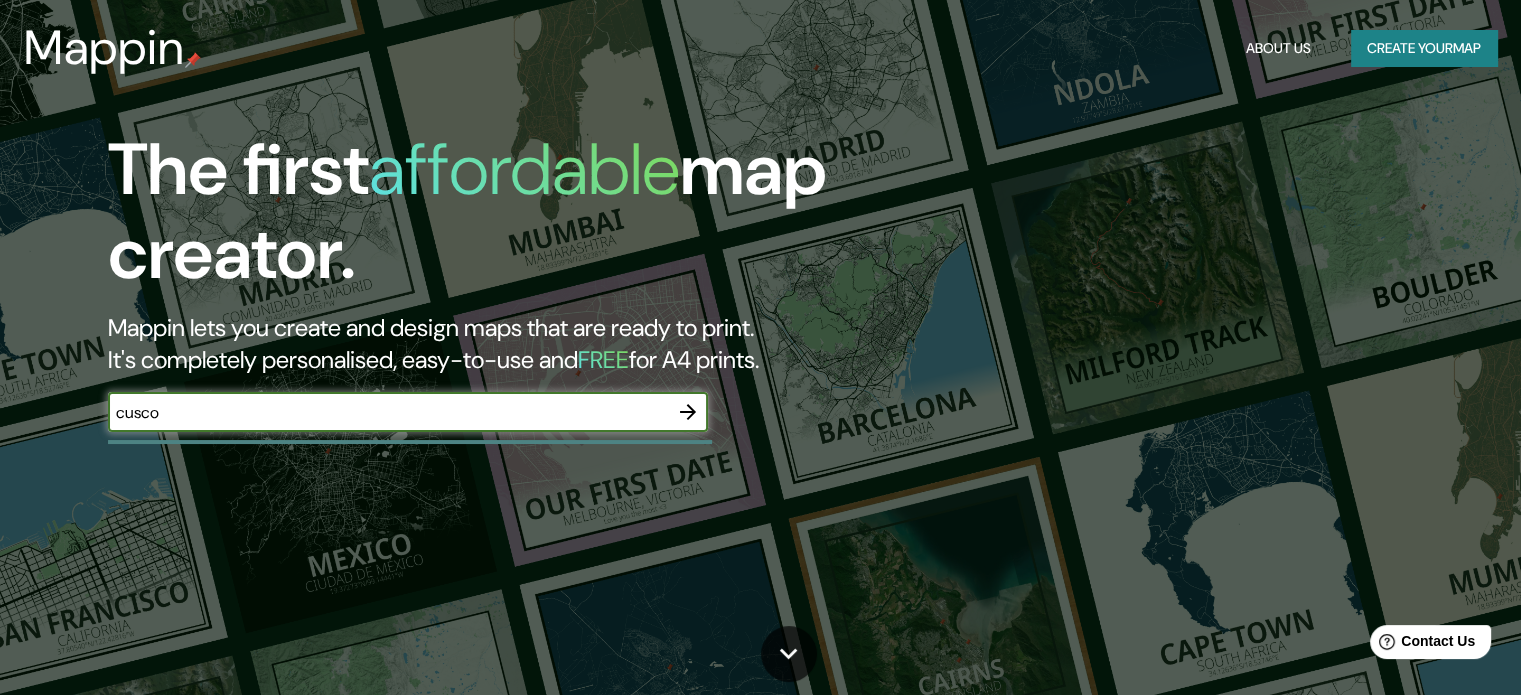 type on "cusco" 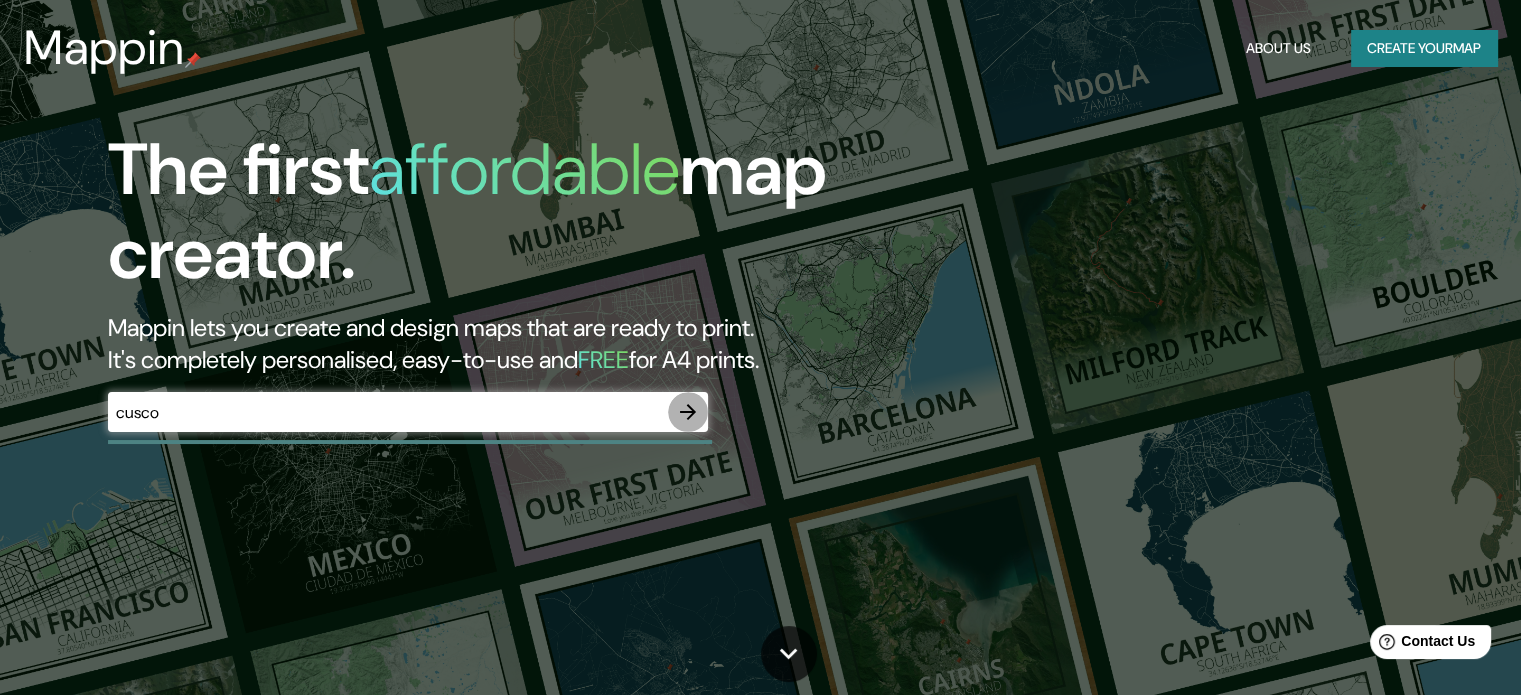 click 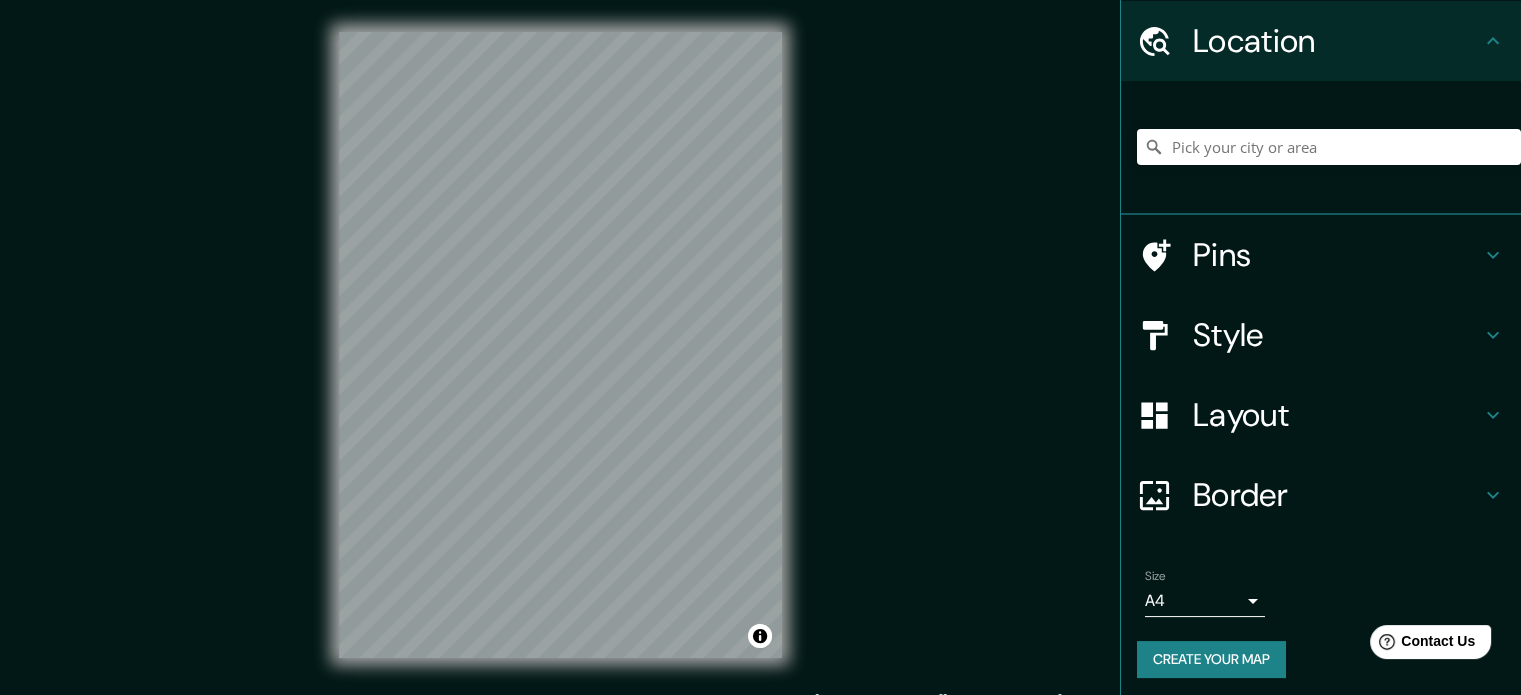 scroll, scrollTop: 68, scrollLeft: 0, axis: vertical 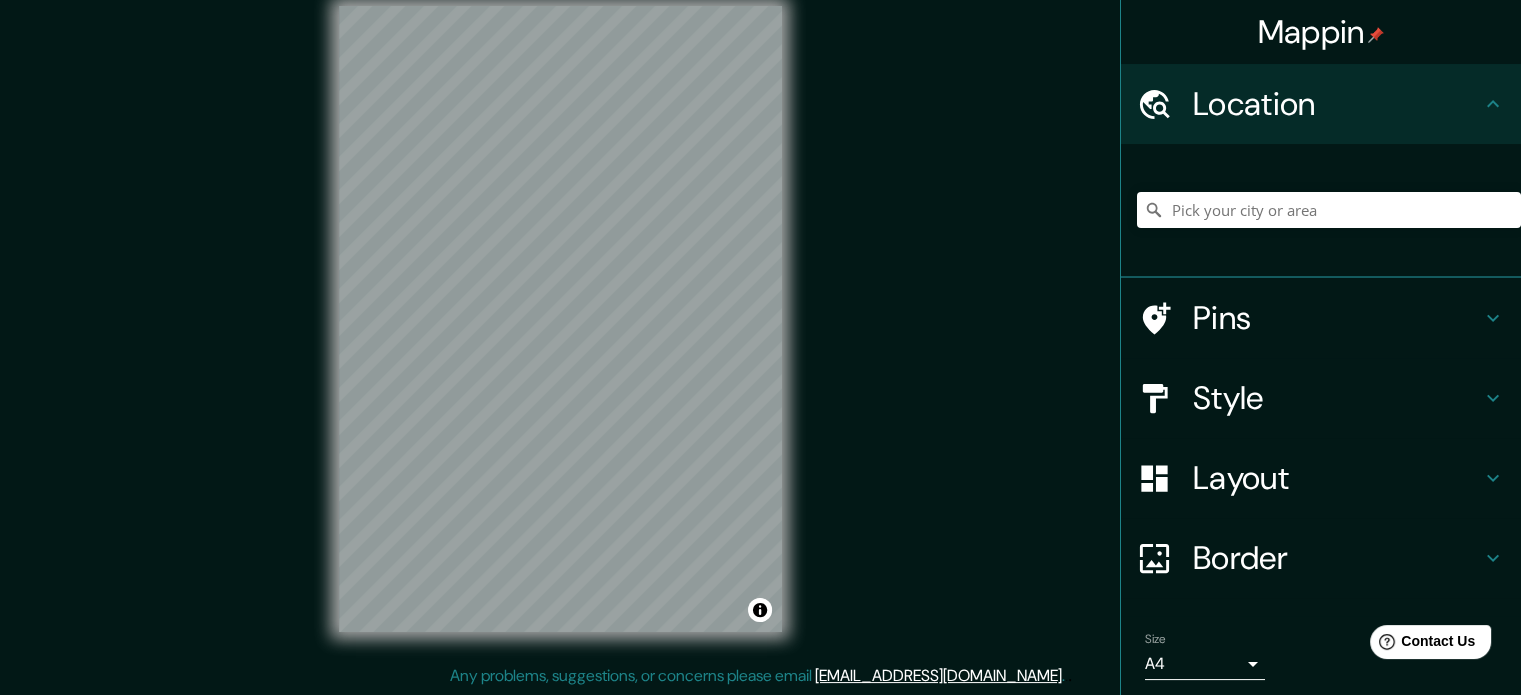 click on "Location" at bounding box center [1337, 104] 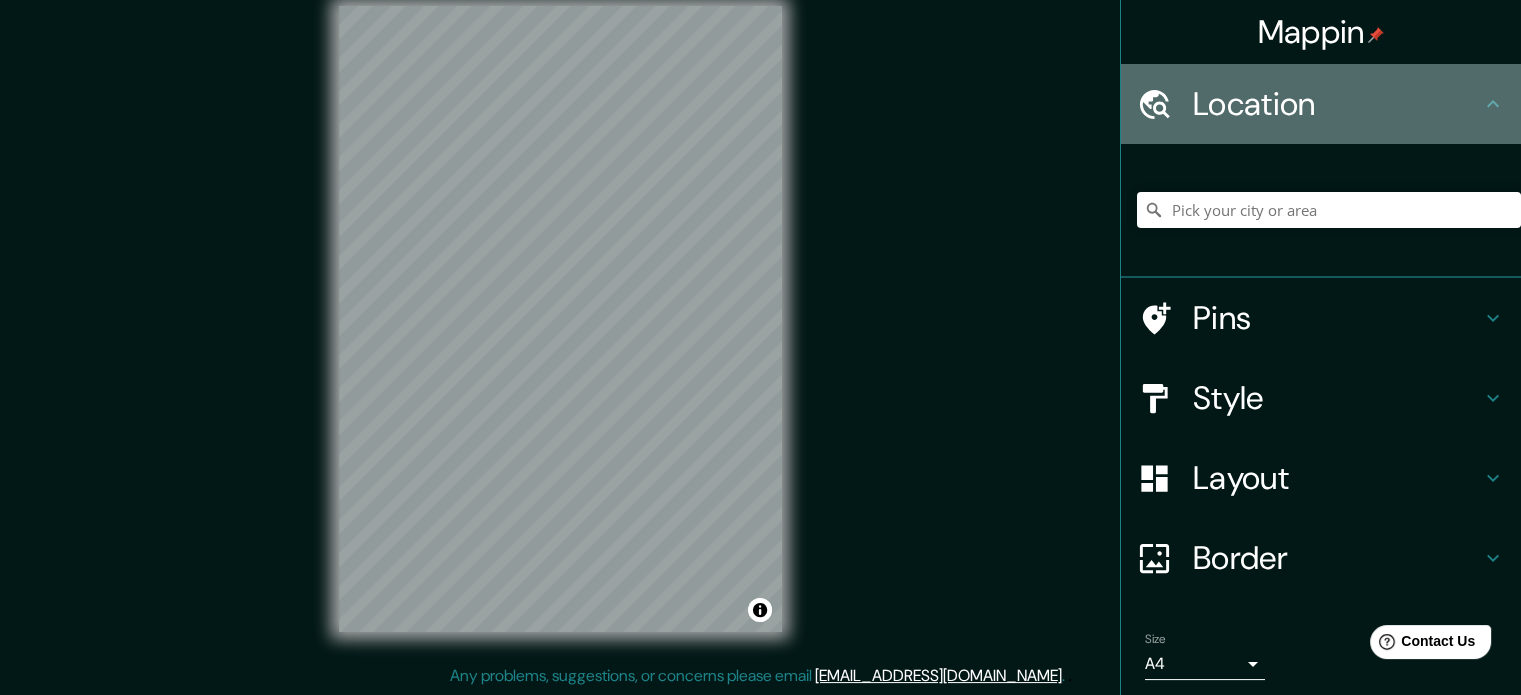 click on "Location" at bounding box center [1337, 104] 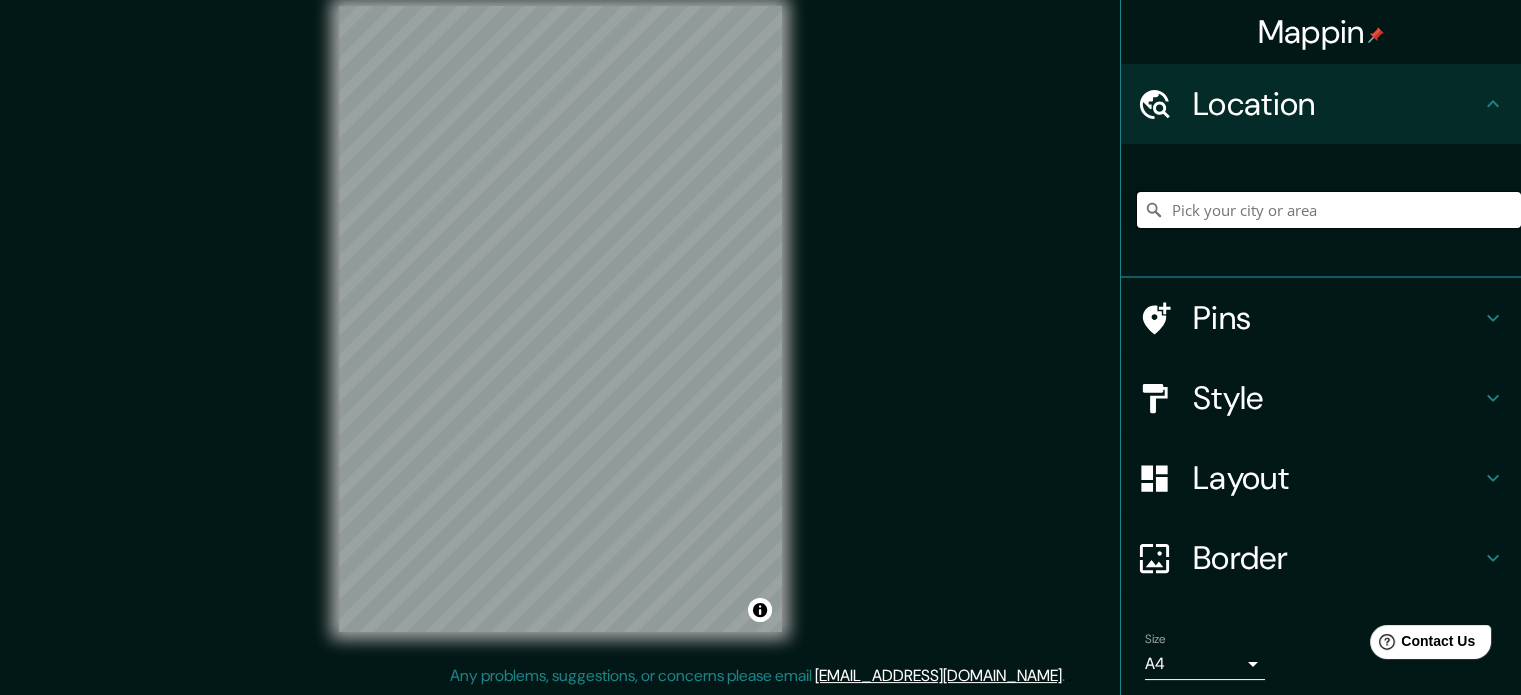 click at bounding box center [1329, 210] 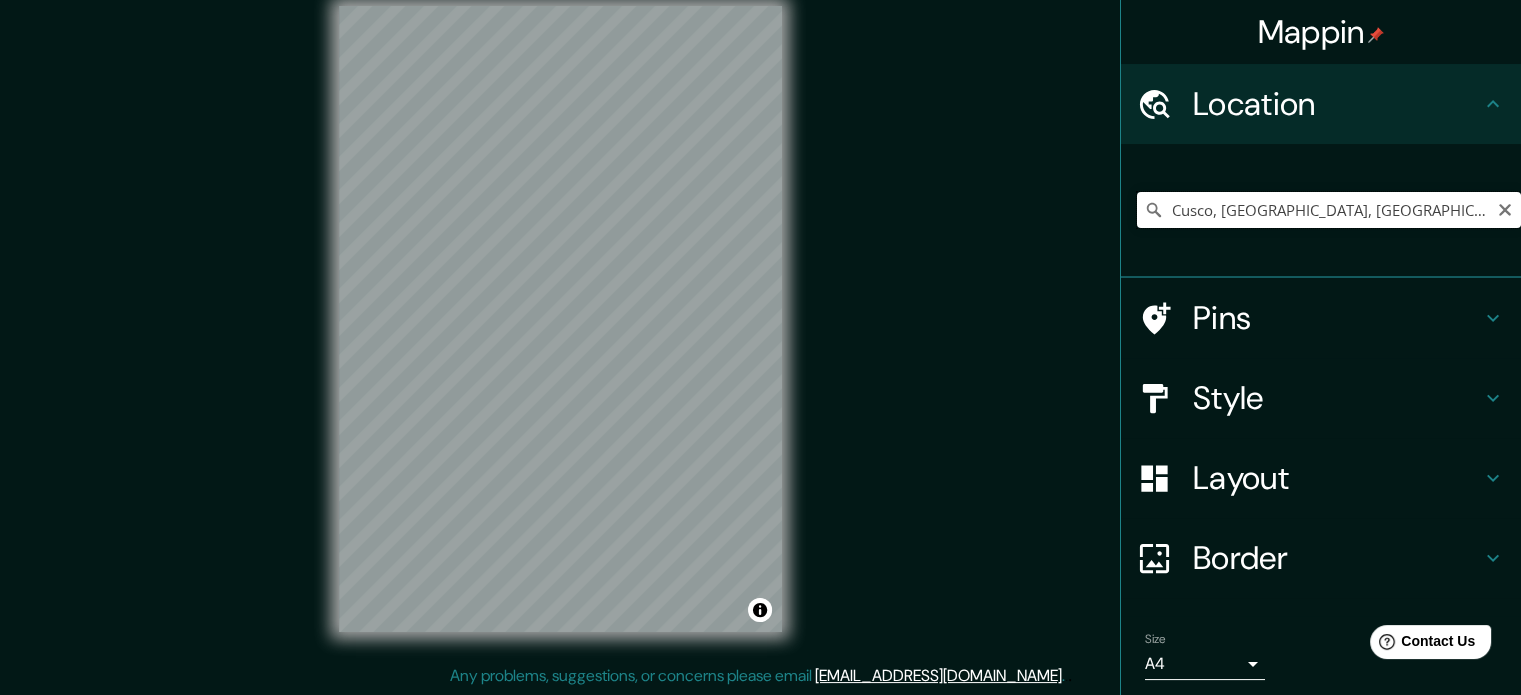 click on "Cusco, [GEOGRAPHIC_DATA], [GEOGRAPHIC_DATA]" at bounding box center [1329, 210] 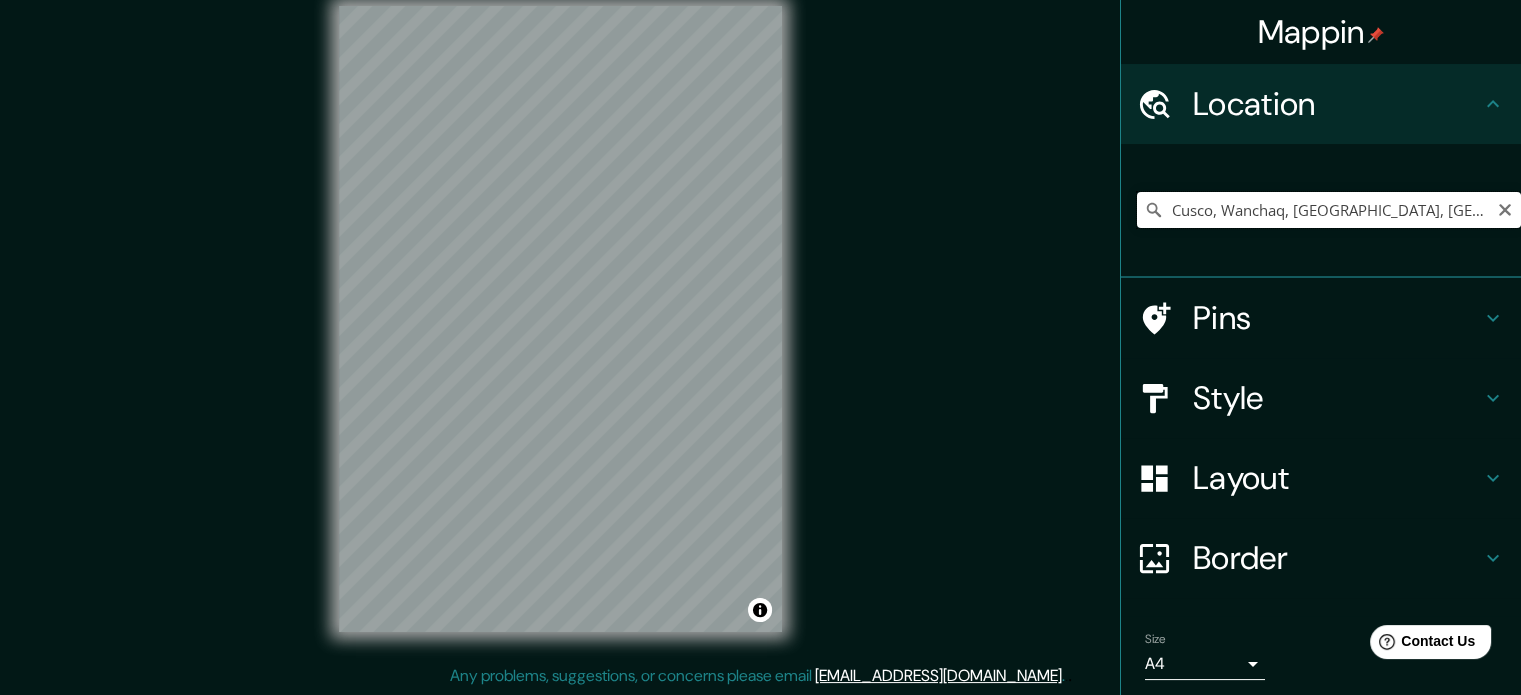 click on "Cusco, Wanchaq, [GEOGRAPHIC_DATA], [GEOGRAPHIC_DATA]" at bounding box center (1329, 210) 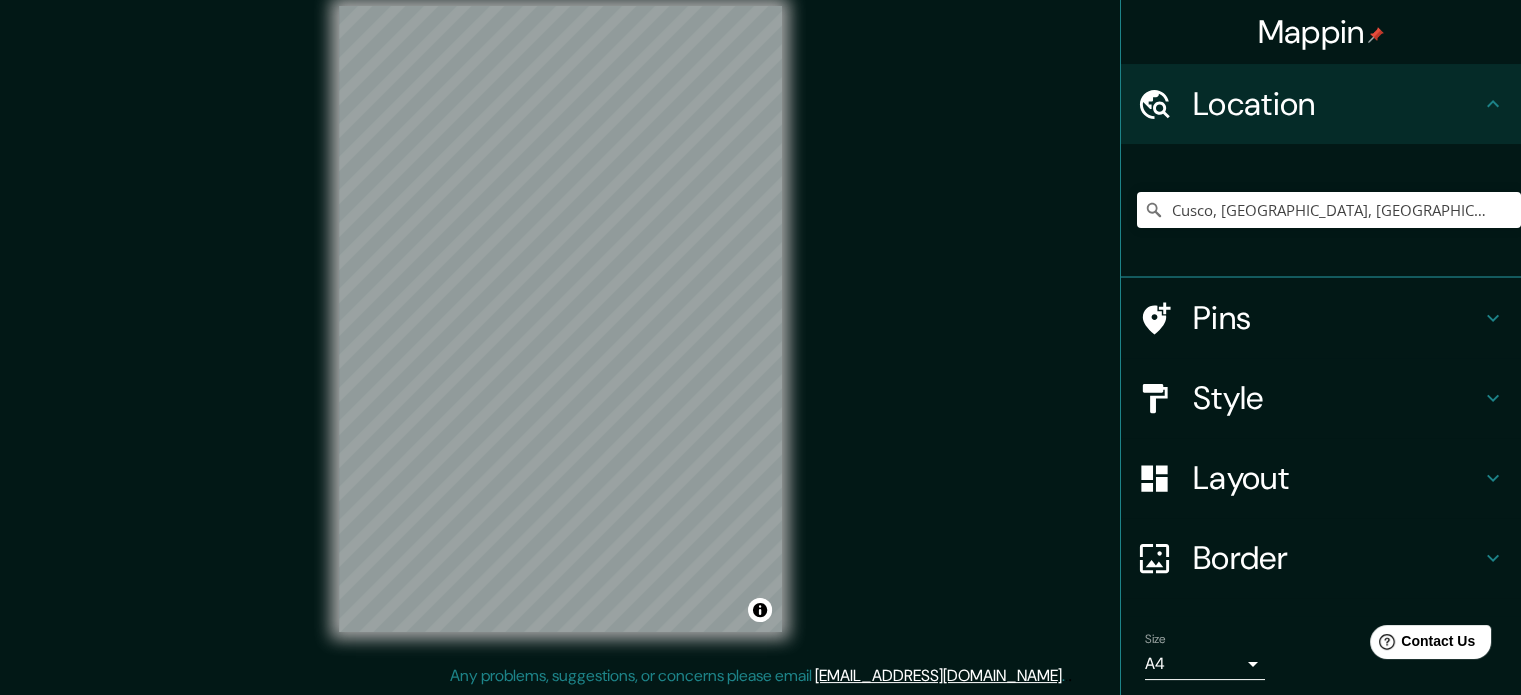 click on "Mappin Location [GEOGRAPHIC_DATA], [GEOGRAPHIC_DATA], [GEOGRAPHIC_DATA] [GEOGRAPHIC_DATA]  [GEOGRAPHIC_DATA], [GEOGRAPHIC_DATA] Departamento de [GEOGRAPHIC_DATA]  [GEOGRAPHIC_DATA] [GEOGRAPHIC_DATA], [GEOGRAPHIC_DATA], [GEOGRAPHIC_DATA] [GEOGRAPHIC_DATA][PERSON_NAME], [GEOGRAPHIC_DATA], [GEOGRAPHIC_DATA] [GEOGRAPHIC_DATA]  [GEOGRAPHIC_DATA][PERSON_NAME], [GEOGRAPHIC_DATA], [GEOGRAPHIC_DATA] Pins Style Layout Border Choose a border.  Hint : you can make layers of the frame opaque to create some cool effects. None Simple Transparent Fancy Size A4 single Create your map © Mapbox   © OpenStreetMap   Improve this map Any problems, suggestions, or concerns please email    [EMAIL_ADDRESS][DOMAIN_NAME] . . ." at bounding box center [760, 335] 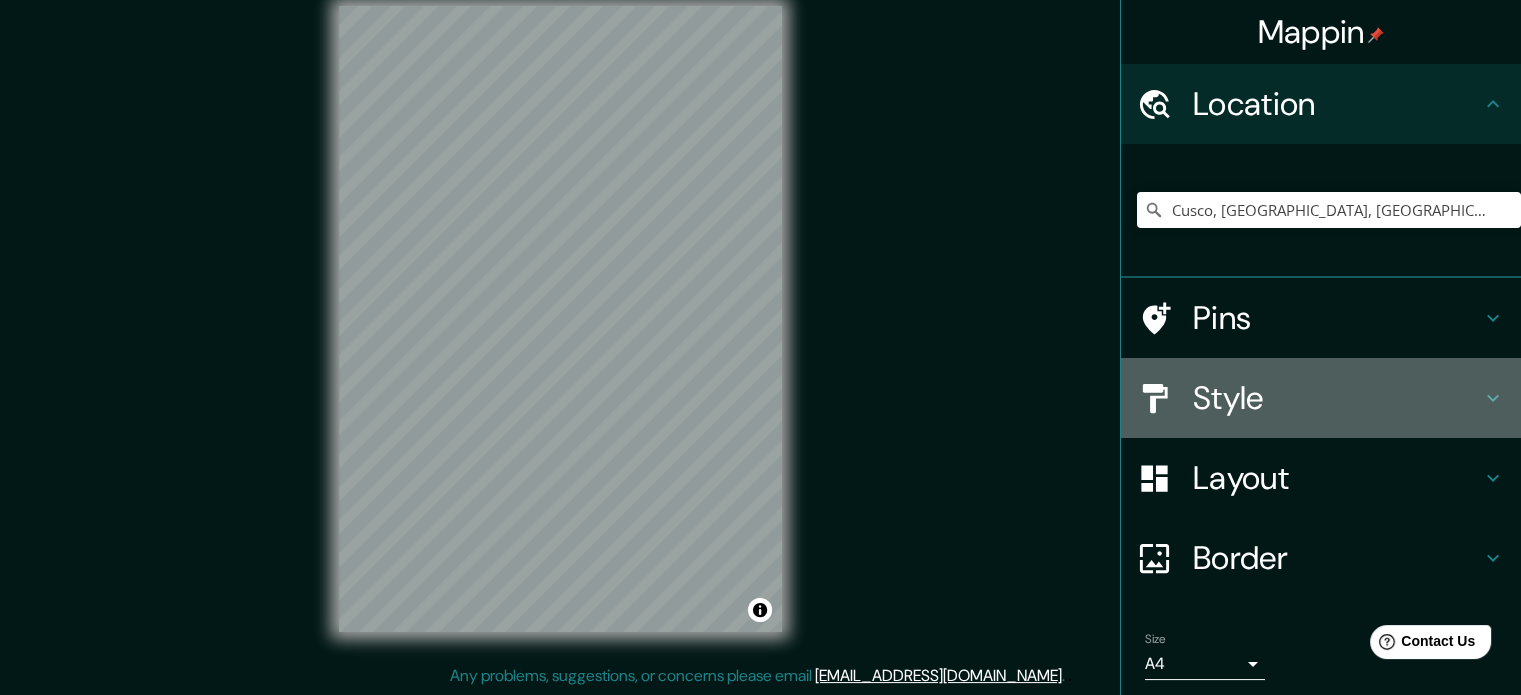 click on "Style" at bounding box center (1337, 398) 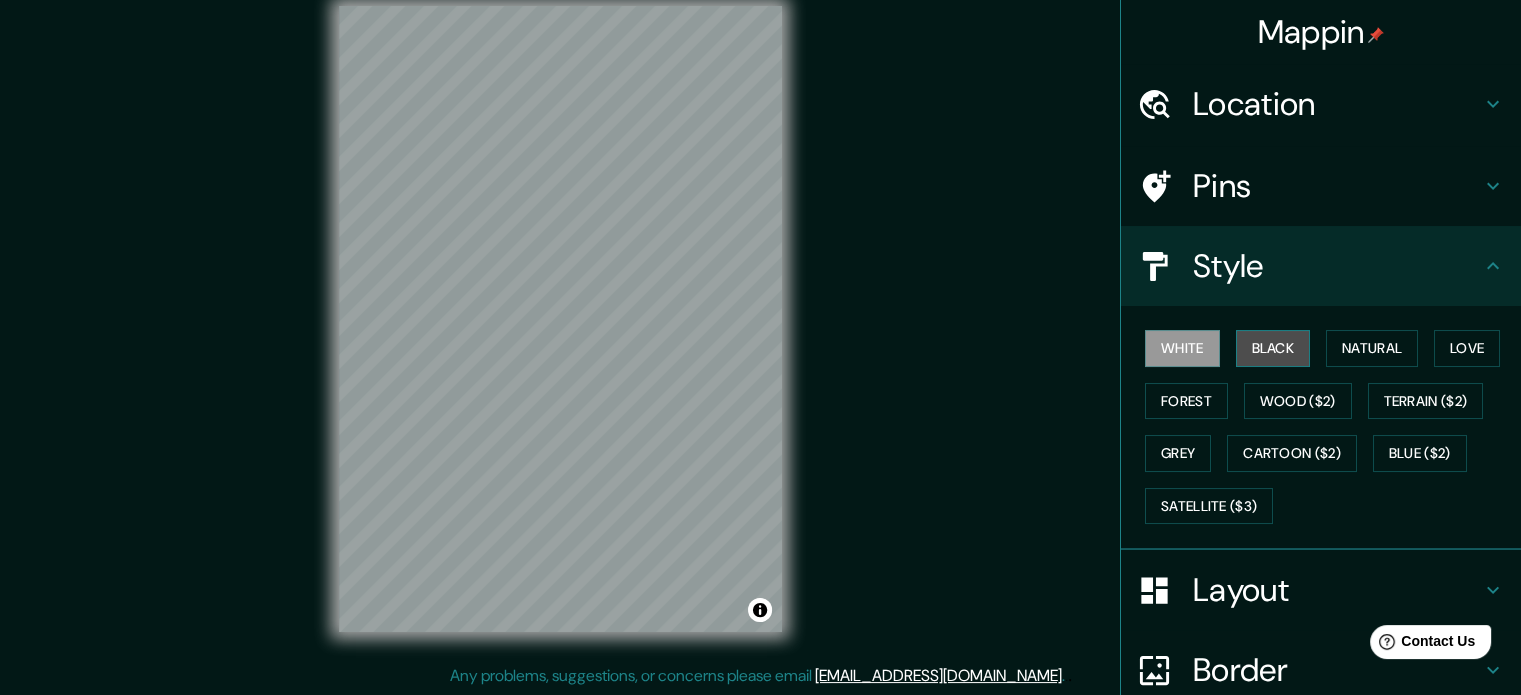 click on "Black" at bounding box center [1273, 348] 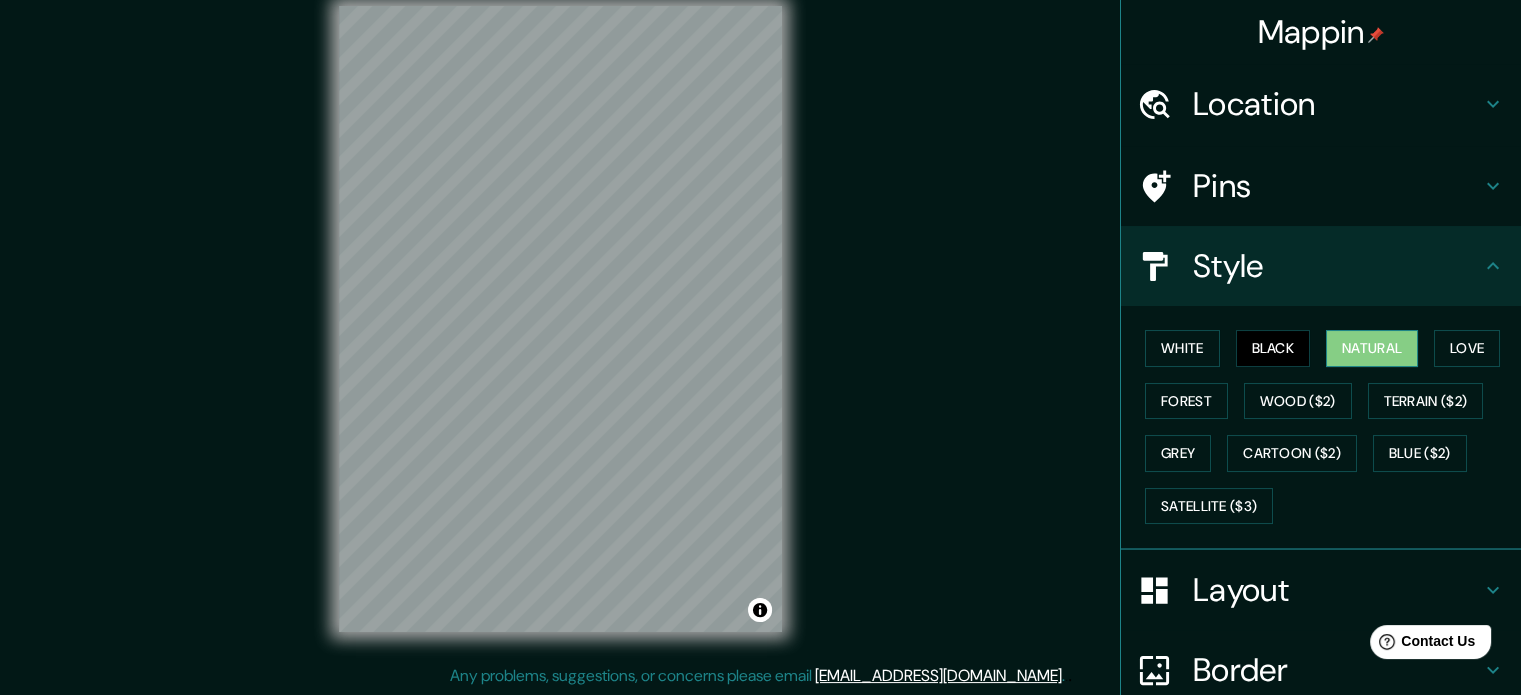 click on "Natural" at bounding box center (1372, 348) 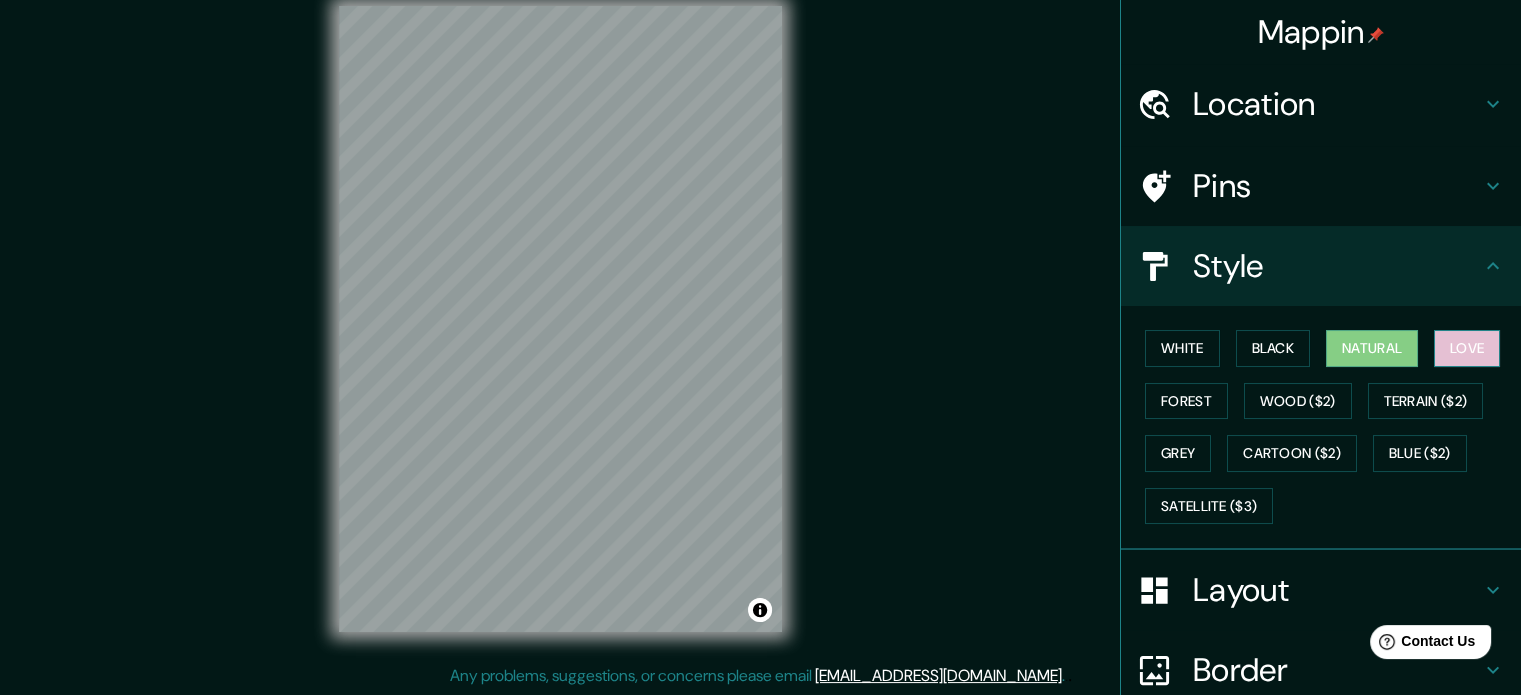 click on "Love" at bounding box center (1467, 348) 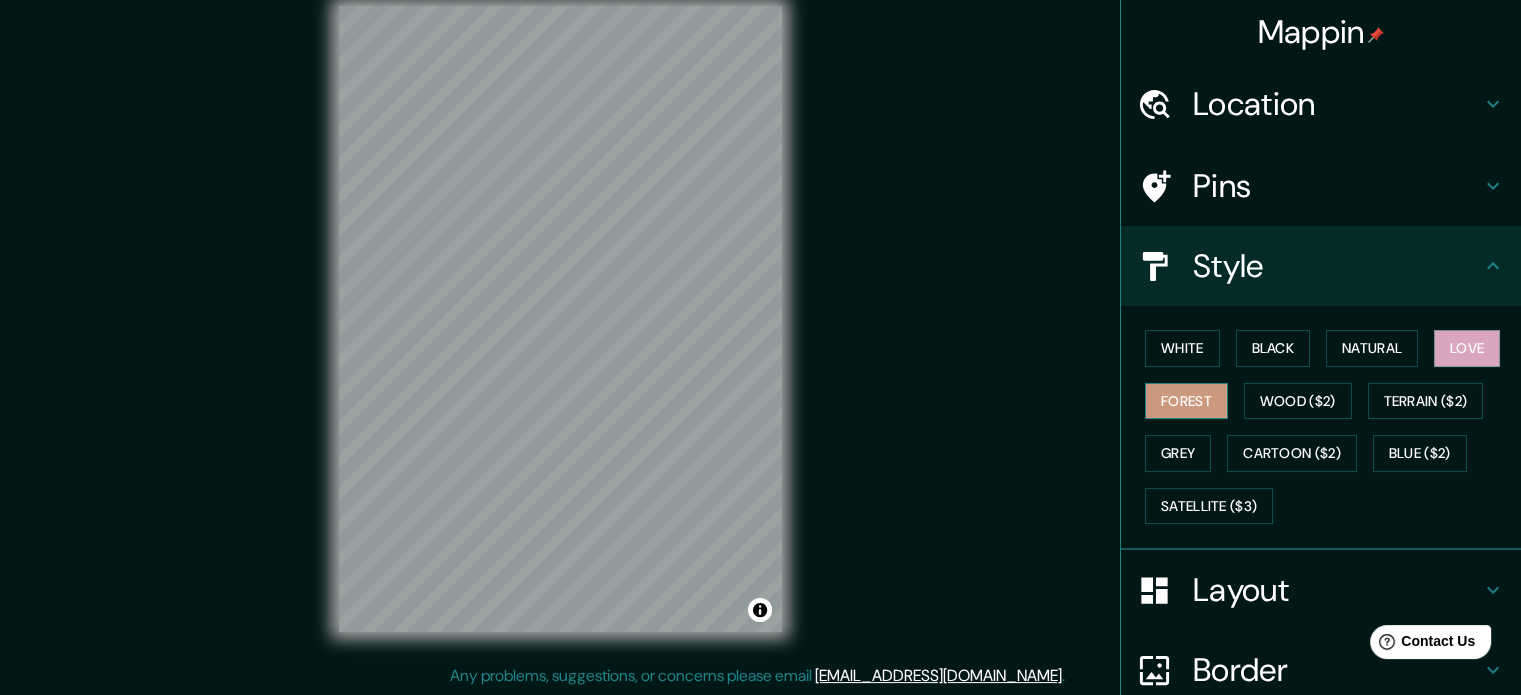 click on "Forest" at bounding box center [1186, 401] 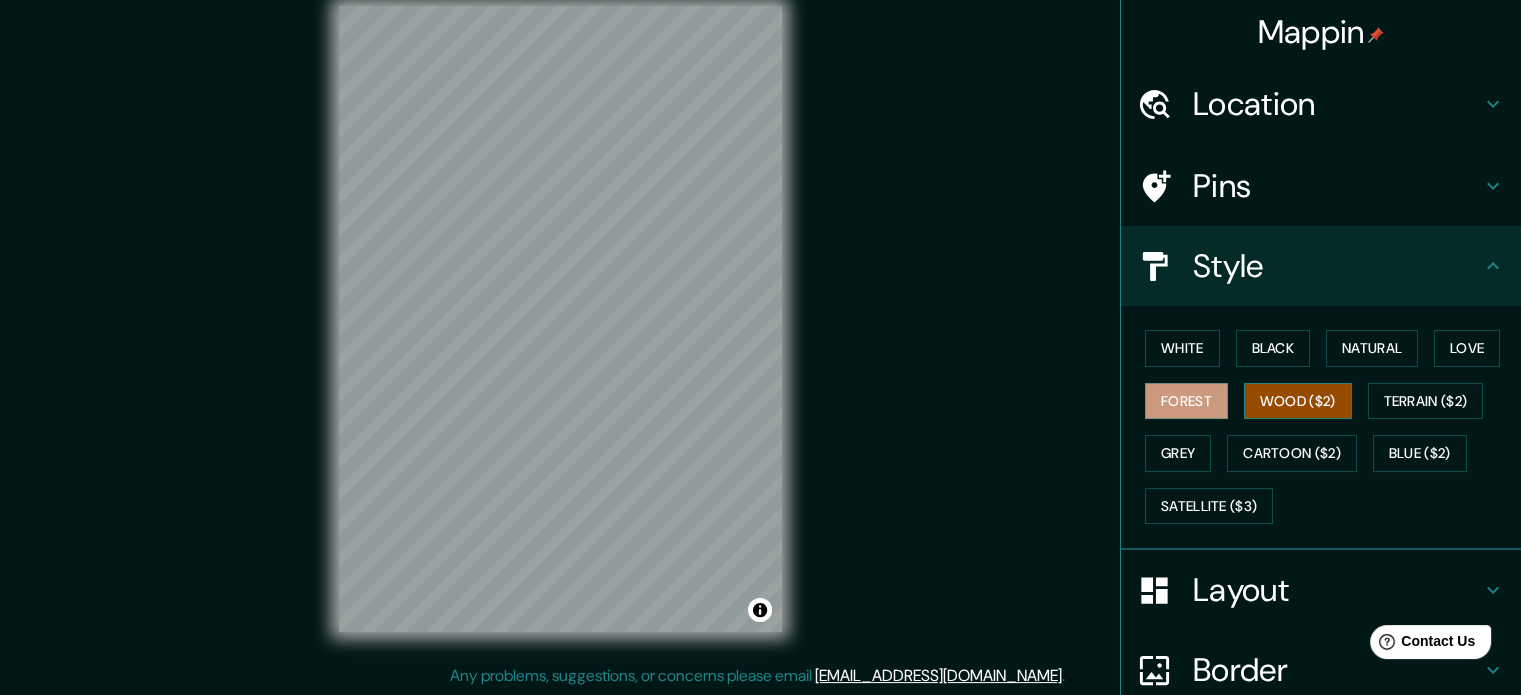 click on "Wood ($2)" at bounding box center (1298, 401) 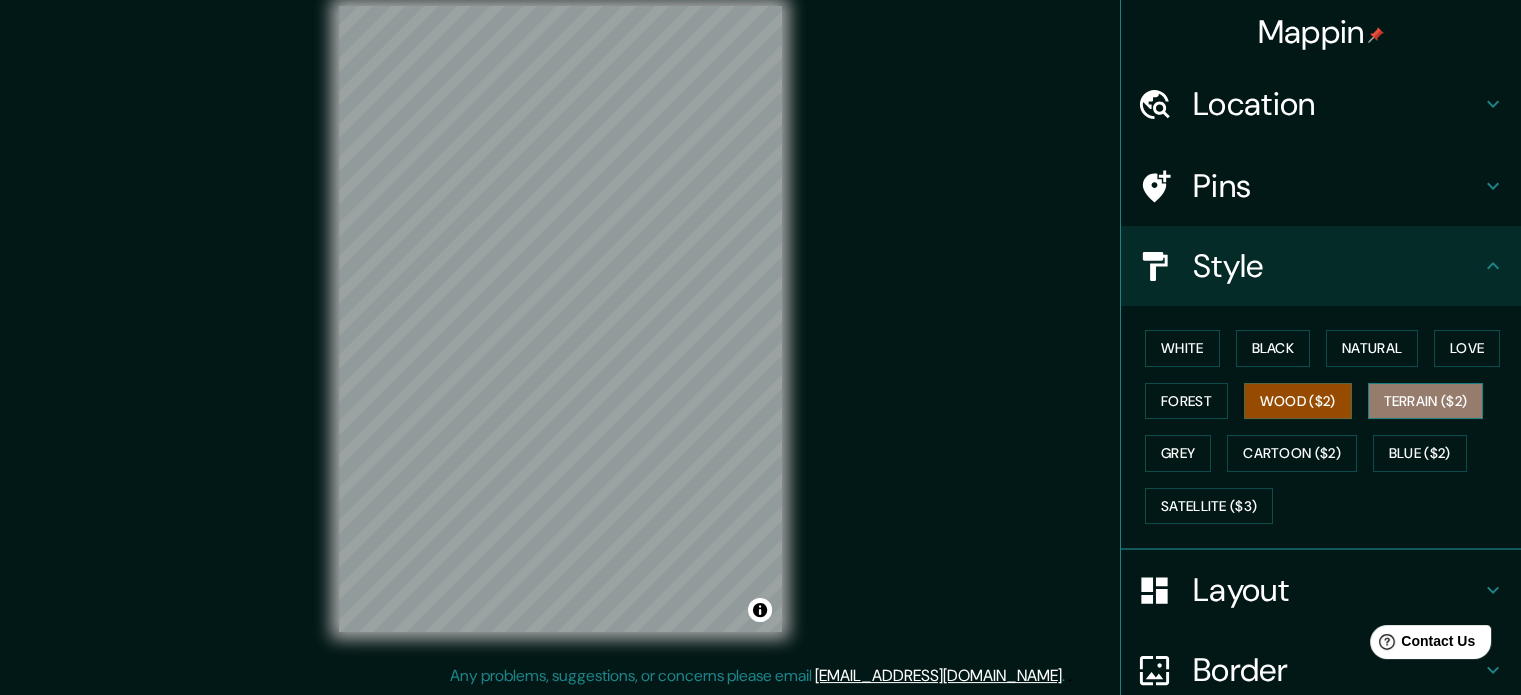 click on "Terrain ($2)" at bounding box center (1426, 401) 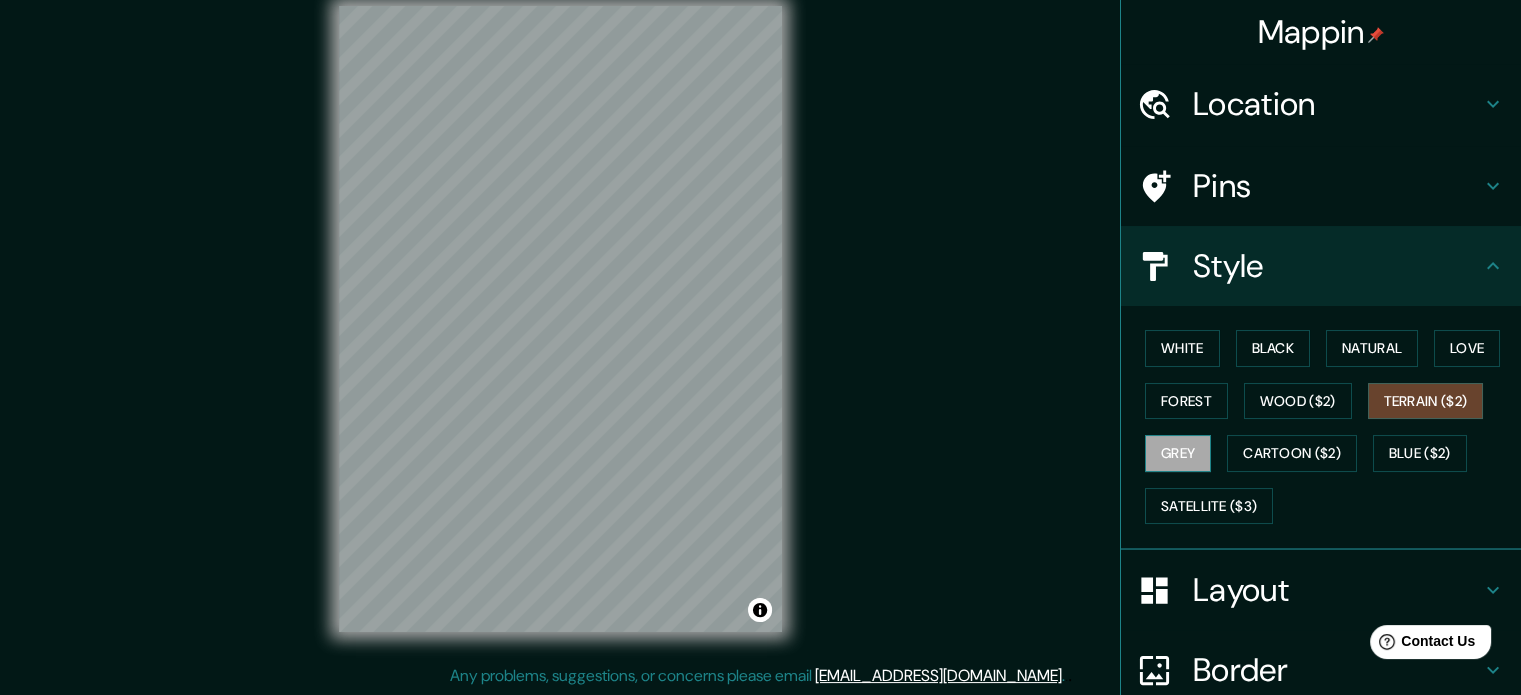 click on "Grey" at bounding box center [1178, 453] 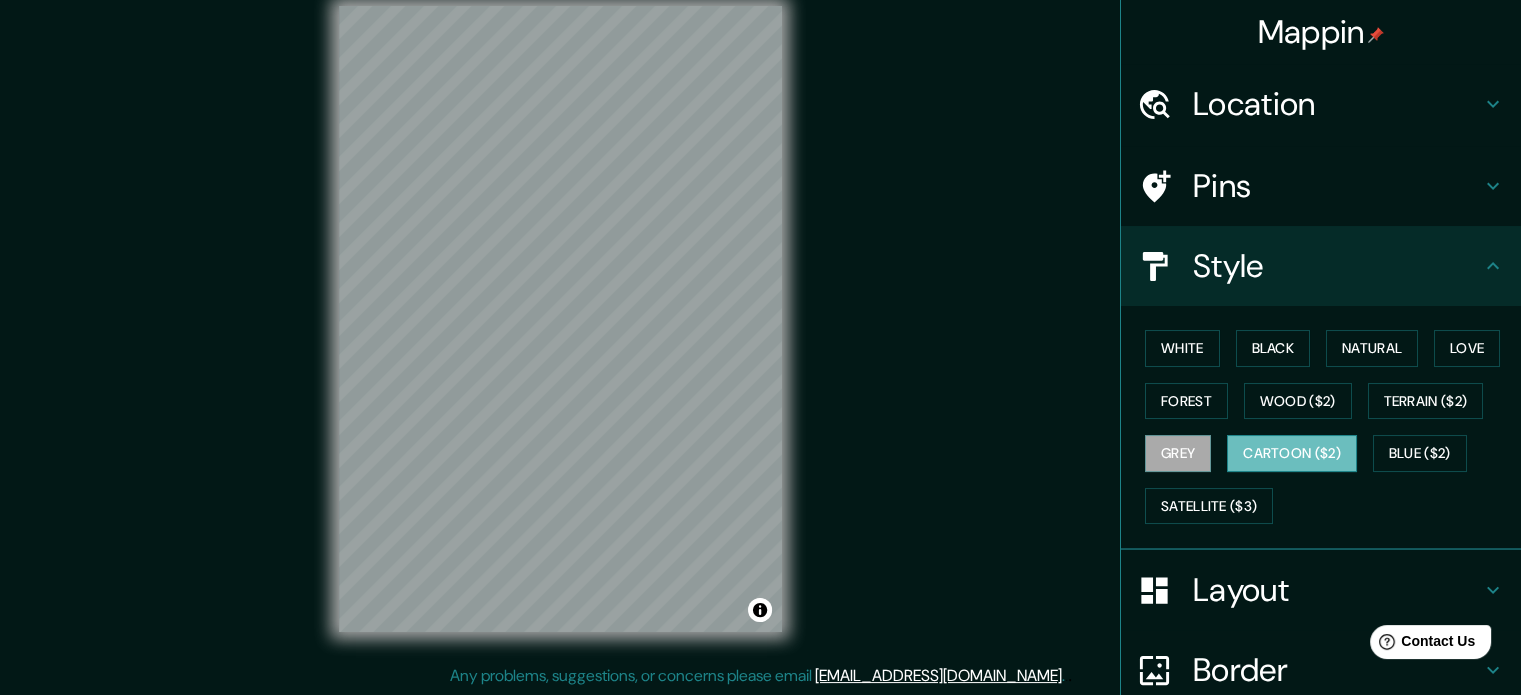 click on "Cartoon ($2)" at bounding box center [1292, 453] 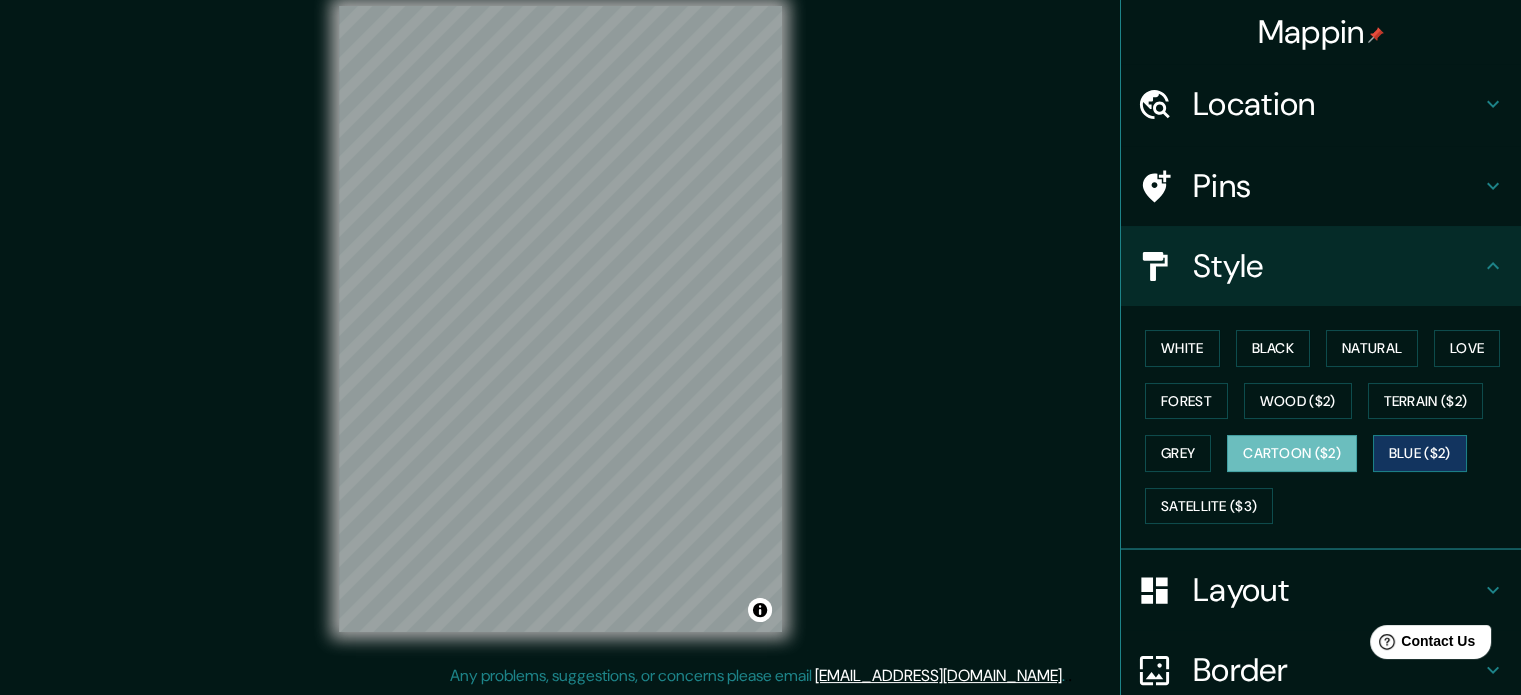 click on "Blue ($2)" at bounding box center [1420, 453] 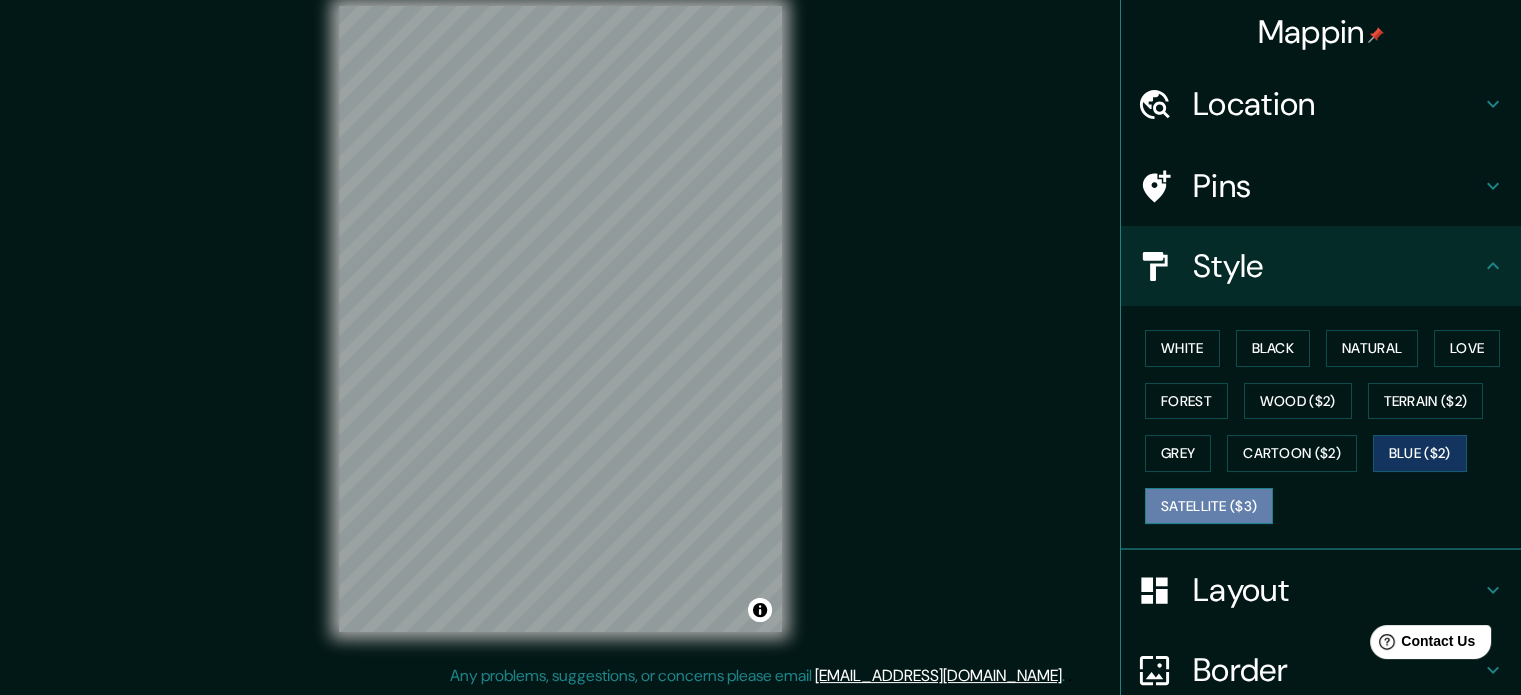 click on "Satellite ($3)" at bounding box center [1209, 506] 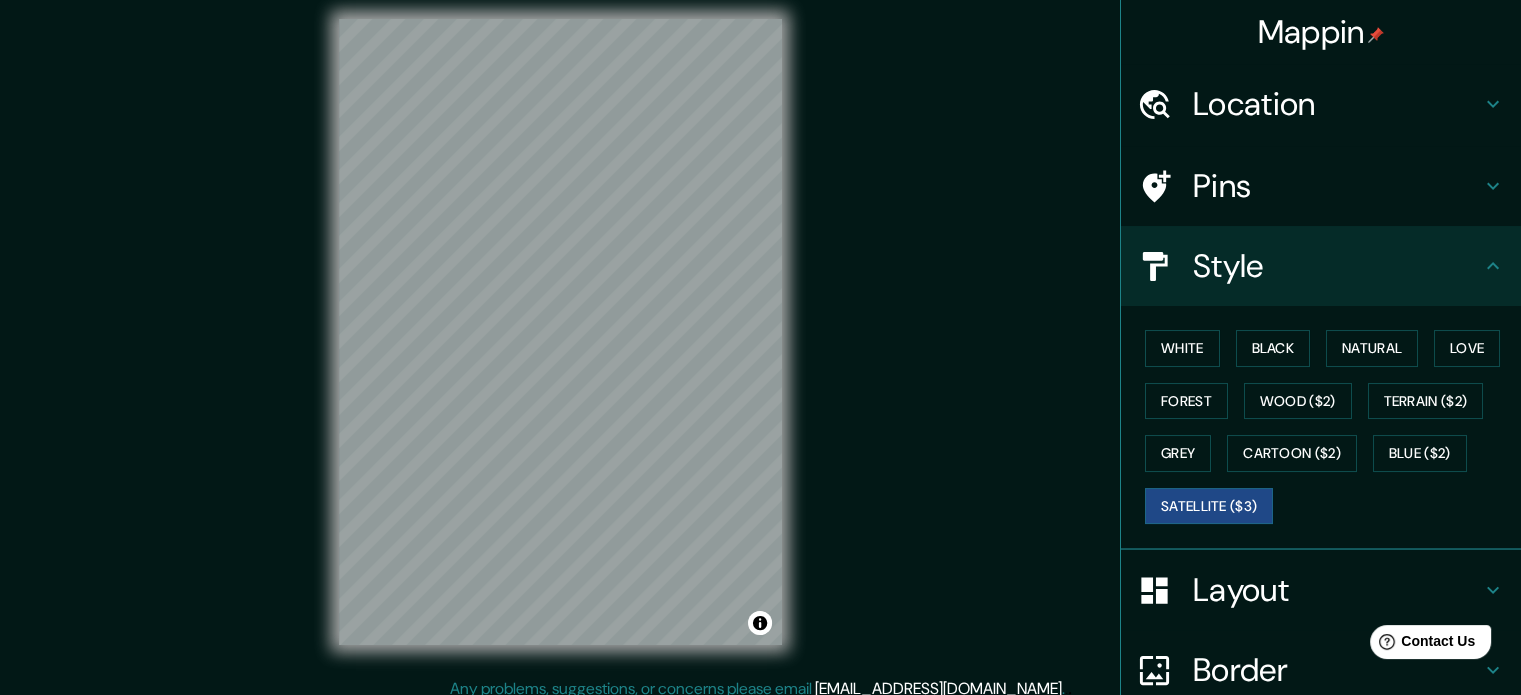 scroll, scrollTop: 0, scrollLeft: 0, axis: both 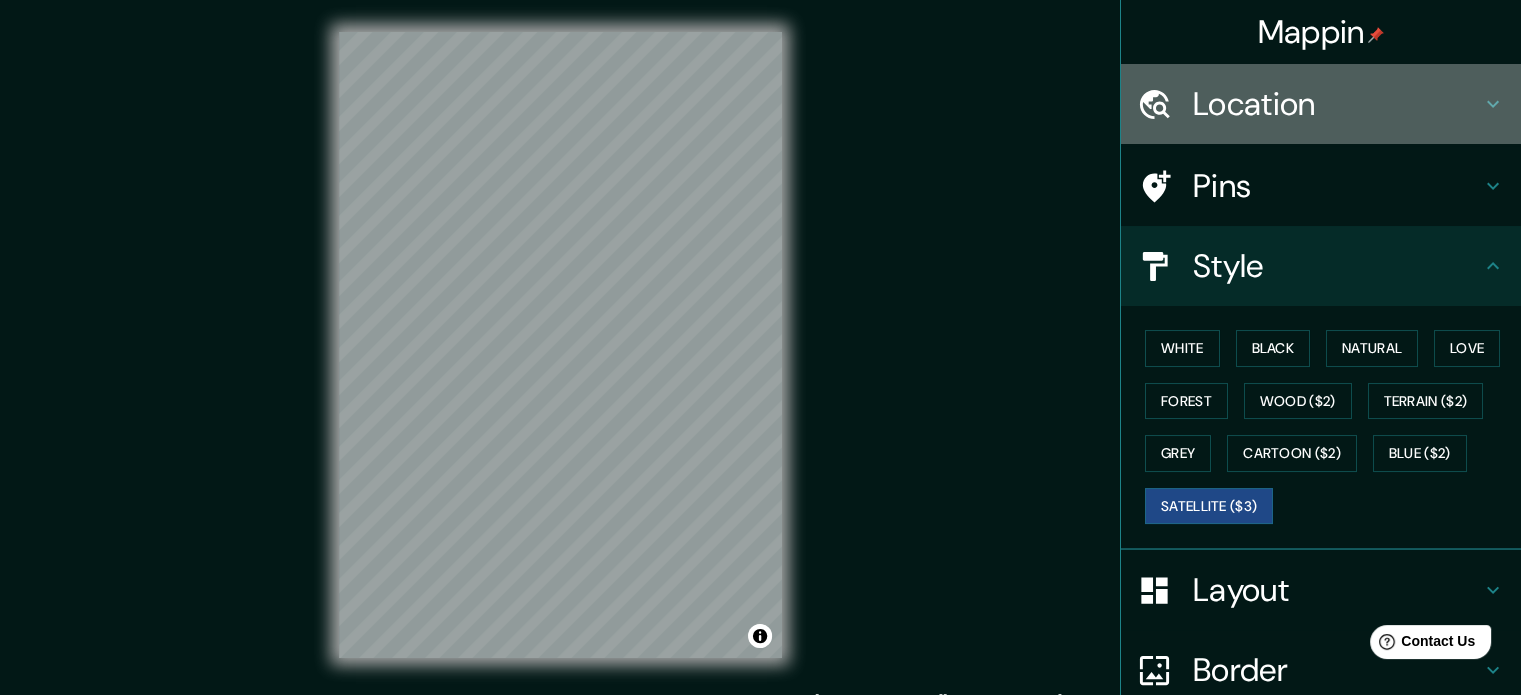 click on "Location" at bounding box center [1337, 104] 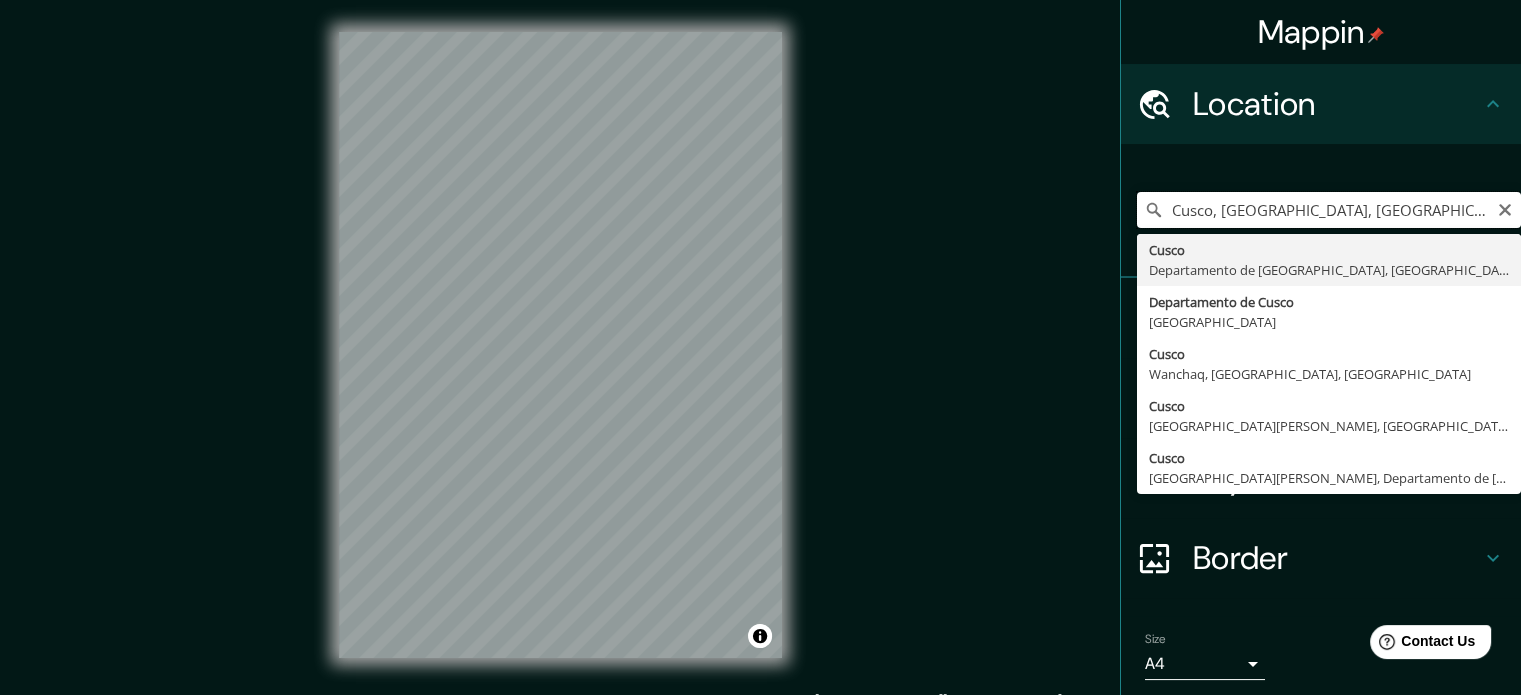 click on "Cusco, [GEOGRAPHIC_DATA], [GEOGRAPHIC_DATA]" at bounding box center (1329, 210) 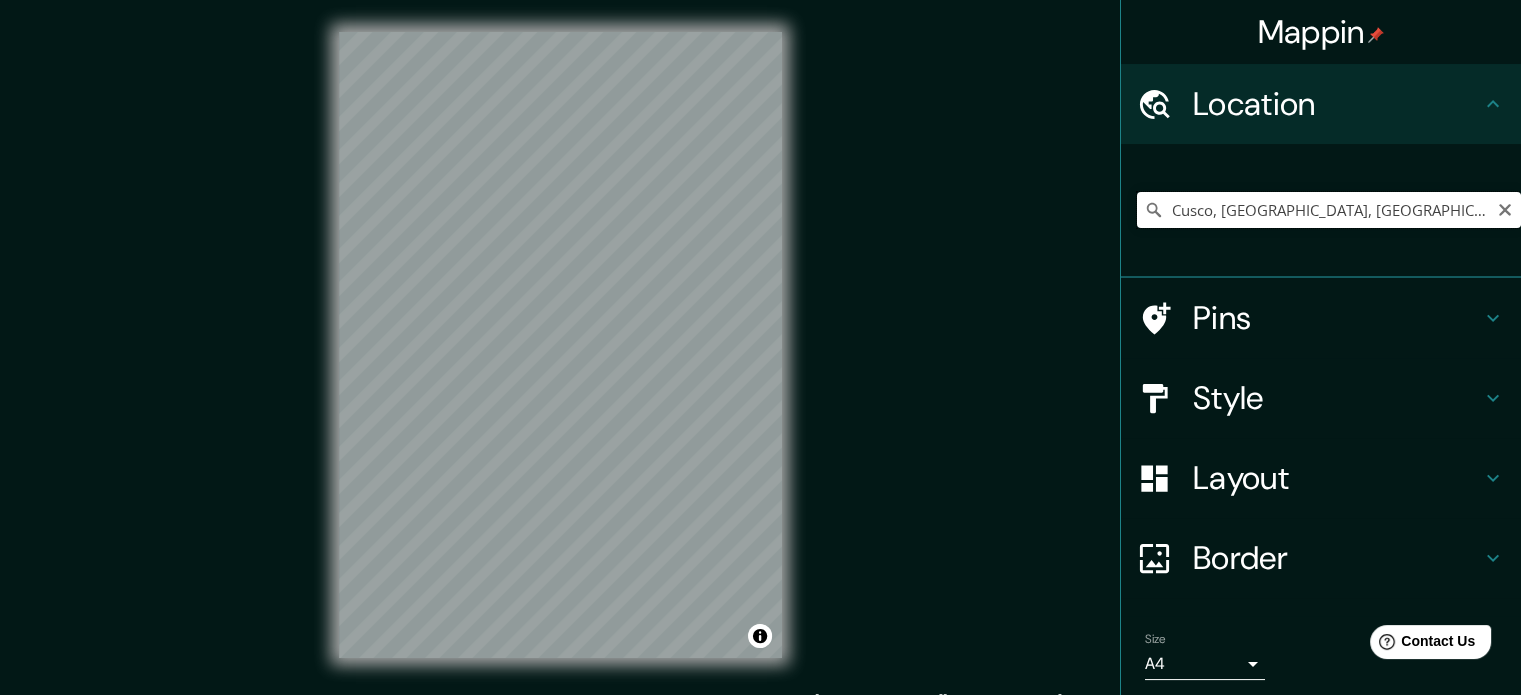 drag, startPoint x: 1372, startPoint y: 207, endPoint x: 1208, endPoint y: 218, distance: 164.36848 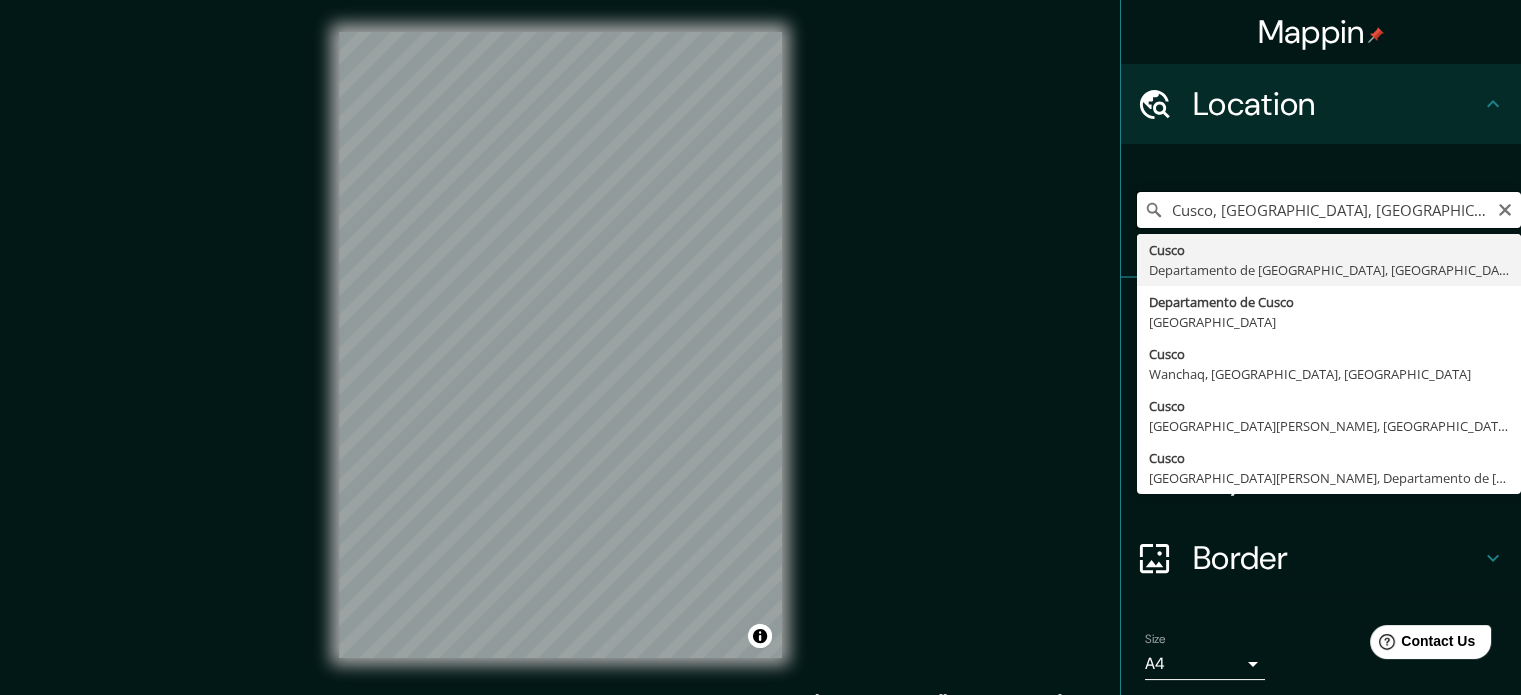 click on "Cusco, [GEOGRAPHIC_DATA], [GEOGRAPHIC_DATA]" at bounding box center (1329, 210) 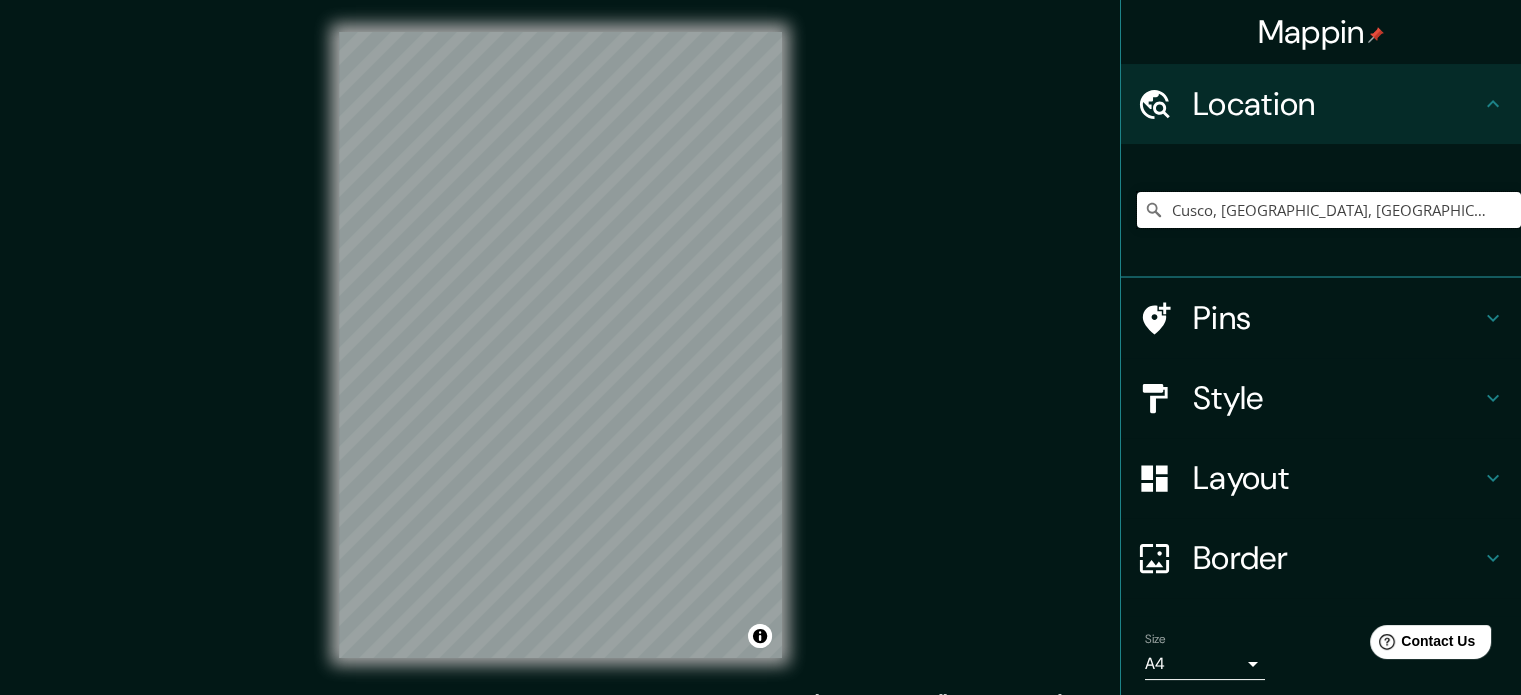 drag, startPoint x: 1432, startPoint y: 213, endPoint x: 1097, endPoint y: 228, distance: 335.33566 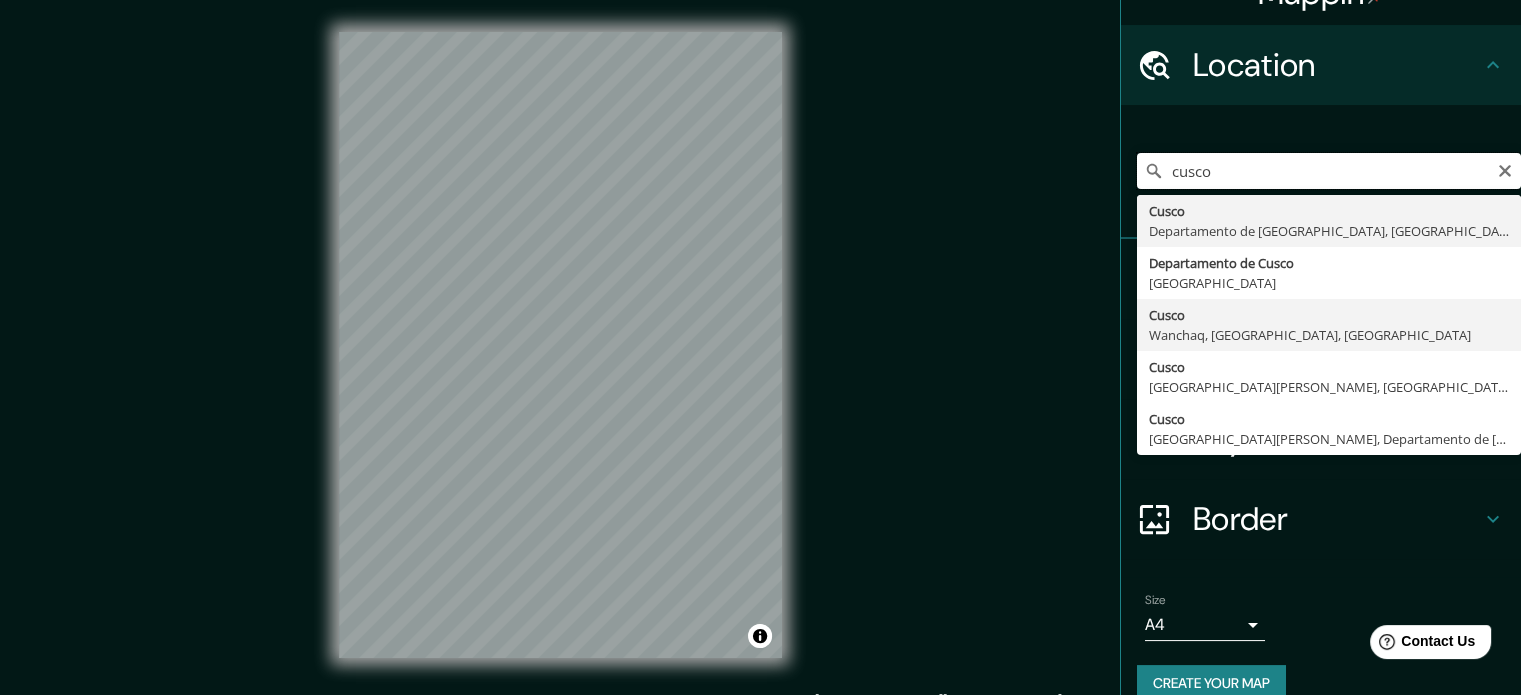 scroll, scrollTop: 0, scrollLeft: 0, axis: both 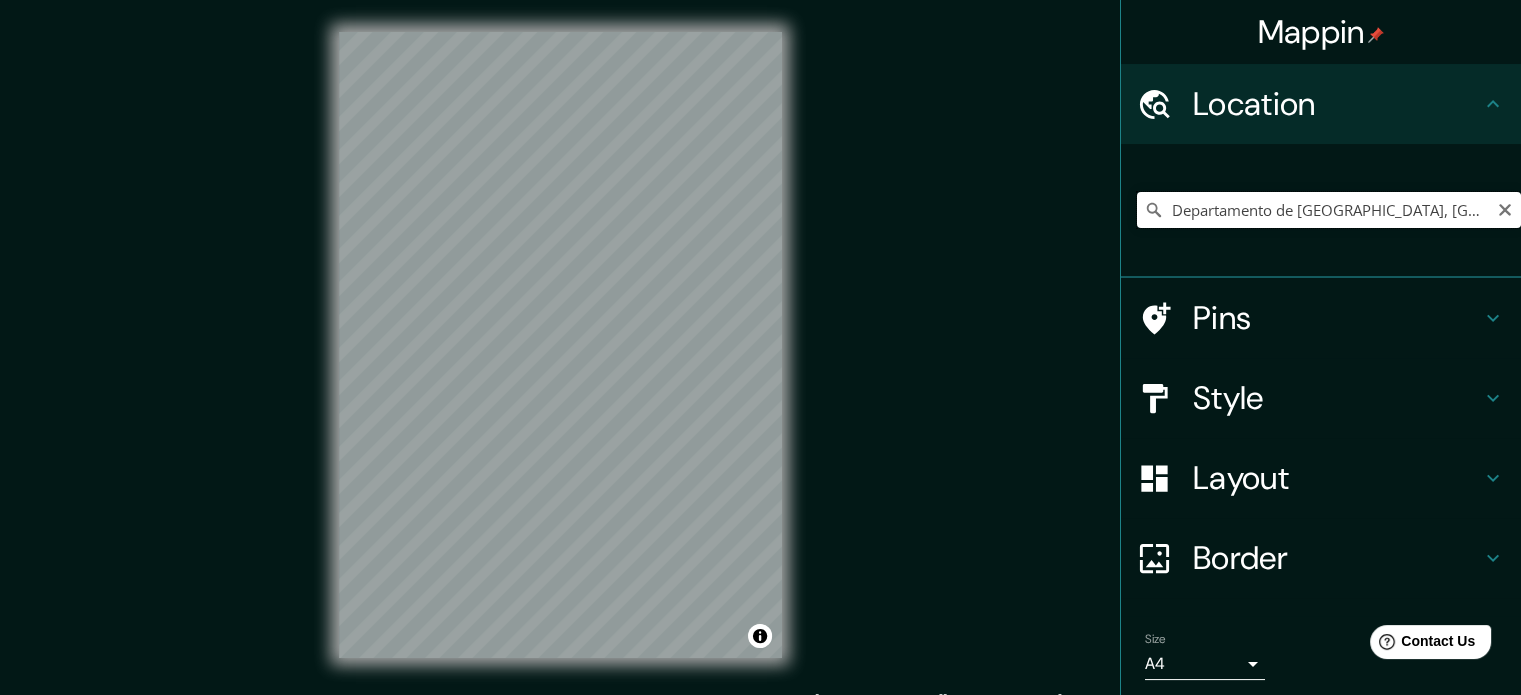 click on "Departamento de [GEOGRAPHIC_DATA], [GEOGRAPHIC_DATA]" at bounding box center (1329, 210) 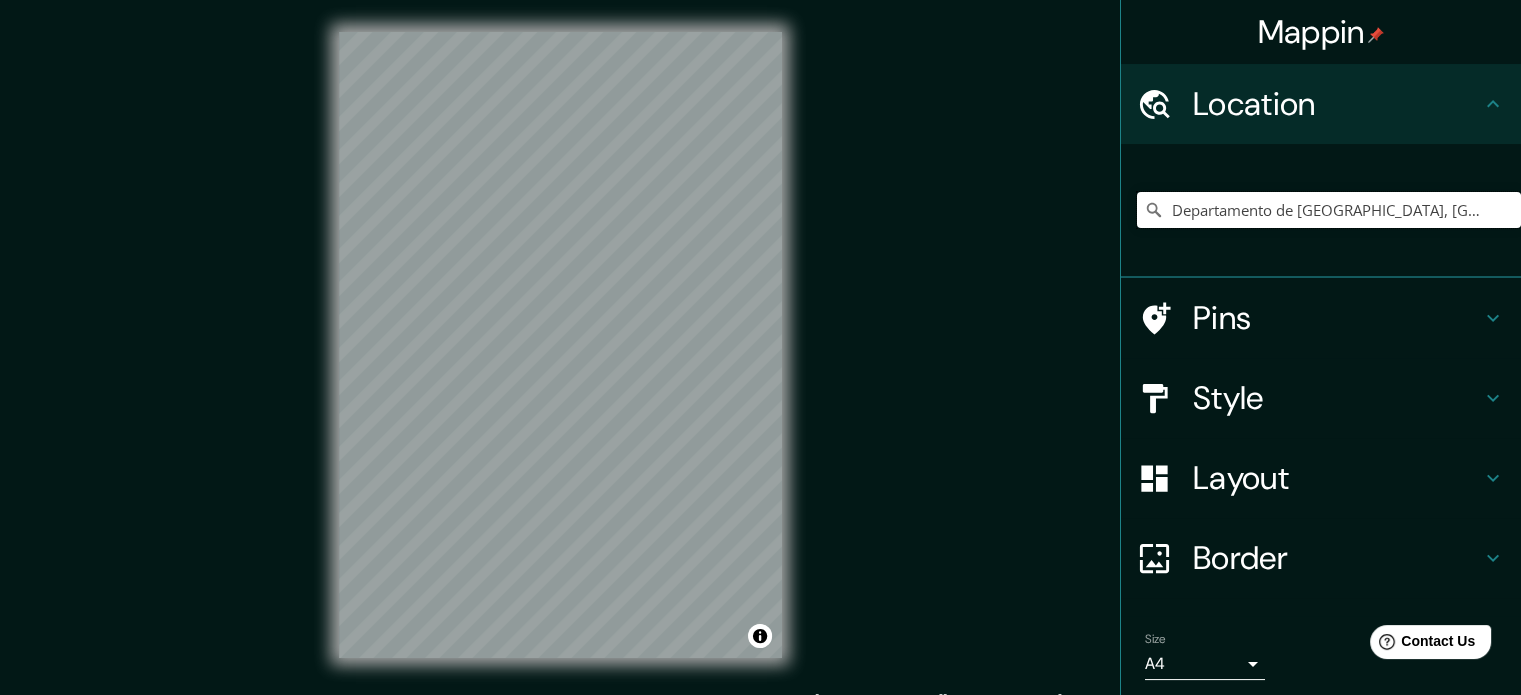 drag, startPoint x: 1371, startPoint y: 209, endPoint x: 1040, endPoint y: 227, distance: 331.48907 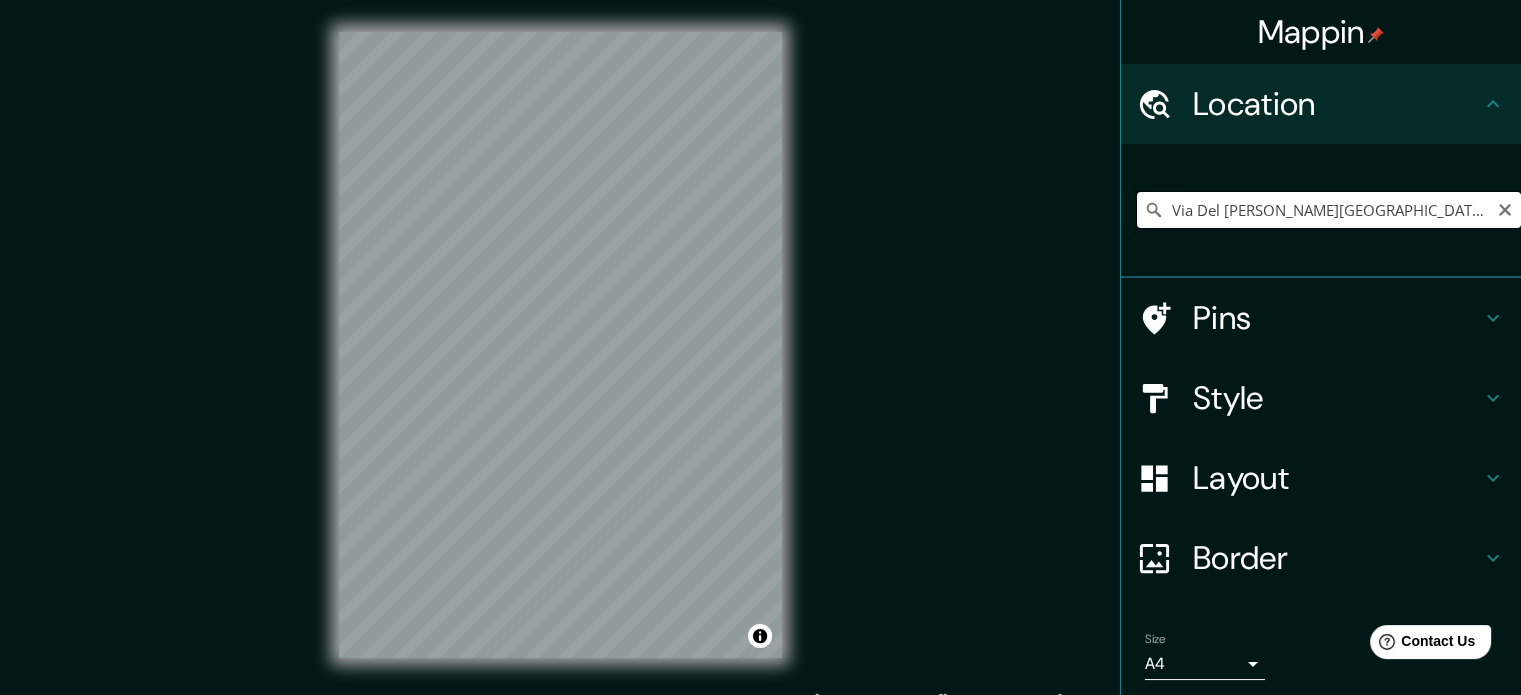 click on "Via Del [PERSON_NAME][GEOGRAPHIC_DATA], [GEOGRAPHIC_DATA], [GEOGRAPHIC_DATA]" at bounding box center (1329, 210) 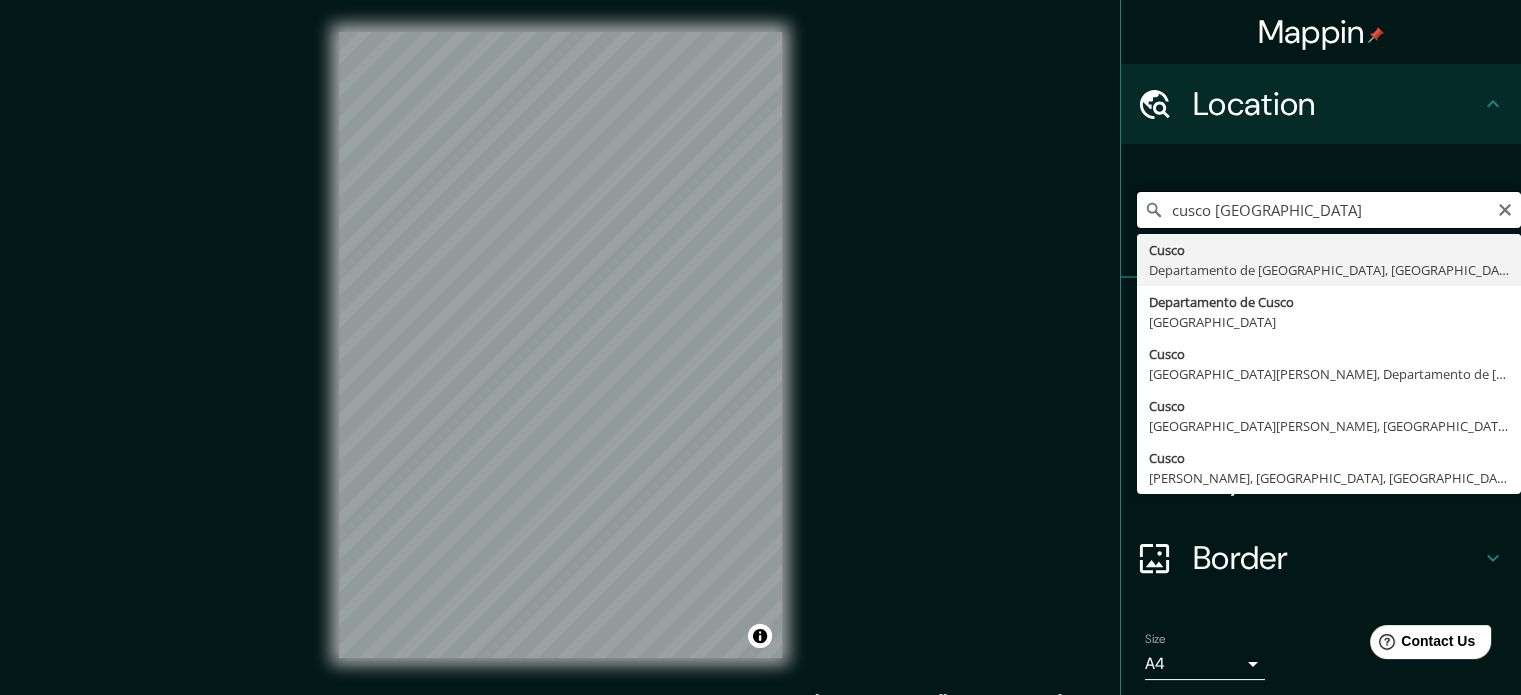 drag, startPoint x: 1289, startPoint y: 207, endPoint x: 1141, endPoint y: 224, distance: 148.97314 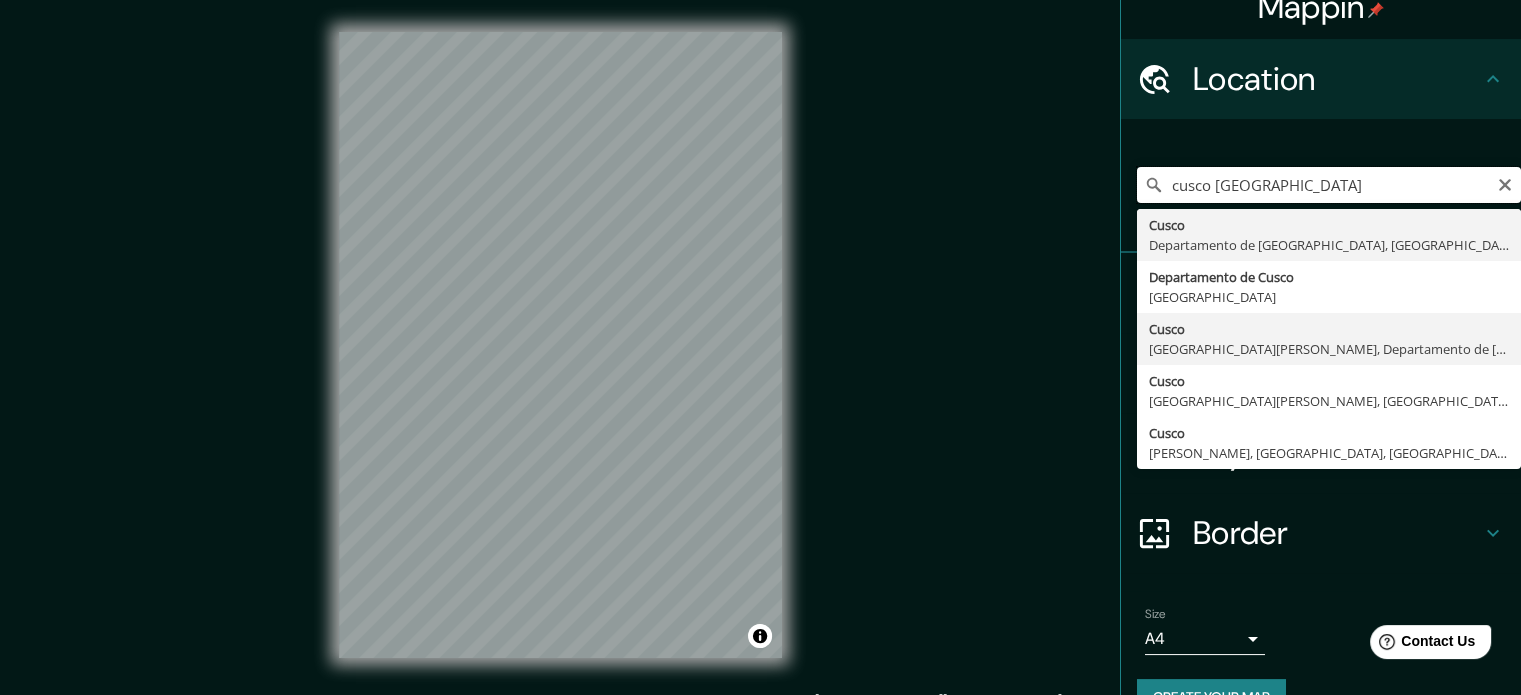 scroll, scrollTop: 68, scrollLeft: 0, axis: vertical 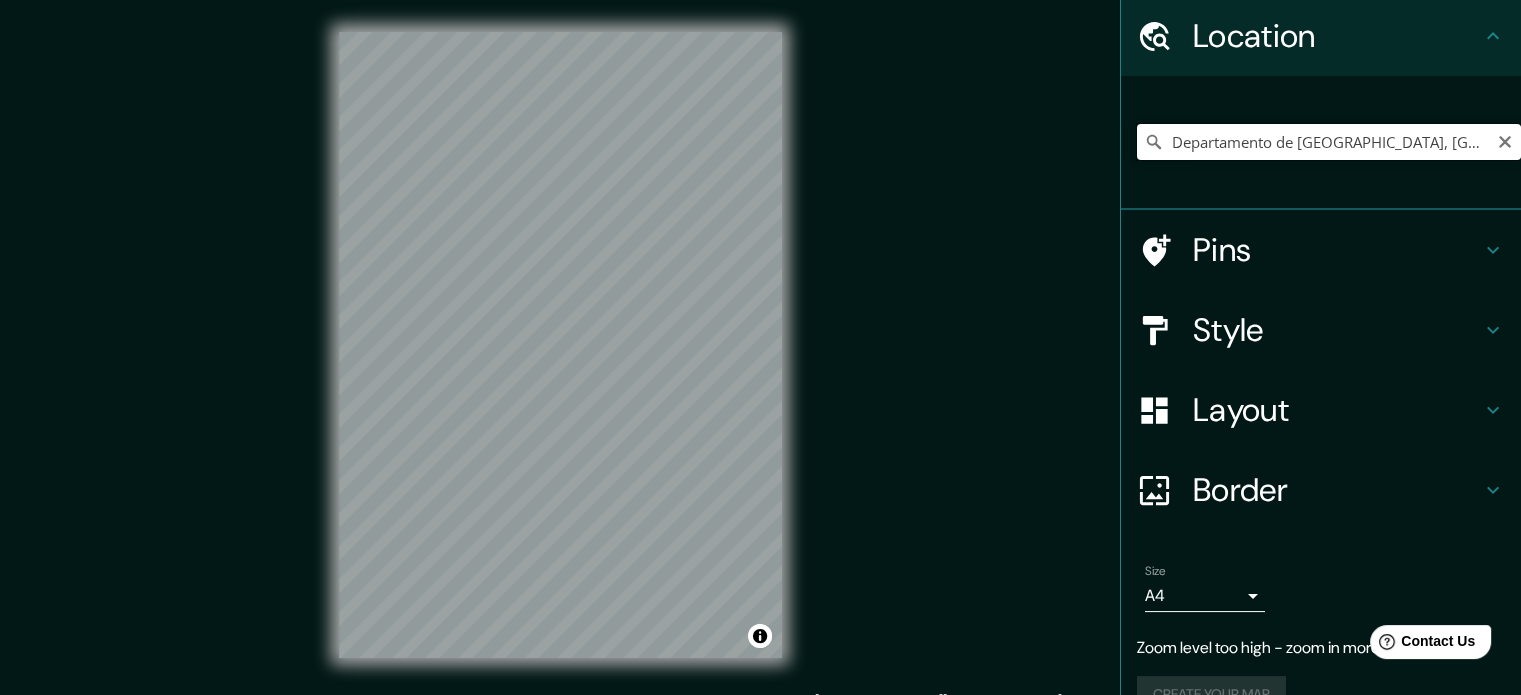 click on "Departamento de [GEOGRAPHIC_DATA], [GEOGRAPHIC_DATA]" at bounding box center [1329, 142] 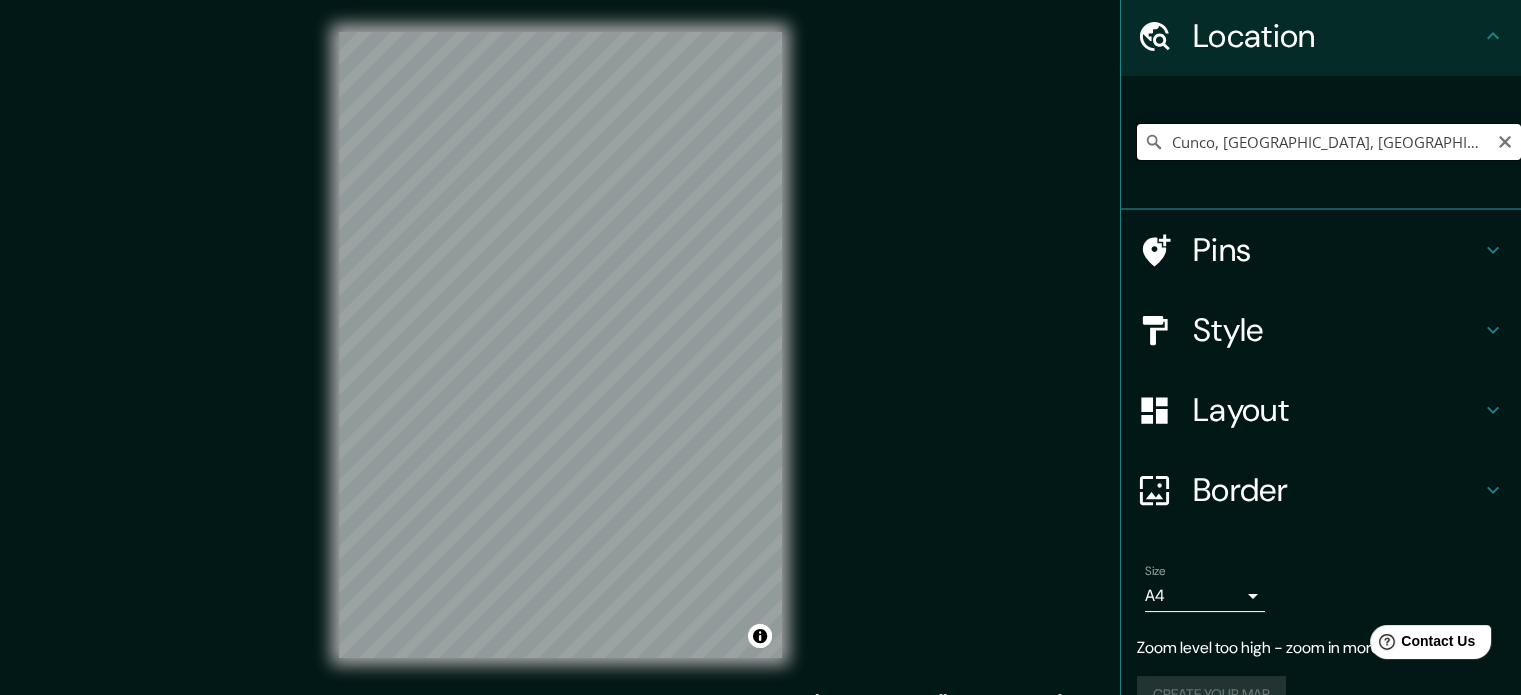 click on "Cunco, [GEOGRAPHIC_DATA], [GEOGRAPHIC_DATA] 4780000, [GEOGRAPHIC_DATA]" at bounding box center [1329, 142] 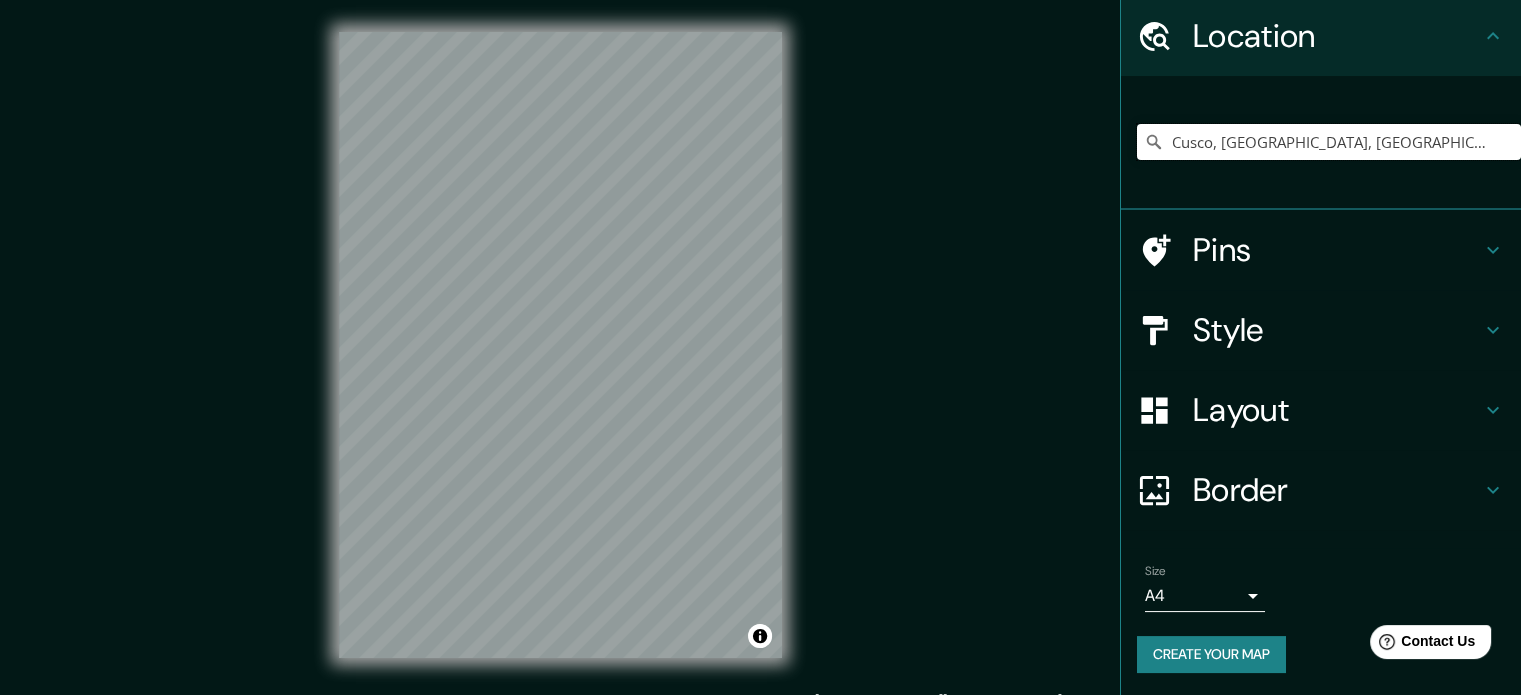 type on "Cusco, [GEOGRAPHIC_DATA], [GEOGRAPHIC_DATA]" 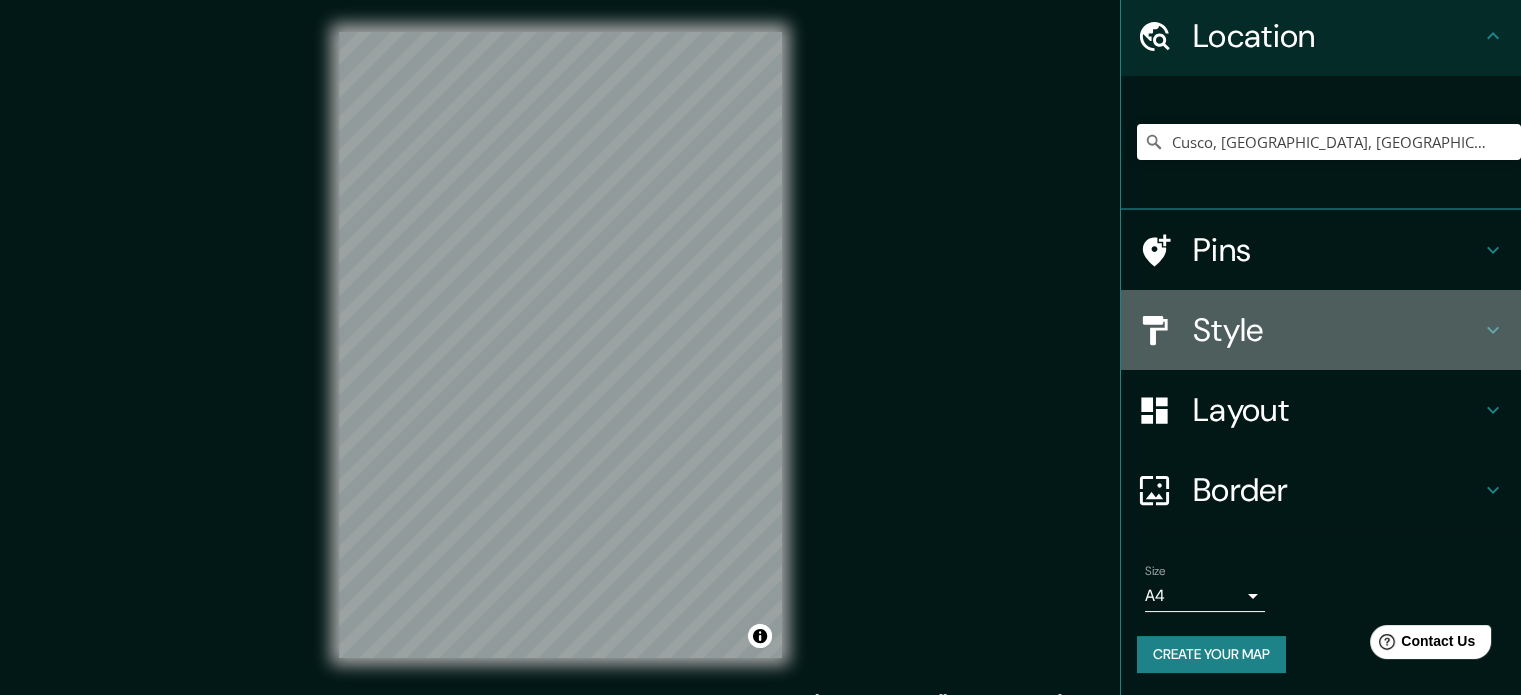 click on "Style" at bounding box center [1337, 330] 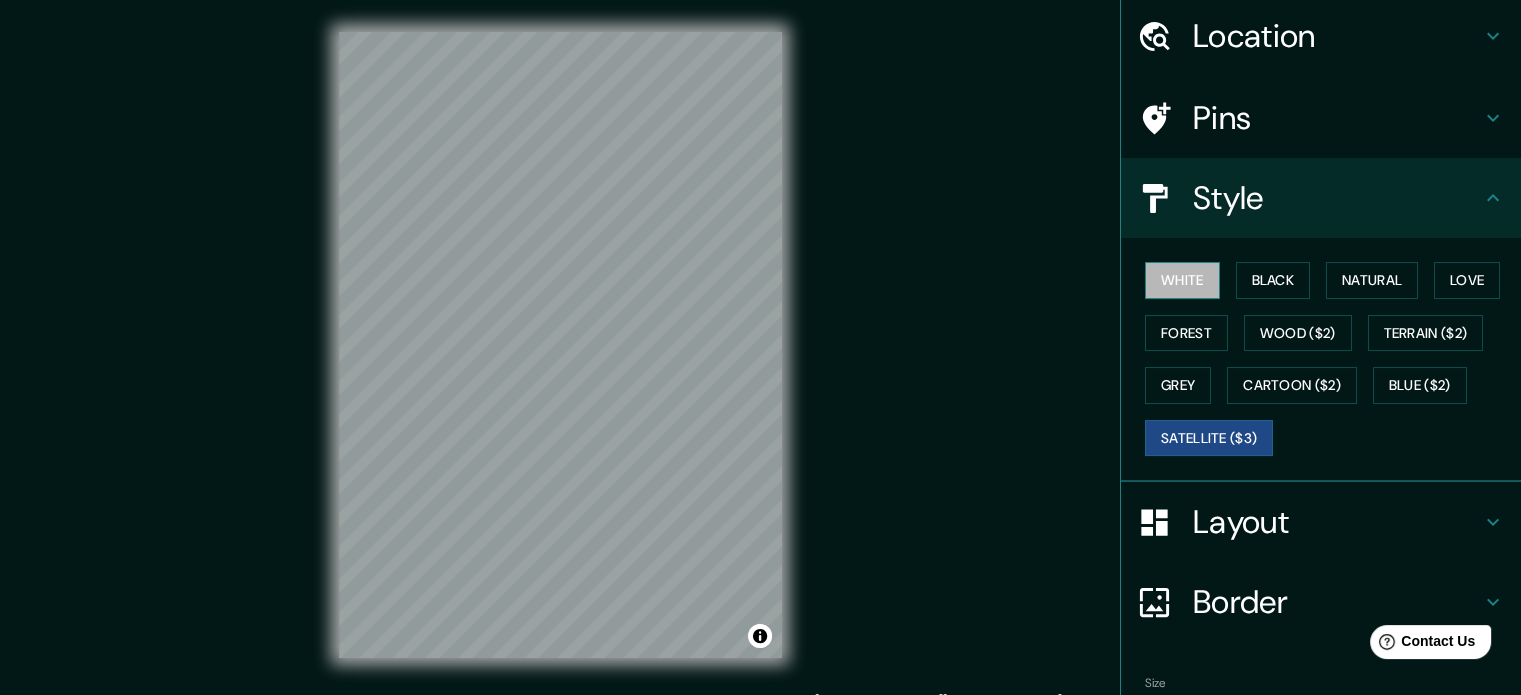 click on "White" at bounding box center (1182, 280) 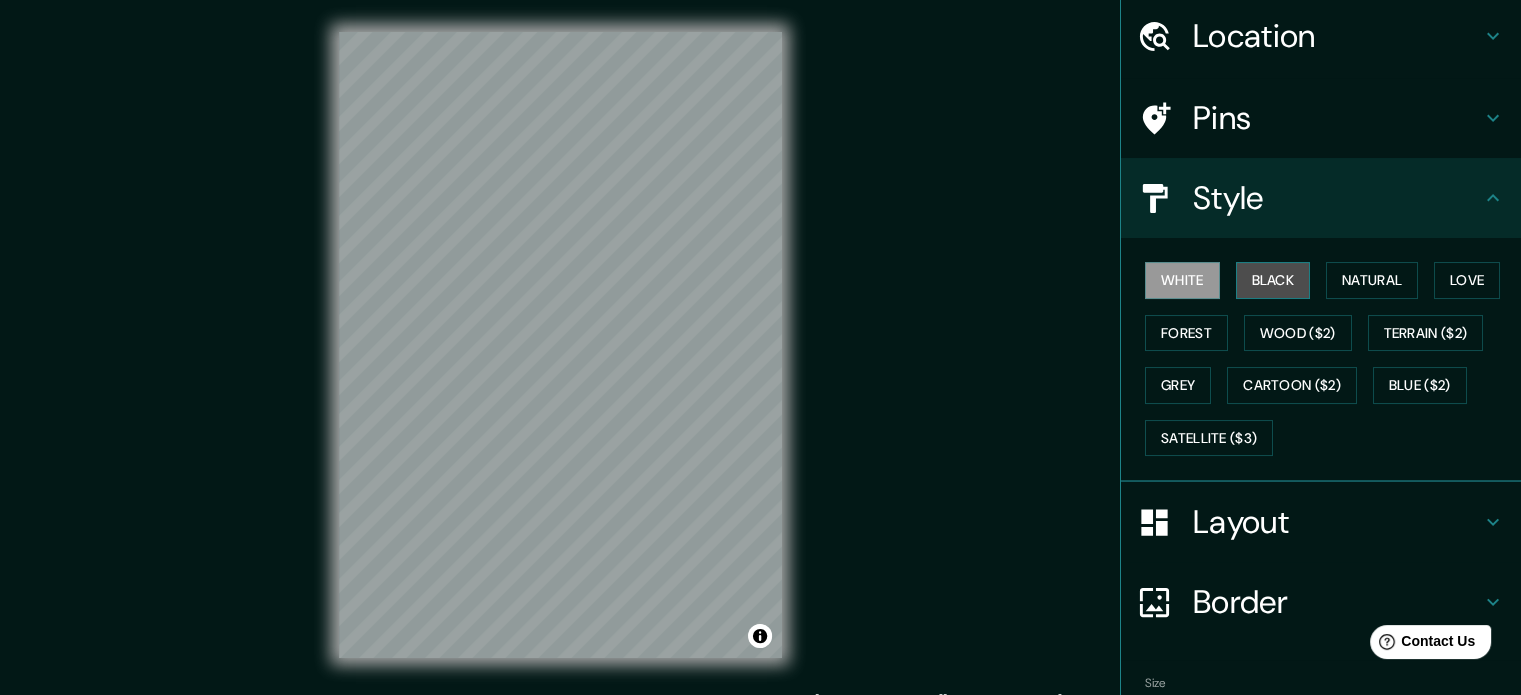 click on "Black" at bounding box center (1273, 280) 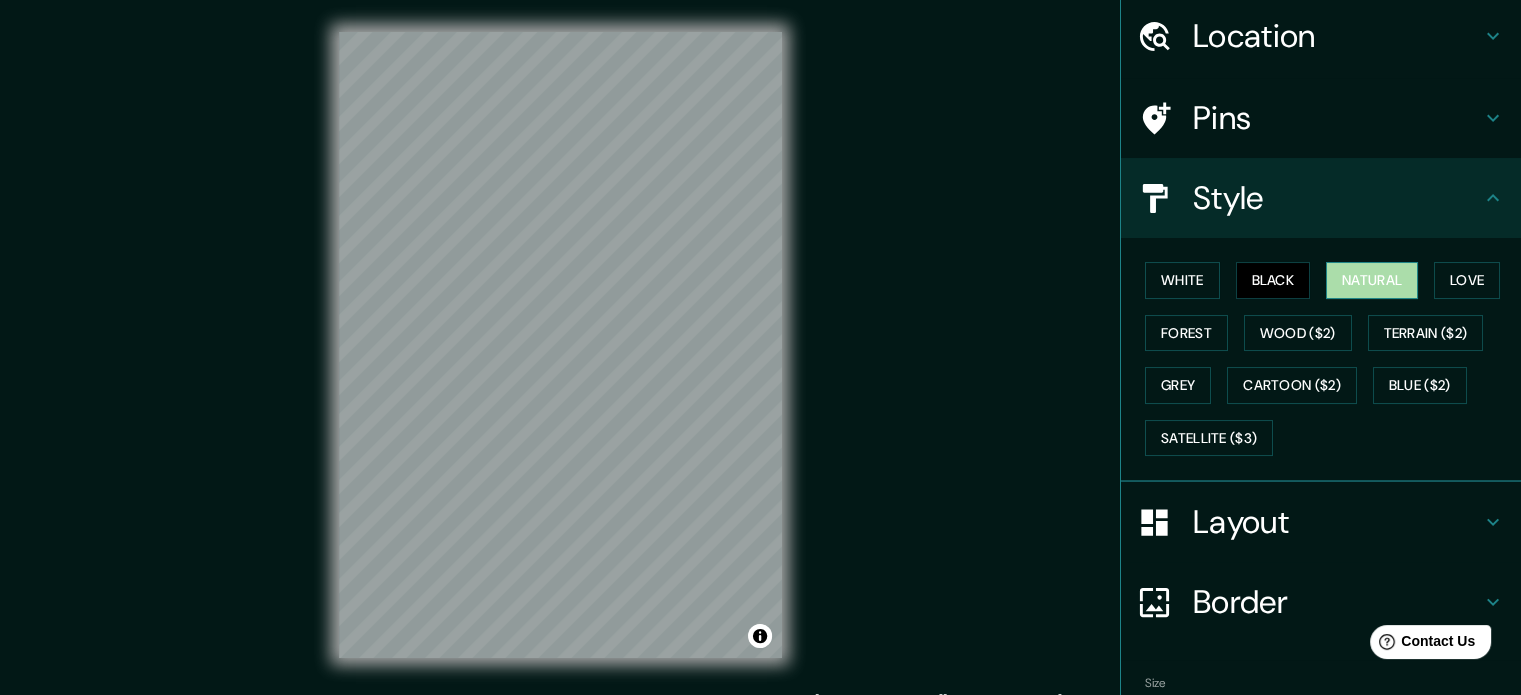 click on "Natural" at bounding box center [1372, 280] 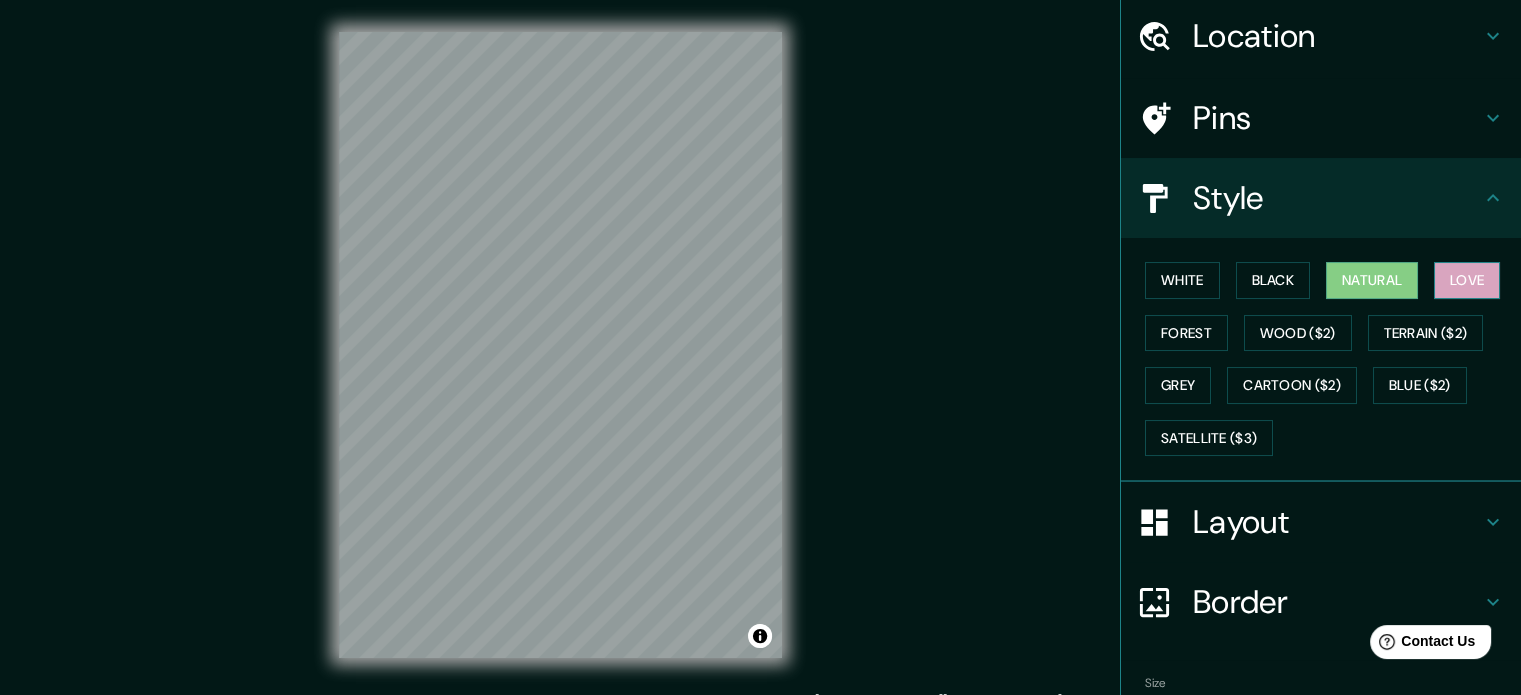 click on "Love" at bounding box center (1467, 280) 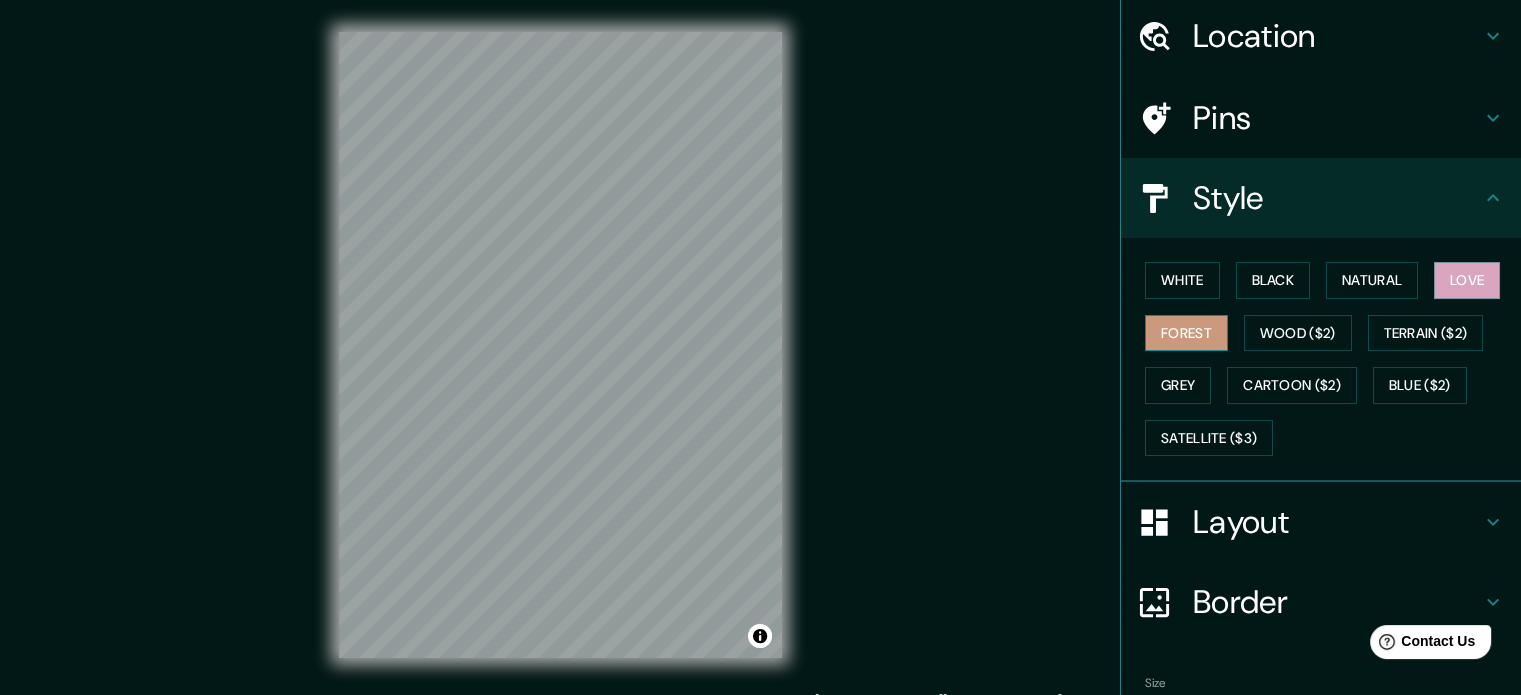 click on "Forest" at bounding box center (1186, 333) 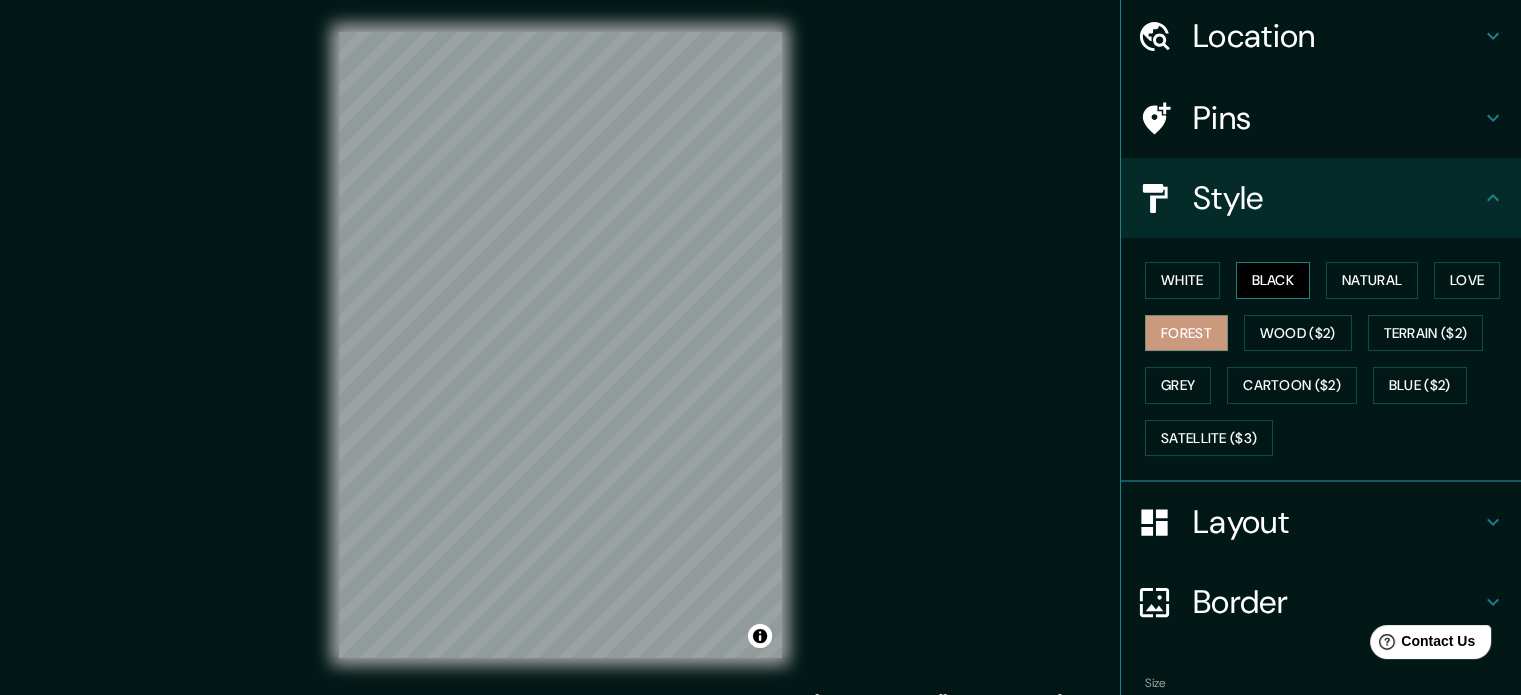 click on "Black" at bounding box center [1273, 280] 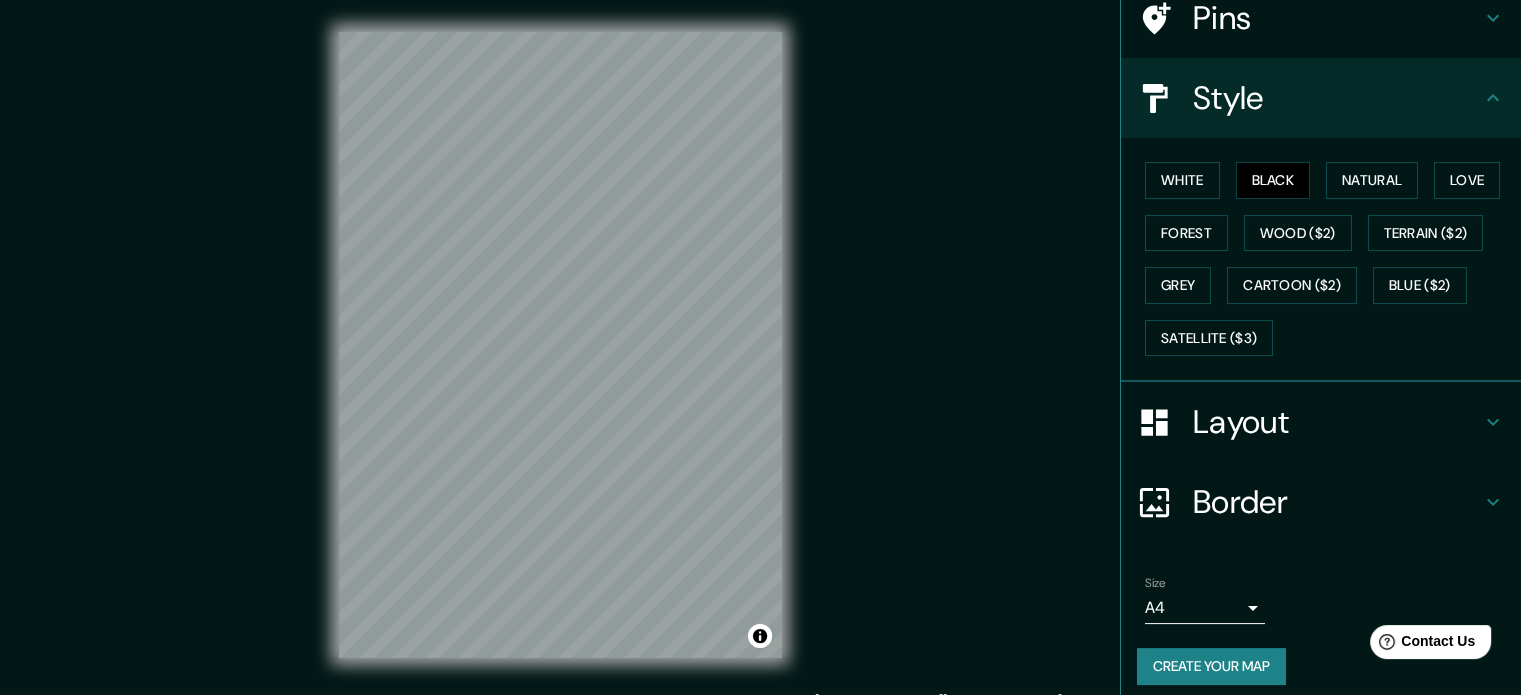 click on "Layout" at bounding box center (1337, 422) 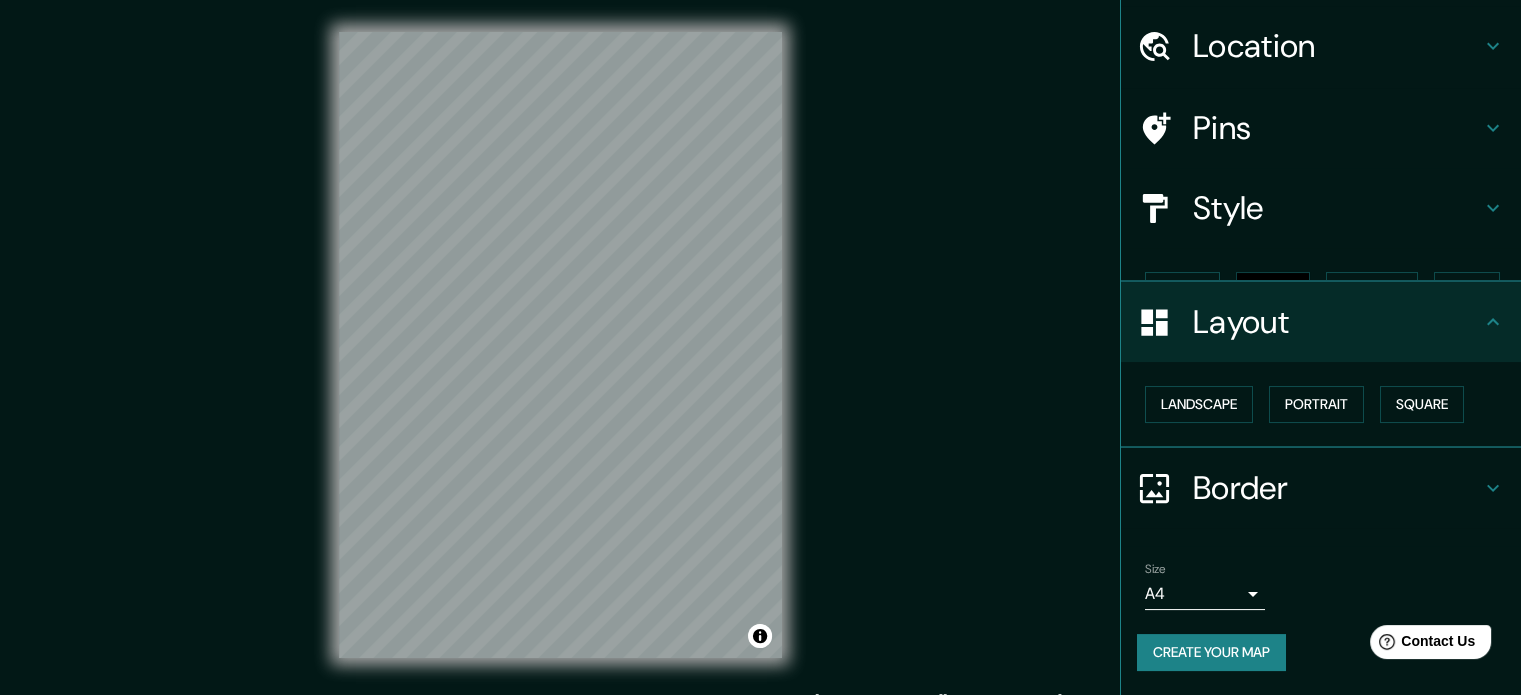 scroll, scrollTop: 22, scrollLeft: 0, axis: vertical 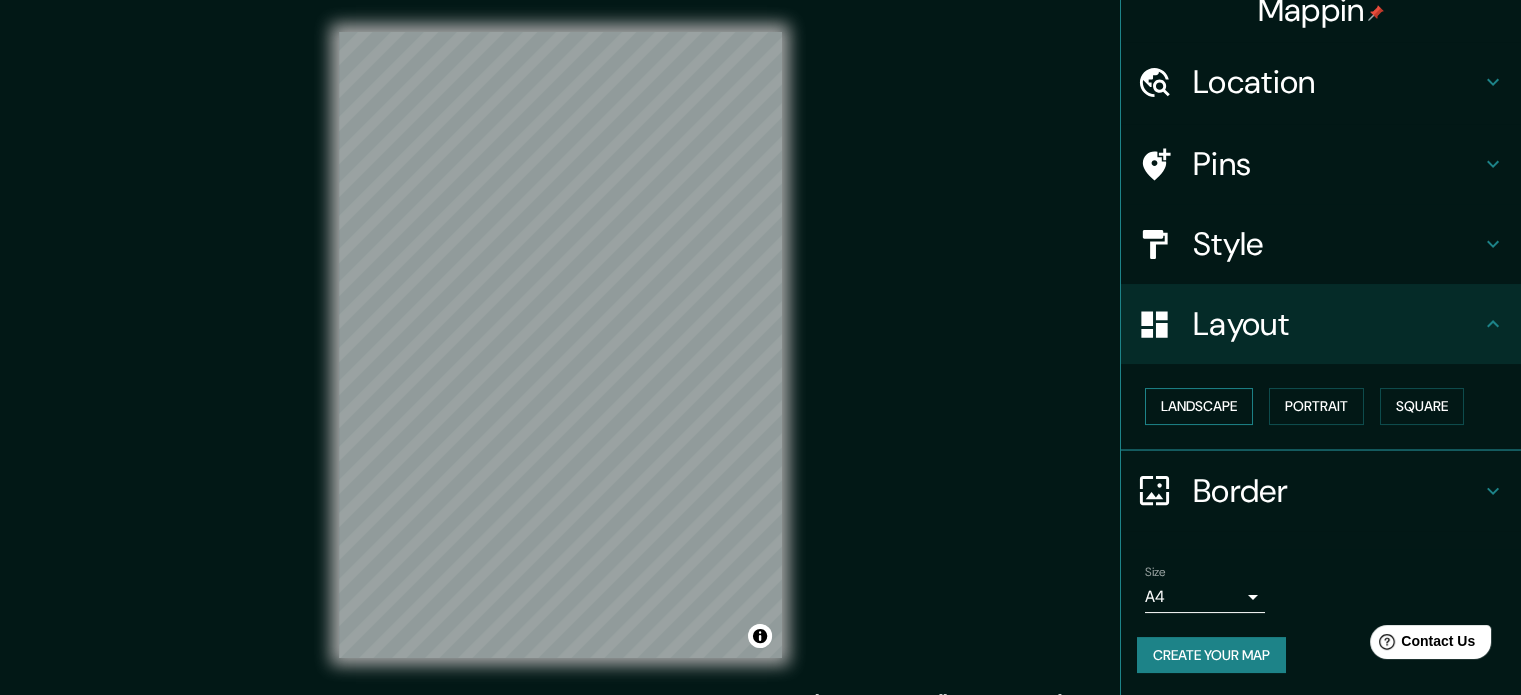 click on "Landscape" at bounding box center (1199, 406) 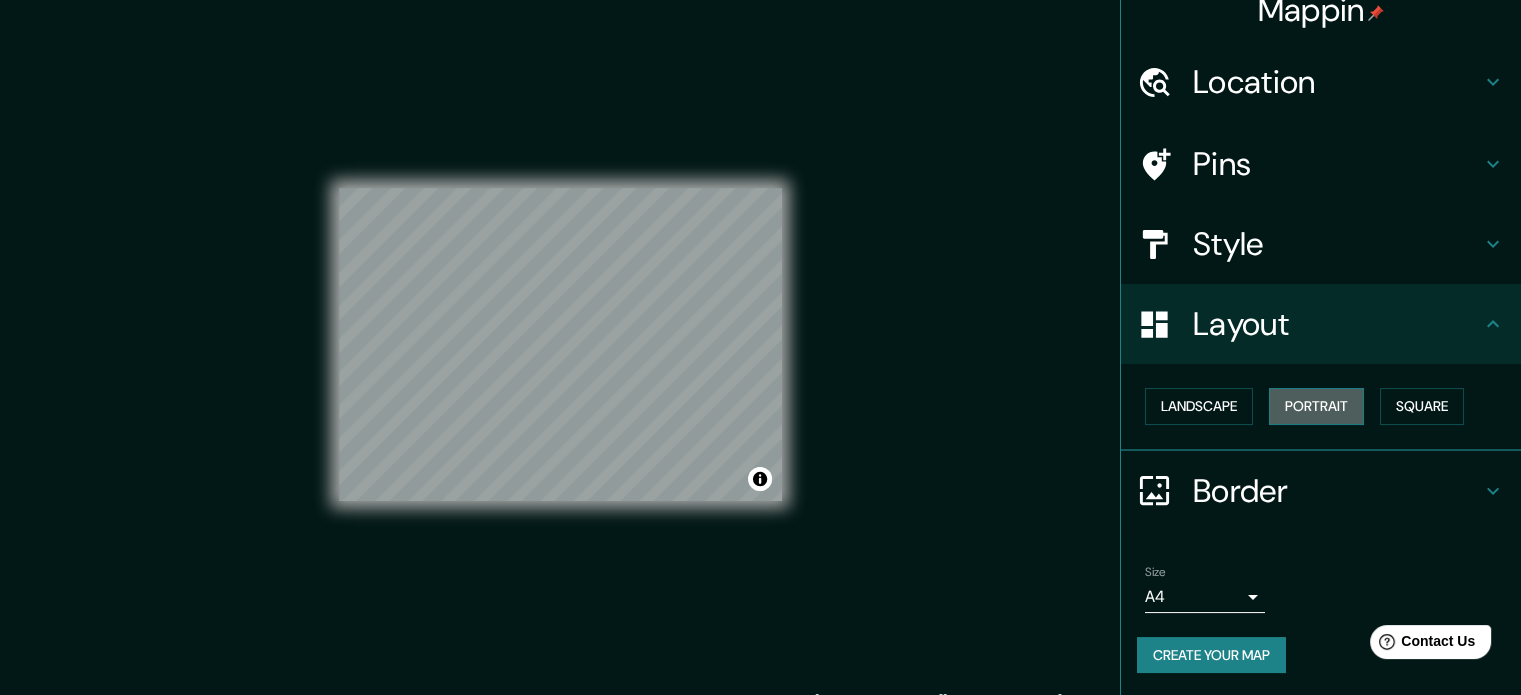 click on "Portrait" at bounding box center [1316, 406] 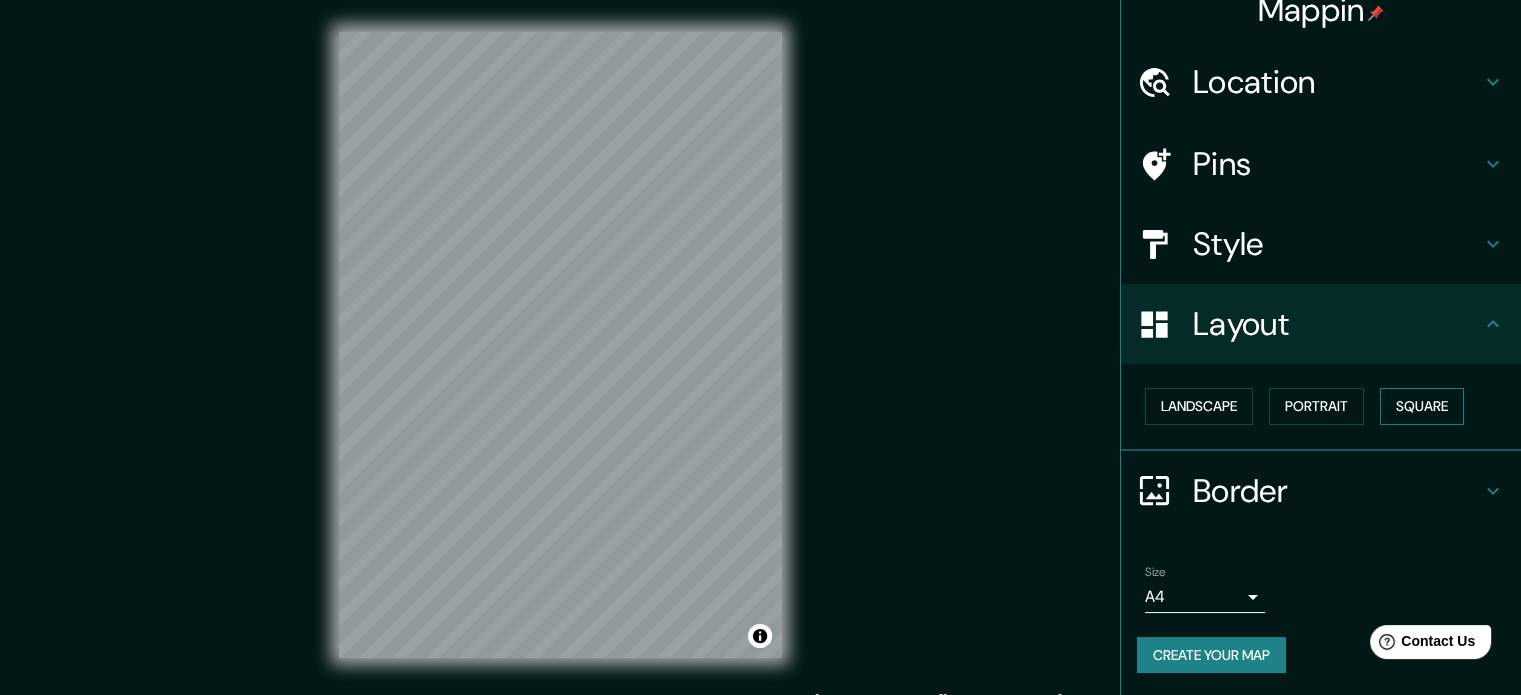 click on "Square" at bounding box center (1422, 406) 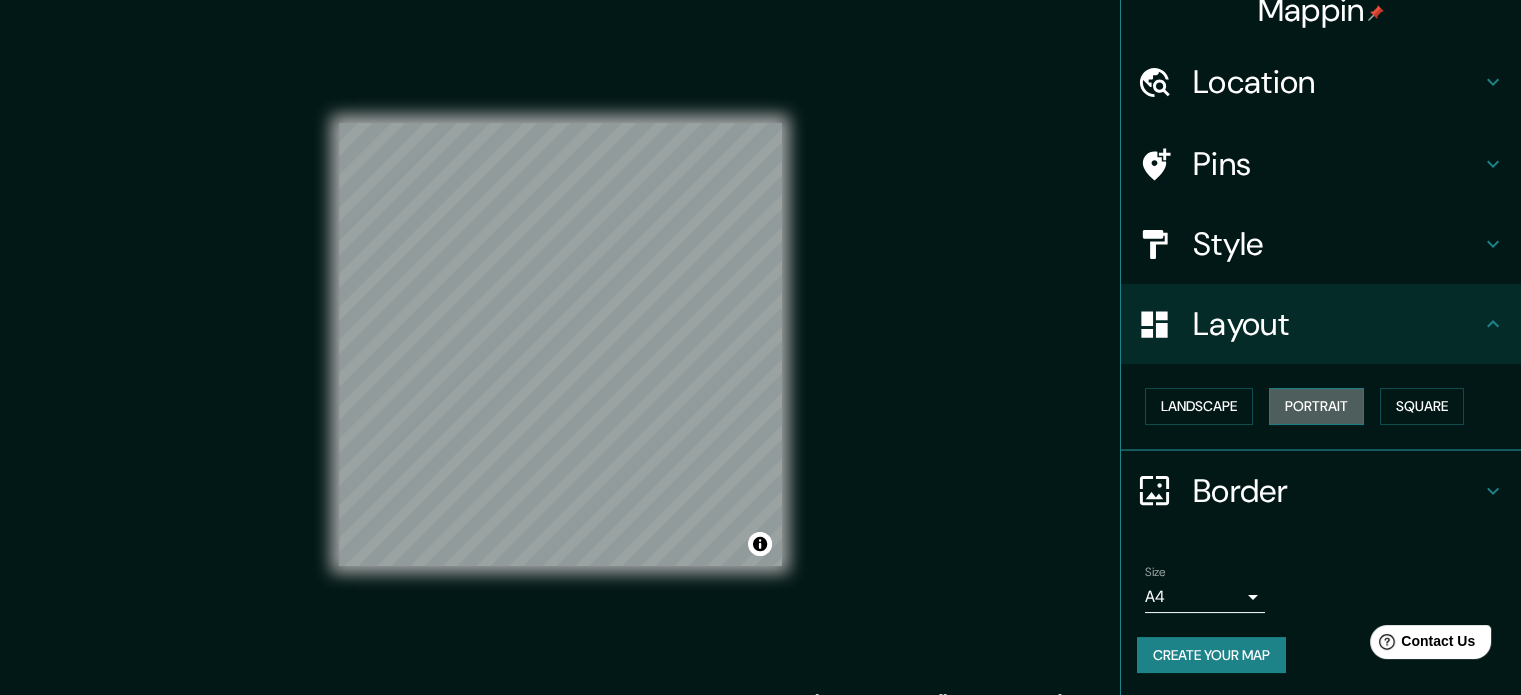 click on "Portrait" at bounding box center [1316, 406] 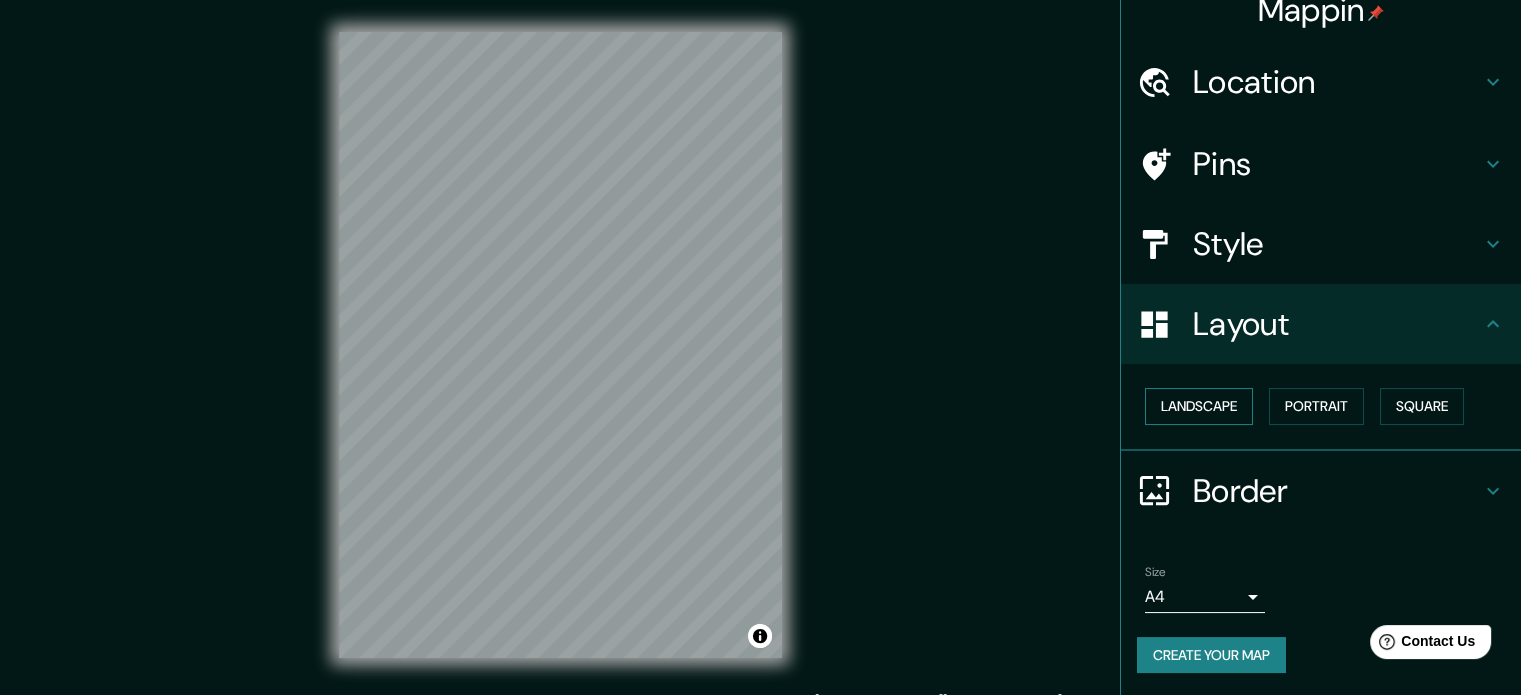 click on "Landscape" at bounding box center (1199, 406) 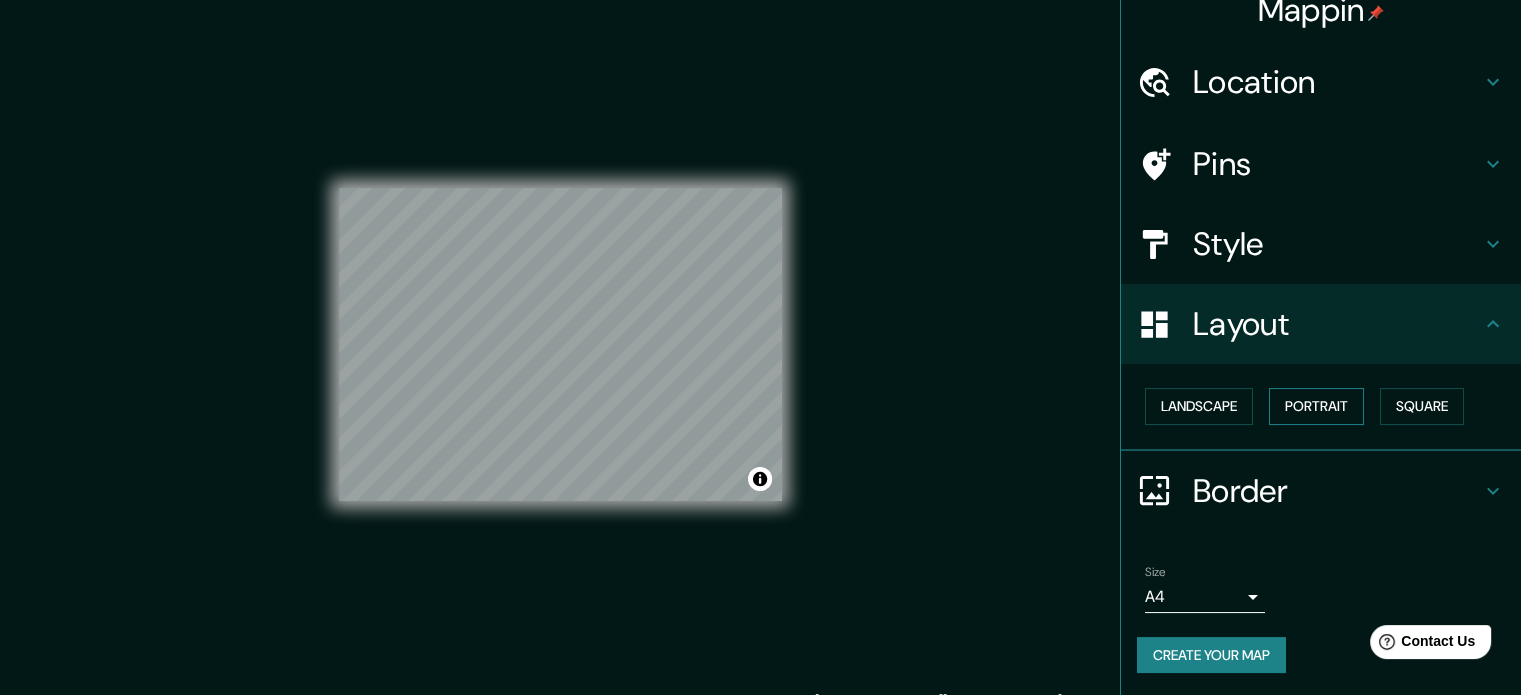 click on "Portrait" at bounding box center (1316, 406) 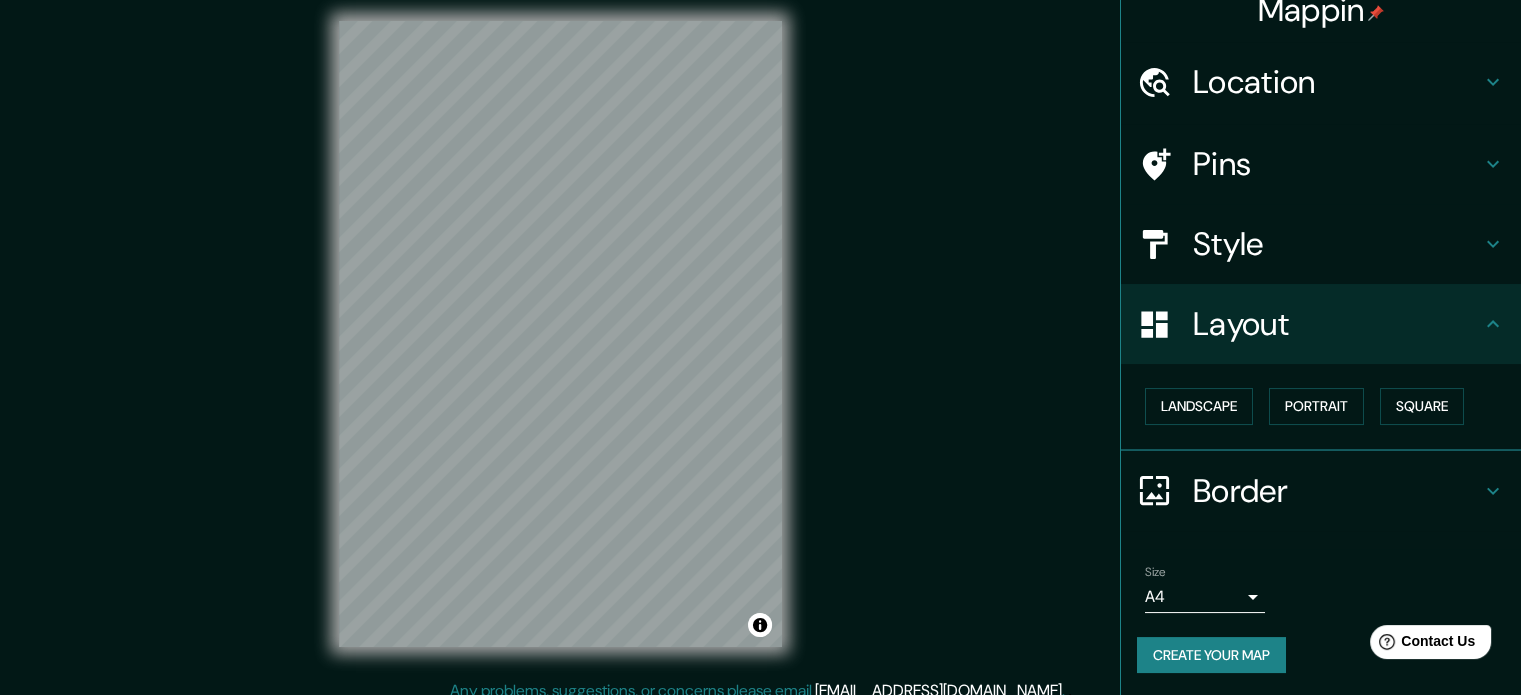 scroll, scrollTop: 26, scrollLeft: 0, axis: vertical 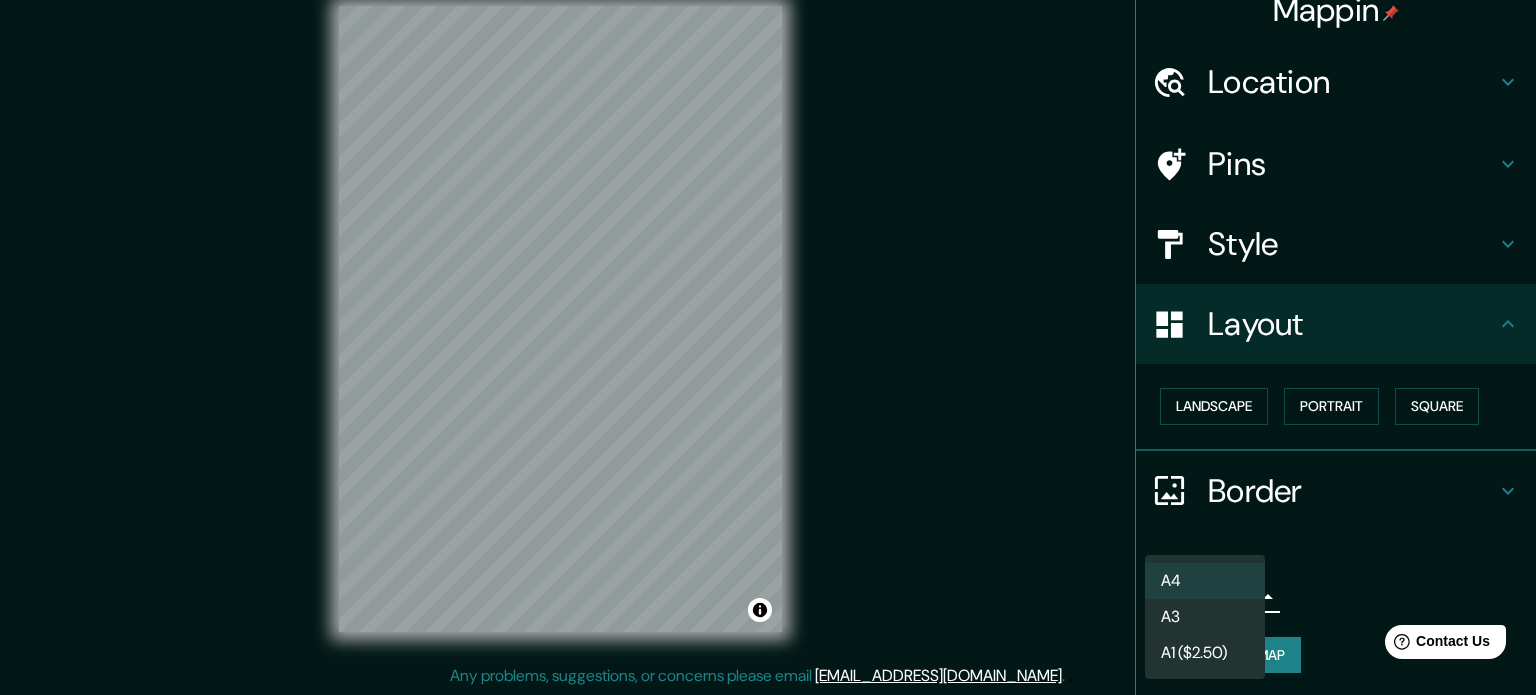 click on "Mappin Location [GEOGRAPHIC_DATA], [GEOGRAPHIC_DATA], [GEOGRAPHIC_DATA] [GEOGRAPHIC_DATA]  [GEOGRAPHIC_DATA], [GEOGRAPHIC_DATA] Departamento de [GEOGRAPHIC_DATA]  [GEOGRAPHIC_DATA] [GEOGRAPHIC_DATA]  [GEOGRAPHIC_DATA], [GEOGRAPHIC_DATA] Pins Style Layout Landscape Portrait Square Border Choose a border.  Hint : you can make layers of the frame opaque to create some cool effects. None Simple Transparent Fancy Size A4 single Create your map © Mapbox   © OpenStreetMap   Improve this map Any problems, suggestions, or concerns please email    [EMAIL_ADDRESS][DOMAIN_NAME] . . . A4 A3 A1 ($2.50)" at bounding box center (768, 321) 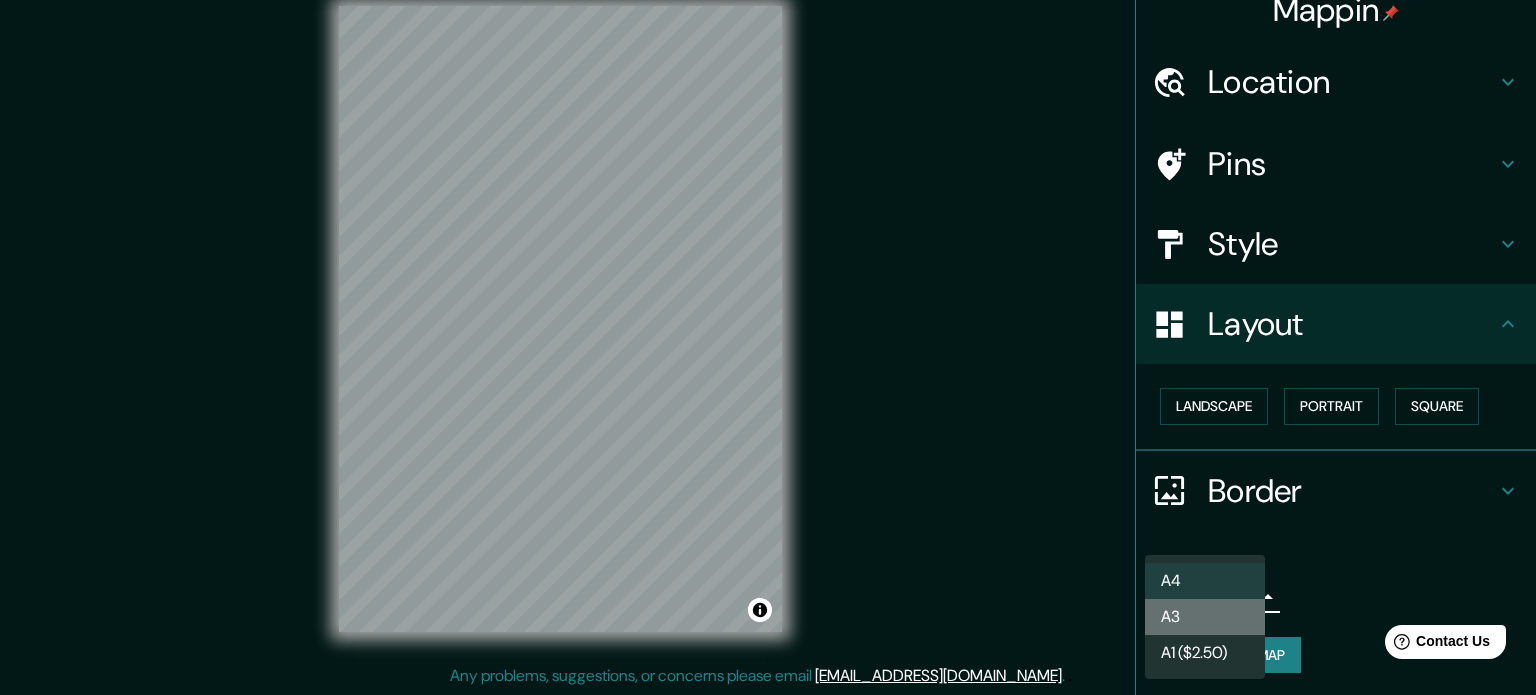 click on "A3" at bounding box center [1205, 617] 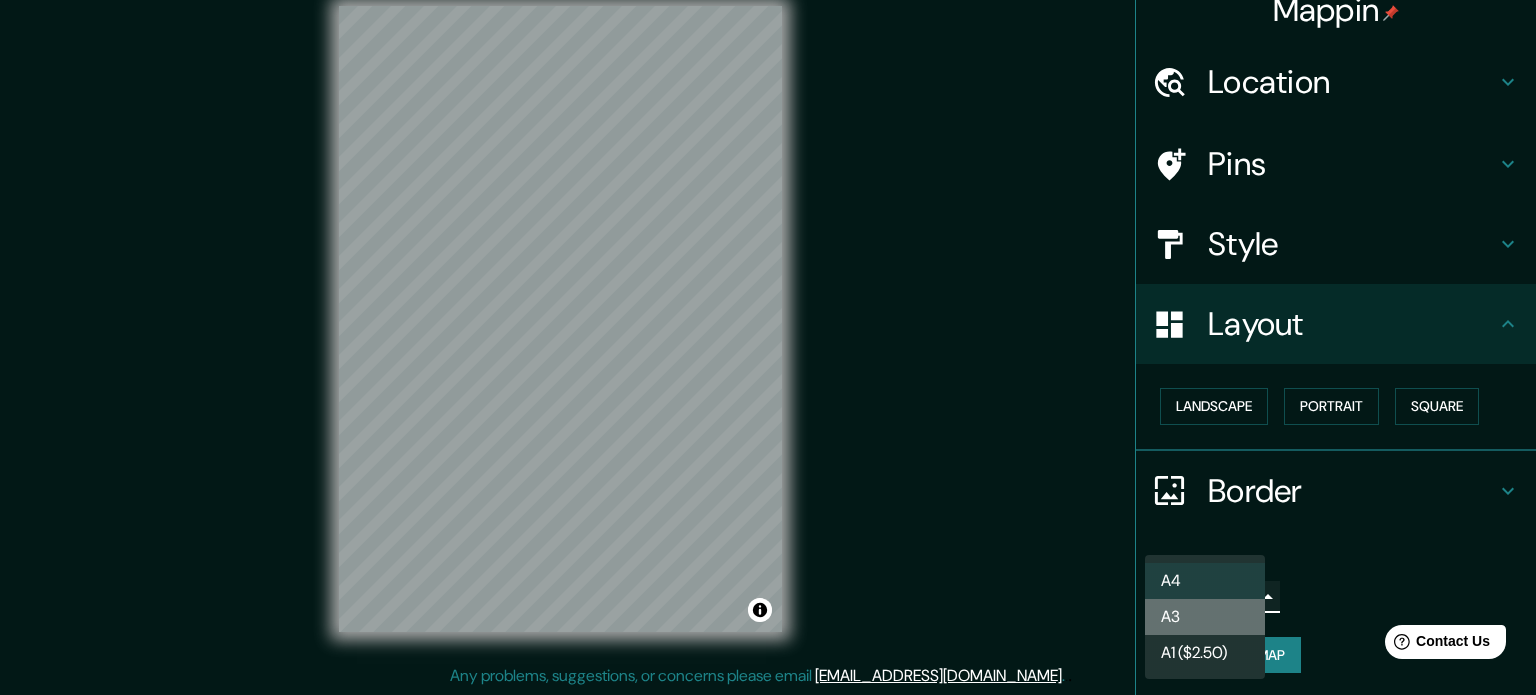 type on "a4" 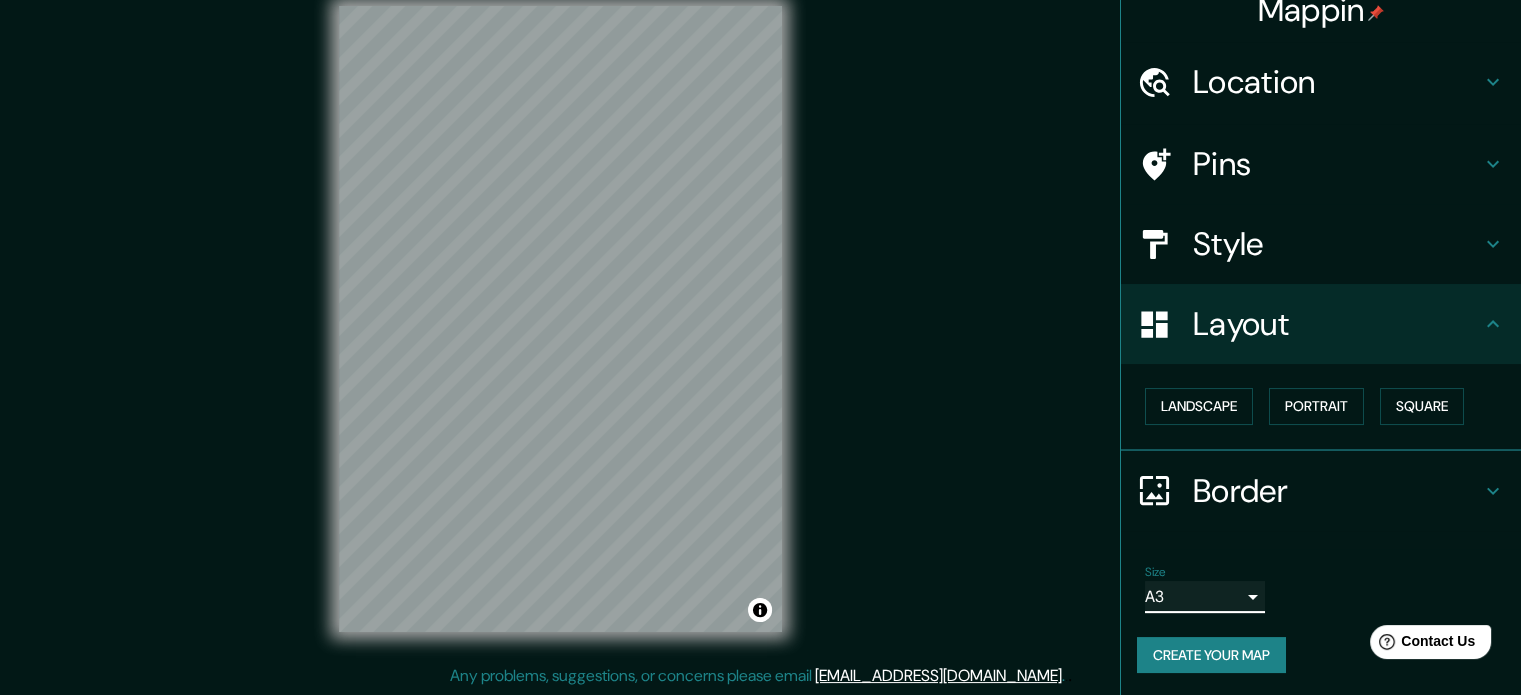 scroll, scrollTop: 0, scrollLeft: 0, axis: both 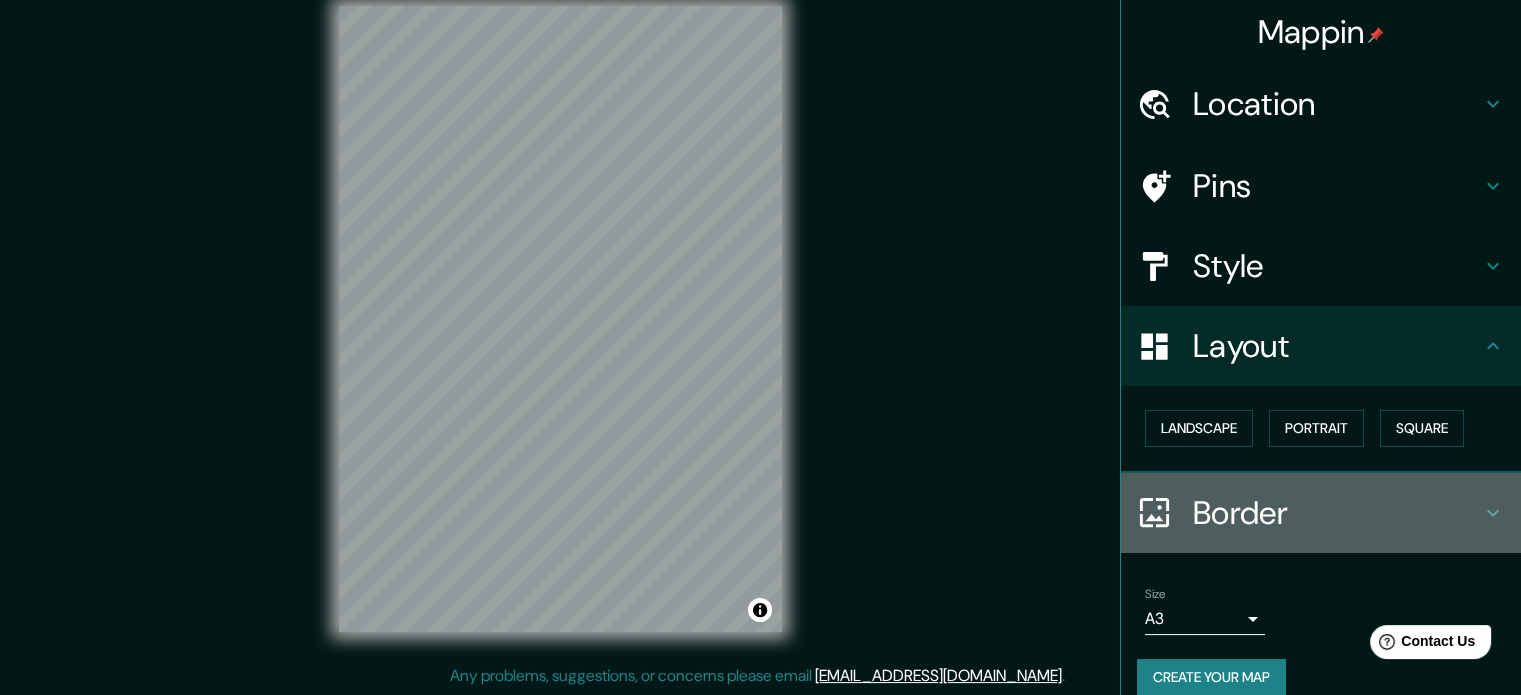 click 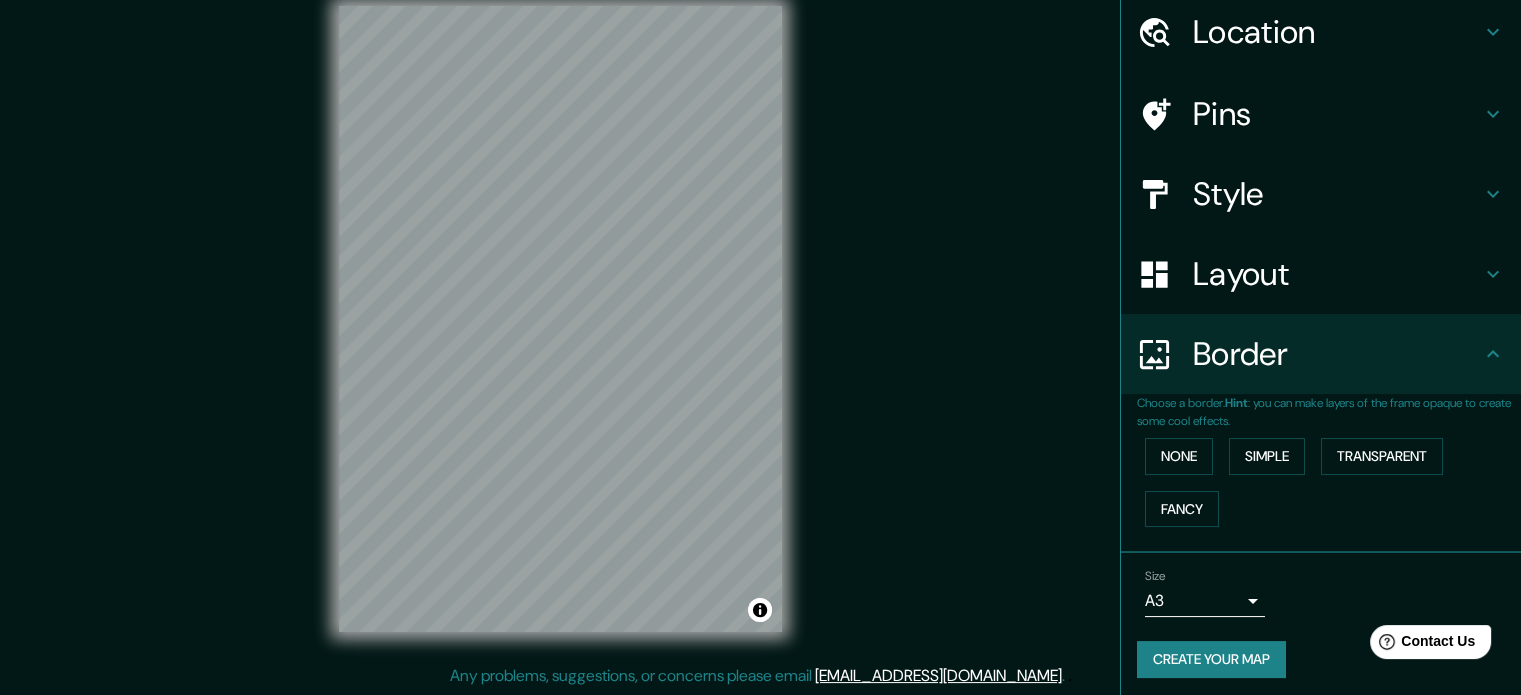 scroll, scrollTop: 76, scrollLeft: 0, axis: vertical 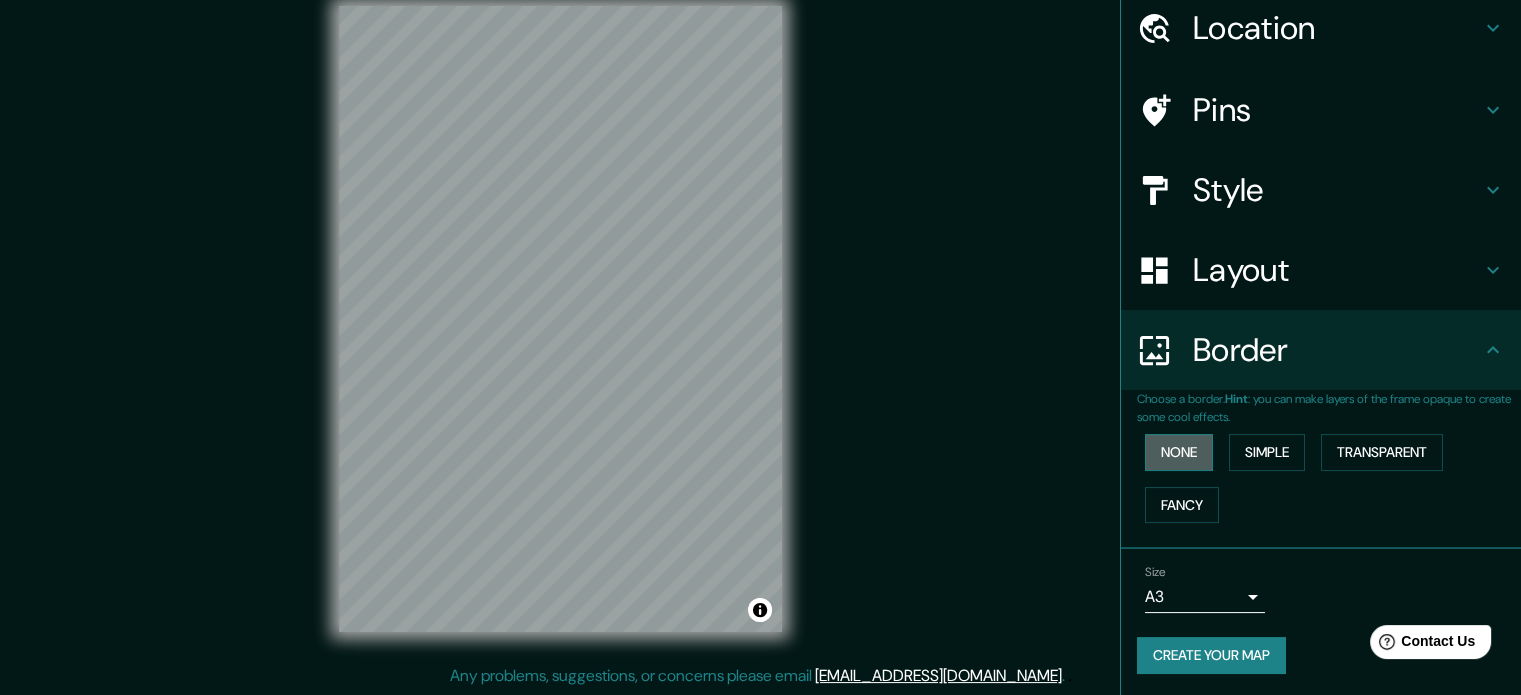 click on "None" at bounding box center [1179, 452] 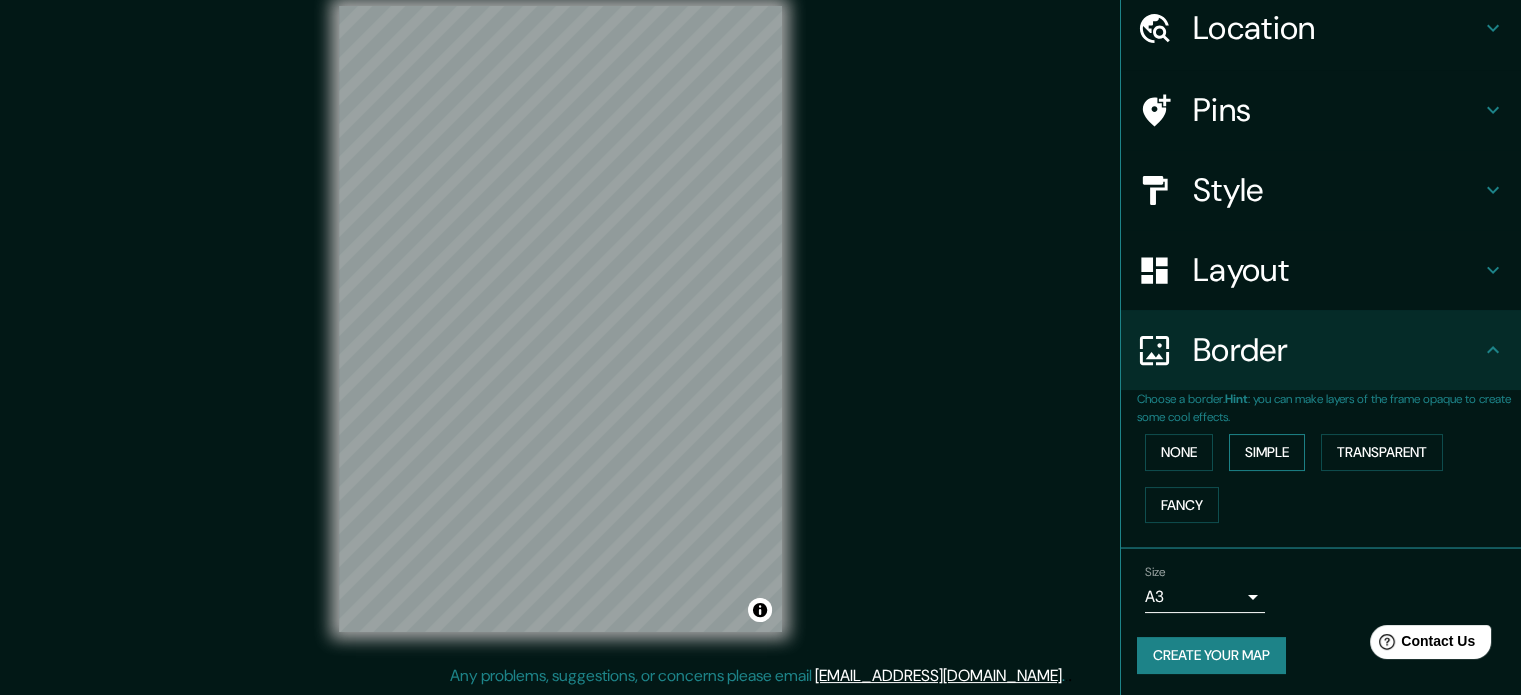 click on "Simple" at bounding box center (1267, 452) 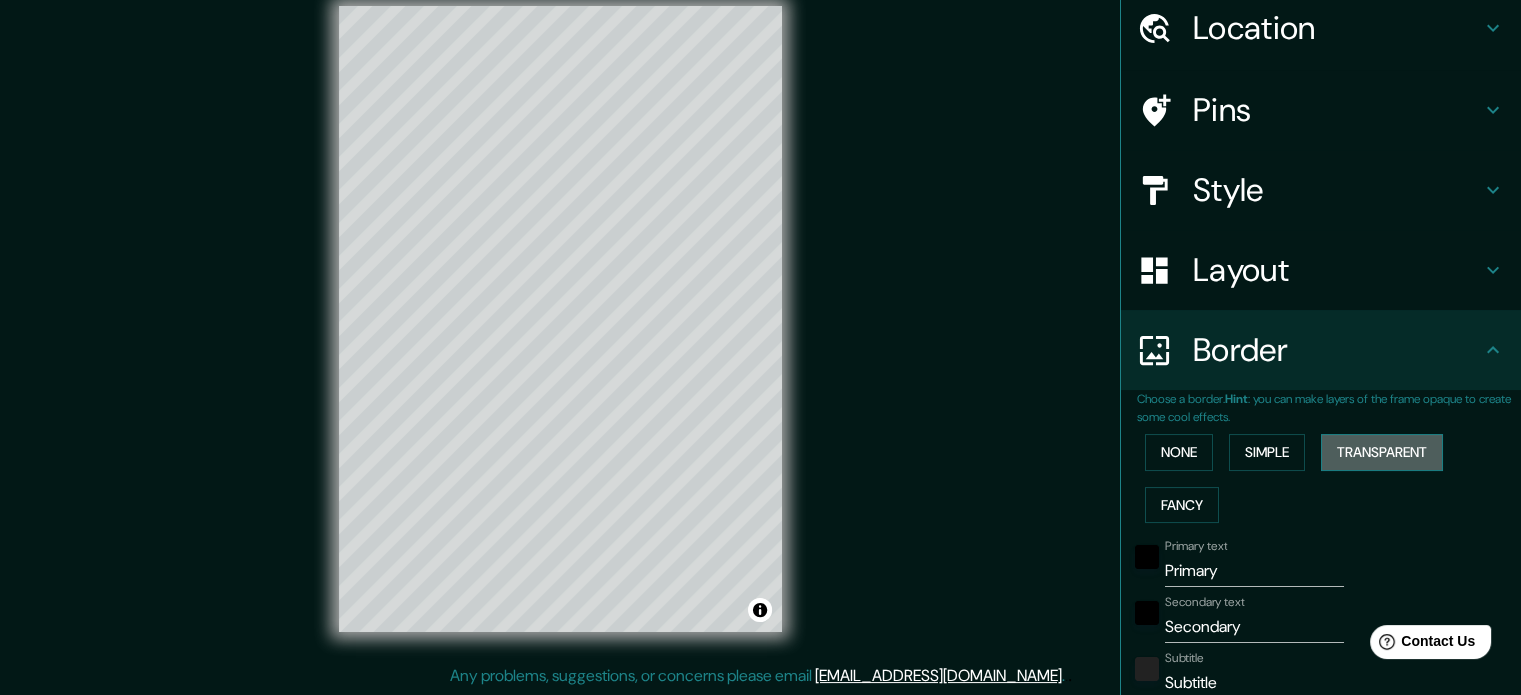 click on "Transparent" at bounding box center (1382, 452) 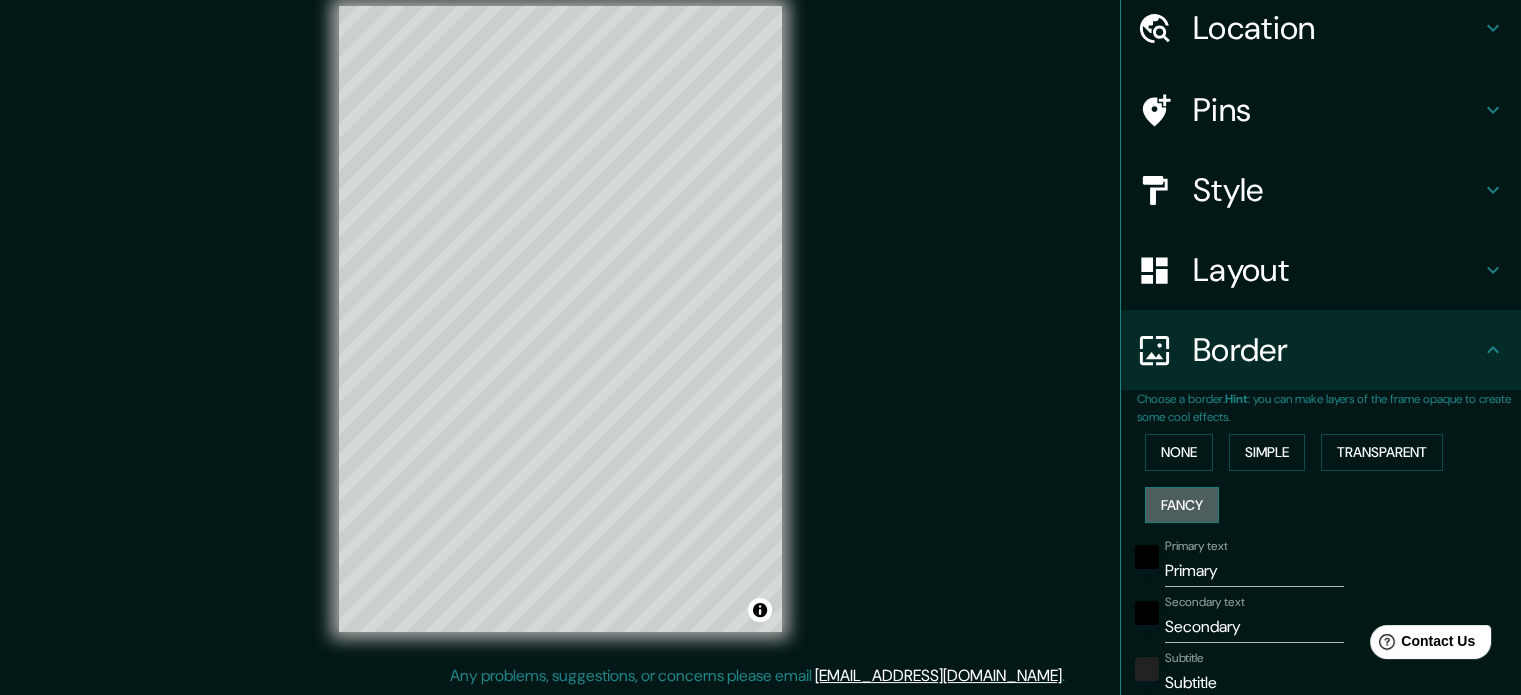 click on "Fancy" at bounding box center (1182, 505) 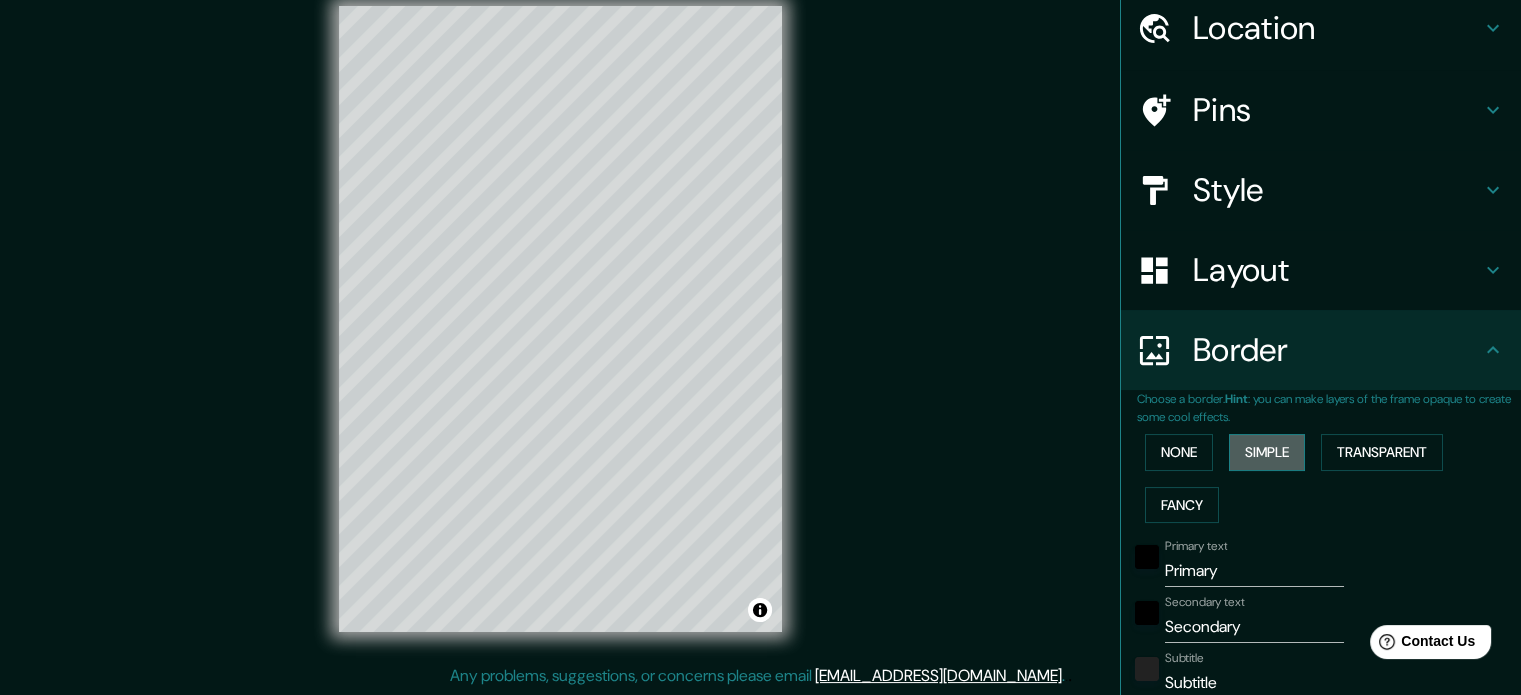 click on "Simple" at bounding box center [1267, 452] 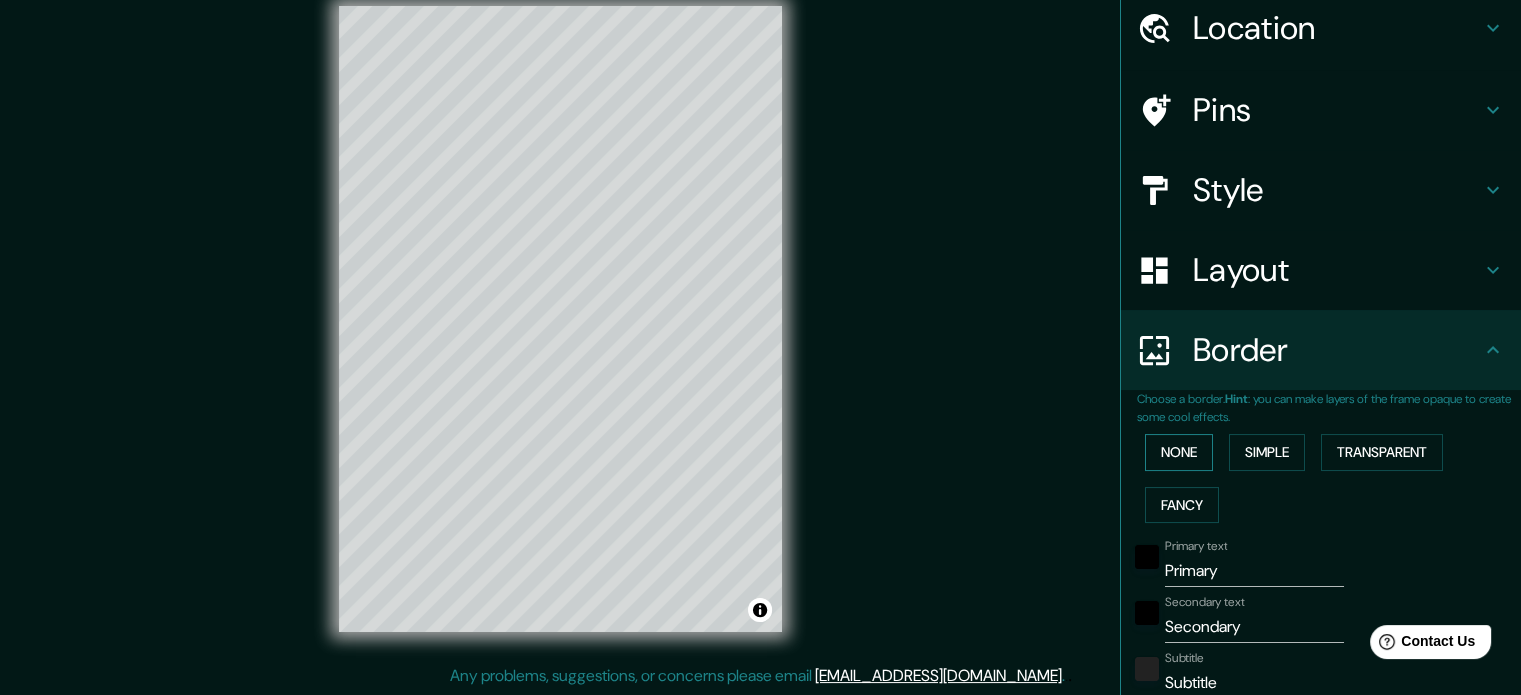 click on "None" at bounding box center (1179, 452) 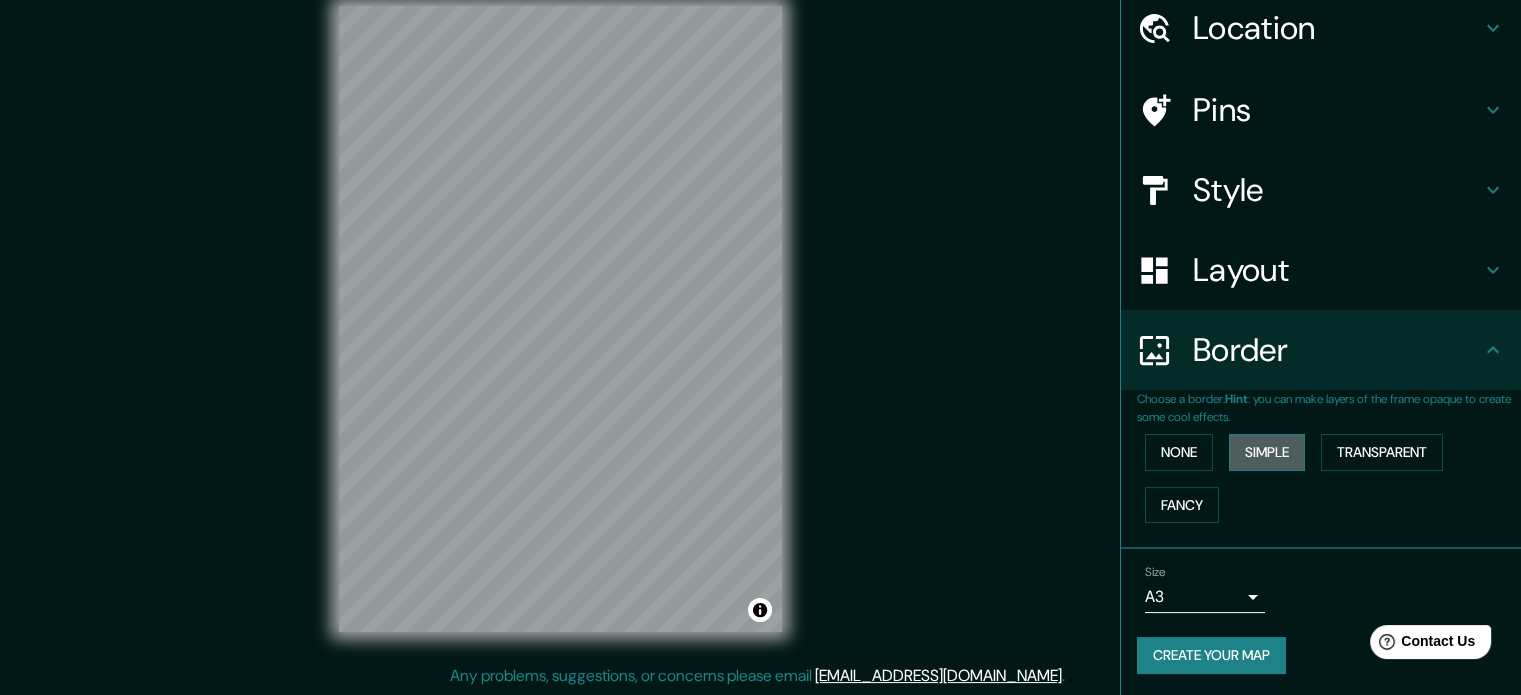 click on "Simple" at bounding box center [1267, 452] 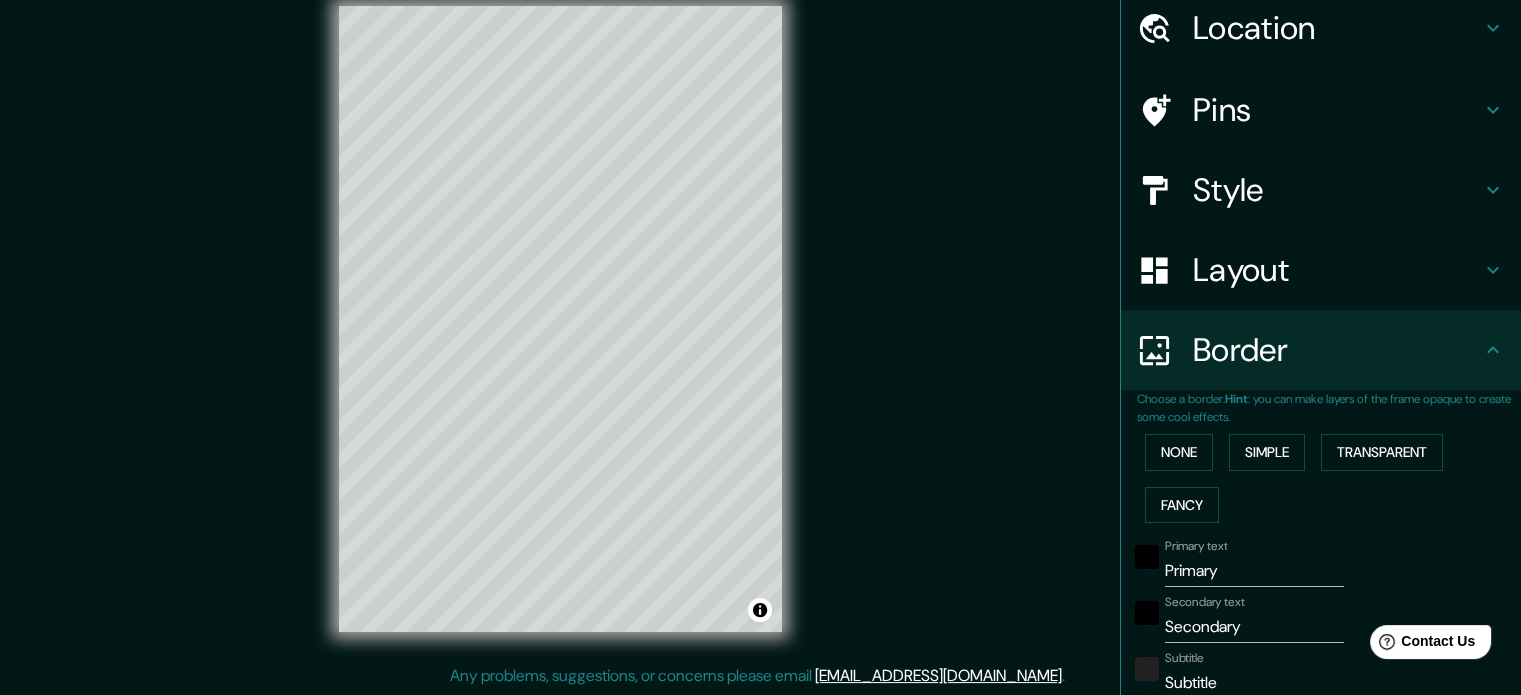 click on "Primary" at bounding box center (1254, 571) 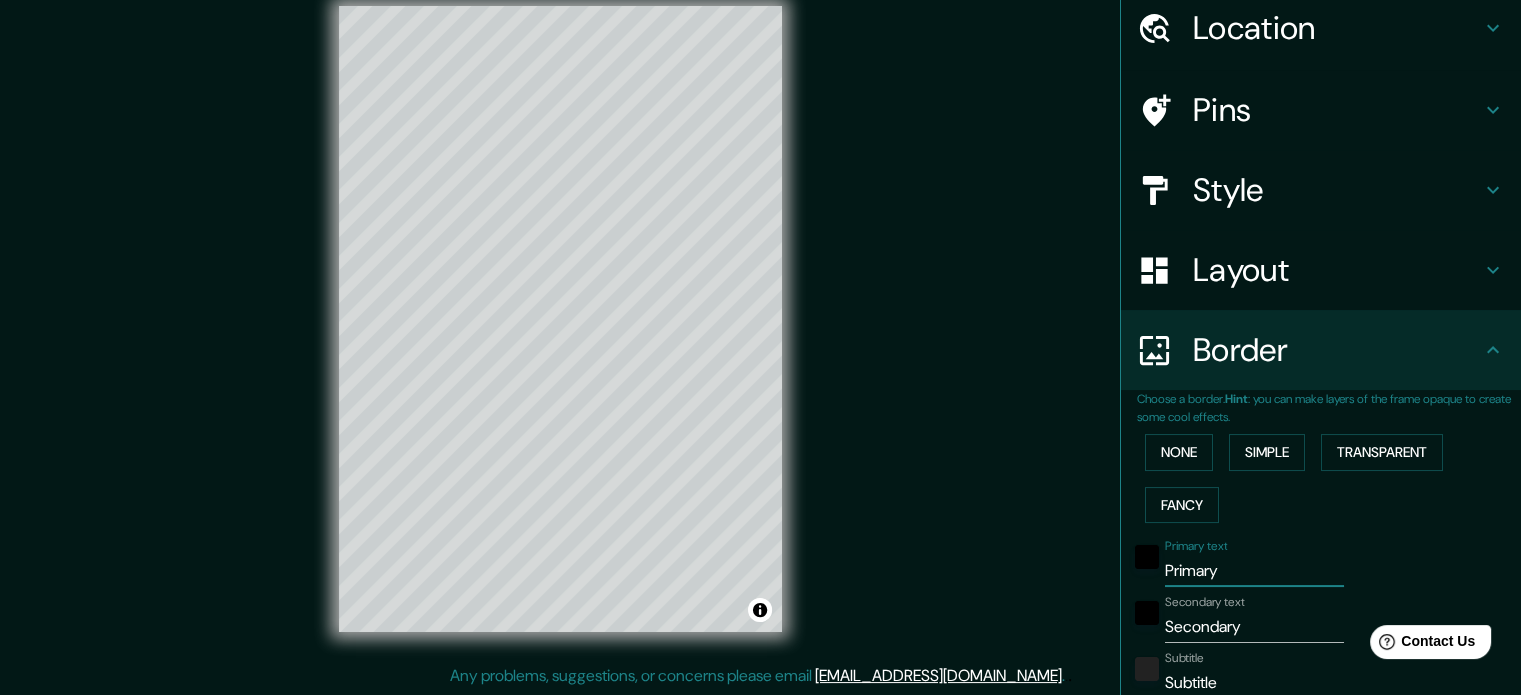 click on "Primary" at bounding box center [1254, 571] 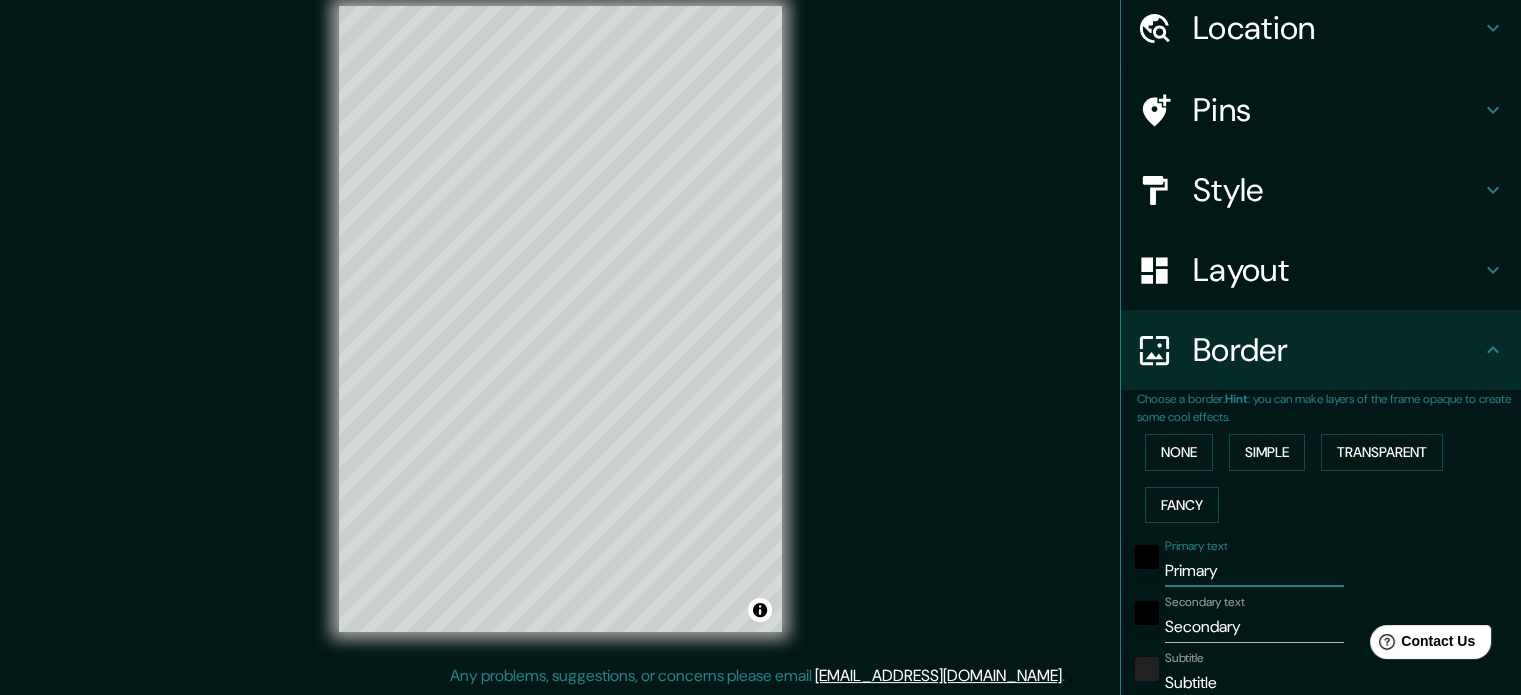 type on "177" 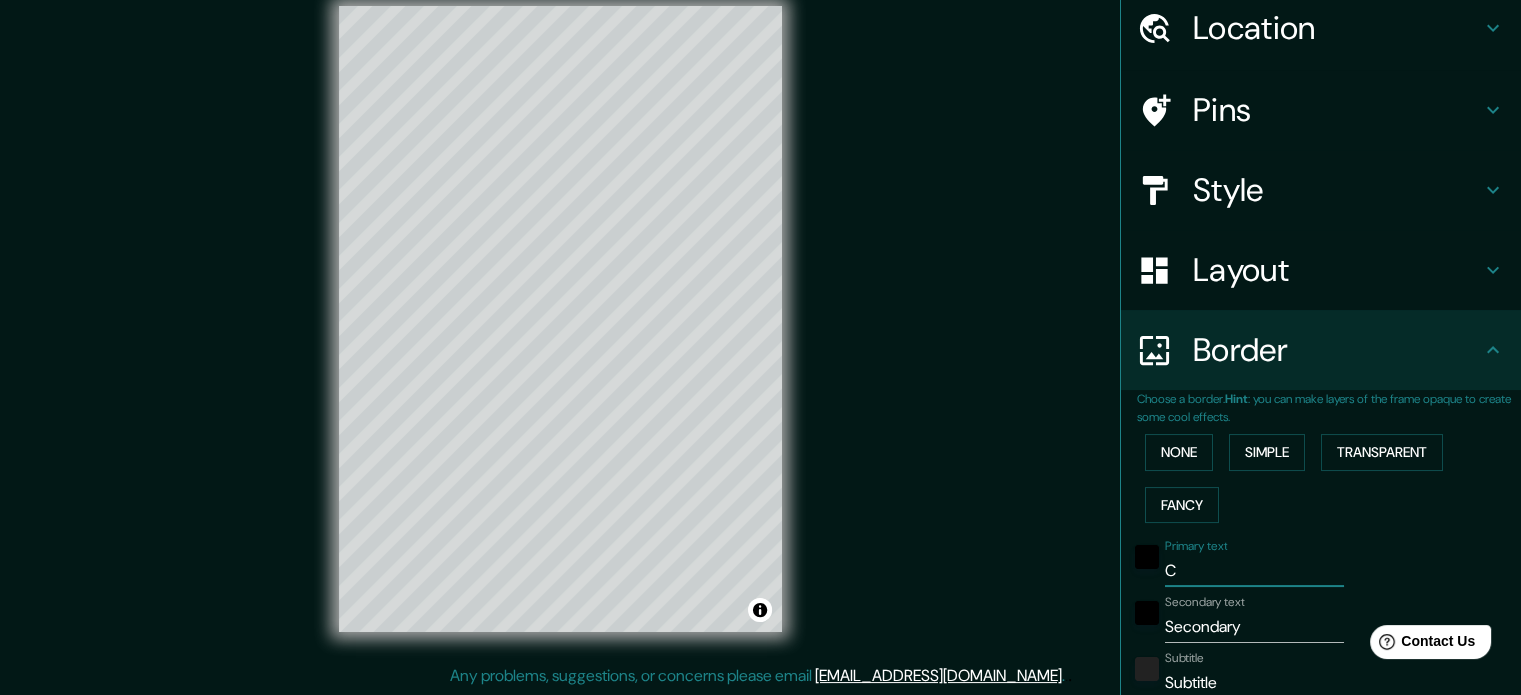 type on "CU" 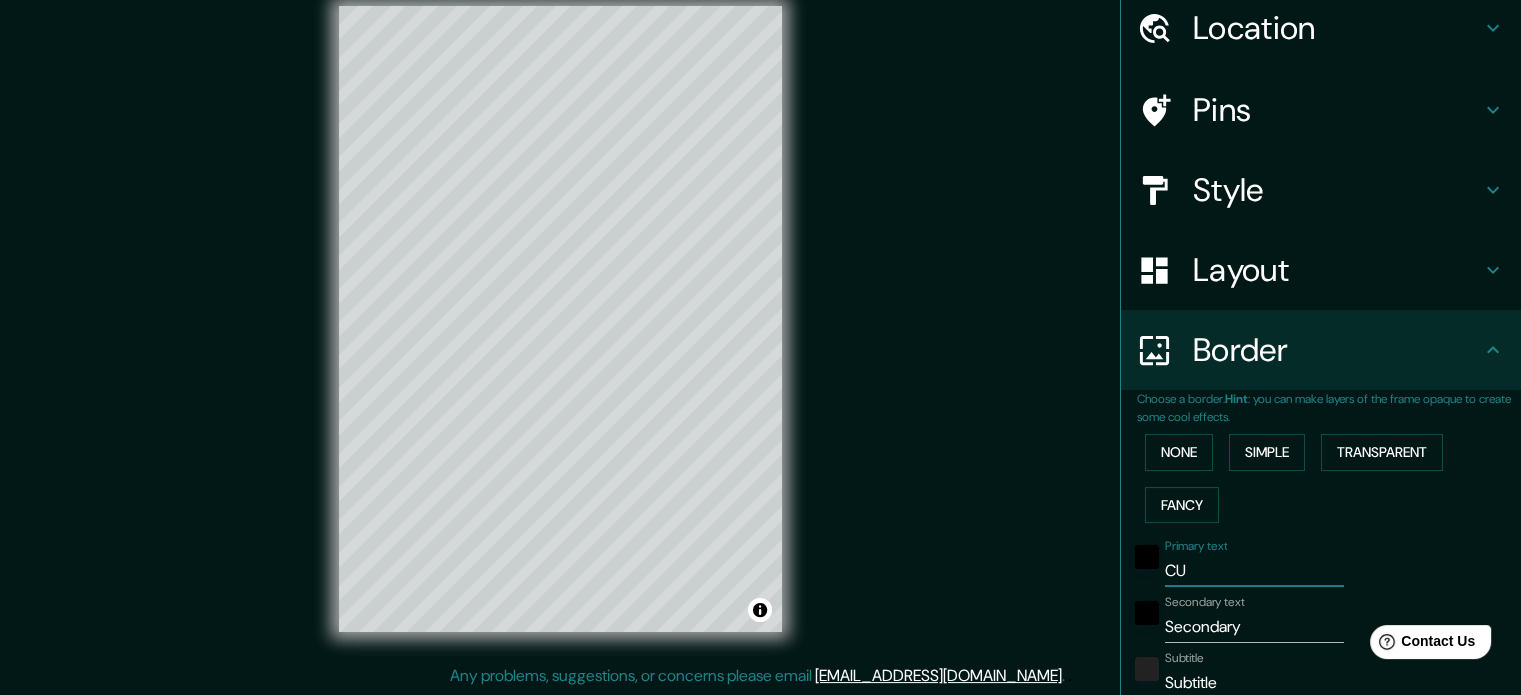 type on "CUS" 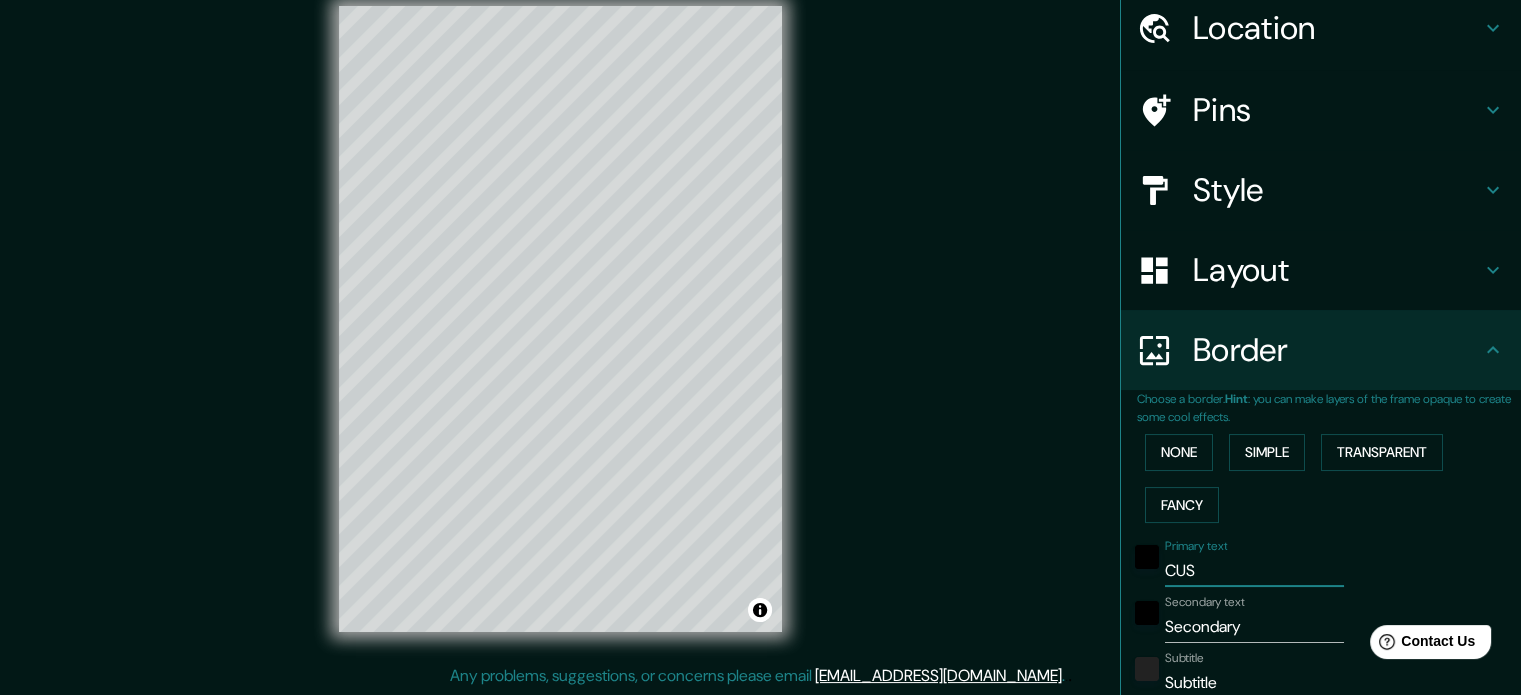 type on "CUSC" 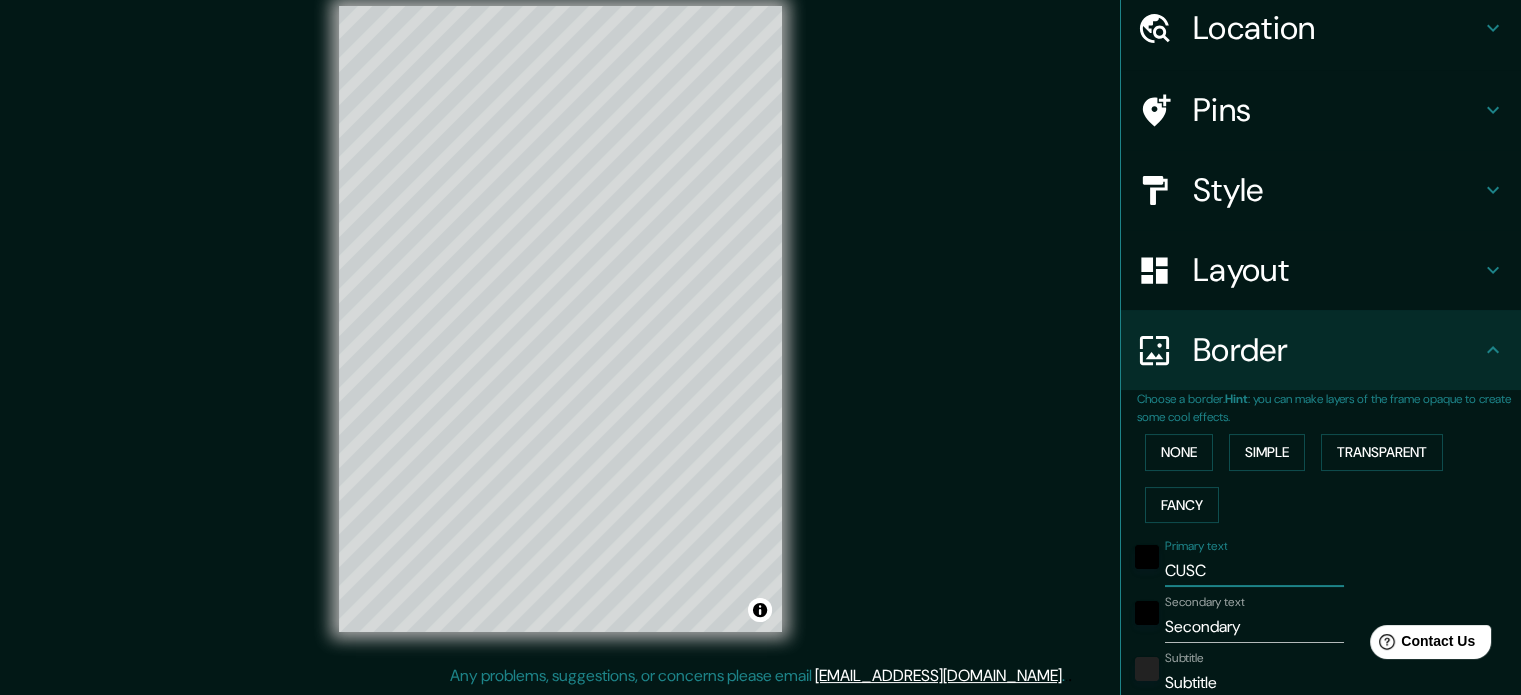 type on "CUSCO" 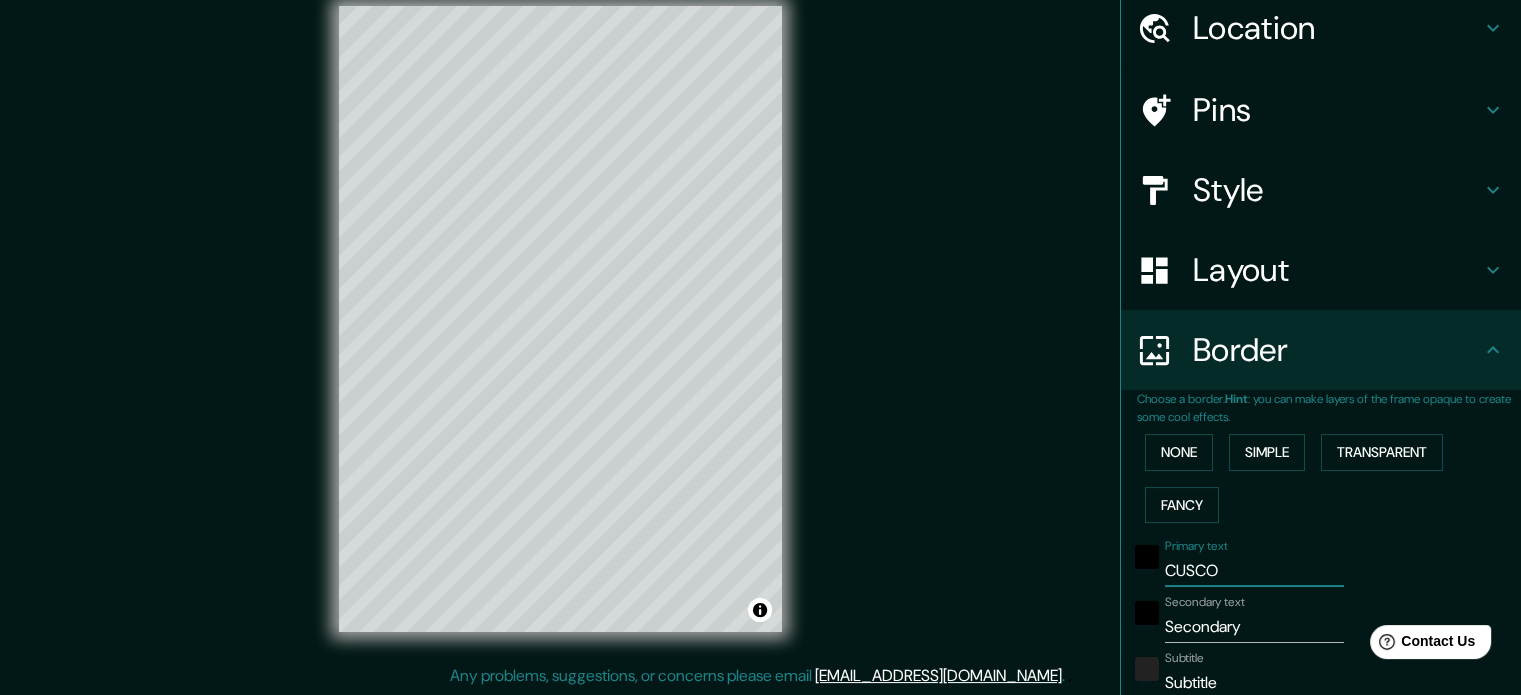 type on "CUSCO" 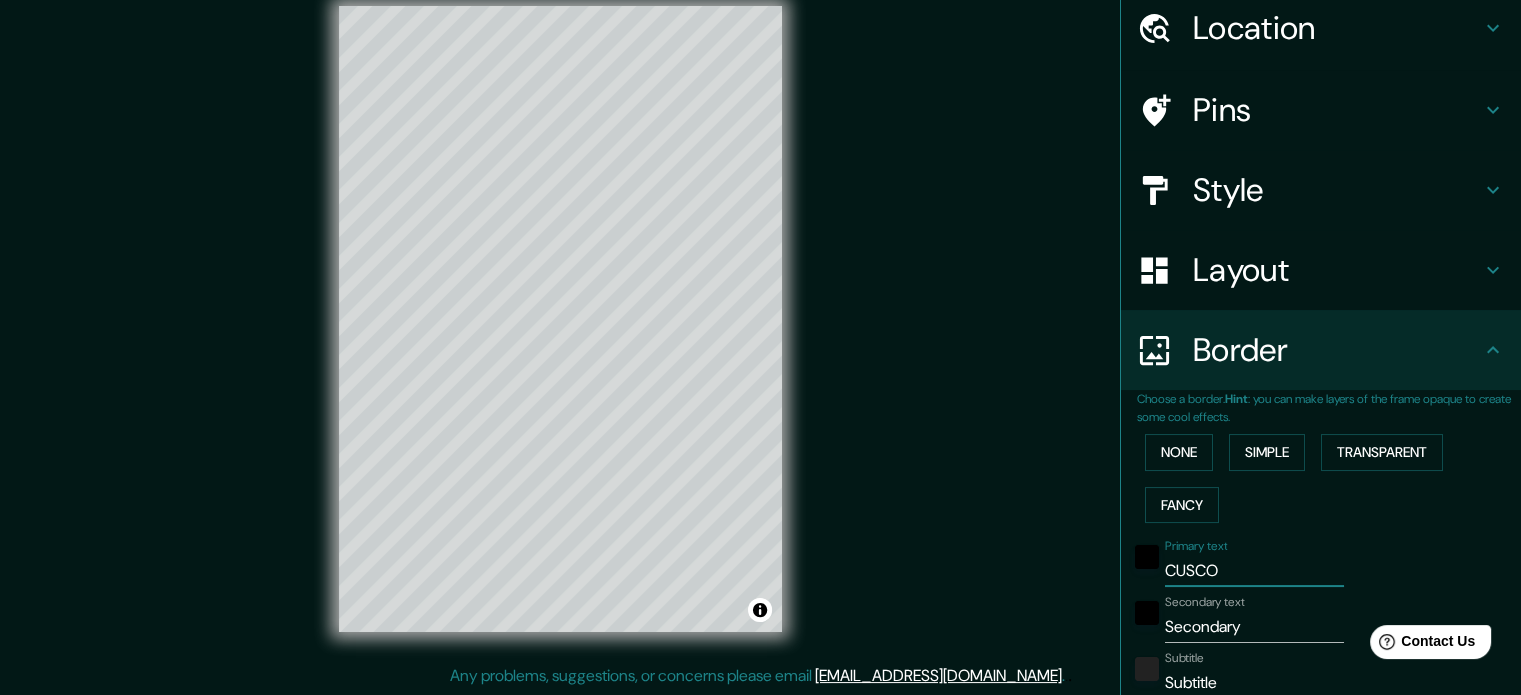 click on "Secondary" at bounding box center [1254, 627] 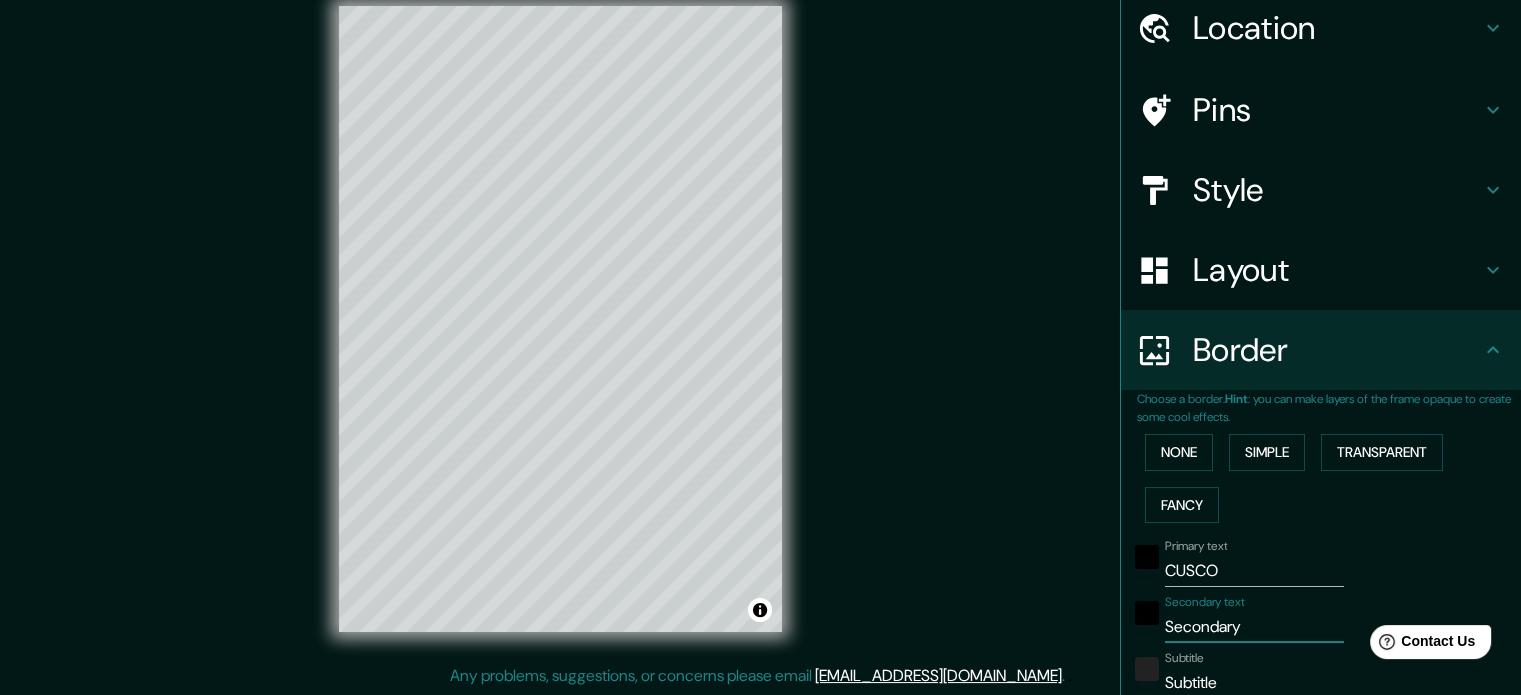 click on "Secondary" at bounding box center [1254, 627] 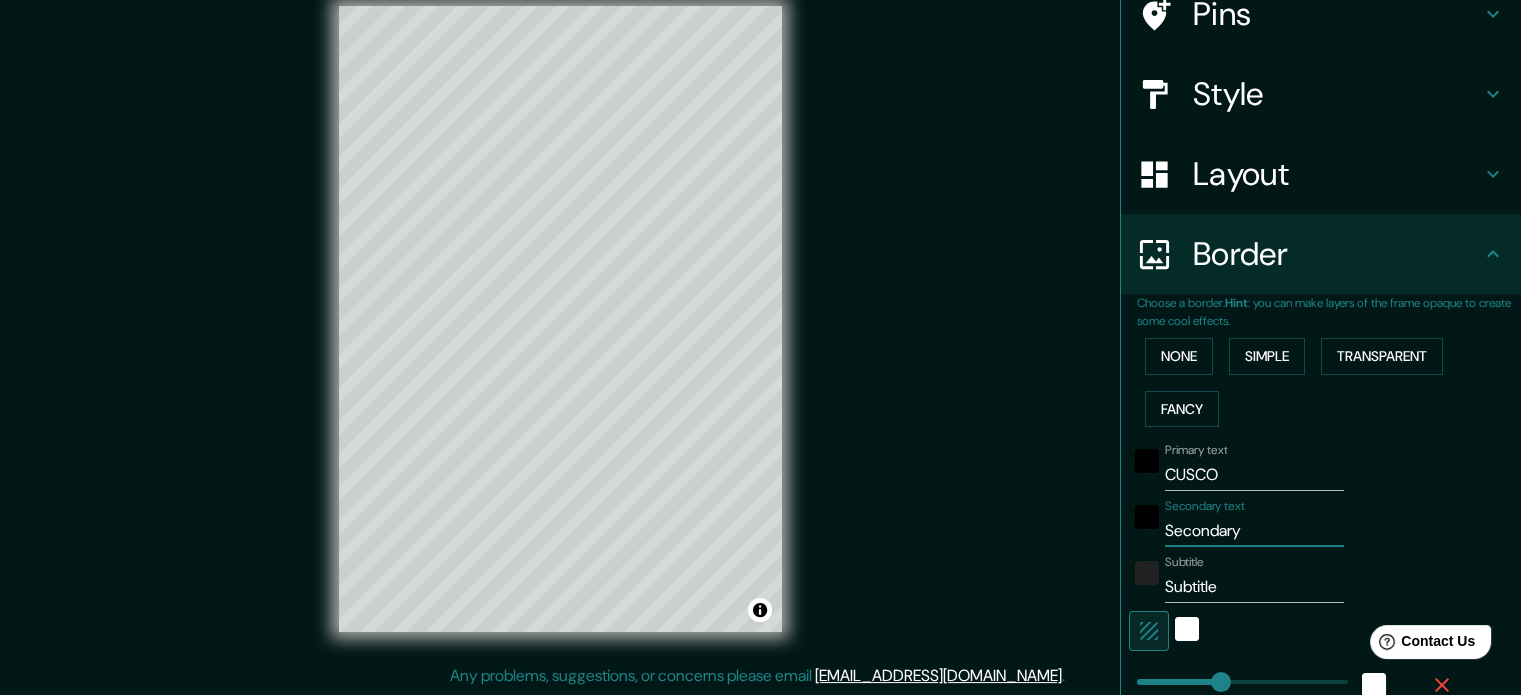 scroll, scrollTop: 176, scrollLeft: 0, axis: vertical 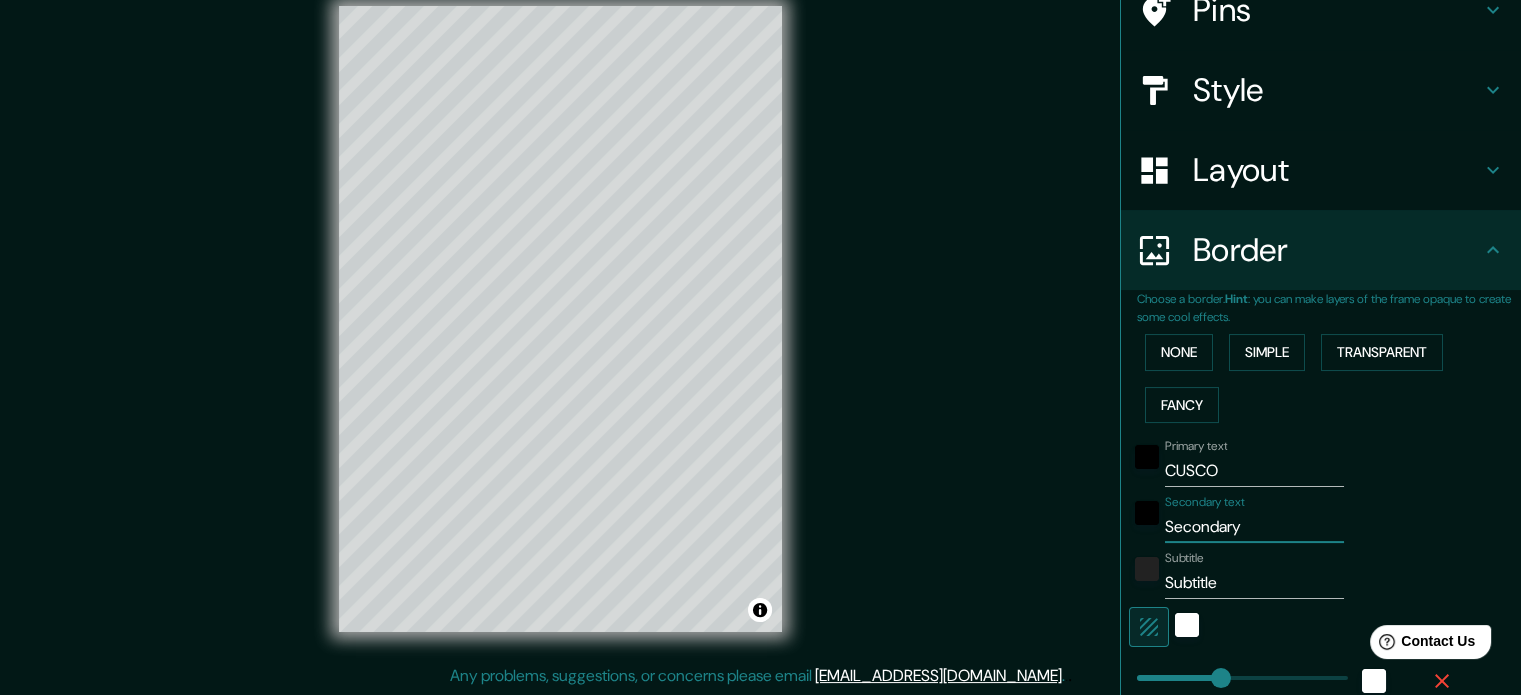 click on "Subtitle" at bounding box center (1254, 583) 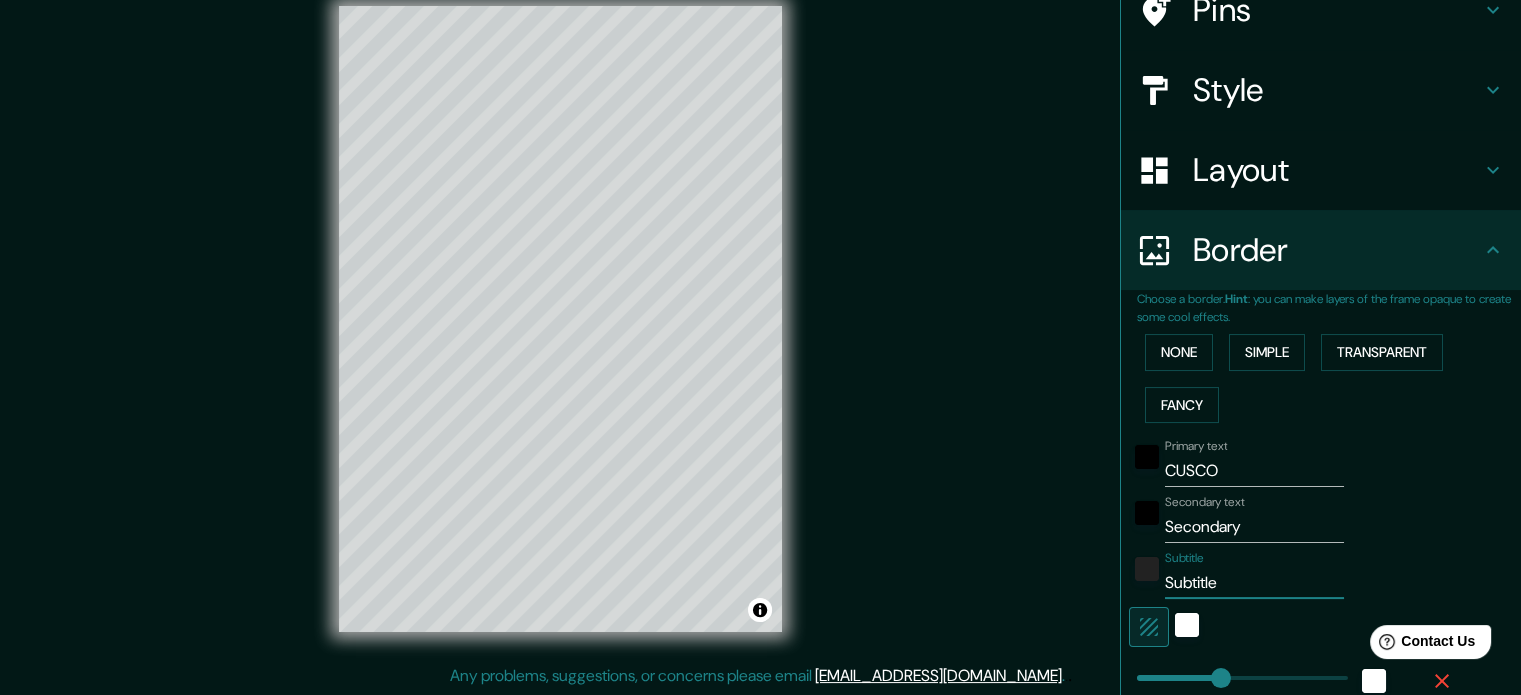 click on "Subtitle" at bounding box center (1254, 583) 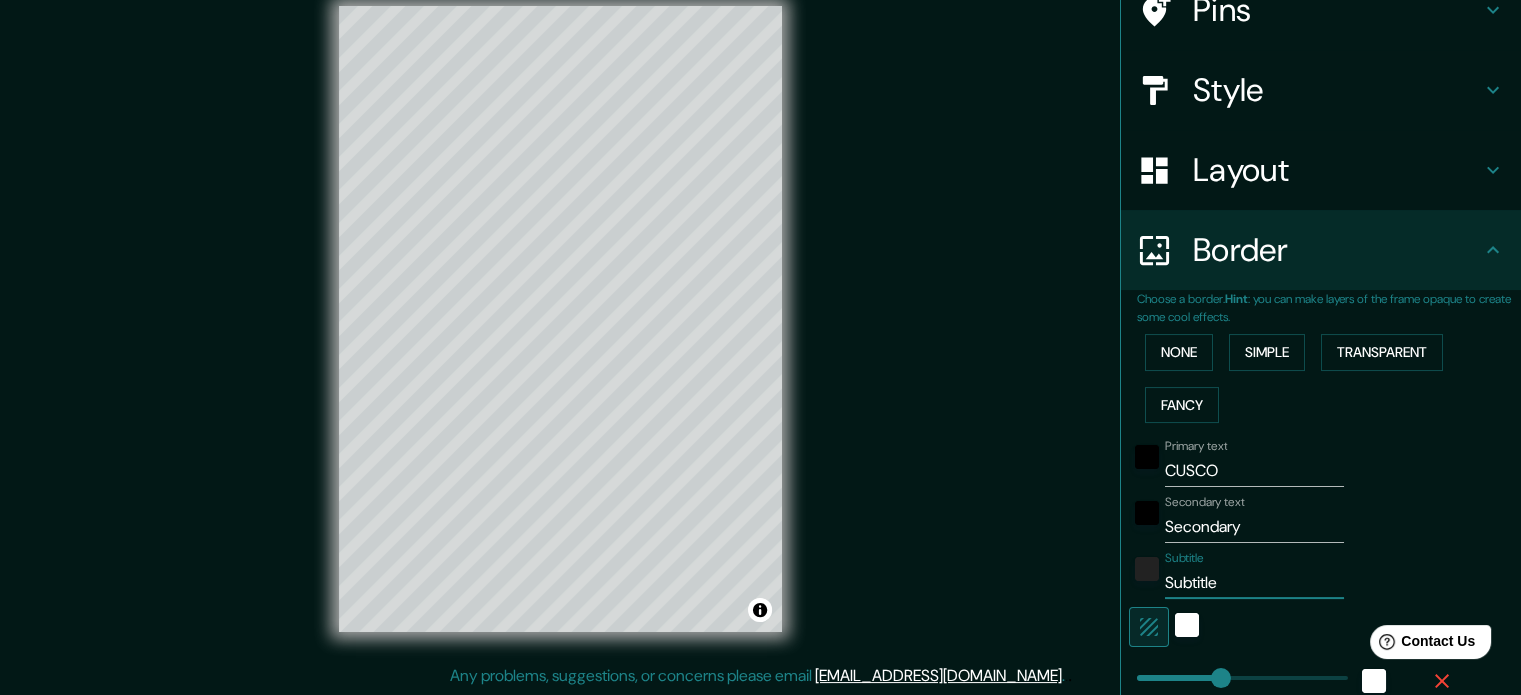 type on "177" 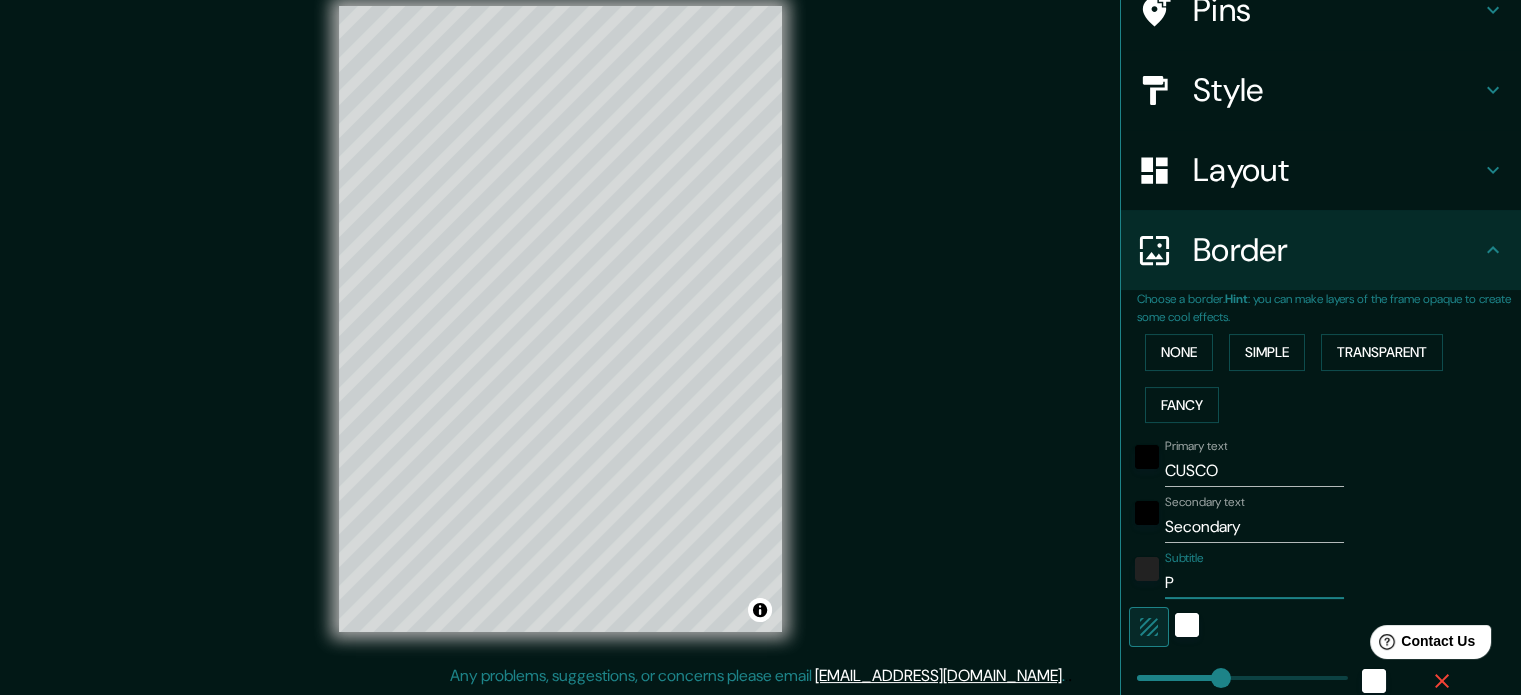 type on "Pe" 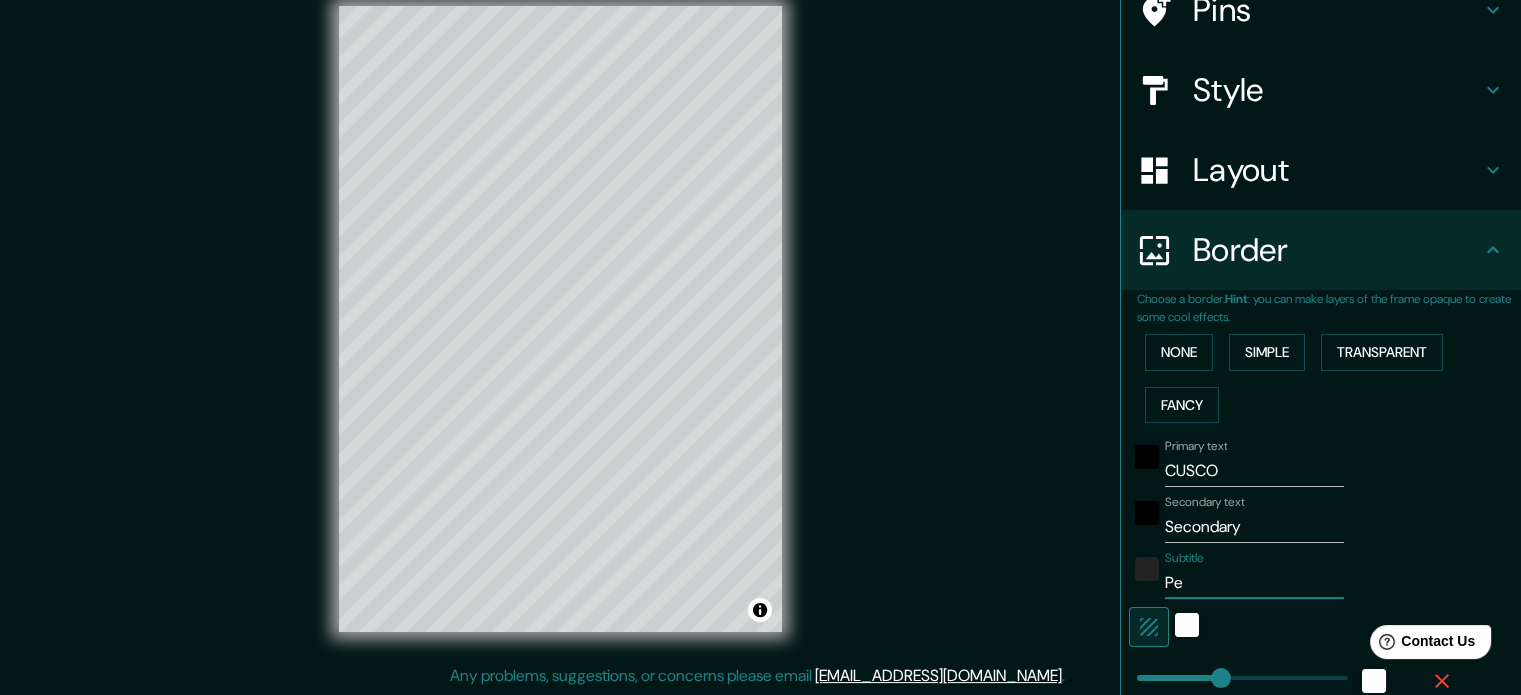 type on "Per" 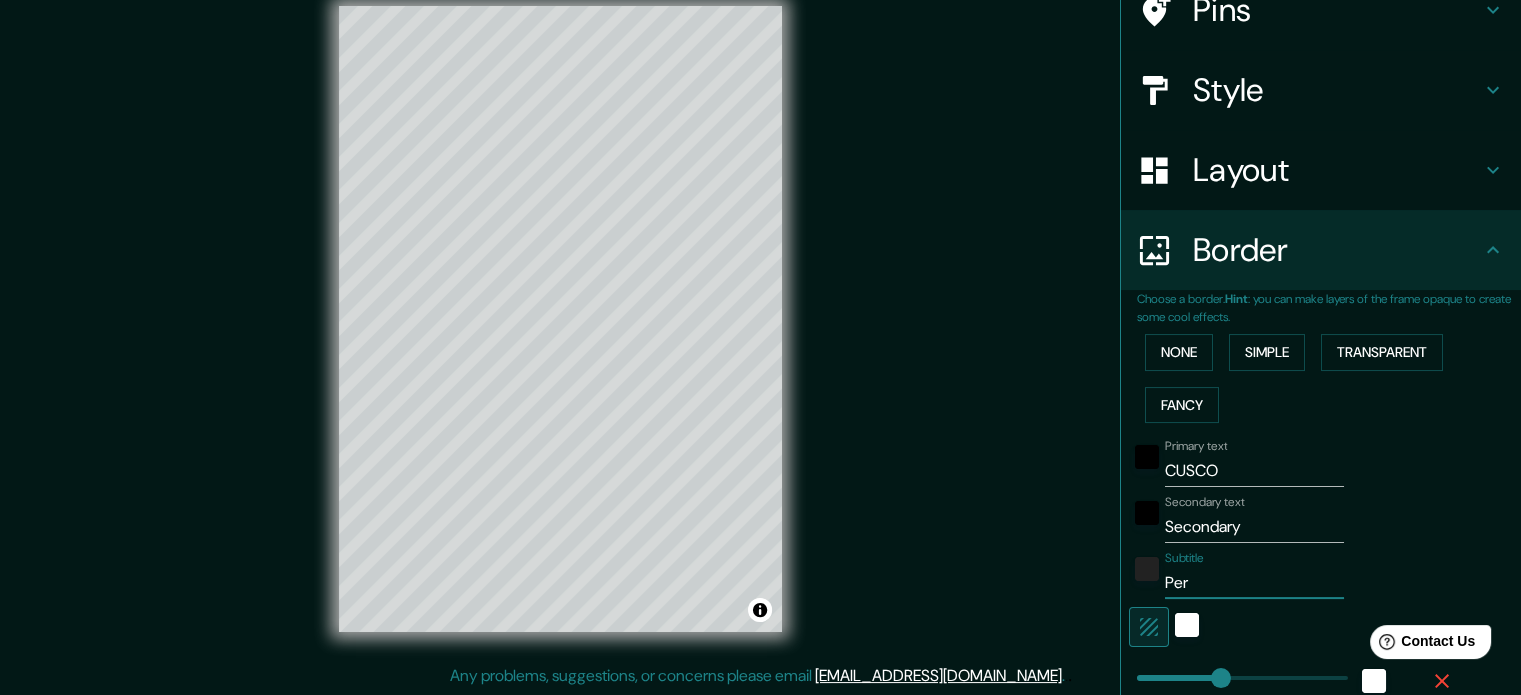 type on "[GEOGRAPHIC_DATA]" 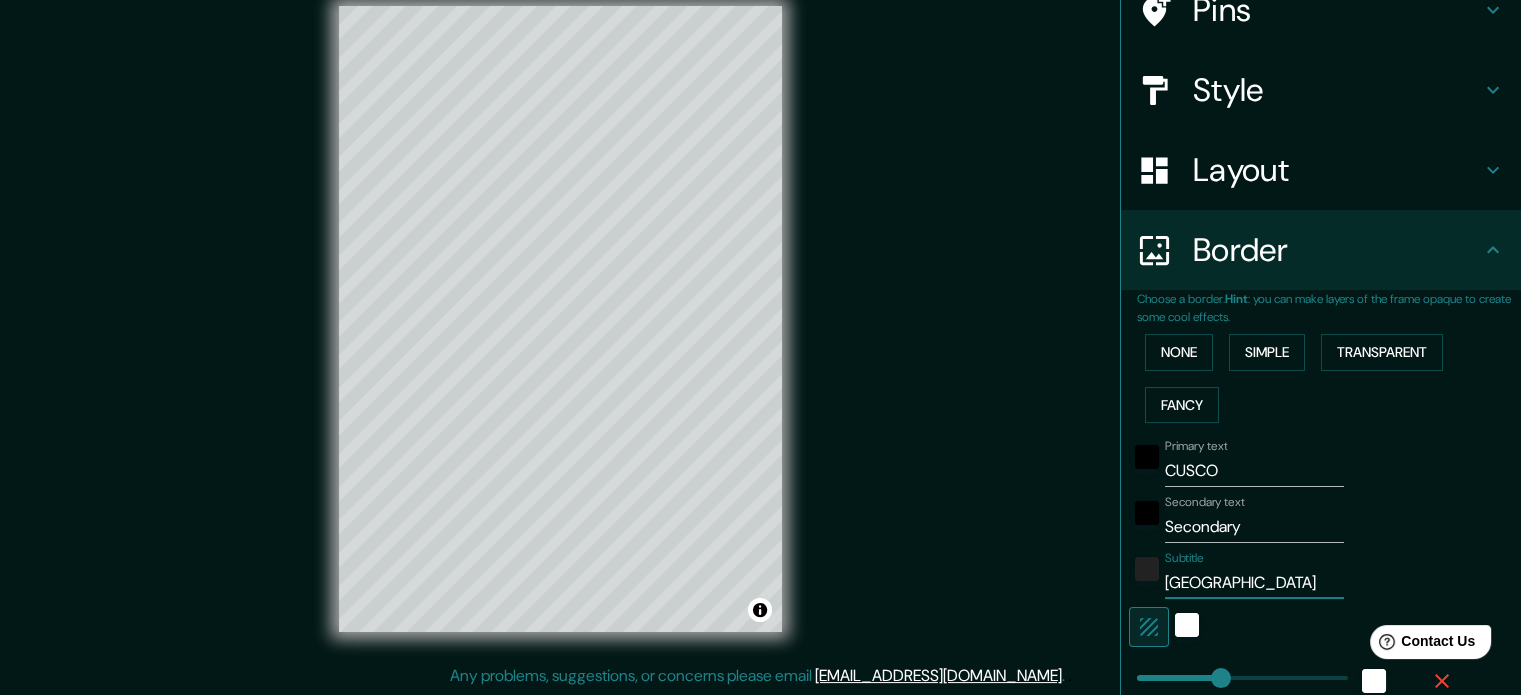 type on "177" 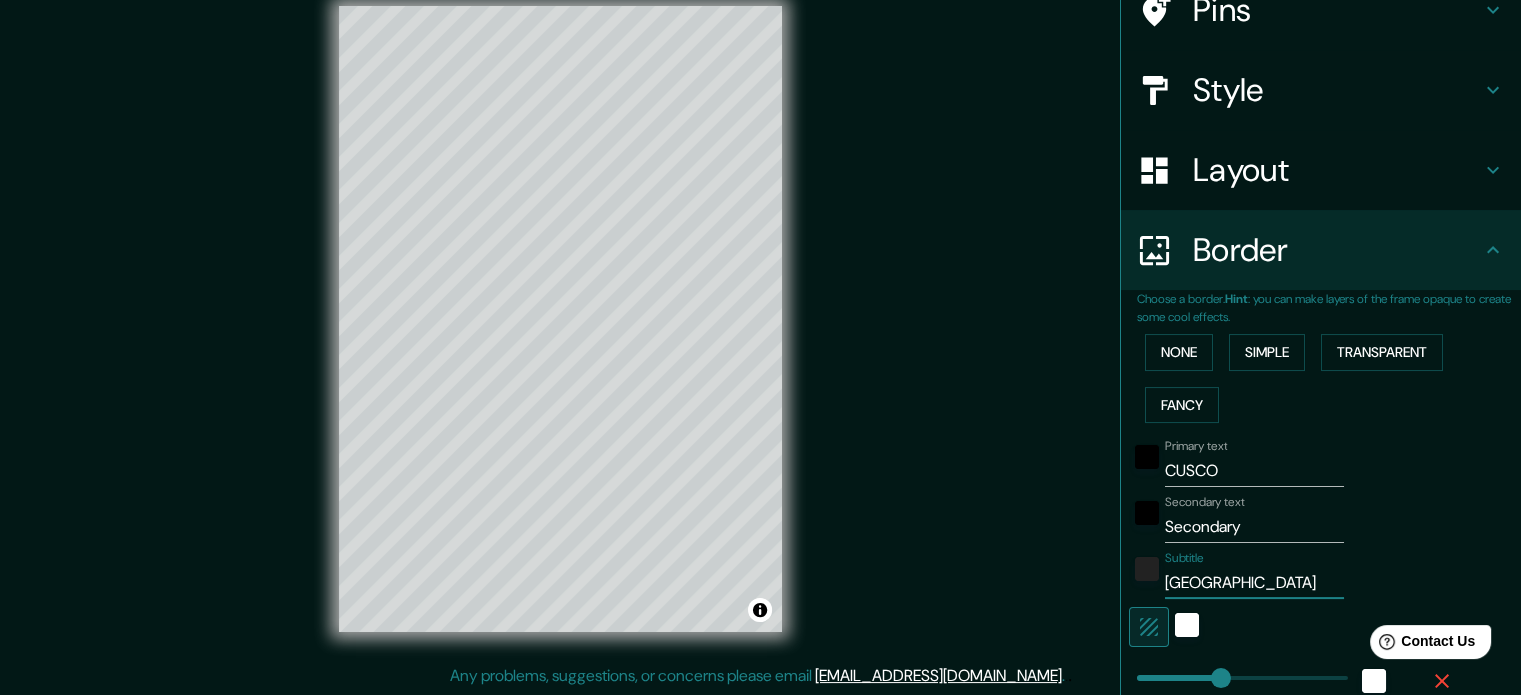 type on "[GEOGRAPHIC_DATA]" 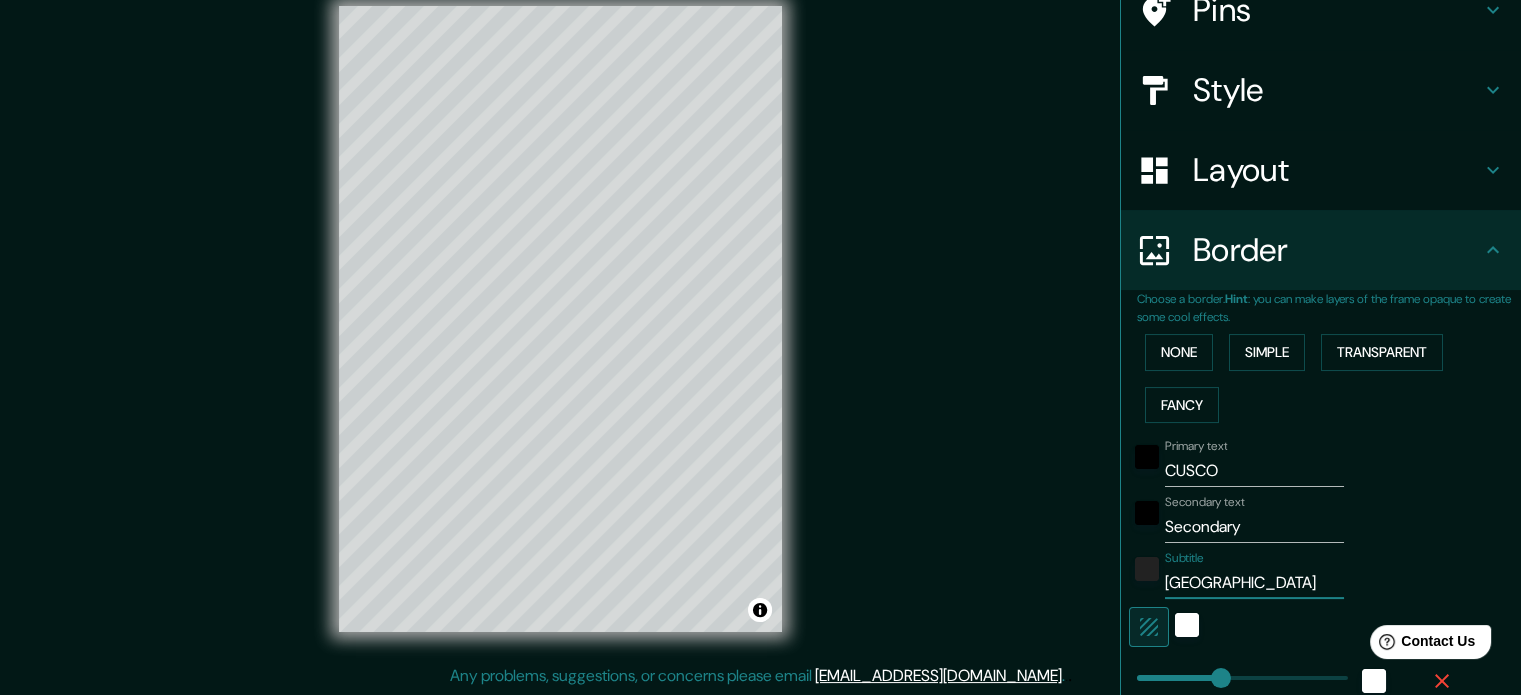 click on "Secondary" at bounding box center (1254, 527) 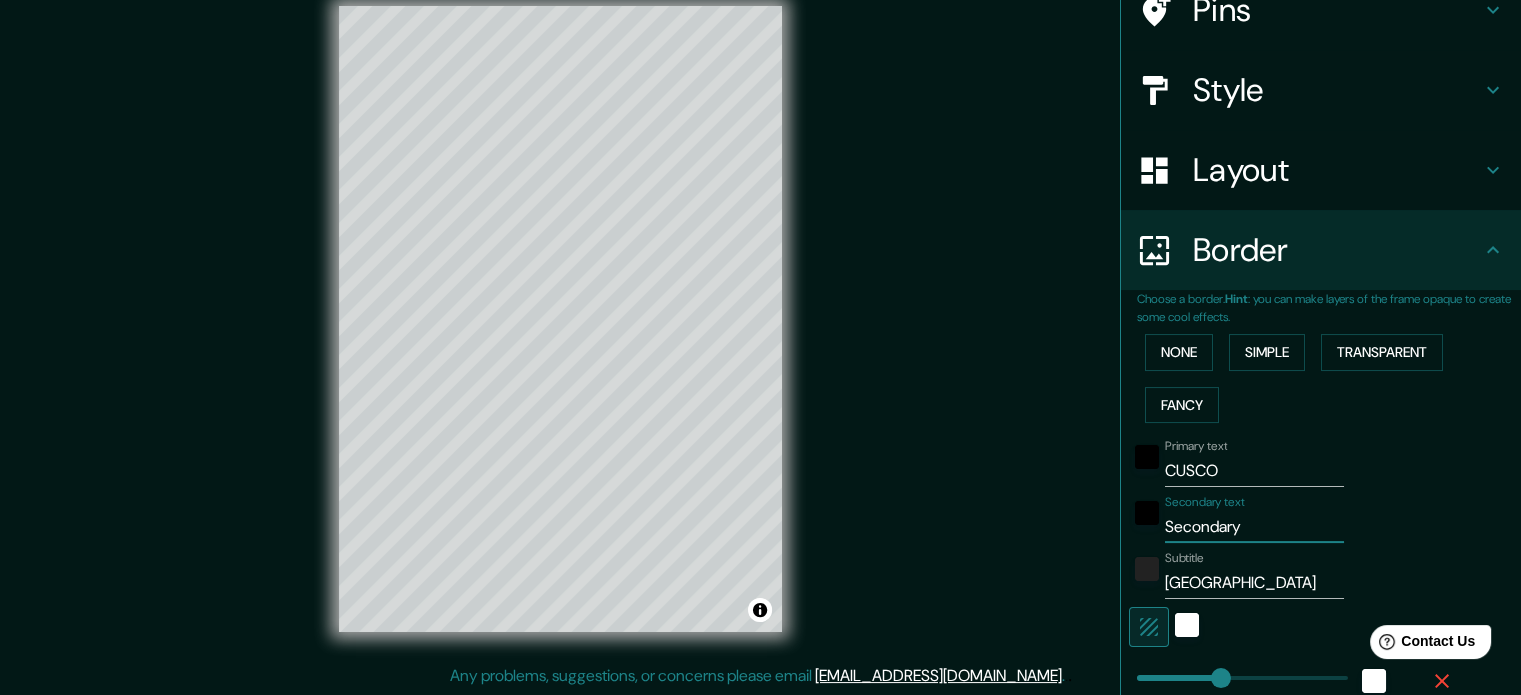 click on "Secondary" at bounding box center [1254, 527] 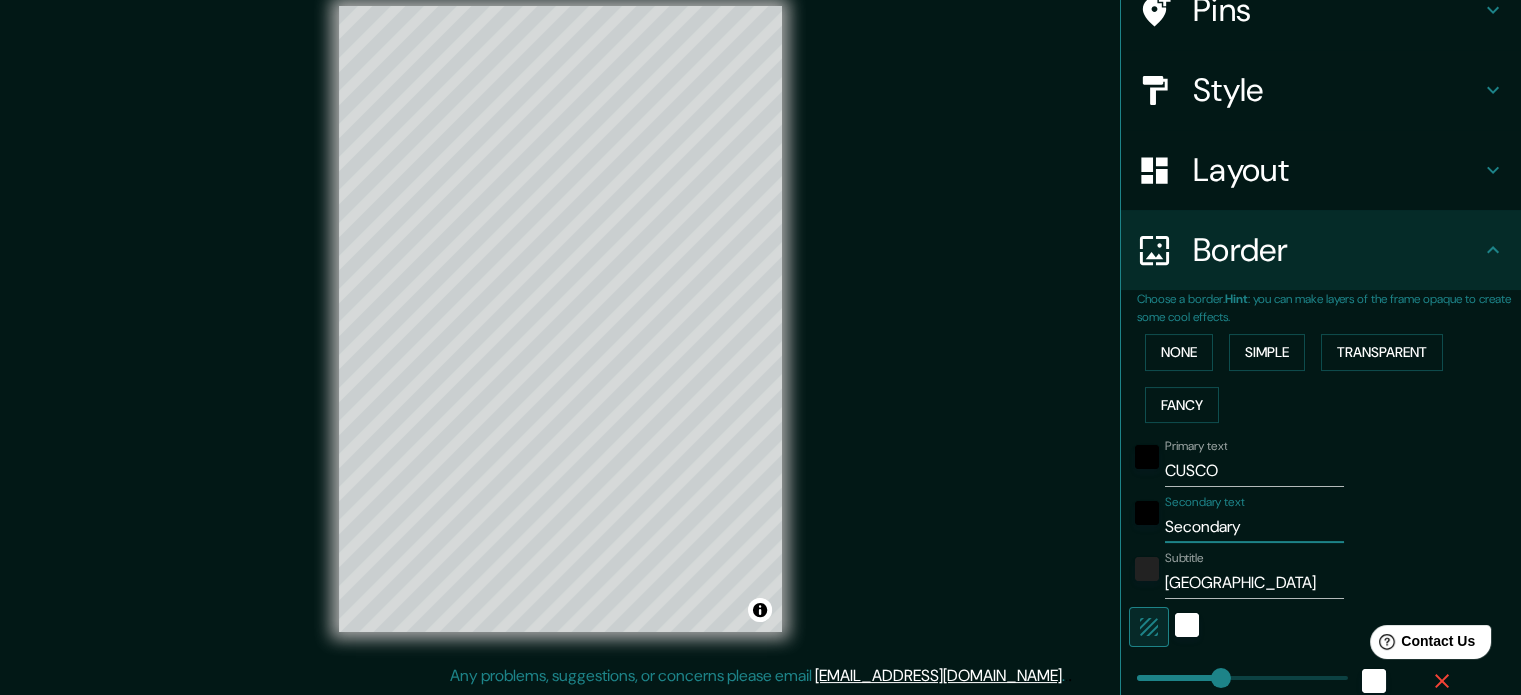 type on "177" 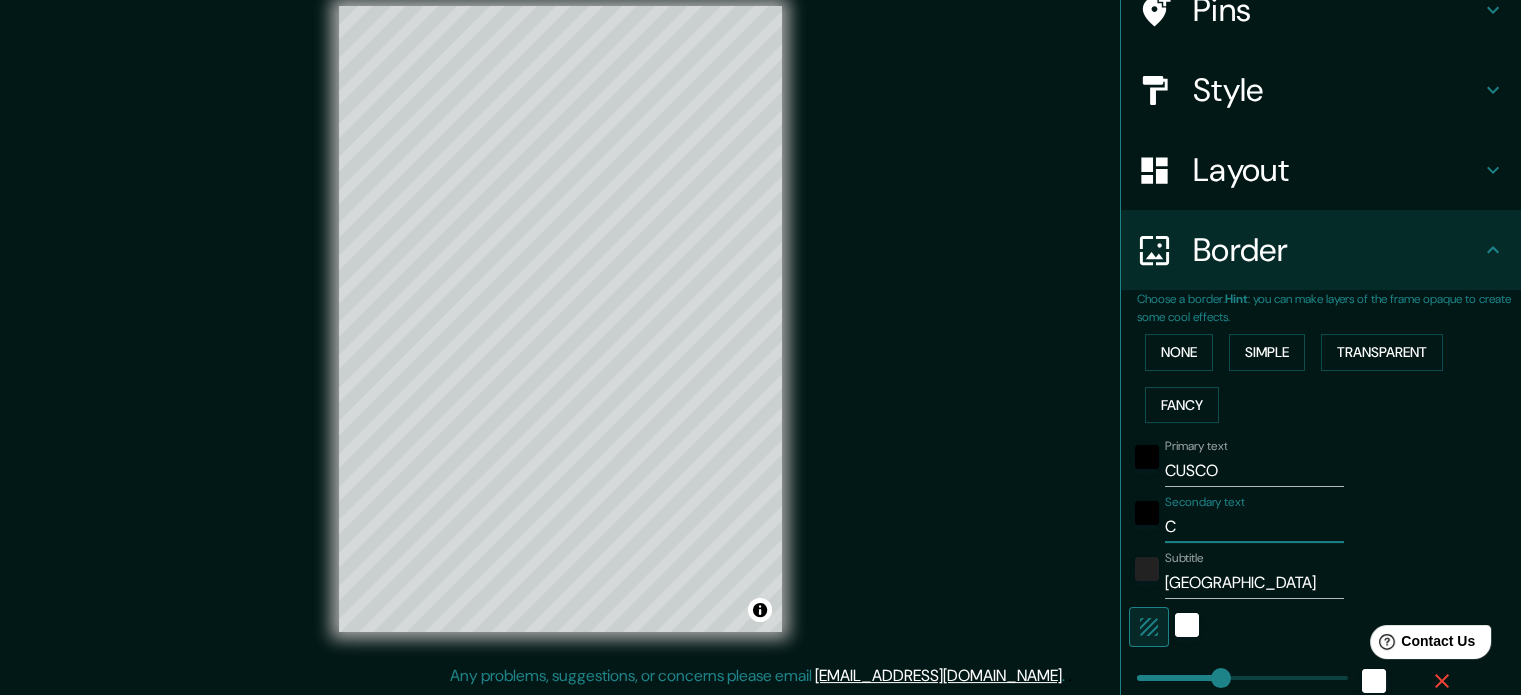 type on "CU" 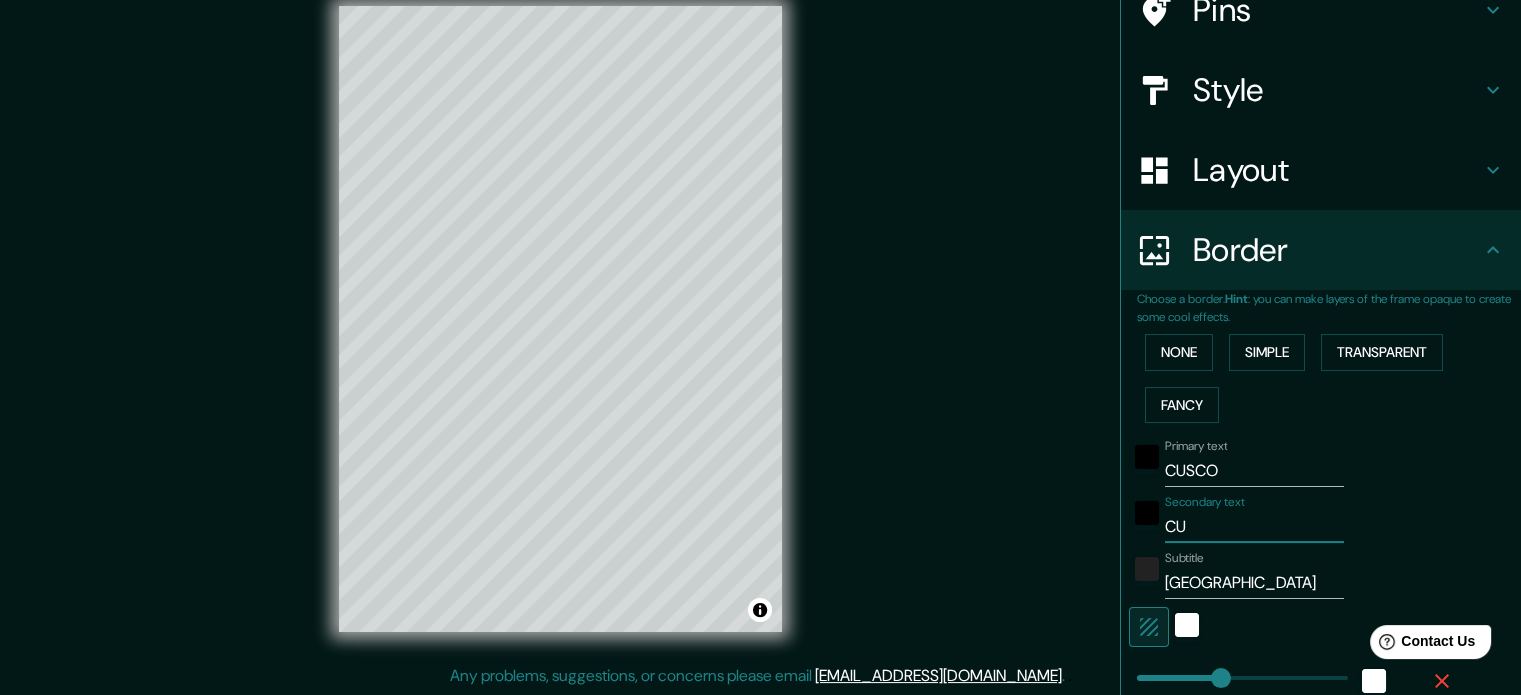 type on "177" 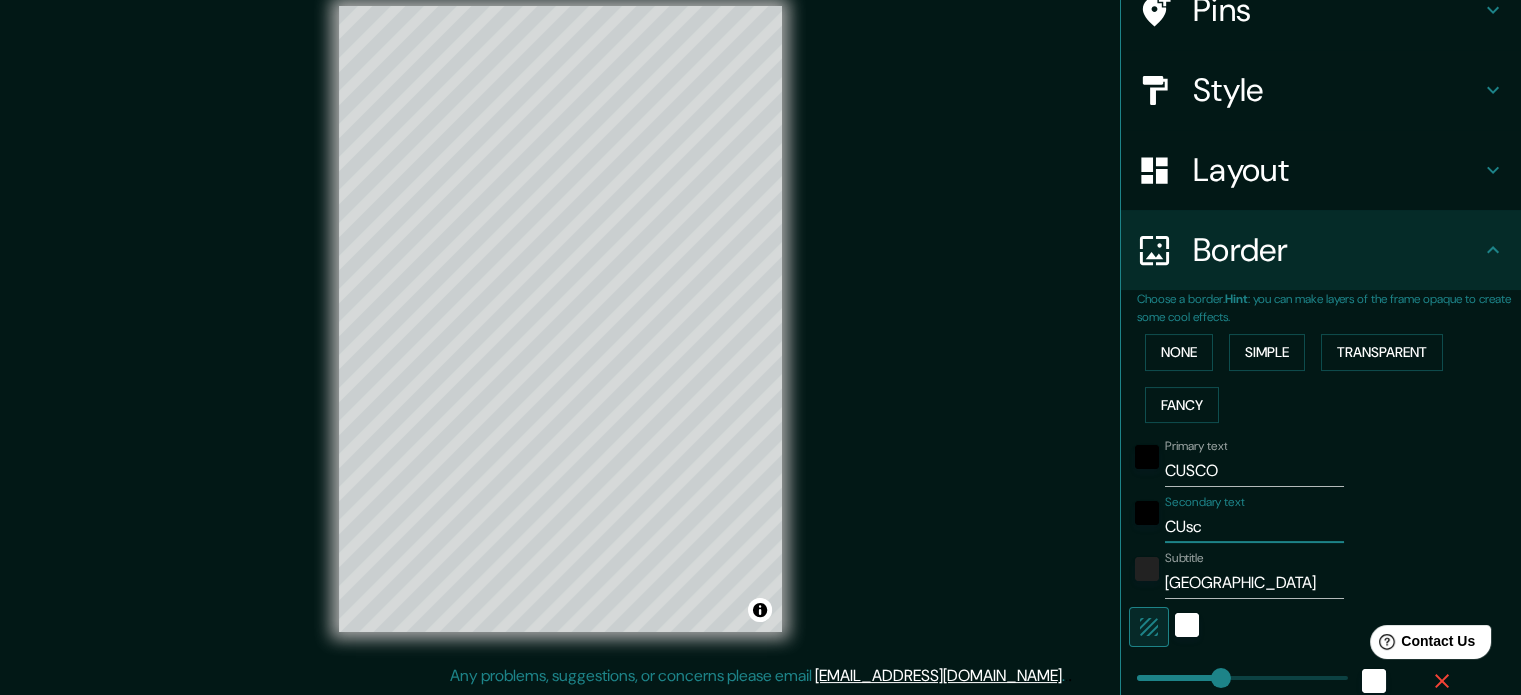 type on "CUsco" 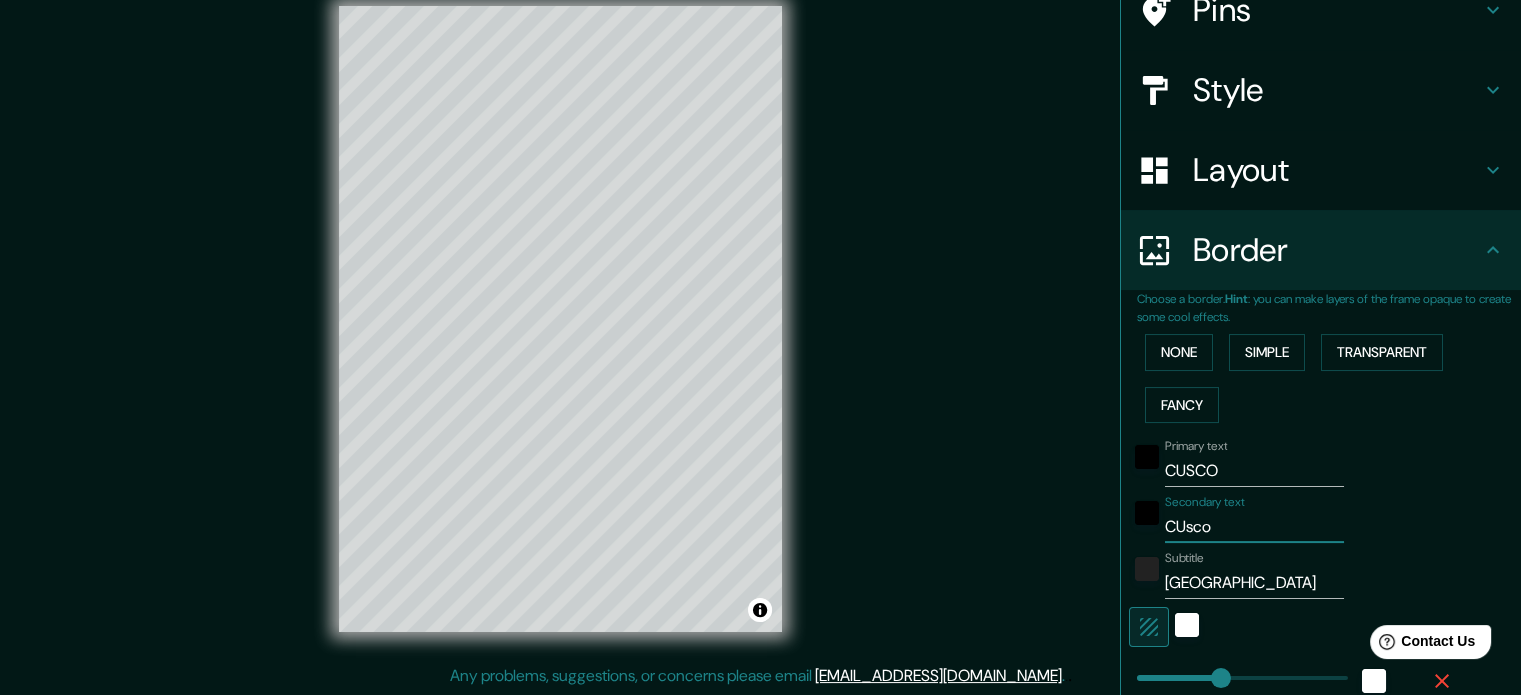 type on "177" 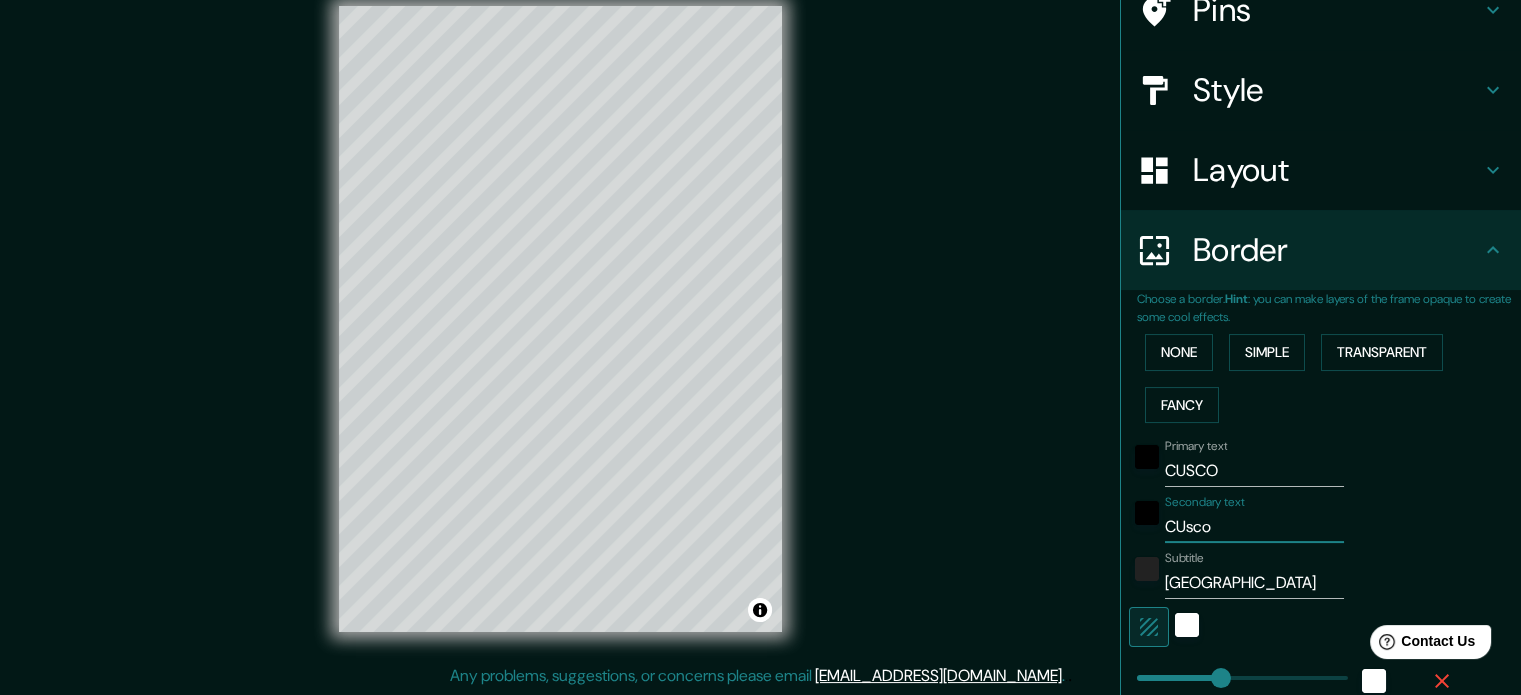 type on "CUsco" 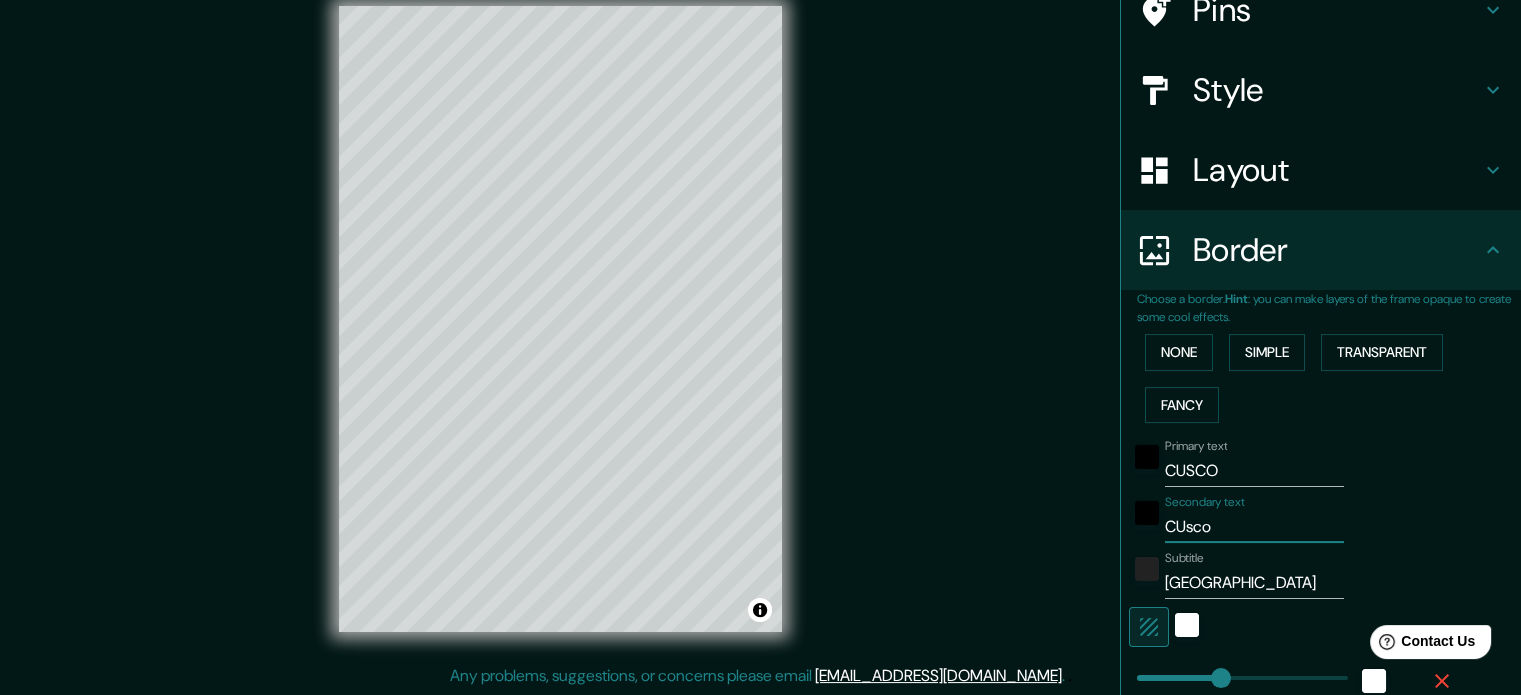 click on "Subtitle [GEOGRAPHIC_DATA]" at bounding box center [1254, 575] 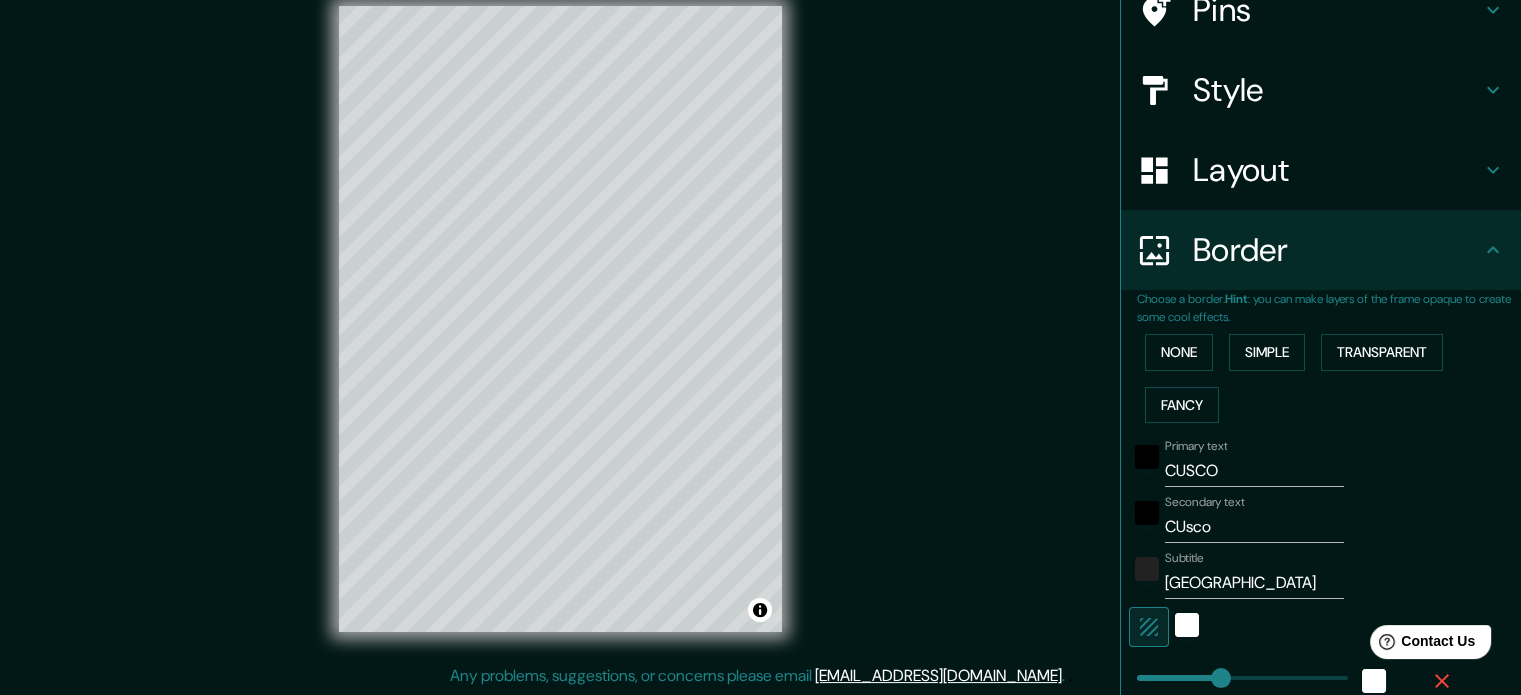 click on "CUsco" at bounding box center (1254, 527) 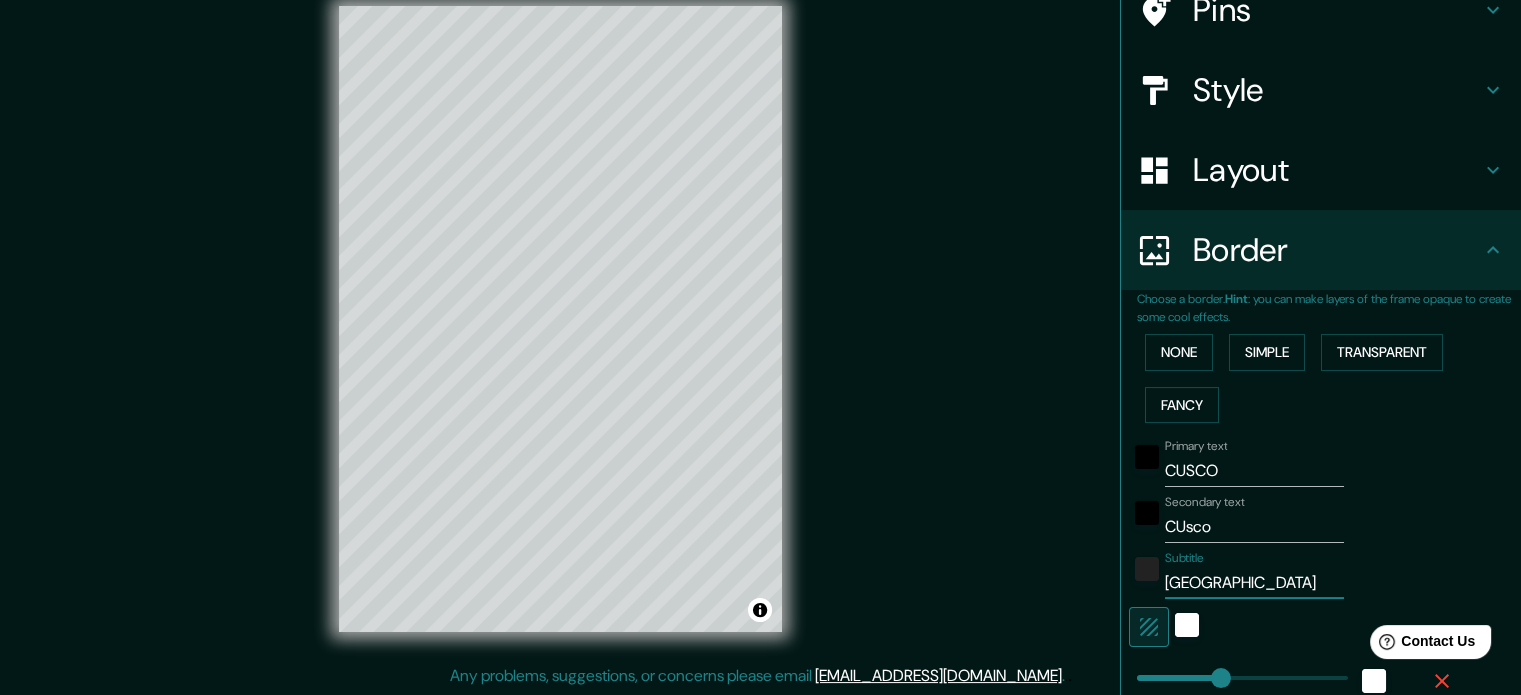 drag, startPoint x: 1187, startPoint y: 583, endPoint x: 1152, endPoint y: 586, distance: 35.128338 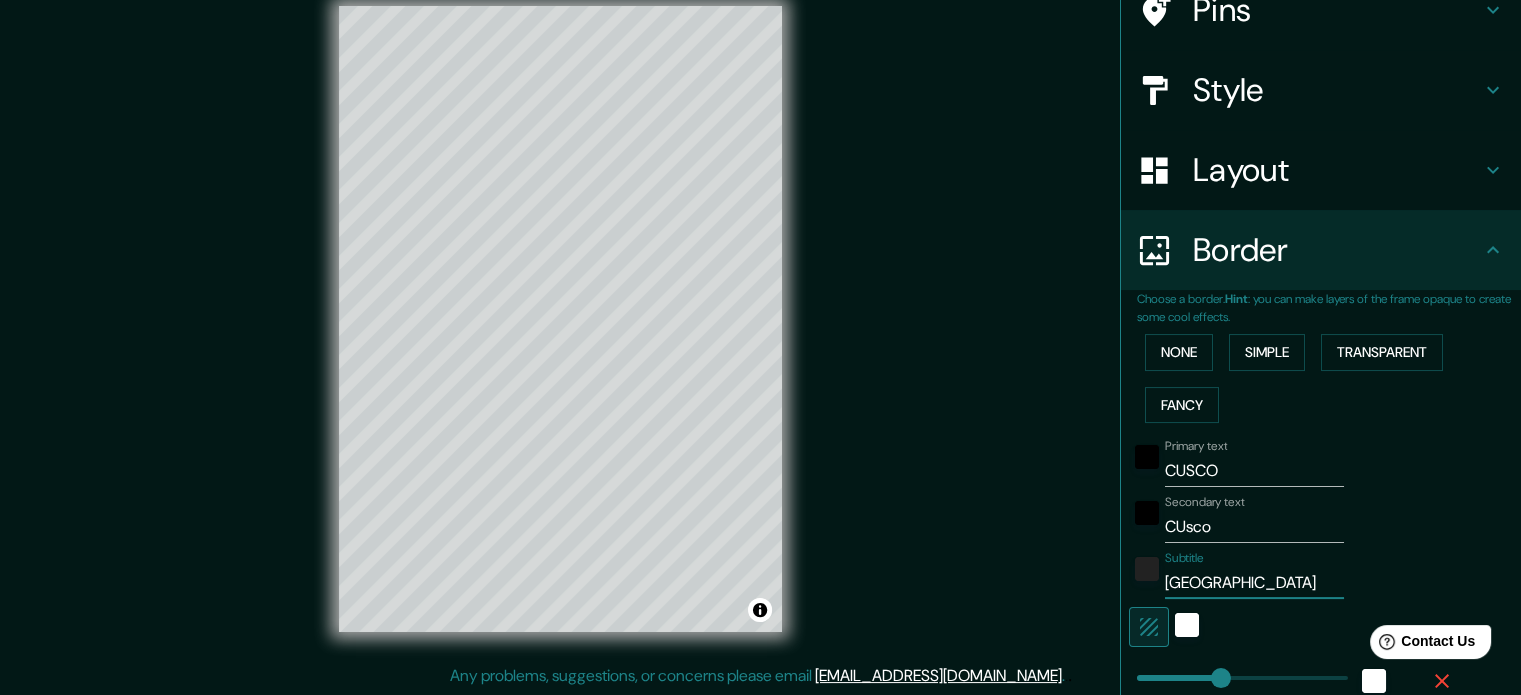 click on "[GEOGRAPHIC_DATA]" at bounding box center (1254, 583) 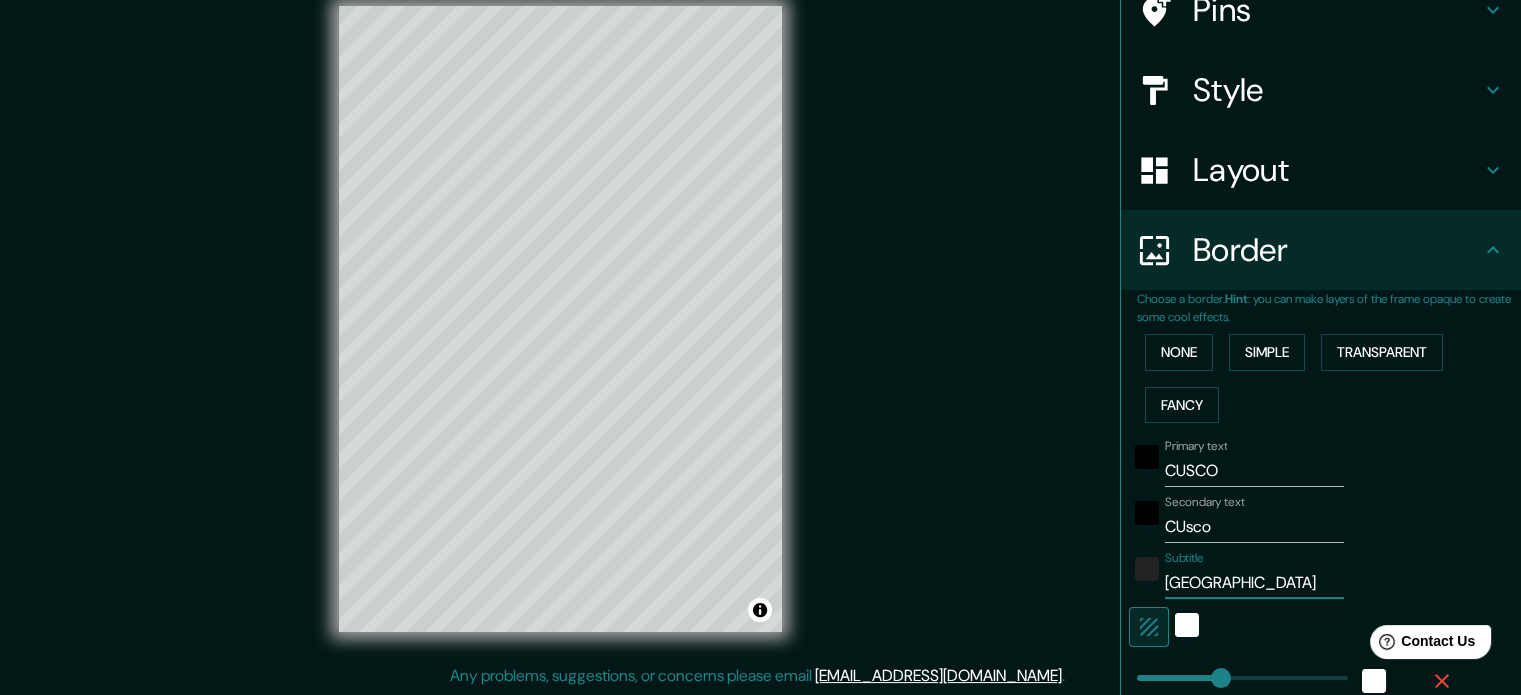 type on "P" 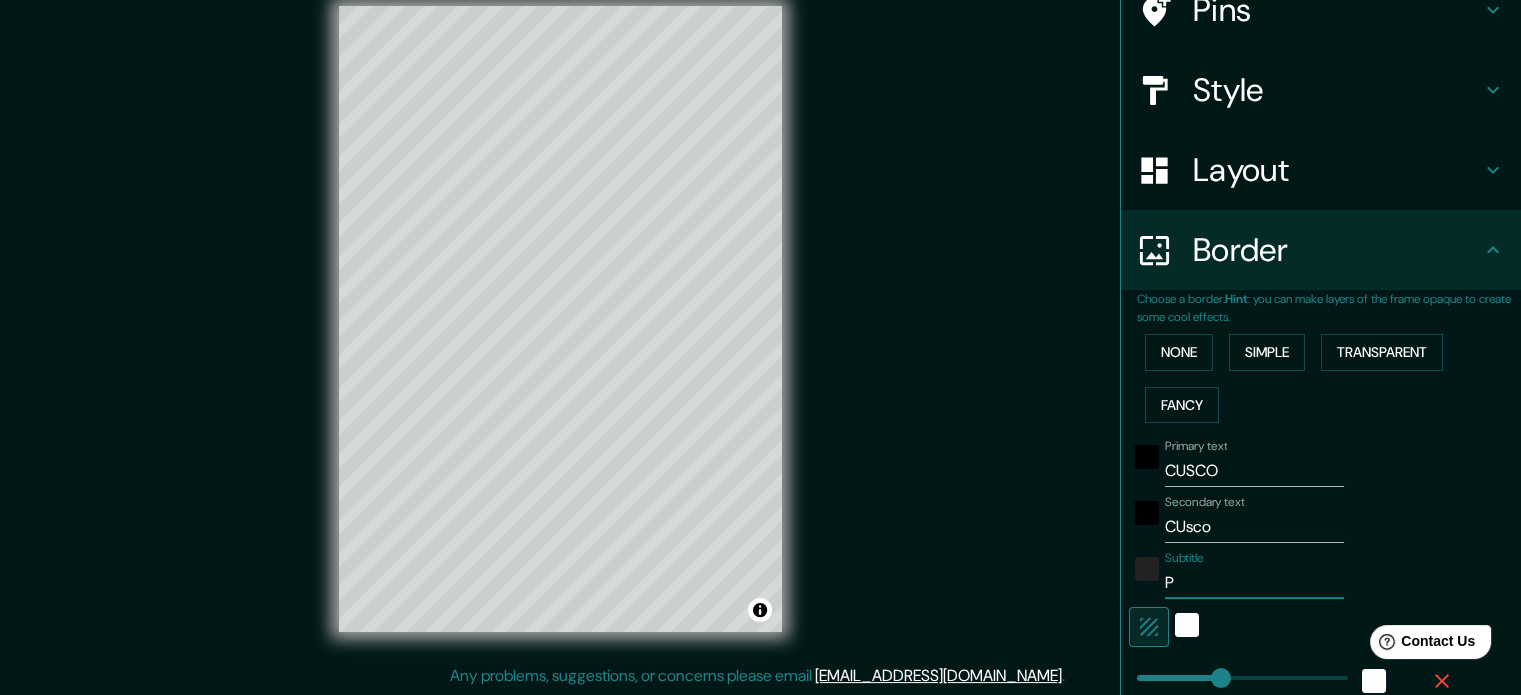 type on "177" 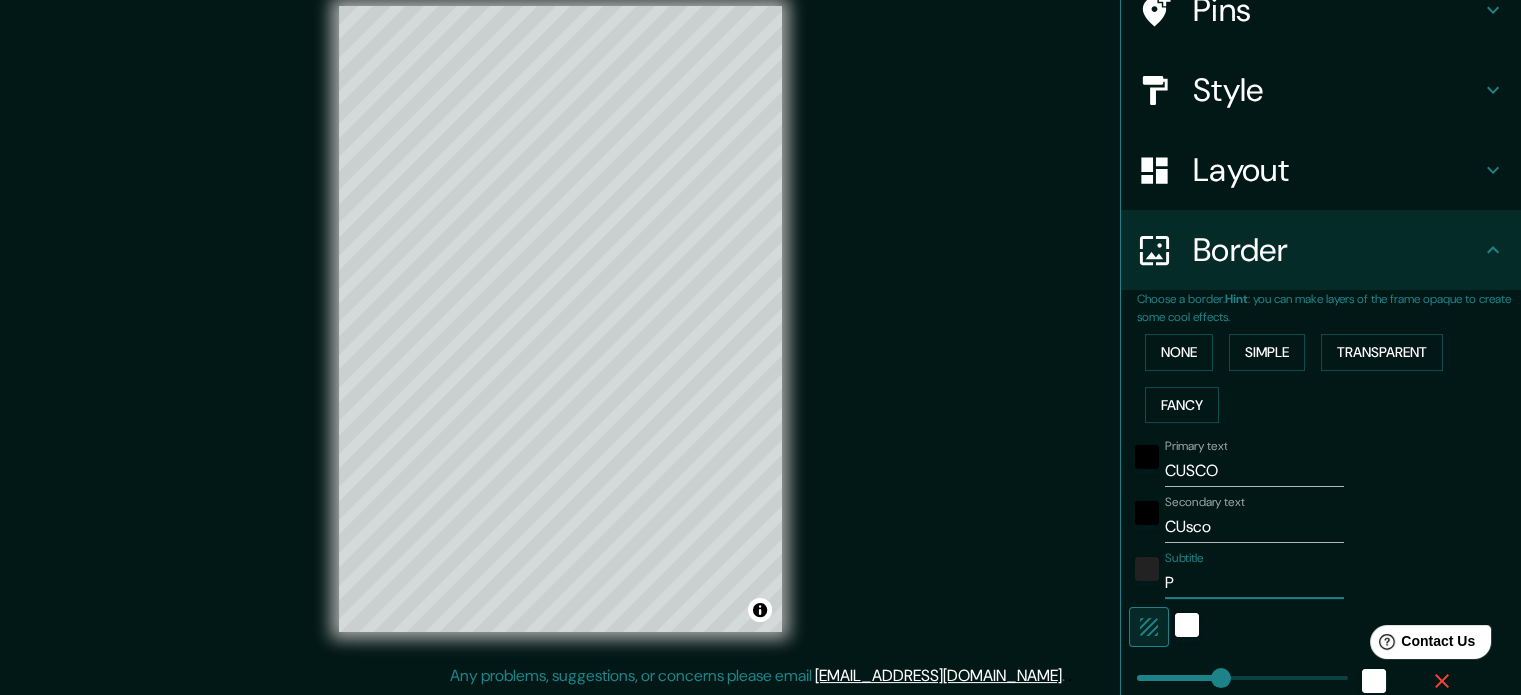 type on "35" 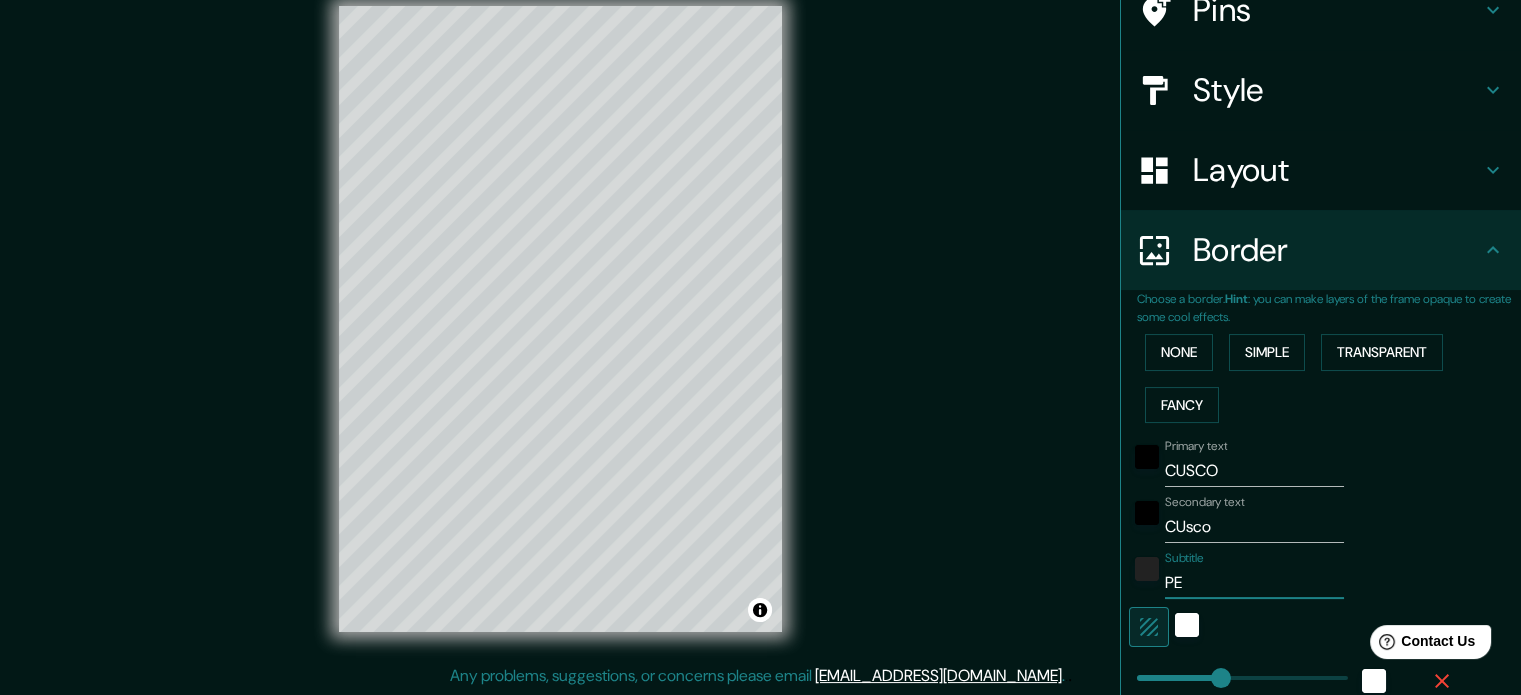 type on "PER" 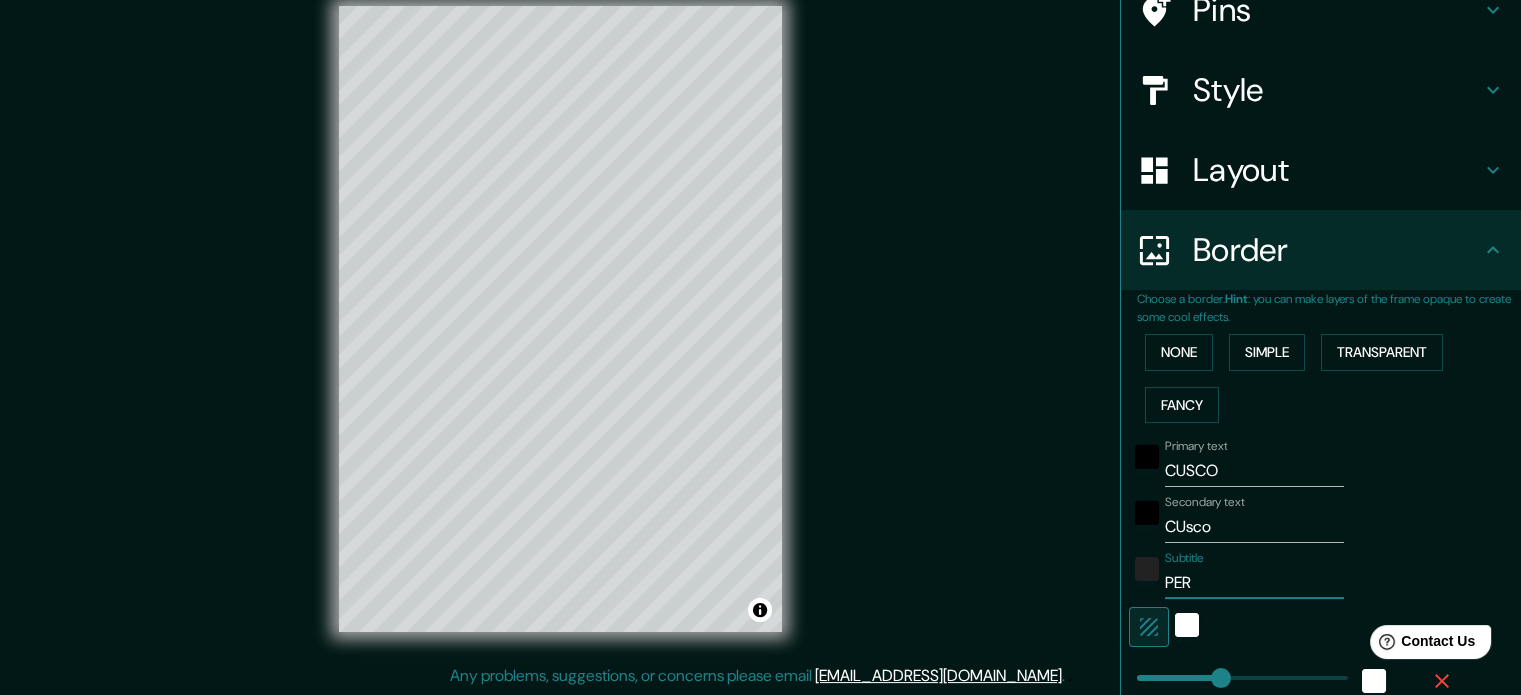 type on "[GEOGRAPHIC_DATA]" 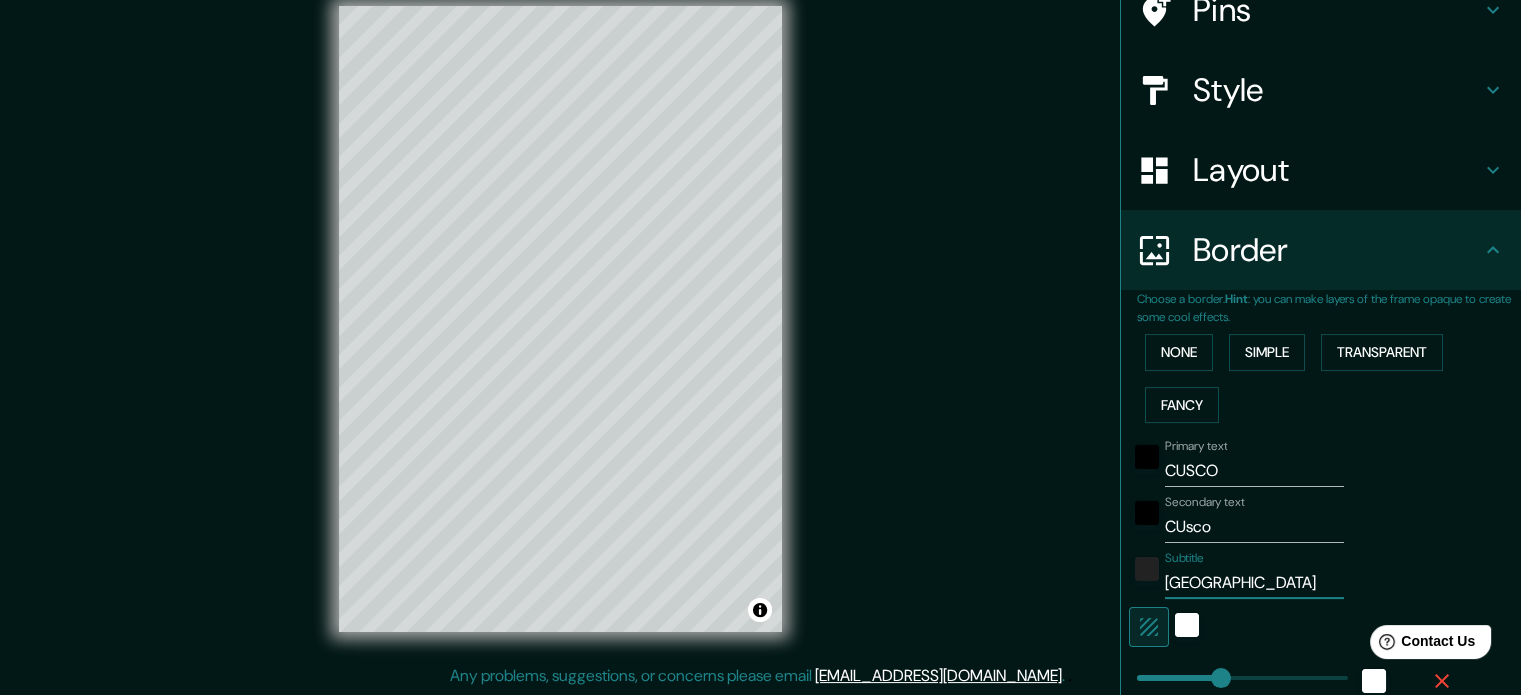type on "PER" 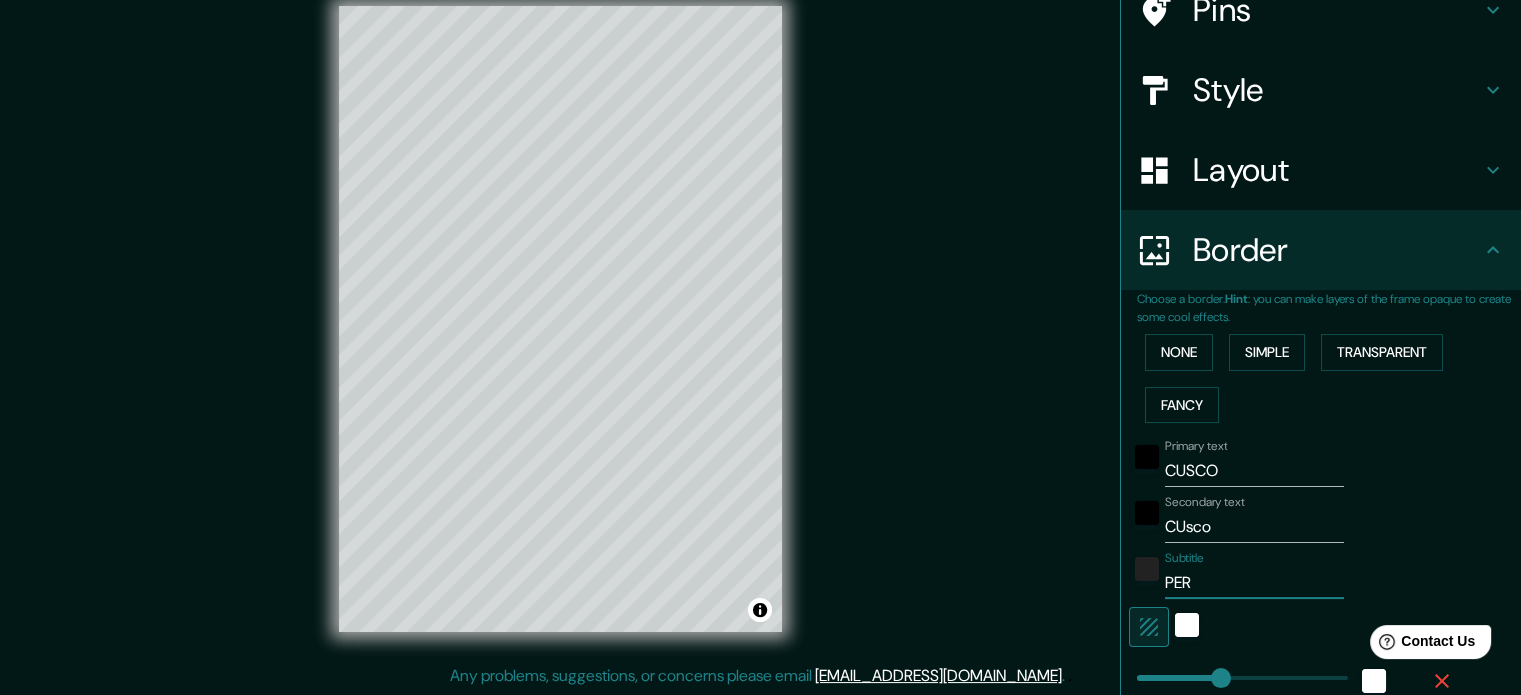type on "177" 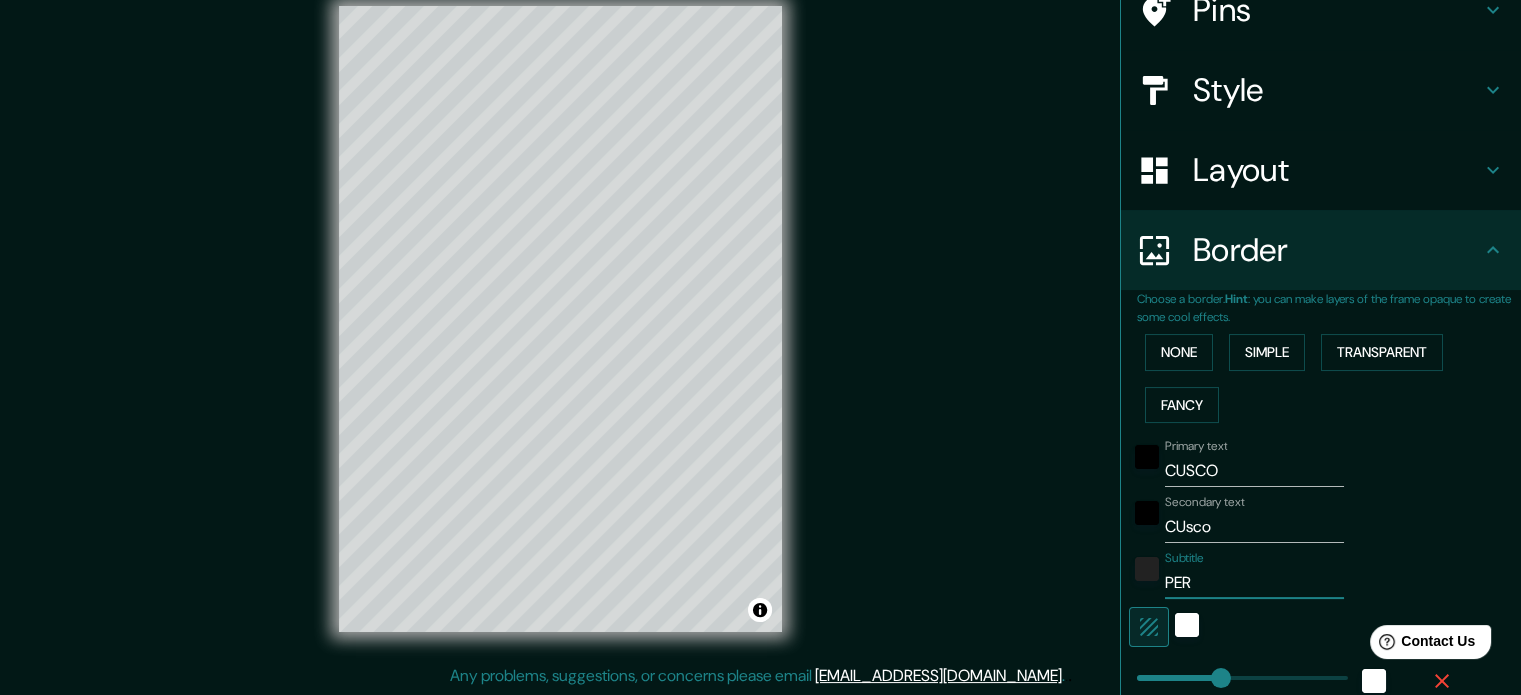 type on "35" 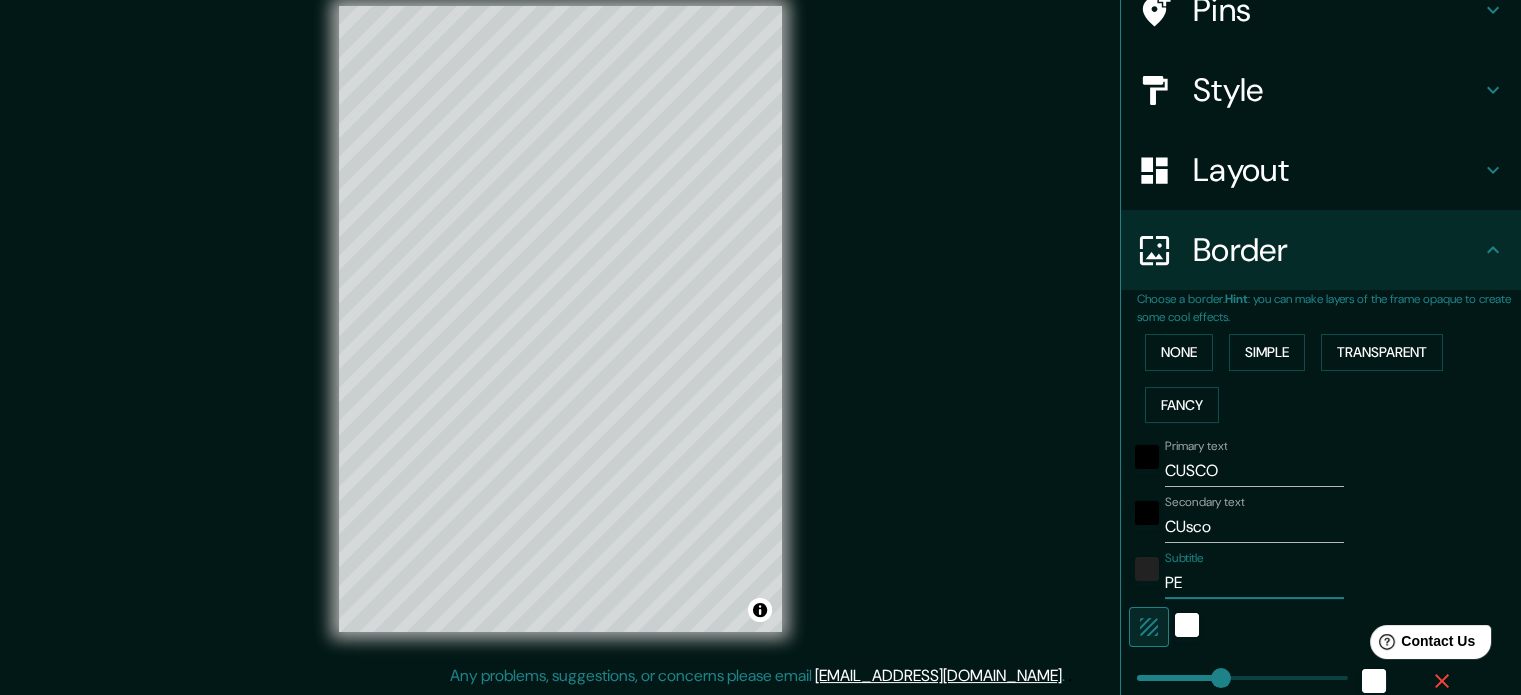 type on "P" 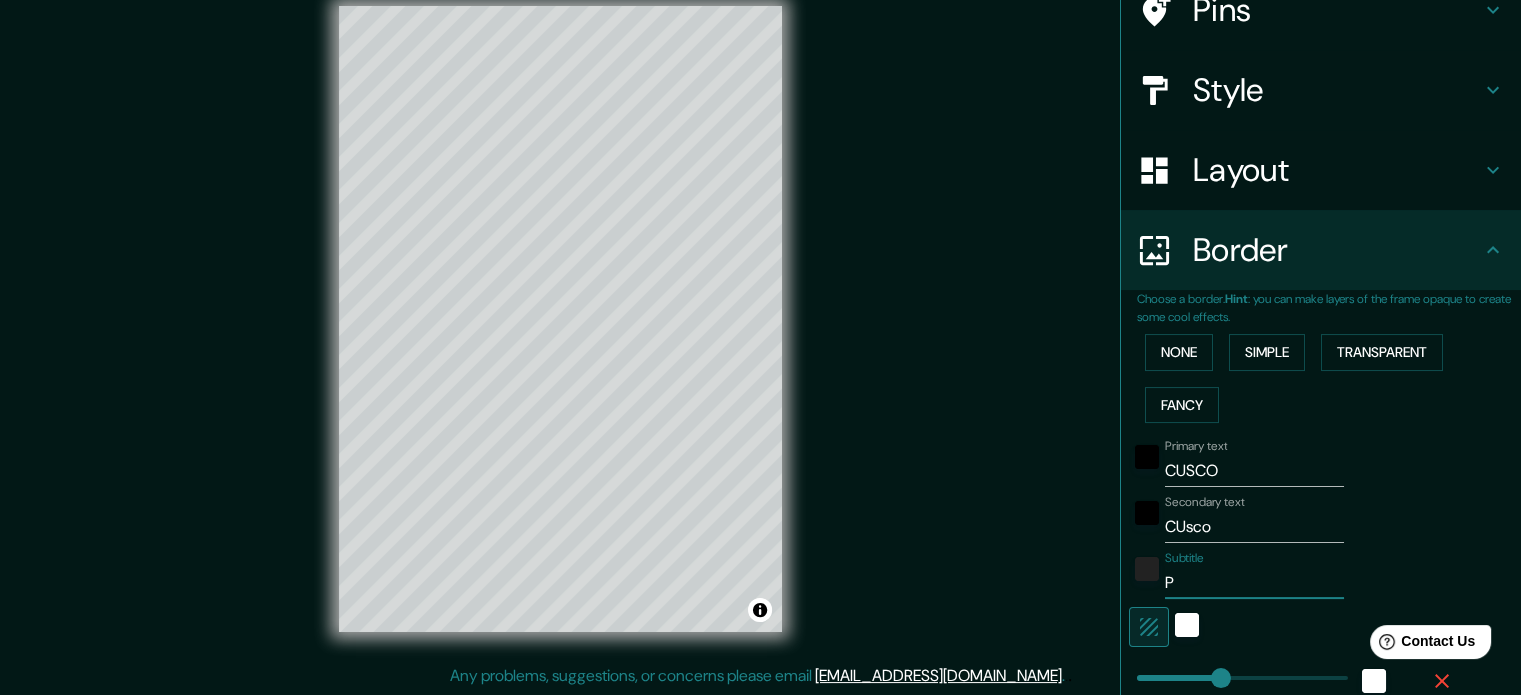 type on "Pr" 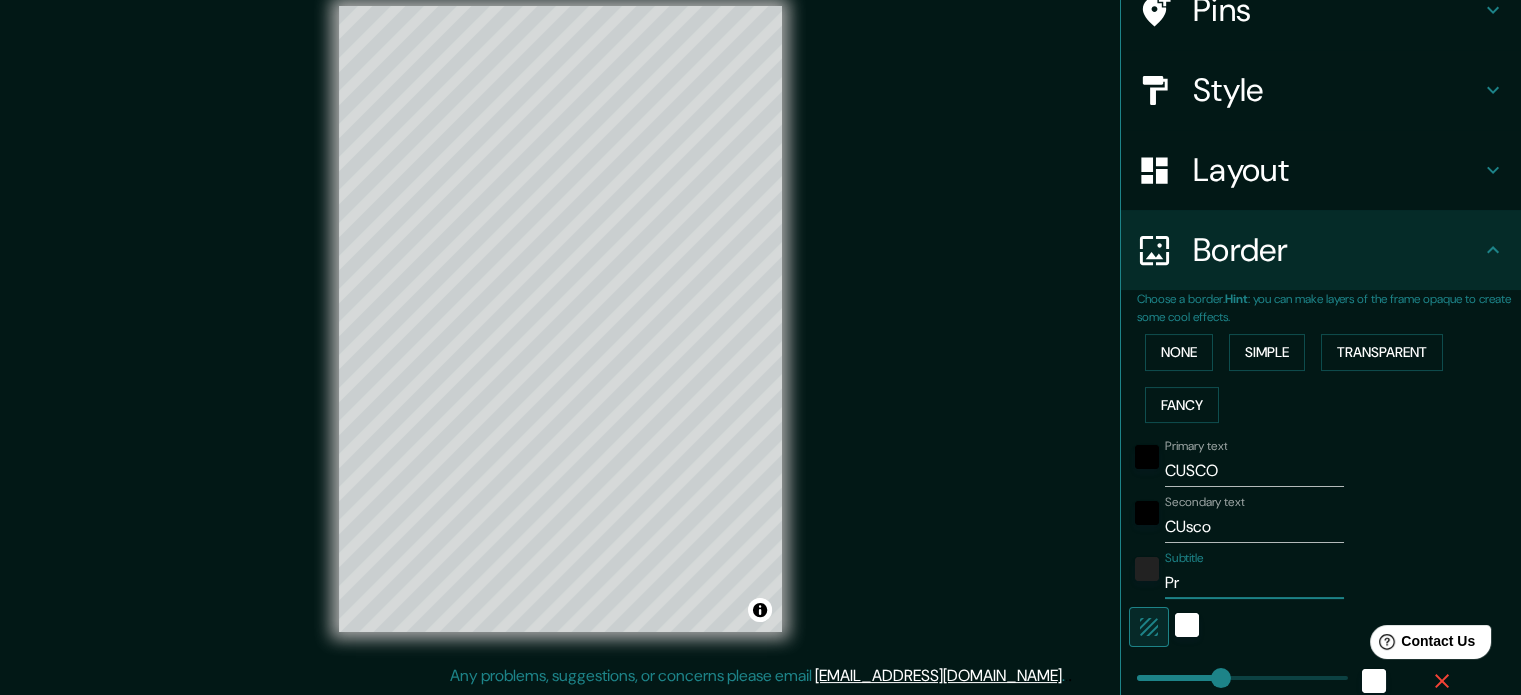 type on "P" 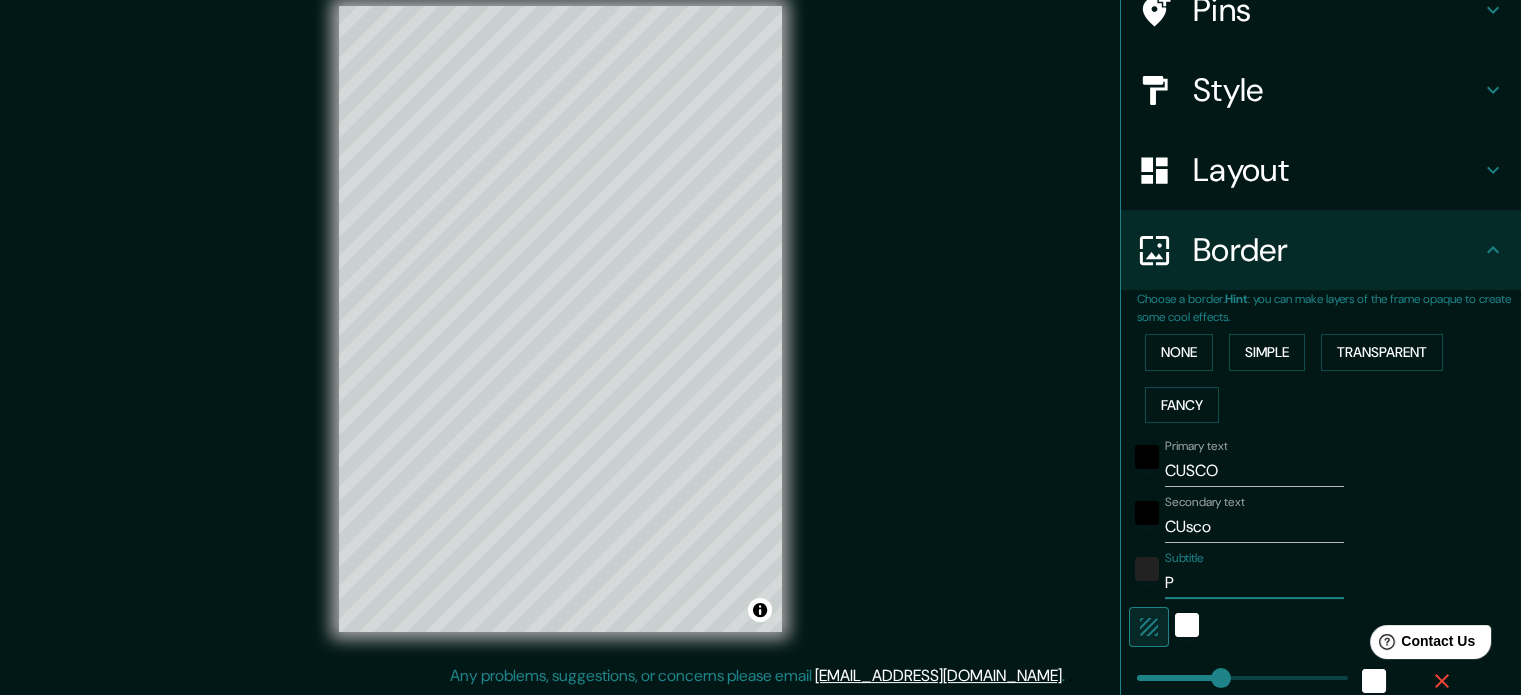 type on "Pe" 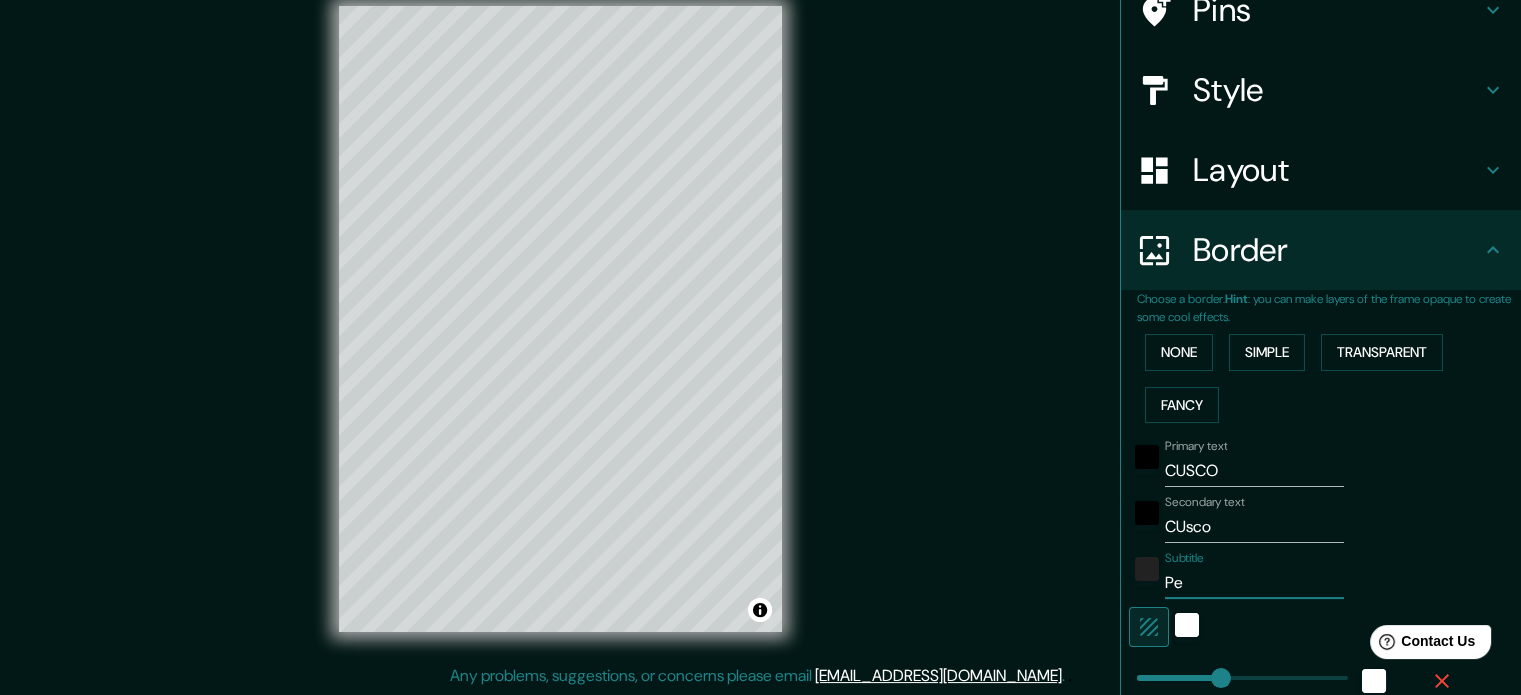 type on "Per" 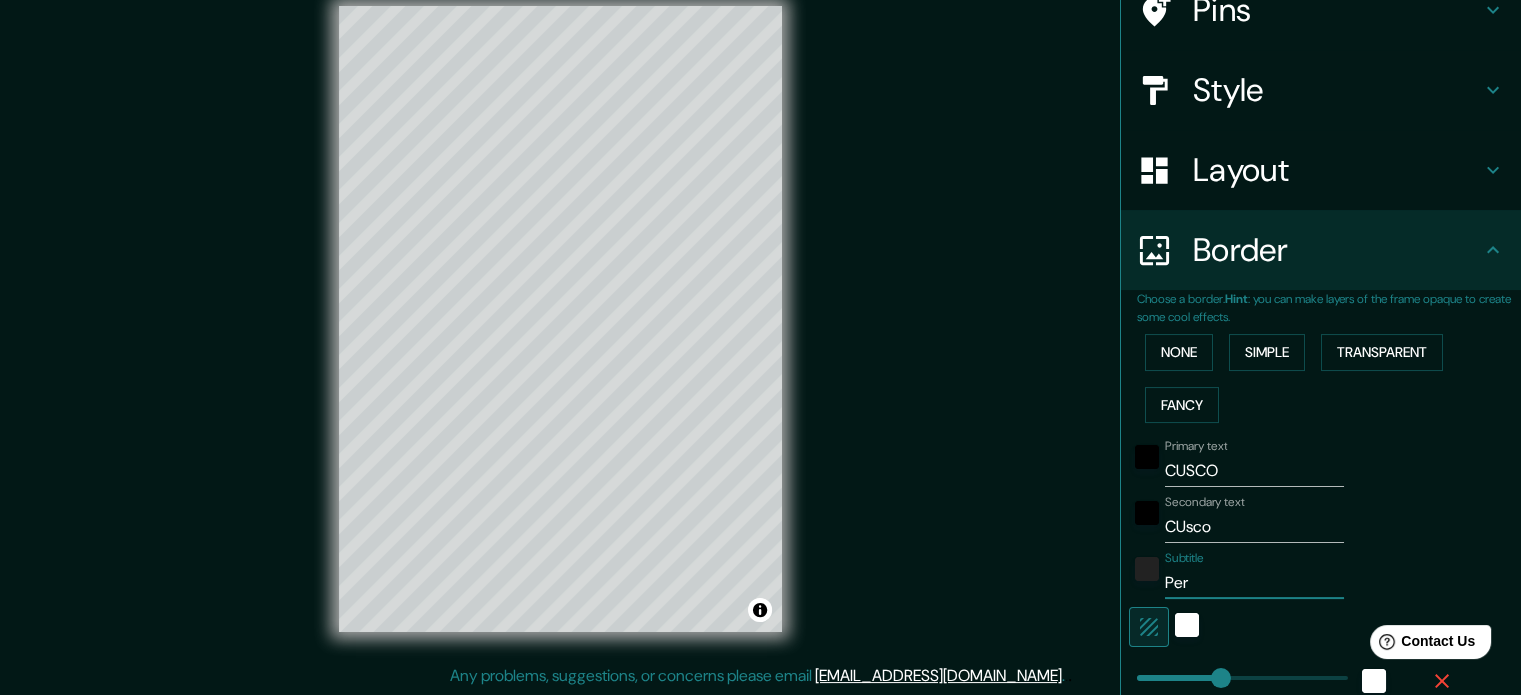 type on "[GEOGRAPHIC_DATA]" 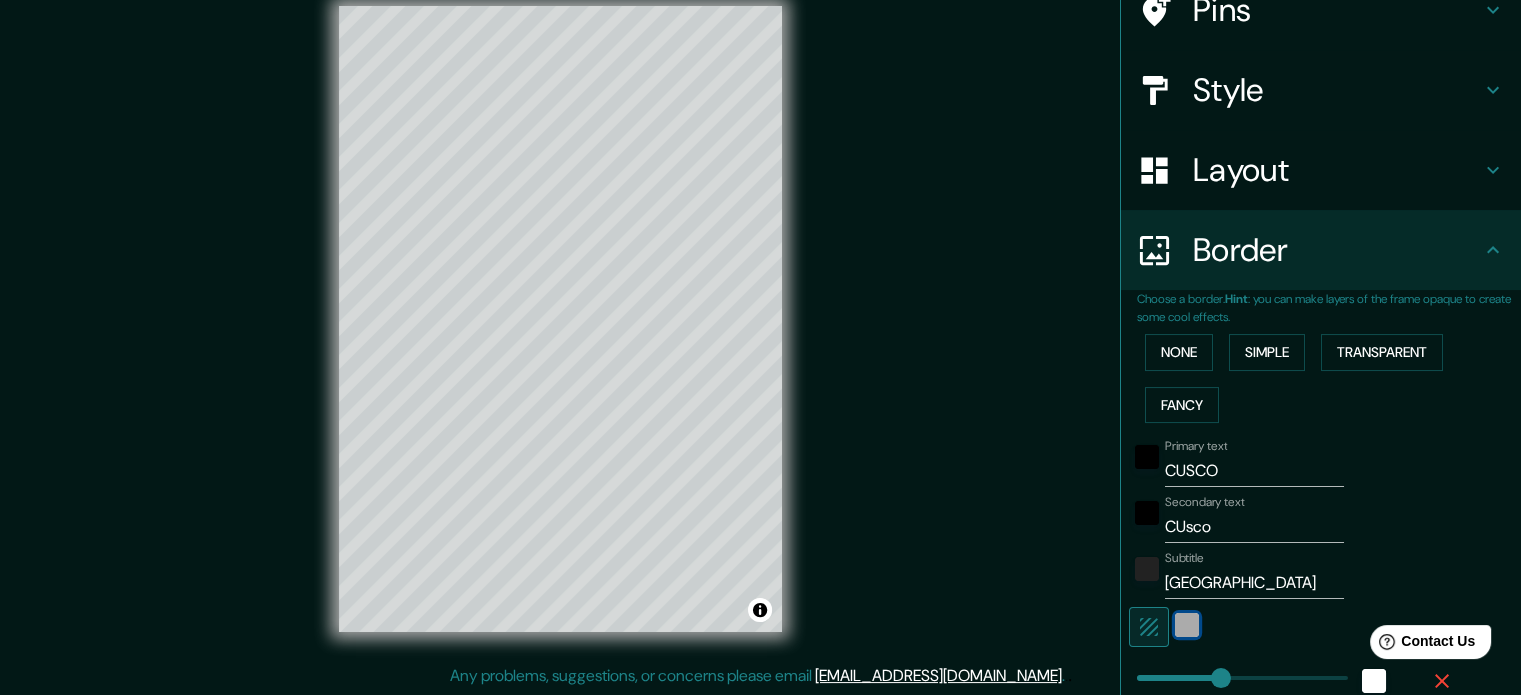 click at bounding box center [1187, 625] 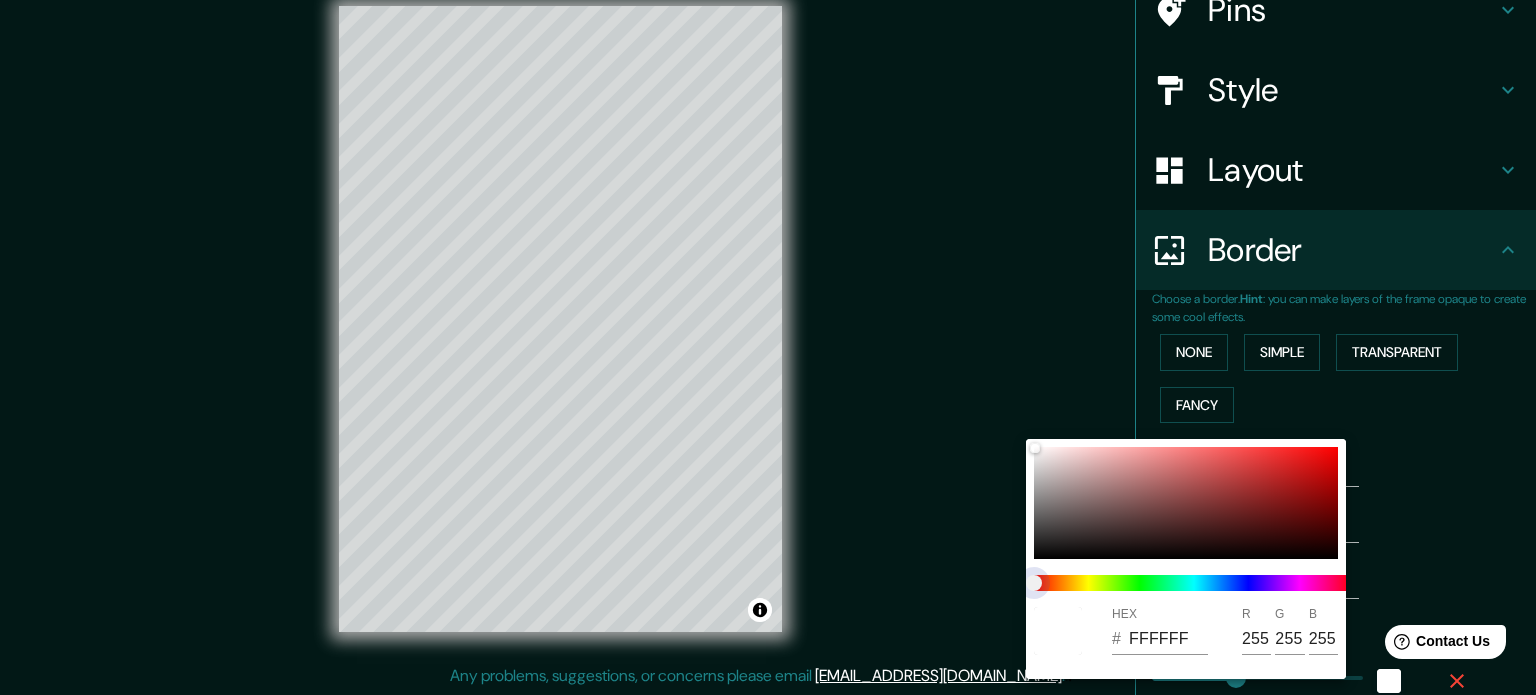 type on "177" 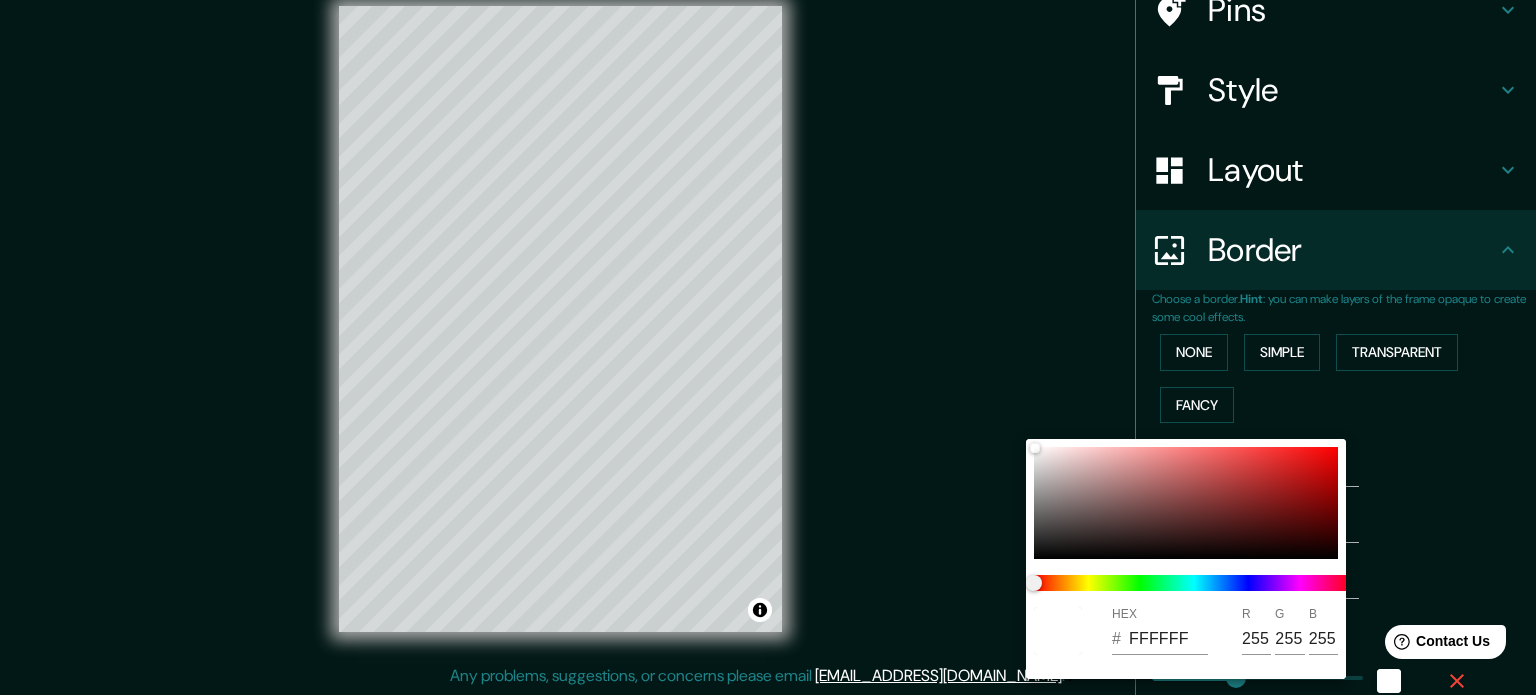 click at bounding box center (768, 347) 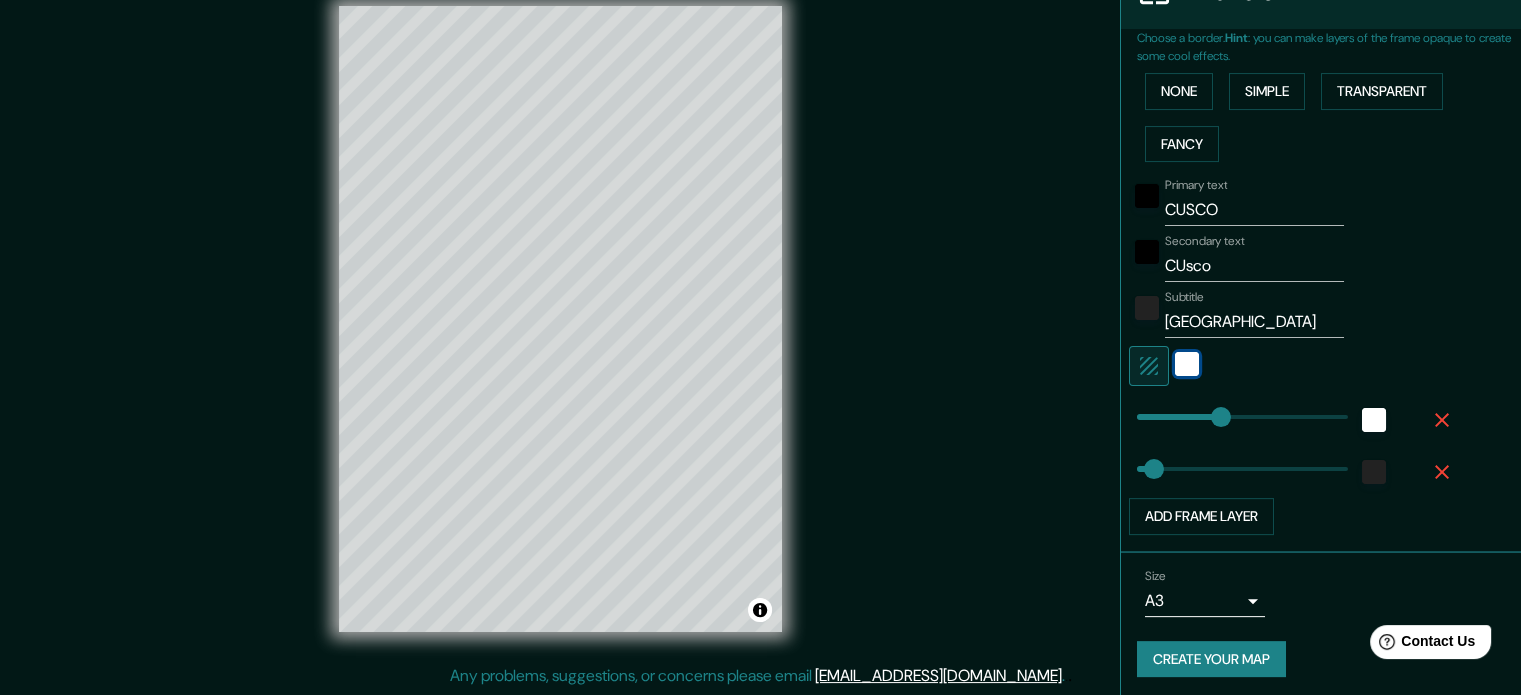 scroll, scrollTop: 440, scrollLeft: 0, axis: vertical 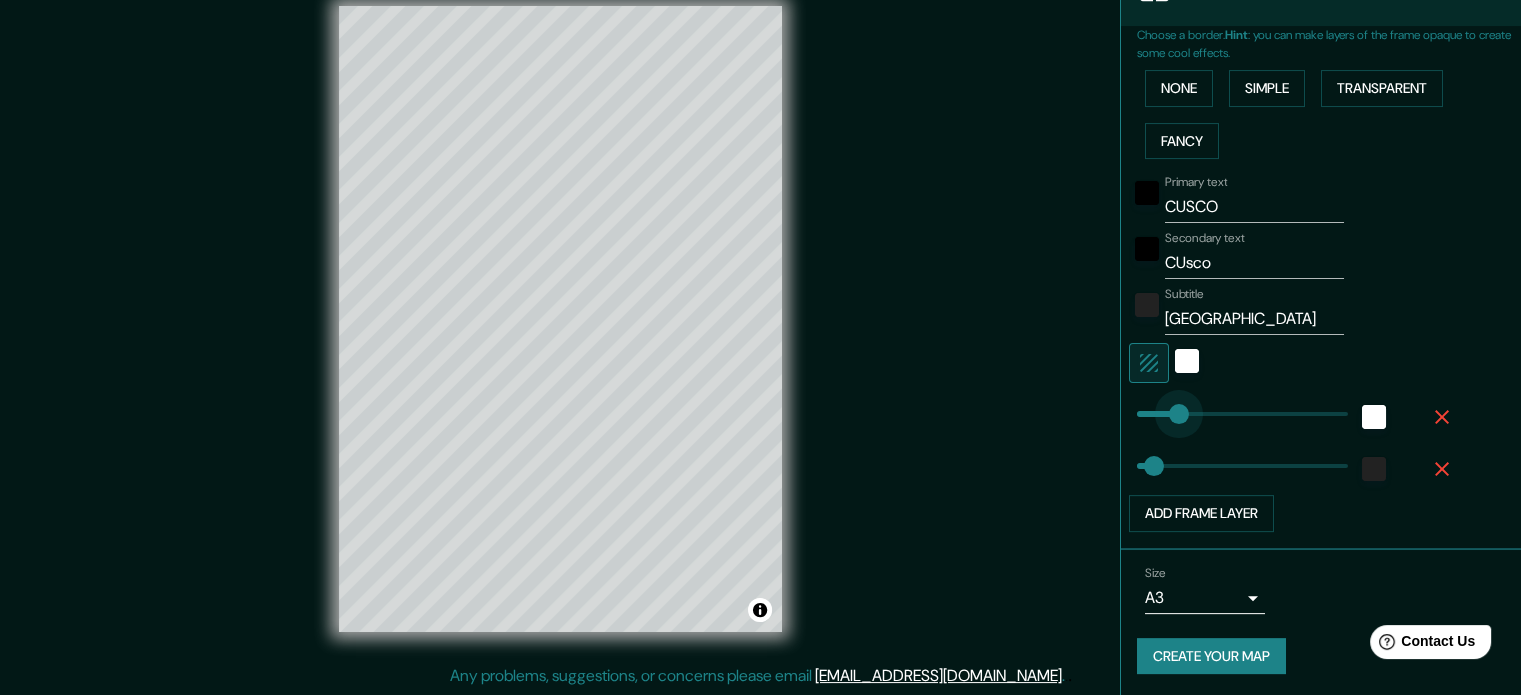 type on "72" 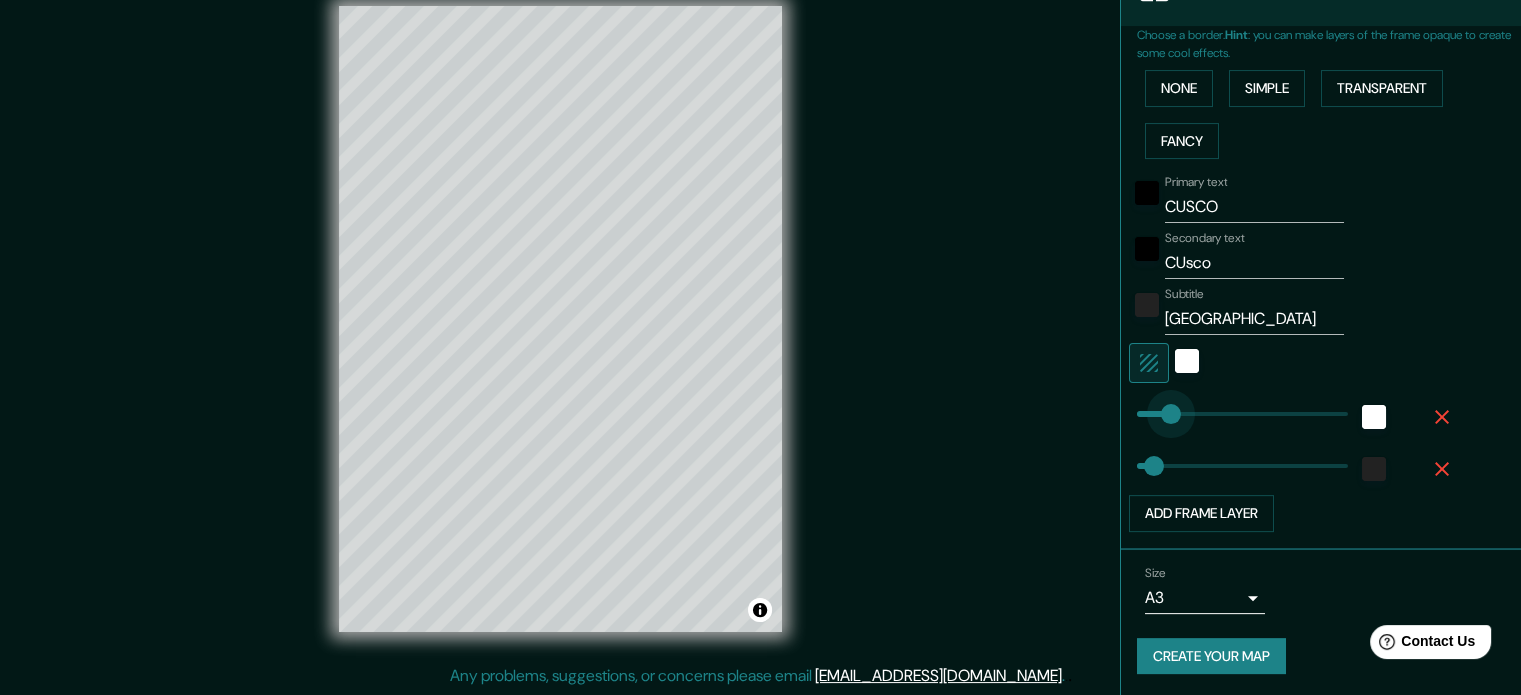 drag, startPoint x: 1204, startPoint y: 411, endPoint x: 1156, endPoint y: 417, distance: 48.373547 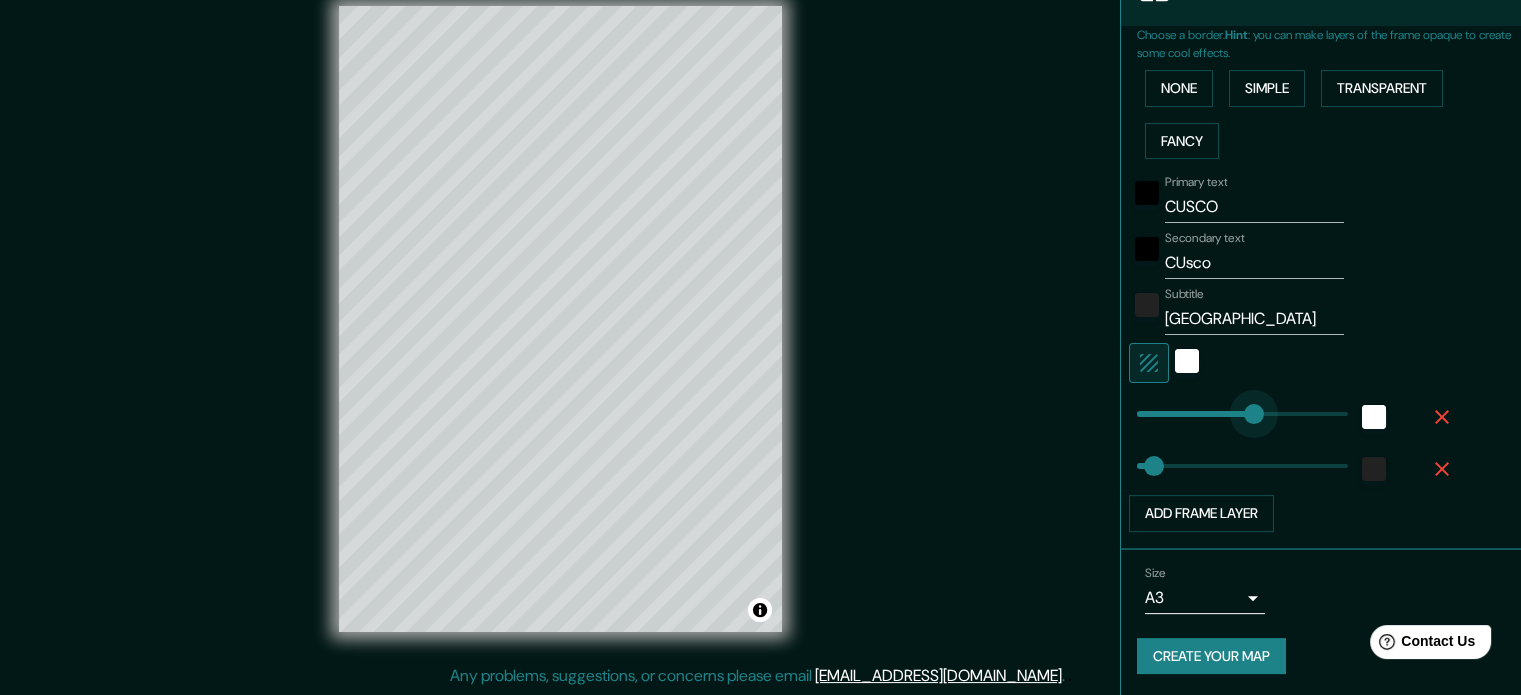 type on "251" 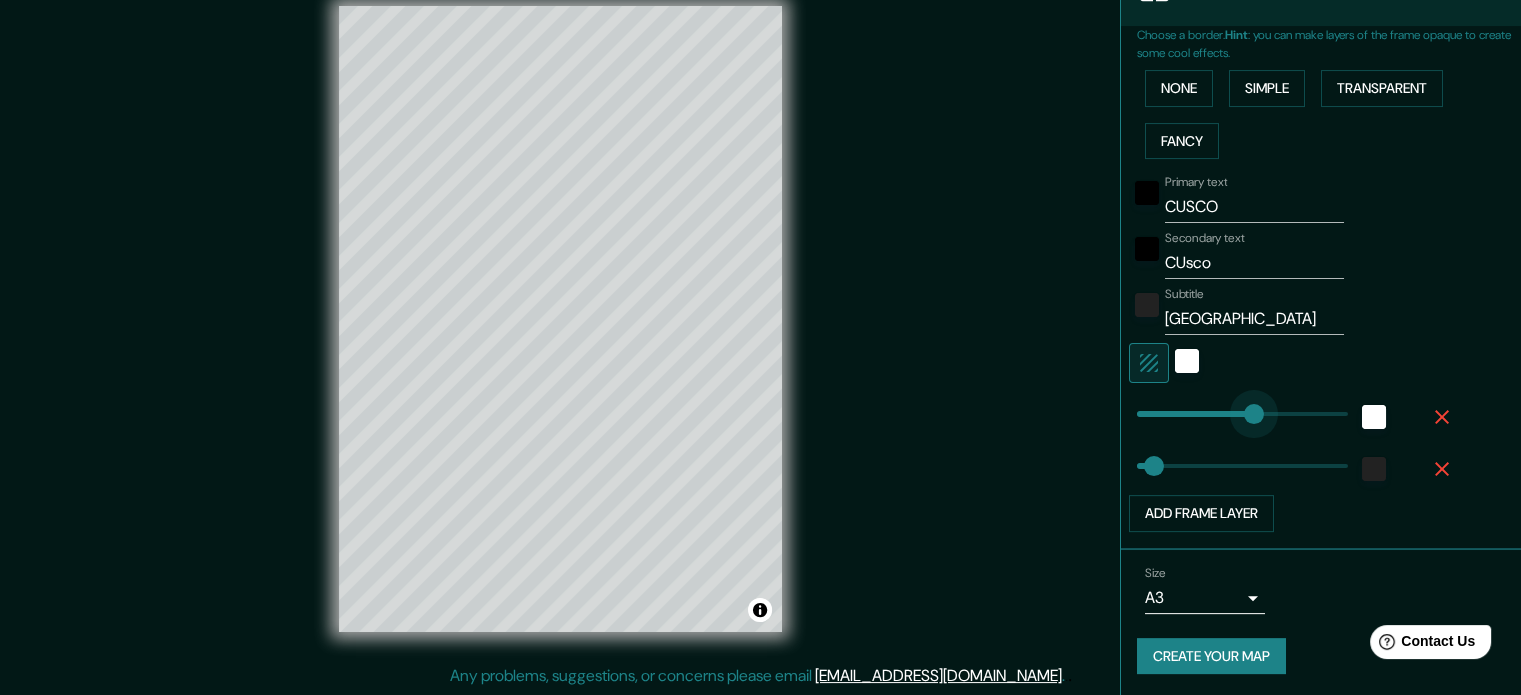 drag, startPoint x: 1156, startPoint y: 417, endPoint x: 1241, endPoint y: 401, distance: 86.492775 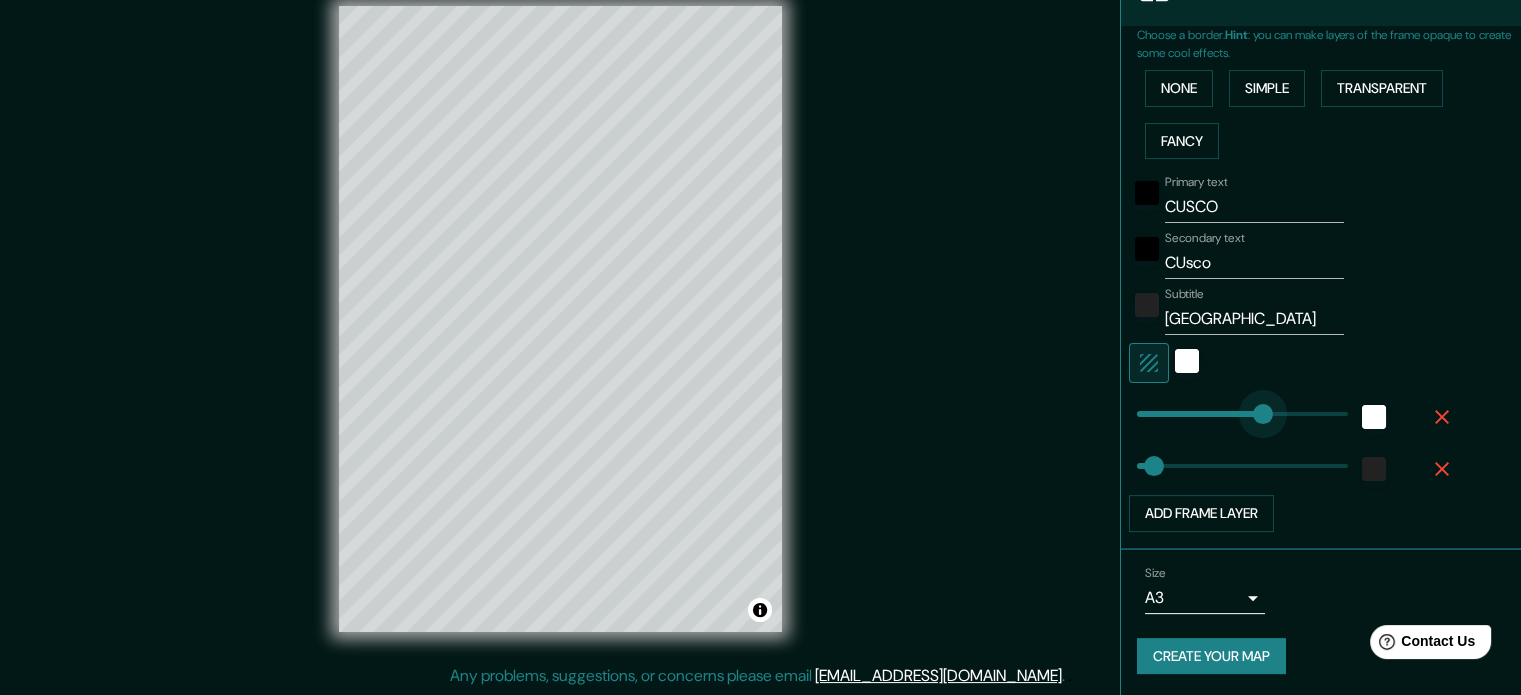 type on "333" 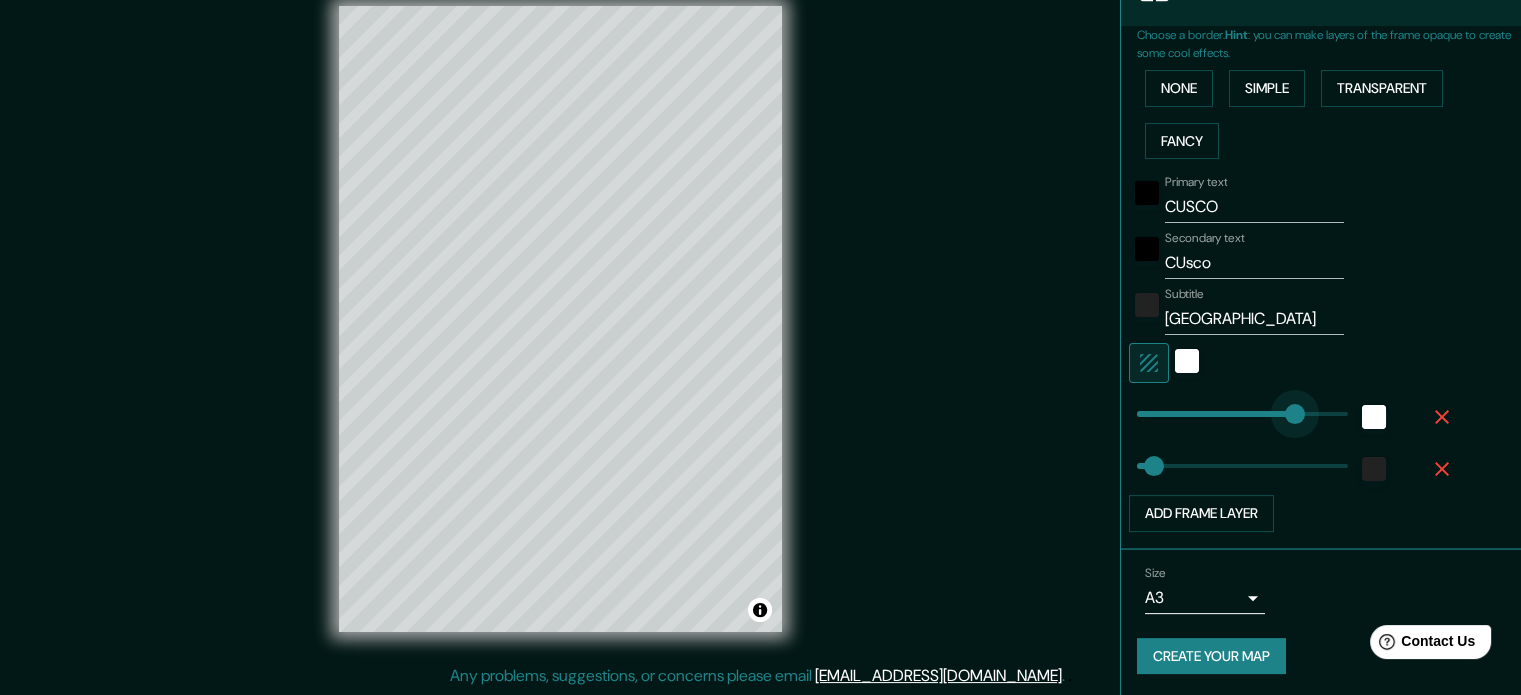 drag, startPoint x: 1241, startPoint y: 401, endPoint x: 1280, endPoint y: 400, distance: 39.012817 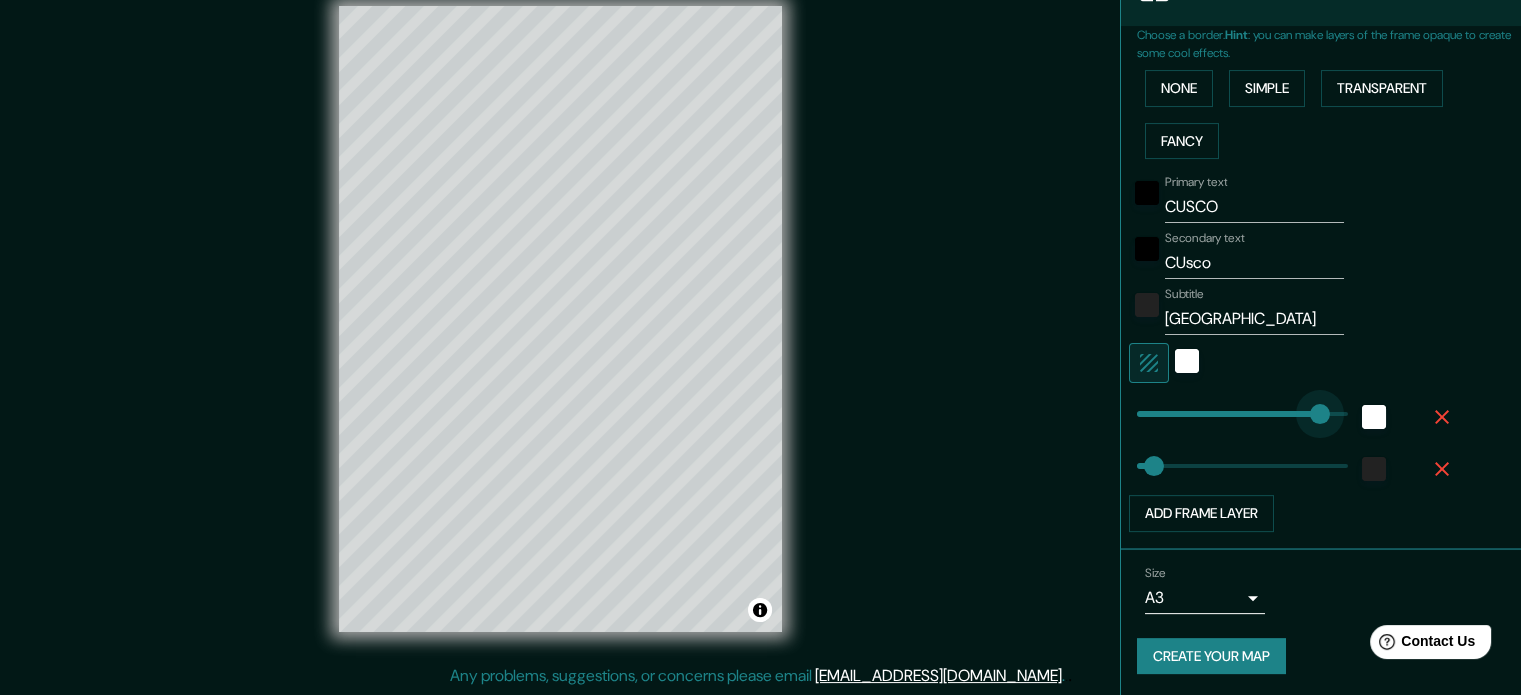 type on "402" 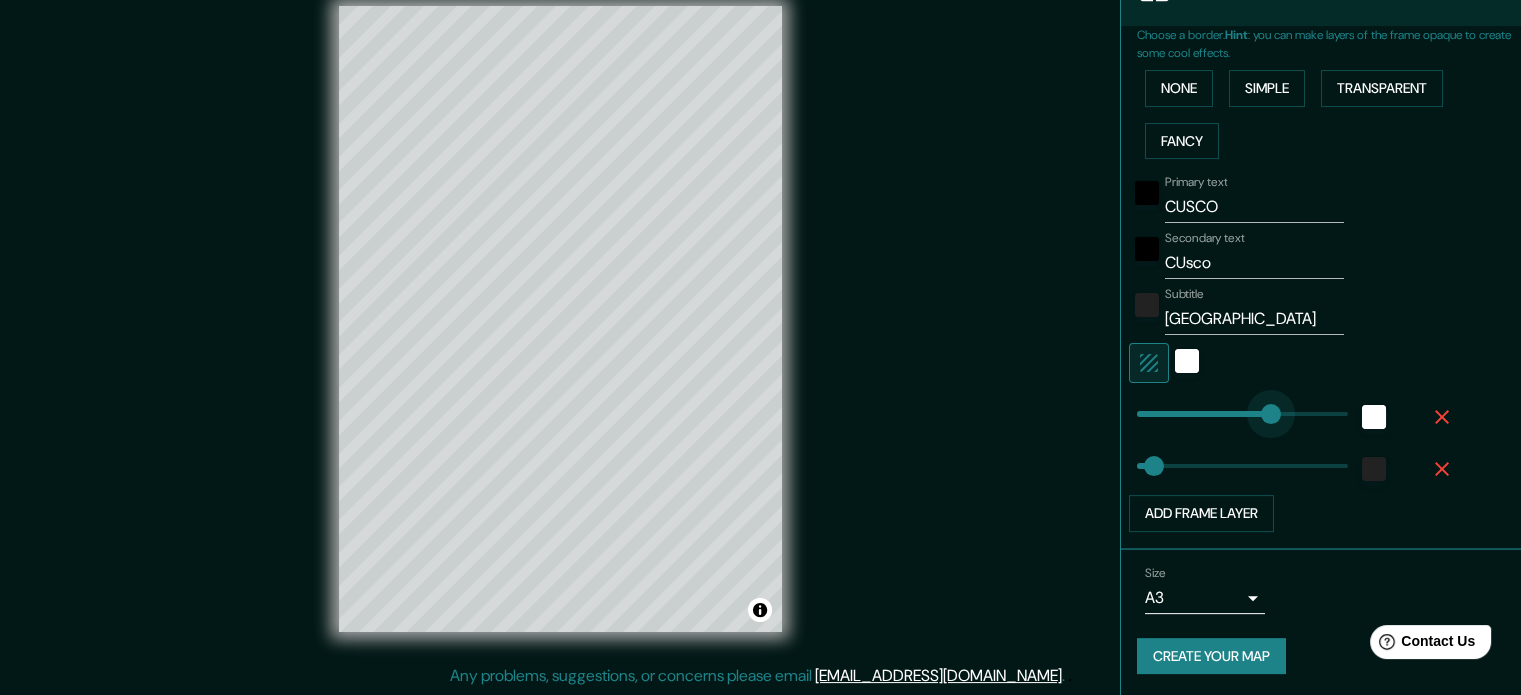 type on "0" 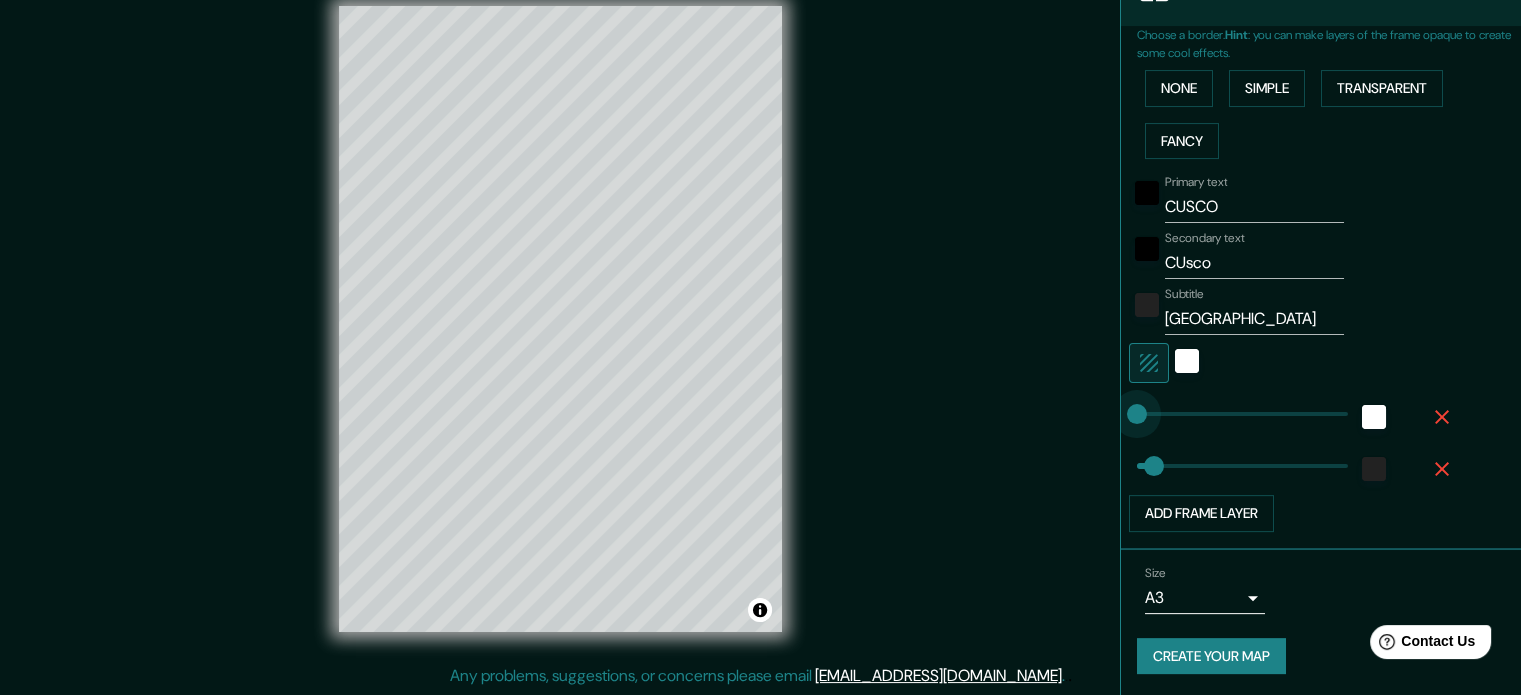 drag, startPoint x: 1276, startPoint y: 416, endPoint x: 1044, endPoint y: 426, distance: 232.21542 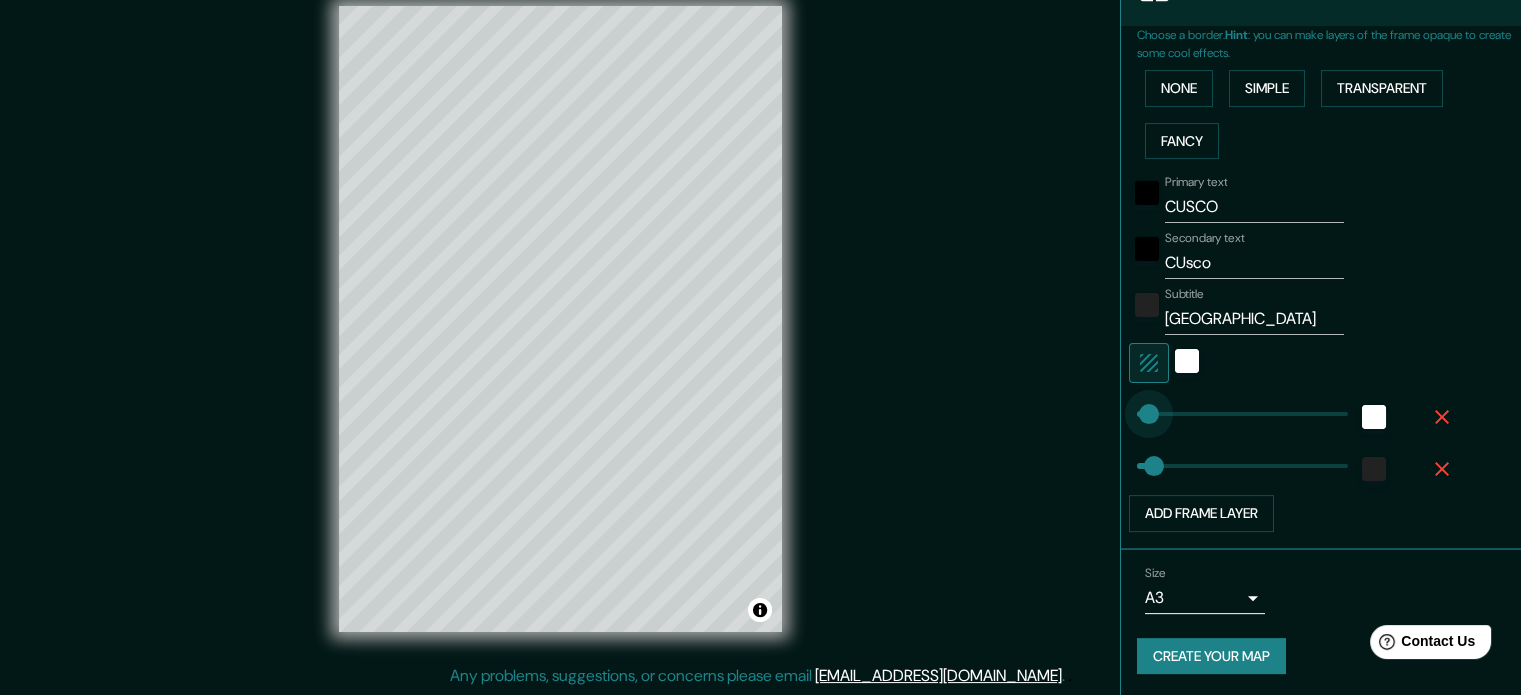 type on "34" 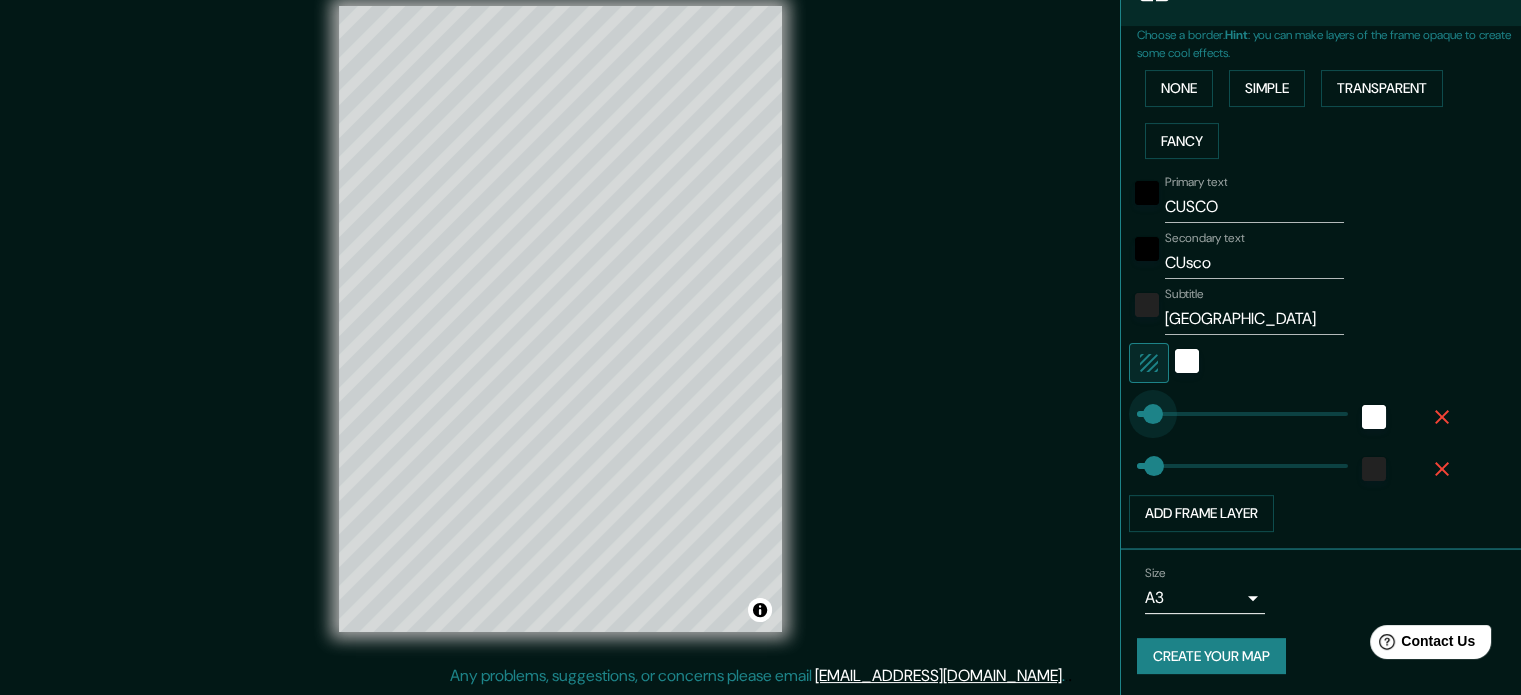drag, startPoint x: 1124, startPoint y: 418, endPoint x: 1138, endPoint y: 417, distance: 14.035668 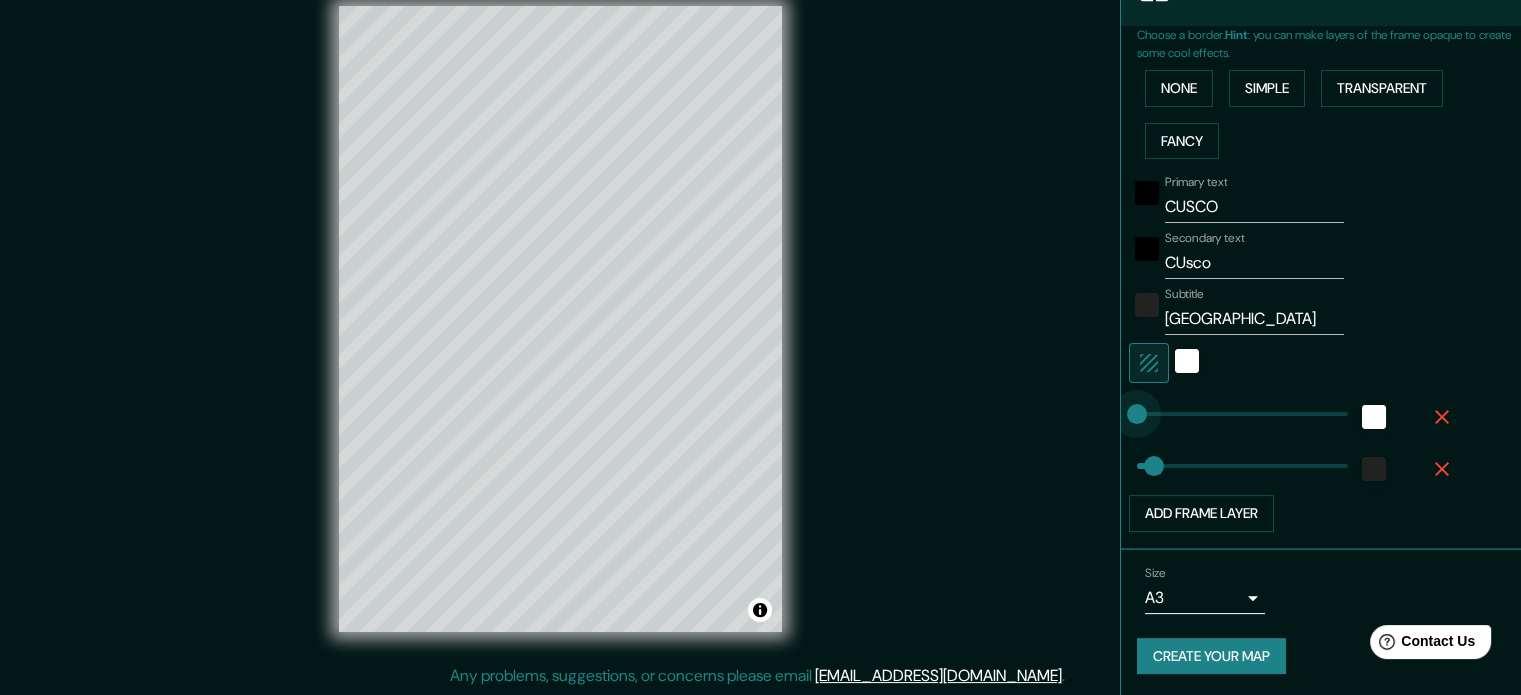 type on "0" 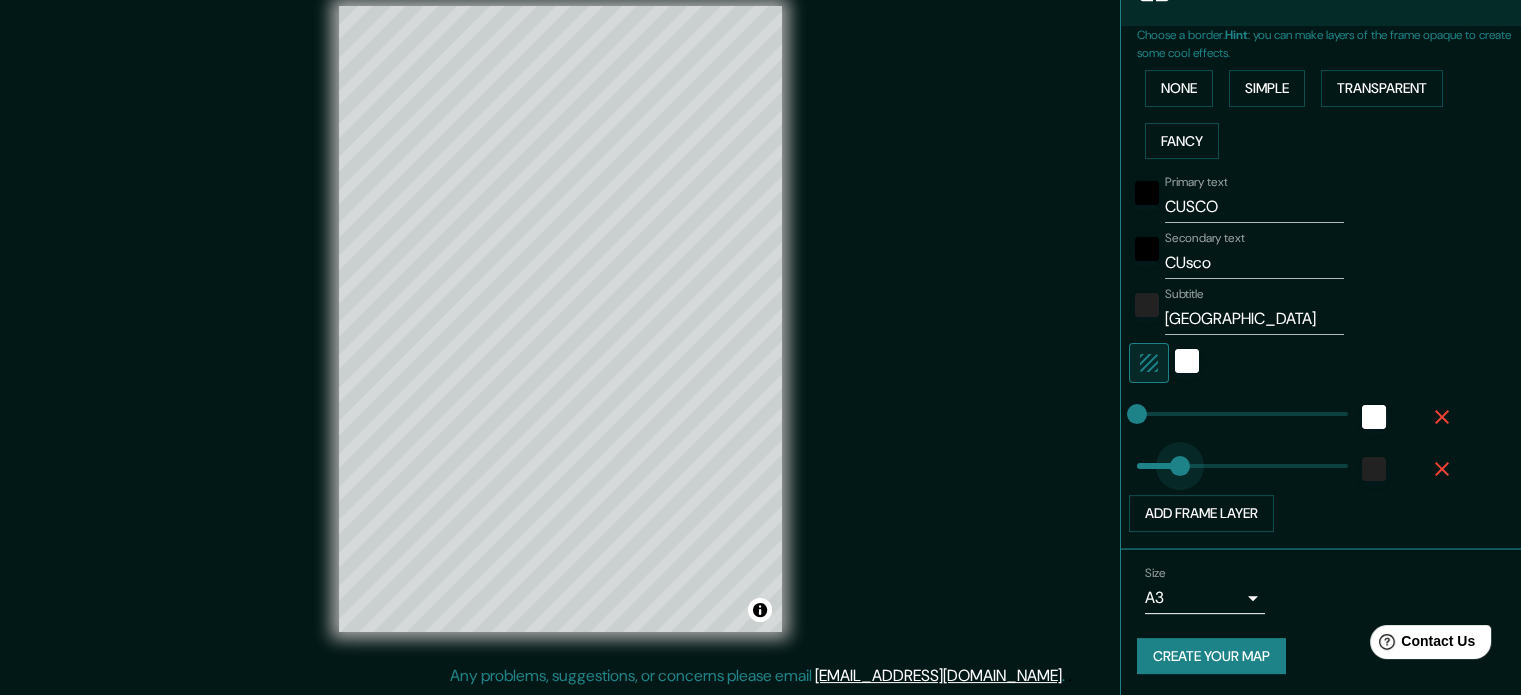 type on "93" 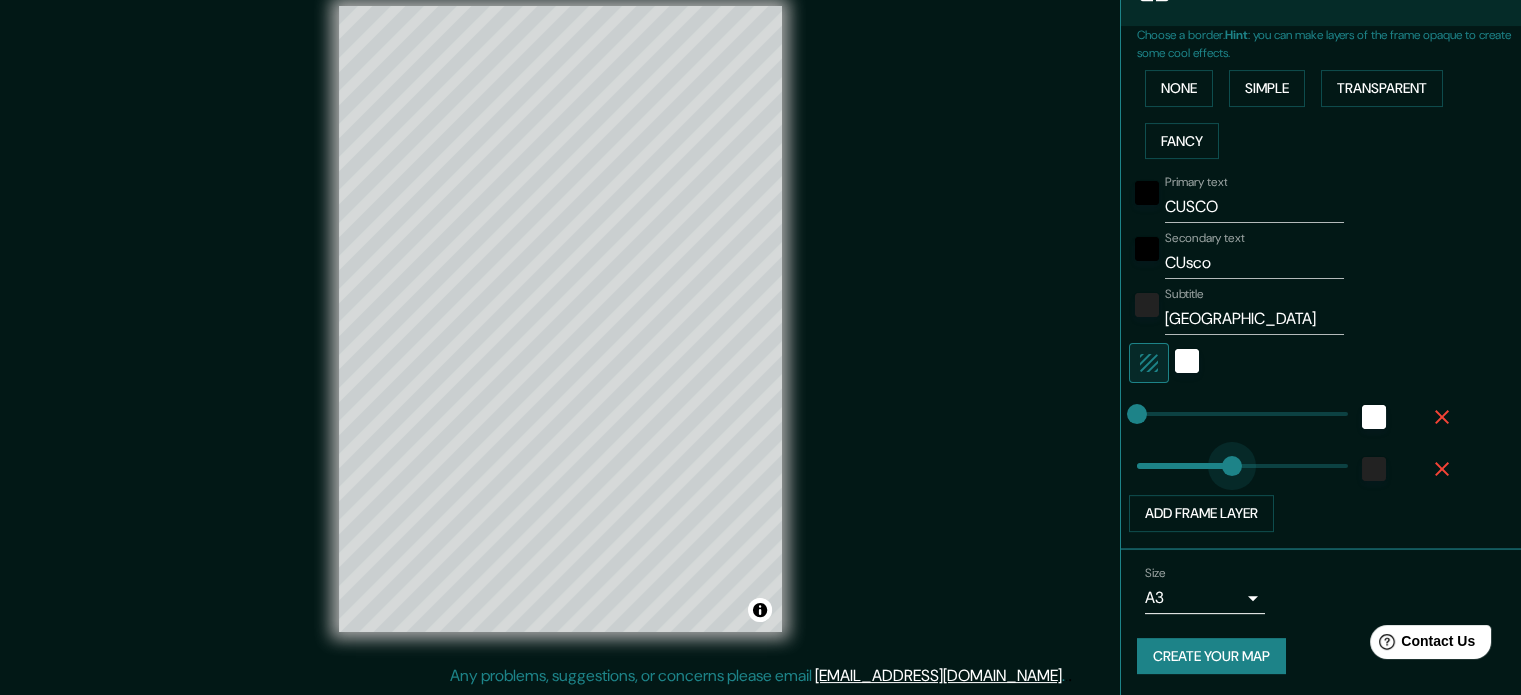 type on "238" 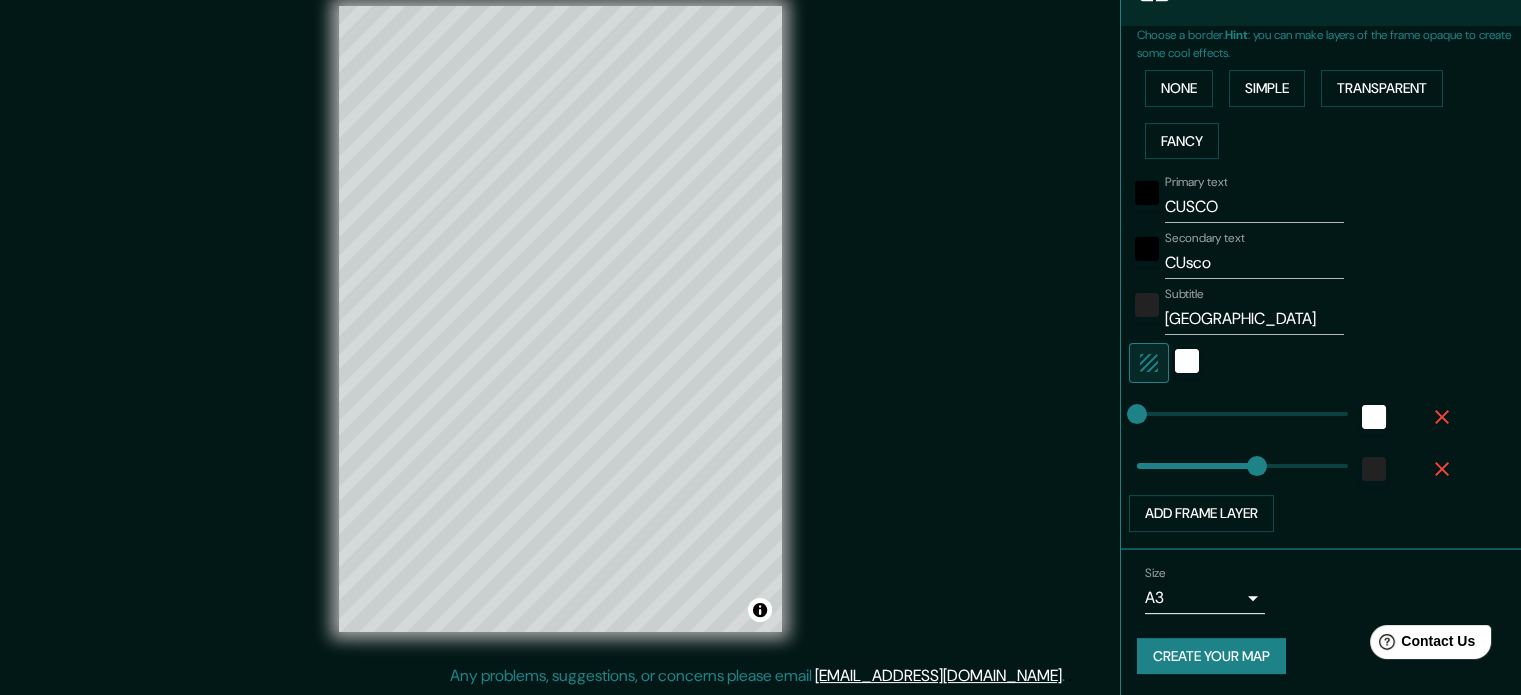type on "0" 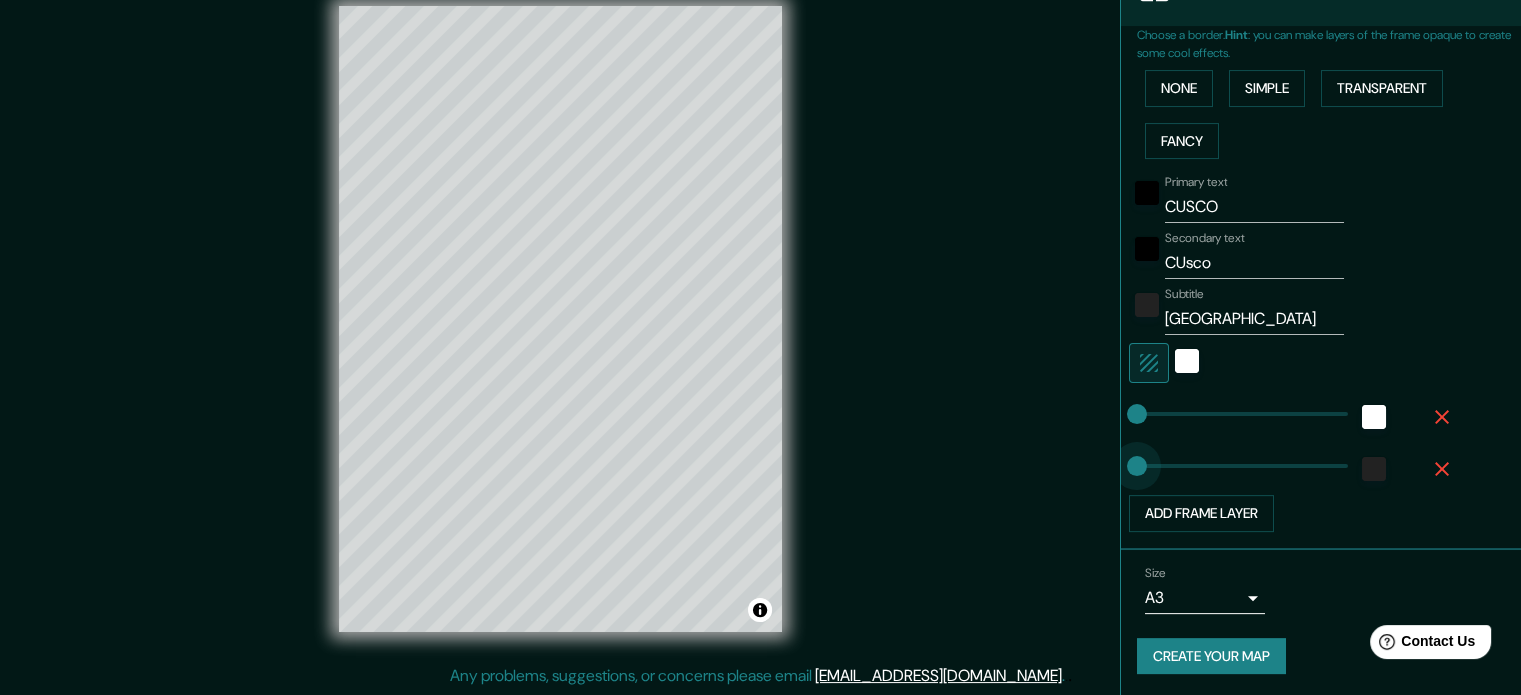 drag, startPoint x: 1242, startPoint y: 456, endPoint x: 1006, endPoint y: 460, distance: 236.03389 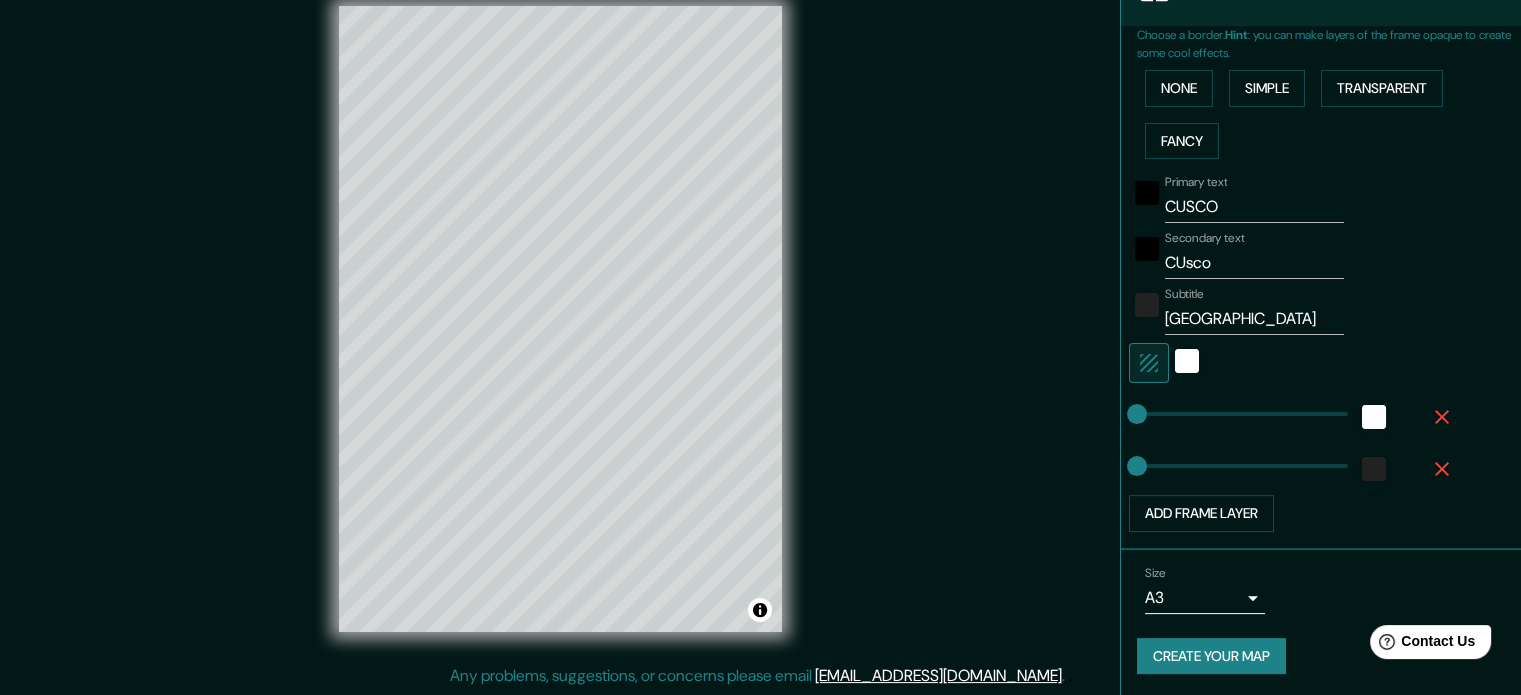 type on "22" 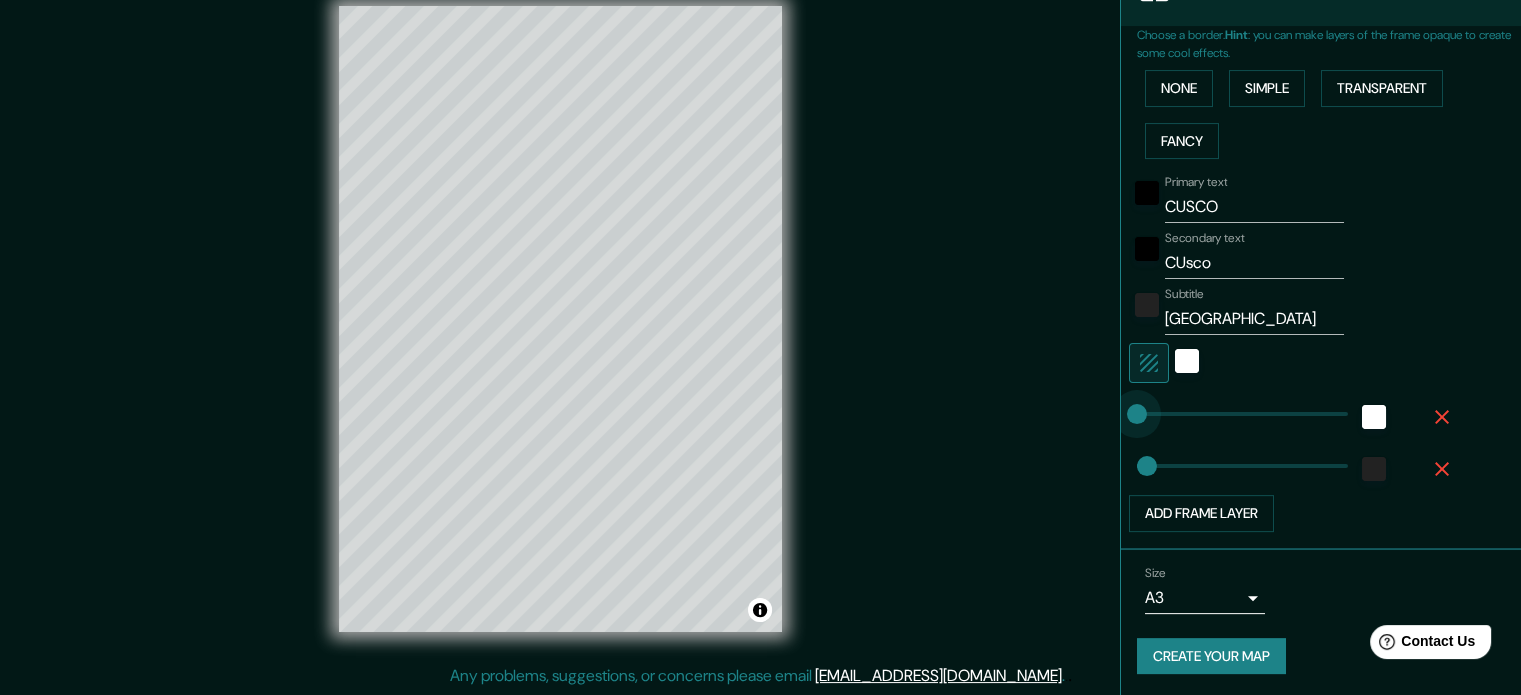 type on "13" 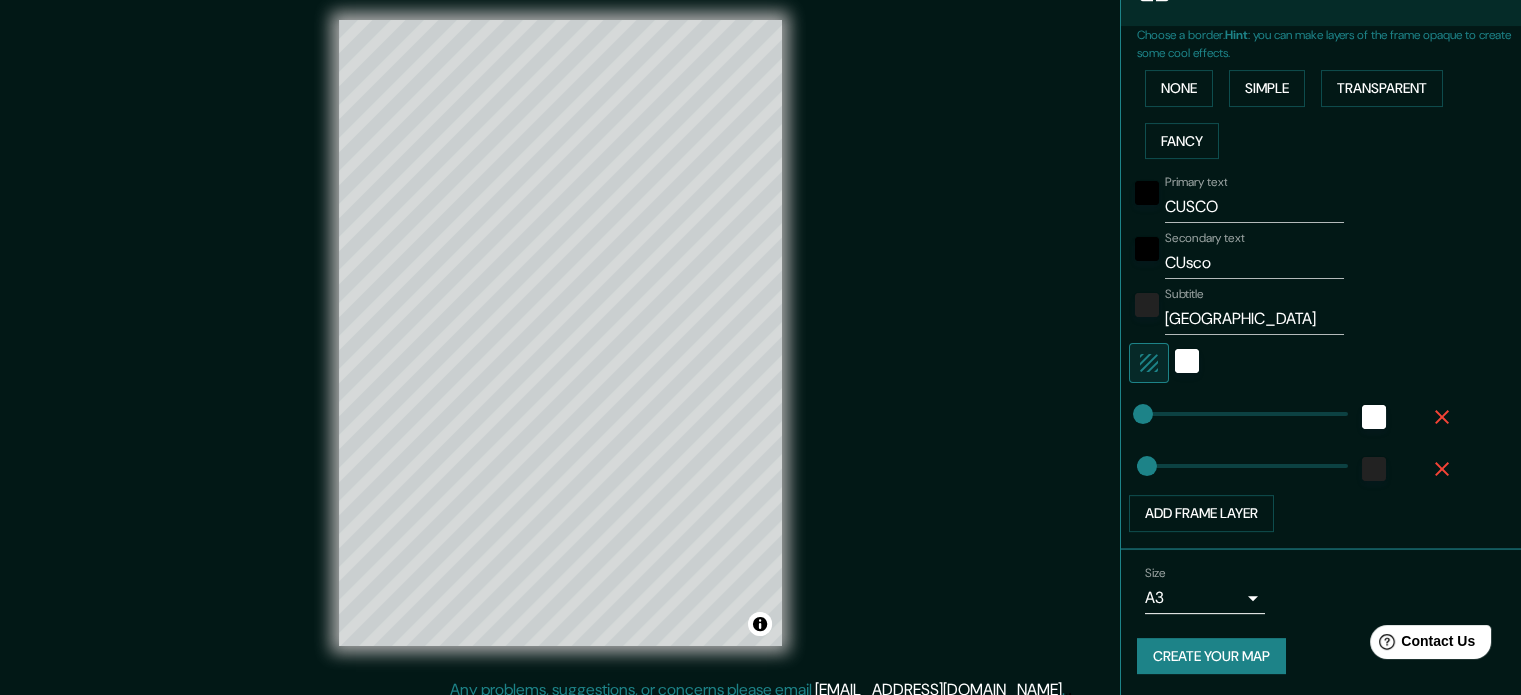 scroll, scrollTop: 26, scrollLeft: 0, axis: vertical 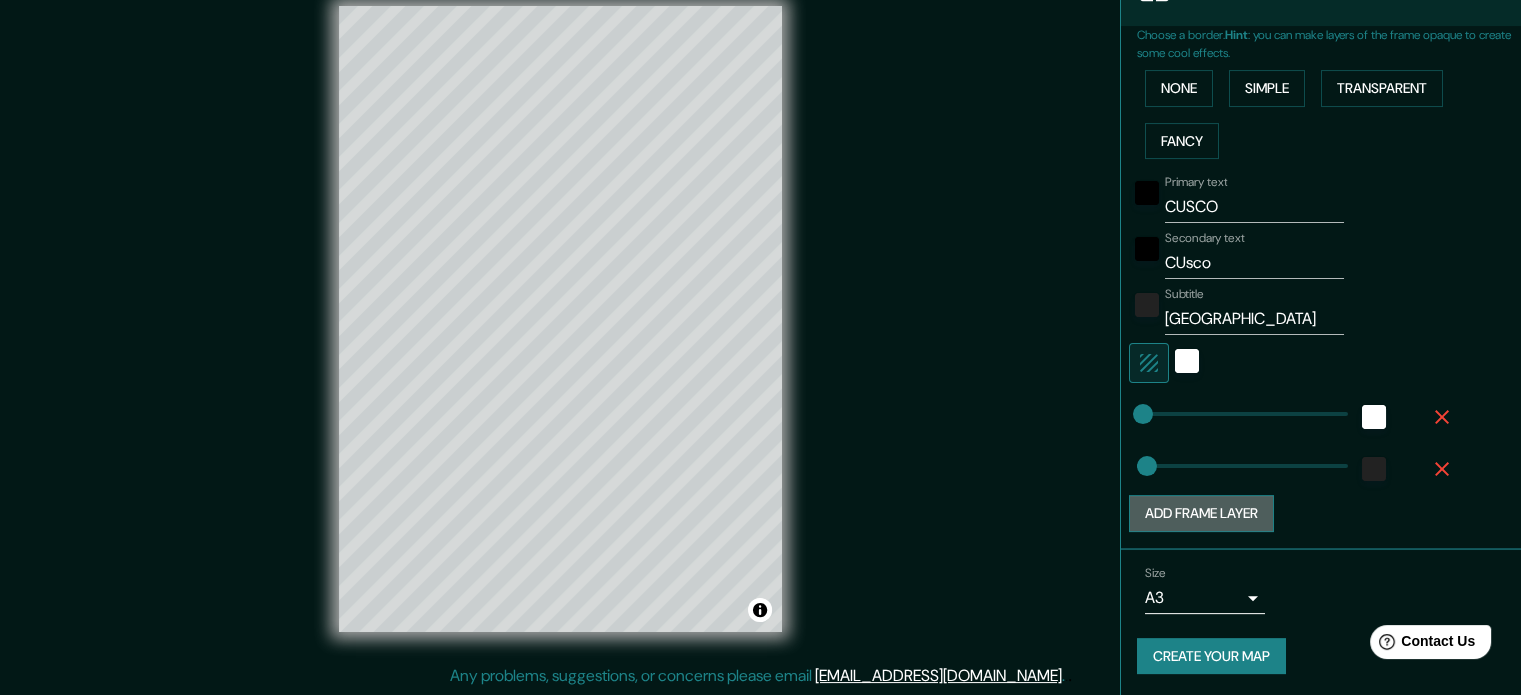 click on "Add frame layer" at bounding box center [1201, 513] 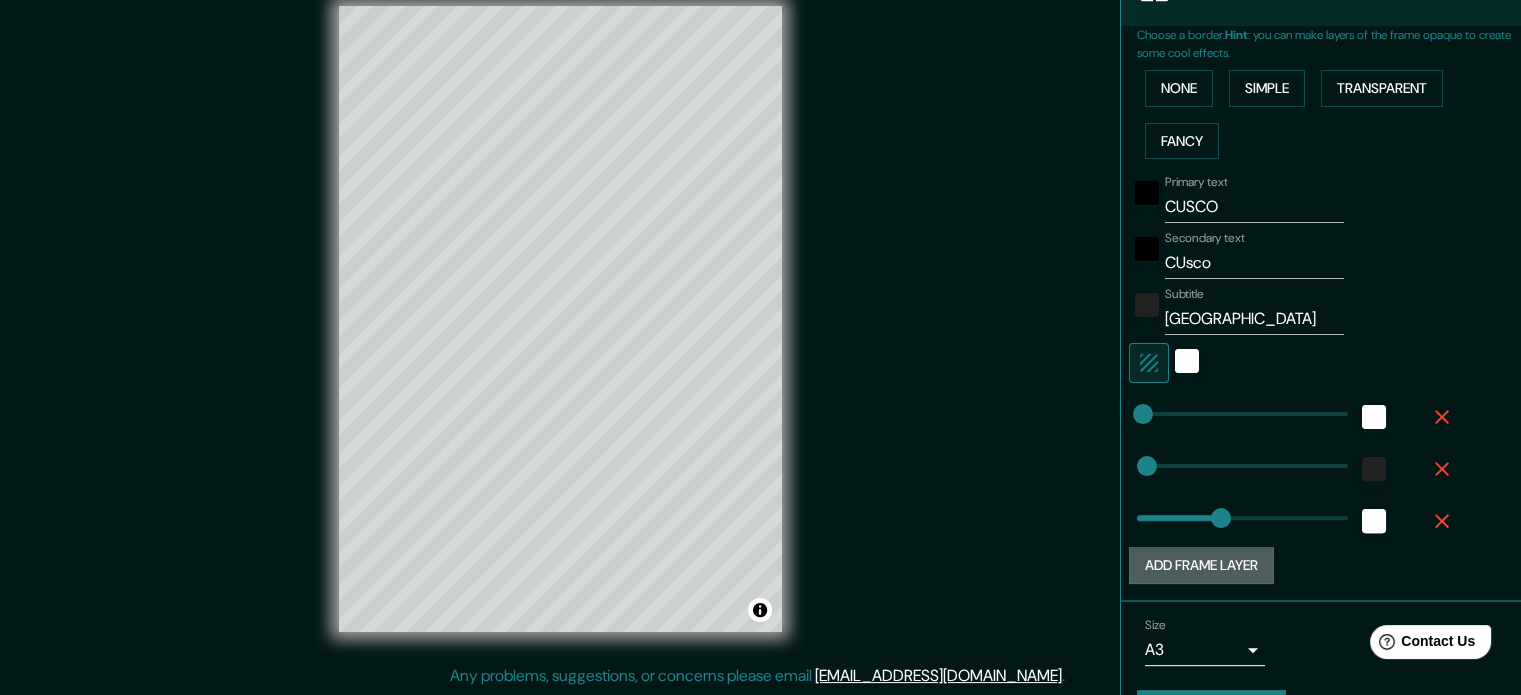 click on "Add frame layer" at bounding box center [1201, 565] 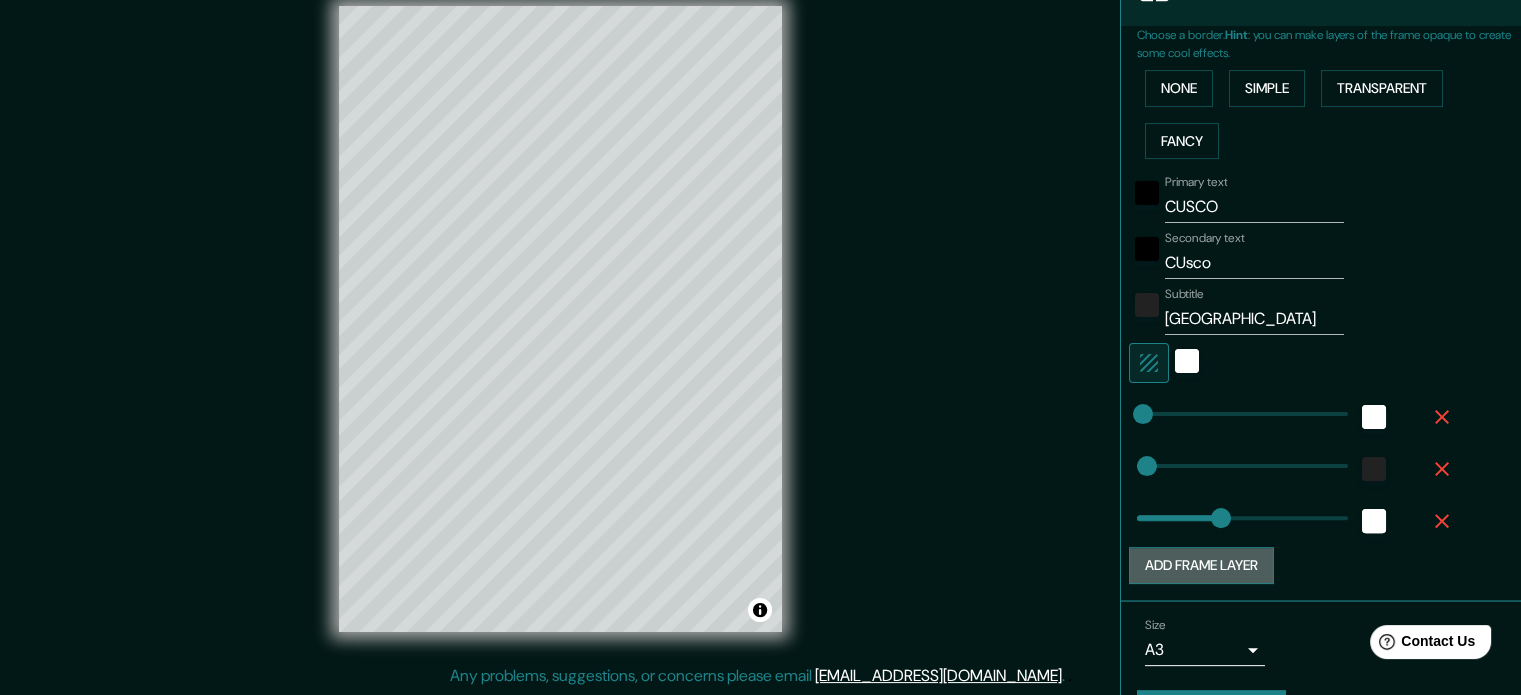 type on "177" 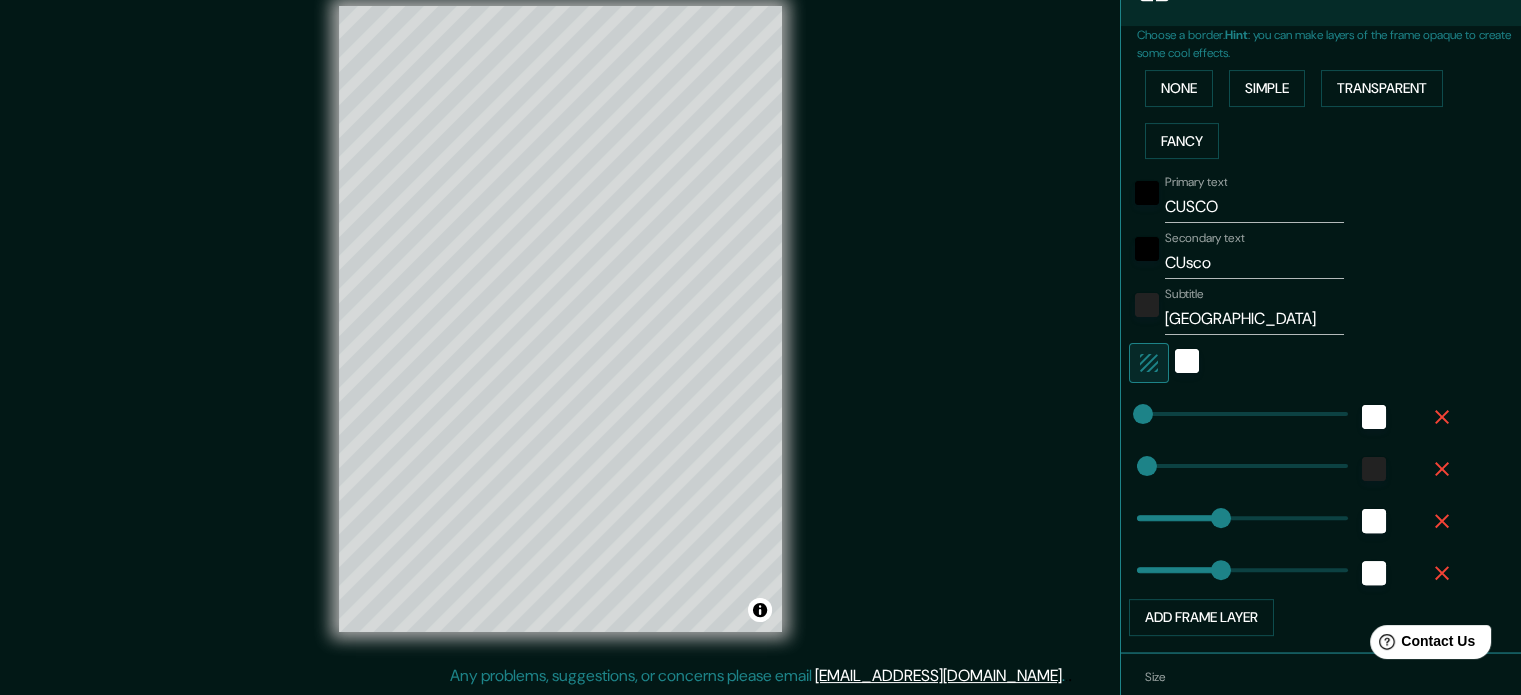 type on "177" 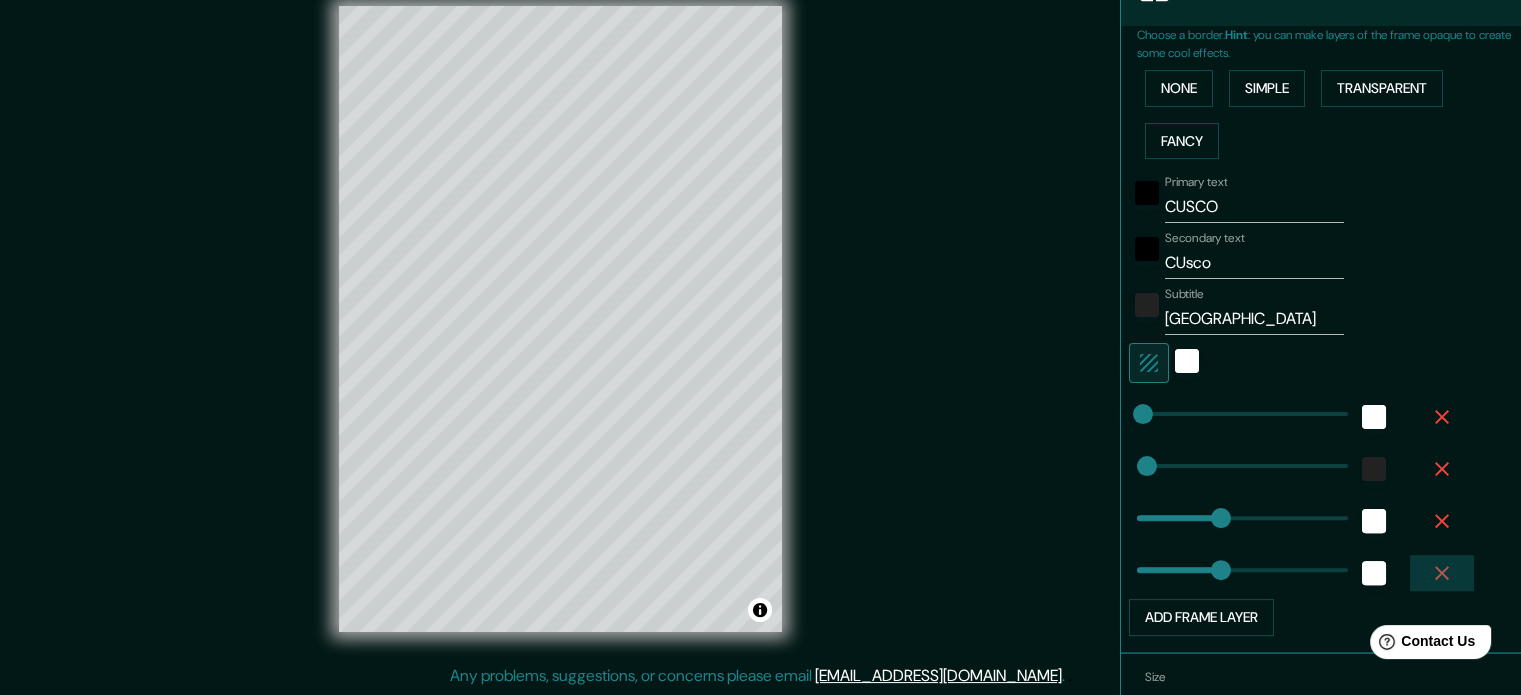 click 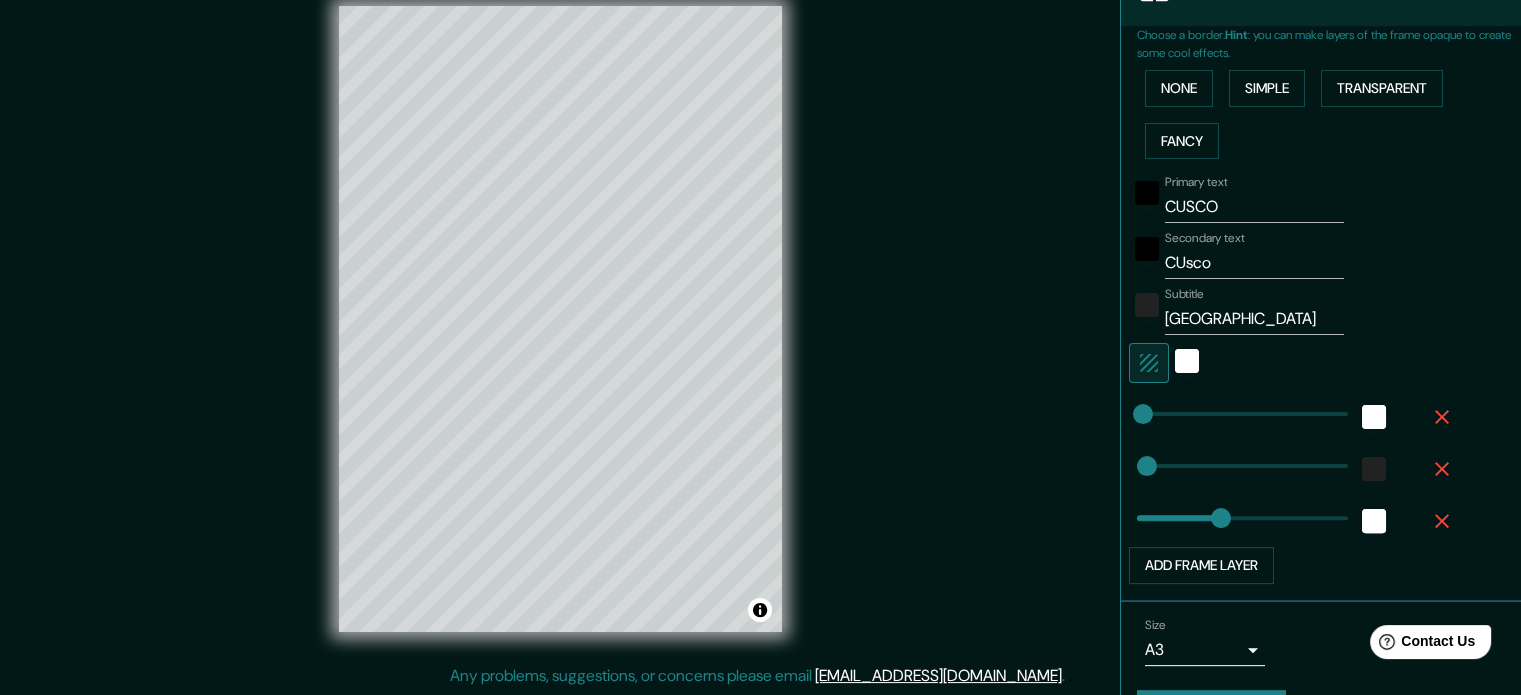 click 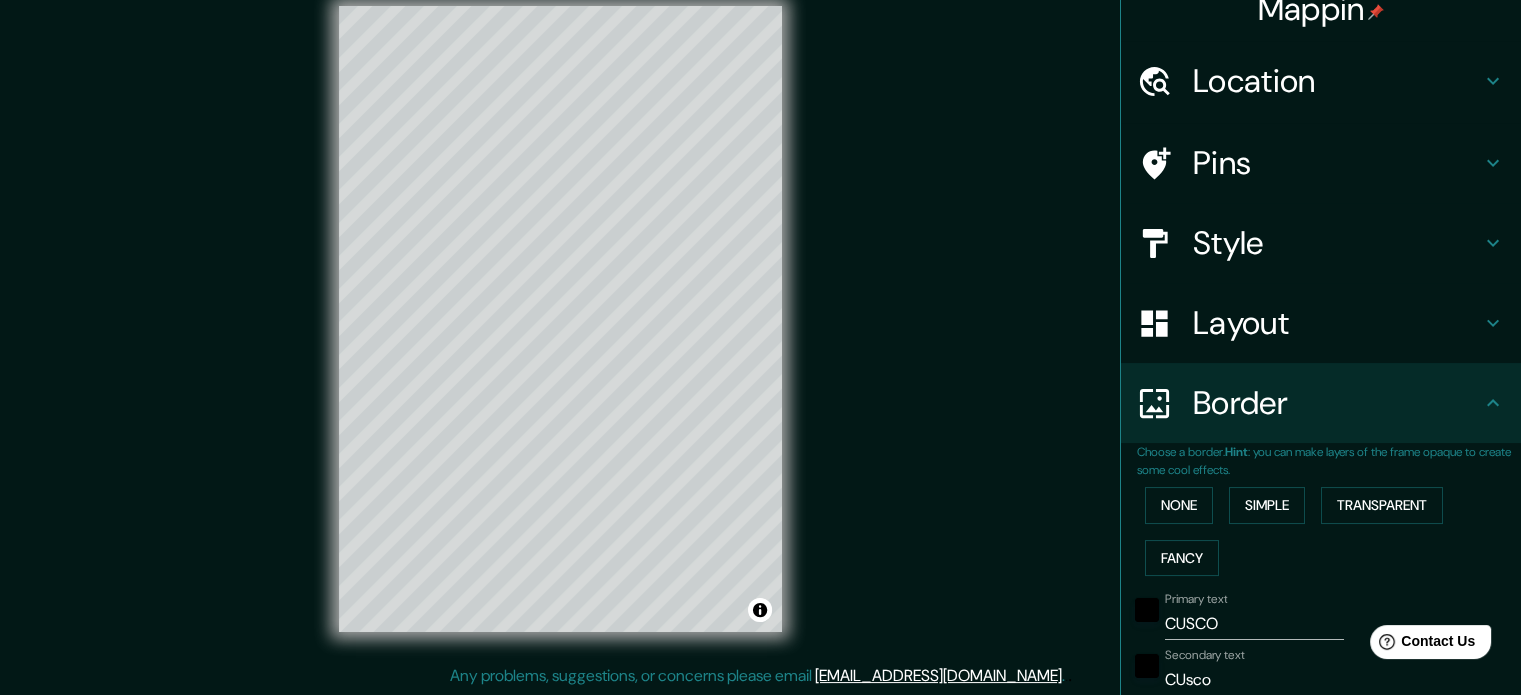 scroll, scrollTop: 0, scrollLeft: 0, axis: both 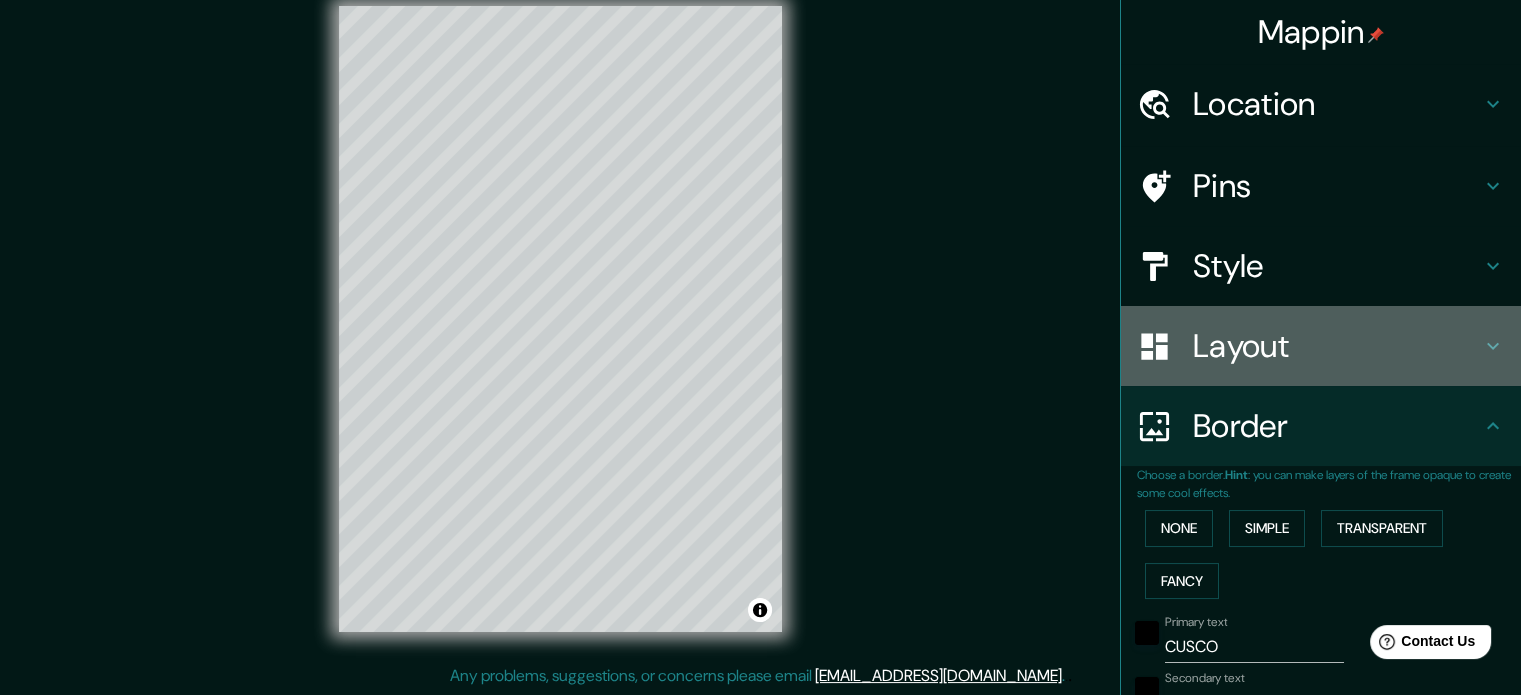 click on "Layout" at bounding box center [1337, 346] 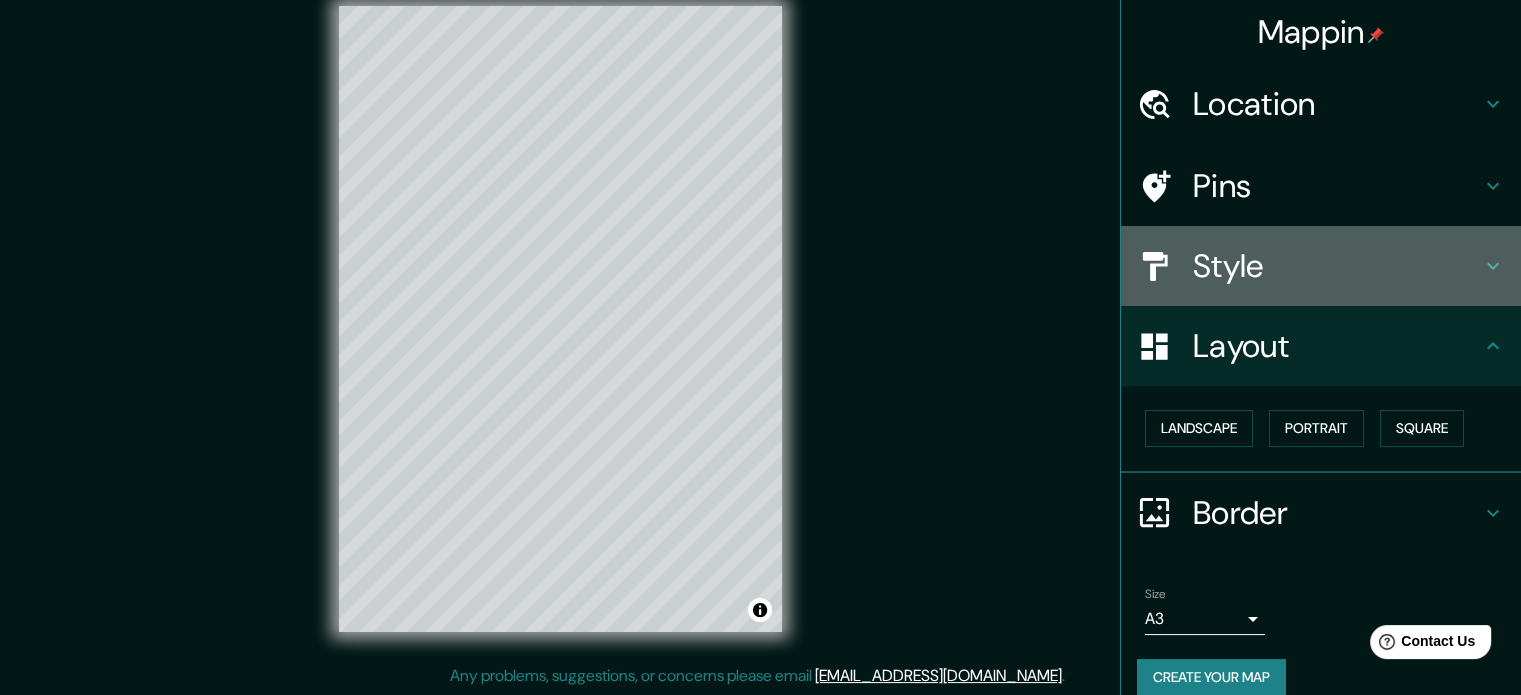 click on "Style" at bounding box center (1337, 266) 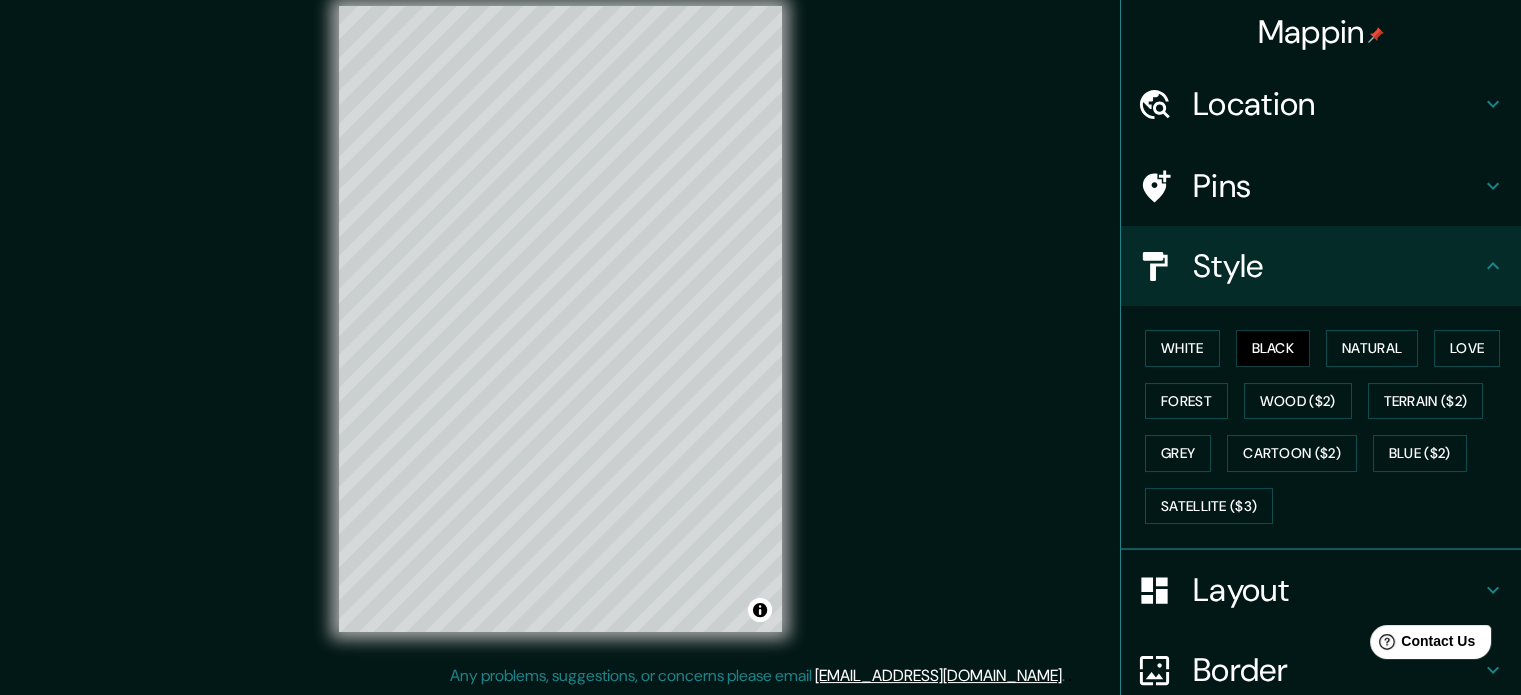 click on "Pins" at bounding box center (1337, 186) 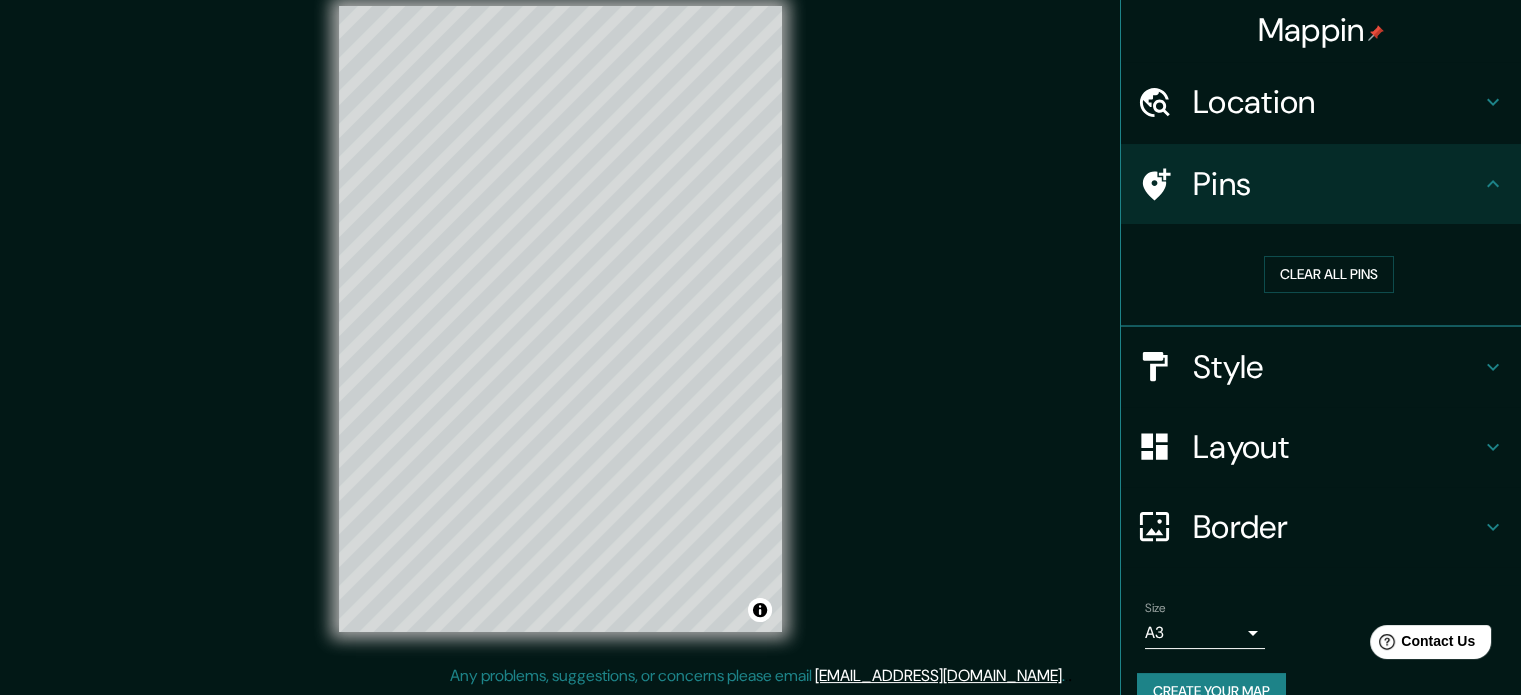 scroll, scrollTop: 0, scrollLeft: 0, axis: both 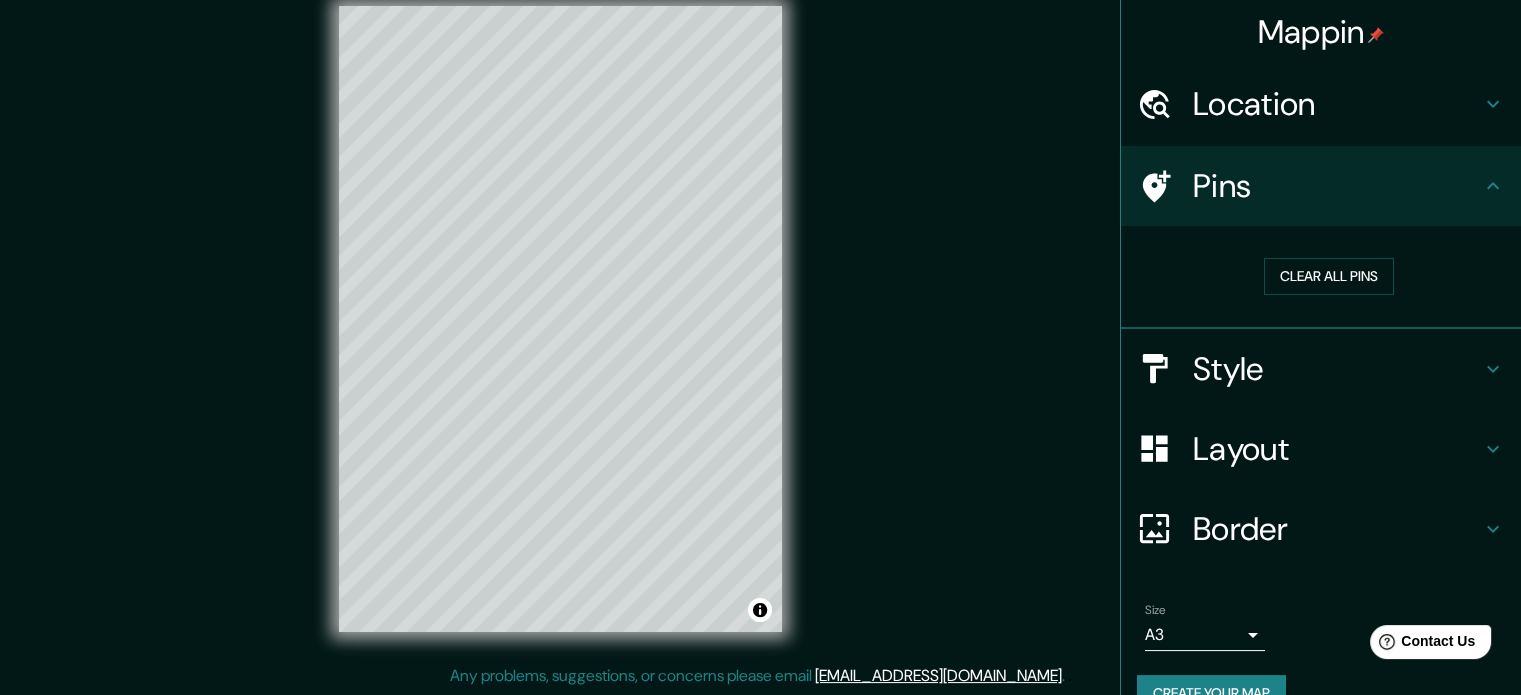 click on "Pins" at bounding box center (1337, 186) 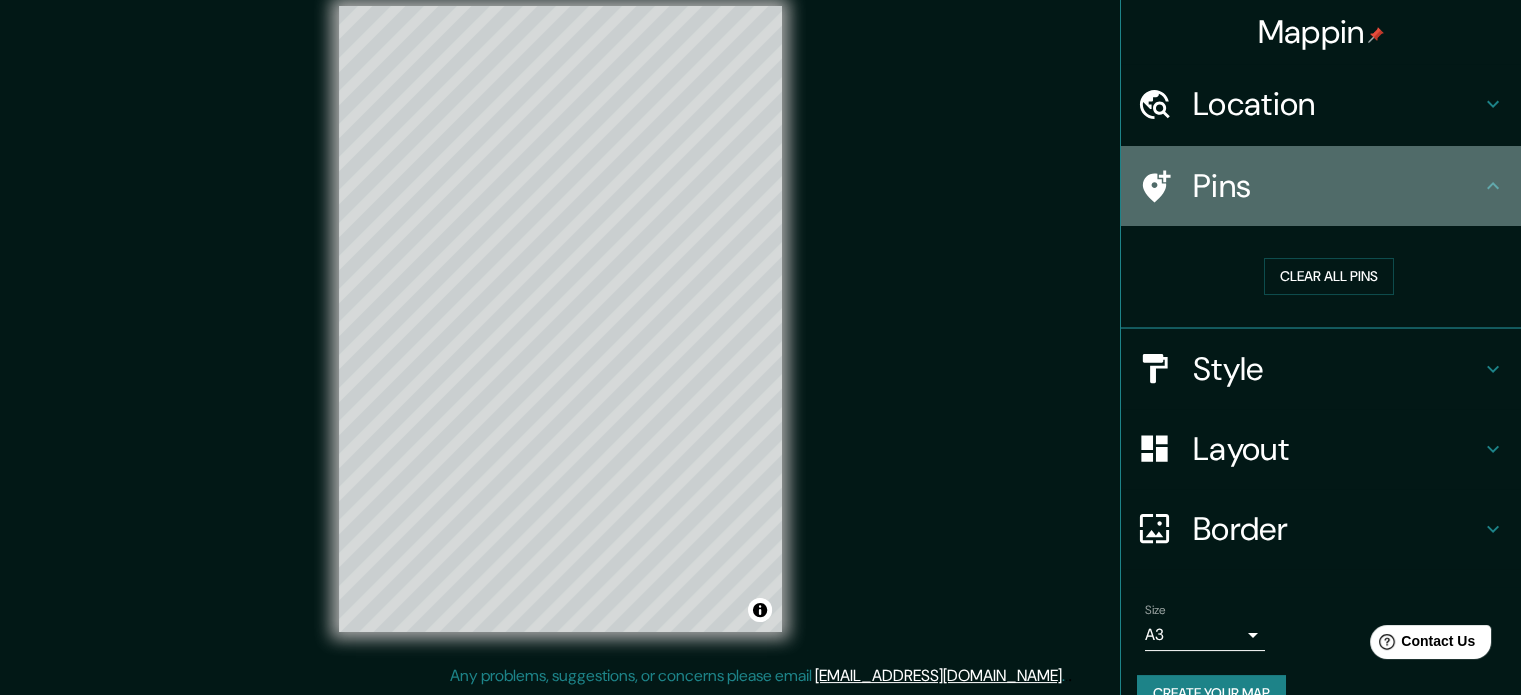 click 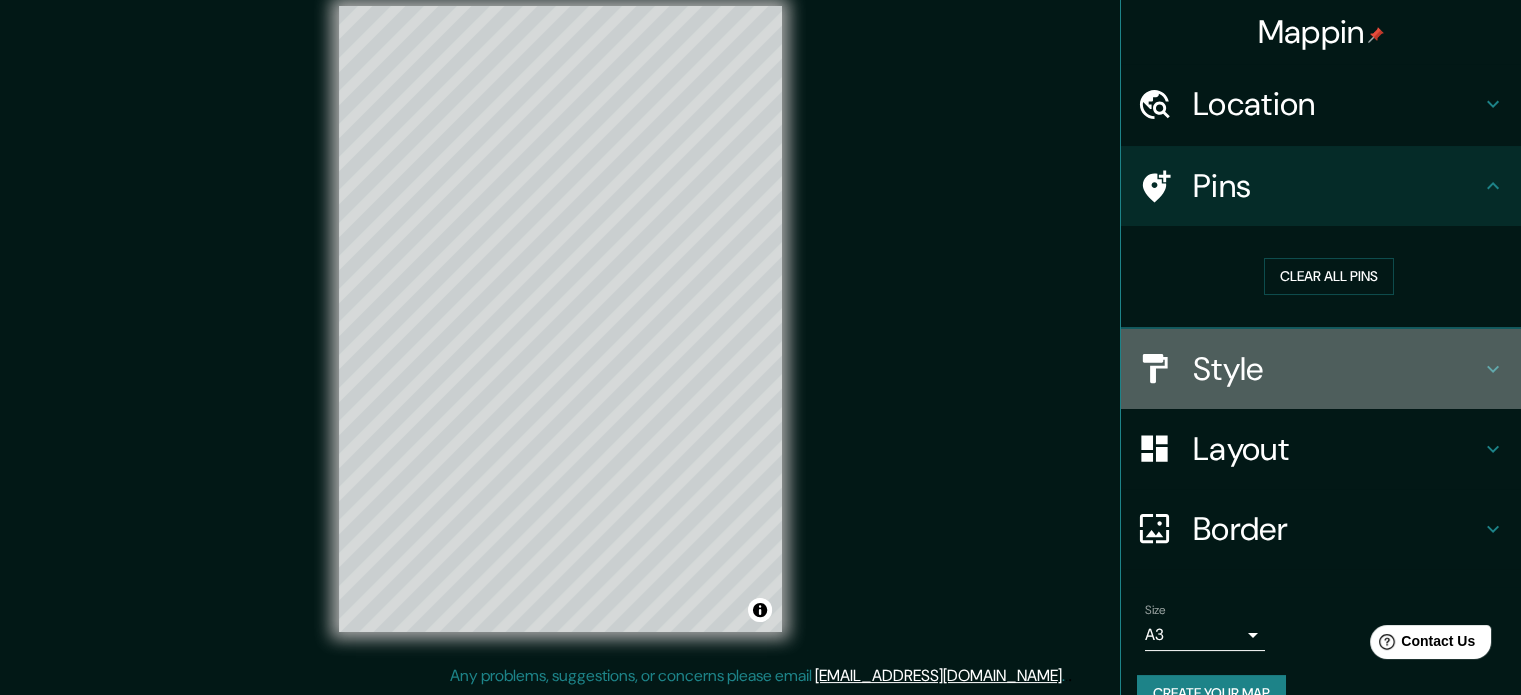 click 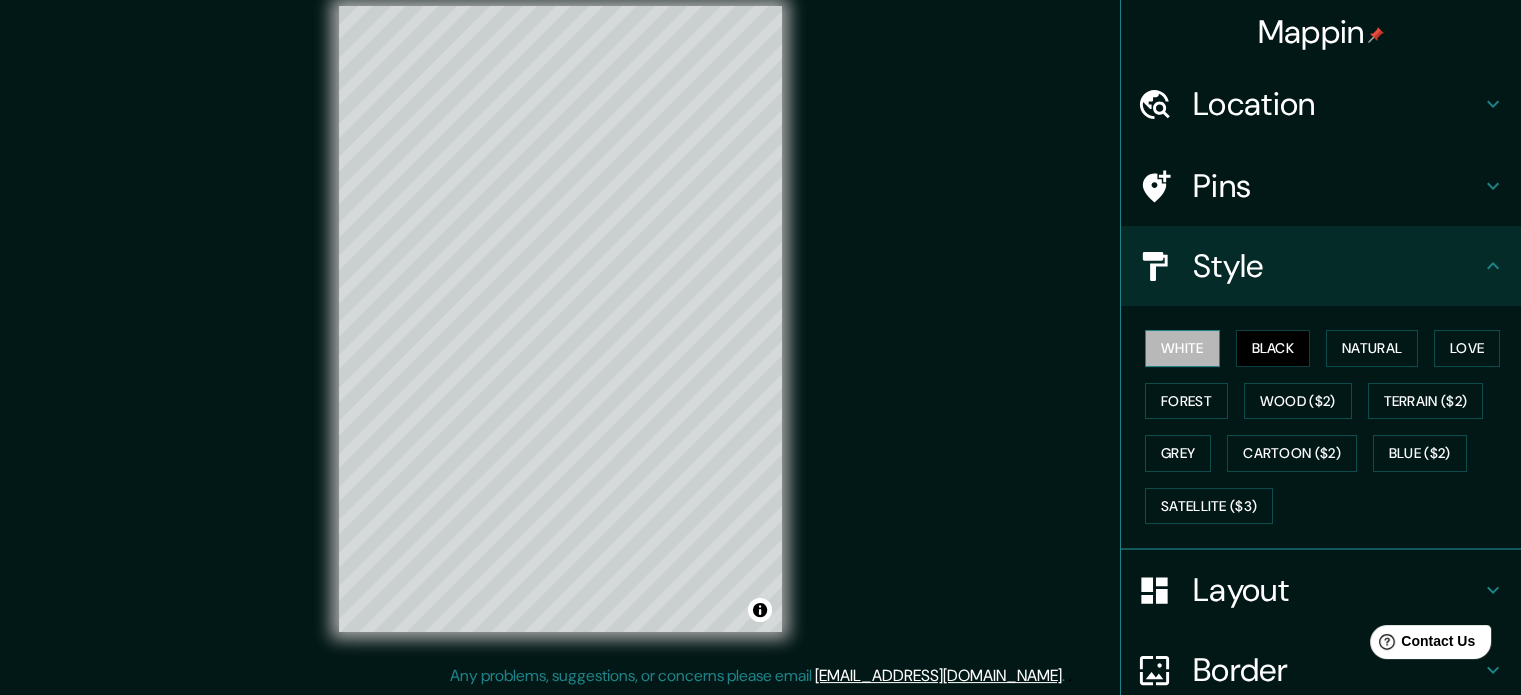 click on "White" at bounding box center [1182, 348] 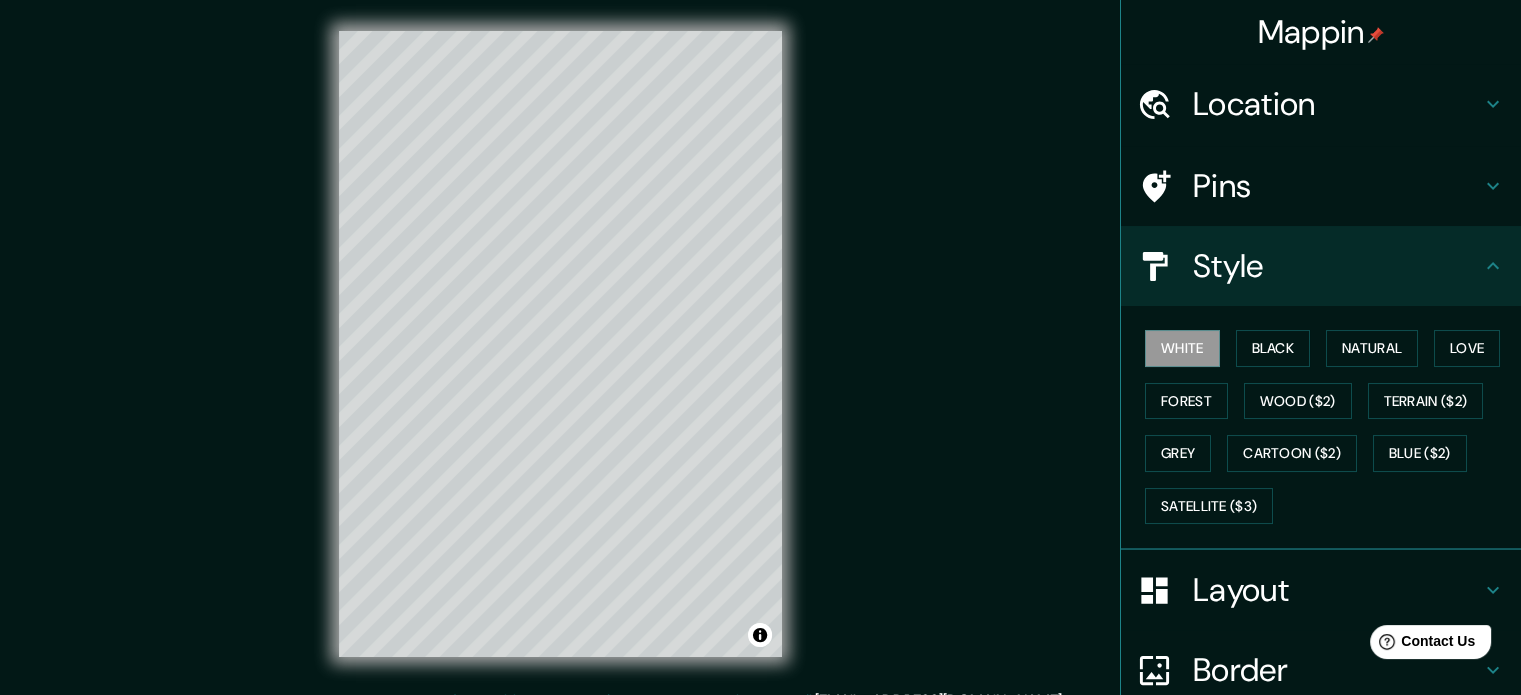 scroll, scrollTop: 0, scrollLeft: 0, axis: both 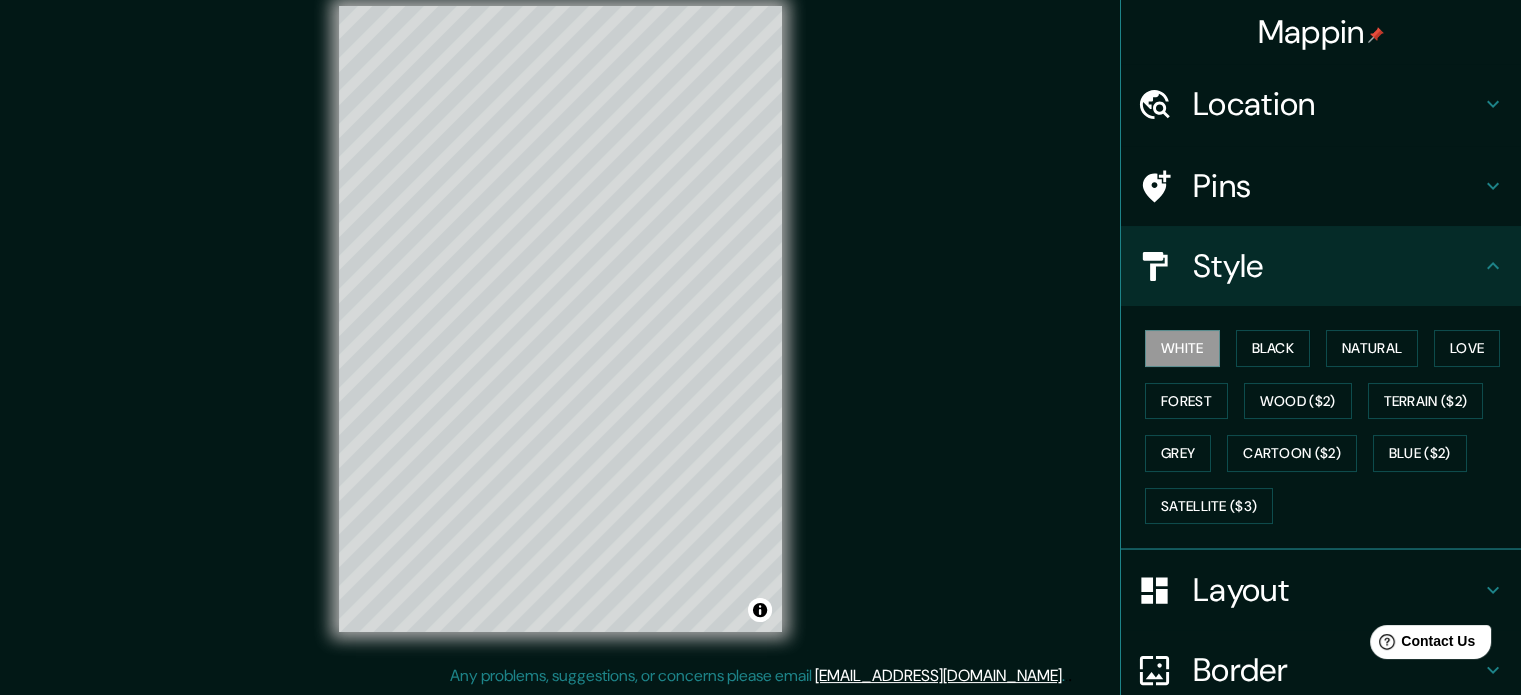 click on "Location" at bounding box center [1337, 104] 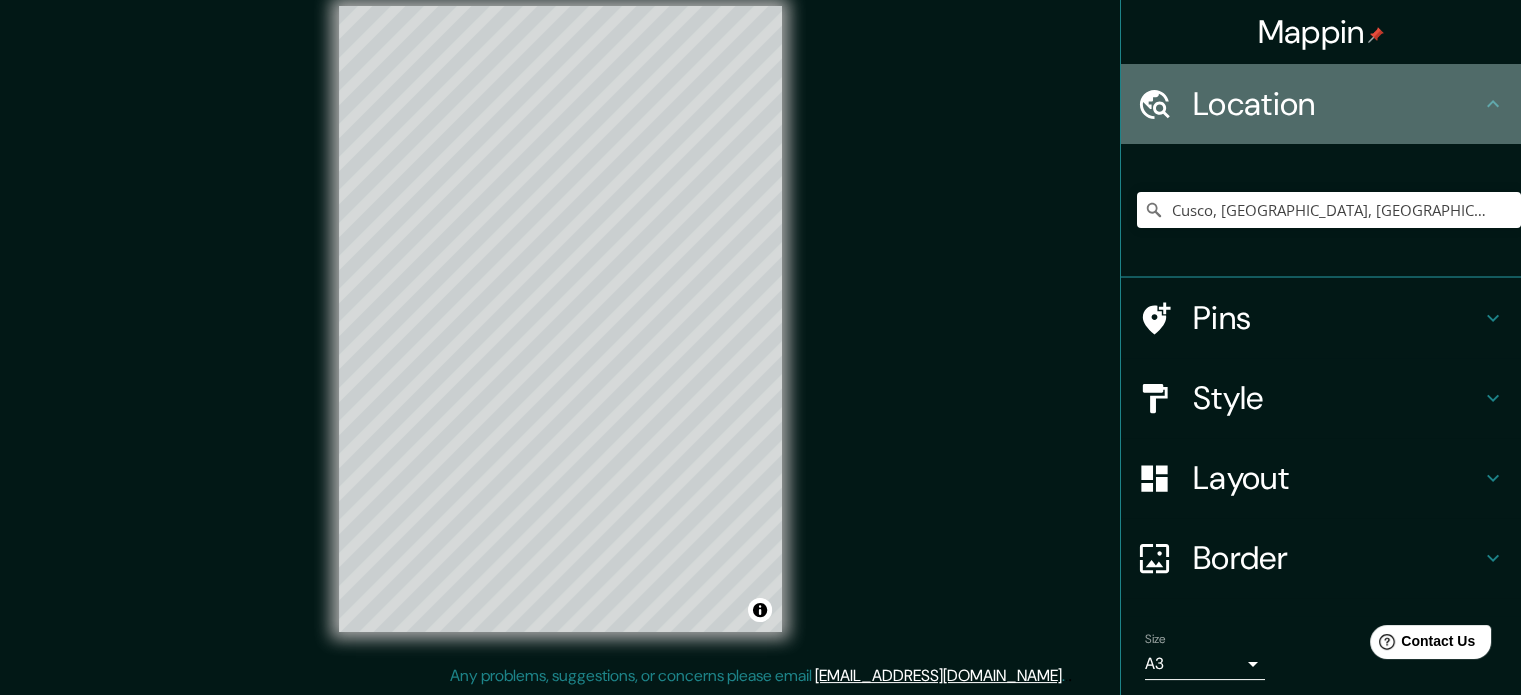 click on "Location" at bounding box center [1337, 104] 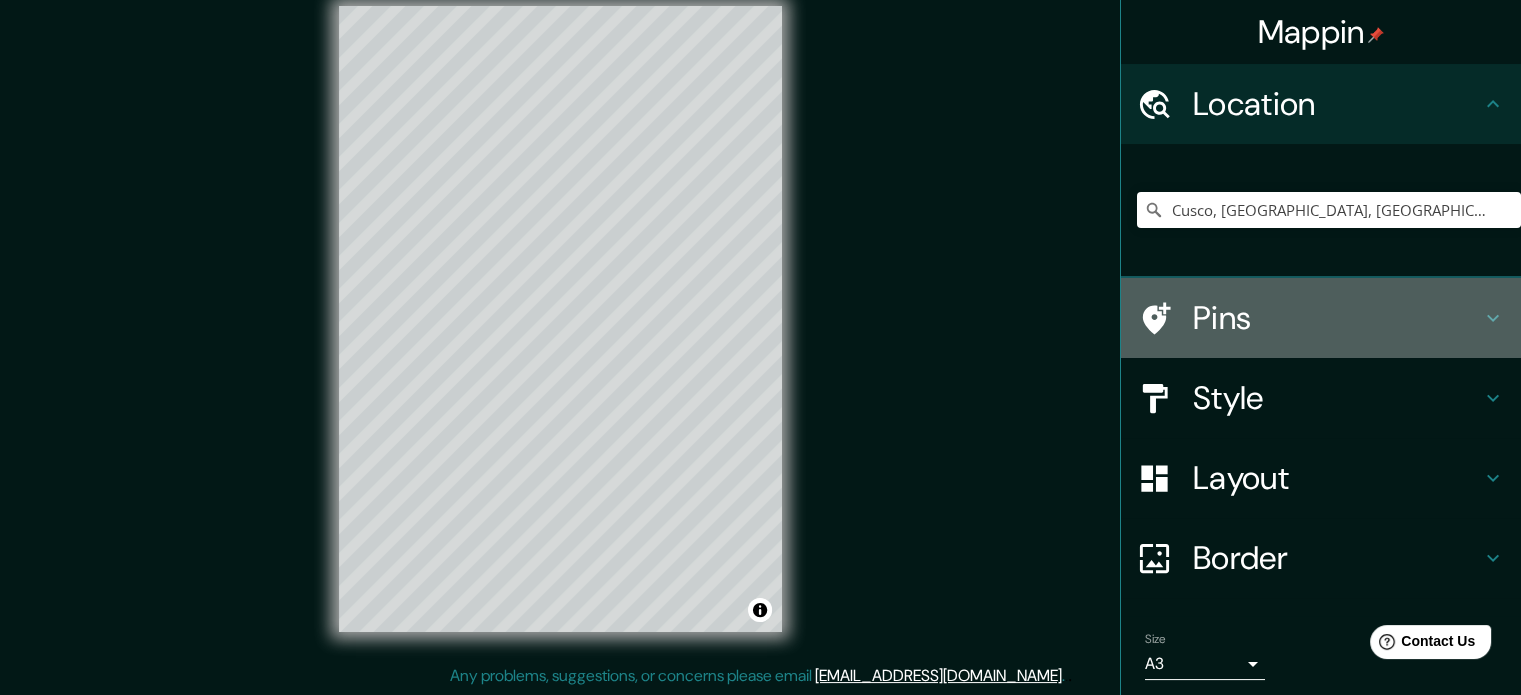 click on "Pins" at bounding box center [1337, 318] 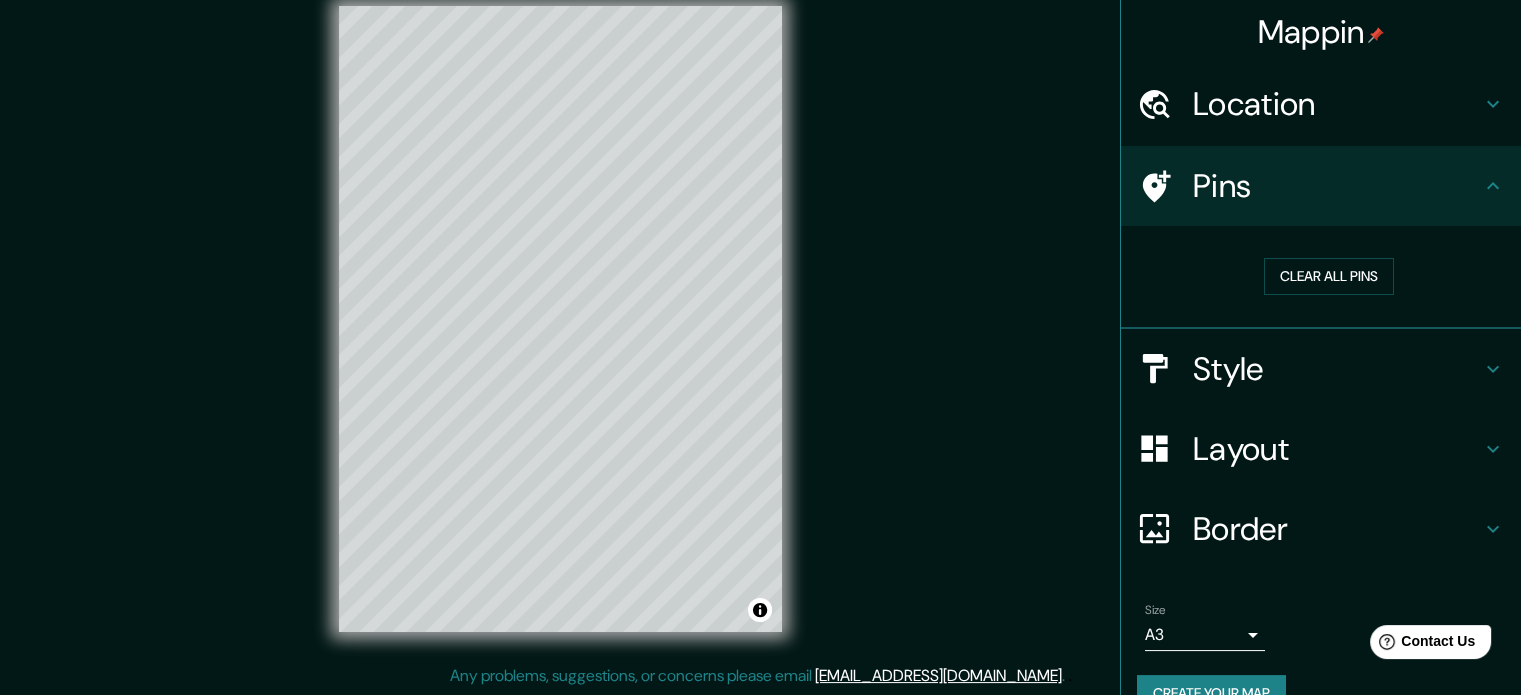 click on "Style" at bounding box center [1337, 369] 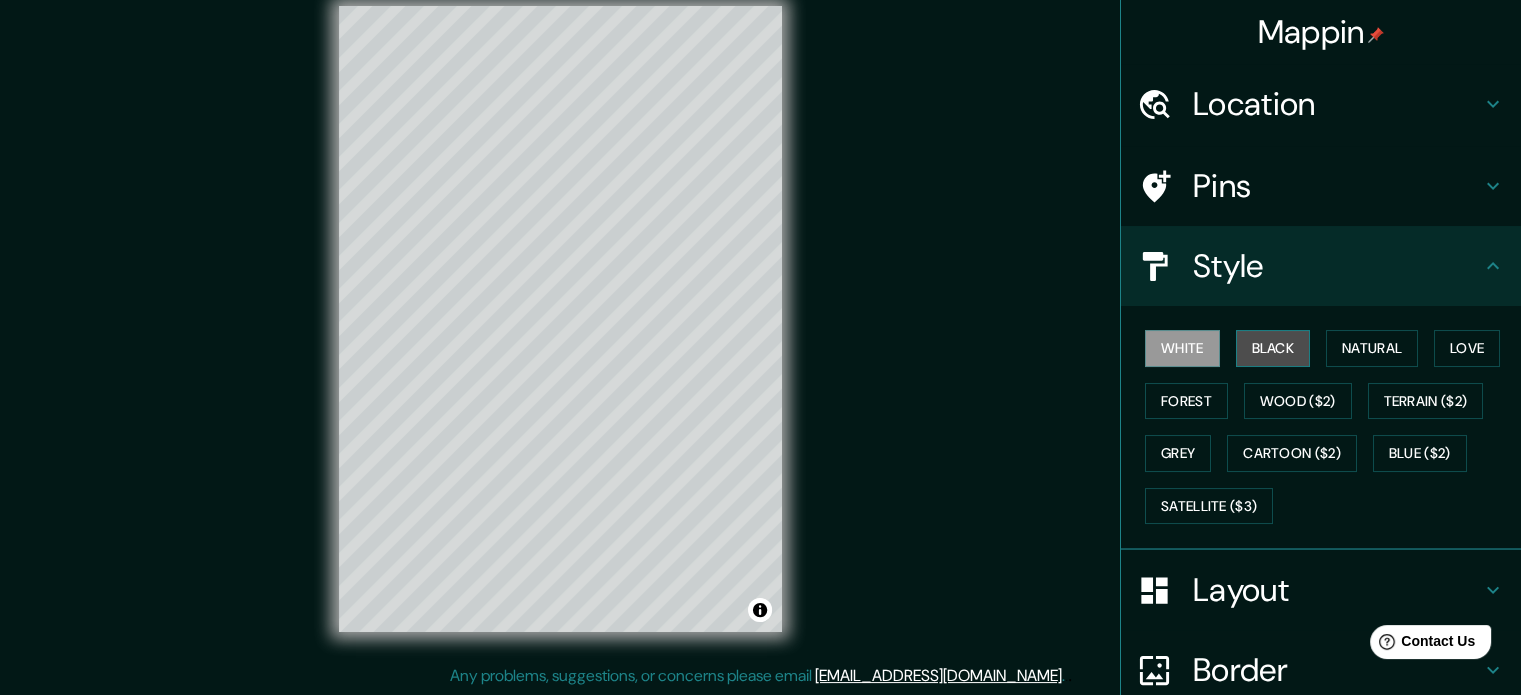 click on "Black" at bounding box center (1273, 348) 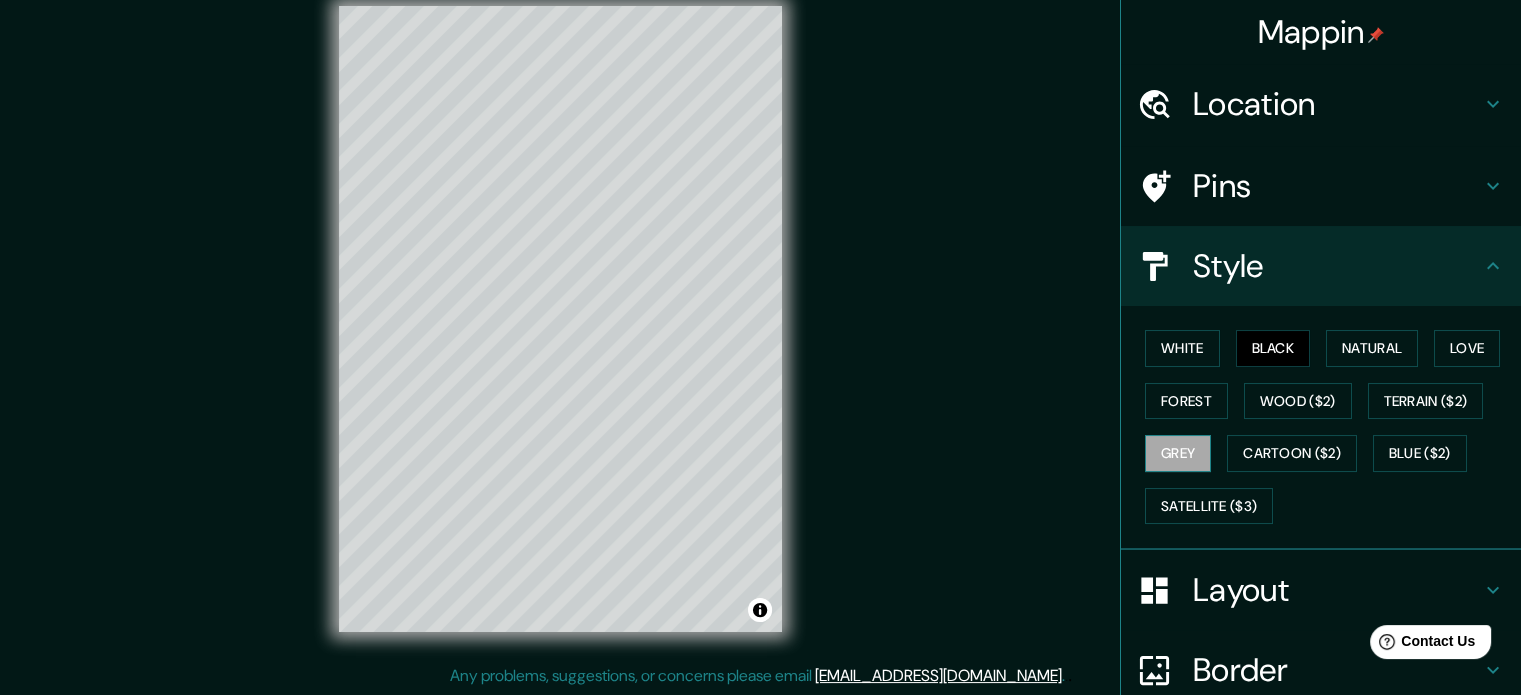 click on "Grey" at bounding box center [1178, 453] 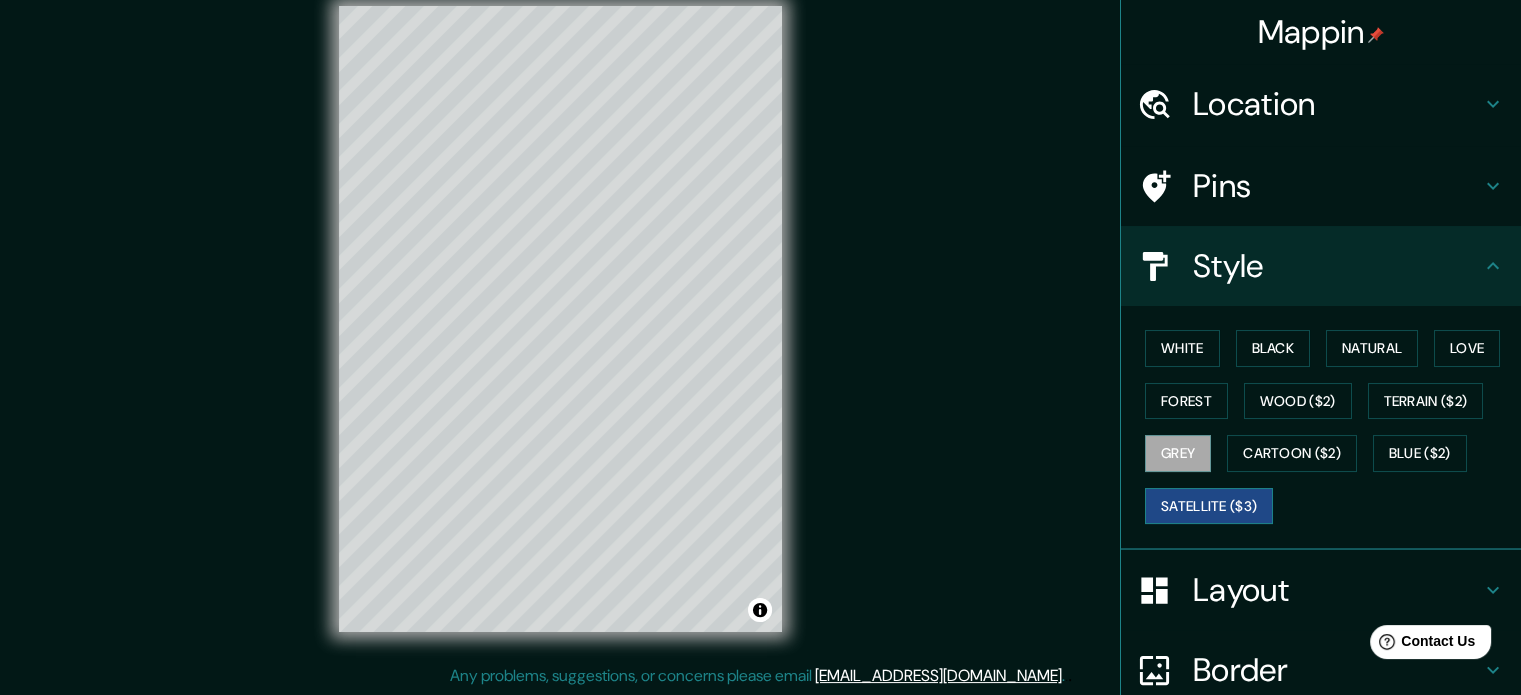 click on "Satellite ($3)" at bounding box center [1209, 506] 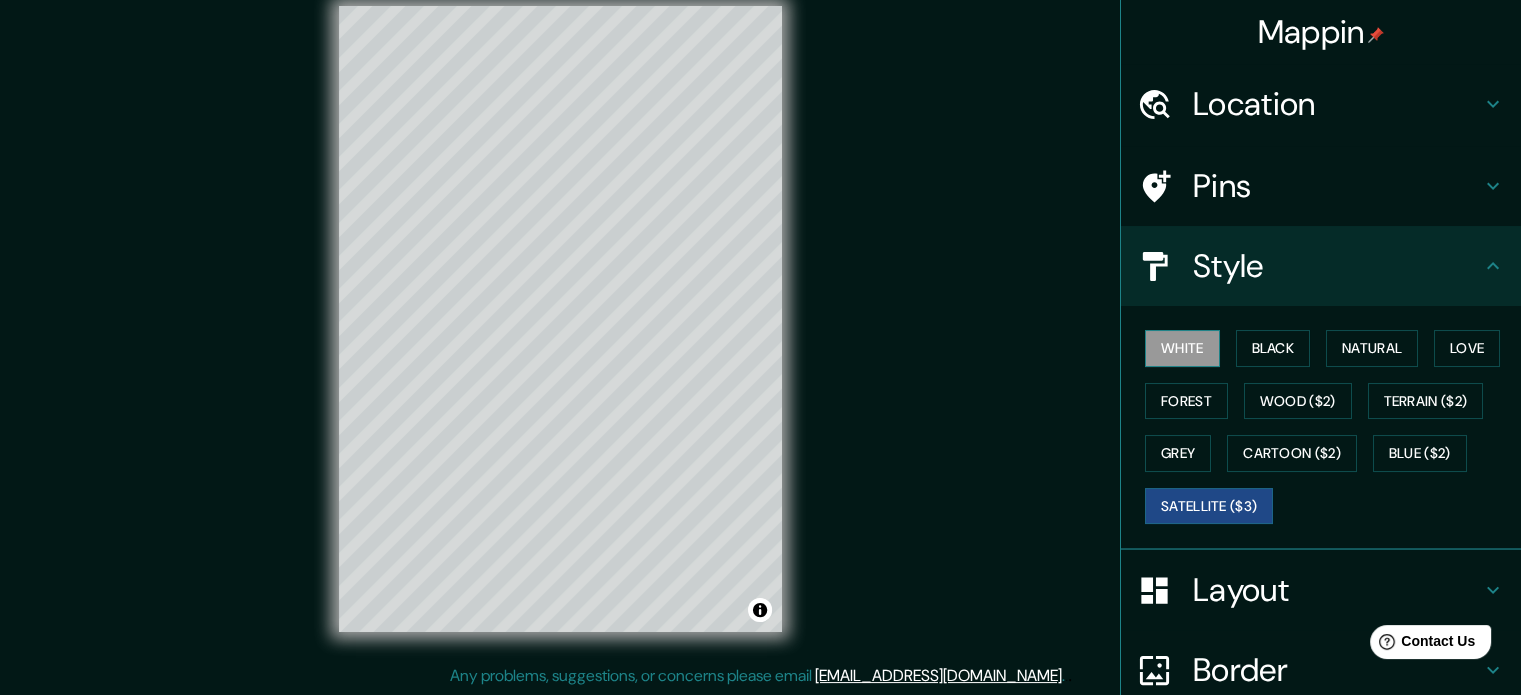 click on "White" at bounding box center (1182, 348) 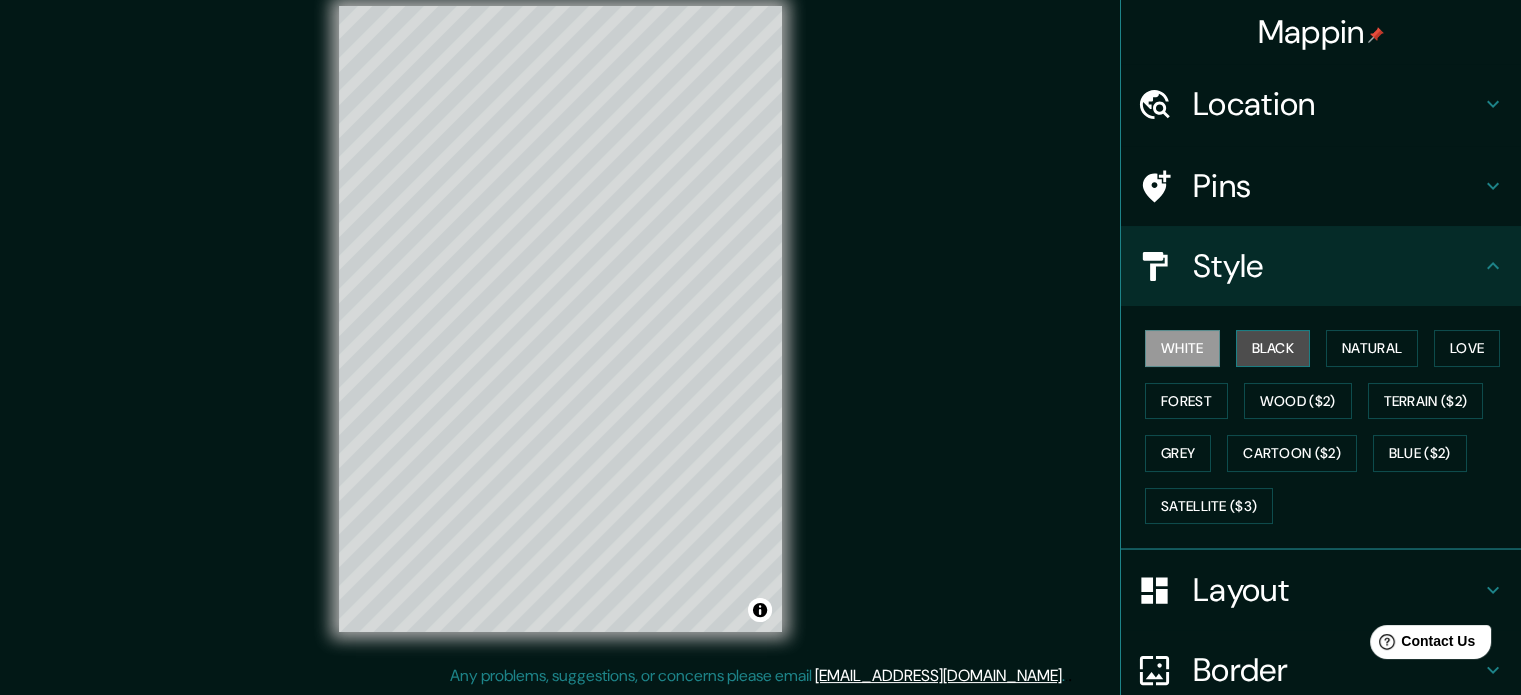 click on "Black" at bounding box center [1273, 348] 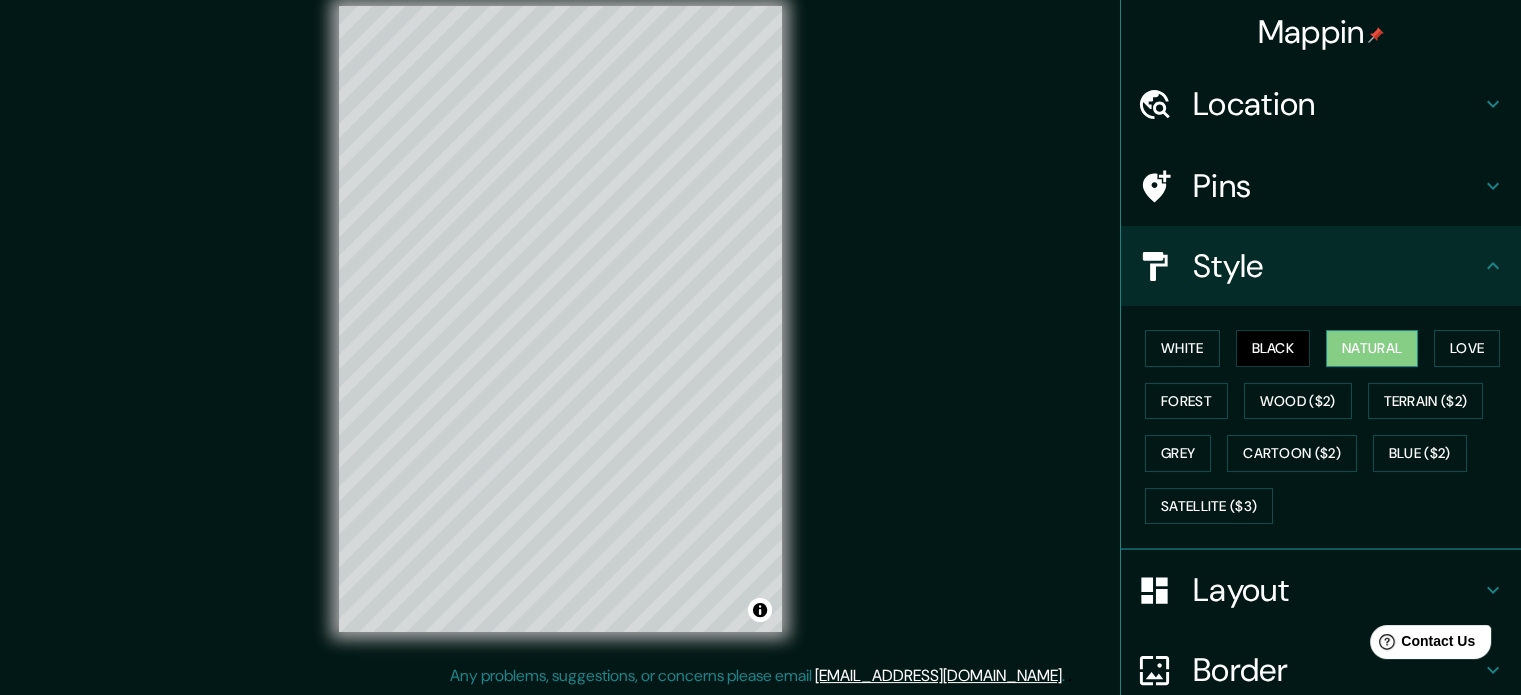 click on "Natural" at bounding box center [1372, 348] 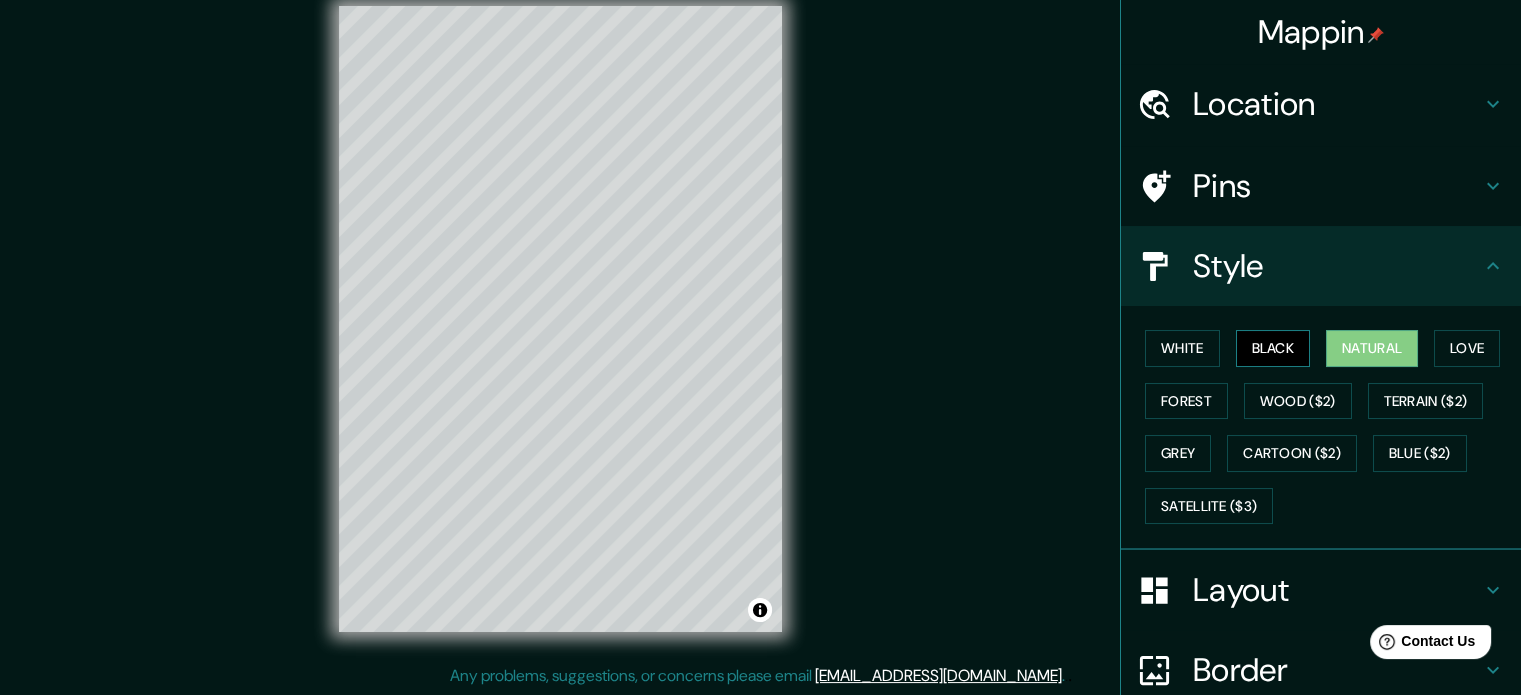 click on "Black" at bounding box center [1273, 348] 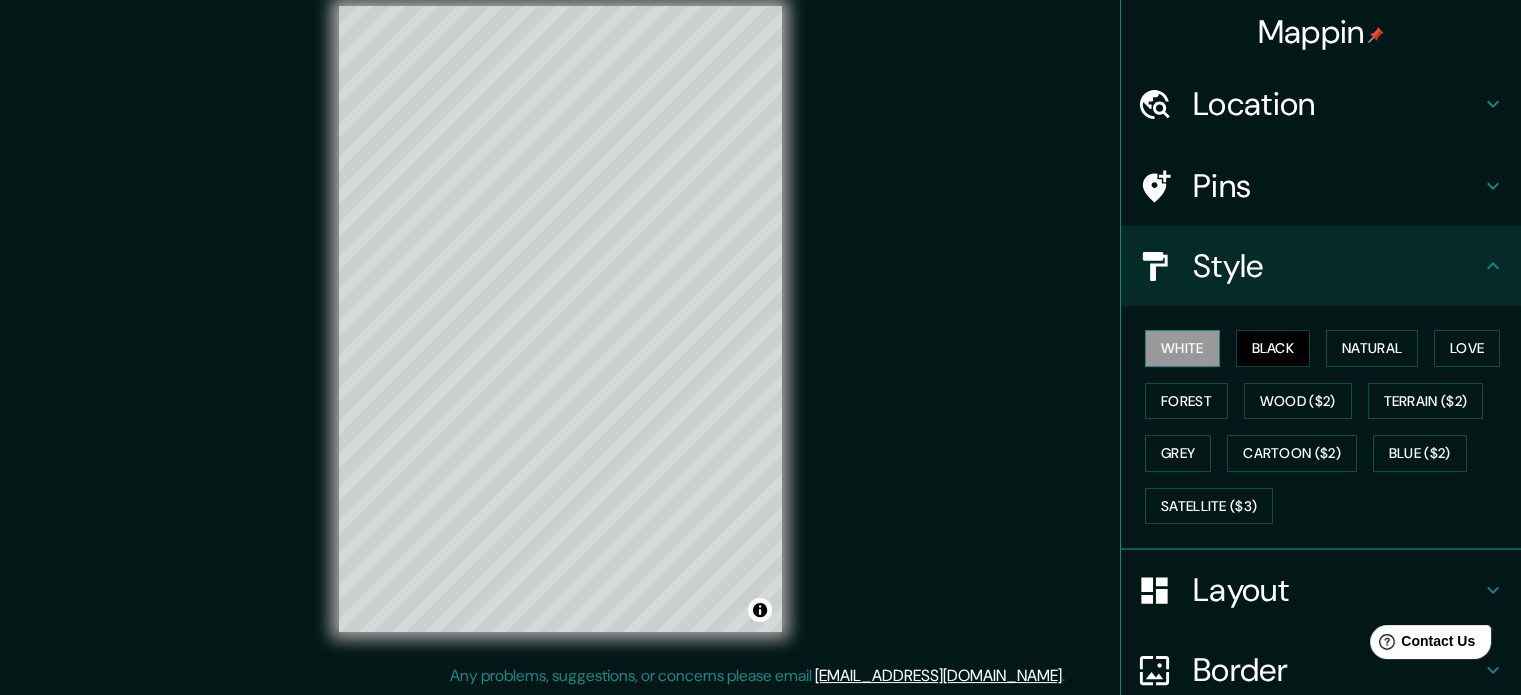 click on "White" at bounding box center [1182, 348] 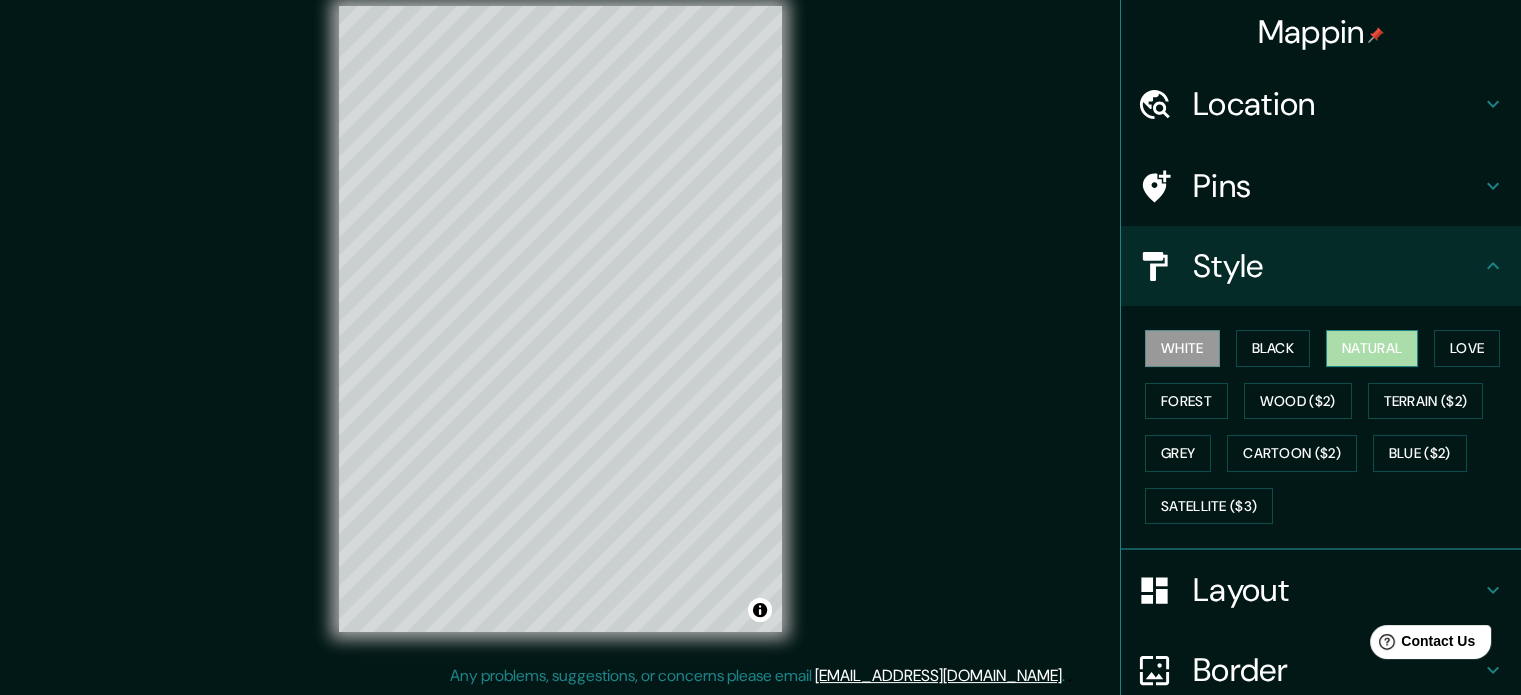 click on "Natural" at bounding box center [1372, 348] 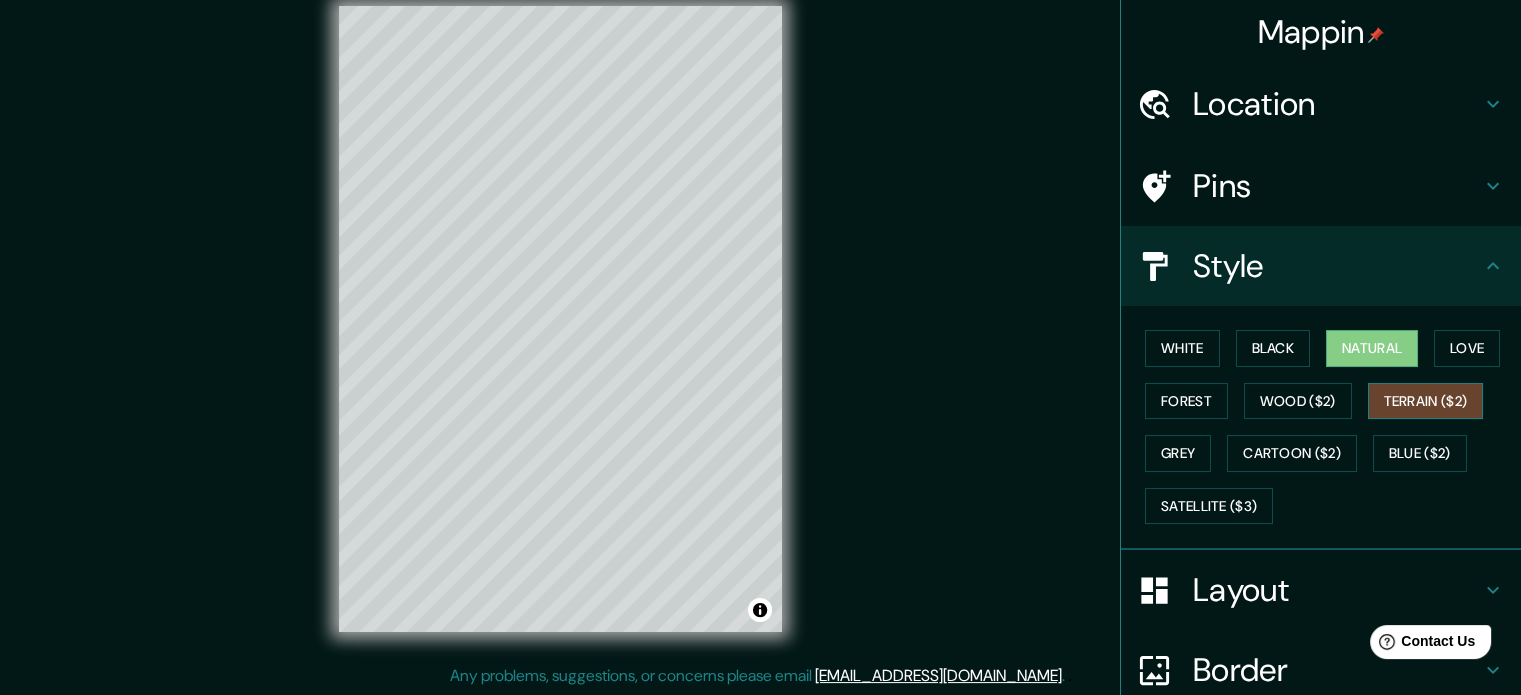 click on "Terrain ($2)" at bounding box center (1426, 401) 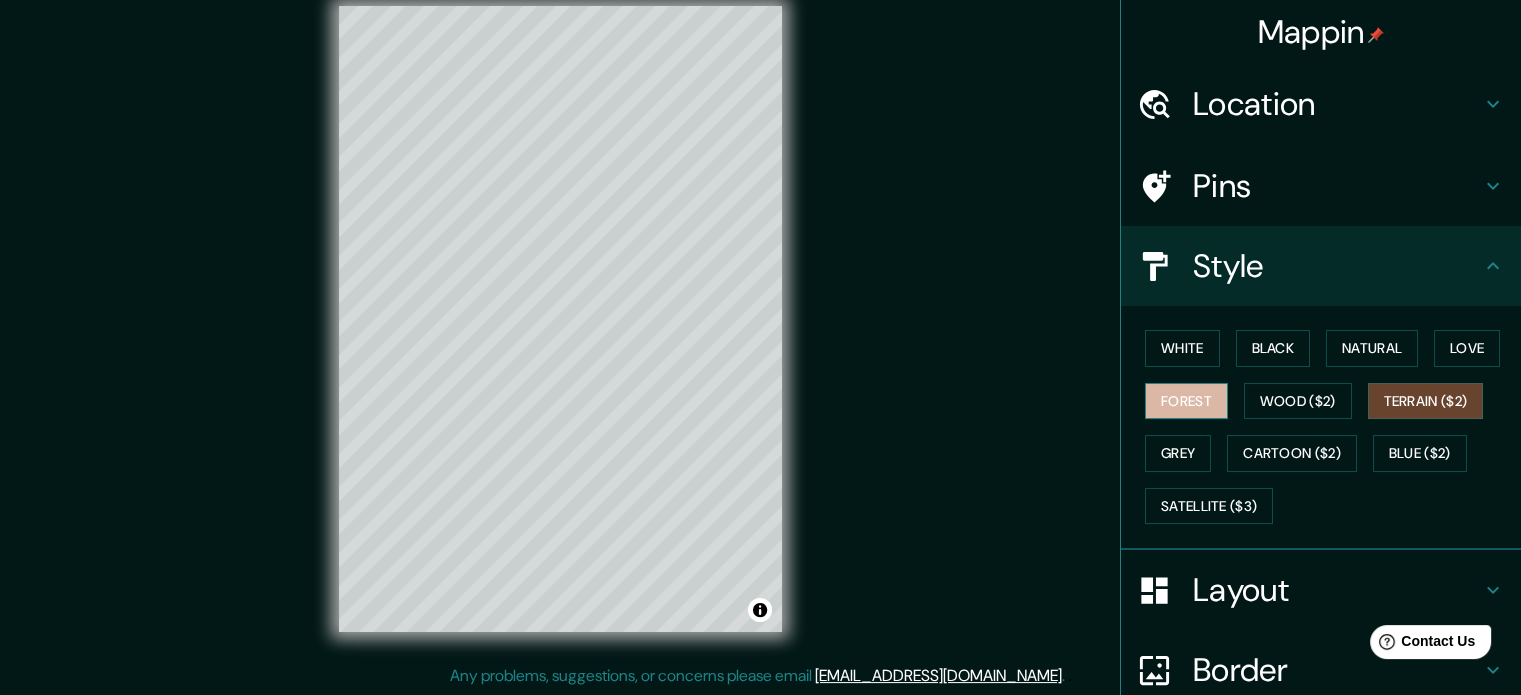 click on "Forest" at bounding box center (1186, 401) 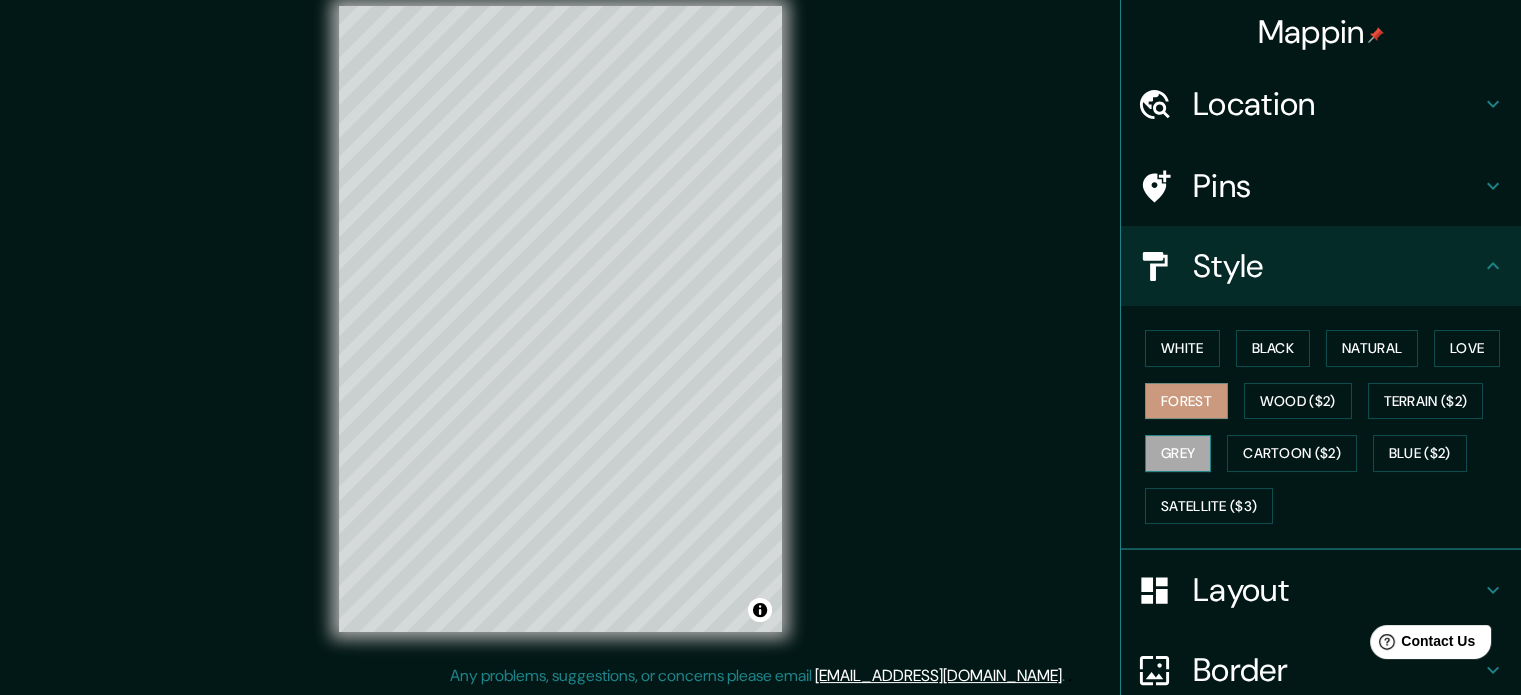 click on "Grey" at bounding box center [1178, 453] 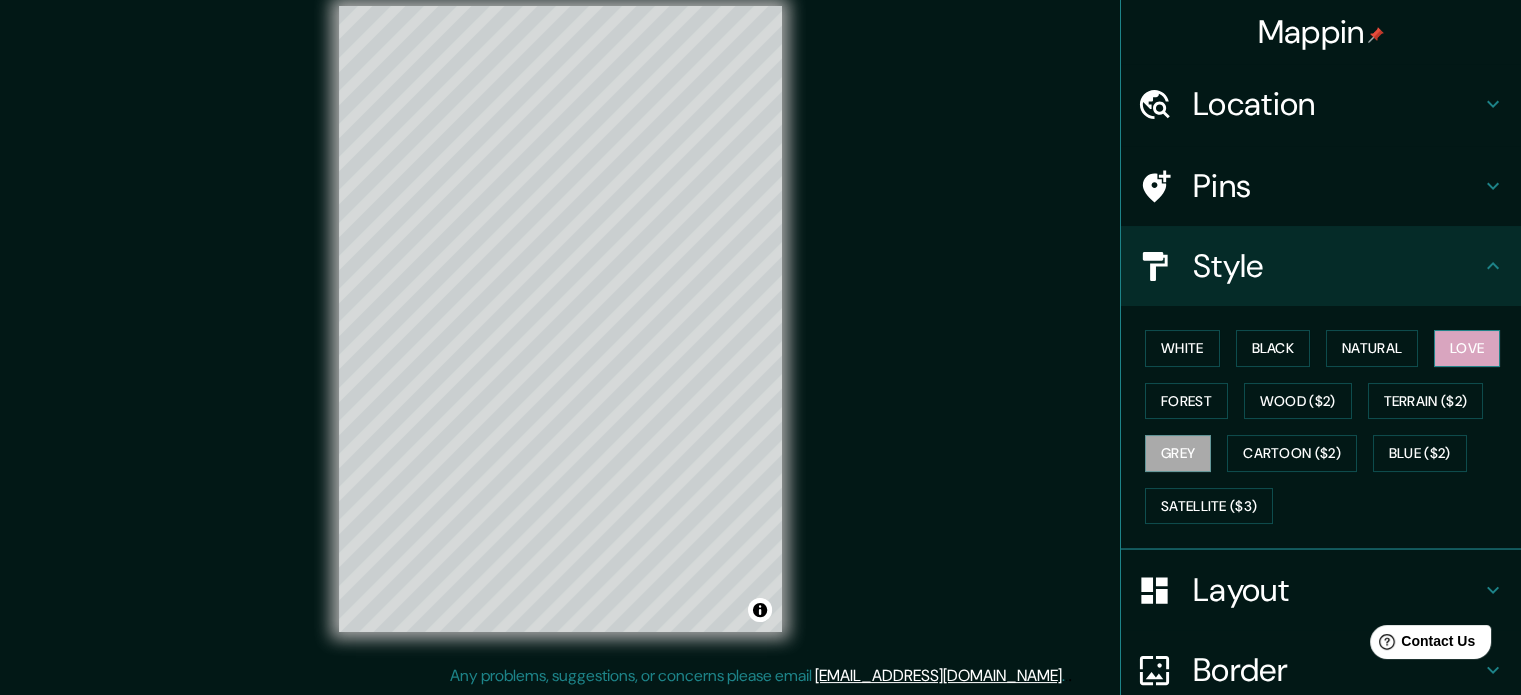 click on "Love" at bounding box center [1467, 348] 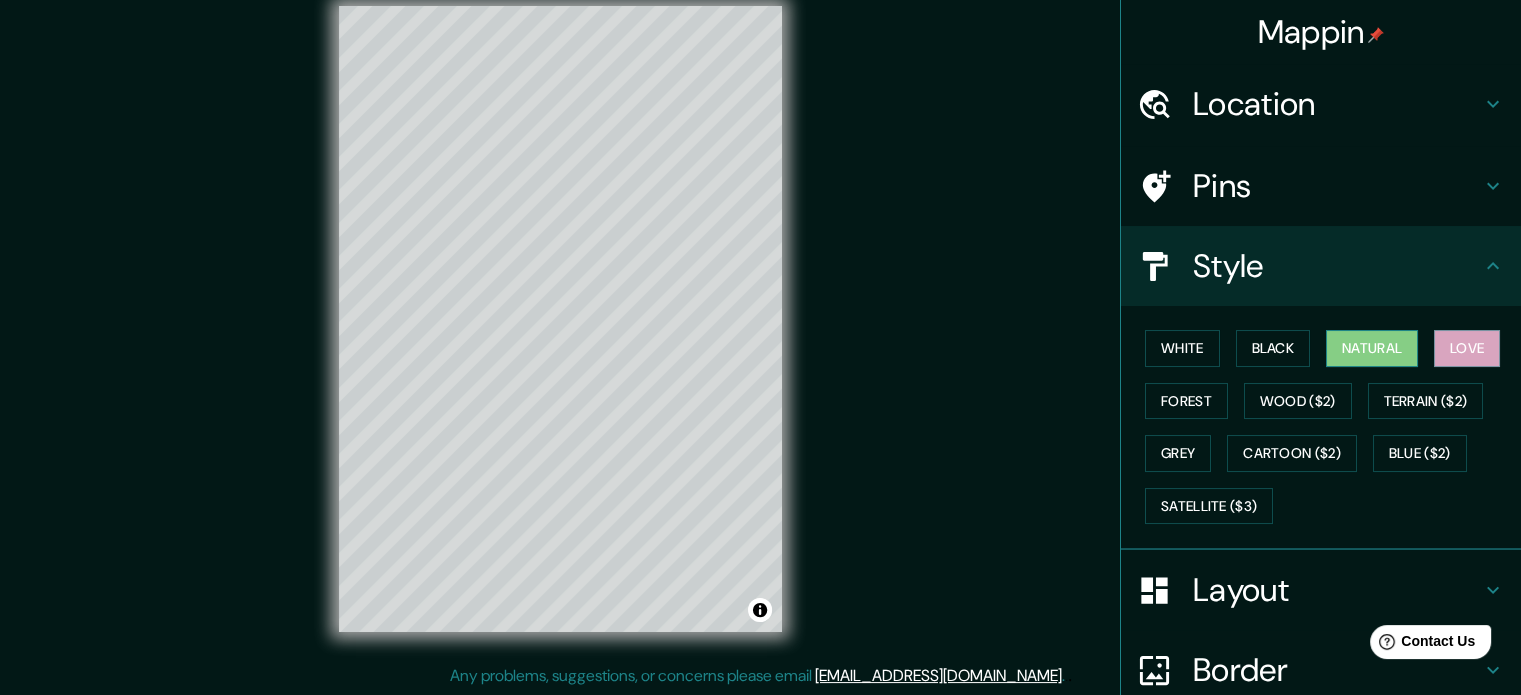 click on "Natural" at bounding box center [1372, 348] 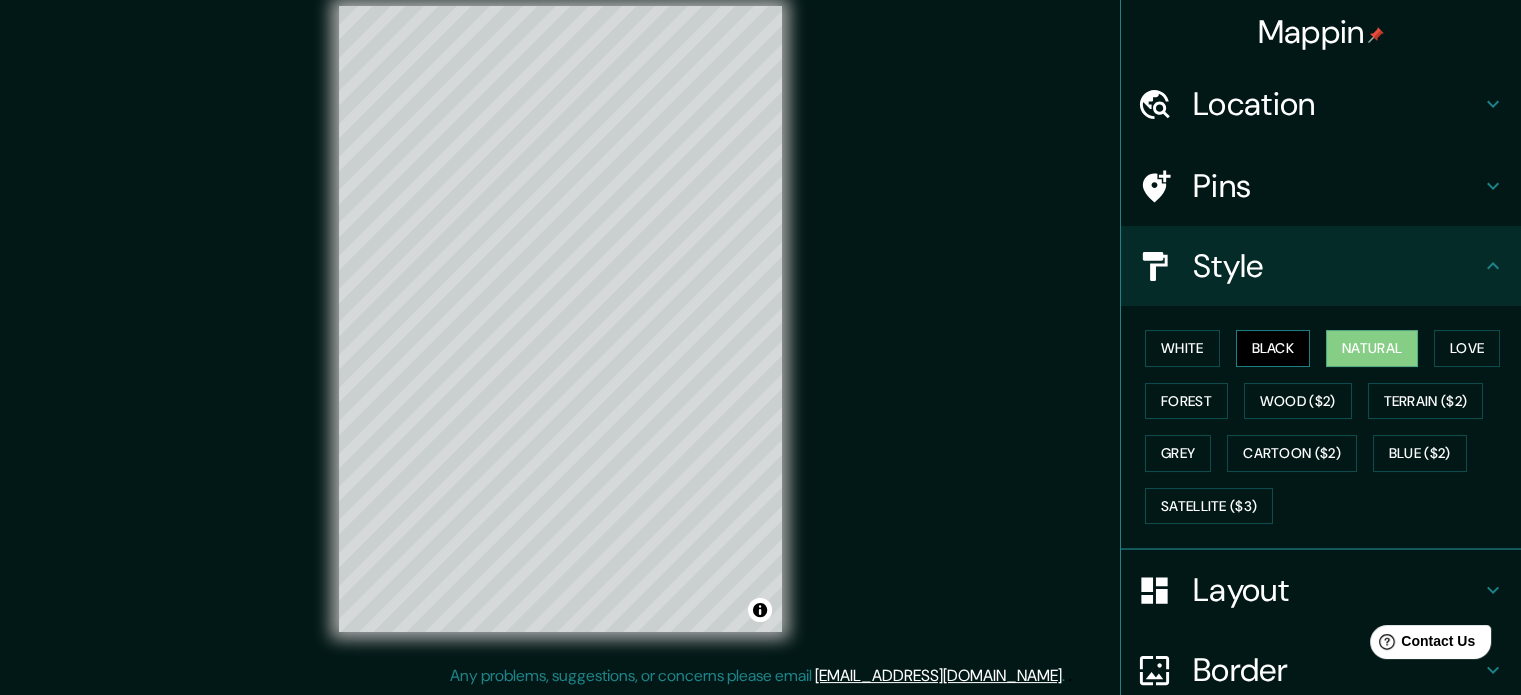 click on "Black" at bounding box center (1273, 348) 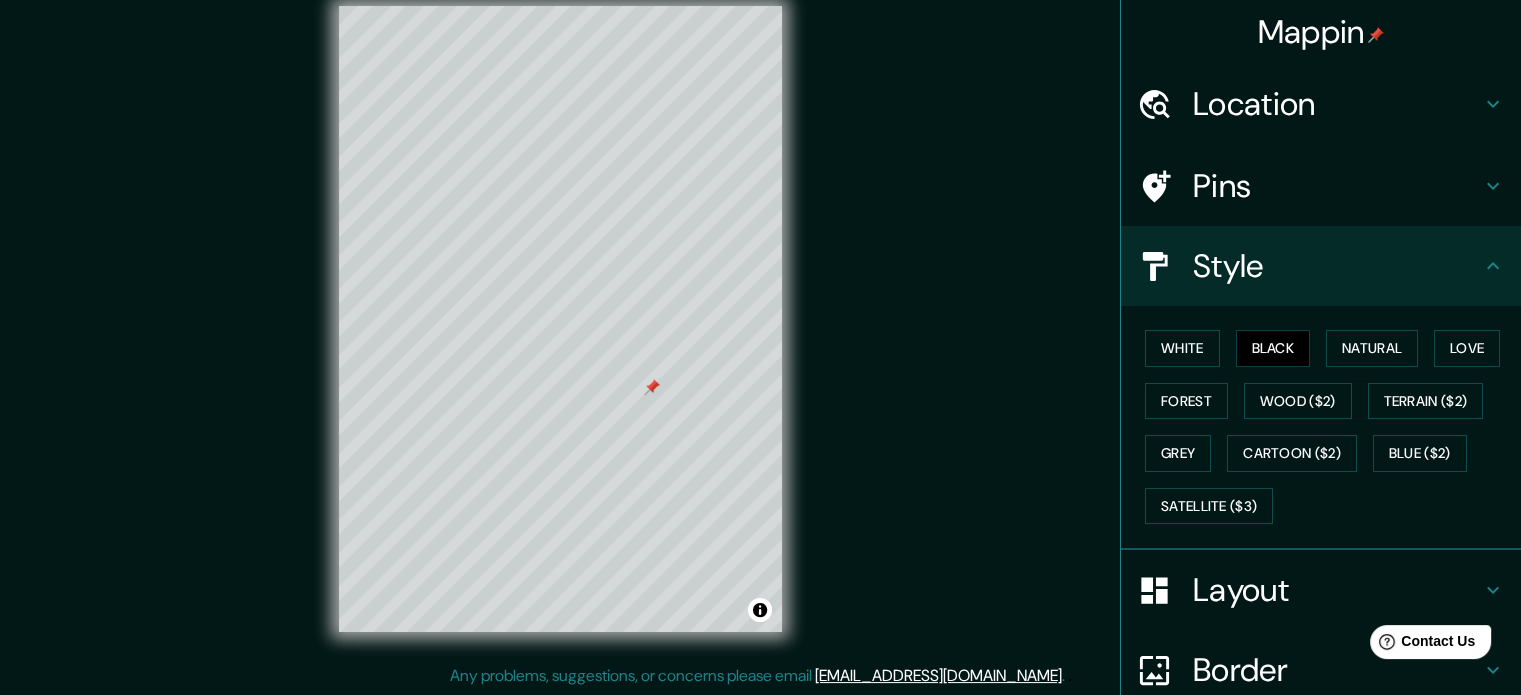 click on "Mappin Location [GEOGRAPHIC_DATA], [GEOGRAPHIC_DATA], [GEOGRAPHIC_DATA] Cusco  [GEOGRAPHIC_DATA], [GEOGRAPHIC_DATA] Departamento de Cusco  [GEOGRAPHIC_DATA] [GEOGRAPHIC_DATA]  [GEOGRAPHIC_DATA], [GEOGRAPHIC_DATA] Pins Style White Black Natural Love Forest Wood ($2) Terrain ($2) Grey Cartoon ($2) Blue ($2) Satellite ($3) Layout Border Choose a border.  Hint : you can make layers of the frame opaque to create some cool effects. None Simple Transparent Fancy Primary text CUSCO Secondary text CUsco Subtitle [GEOGRAPHIC_DATA] Add frame layer Size A3 a4 Create your map © Mapbox   © OpenStreetMap   Improve this map Any problems, suggestions, or concerns please email    [EMAIL_ADDRESS][DOMAIN_NAME] . . ." at bounding box center (760, 335) 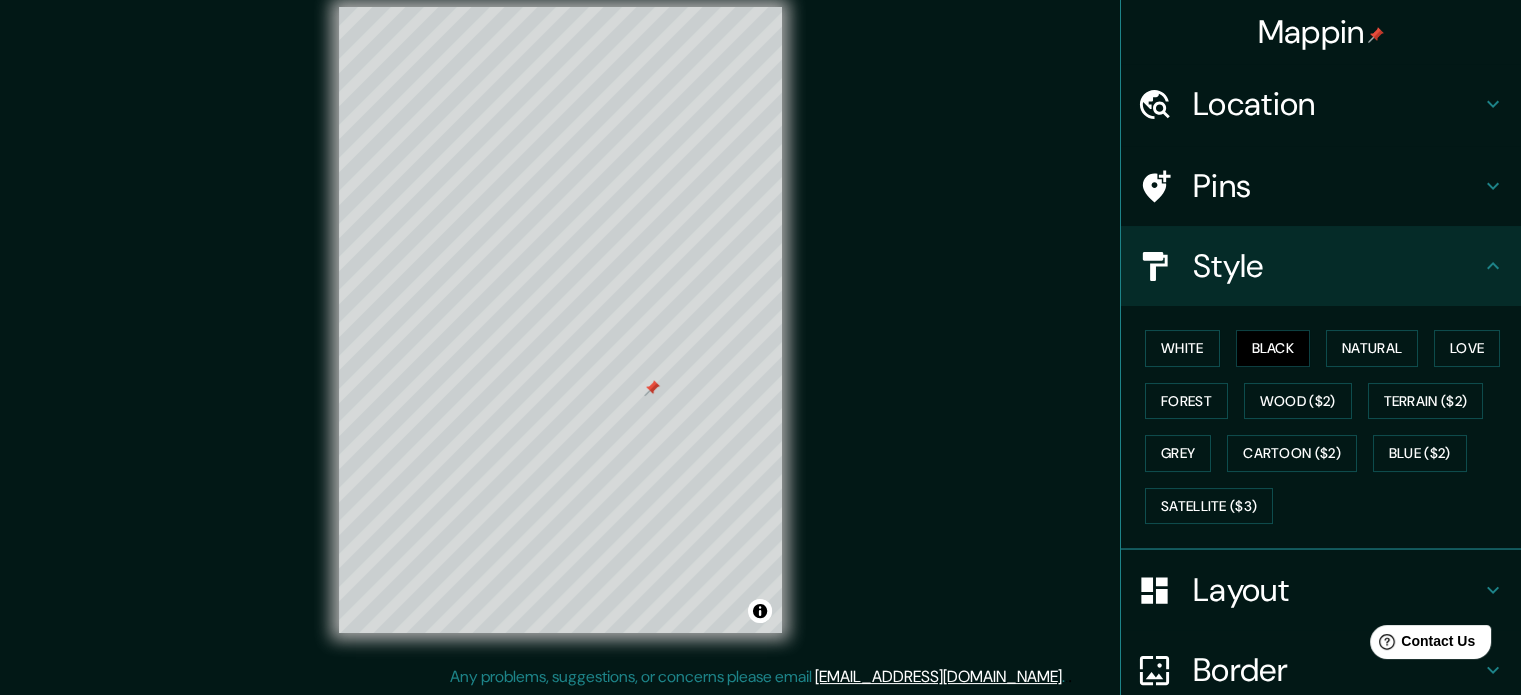 scroll, scrollTop: 26, scrollLeft: 0, axis: vertical 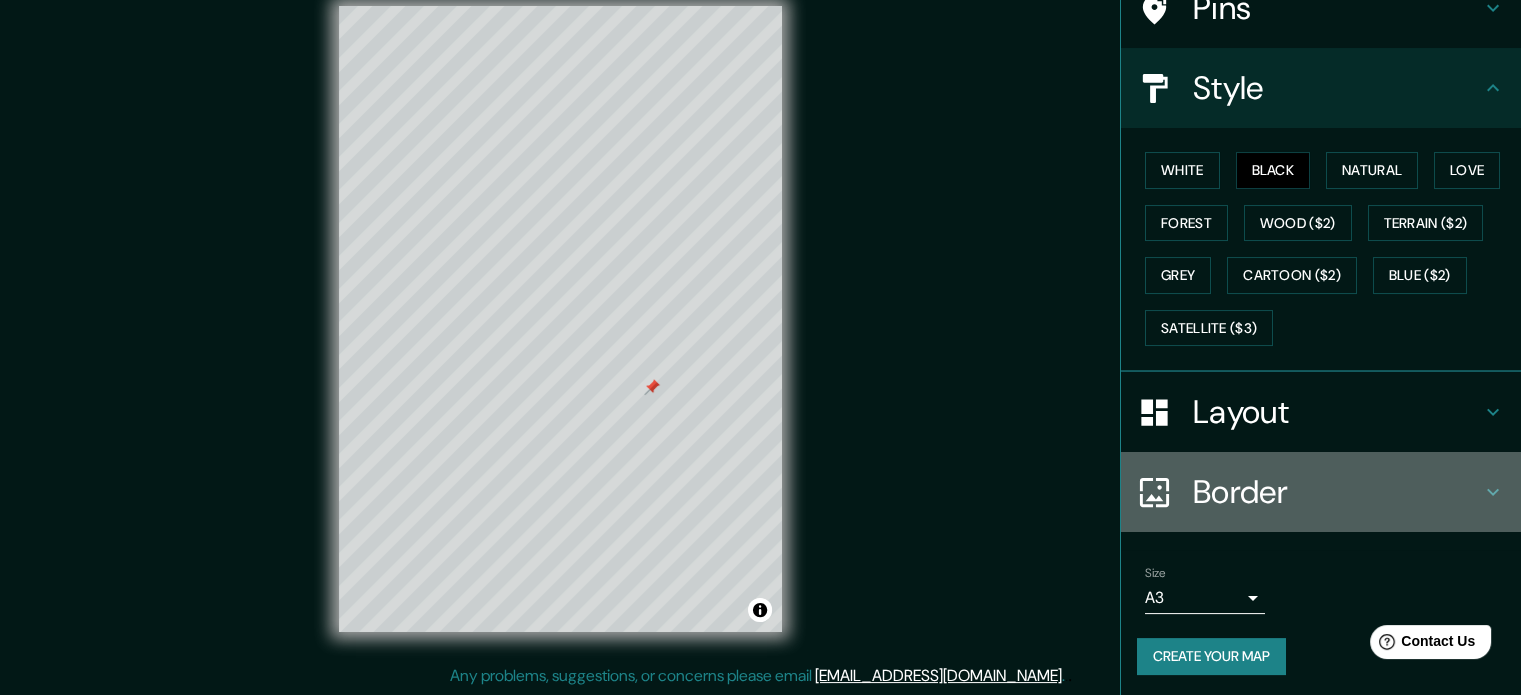 click on "Border" at bounding box center (1337, 492) 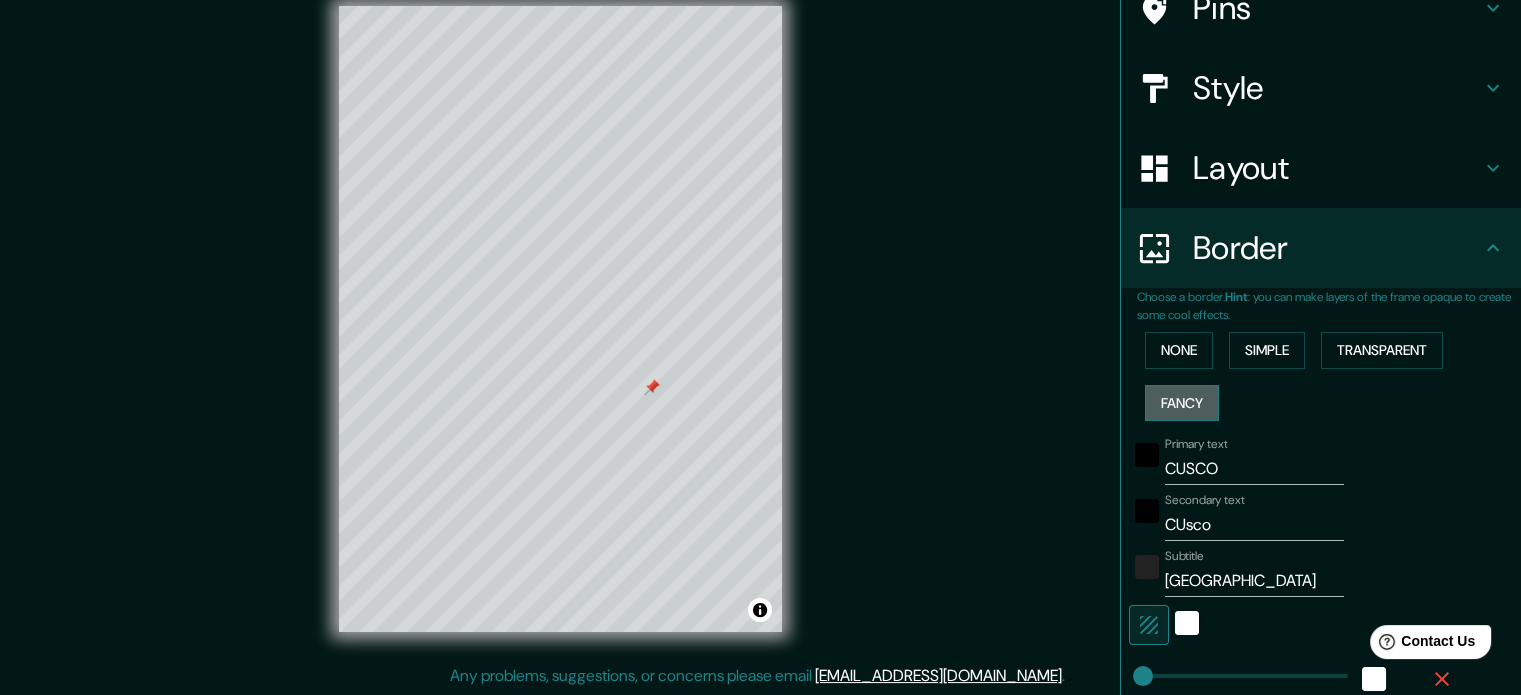click on "Fancy" at bounding box center [1182, 403] 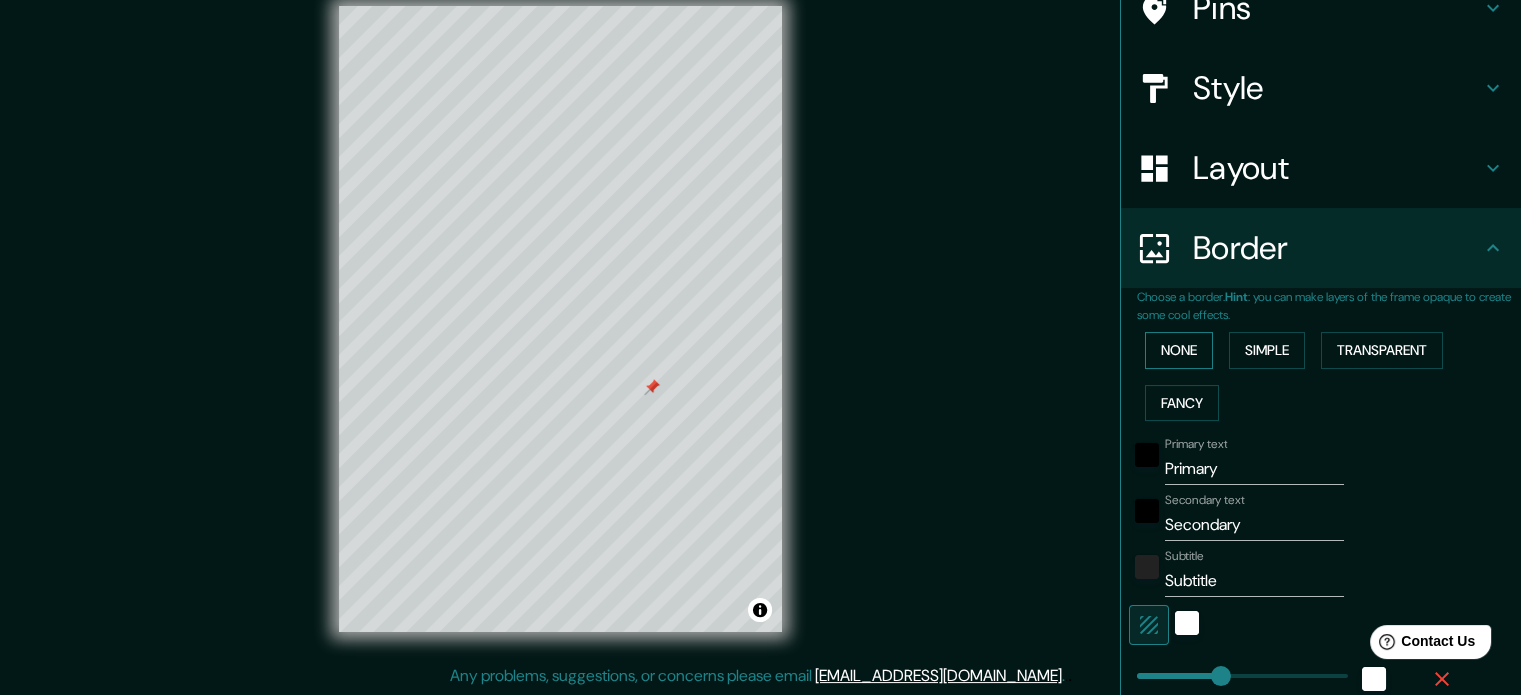 click on "None" at bounding box center (1179, 350) 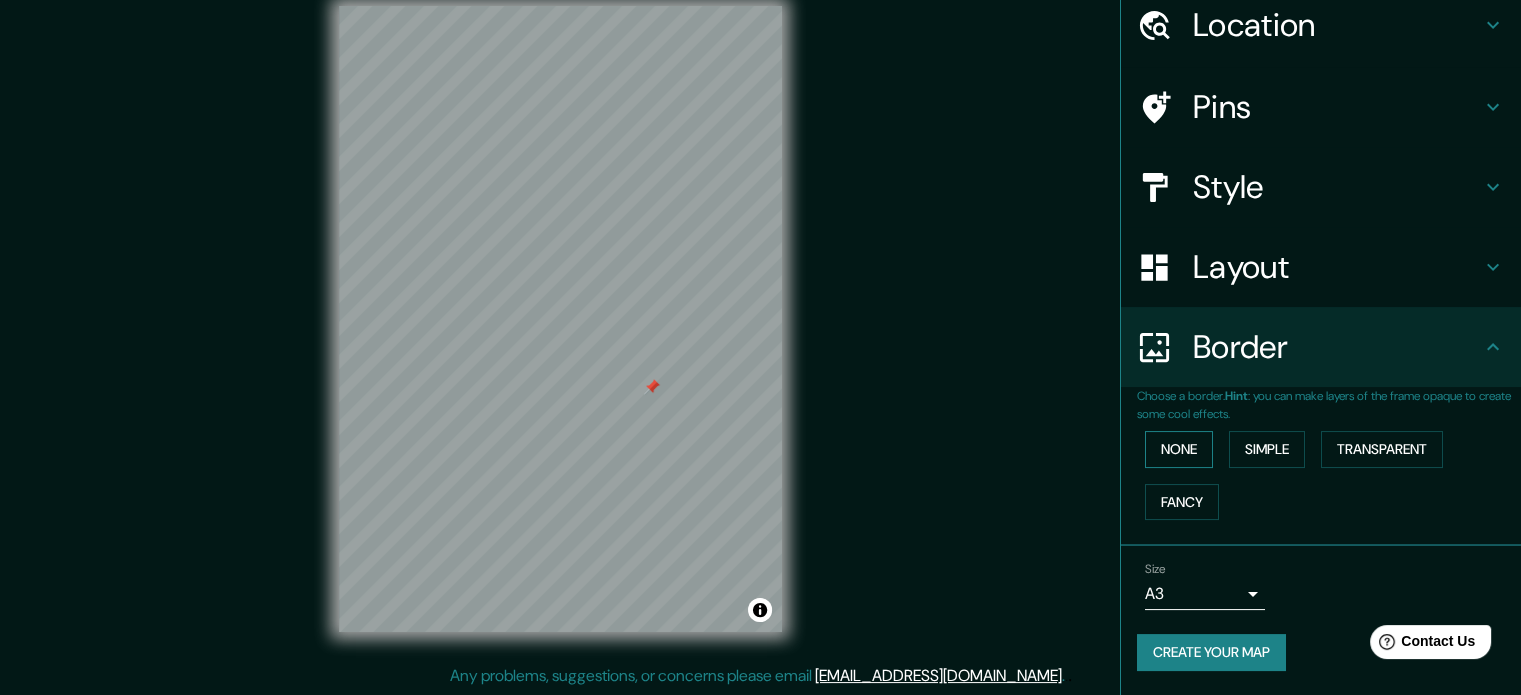 scroll, scrollTop: 76, scrollLeft: 0, axis: vertical 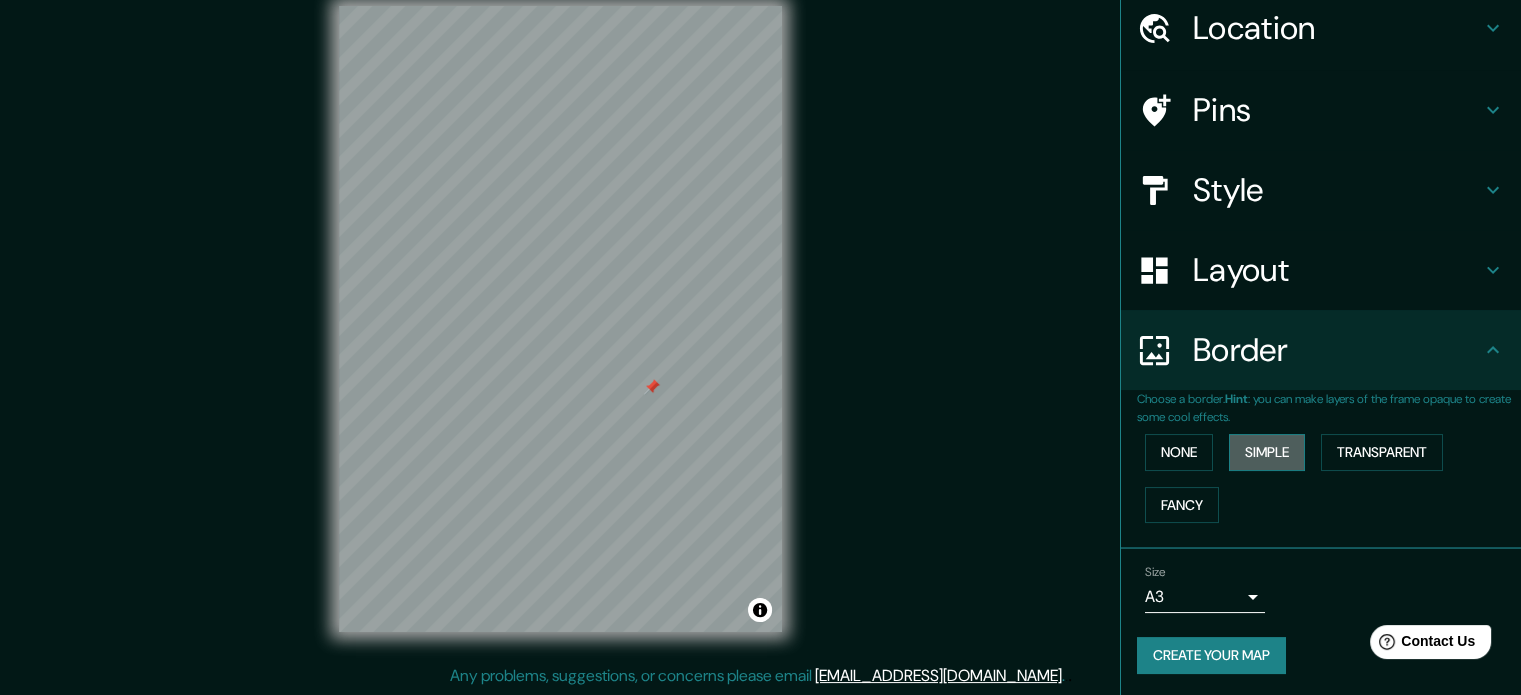 click on "Simple" at bounding box center [1267, 452] 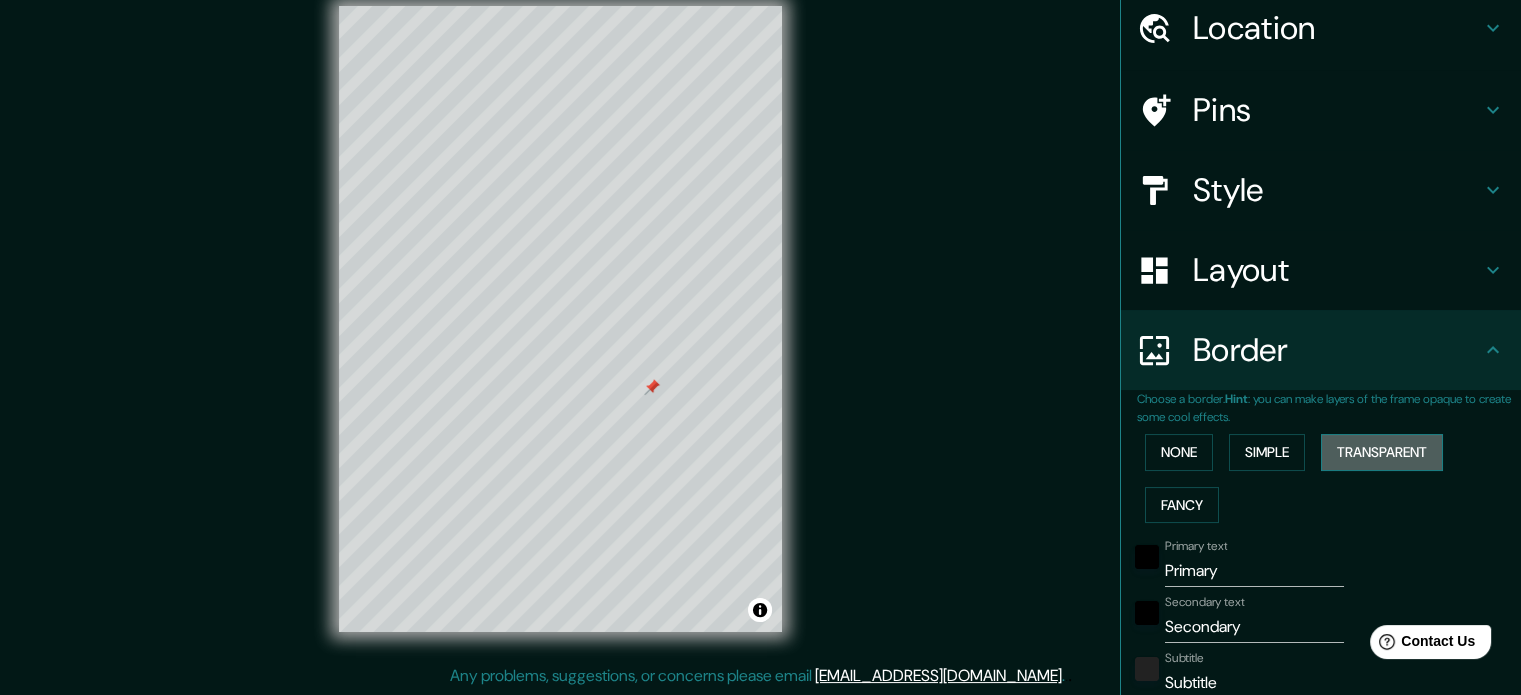 click on "Transparent" at bounding box center (1382, 452) 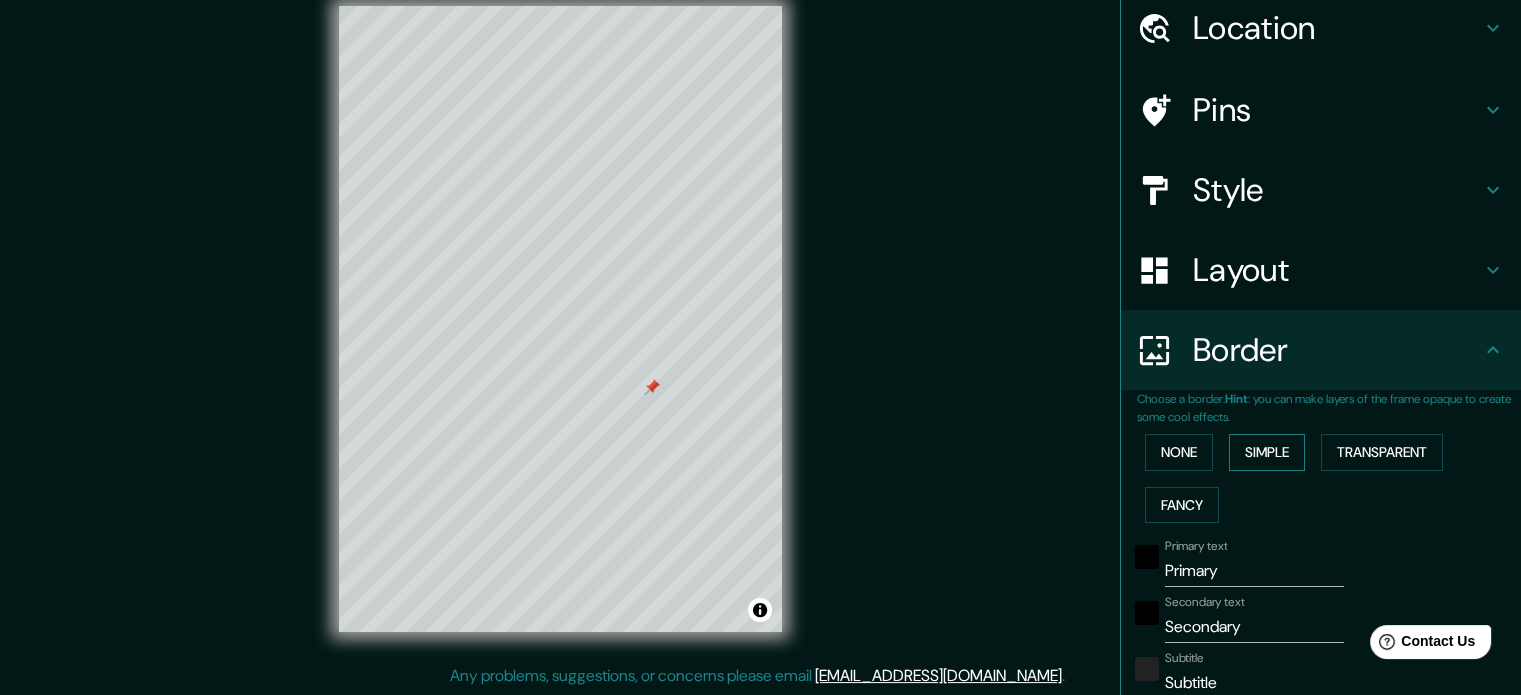 click on "Simple" at bounding box center [1267, 452] 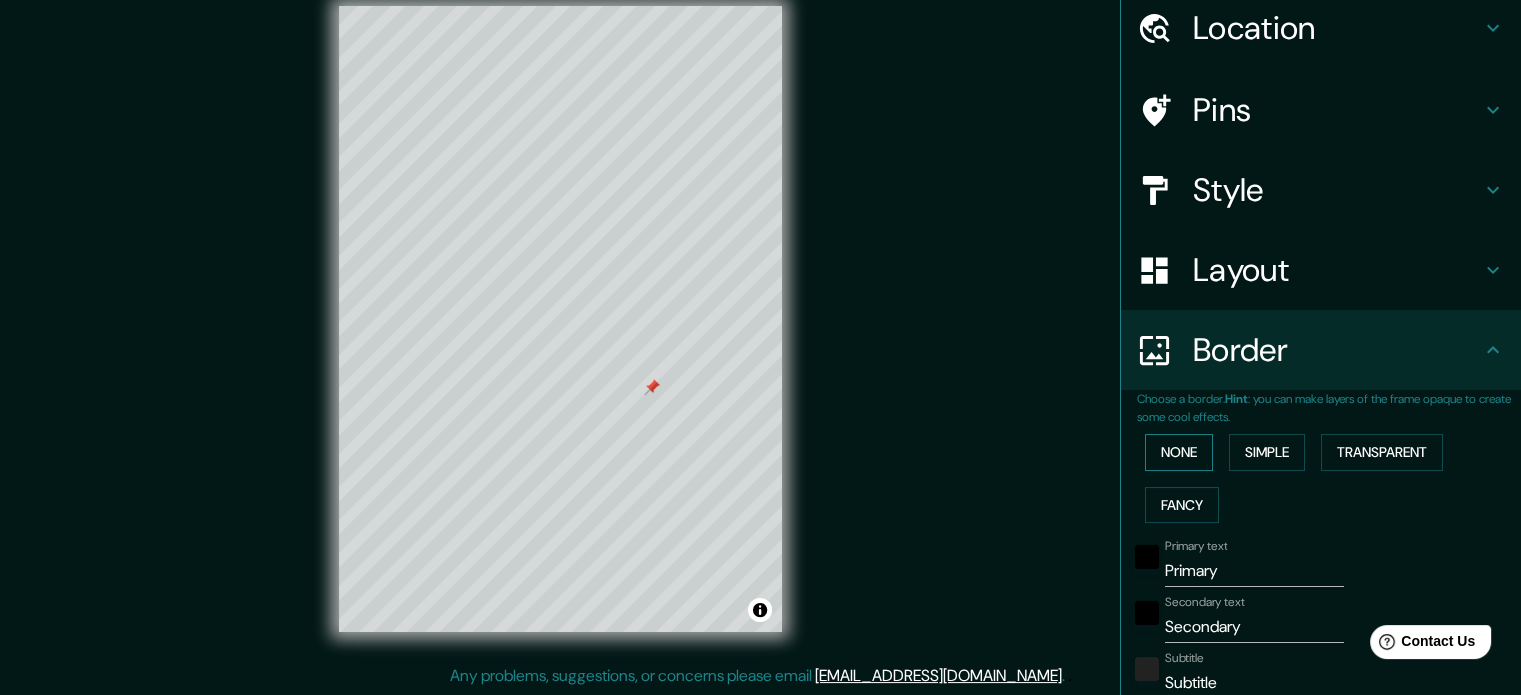click on "None" at bounding box center [1179, 452] 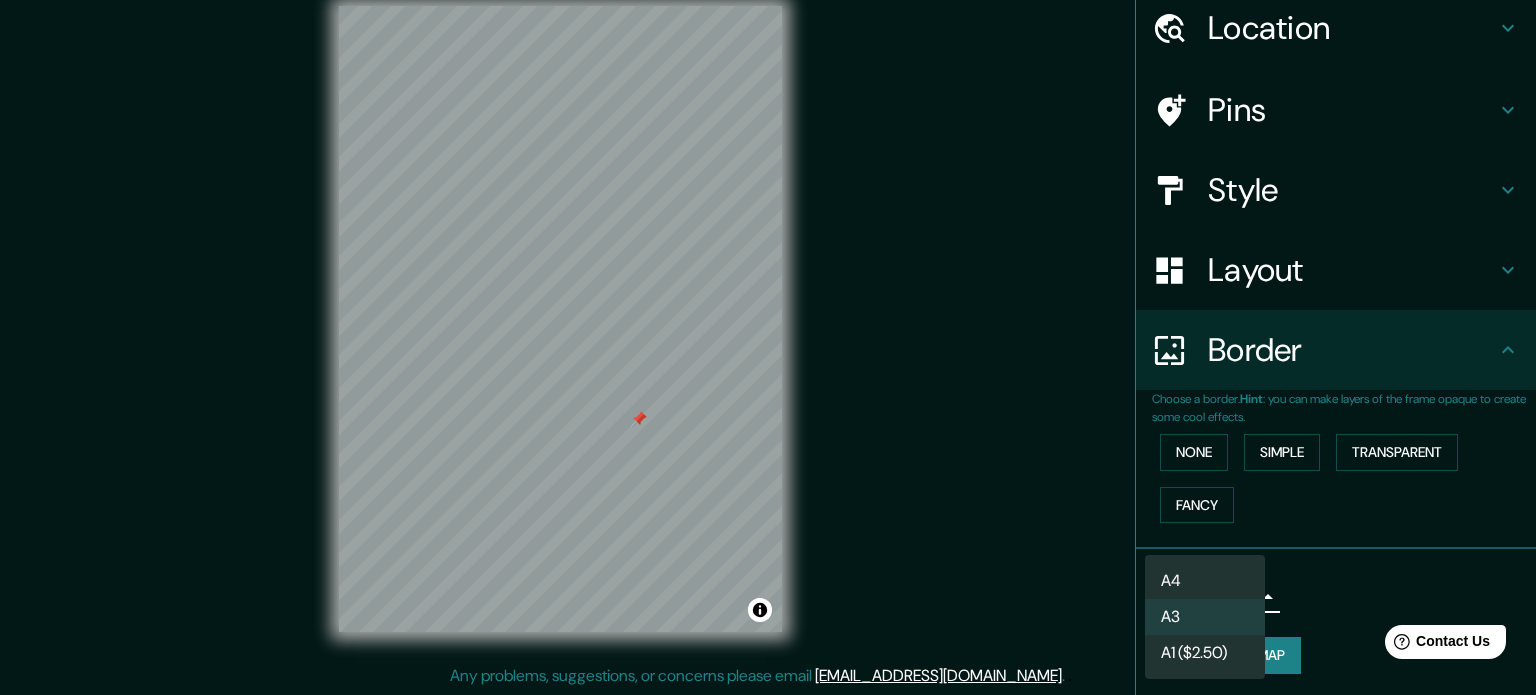 click on "Mappin Location [GEOGRAPHIC_DATA], [GEOGRAPHIC_DATA], [GEOGRAPHIC_DATA] [GEOGRAPHIC_DATA]  [GEOGRAPHIC_DATA], [GEOGRAPHIC_DATA] Departamento de [GEOGRAPHIC_DATA]  [GEOGRAPHIC_DATA] [GEOGRAPHIC_DATA]  [GEOGRAPHIC_DATA], [GEOGRAPHIC_DATA] Pins Style Layout Border Choose a border.  Hint : you can make layers of the frame opaque to create some cool effects. None Simple Transparent Fancy Size A3 a4 Create your map © Mapbox   © OpenStreetMap   Improve this map Any problems, suggestions, or concerns please email    [EMAIL_ADDRESS][DOMAIN_NAME] . . . A4 A3 A1 ($2.50)" at bounding box center [768, 321] 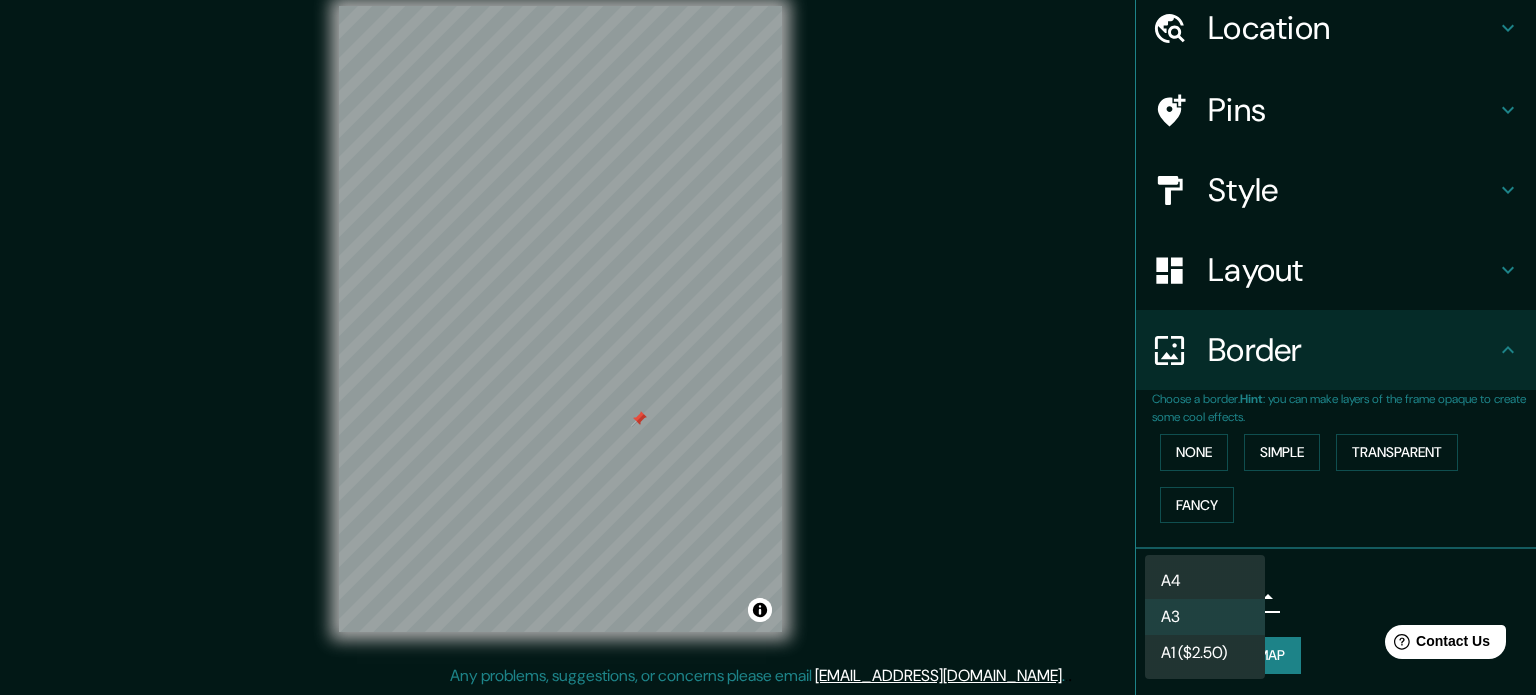 click on "A1 ($2.50)" at bounding box center (1205, 653) 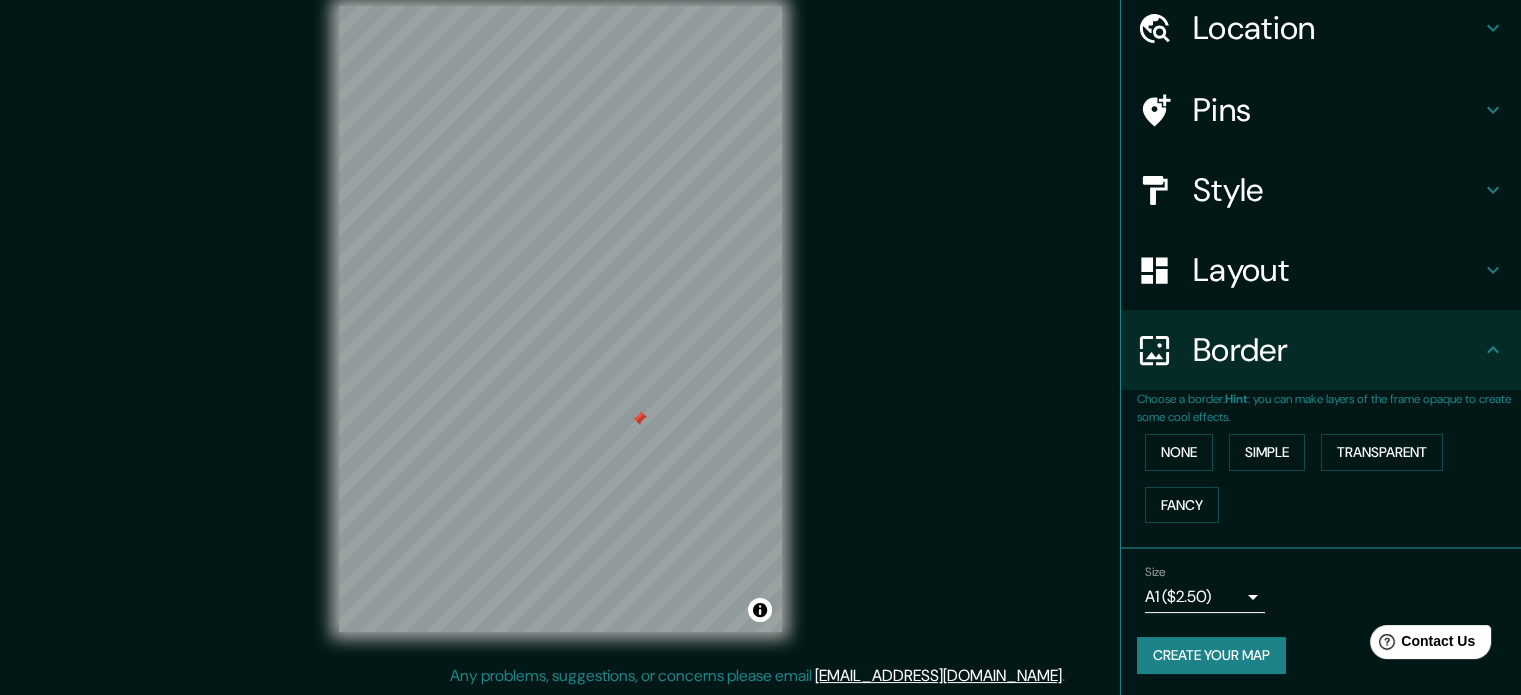 click on "Size A1 ($2.50) a3" at bounding box center [1321, 589] 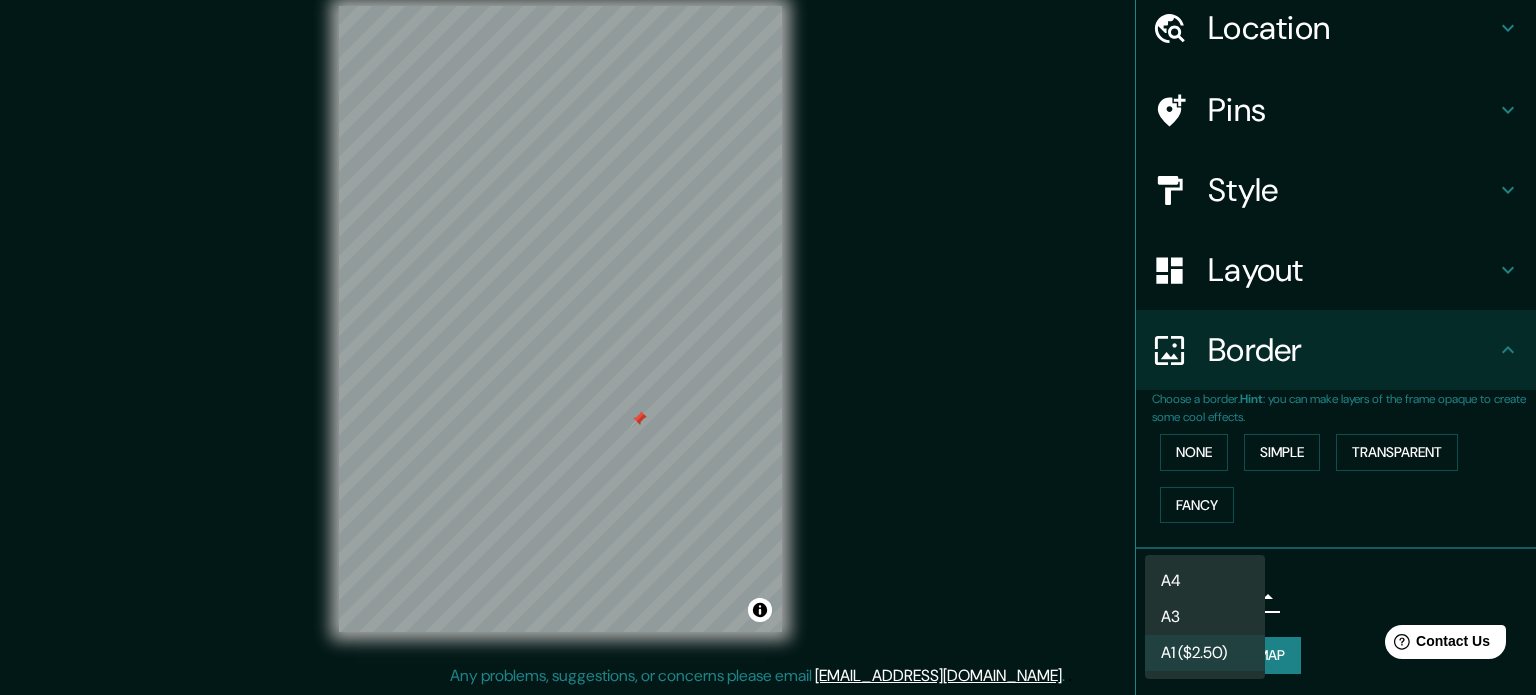 click on "Mappin Location [GEOGRAPHIC_DATA], [GEOGRAPHIC_DATA], [GEOGRAPHIC_DATA] [GEOGRAPHIC_DATA]  [GEOGRAPHIC_DATA], [GEOGRAPHIC_DATA] Departamento de [GEOGRAPHIC_DATA]  [GEOGRAPHIC_DATA] [GEOGRAPHIC_DATA]  [GEOGRAPHIC_DATA], [GEOGRAPHIC_DATA] Pins Style Layout Border Choose a border.  Hint : you can make layers of the frame opaque to create some cool effects. None Simple Transparent Fancy Size A1 ($2.50) a3 Create your map © Mapbox   © OpenStreetMap   Improve this map Any problems, suggestions, or concerns please email    [EMAIL_ADDRESS][DOMAIN_NAME] . . . A4 A3 A1 ($2.50)" at bounding box center (768, 321) 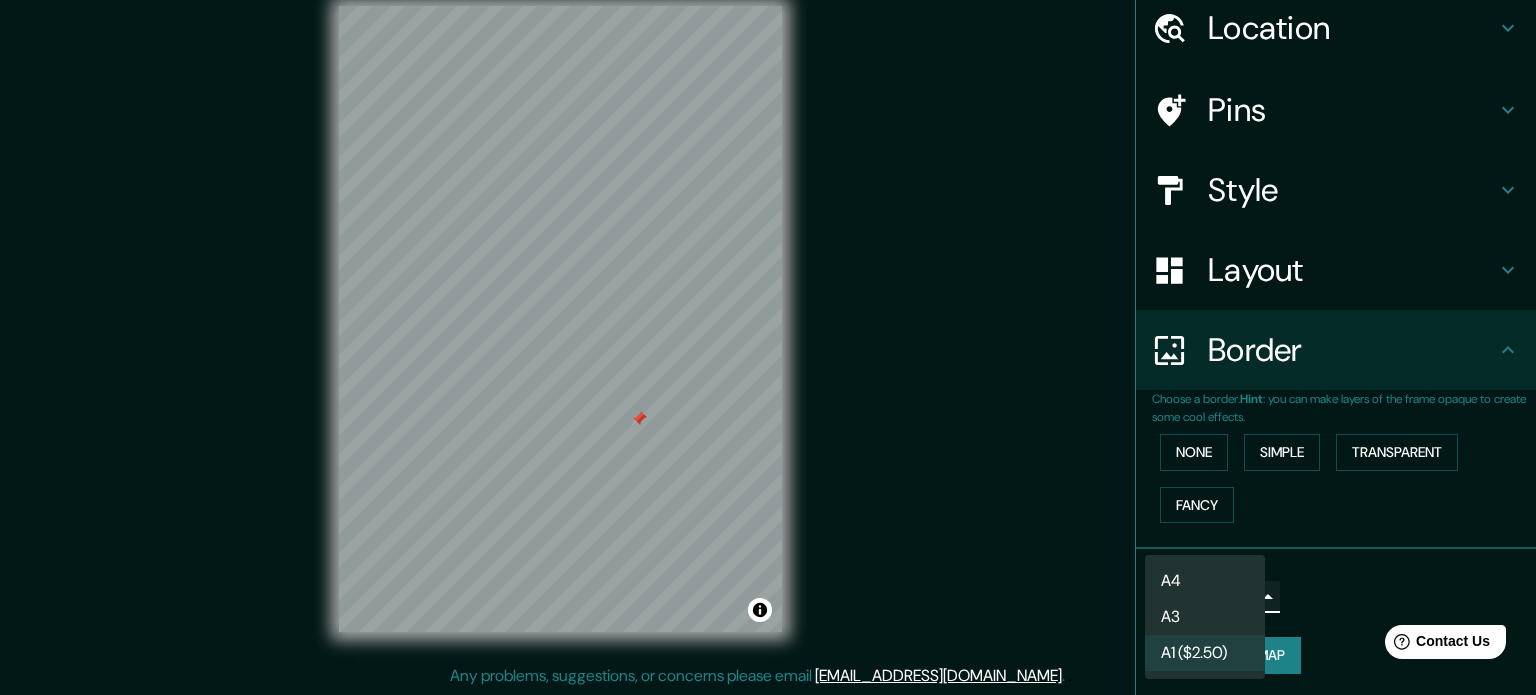 type on "a4" 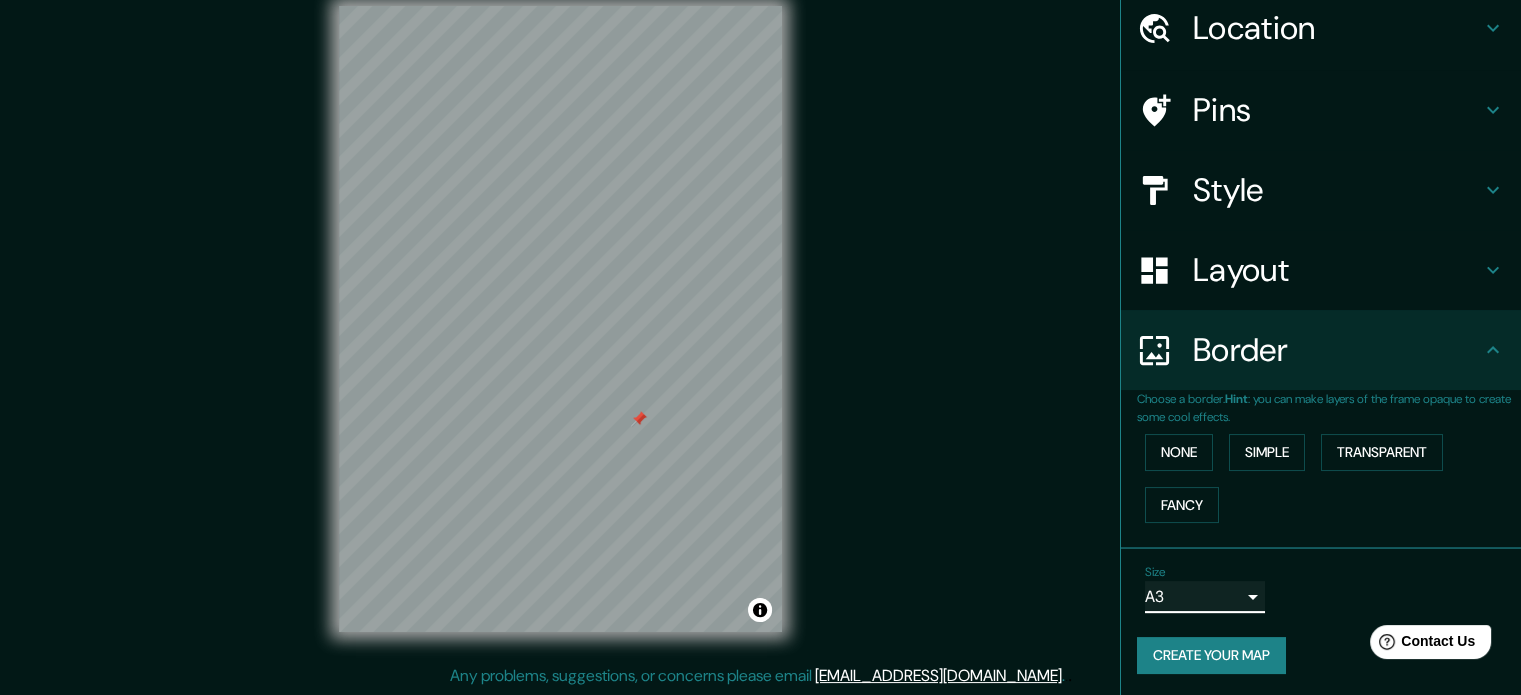 click at bounding box center [639, 419] 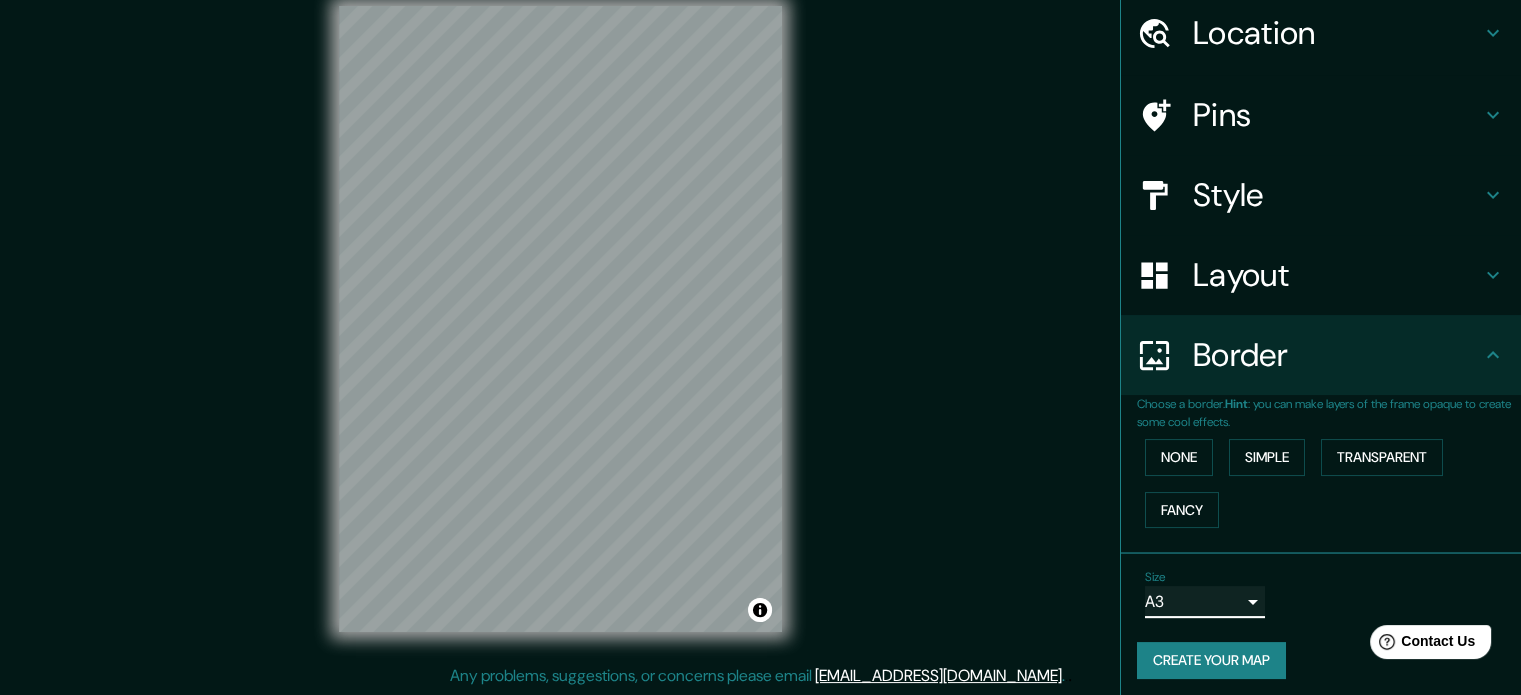 scroll, scrollTop: 76, scrollLeft: 0, axis: vertical 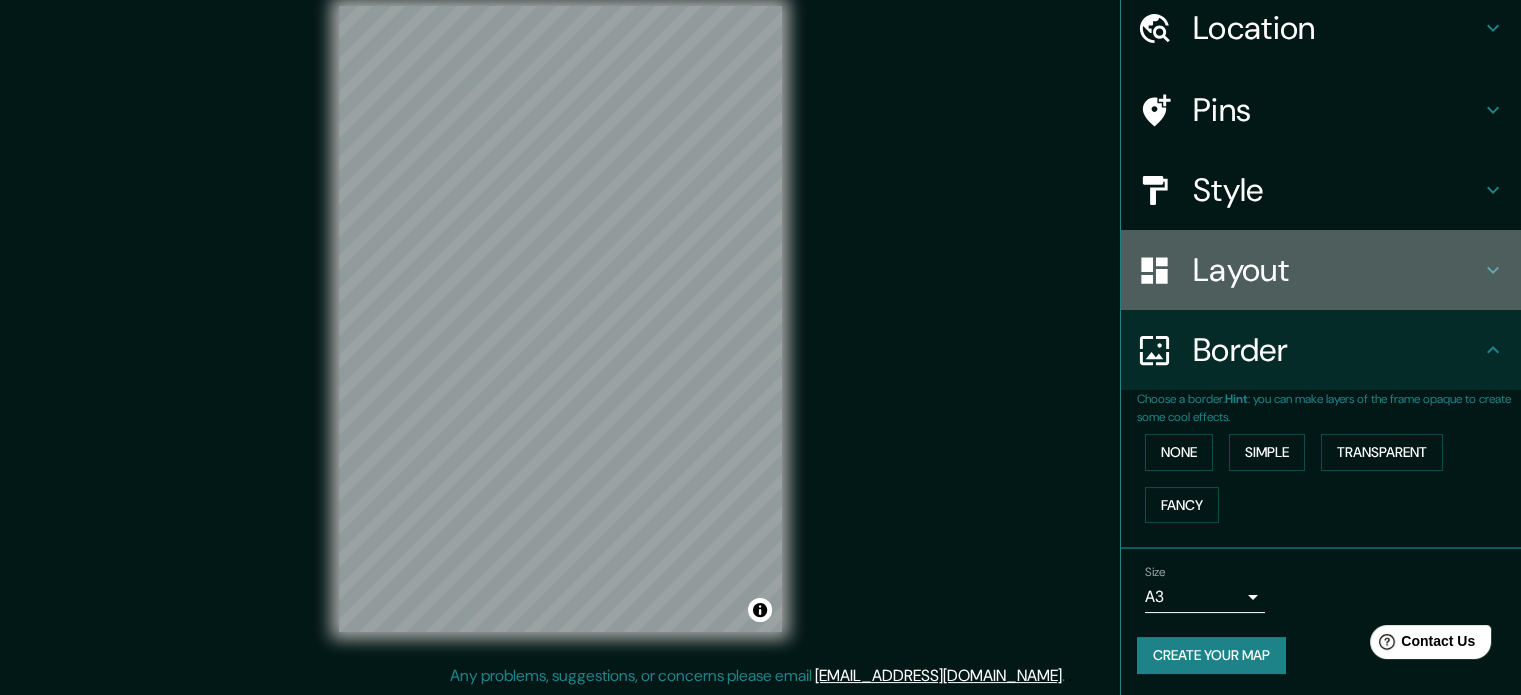 click on "Layout" at bounding box center [1337, 270] 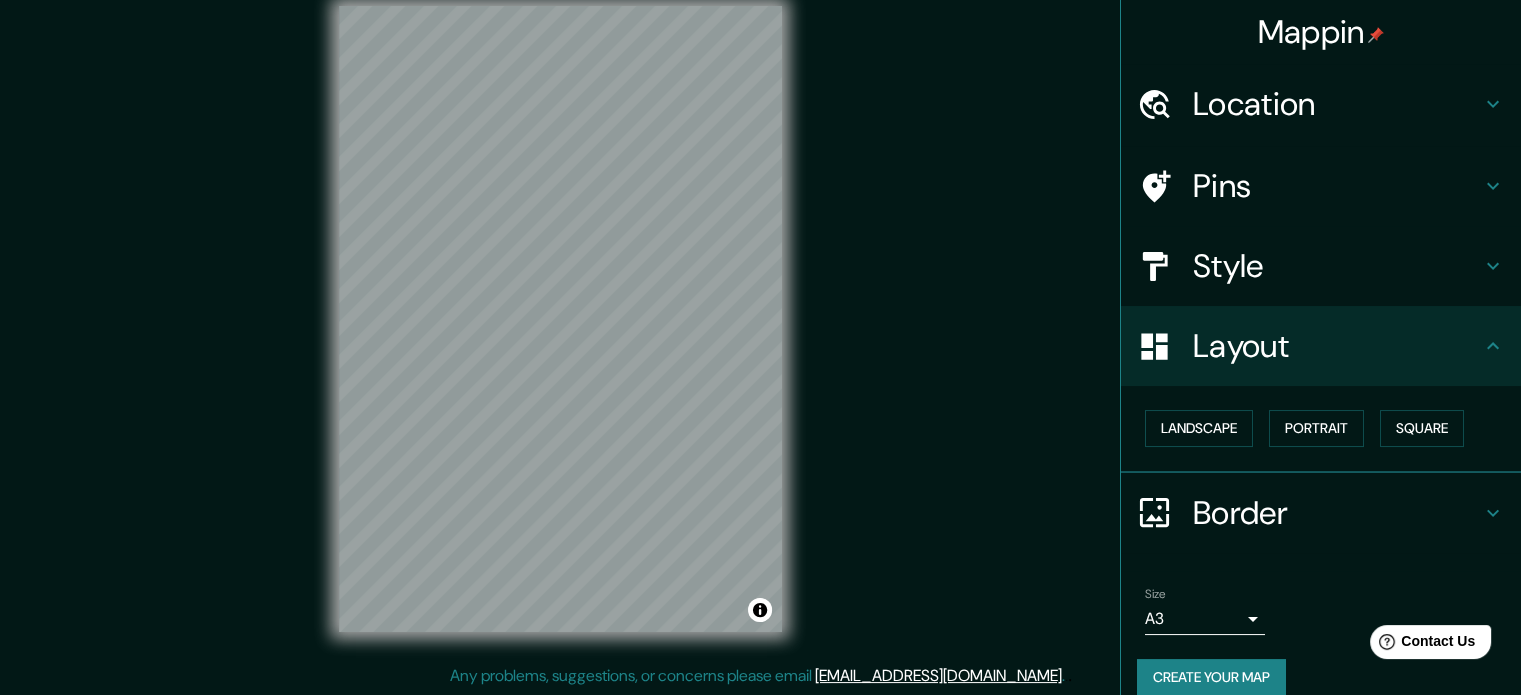 scroll, scrollTop: 0, scrollLeft: 0, axis: both 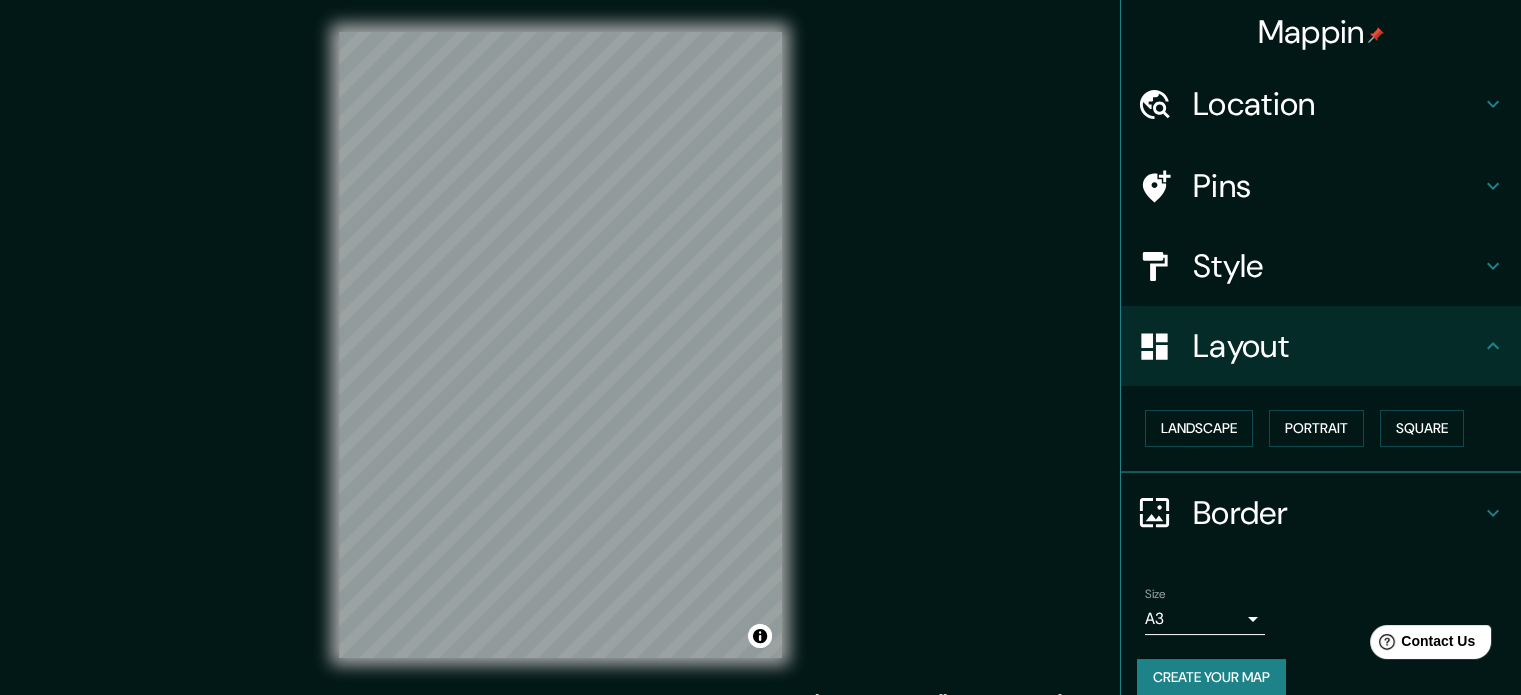 click on "Mappin Location [GEOGRAPHIC_DATA], [GEOGRAPHIC_DATA], [GEOGRAPHIC_DATA] [GEOGRAPHIC_DATA]  [GEOGRAPHIC_DATA], [GEOGRAPHIC_DATA] Departamento de [GEOGRAPHIC_DATA]  [GEOGRAPHIC_DATA] [GEOGRAPHIC_DATA]  [GEOGRAPHIC_DATA], [GEOGRAPHIC_DATA] Pins Style Layout Landscape Portrait Square Border Choose a border.  Hint : you can make layers of the frame opaque to create some cool effects. None Simple Transparent Fancy Size A3 a4 Create your map © Mapbox   © OpenStreetMap   Improve this map Any problems, suggestions, or concerns please email    [EMAIL_ADDRESS][DOMAIN_NAME] . . ." at bounding box center (760, 361) 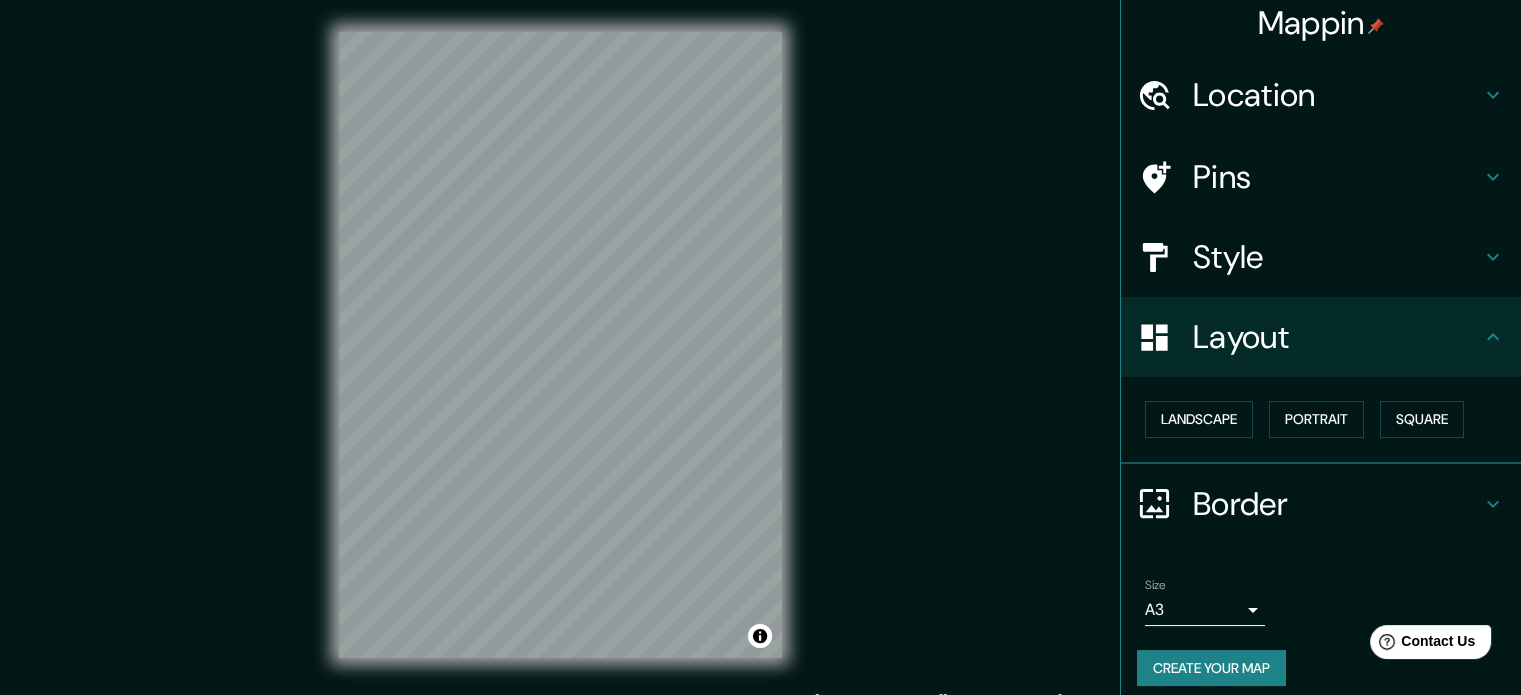 scroll, scrollTop: 22, scrollLeft: 0, axis: vertical 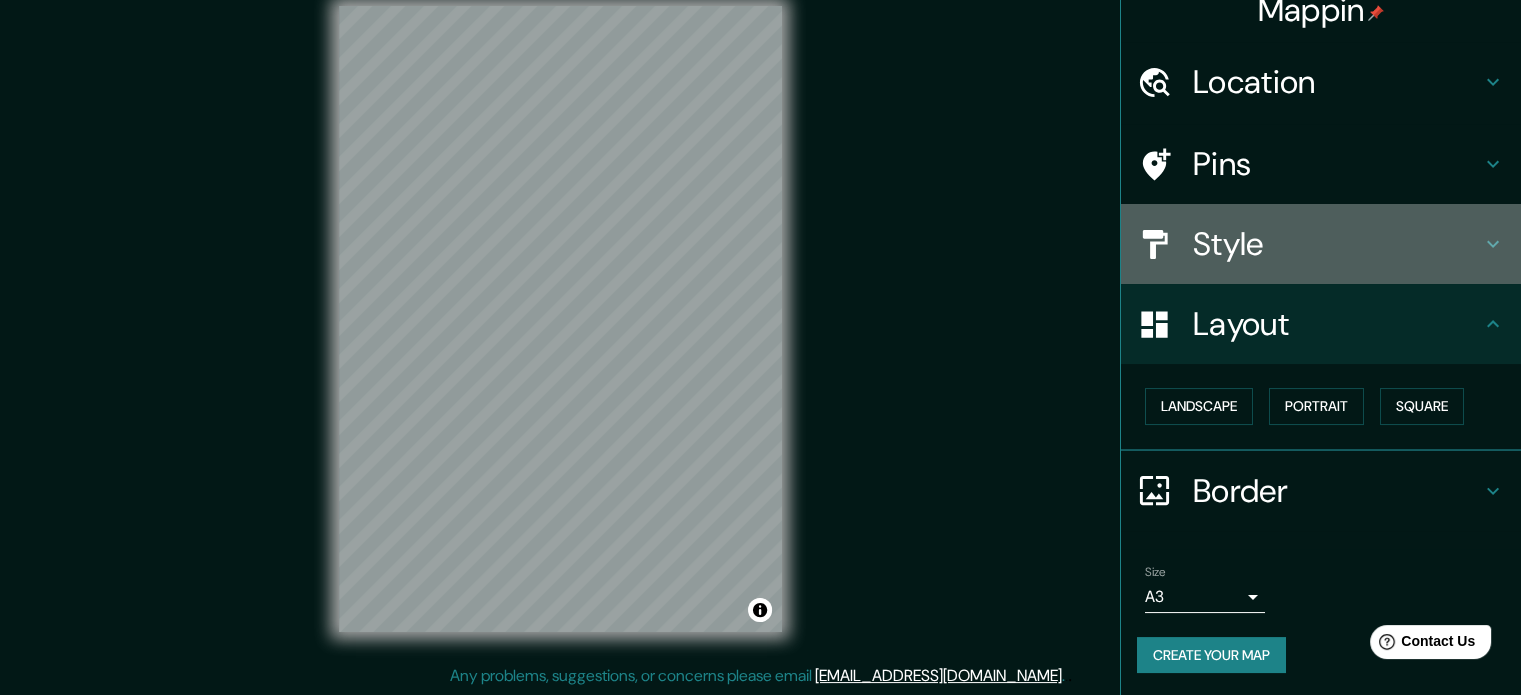 click on "Style" at bounding box center (1337, 244) 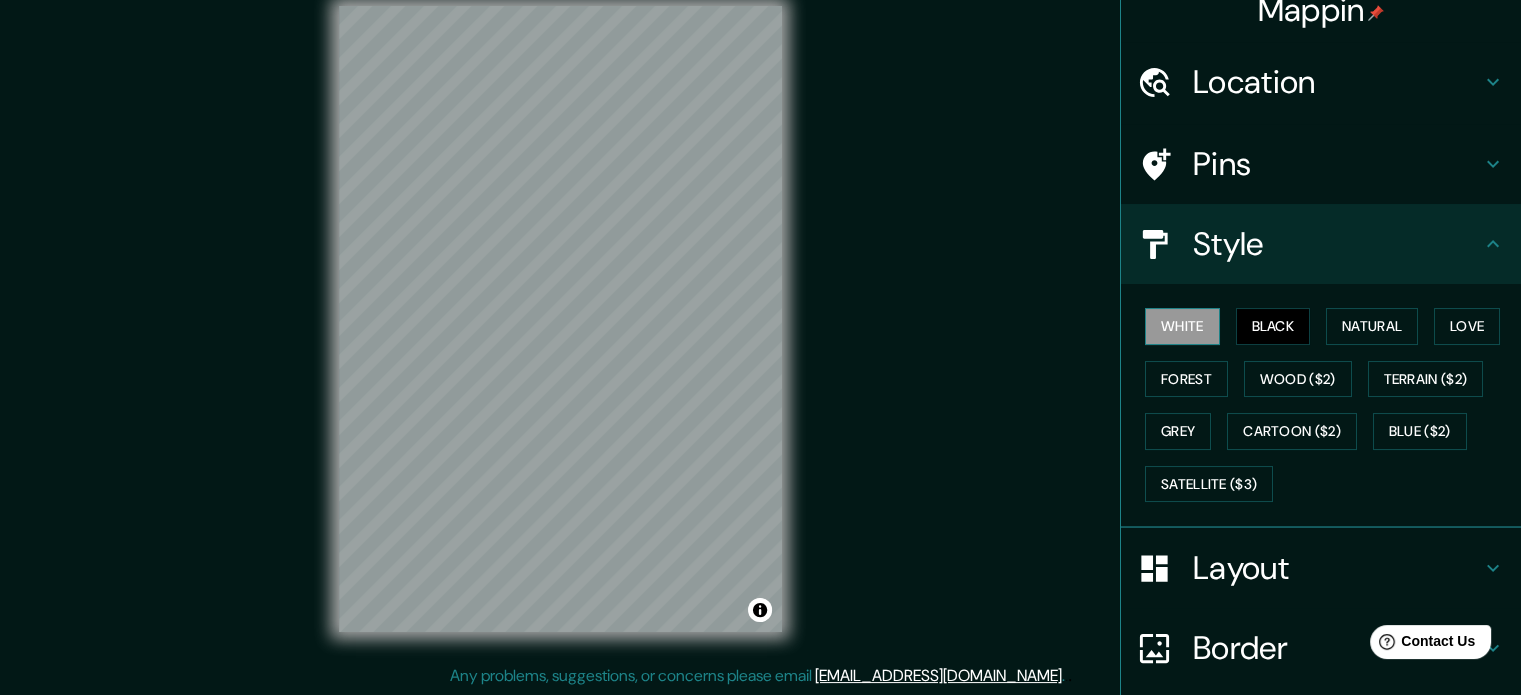 click on "White" at bounding box center [1182, 326] 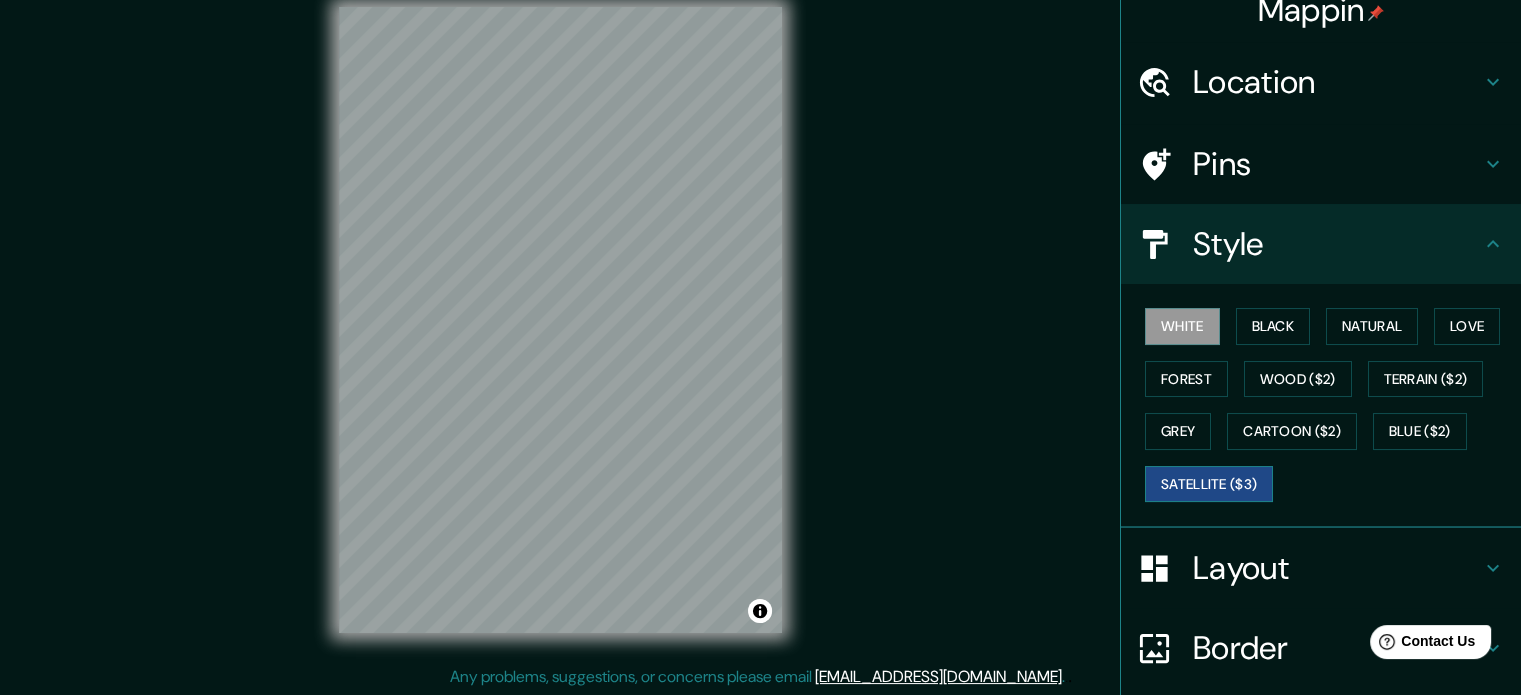 scroll, scrollTop: 26, scrollLeft: 0, axis: vertical 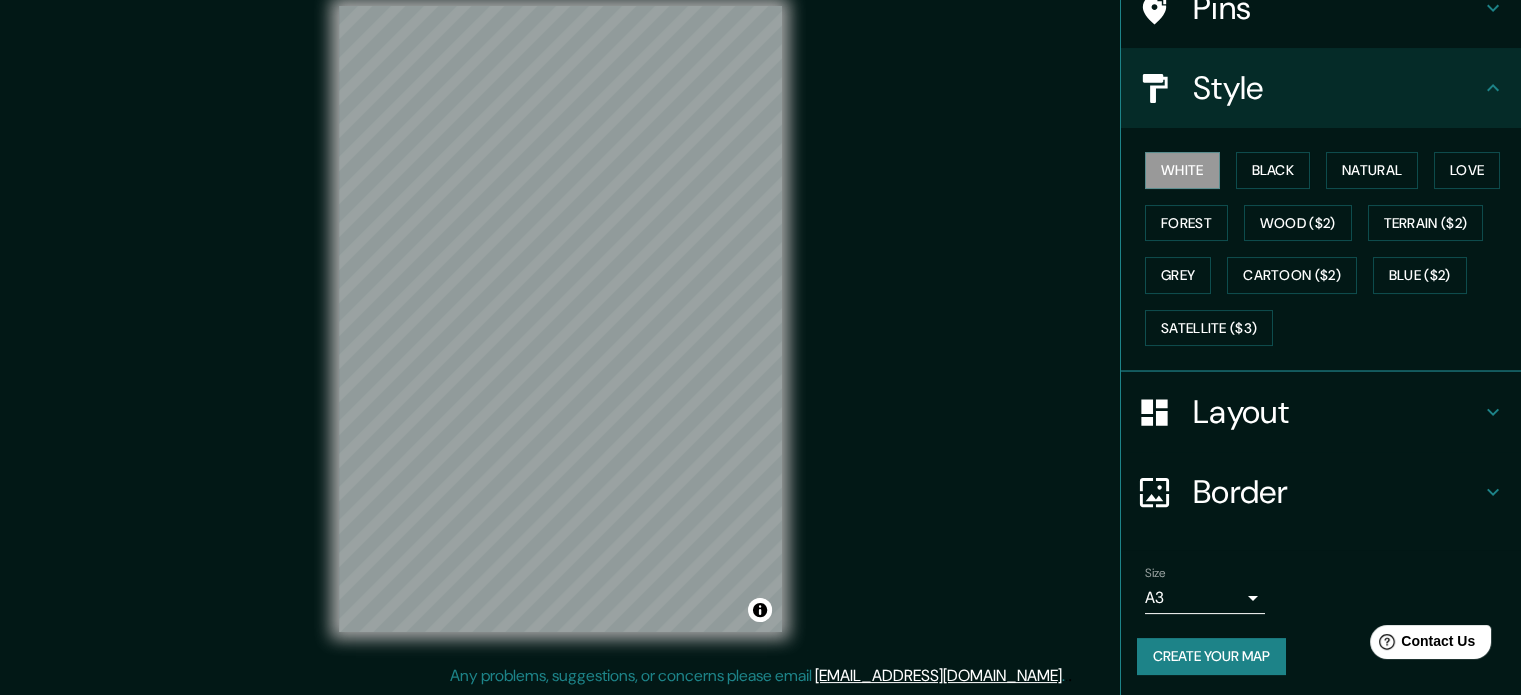 click on "Layout" at bounding box center (1337, 412) 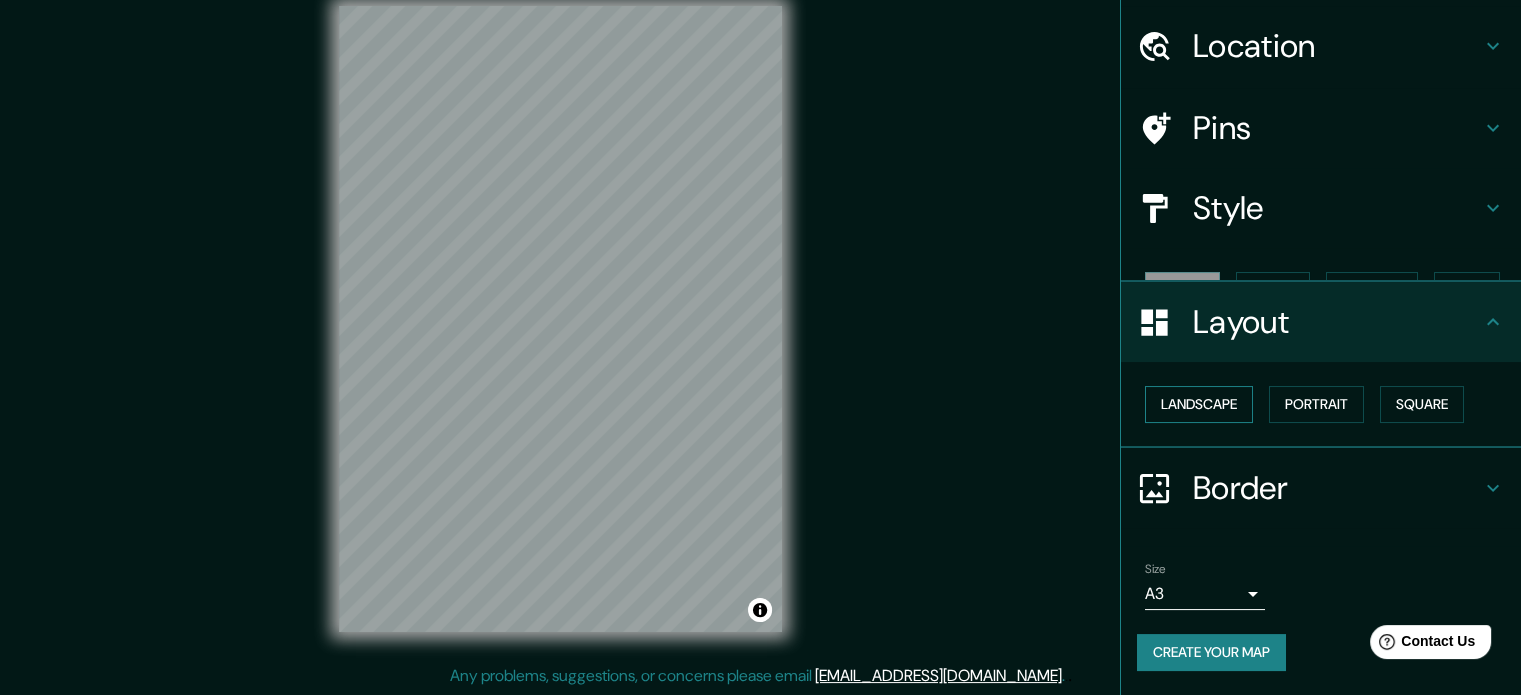 scroll, scrollTop: 22, scrollLeft: 0, axis: vertical 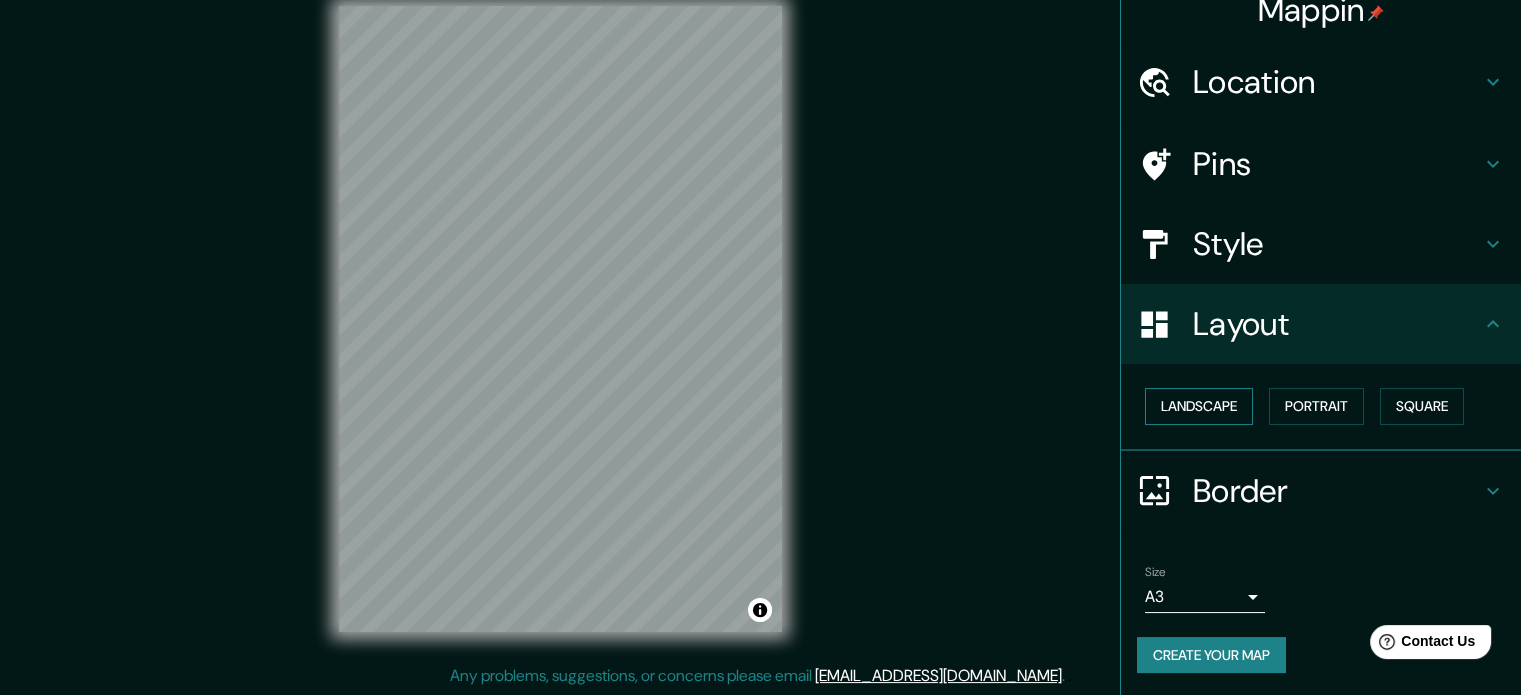 click on "Landscape" at bounding box center [1199, 406] 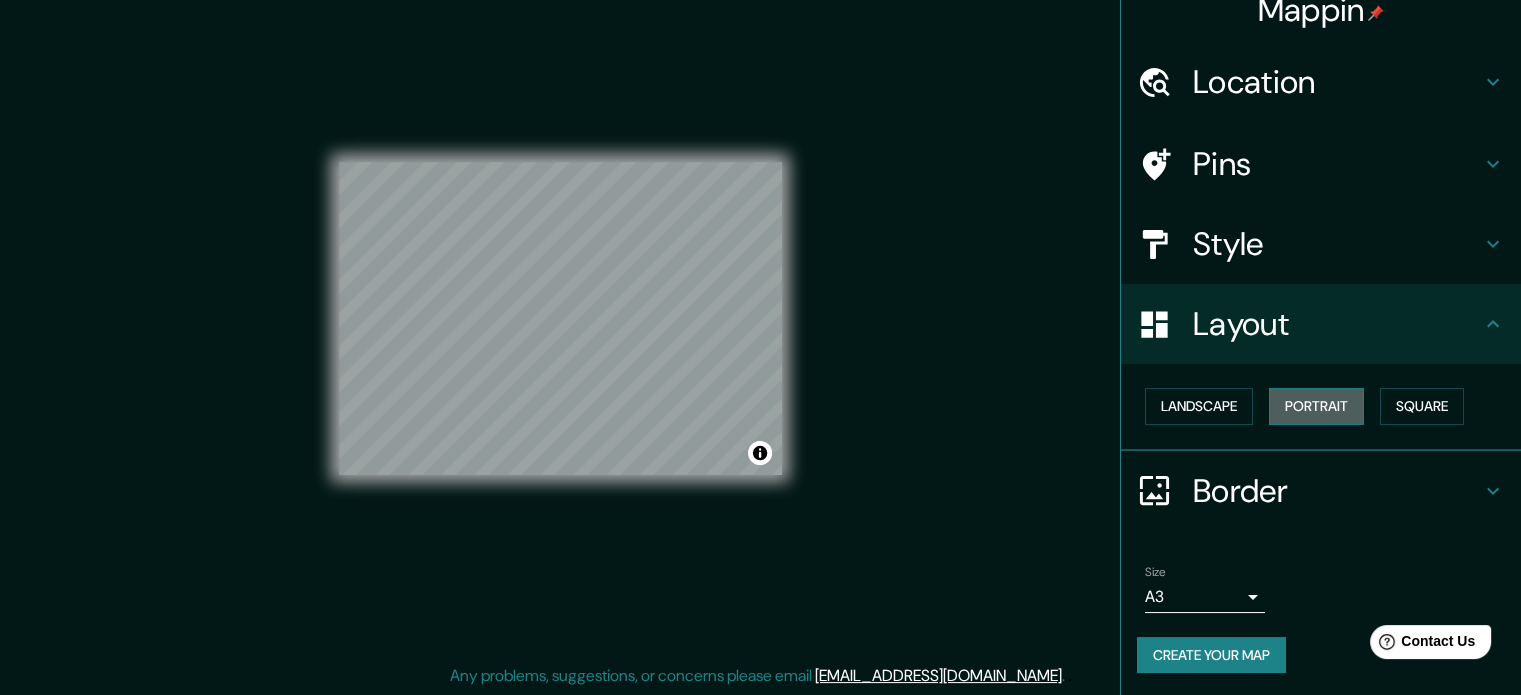 click on "Portrait" at bounding box center (1316, 406) 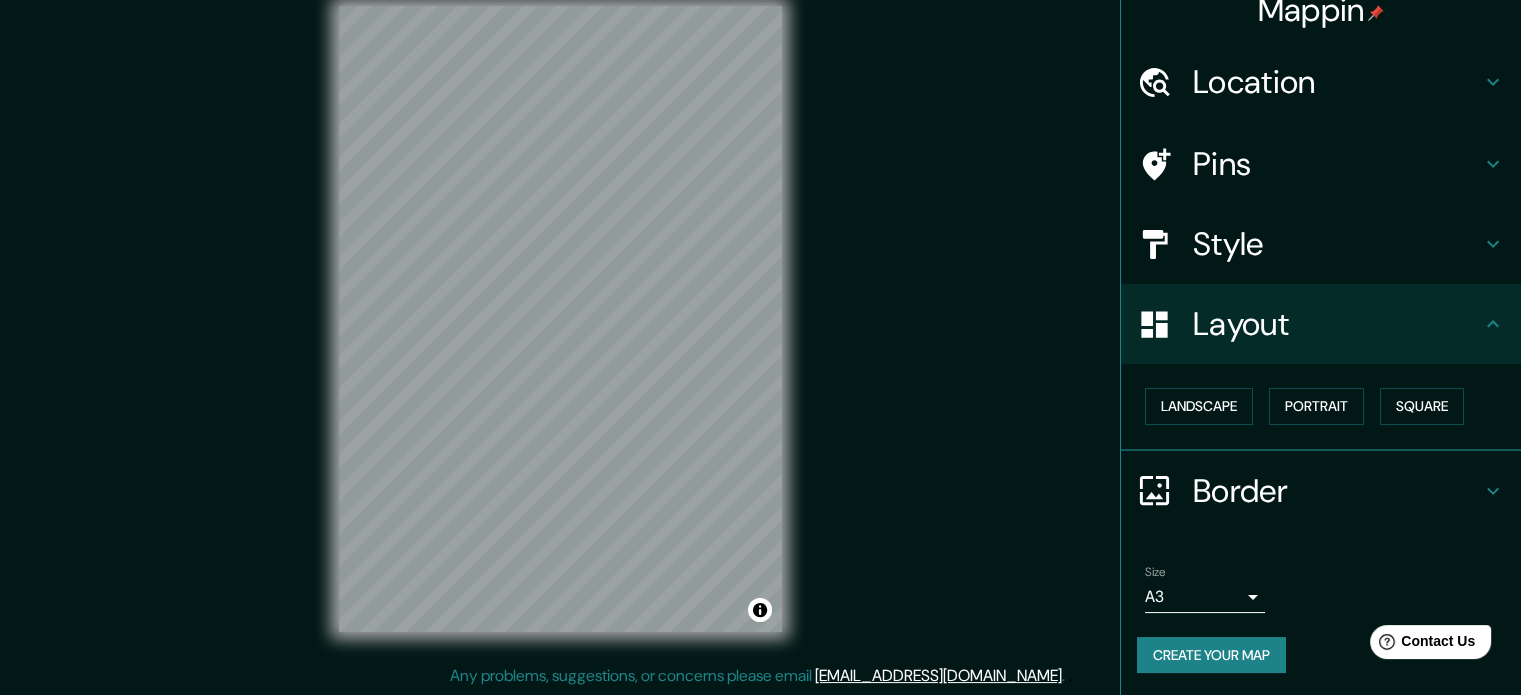 click on "Border" at bounding box center [1337, 491] 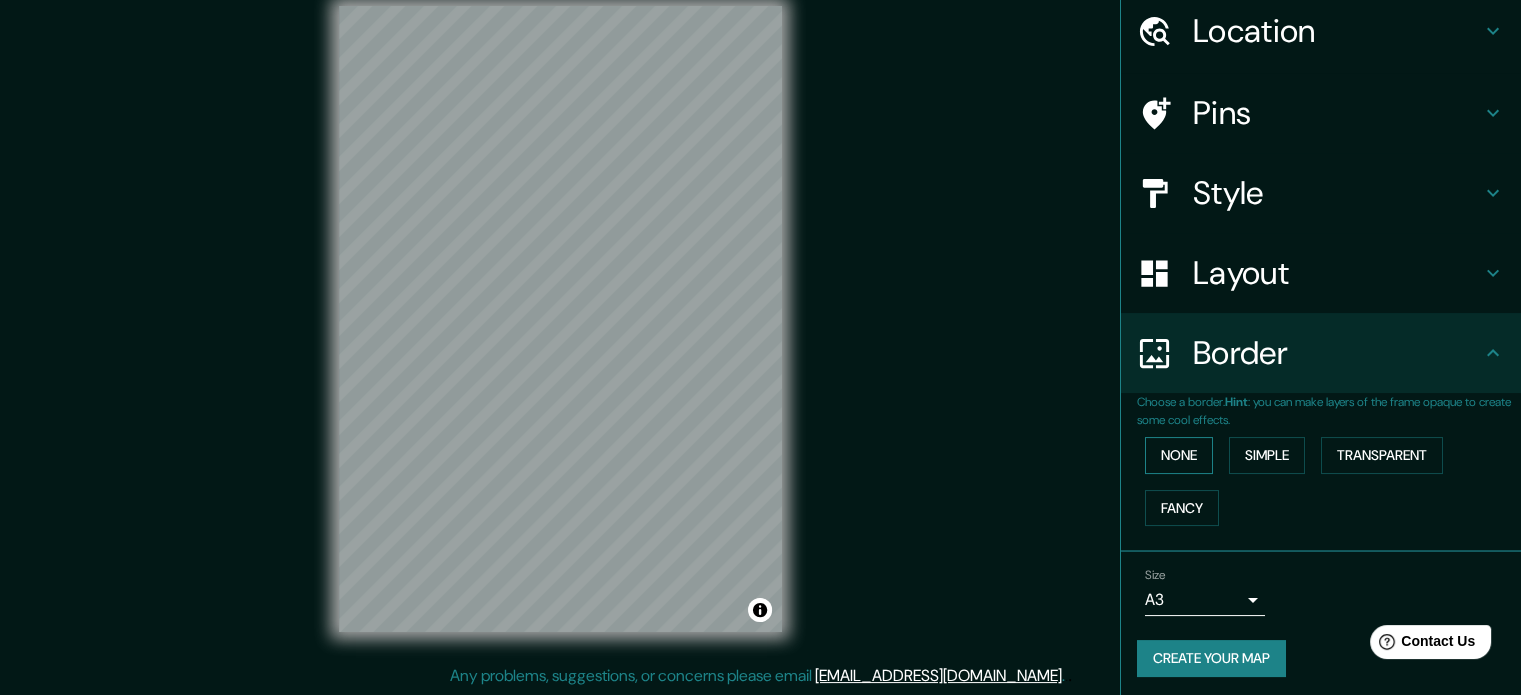 scroll, scrollTop: 76, scrollLeft: 0, axis: vertical 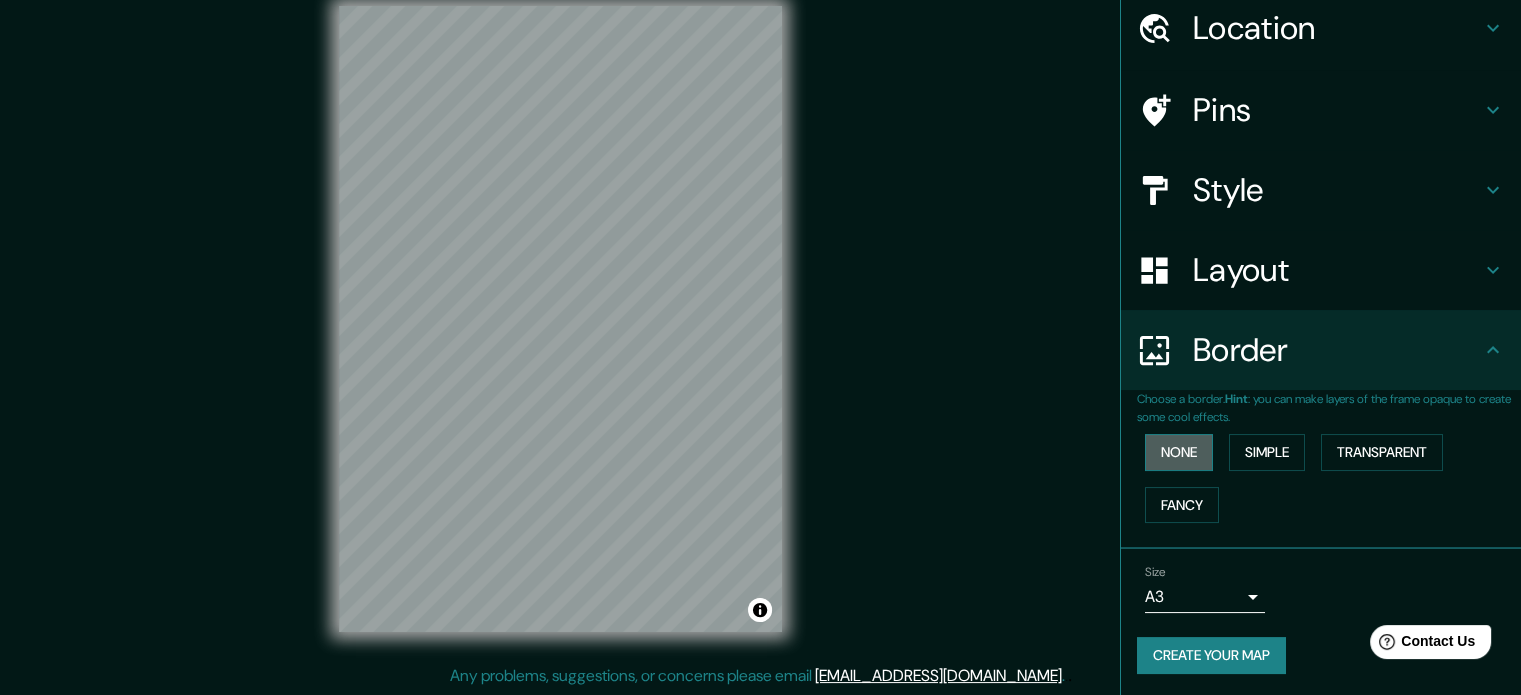 click on "None" at bounding box center (1179, 452) 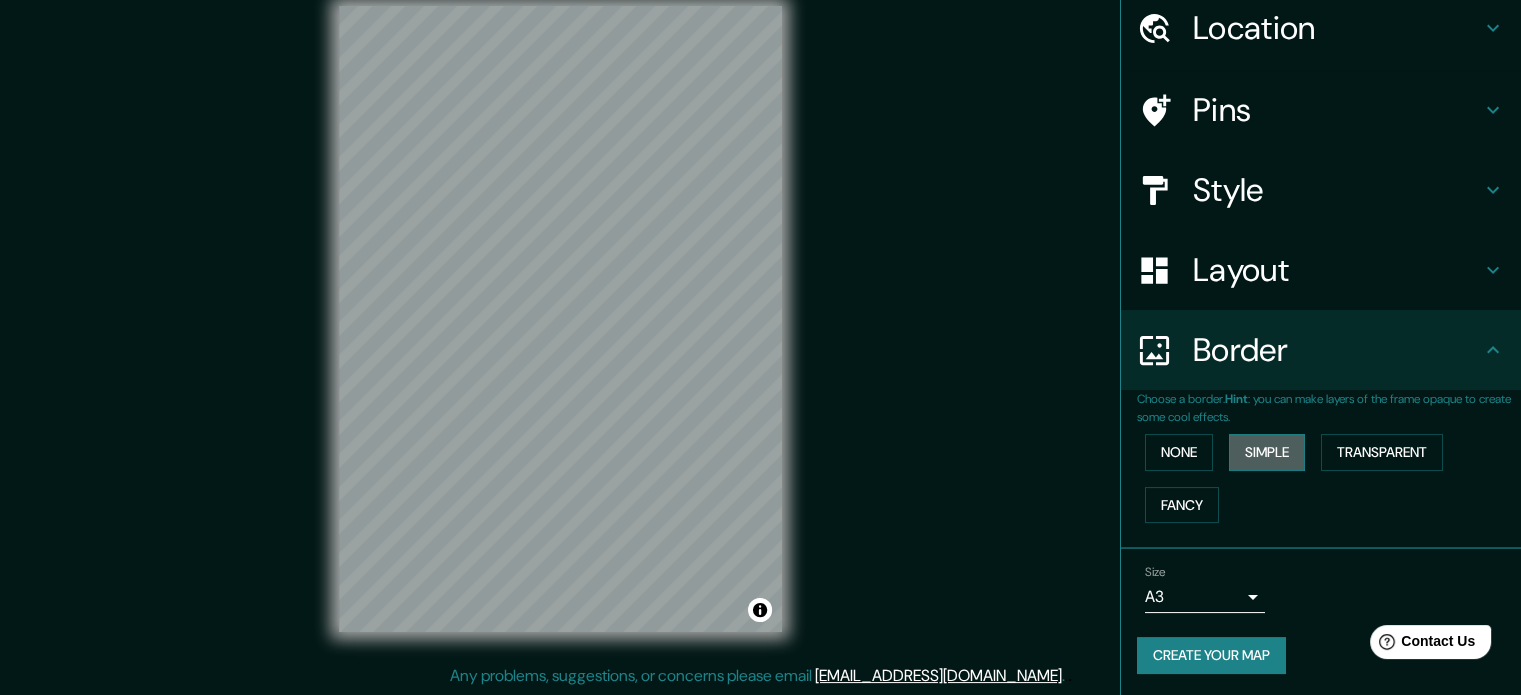click on "Simple" at bounding box center [1267, 452] 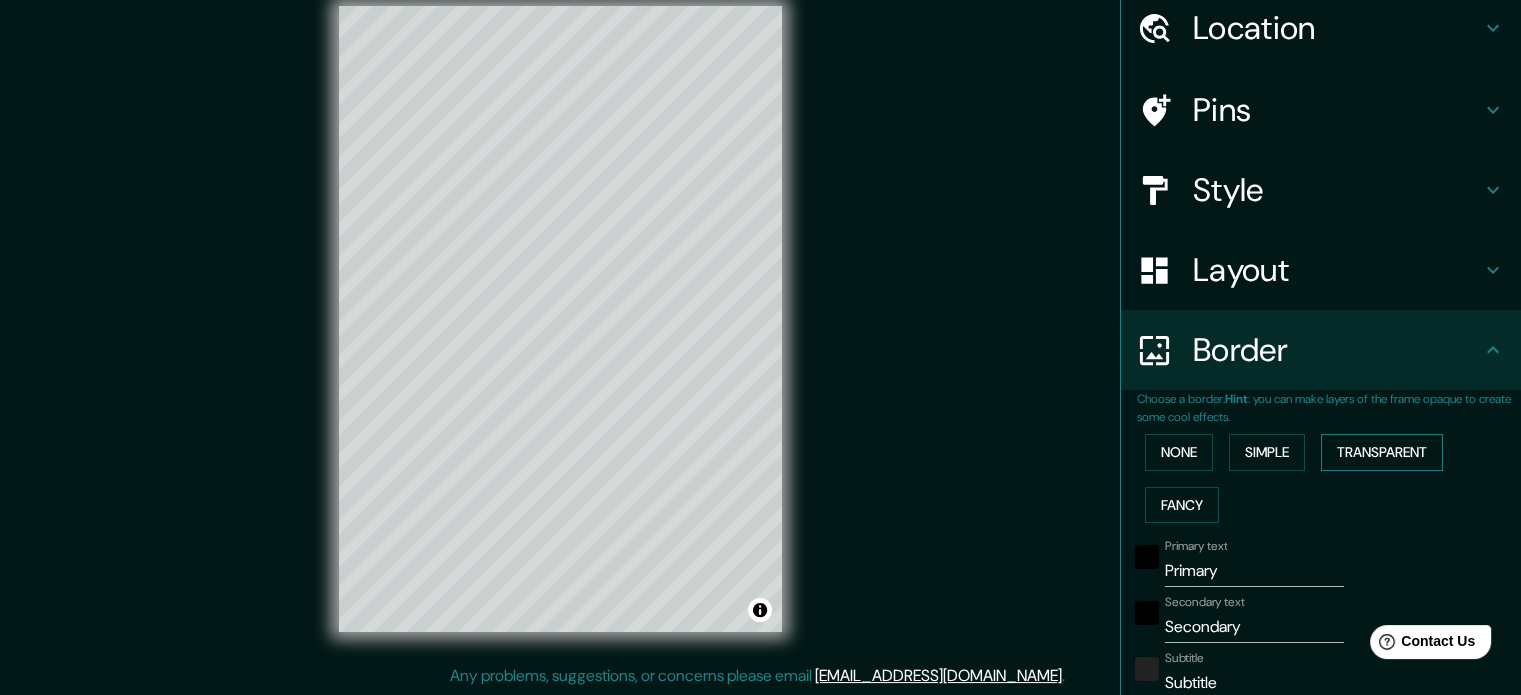 click on "Transparent" at bounding box center [1382, 452] 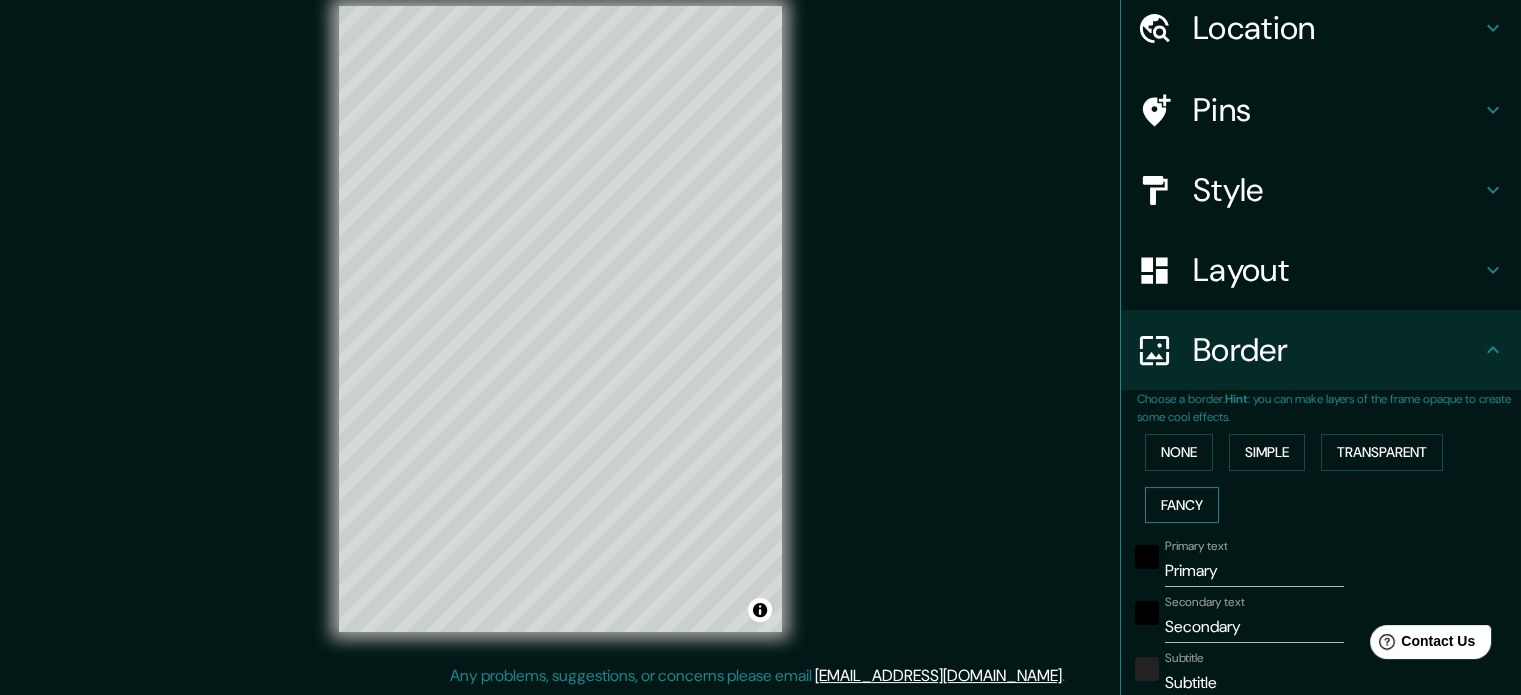 click on "Fancy" at bounding box center (1182, 505) 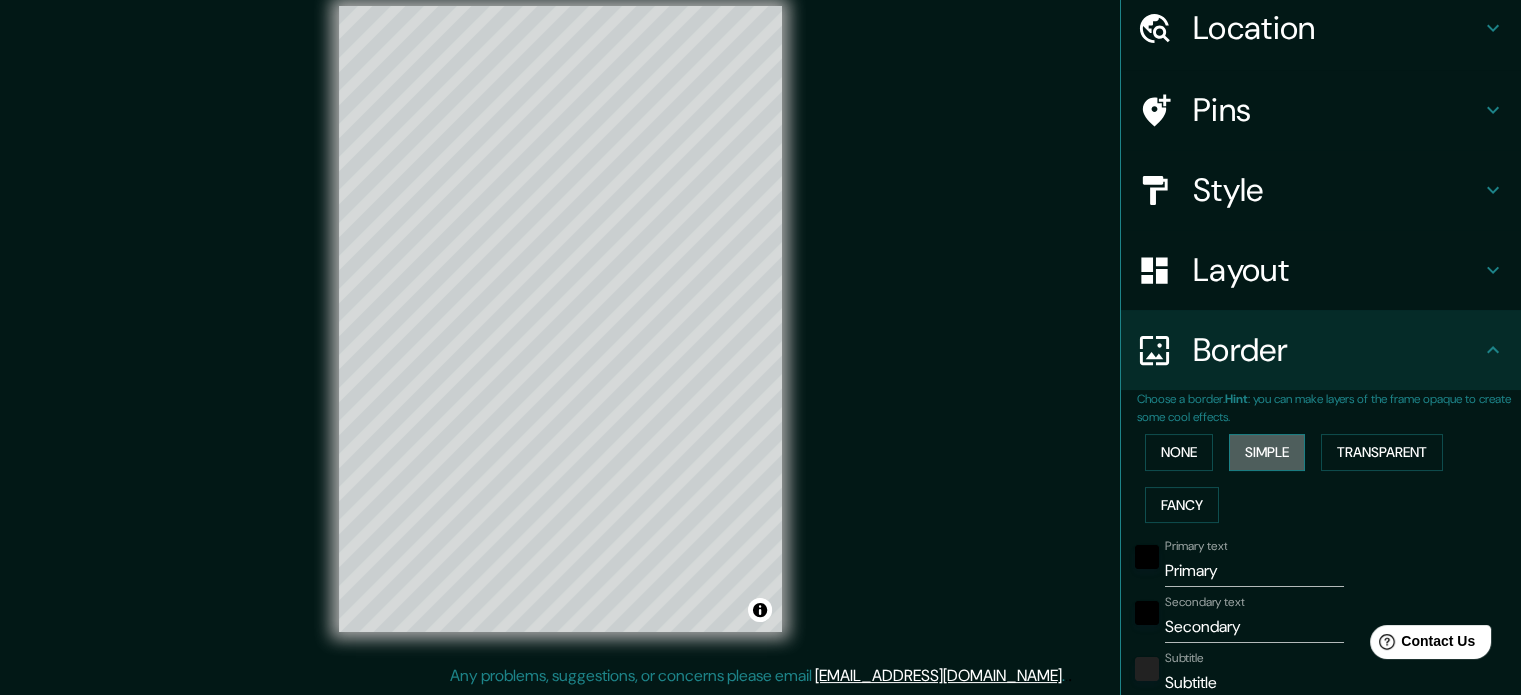 click on "Simple" at bounding box center [1267, 452] 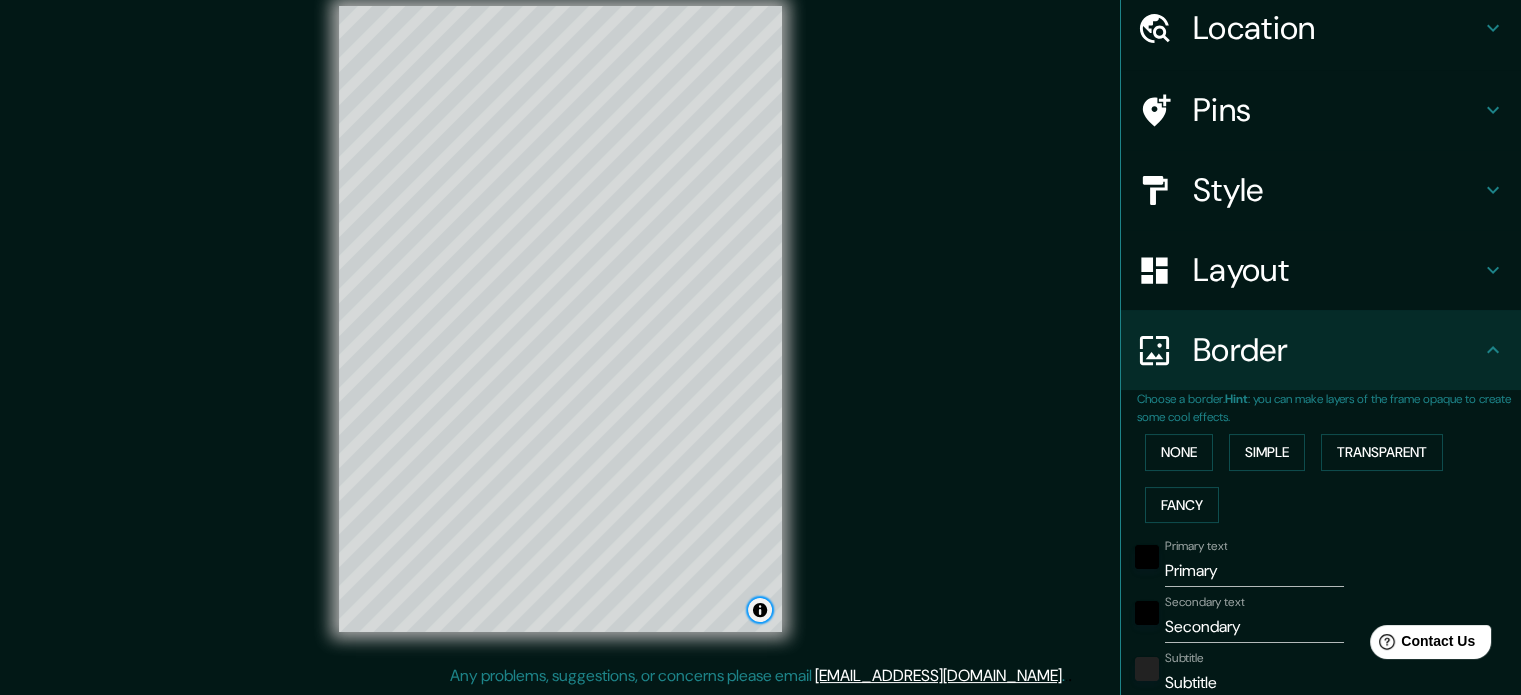 click at bounding box center (760, 610) 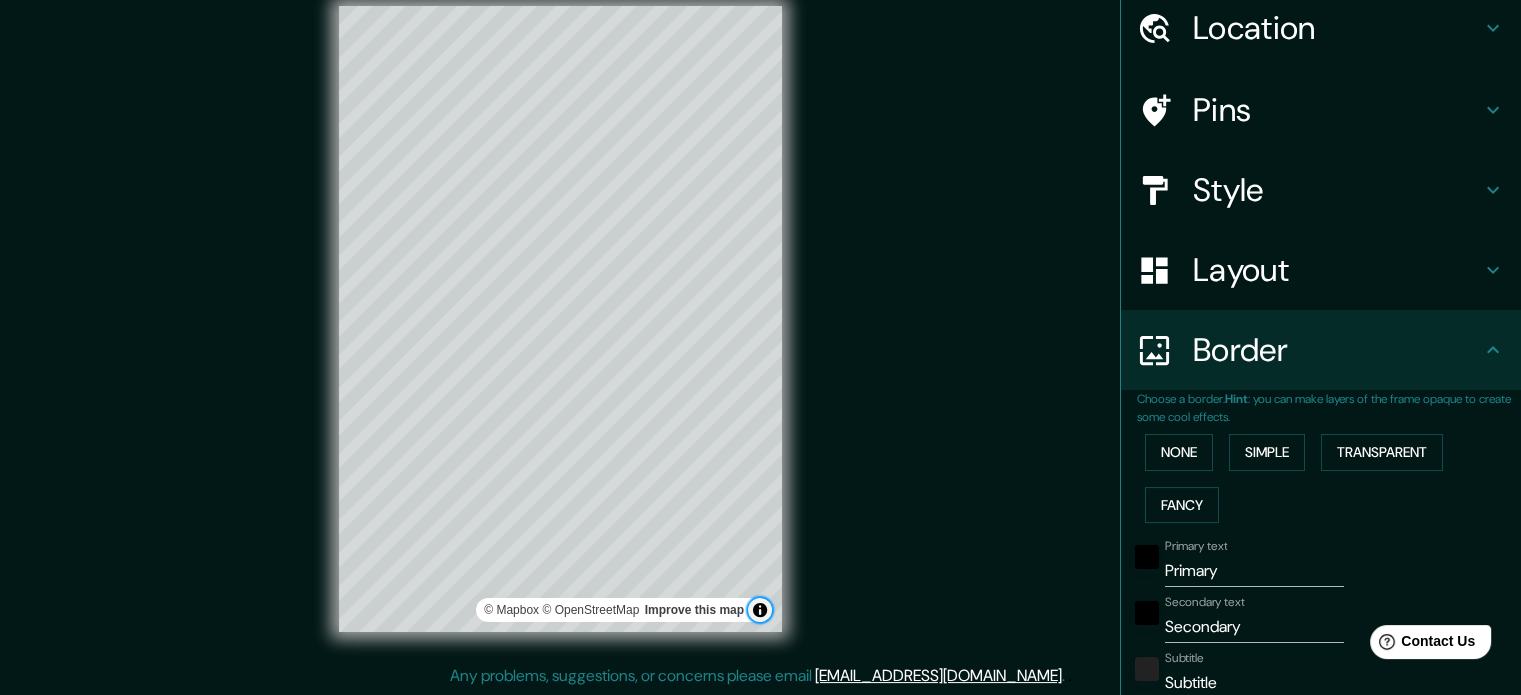 click at bounding box center (760, 610) 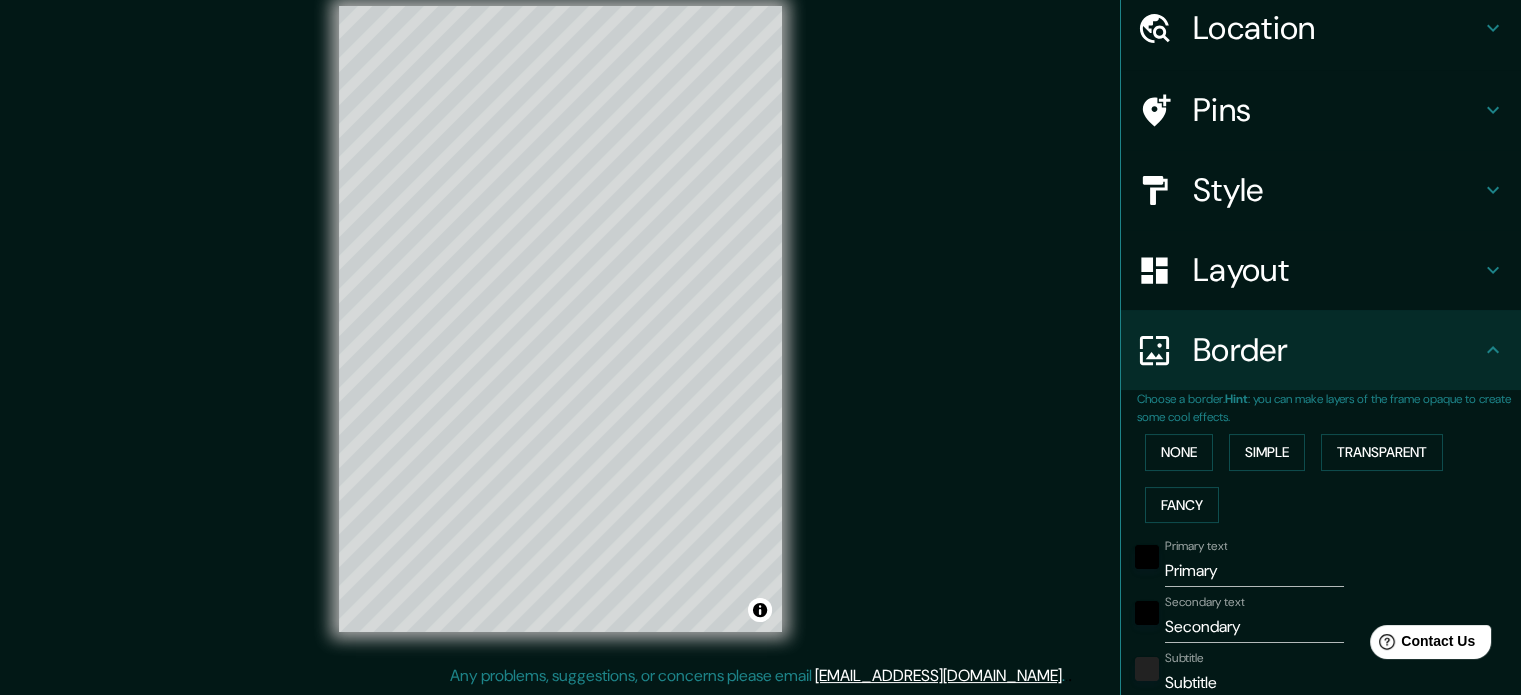 click on "Mappin Location [GEOGRAPHIC_DATA], [GEOGRAPHIC_DATA], [GEOGRAPHIC_DATA] [GEOGRAPHIC_DATA]  [GEOGRAPHIC_DATA], [GEOGRAPHIC_DATA] Departamento de [GEOGRAPHIC_DATA]  [GEOGRAPHIC_DATA] [GEOGRAPHIC_DATA]  [GEOGRAPHIC_DATA], [GEOGRAPHIC_DATA] Pins Style Layout Border Choose a border.  Hint : you can make layers of the frame opaque to create some cool effects. None Simple Transparent Fancy Primary text Primary Secondary text Secondary Subtitle Subtitle Add frame layer Size A3 a4 Create your map © Mapbox   © OpenStreetMap   Improve this map Any problems, suggestions, or concerns please email    [EMAIL_ADDRESS][DOMAIN_NAME] . . ." at bounding box center (760, 335) 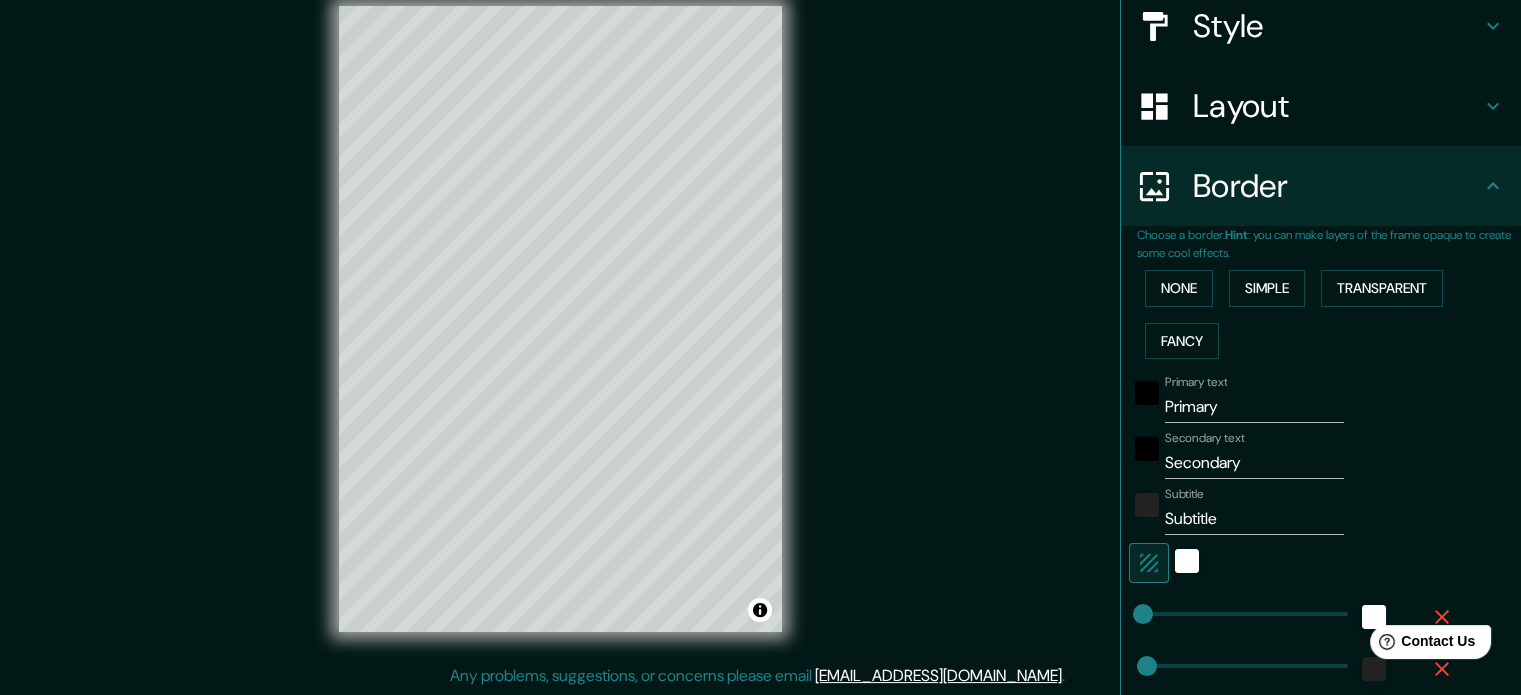 scroll, scrollTop: 276, scrollLeft: 0, axis: vertical 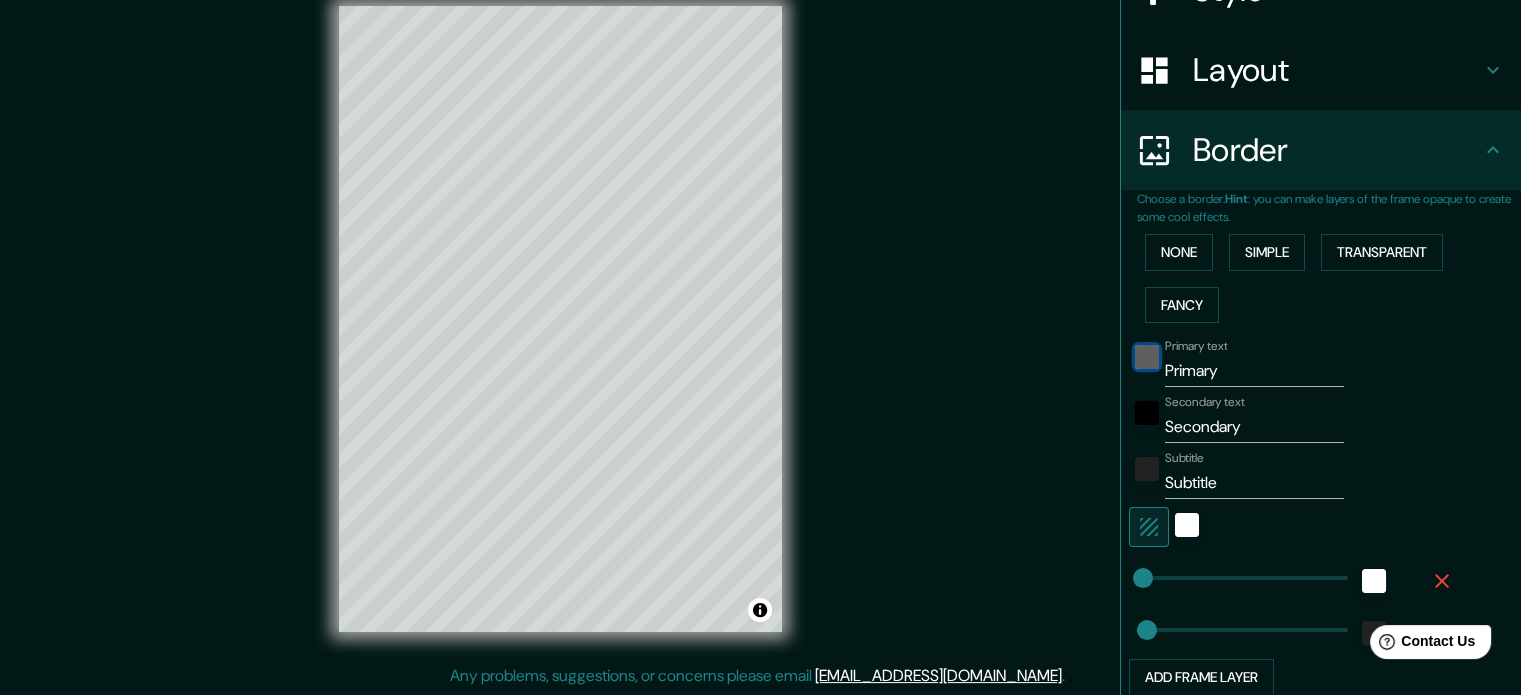 click at bounding box center [1147, 357] 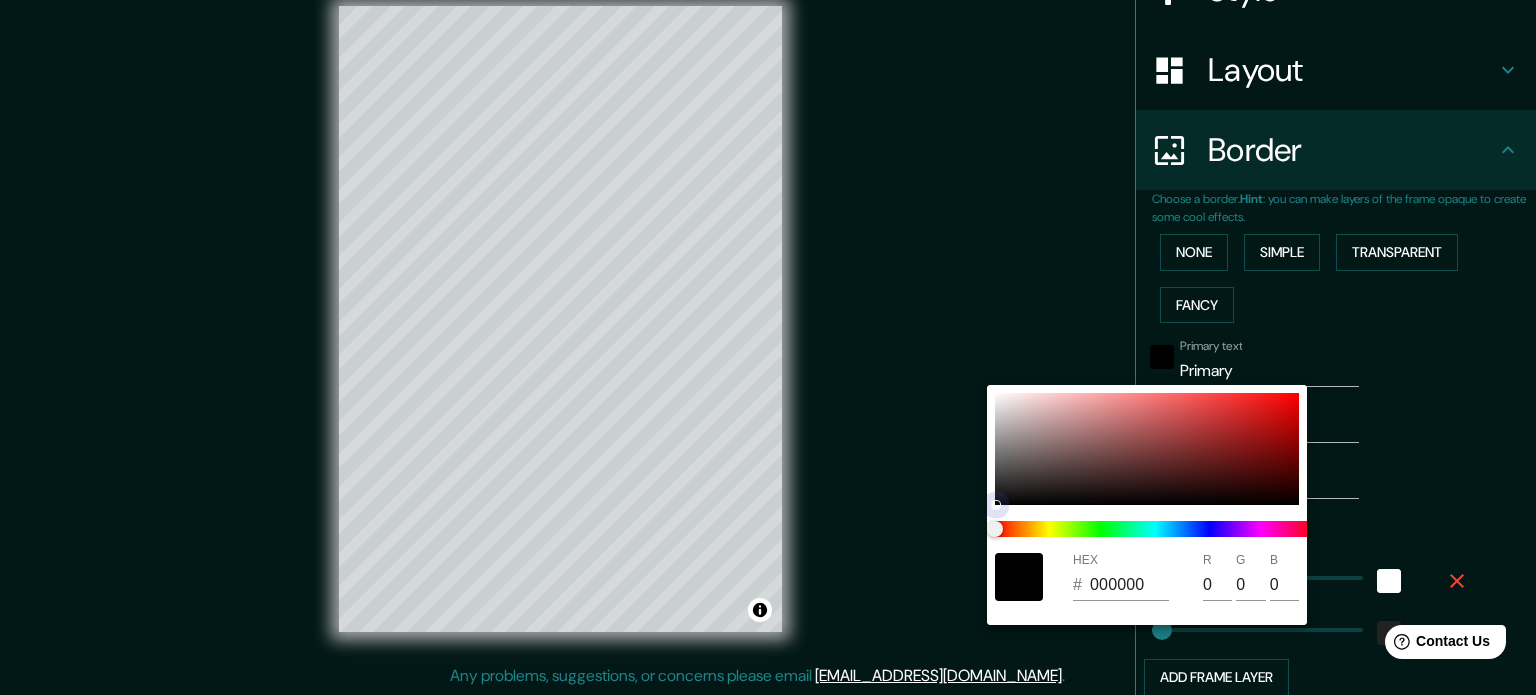 drag, startPoint x: 1000, startPoint y: 505, endPoint x: 999, endPoint y: 471, distance: 34.0147 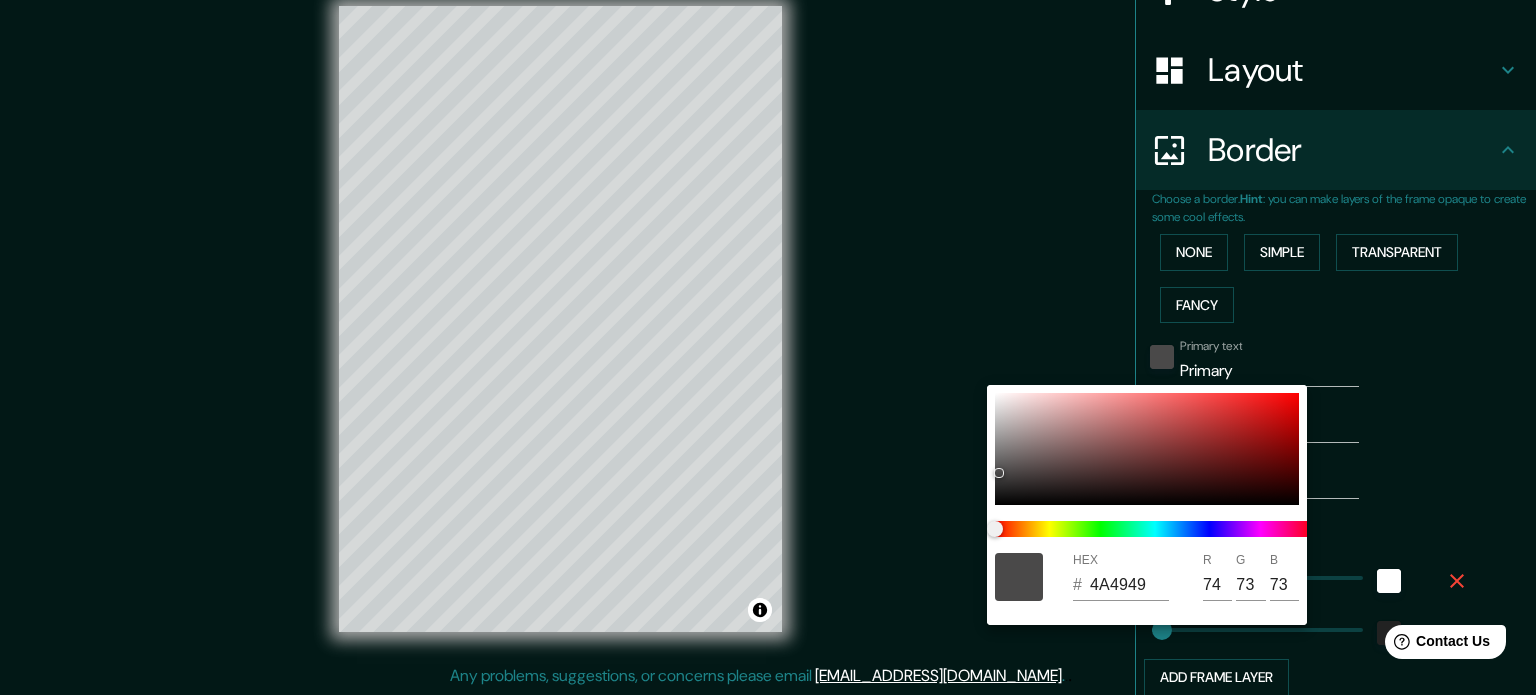 click at bounding box center [768, 347] 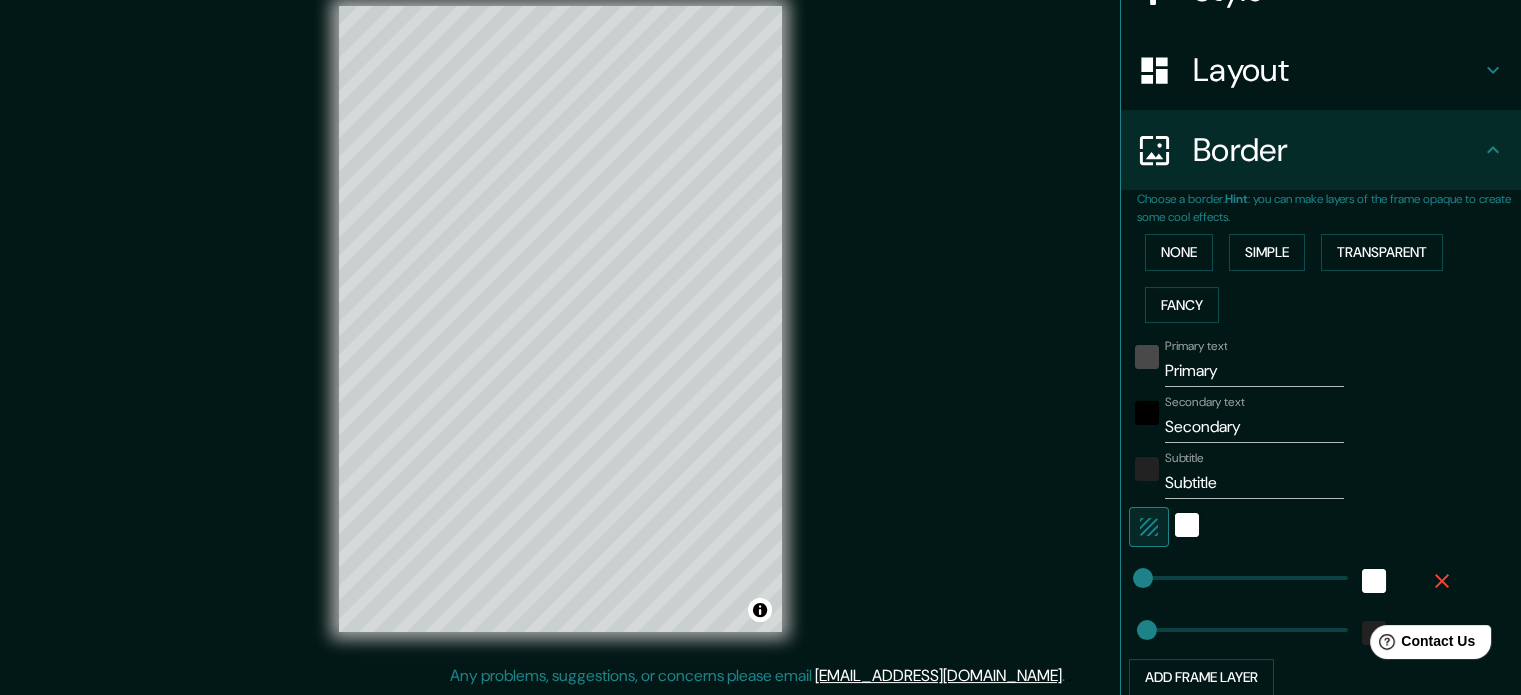 click on "Primary" at bounding box center [1254, 371] 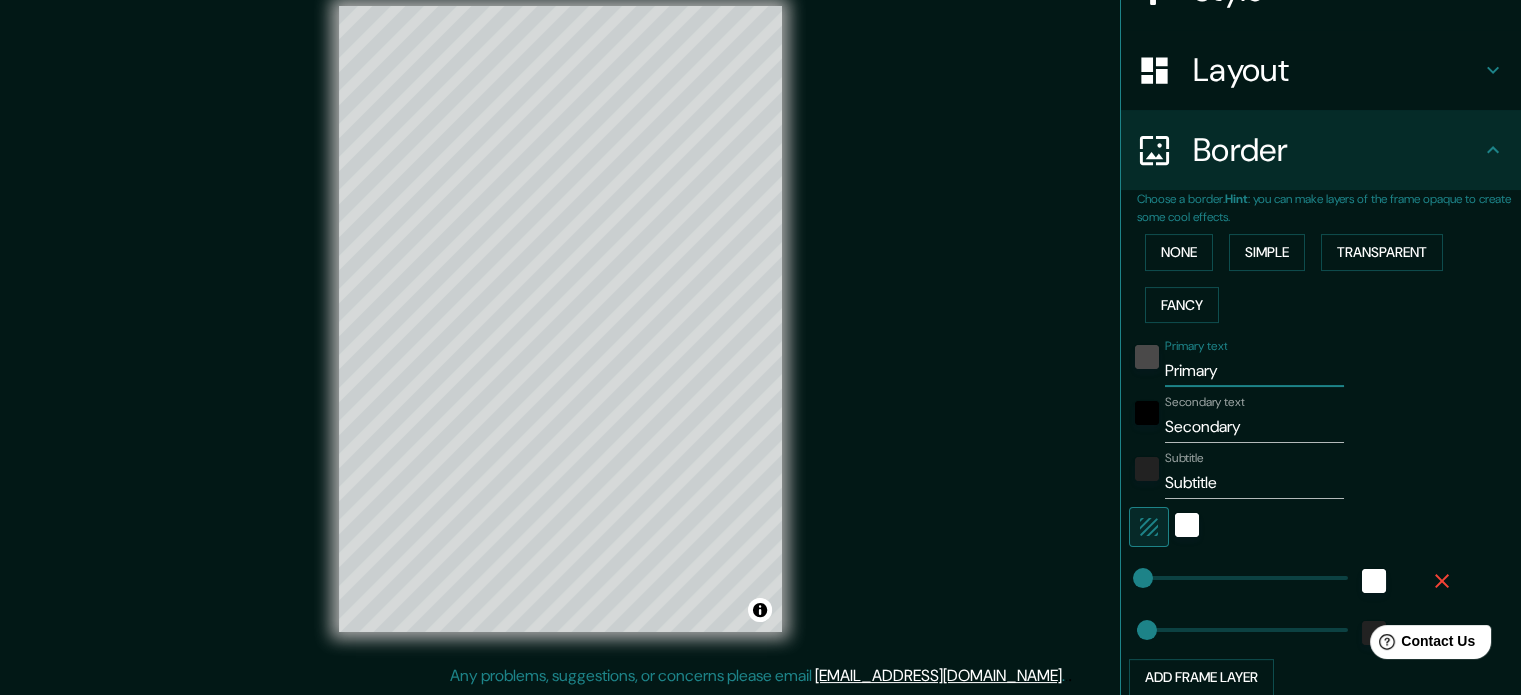 click on "Primary" at bounding box center (1254, 371) 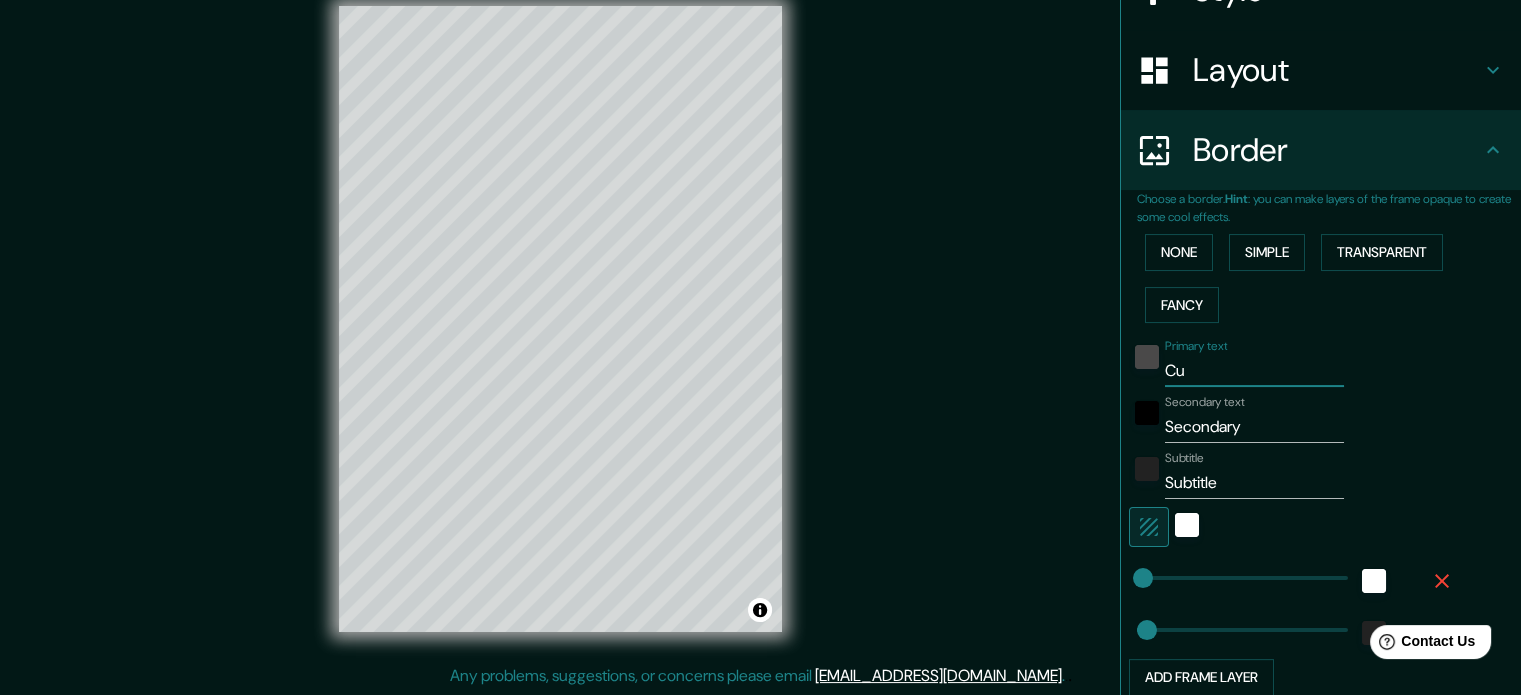 type on "C" 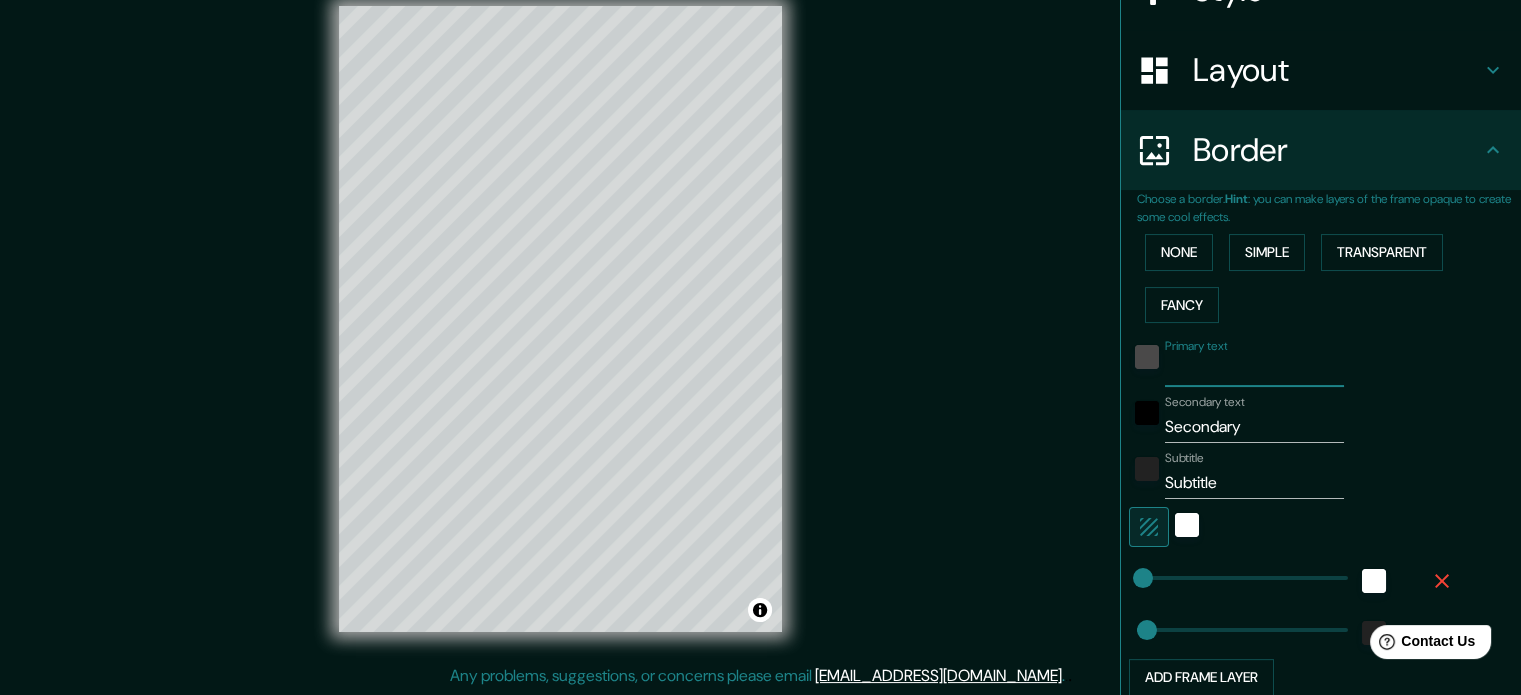 type 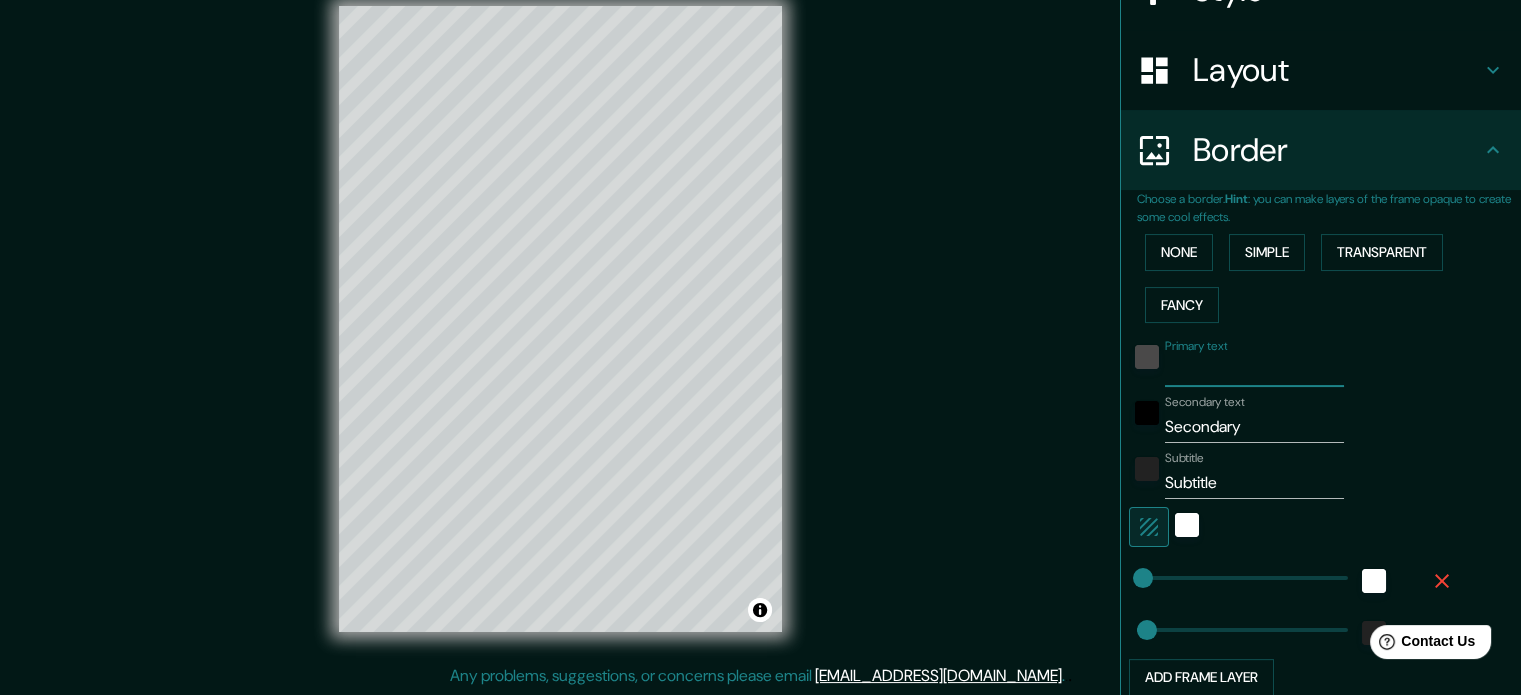 click on "Secondary" at bounding box center (1254, 427) 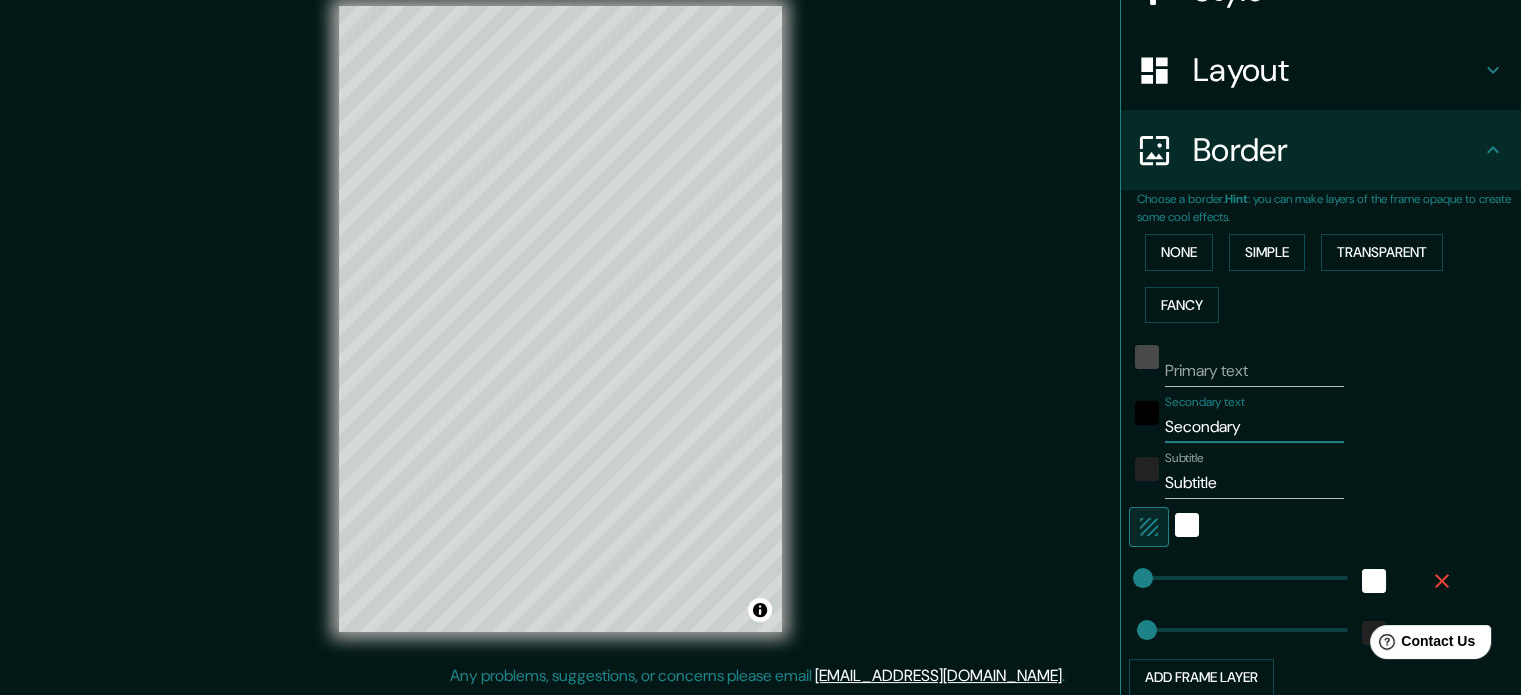 click on "Secondary" at bounding box center [1254, 427] 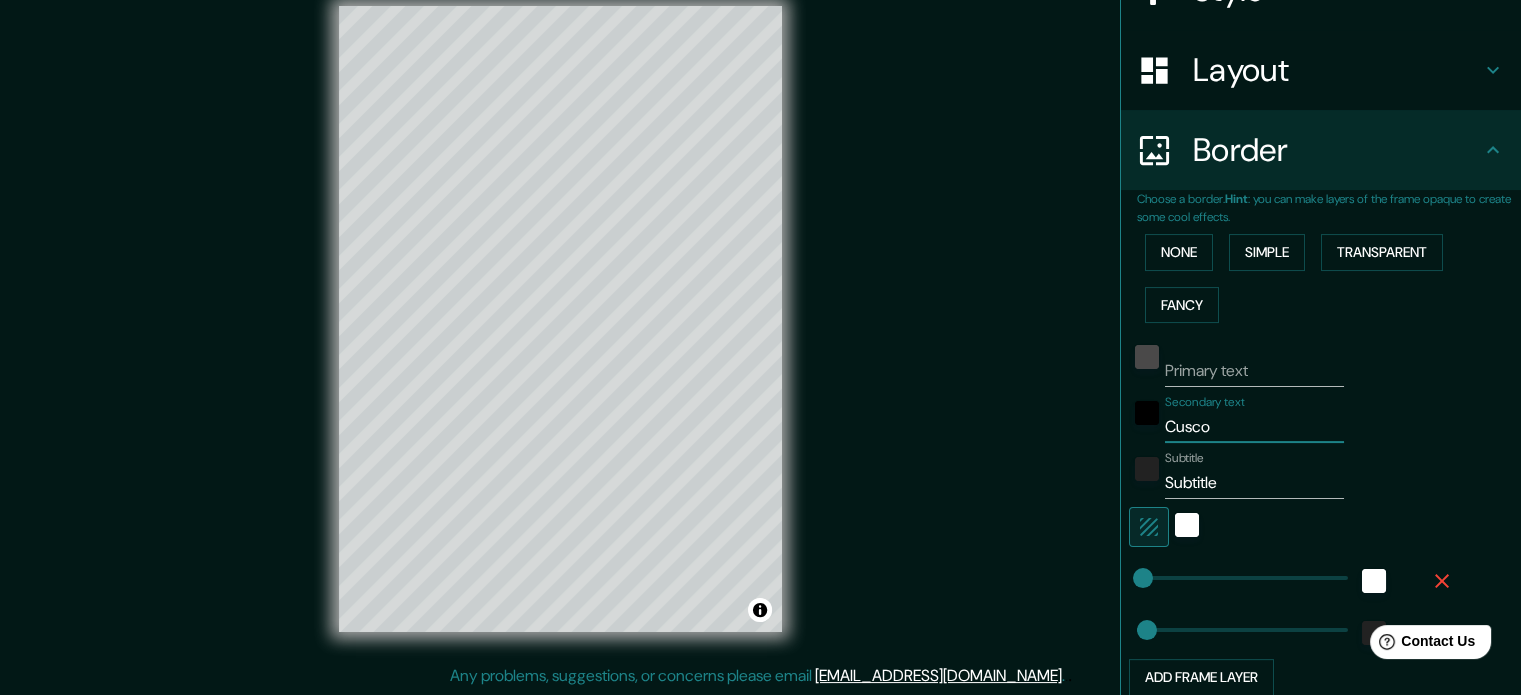 type on "Cusco" 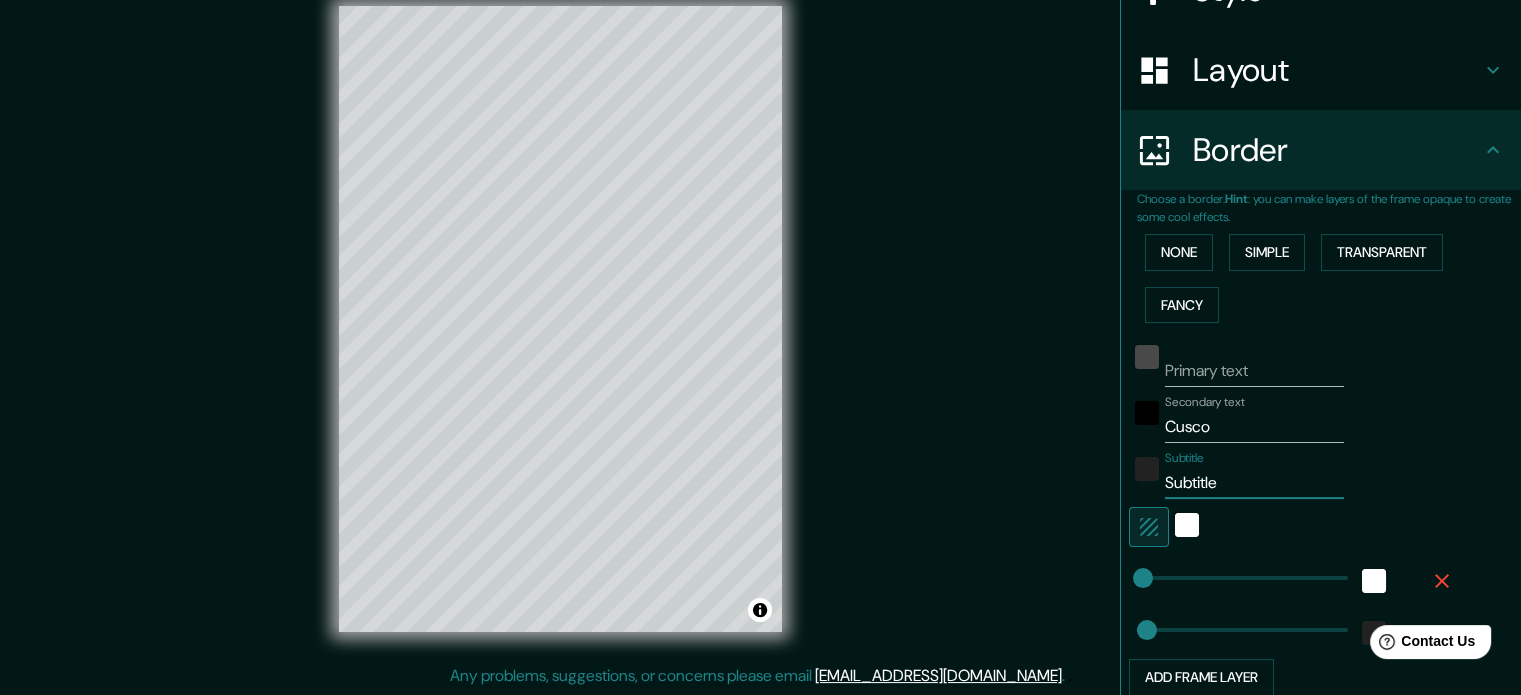 click on "Subtitle" at bounding box center [1254, 483] 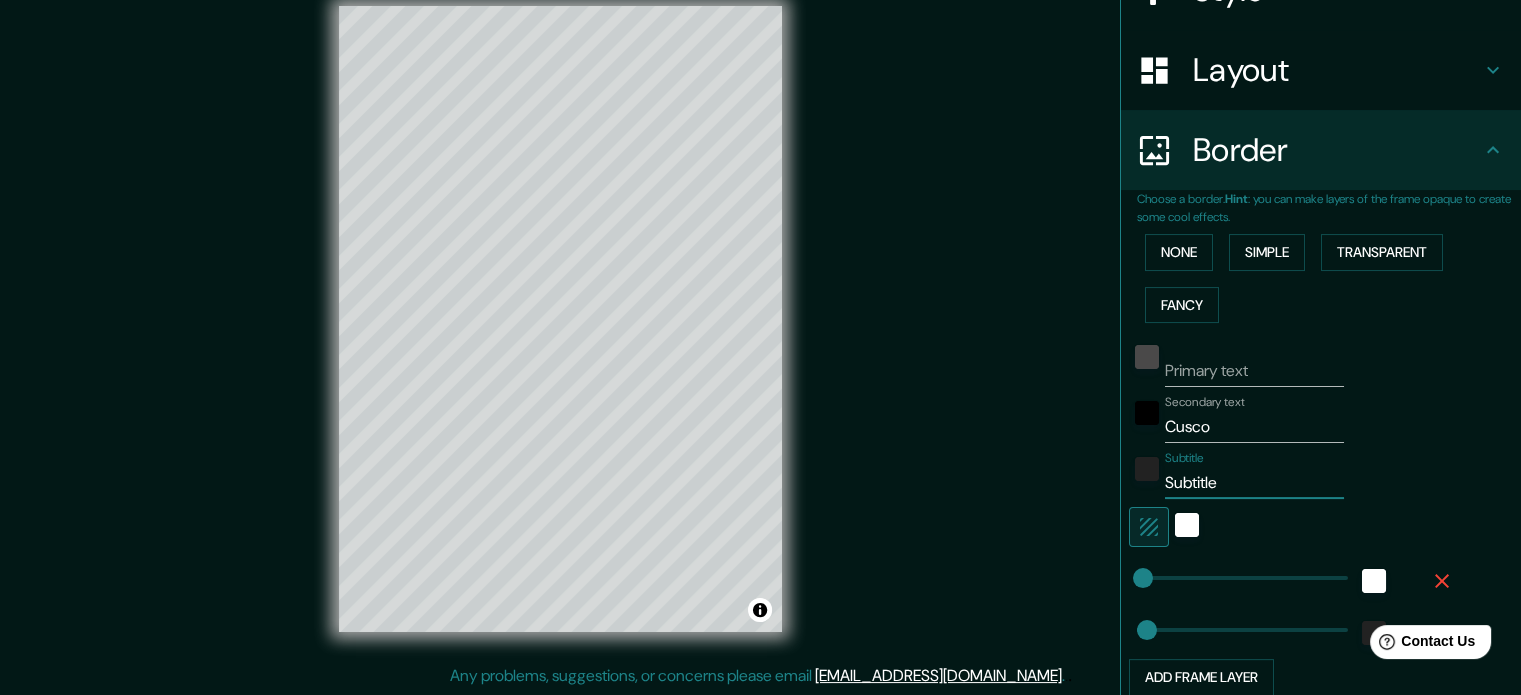 click on "Subtitle" at bounding box center (1254, 483) 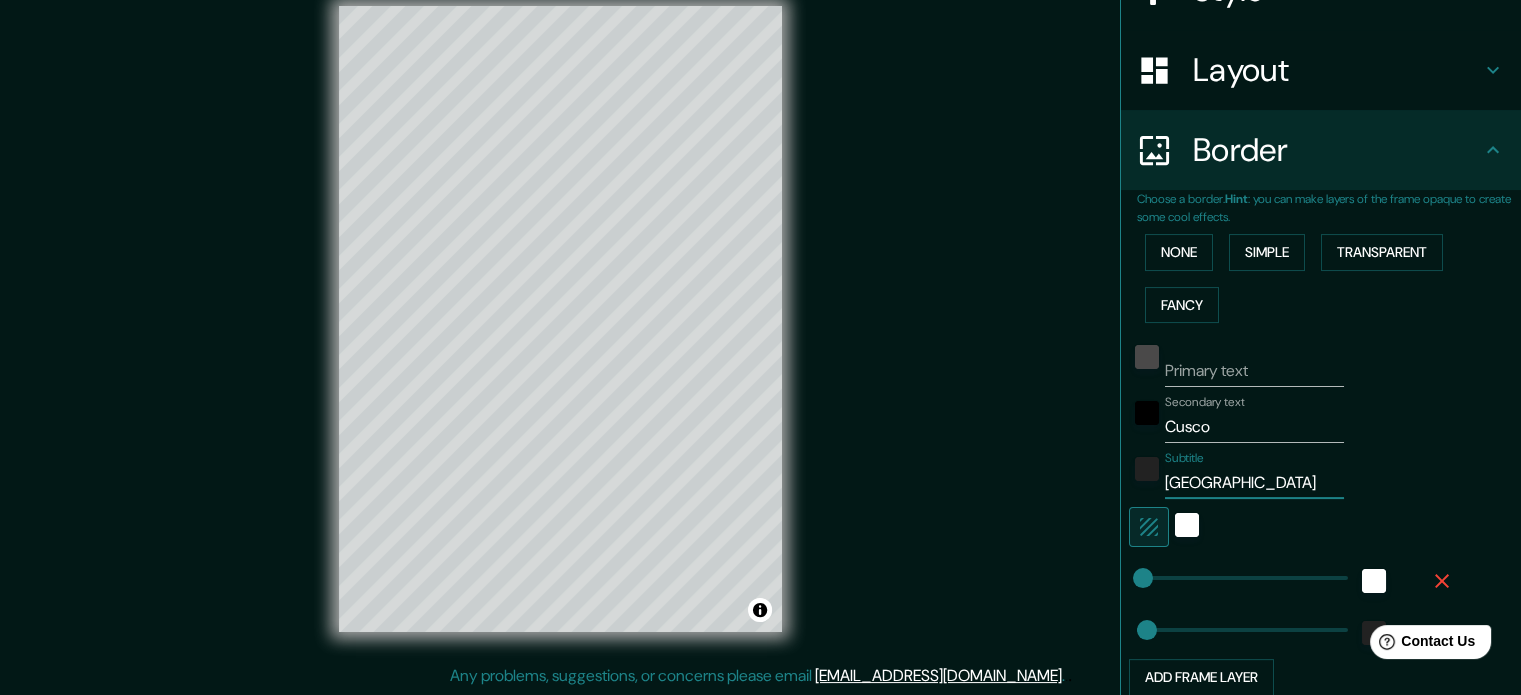 type on "[GEOGRAPHIC_DATA]" 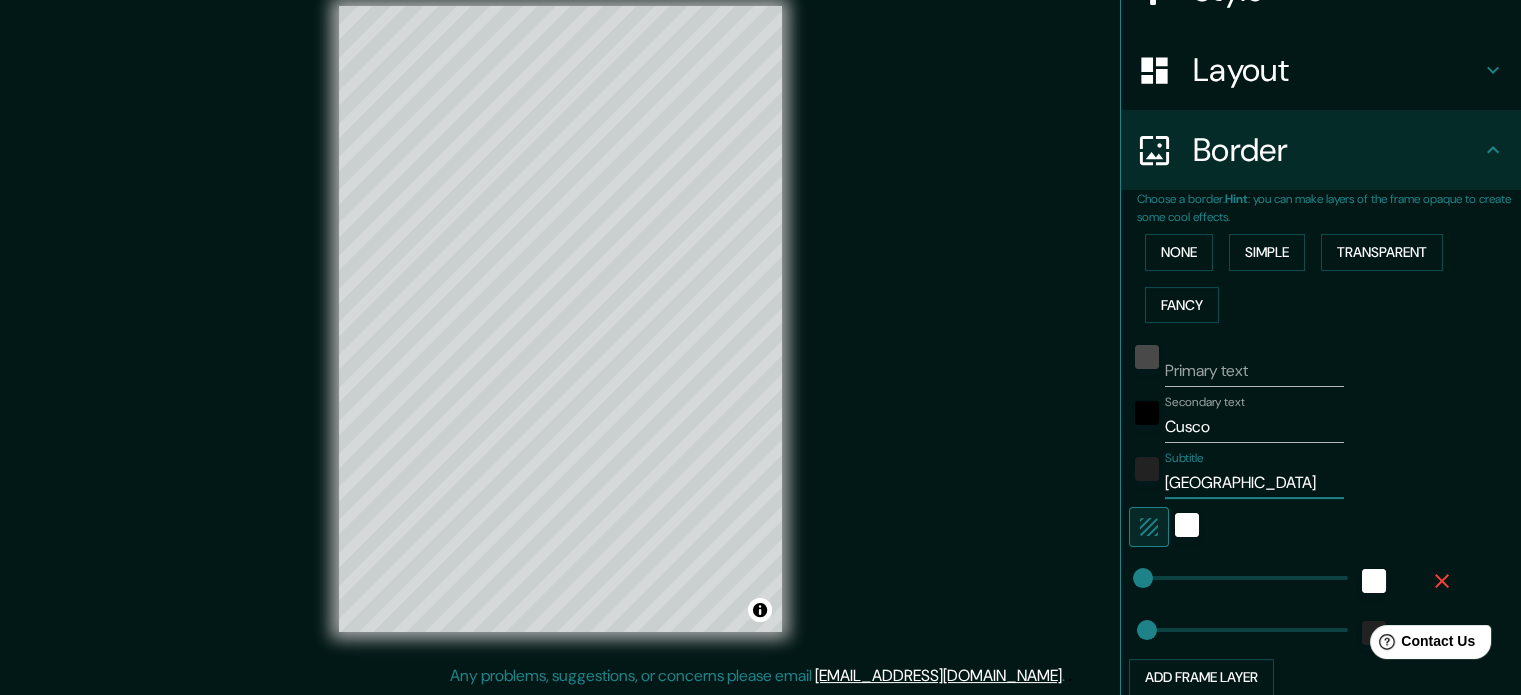 click on "Mappin Location [GEOGRAPHIC_DATA], [GEOGRAPHIC_DATA], [GEOGRAPHIC_DATA] [GEOGRAPHIC_DATA]  [GEOGRAPHIC_DATA], [GEOGRAPHIC_DATA] Departamento de [GEOGRAPHIC_DATA]  [GEOGRAPHIC_DATA] [GEOGRAPHIC_DATA]  [GEOGRAPHIC_DATA], [GEOGRAPHIC_DATA] Pins Style Layout Border Choose a border.  Hint : you can make layers of the frame opaque to create some cool effects. None Simple Transparent Fancy Primary text Secondary text Cusco Subtitle [GEOGRAPHIC_DATA] Add frame layer Size A3 a4 Create your map © Mapbox   © OpenStreetMap   Improve this map Any problems, suggestions, or concerns please email    [EMAIL_ADDRESS][DOMAIN_NAME] . . ." at bounding box center [760, 335] 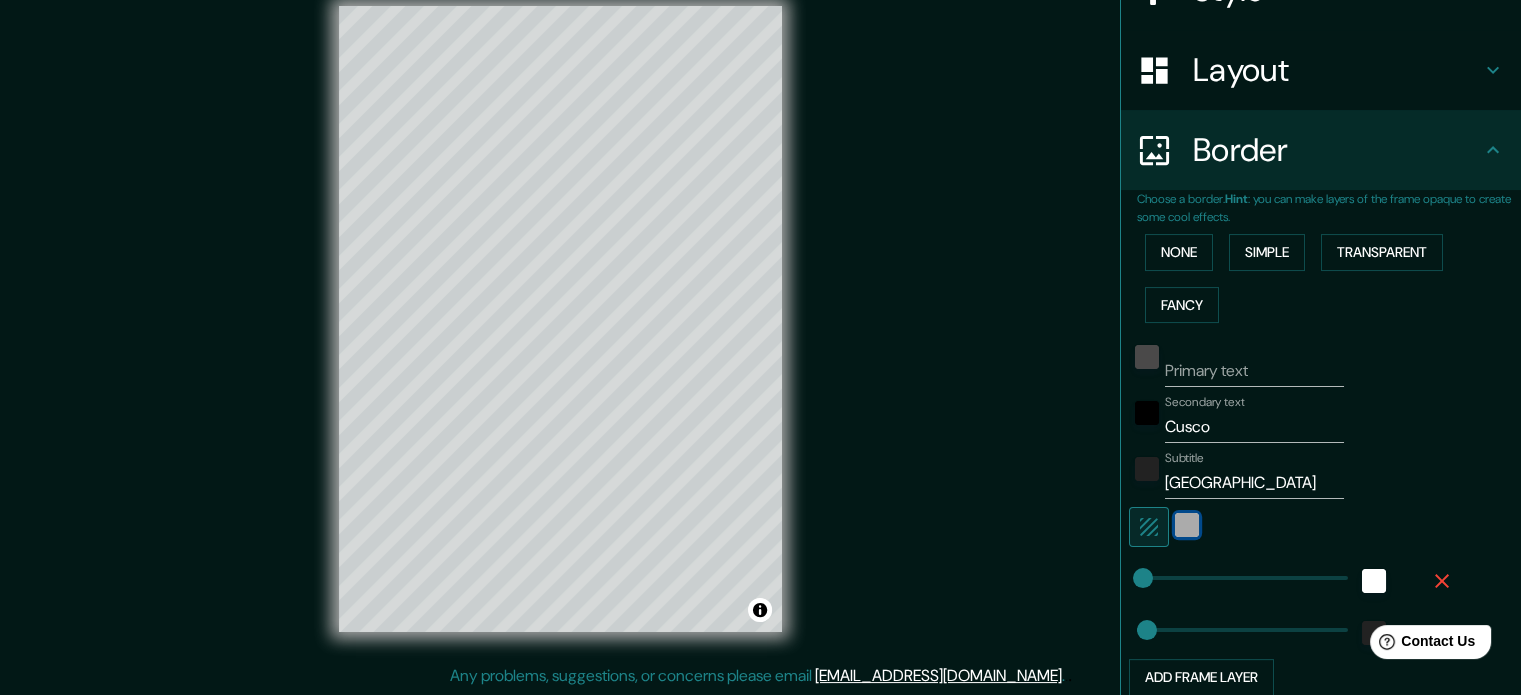 click at bounding box center (1187, 525) 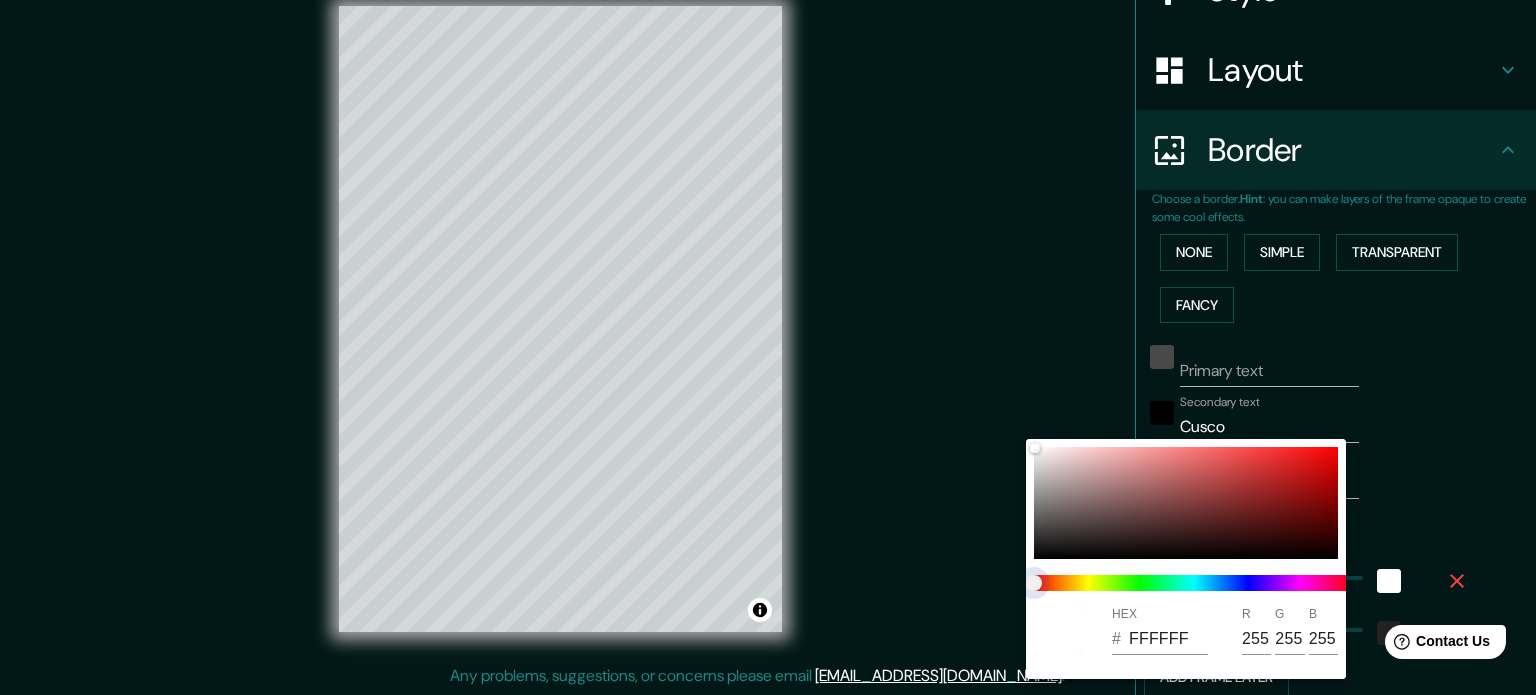 drag, startPoint x: 1039, startPoint y: 582, endPoint x: 1064, endPoint y: 562, distance: 32.01562 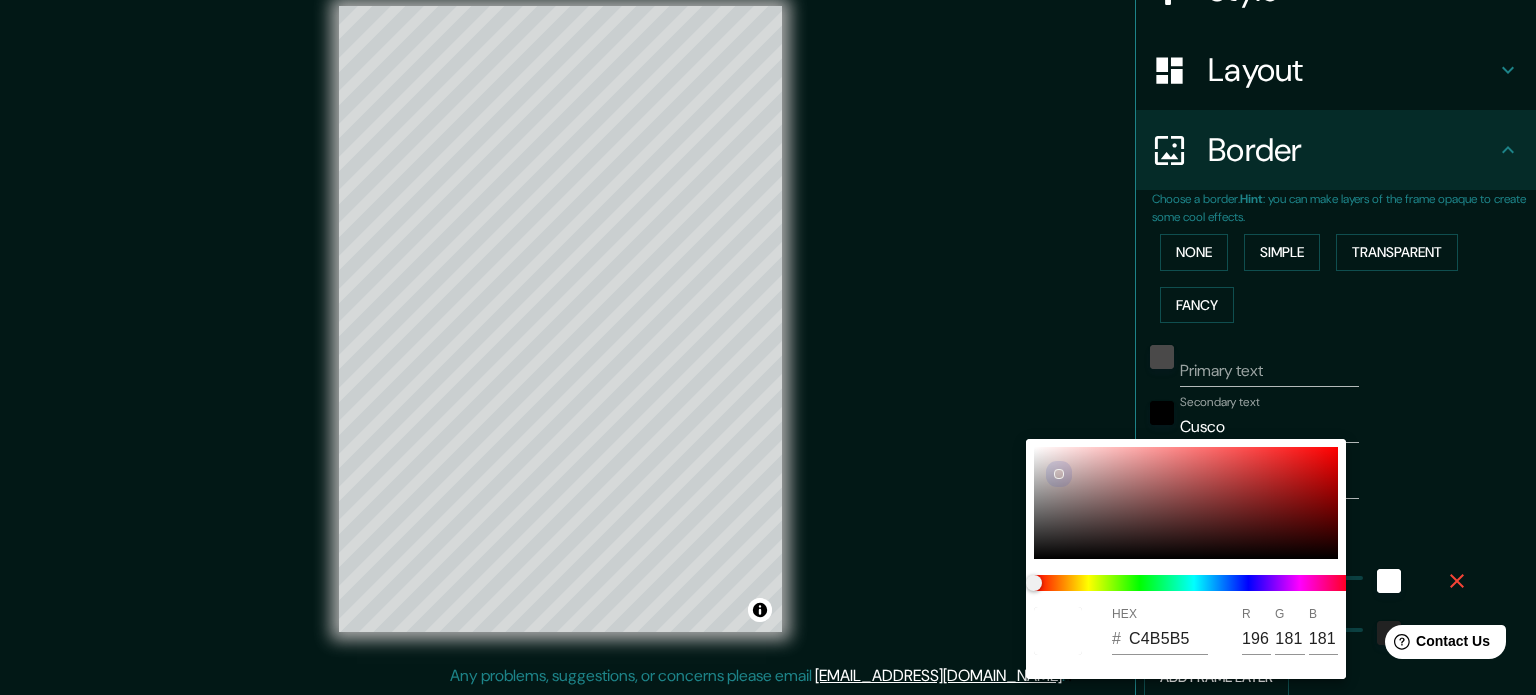 type on "C4B5B5" 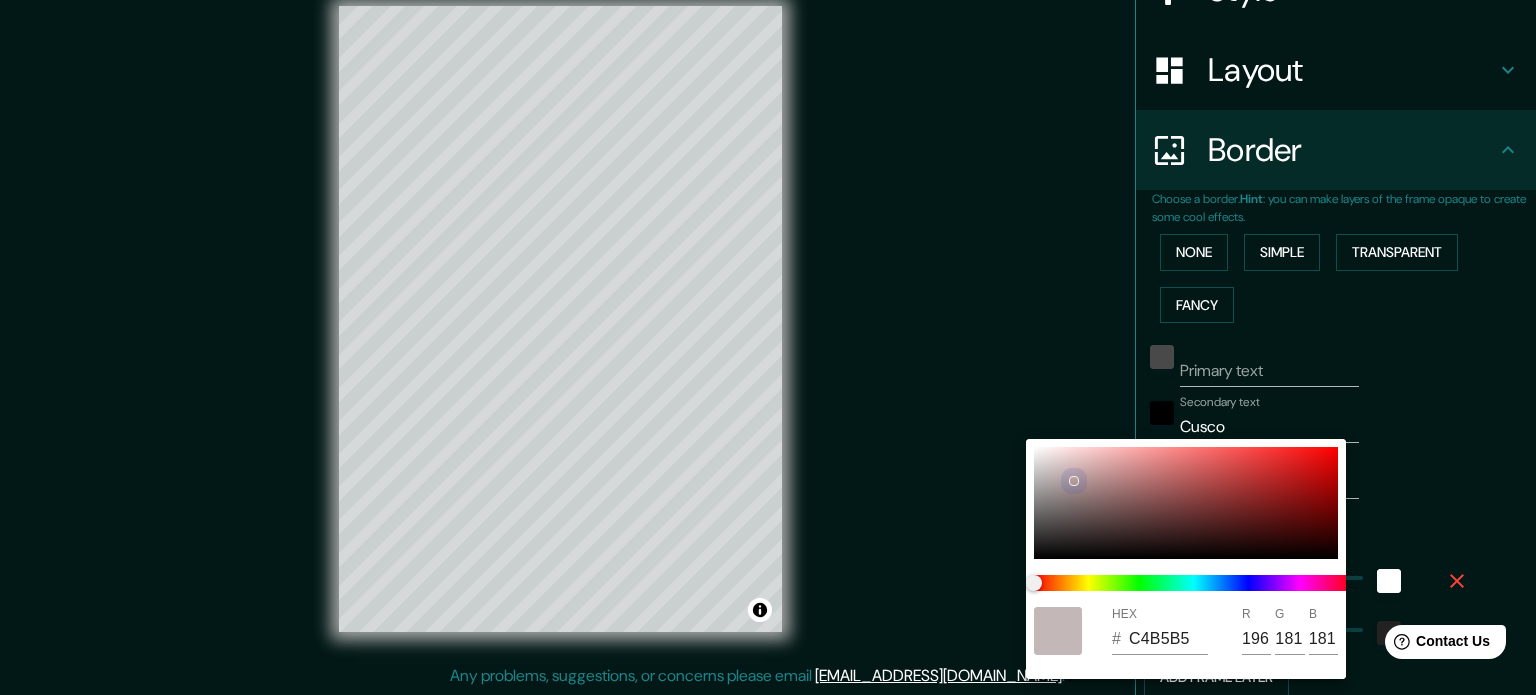type on "B29A9A" 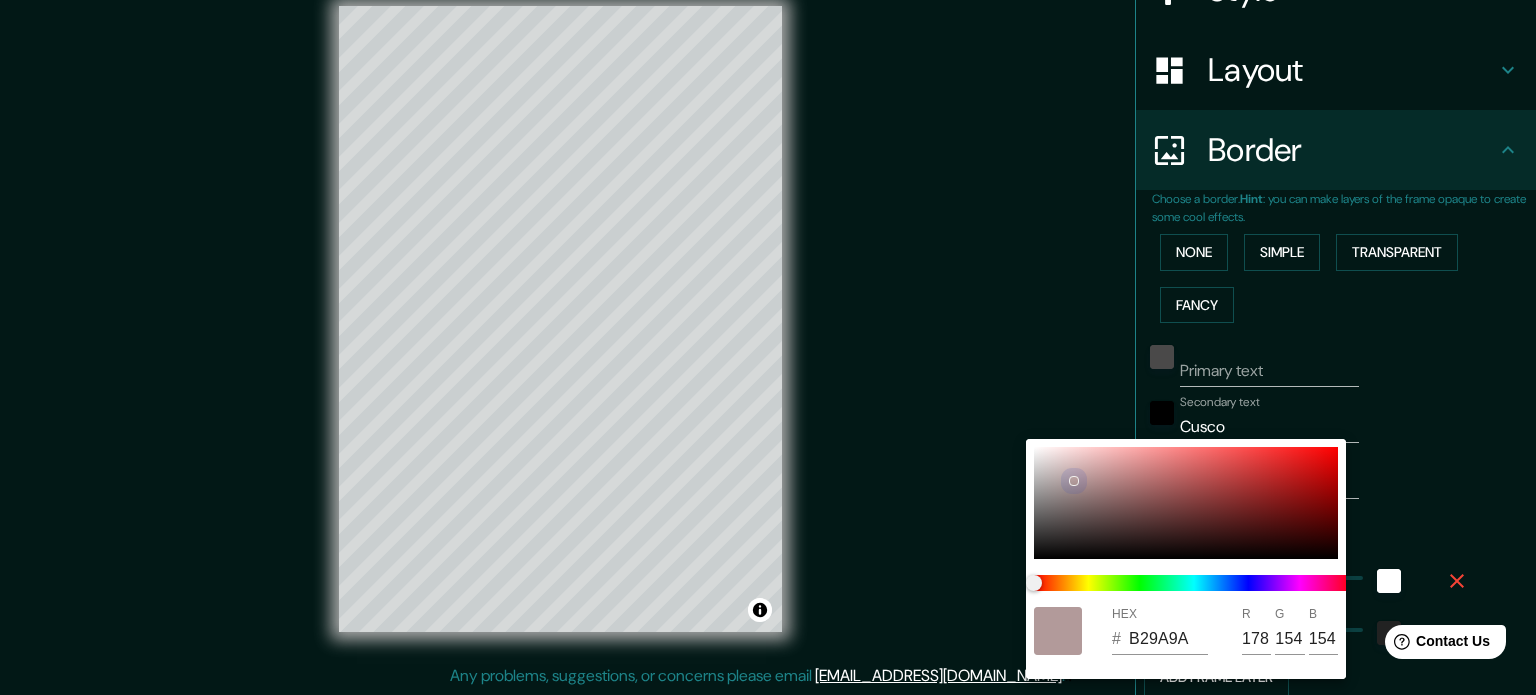type on "B09797" 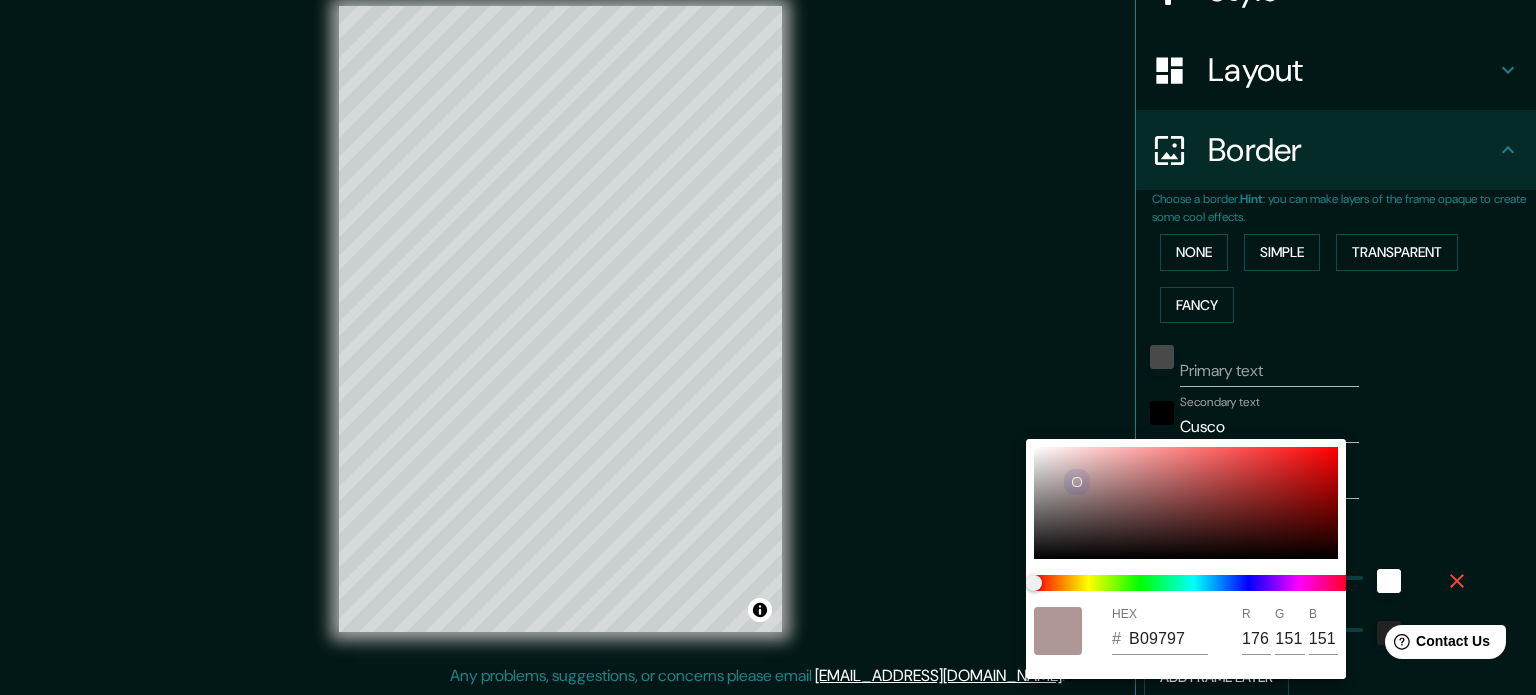 type on "9D8080" 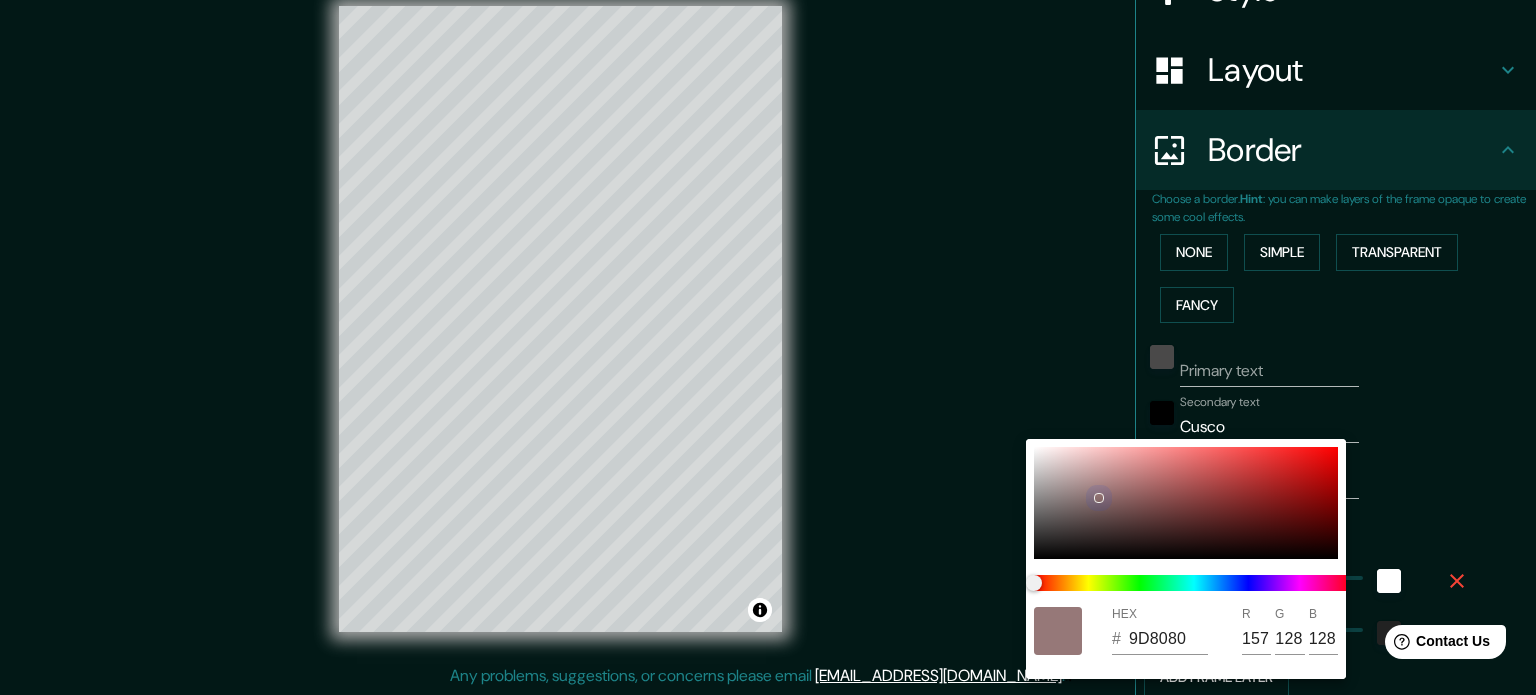 type on "866868" 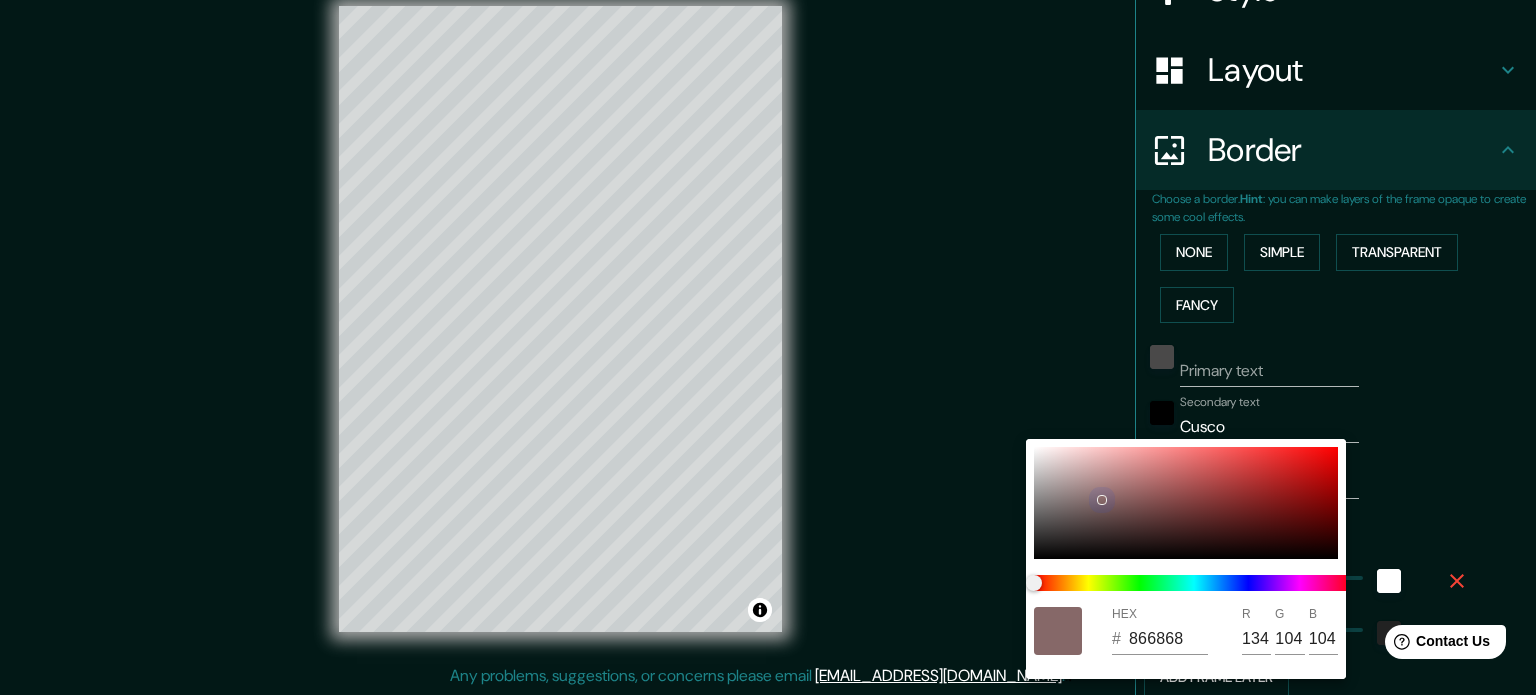 type on "7F5252" 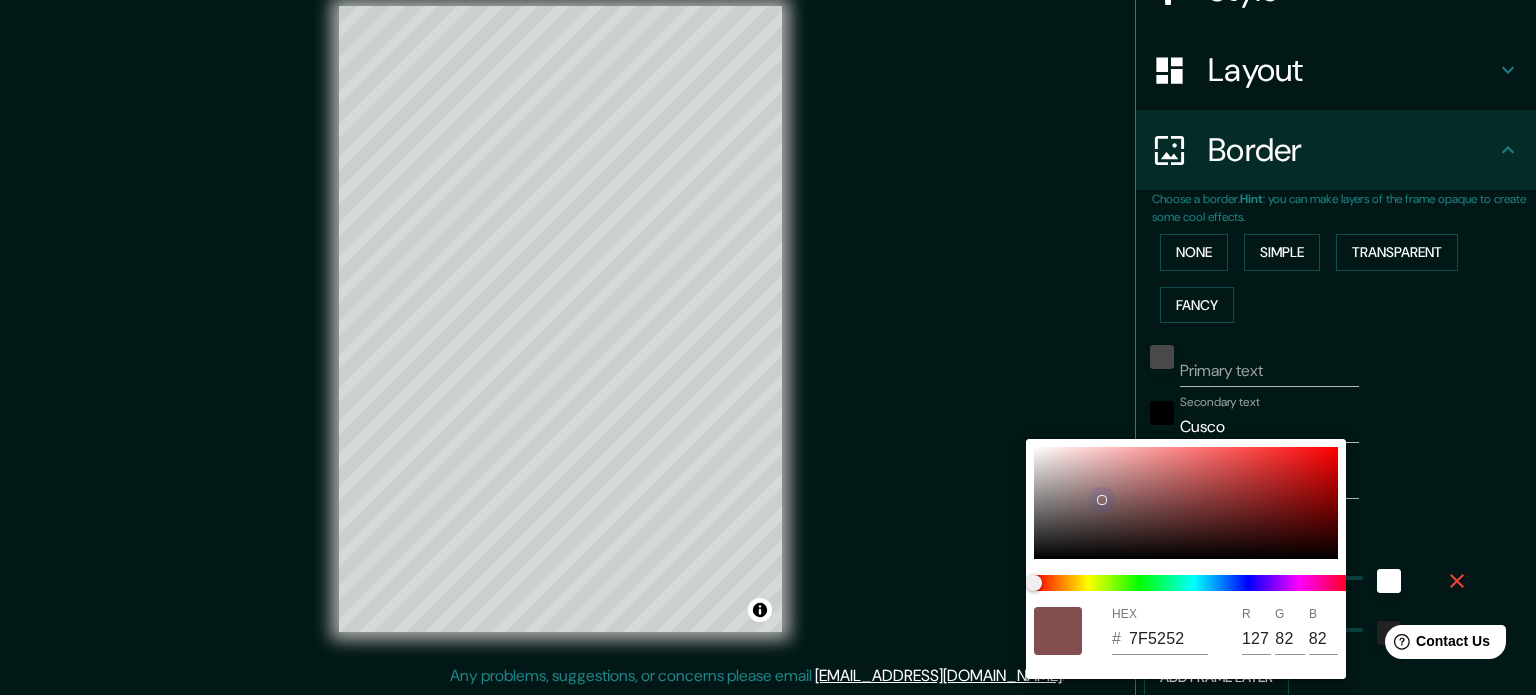 type on "824E4E" 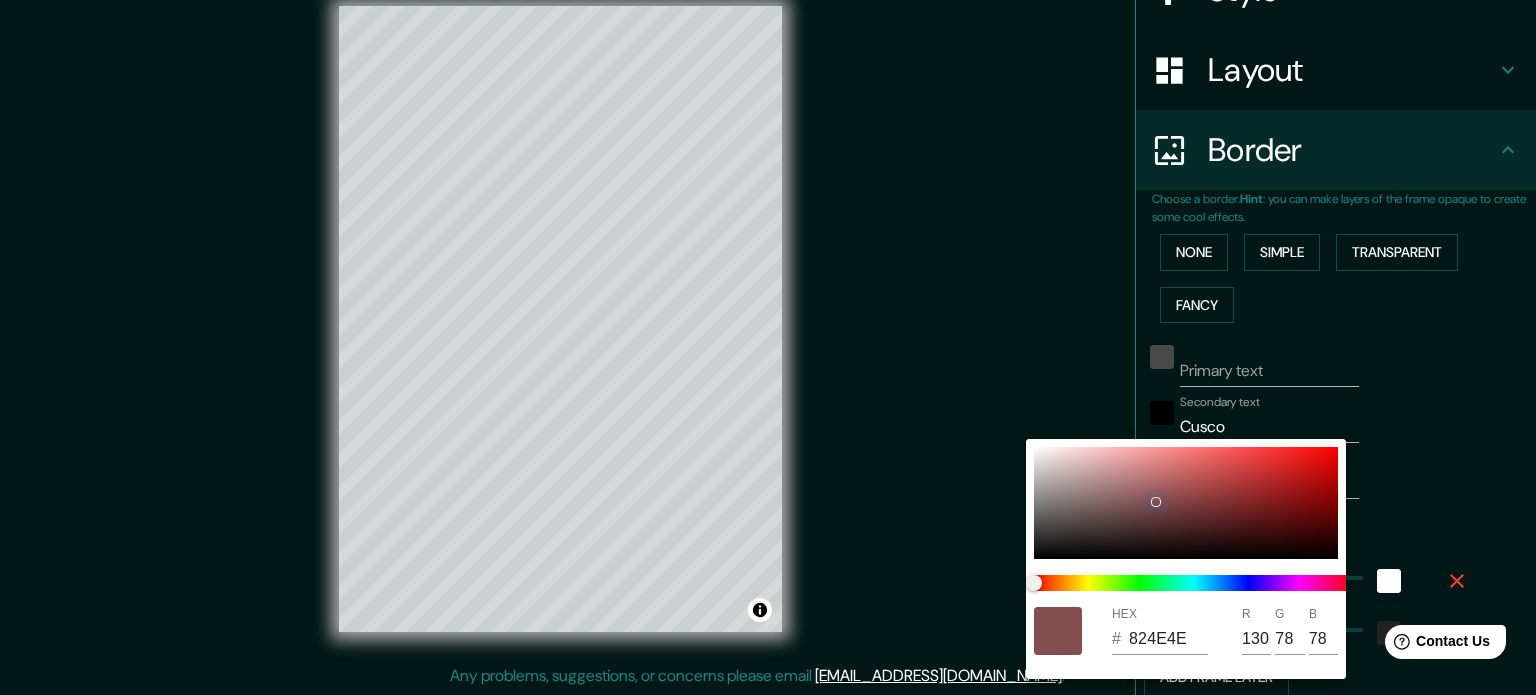type on "9B6A6A" 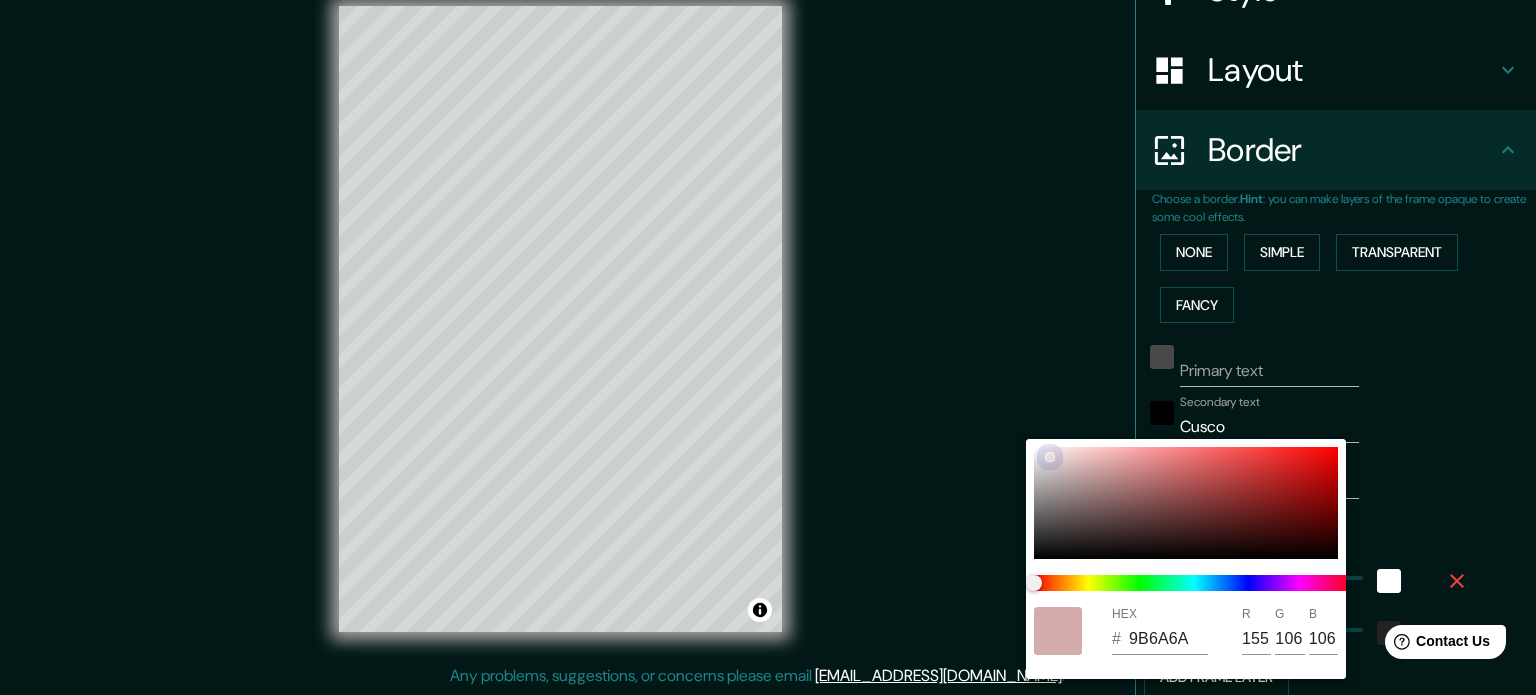 type on "EBE0E0" 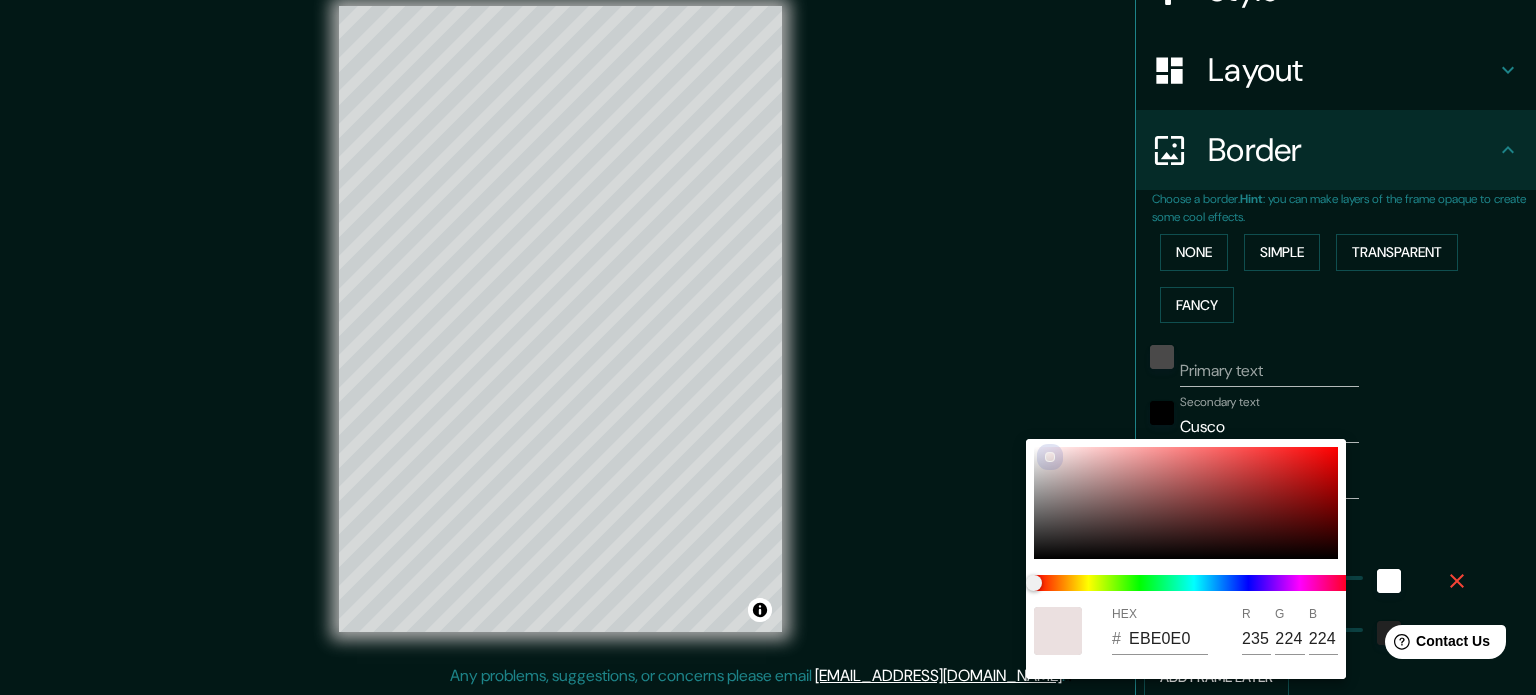 type on "6B6B6B" 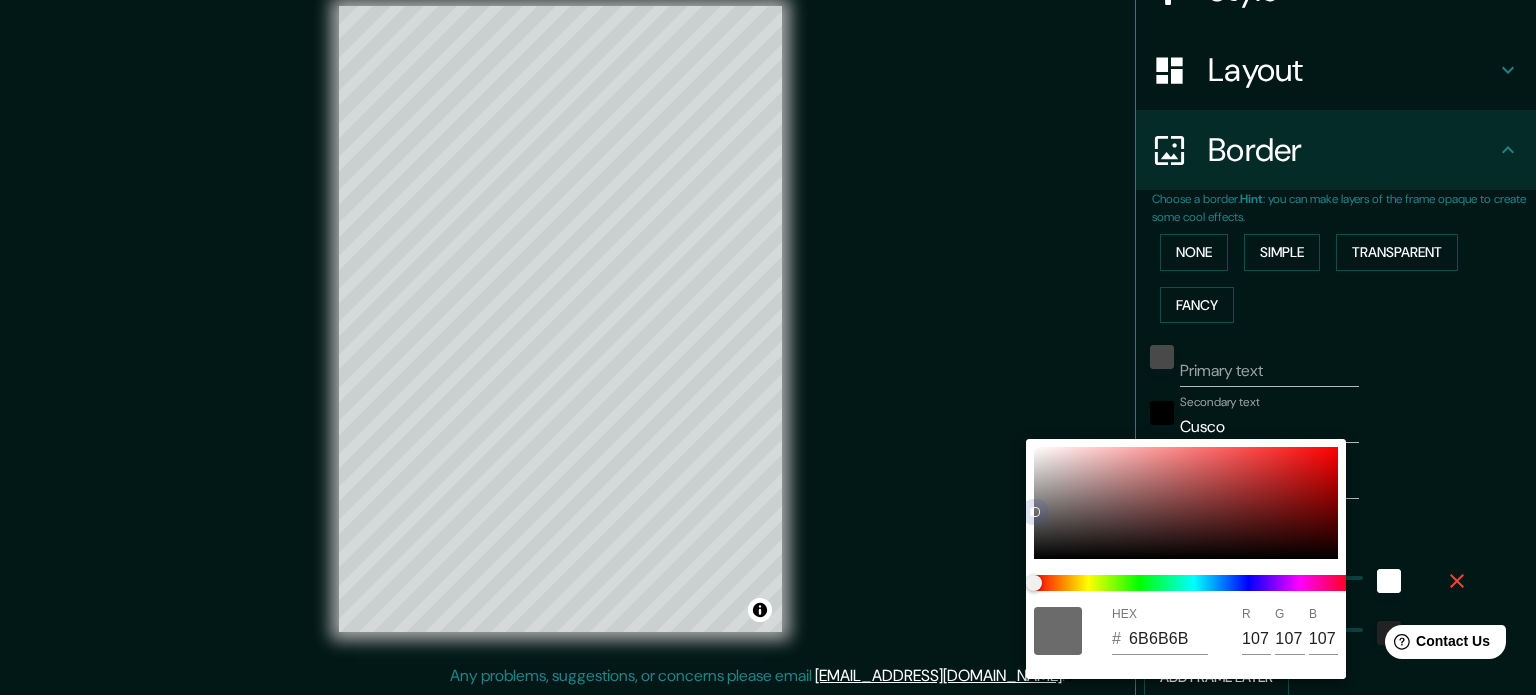 type on "747474" 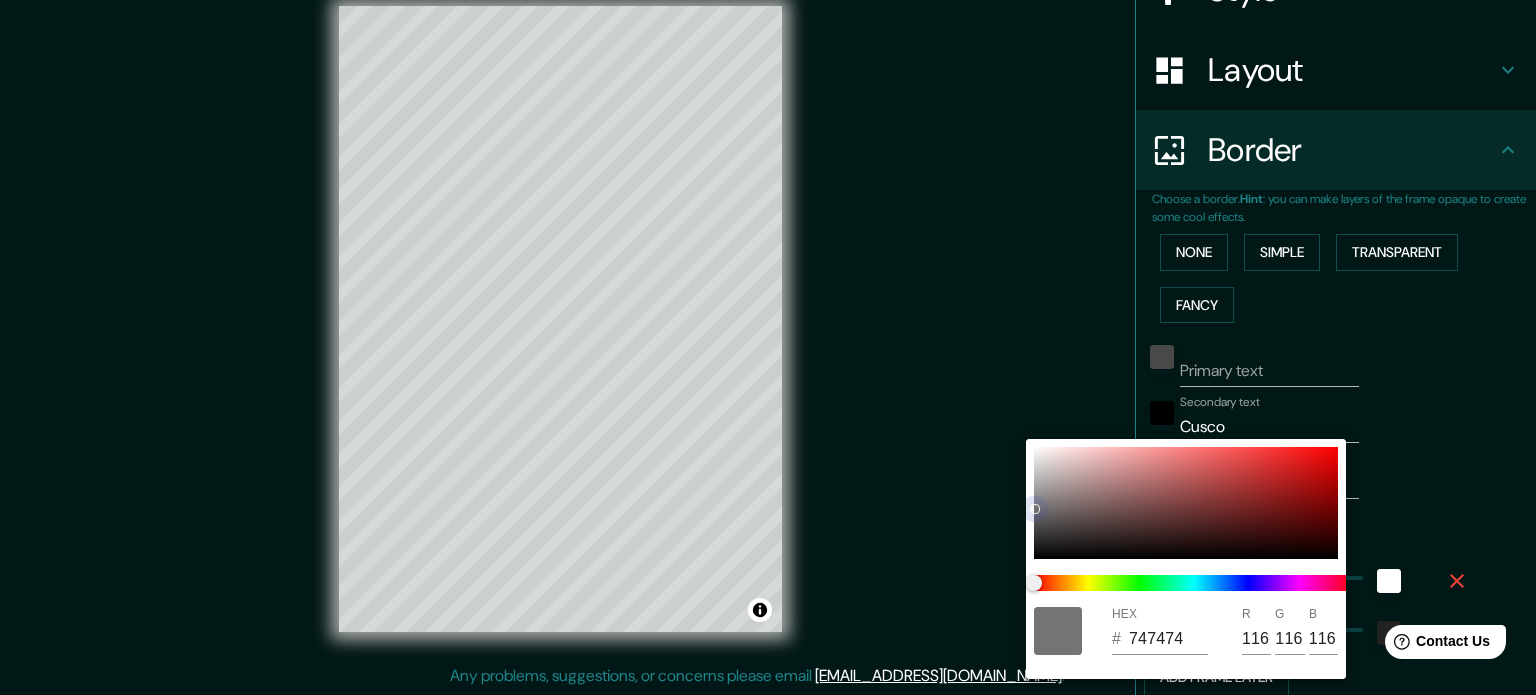 type on "E2DDDD" 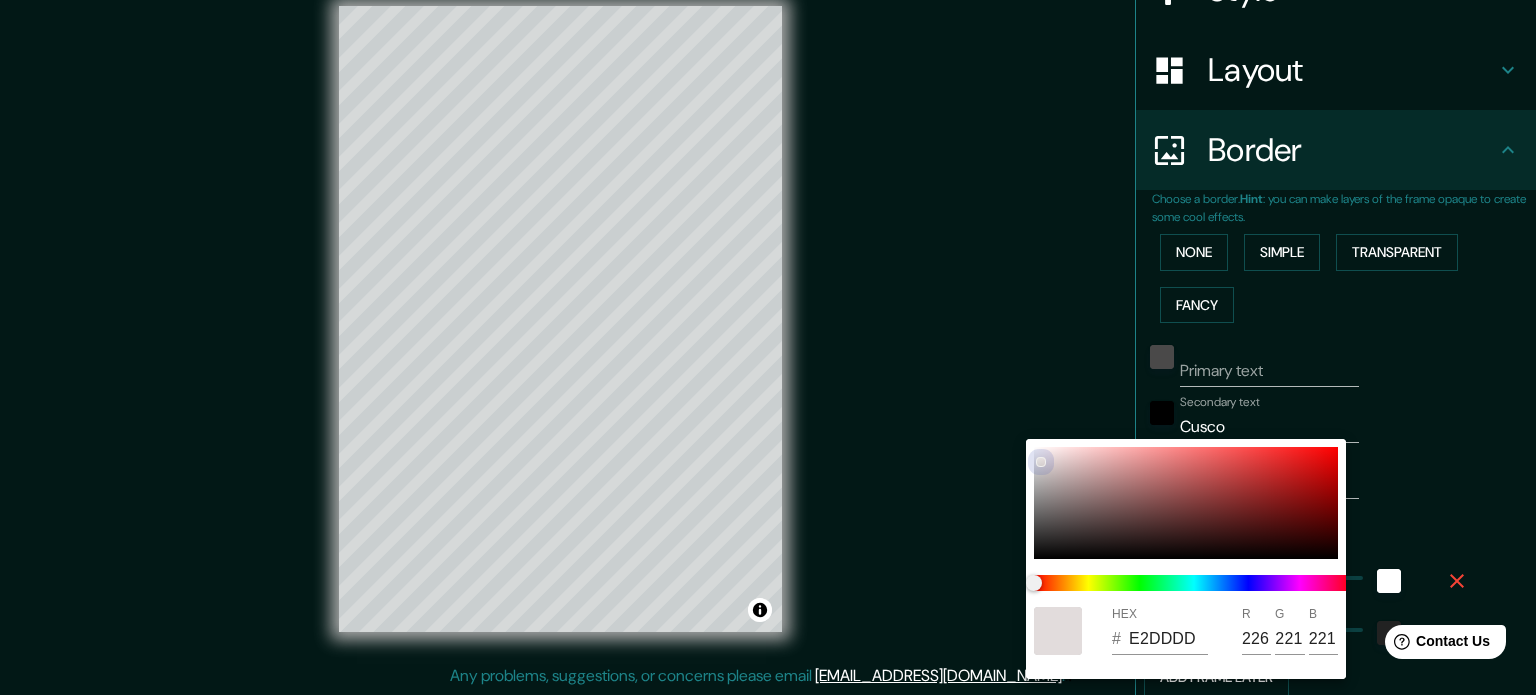 type on "DDD8D8" 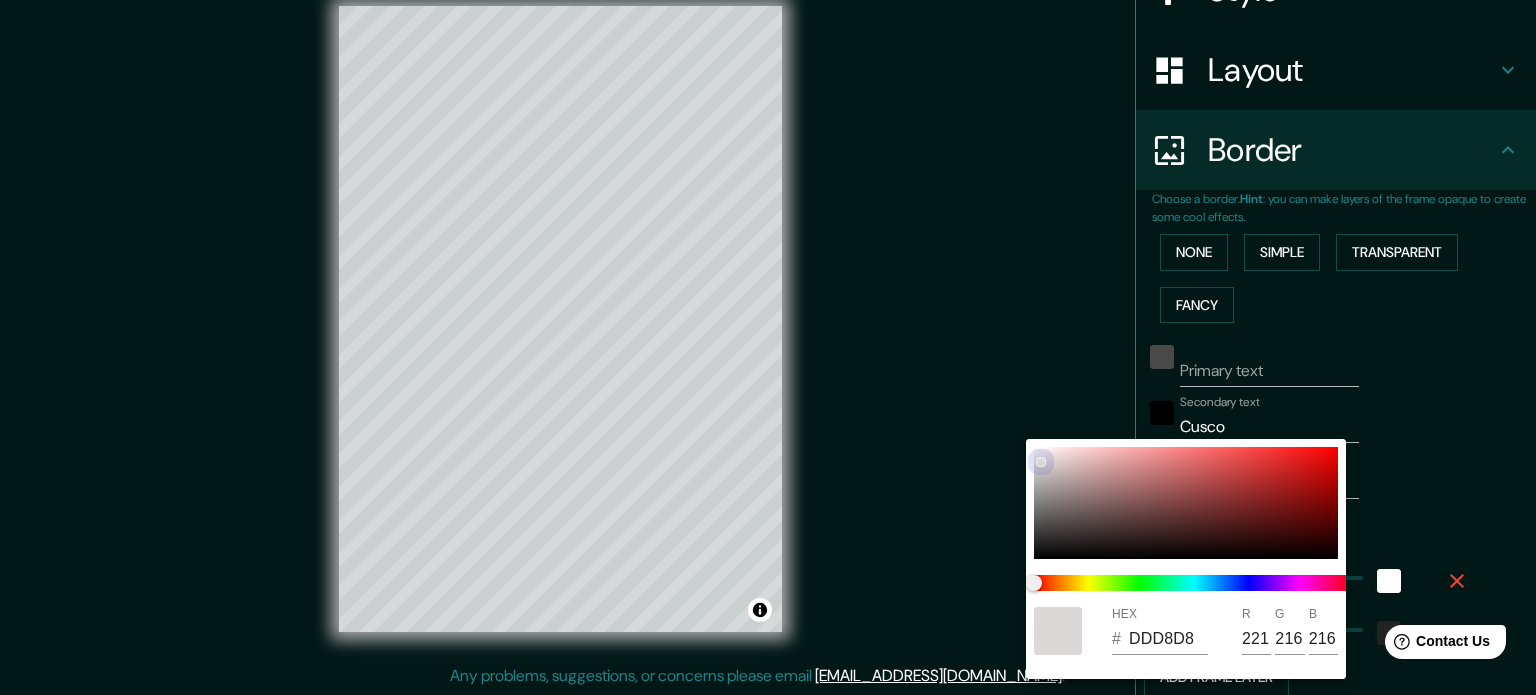 type on "DDD9D9" 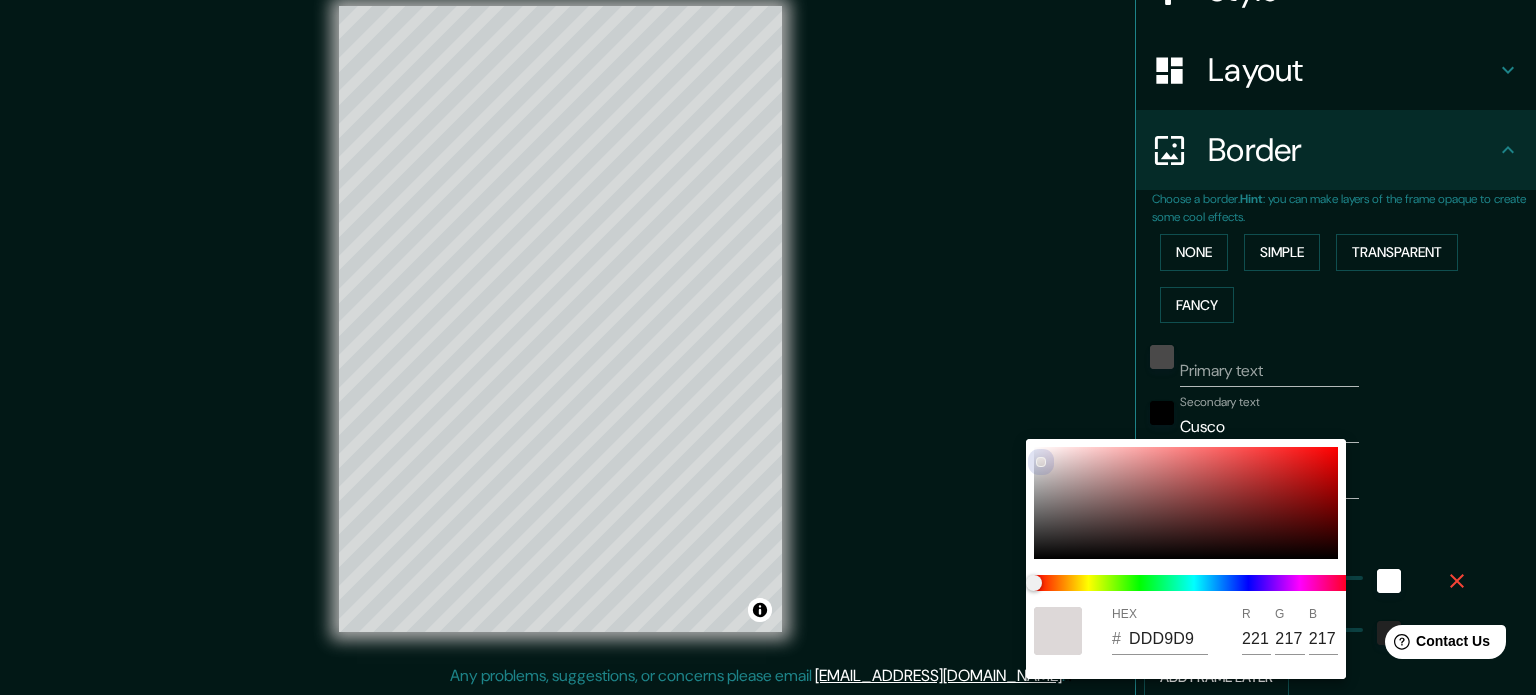 type on "E0DEDE" 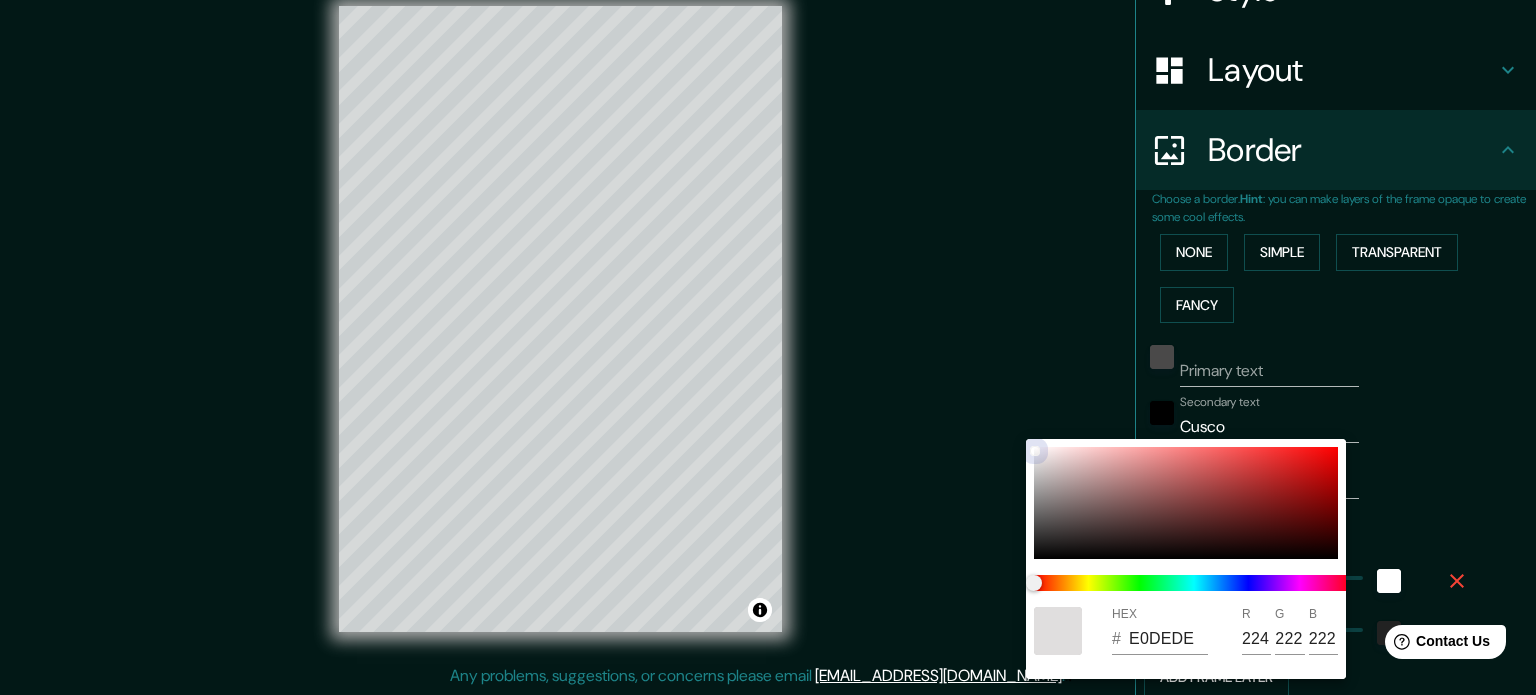 type on "F7F7F7" 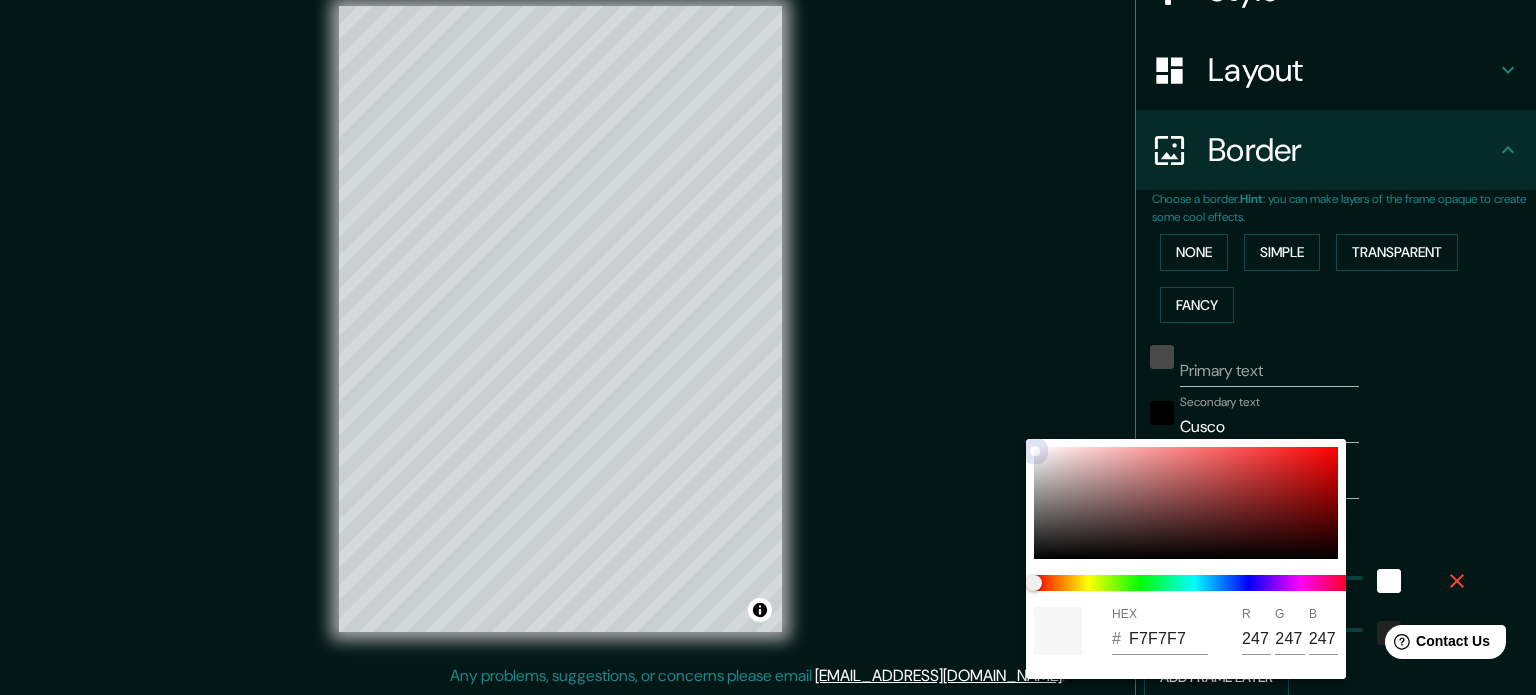 drag, startPoint x: 1032, startPoint y: 446, endPoint x: 1018, endPoint y: 432, distance: 19.79899 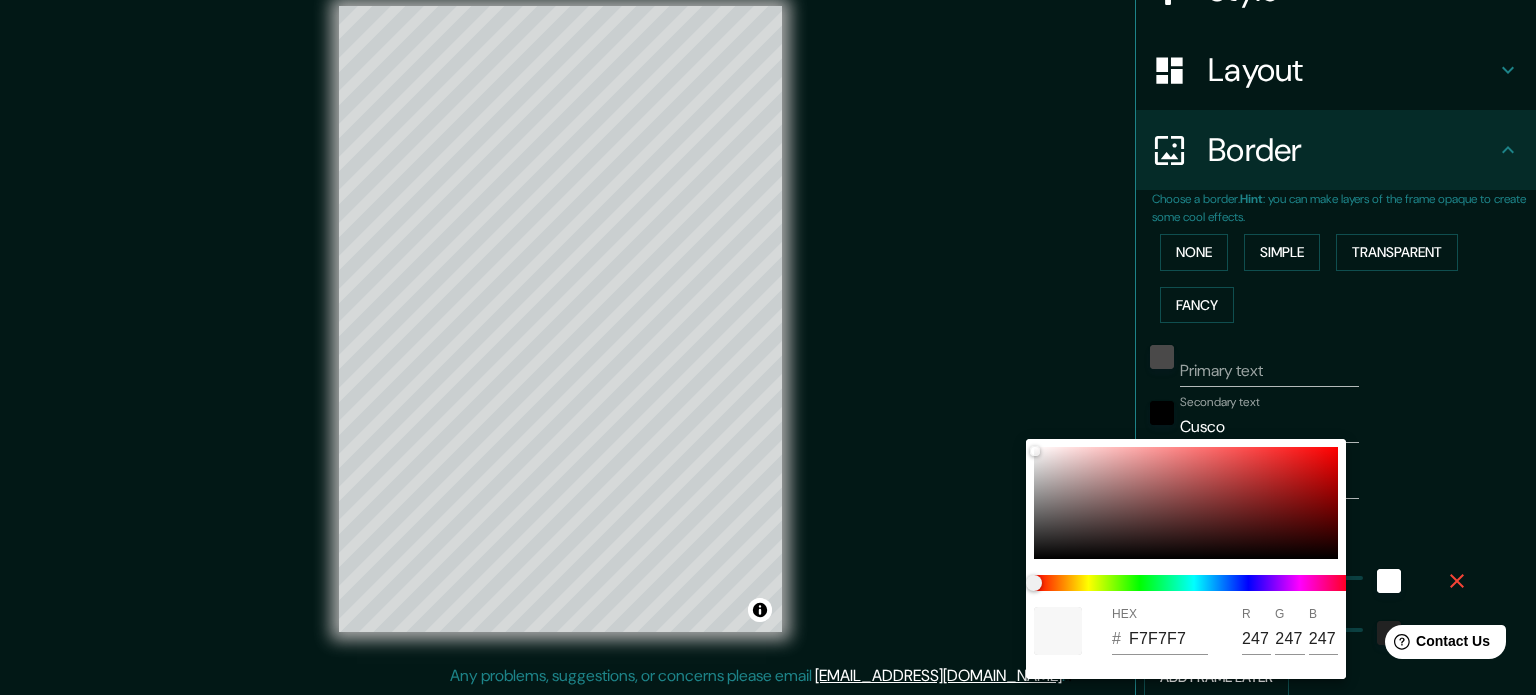 click at bounding box center (768, 347) 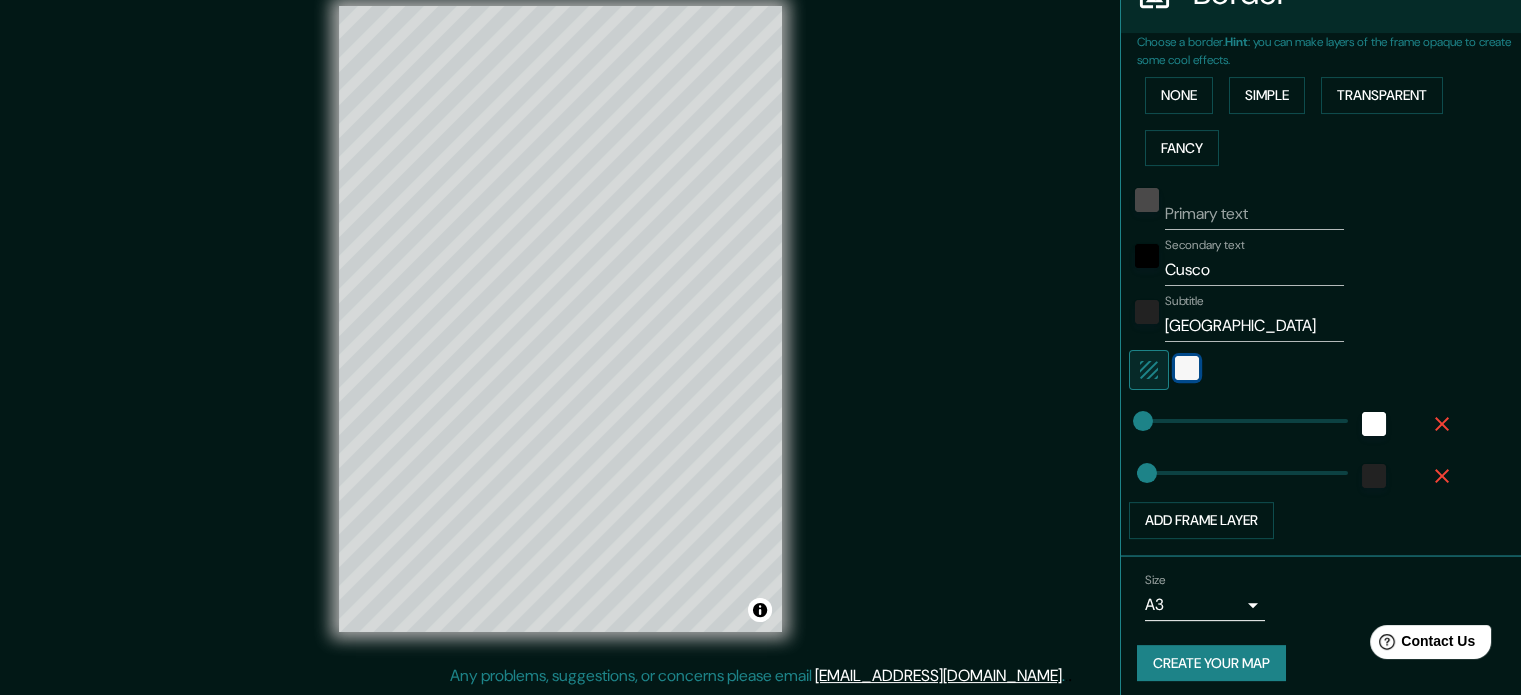 scroll, scrollTop: 440, scrollLeft: 0, axis: vertical 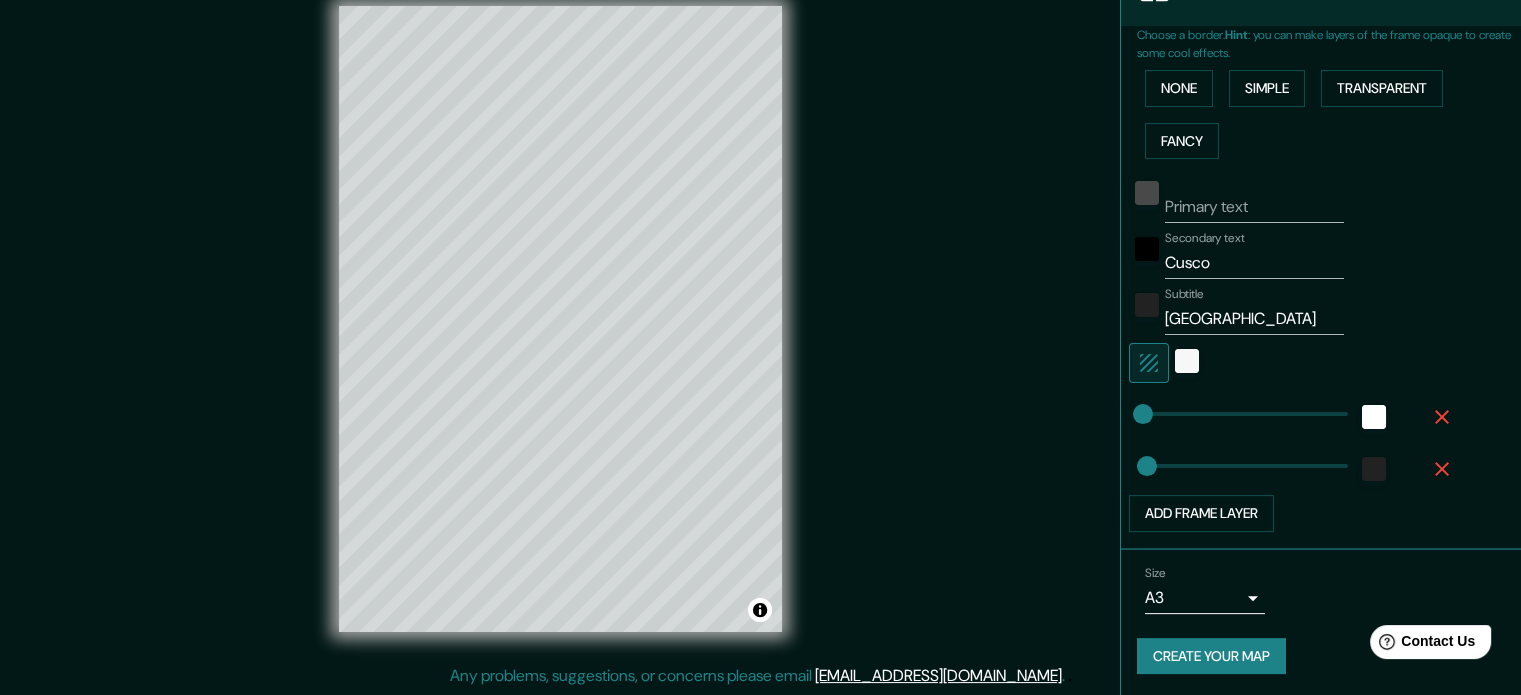 click on "Create your map" at bounding box center (1211, 656) 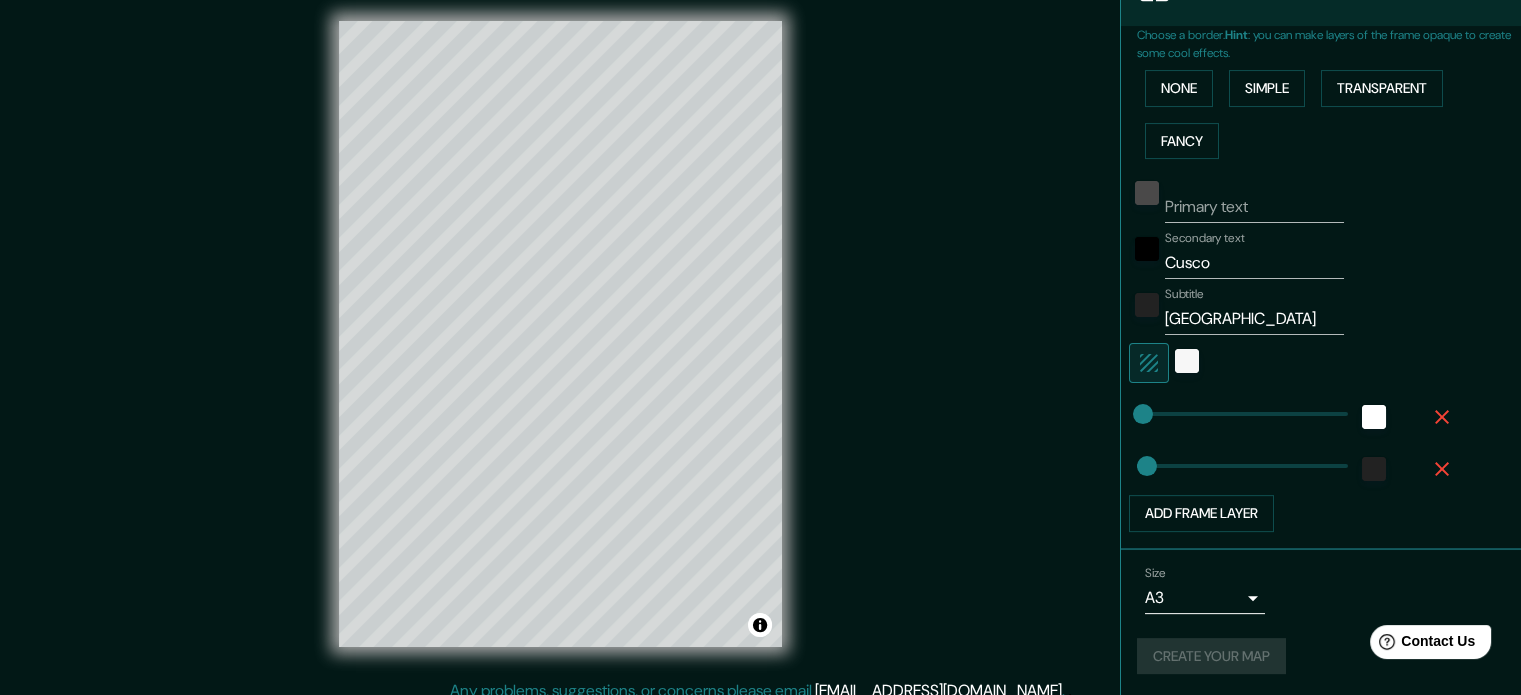 scroll, scrollTop: 26, scrollLeft: 0, axis: vertical 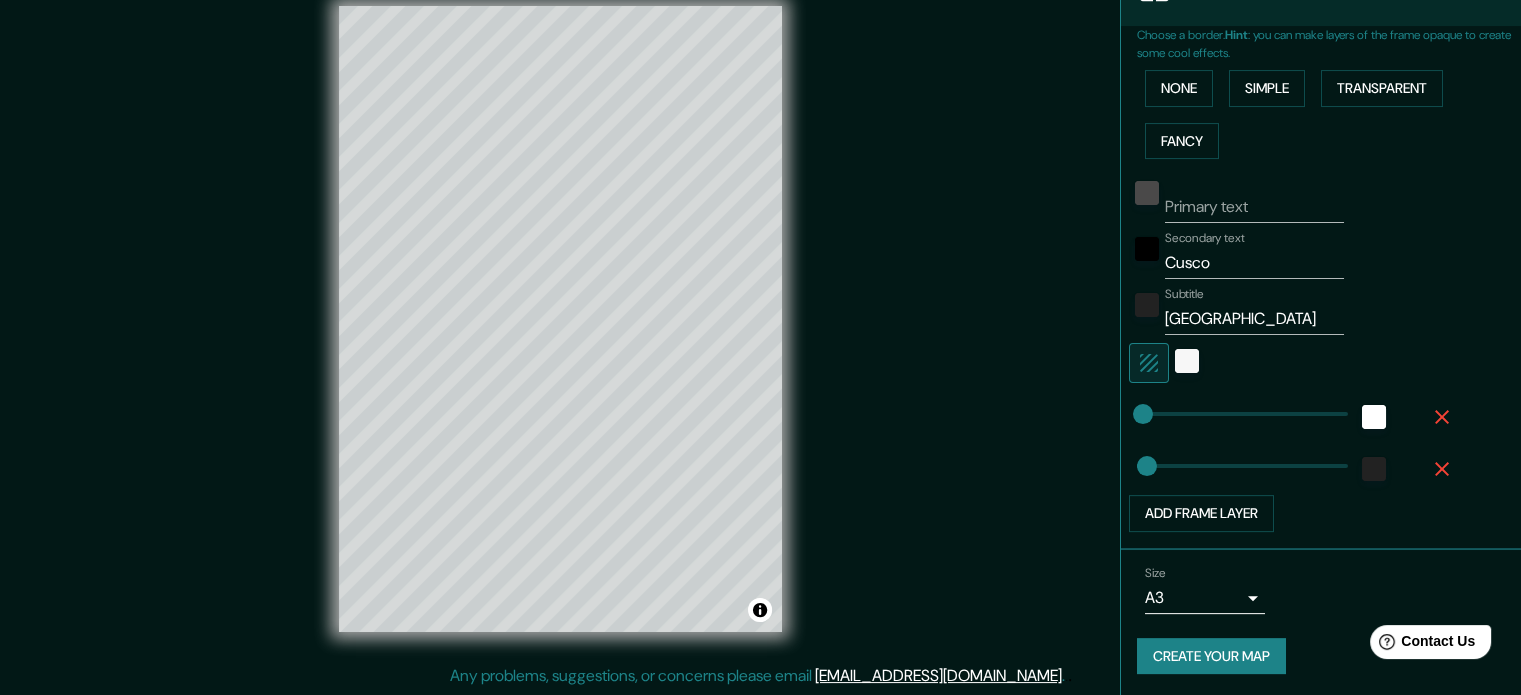 click on "Create your map" at bounding box center [1211, 656] 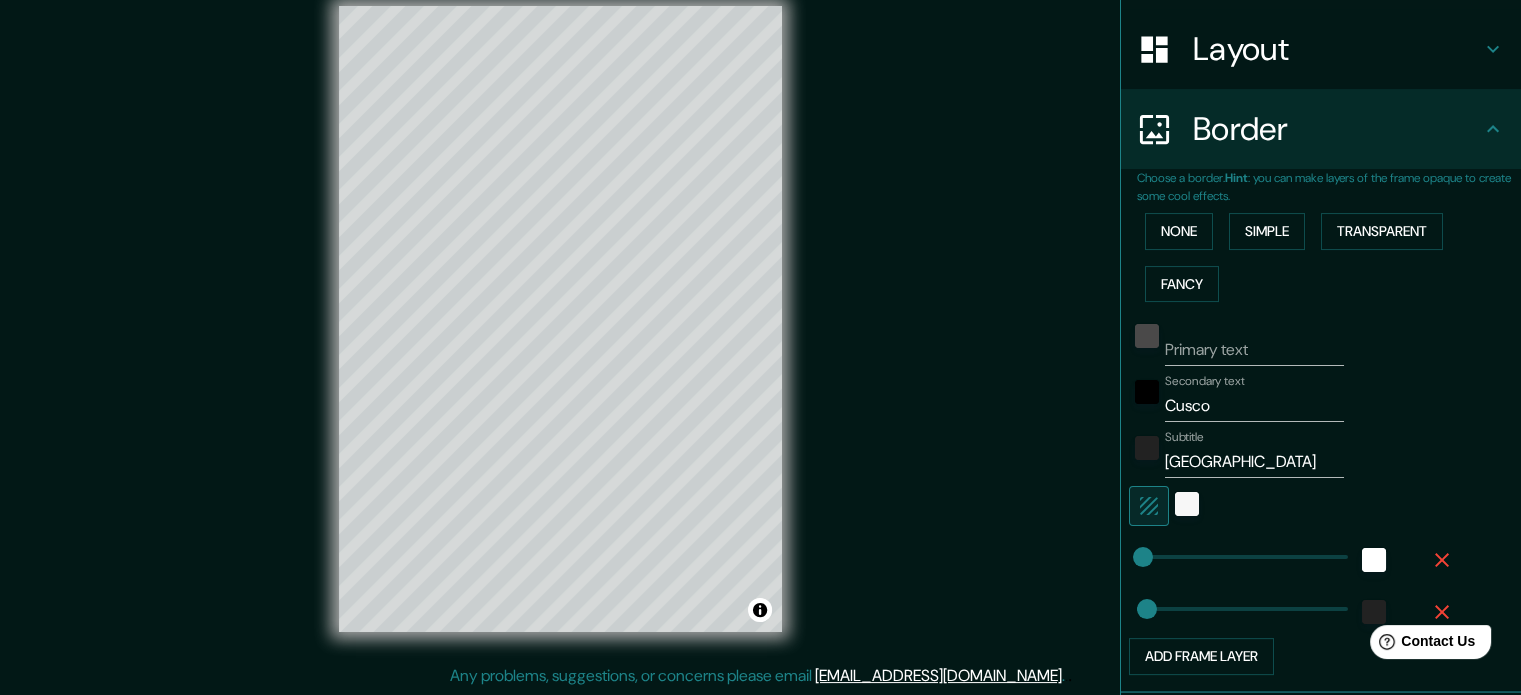 scroll, scrollTop: 240, scrollLeft: 0, axis: vertical 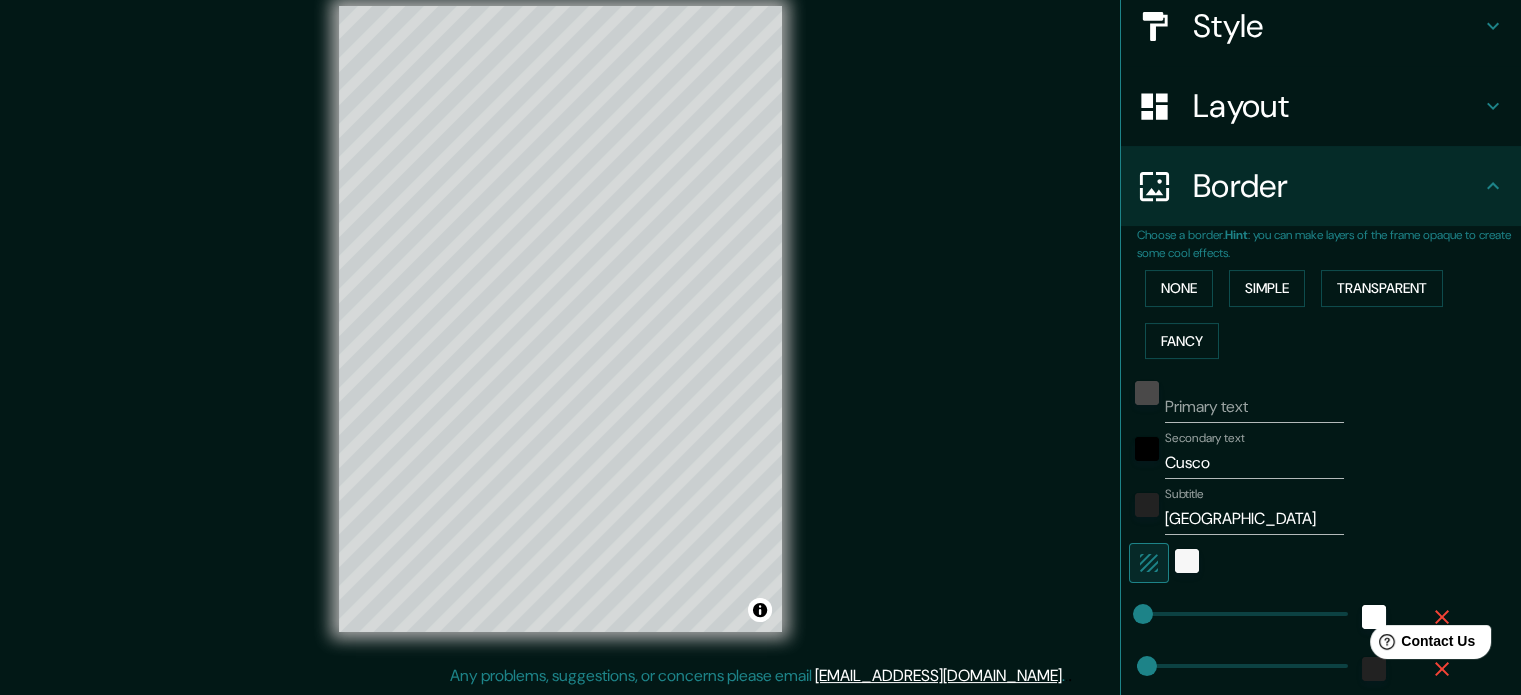 click on "Mappin Location [GEOGRAPHIC_DATA], [GEOGRAPHIC_DATA], [GEOGRAPHIC_DATA] [GEOGRAPHIC_DATA]  [GEOGRAPHIC_DATA], [GEOGRAPHIC_DATA] Departamento de [GEOGRAPHIC_DATA]  [GEOGRAPHIC_DATA] [GEOGRAPHIC_DATA]  [GEOGRAPHIC_DATA], [GEOGRAPHIC_DATA] Pins Style Layout Border Choose a border.  Hint : you can make layers of the frame opaque to create some cool effects. None Simple Transparent Fancy Primary text Secondary text Cusco Subtitle [GEOGRAPHIC_DATA] Add frame layer Size A3 a4 Create your map © Mapbox   © OpenStreetMap   Improve this map Any problems, suggestions, or concerns please email    [EMAIL_ADDRESS][DOMAIN_NAME] . . ." at bounding box center [760, 335] 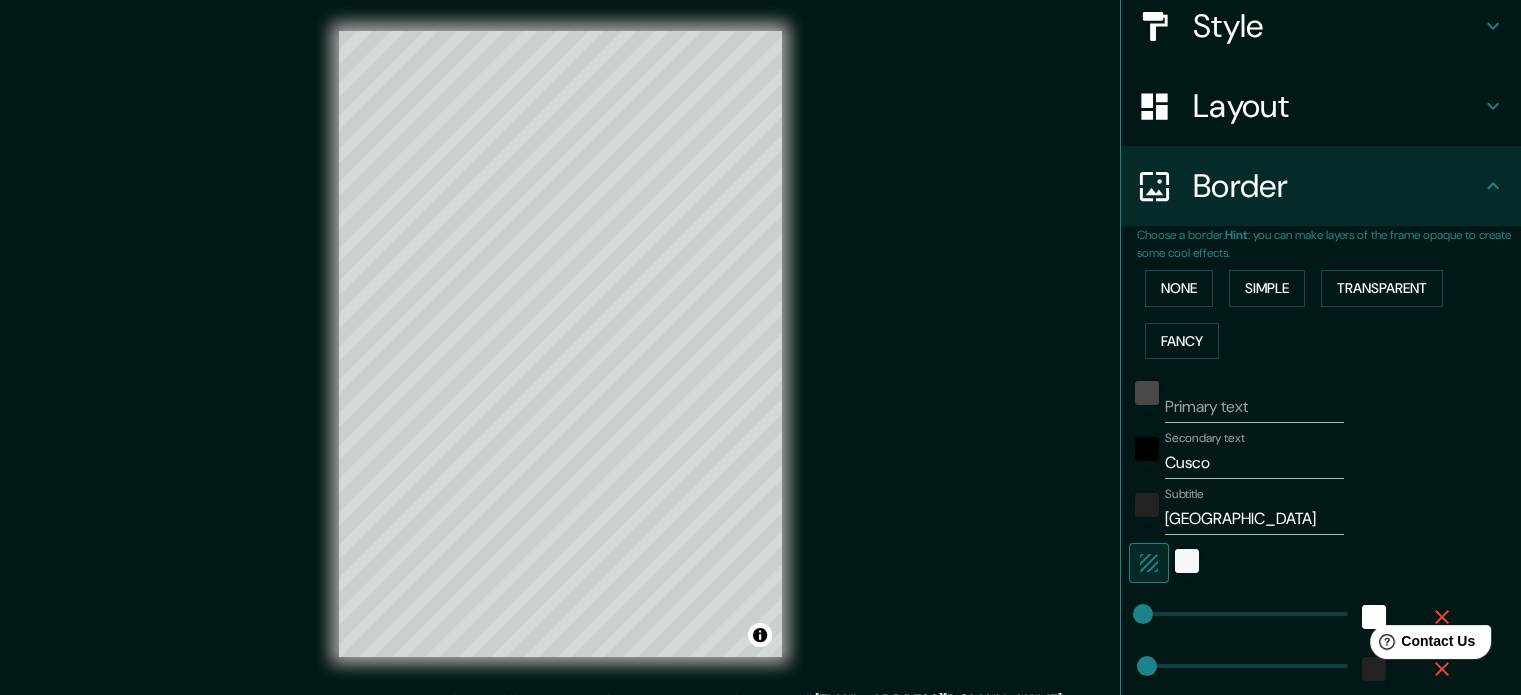 scroll, scrollTop: 0, scrollLeft: 0, axis: both 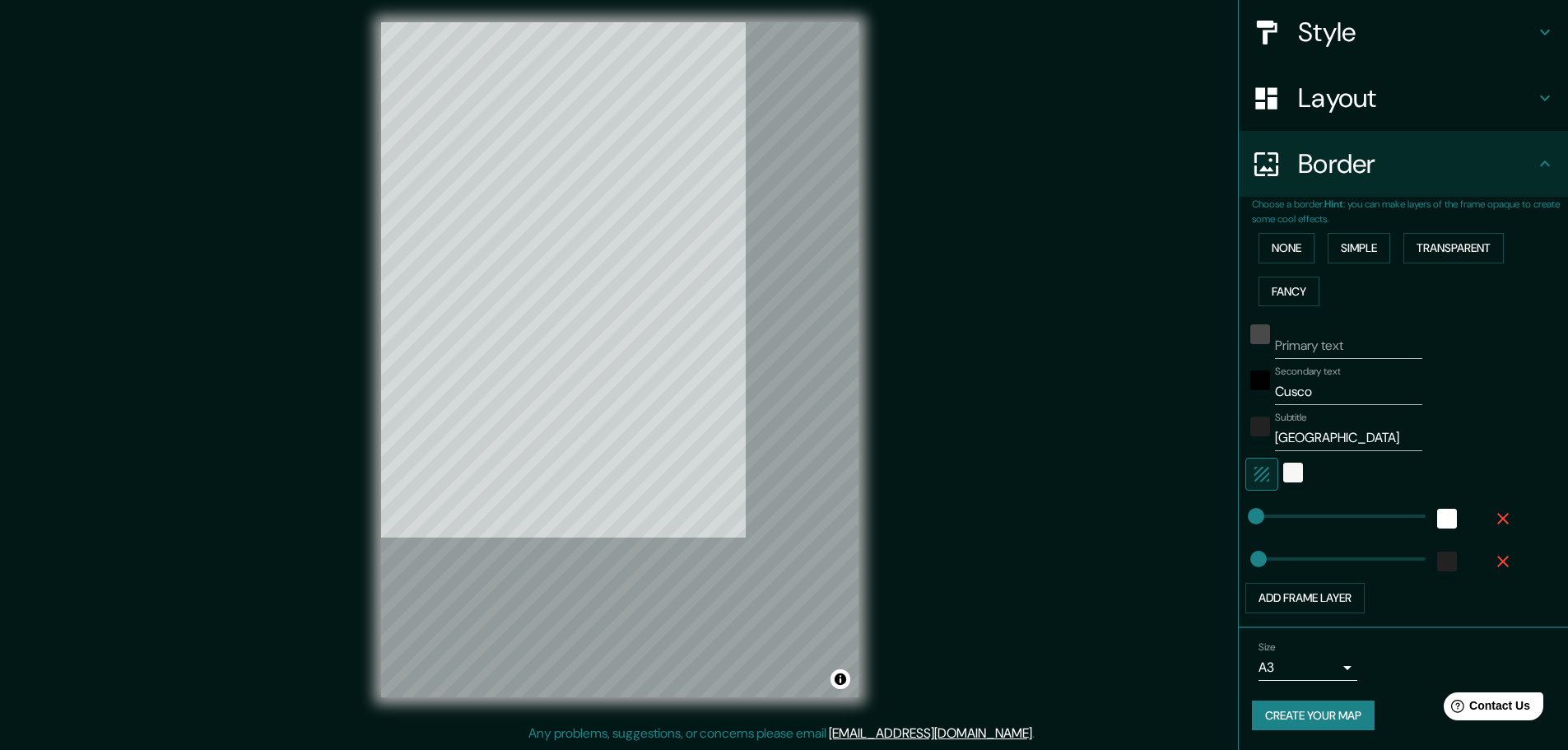 click on "© Mapbox   © OpenStreetMap   Improve this map" at bounding box center (619, 360) 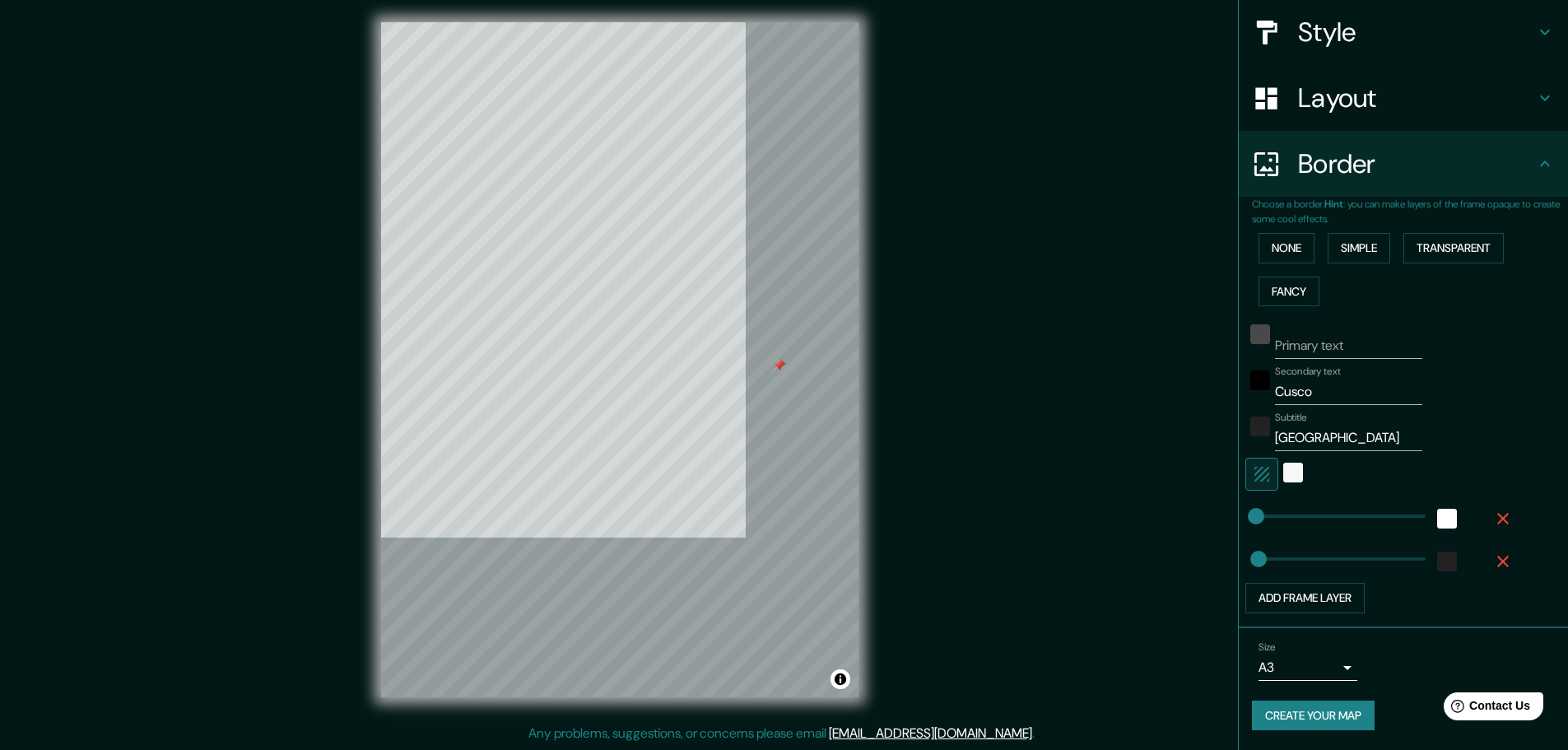 click at bounding box center (779, 366) 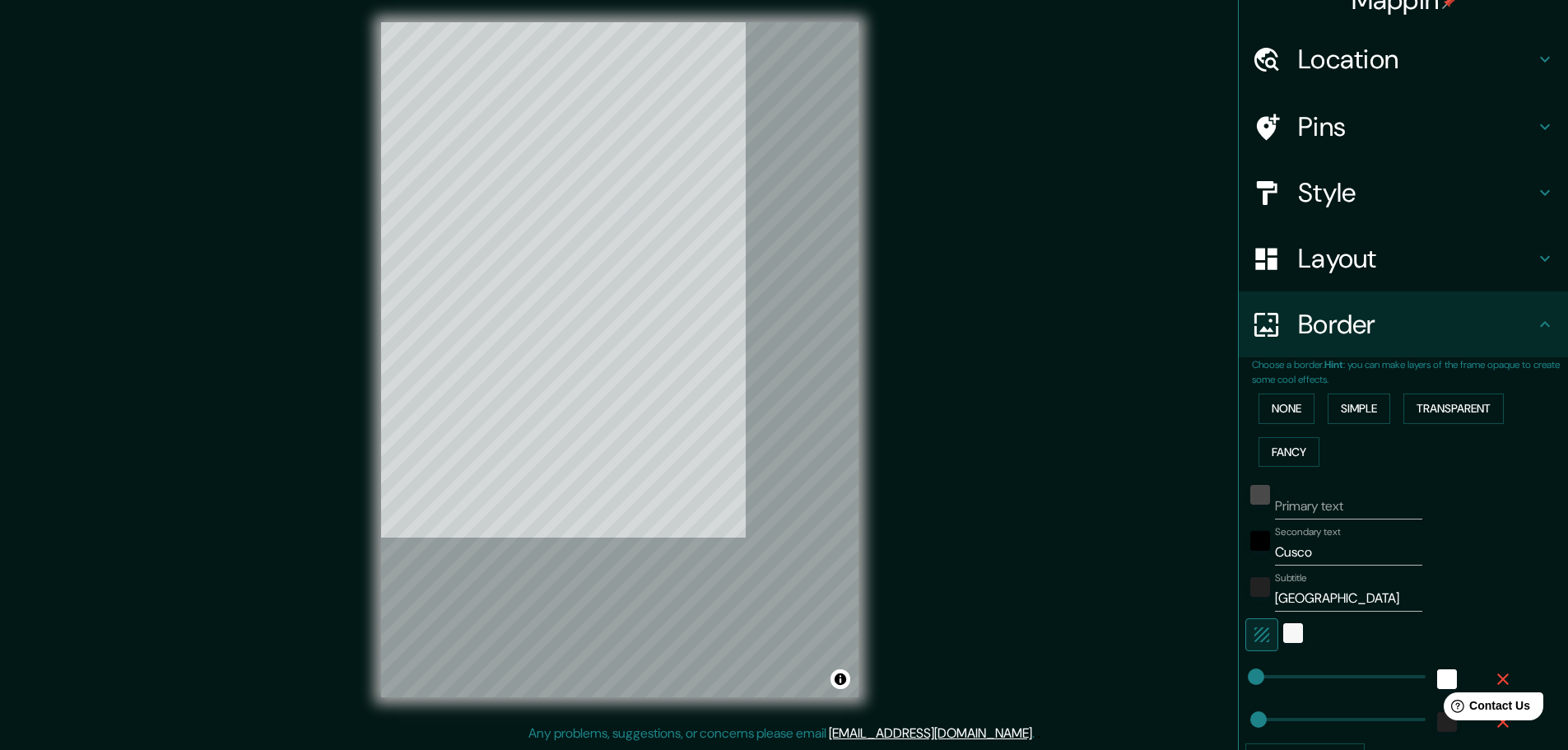 scroll, scrollTop: 22, scrollLeft: 0, axis: vertical 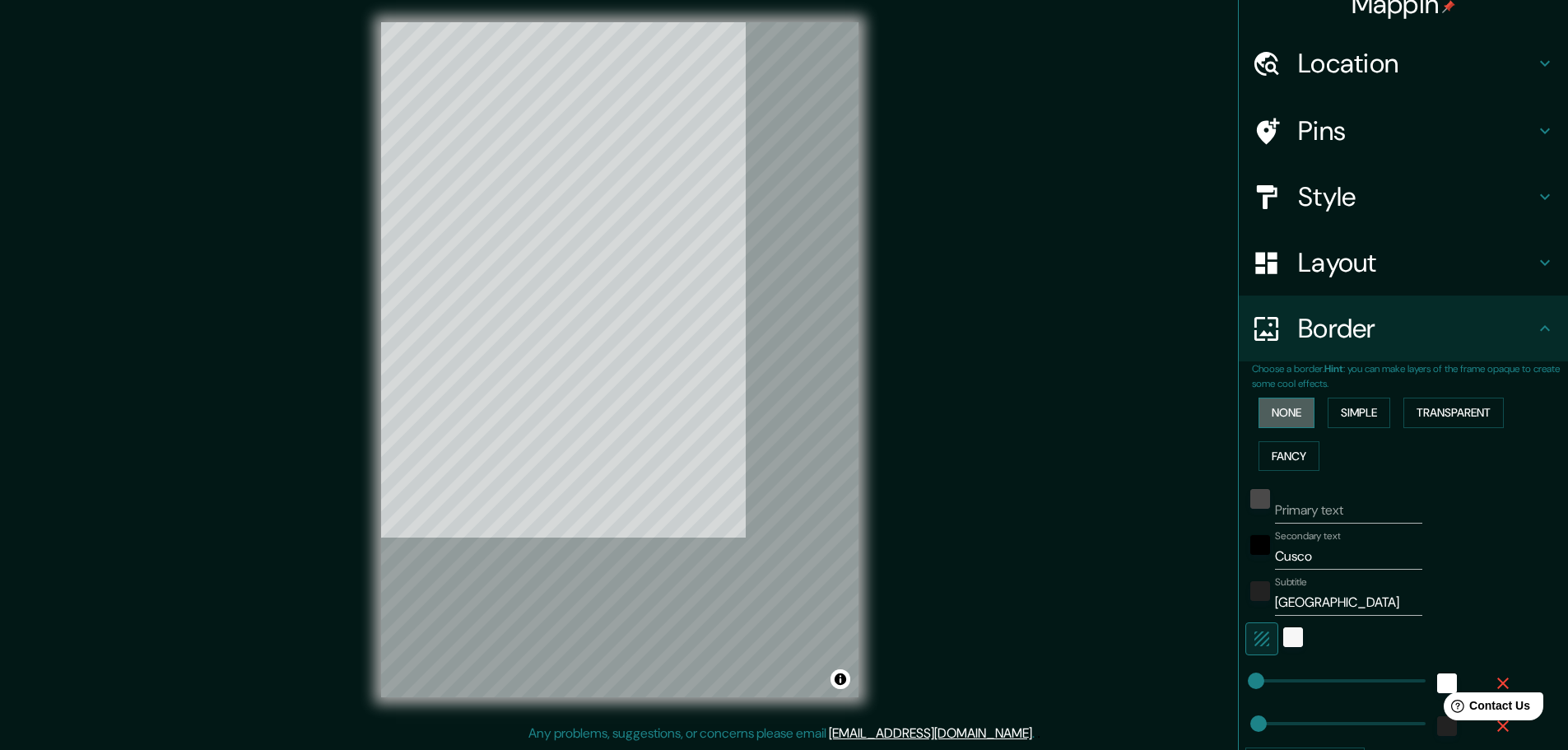 click on "None" at bounding box center [1287, 412] 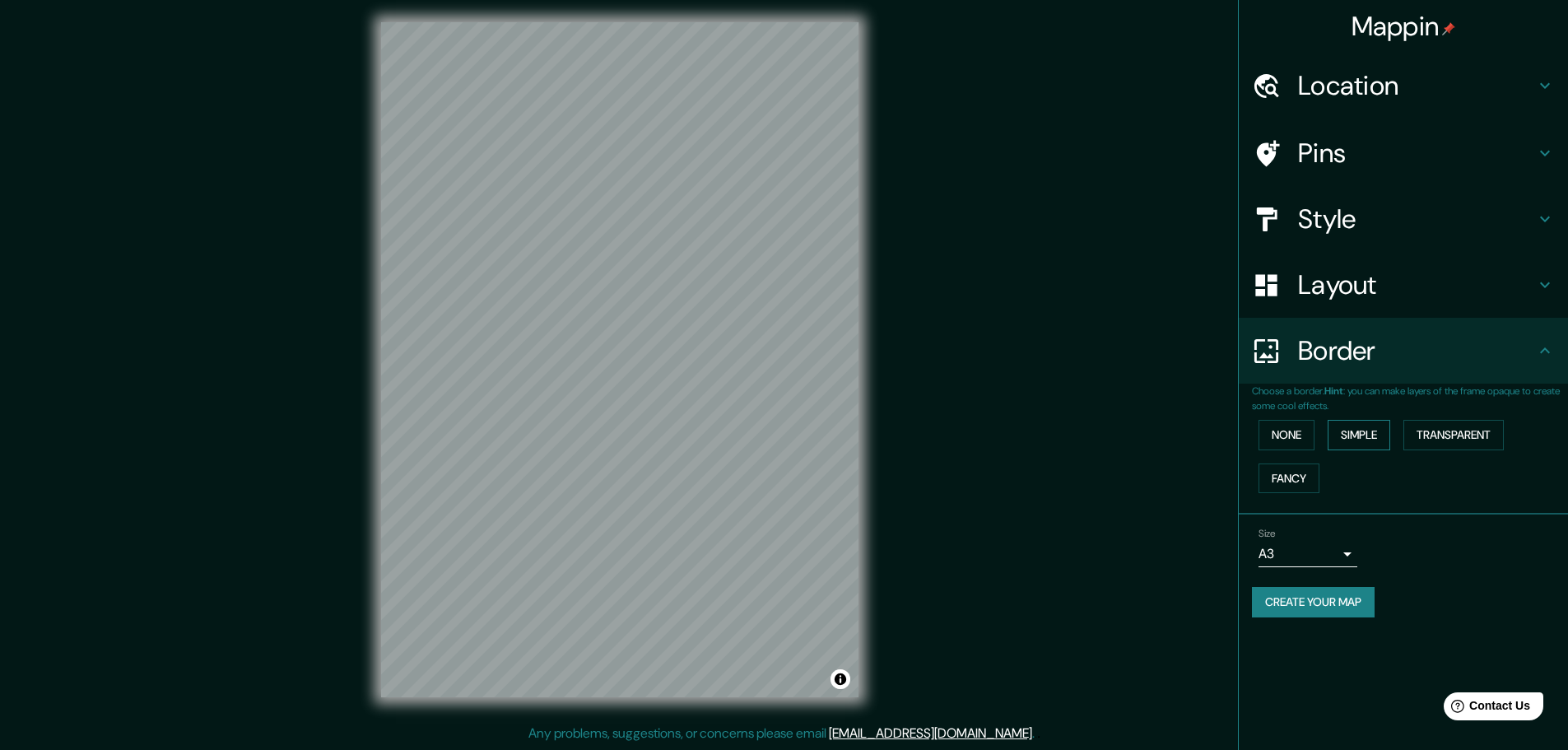 click on "Simple" at bounding box center [1359, 435] 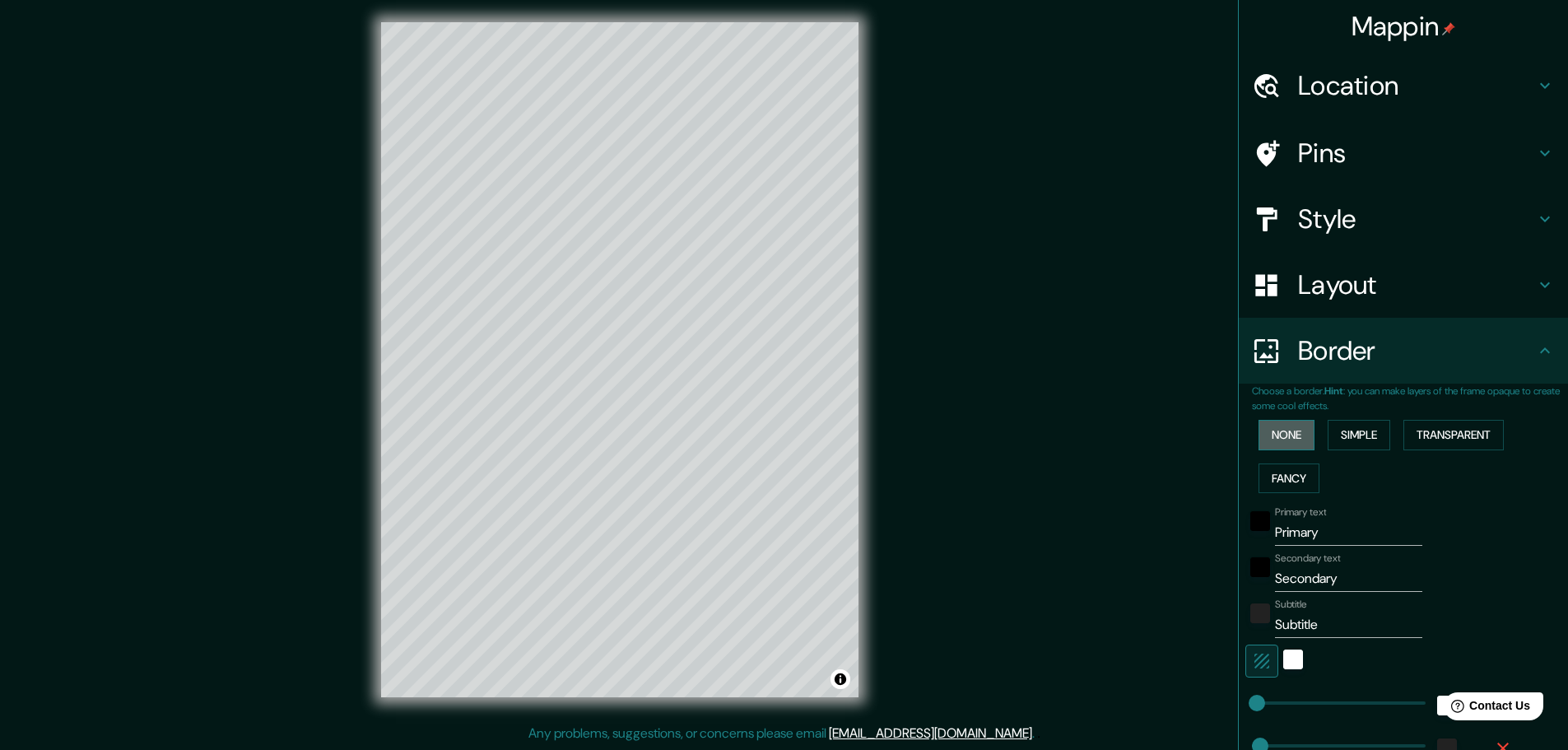 click on "None" at bounding box center [1287, 435] 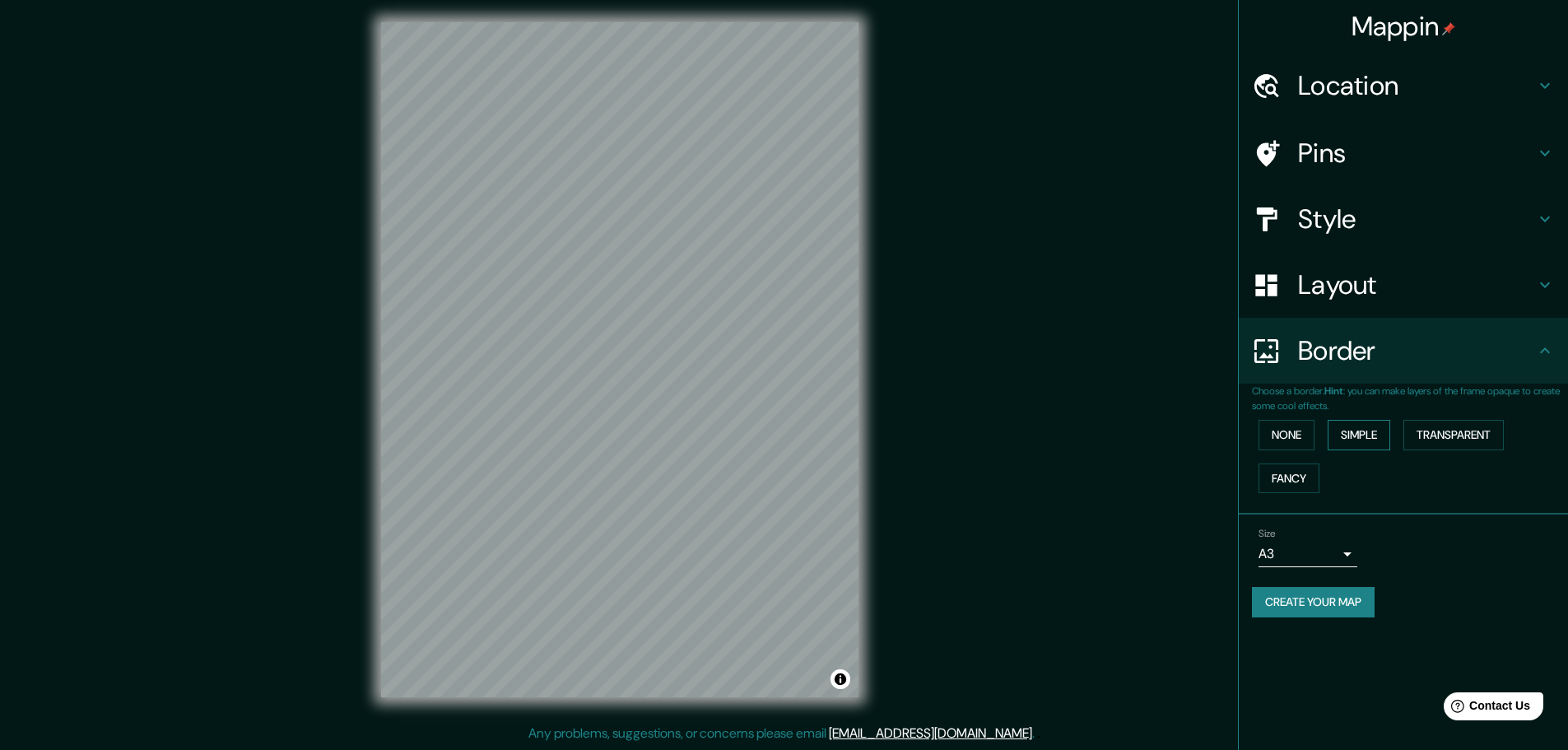 click on "Simple" at bounding box center [1359, 435] 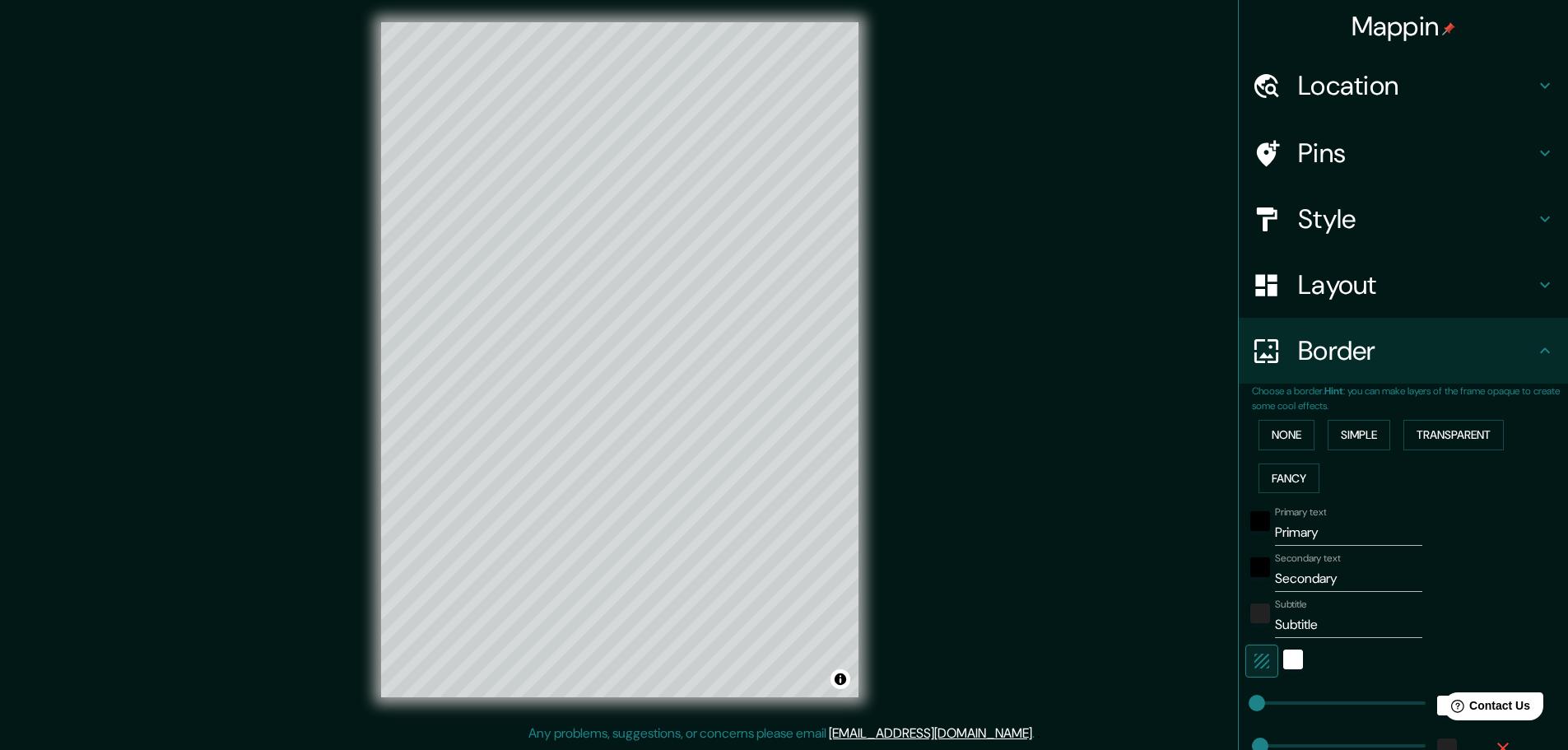 click on "Primary" at bounding box center (1348, 533) 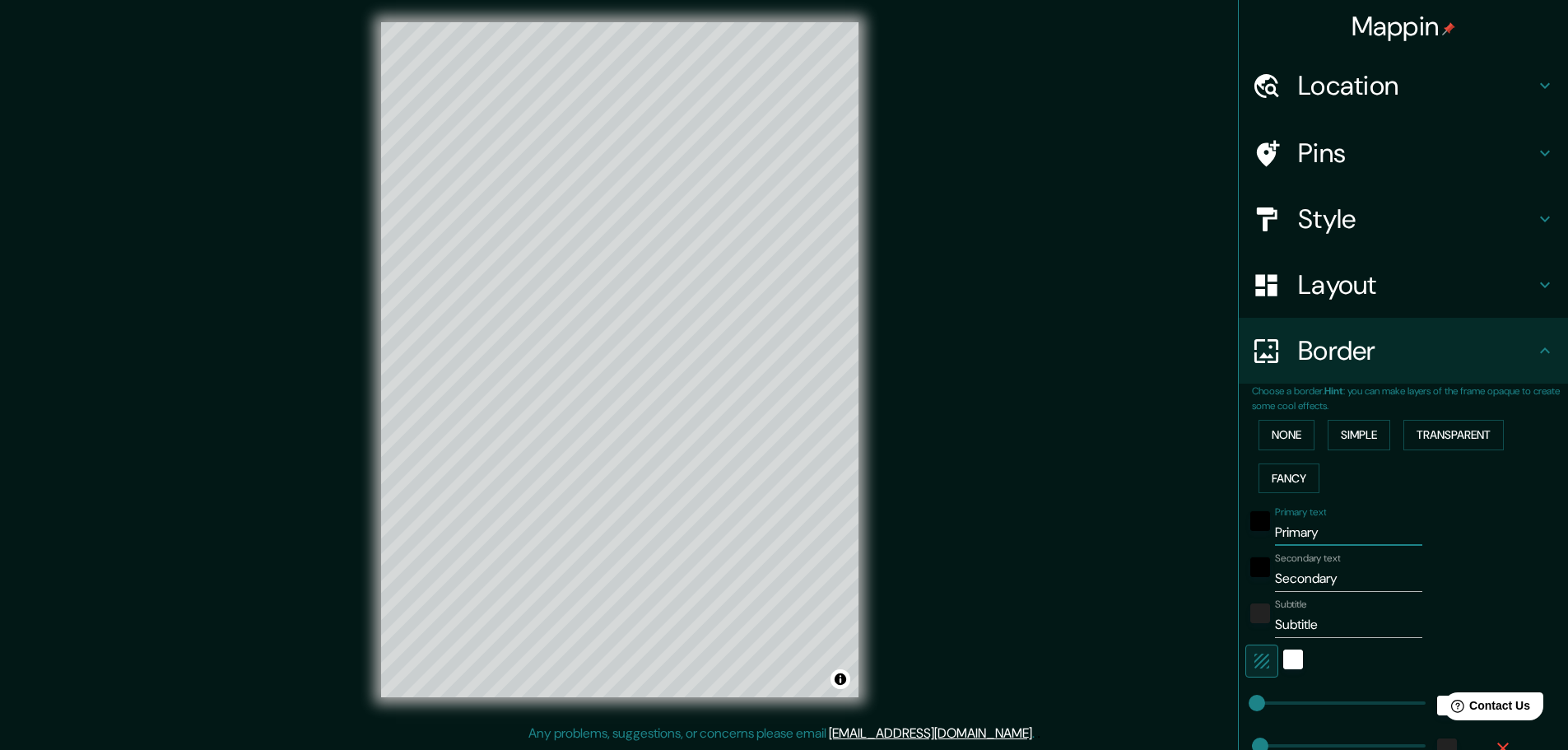 click on "Primary" at bounding box center (1348, 533) 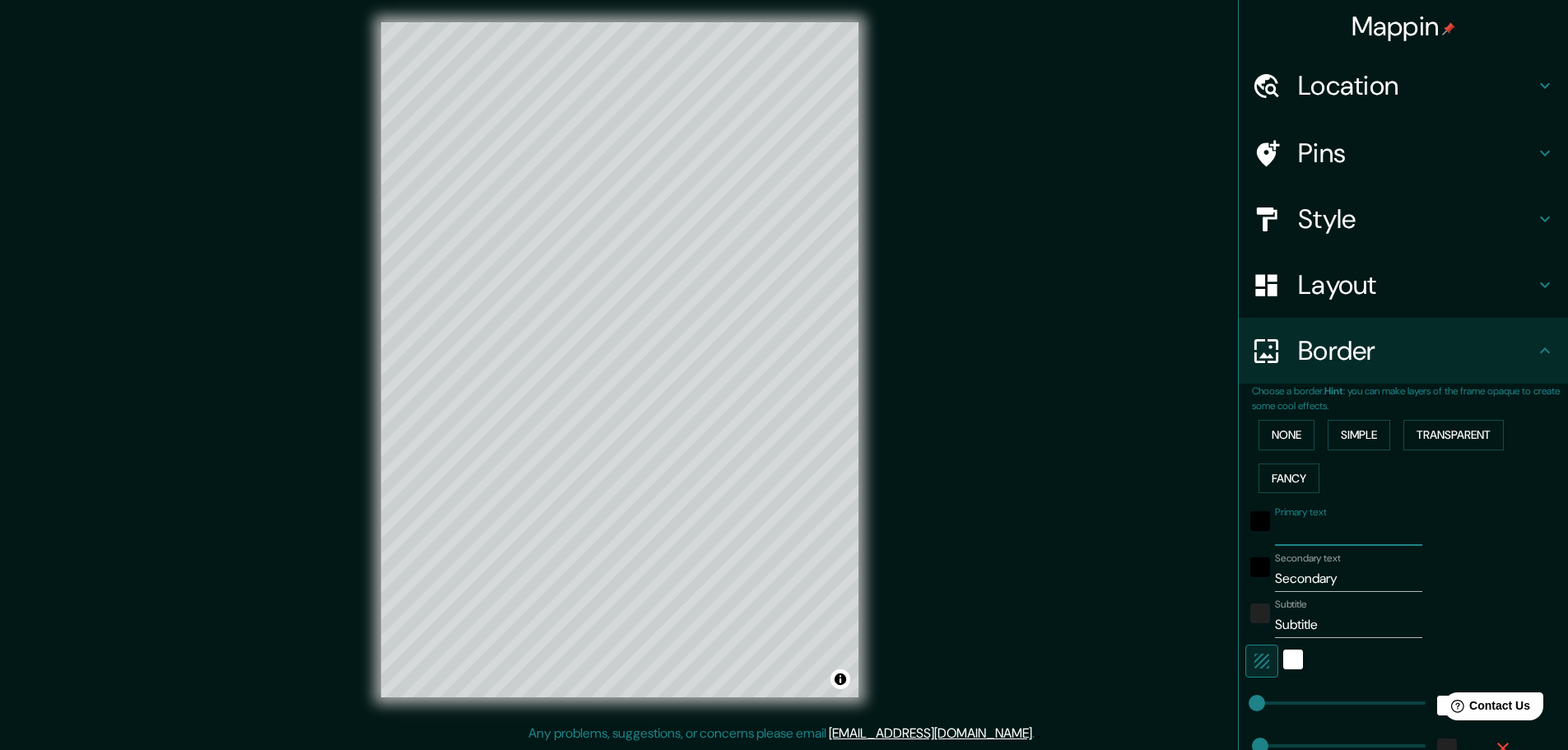 type 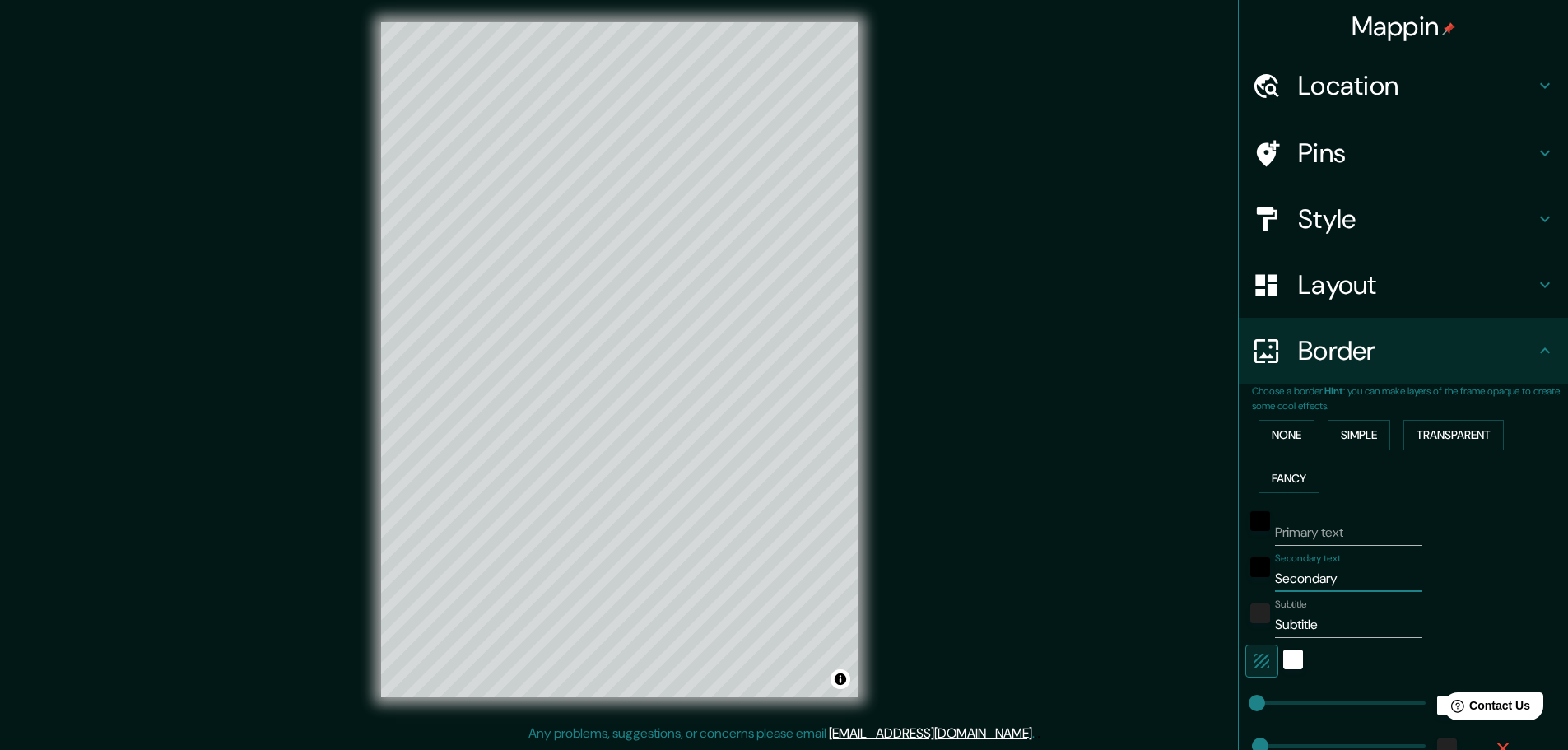 click on "Secondary" at bounding box center [1348, 579] 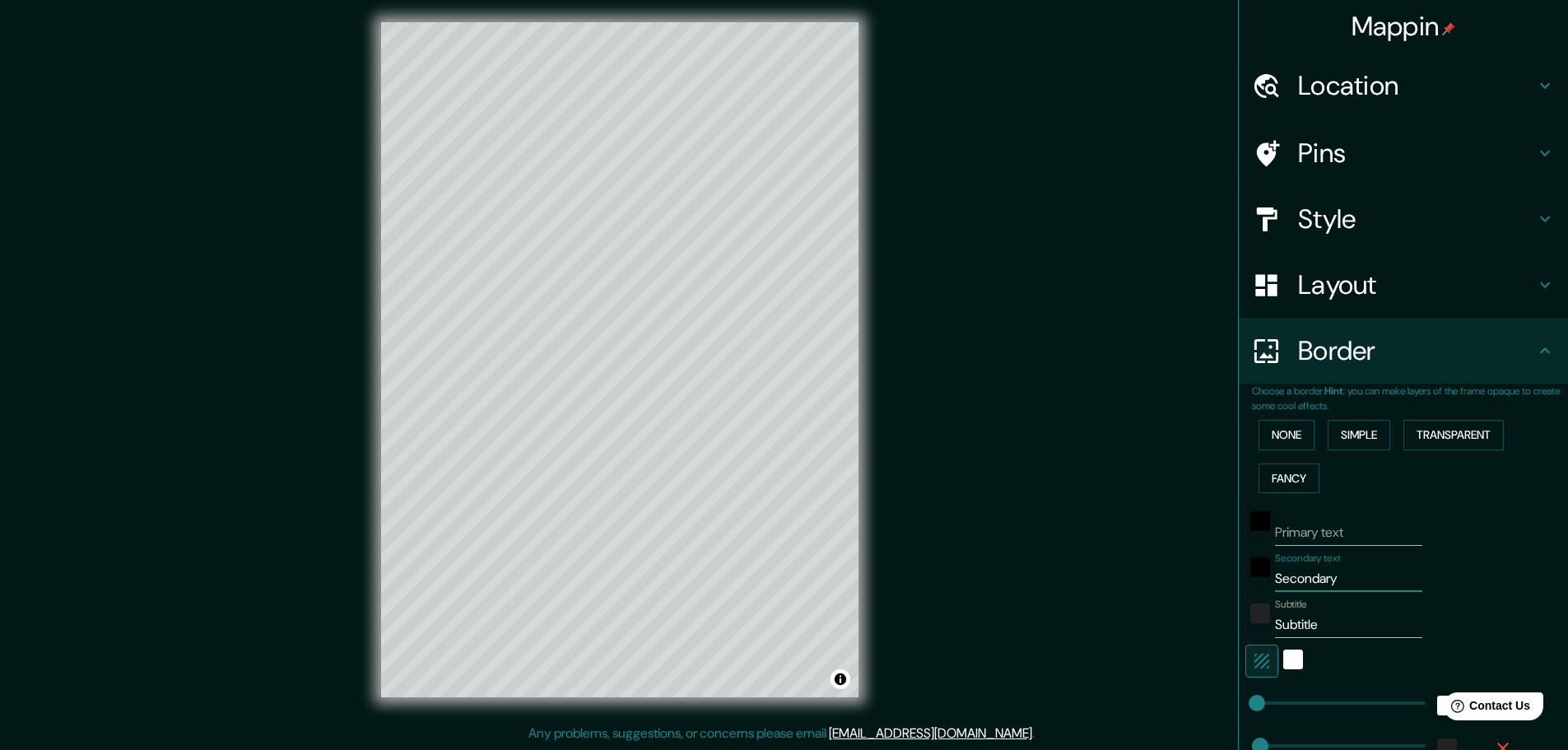 type on "c" 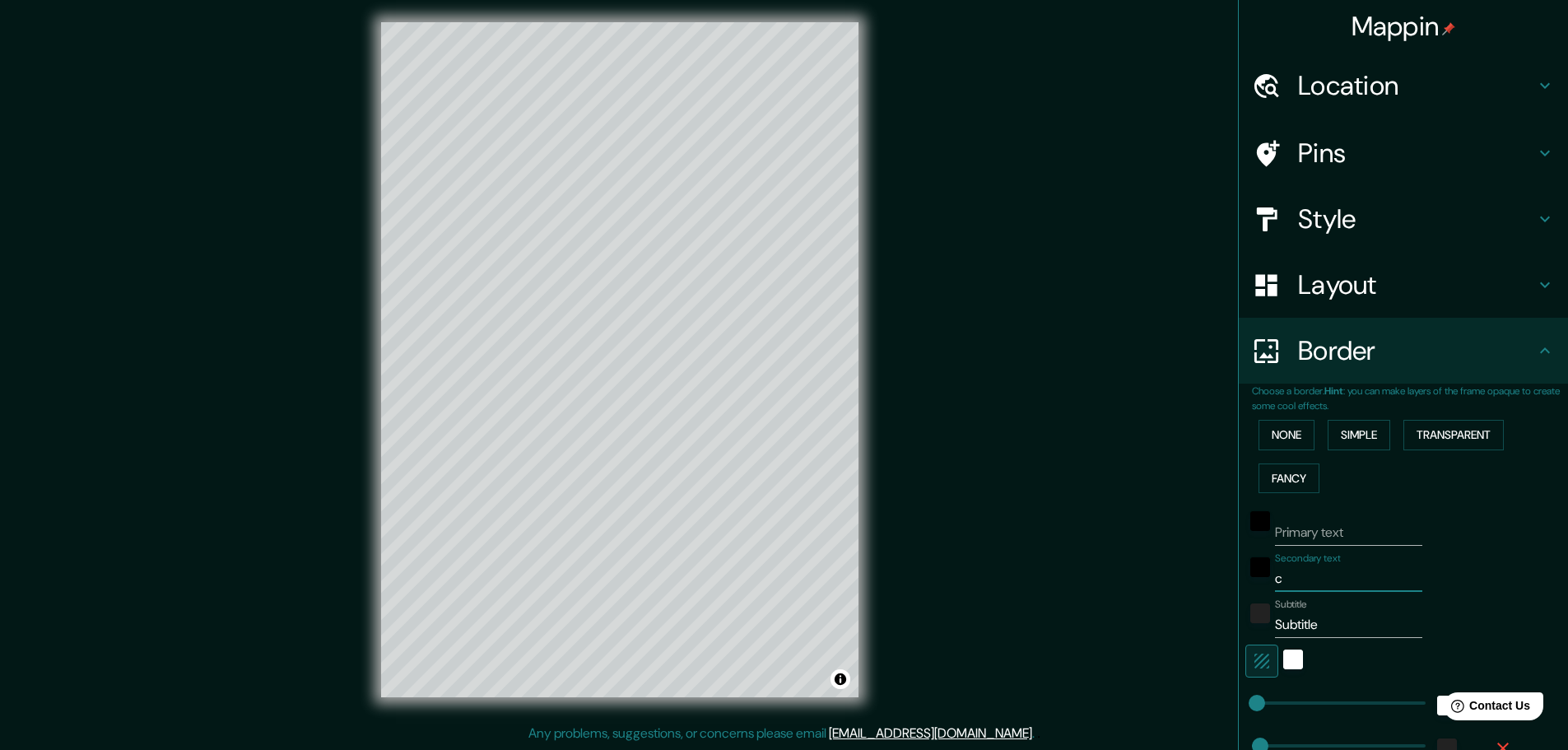 type on "cu" 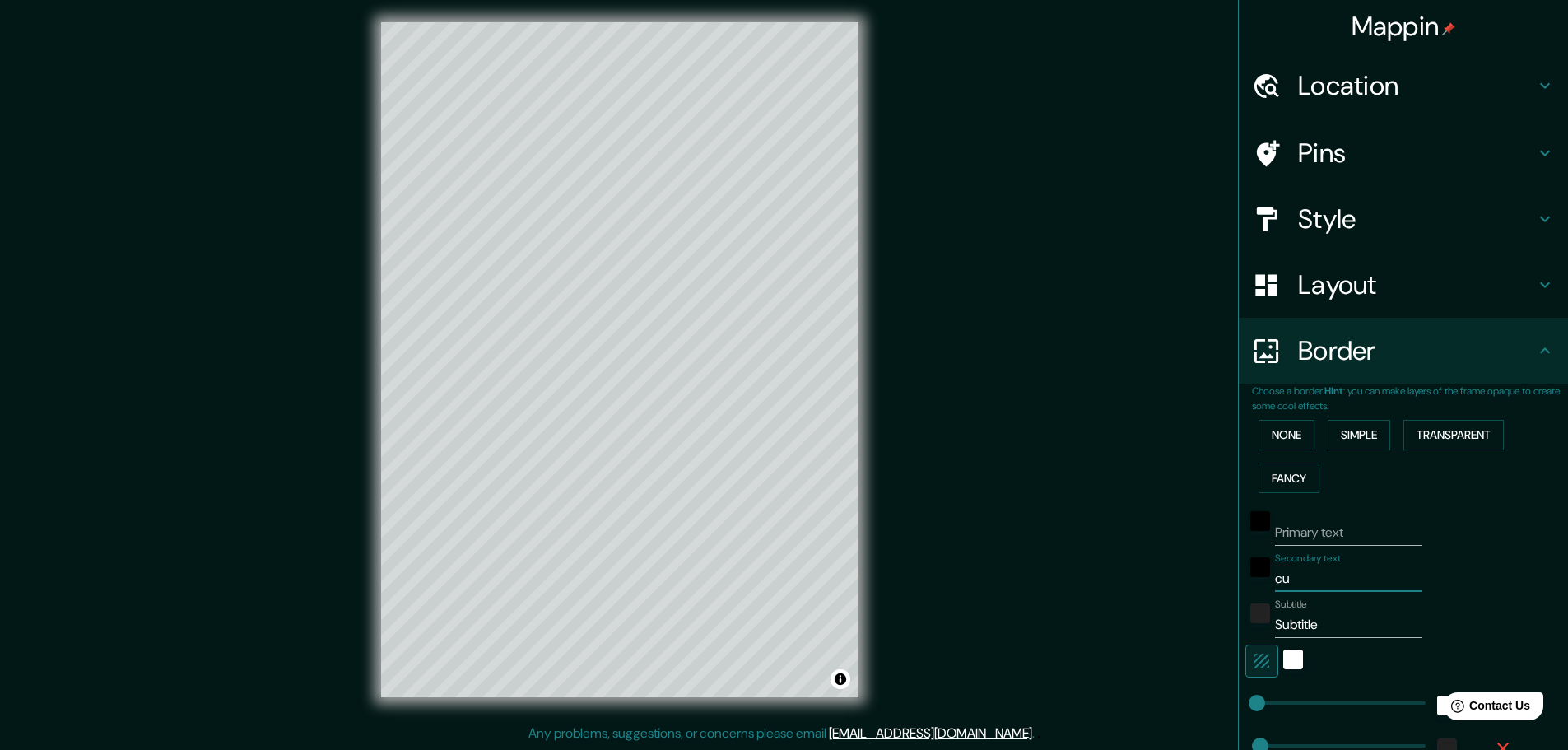 type on "17" 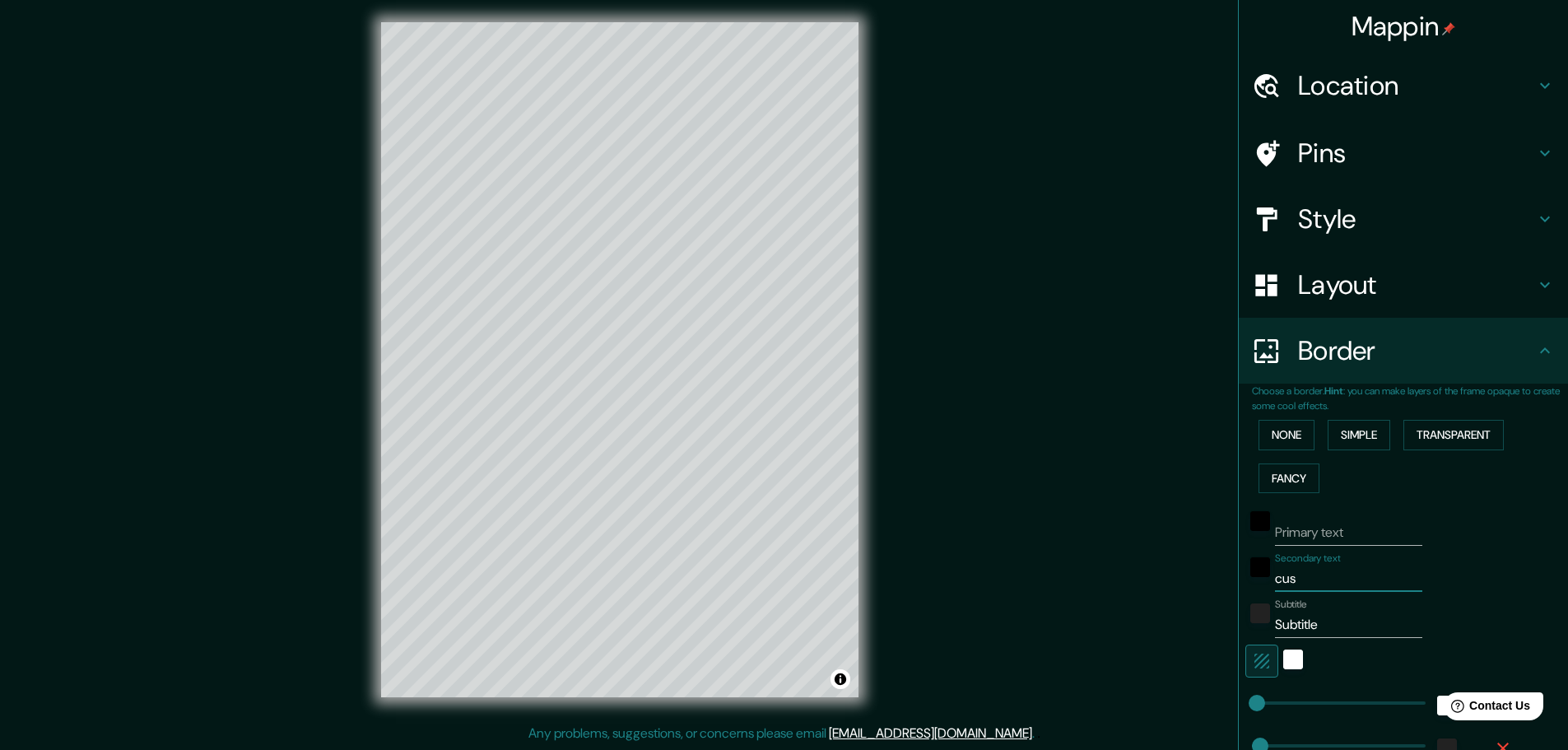 type 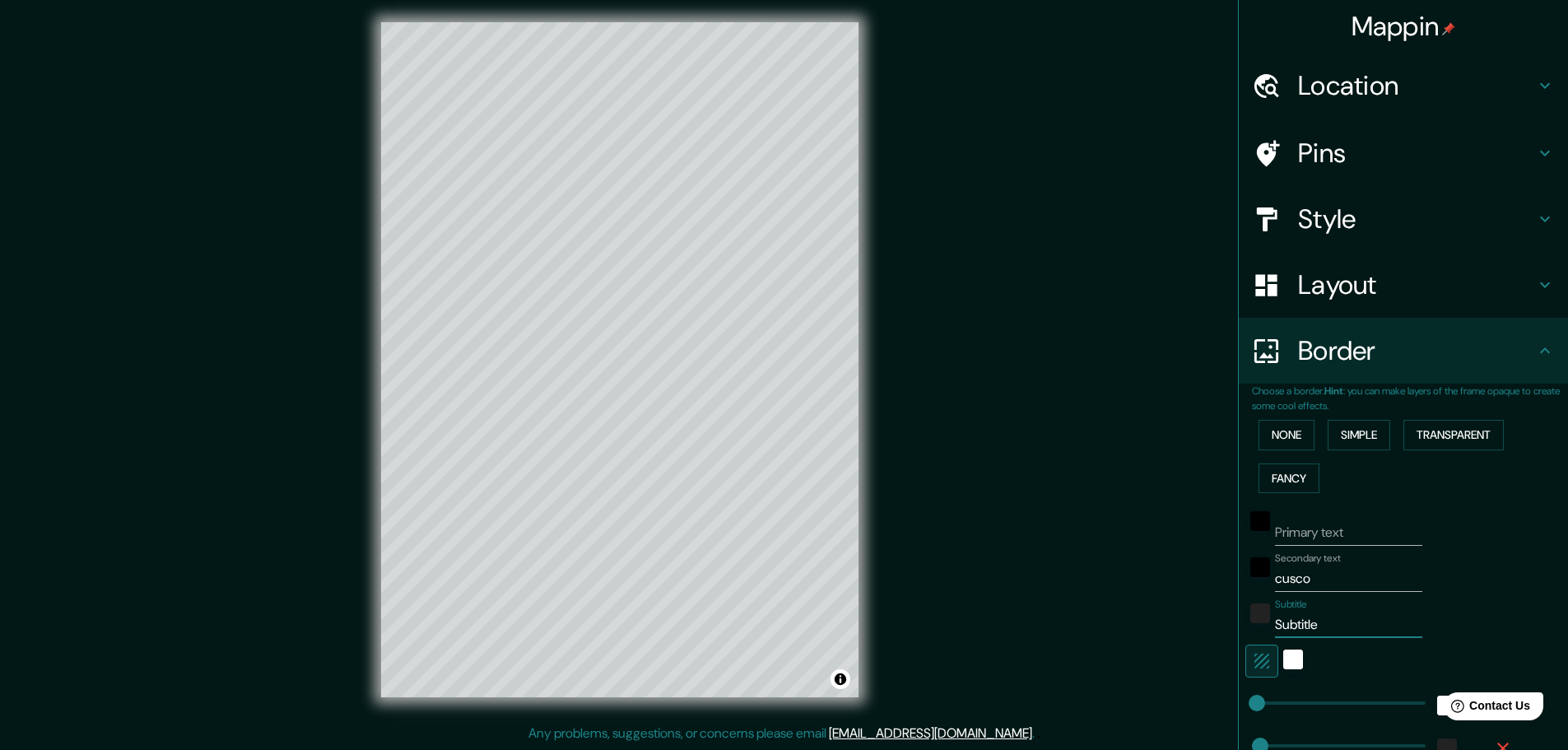 click on "Subtitle" at bounding box center (1348, 625) 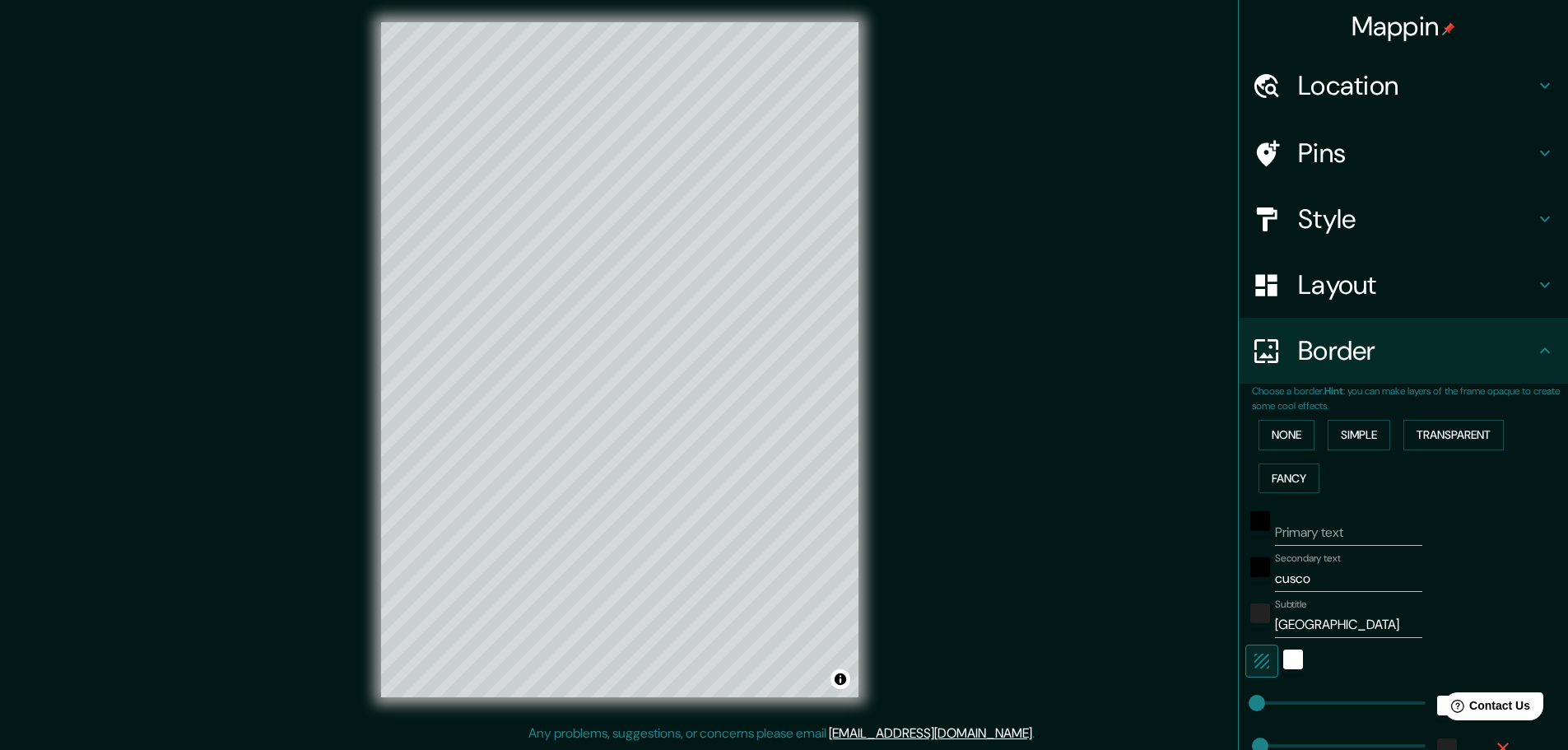 click on "© Mapbox   © OpenStreetMap   Improve this map" at bounding box center [619, 360] 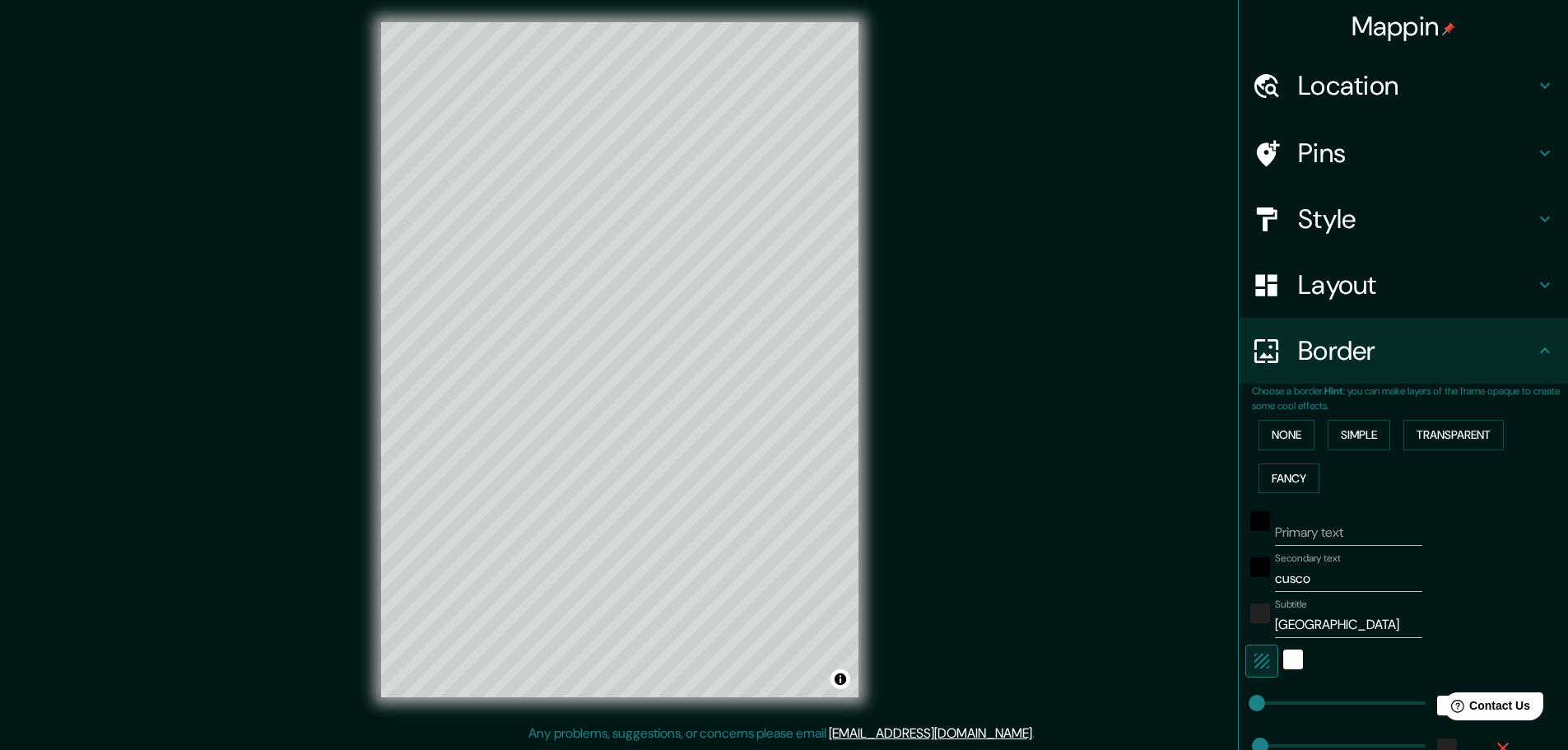 scroll, scrollTop: 0, scrollLeft: 0, axis: both 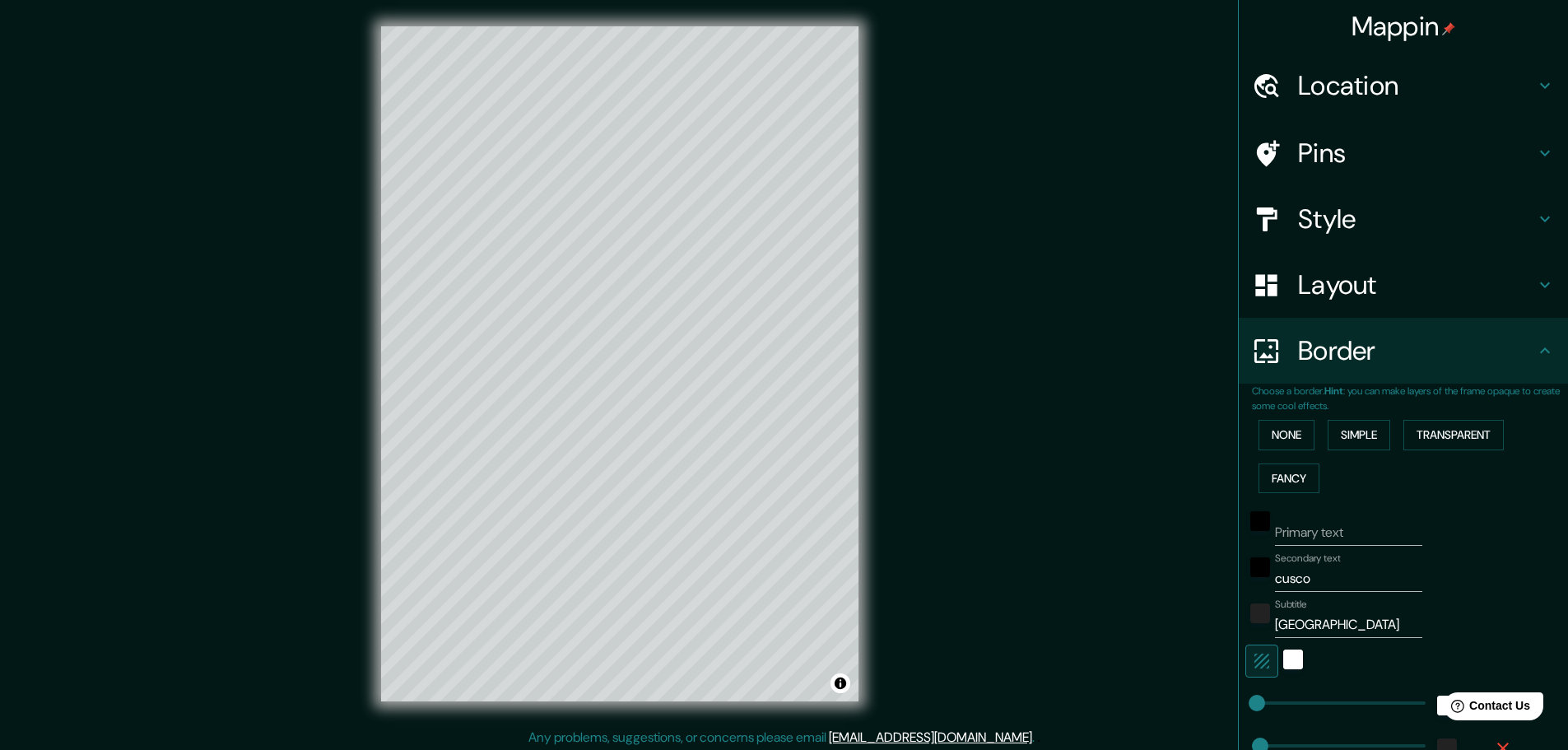 click on "© Mapbox   © OpenStreetMap   Improve this map" at bounding box center (619, 364) 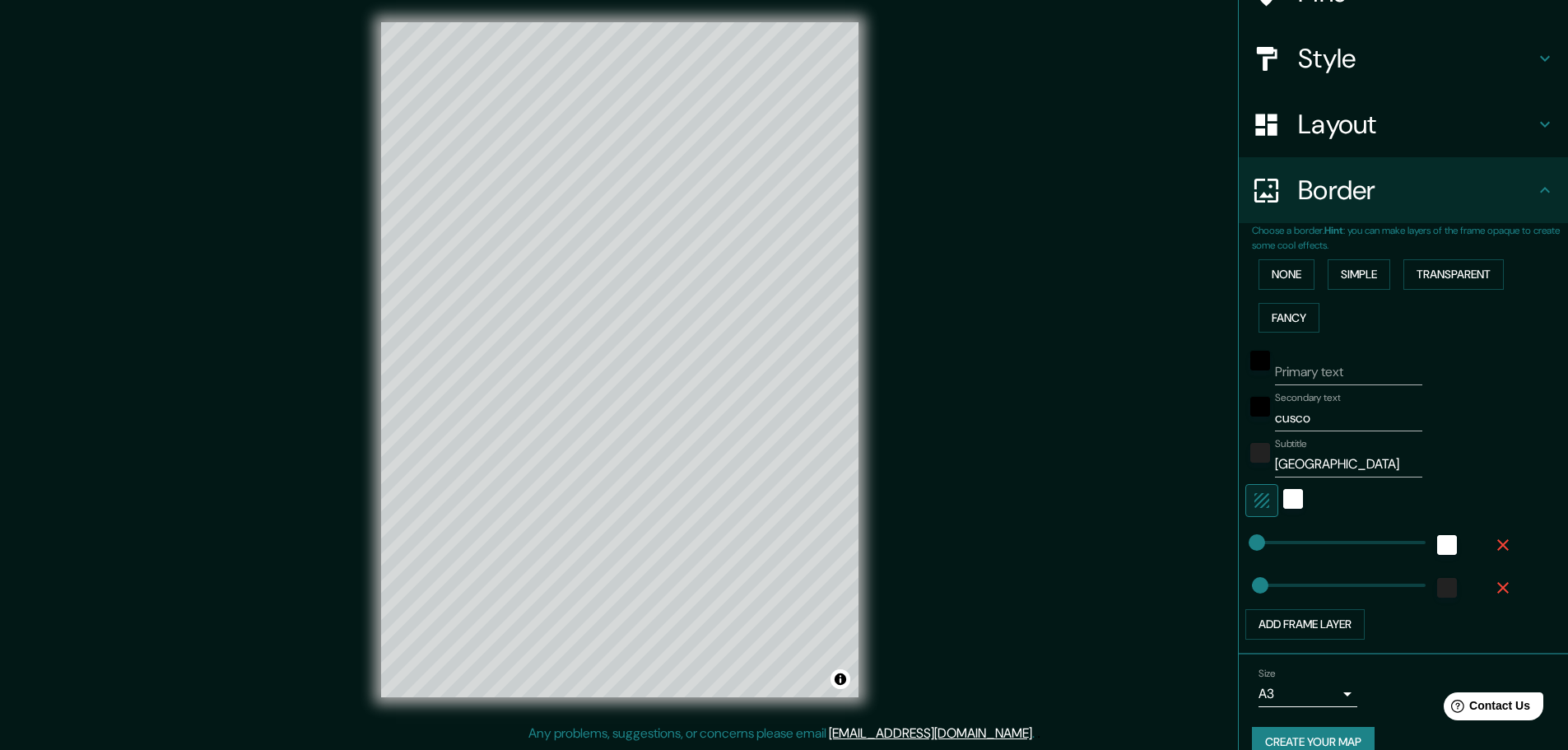 scroll, scrollTop: 187, scrollLeft: 0, axis: vertical 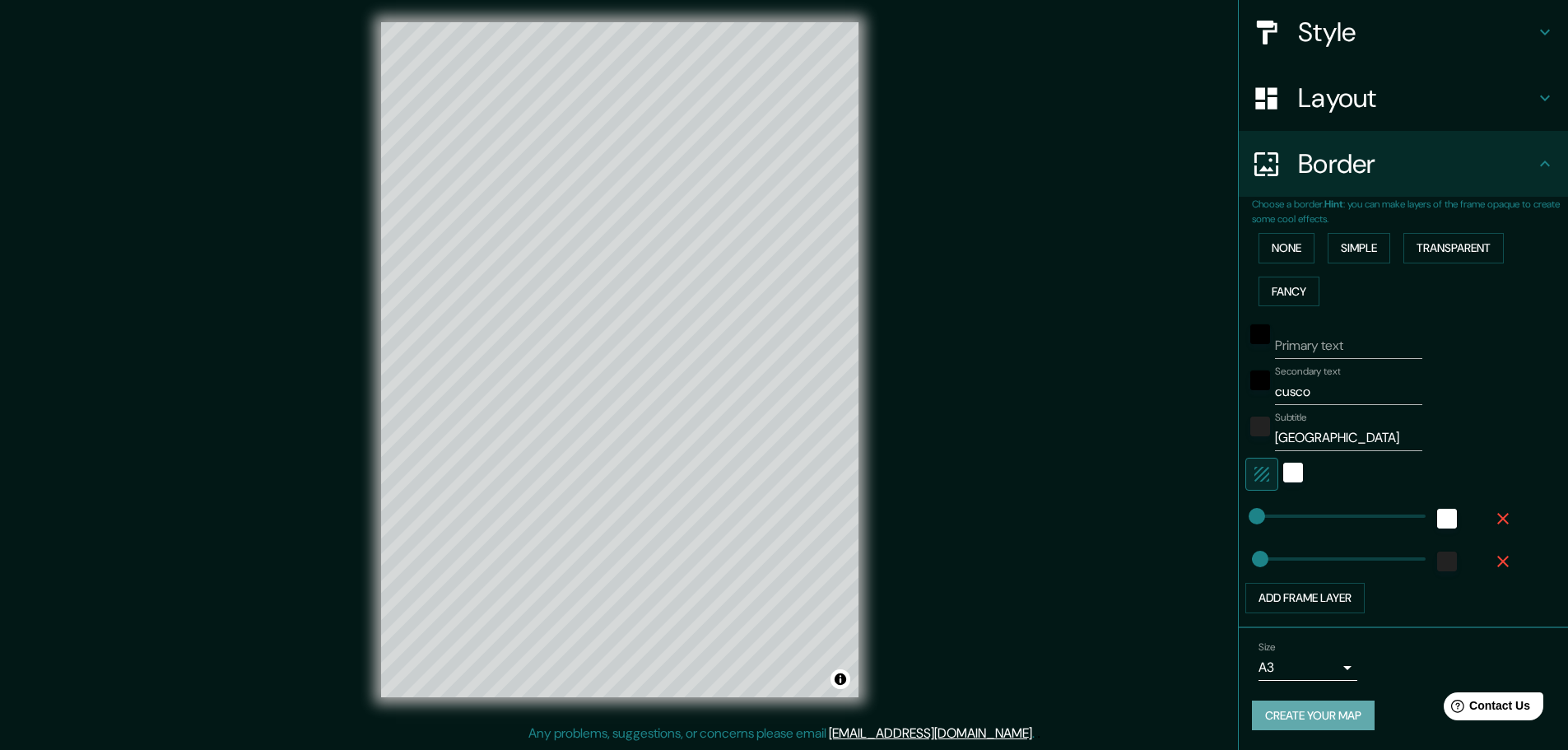 click on "Create your map" at bounding box center [1313, 715] 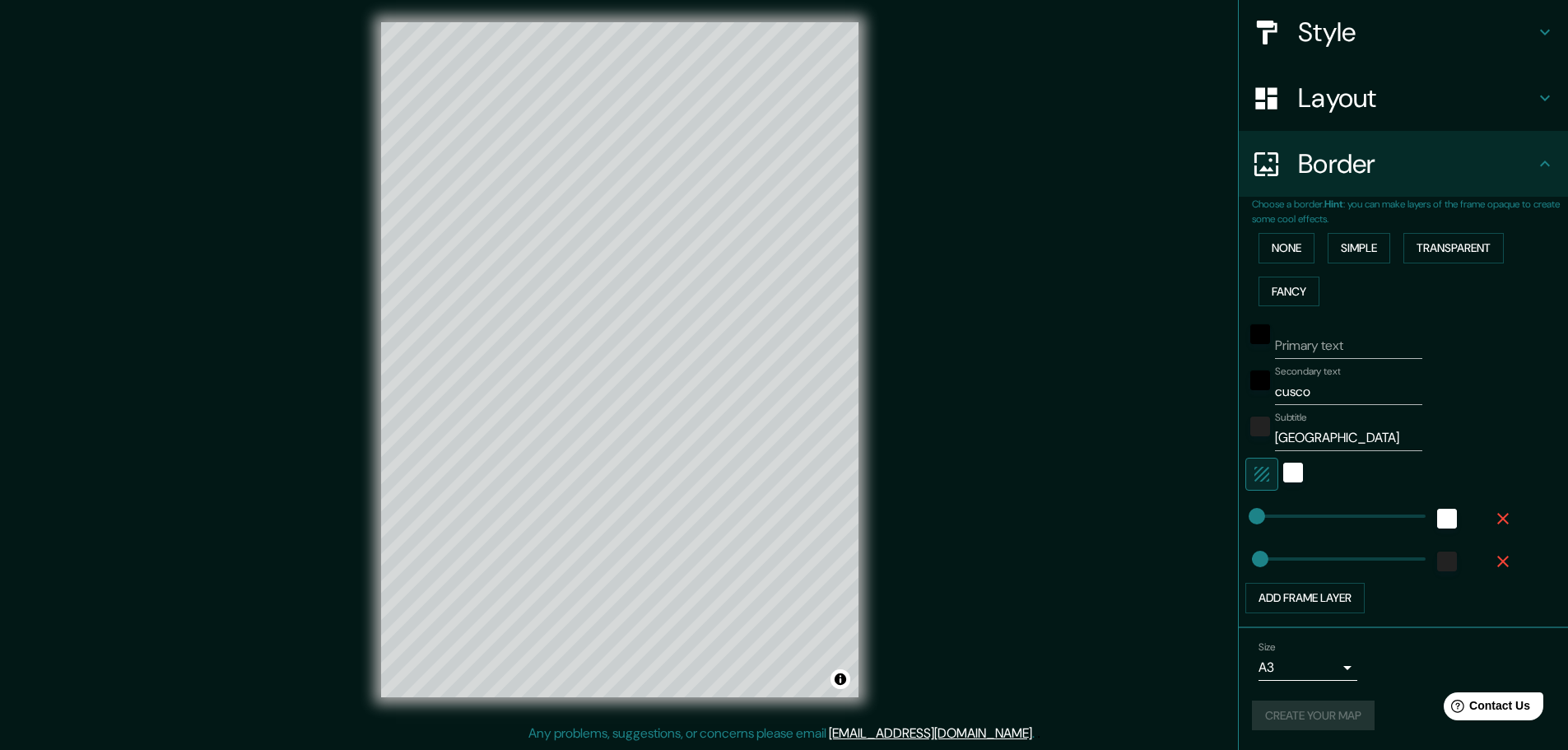 scroll, scrollTop: 0, scrollLeft: 0, axis: both 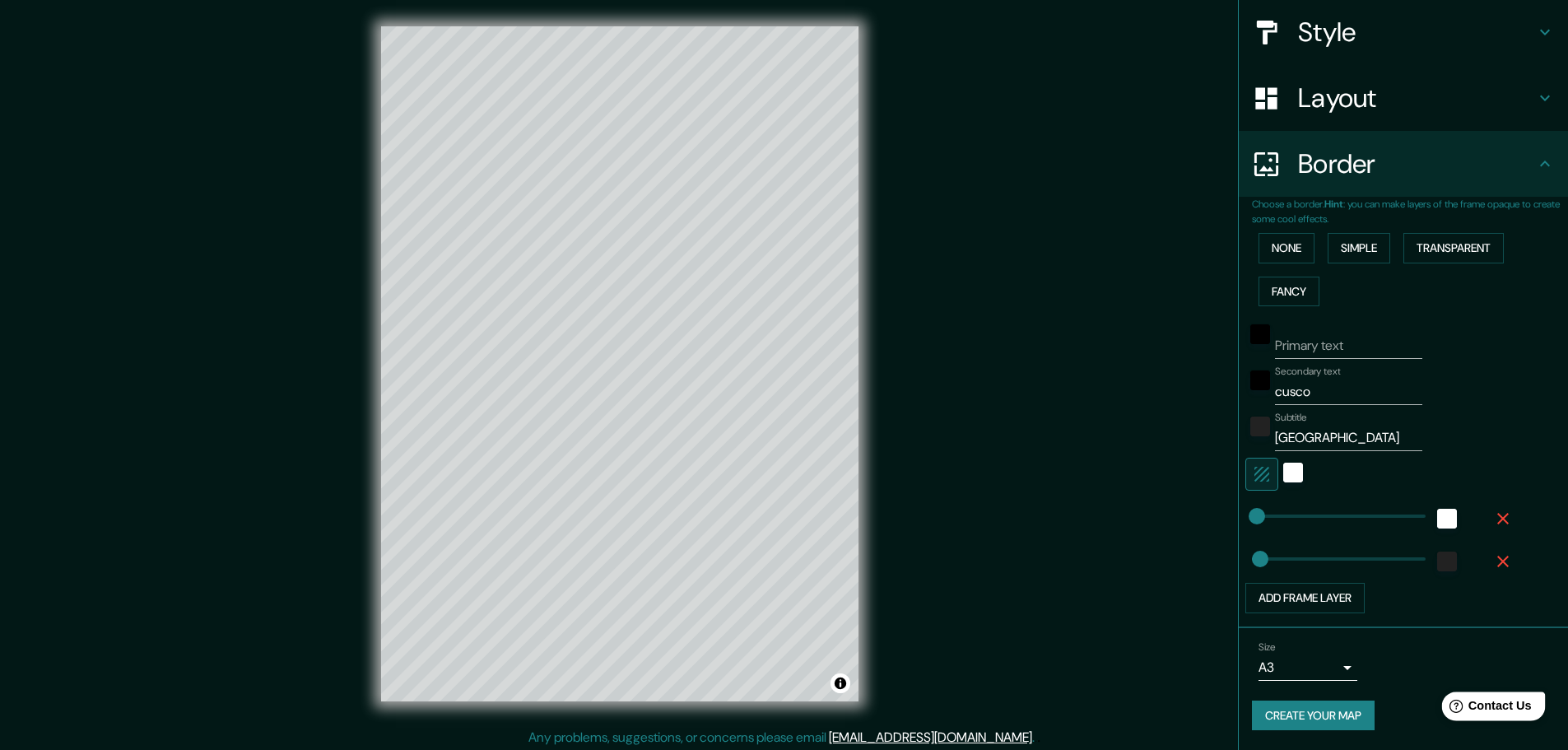 click on "Contact Us" at bounding box center (1500, 706) 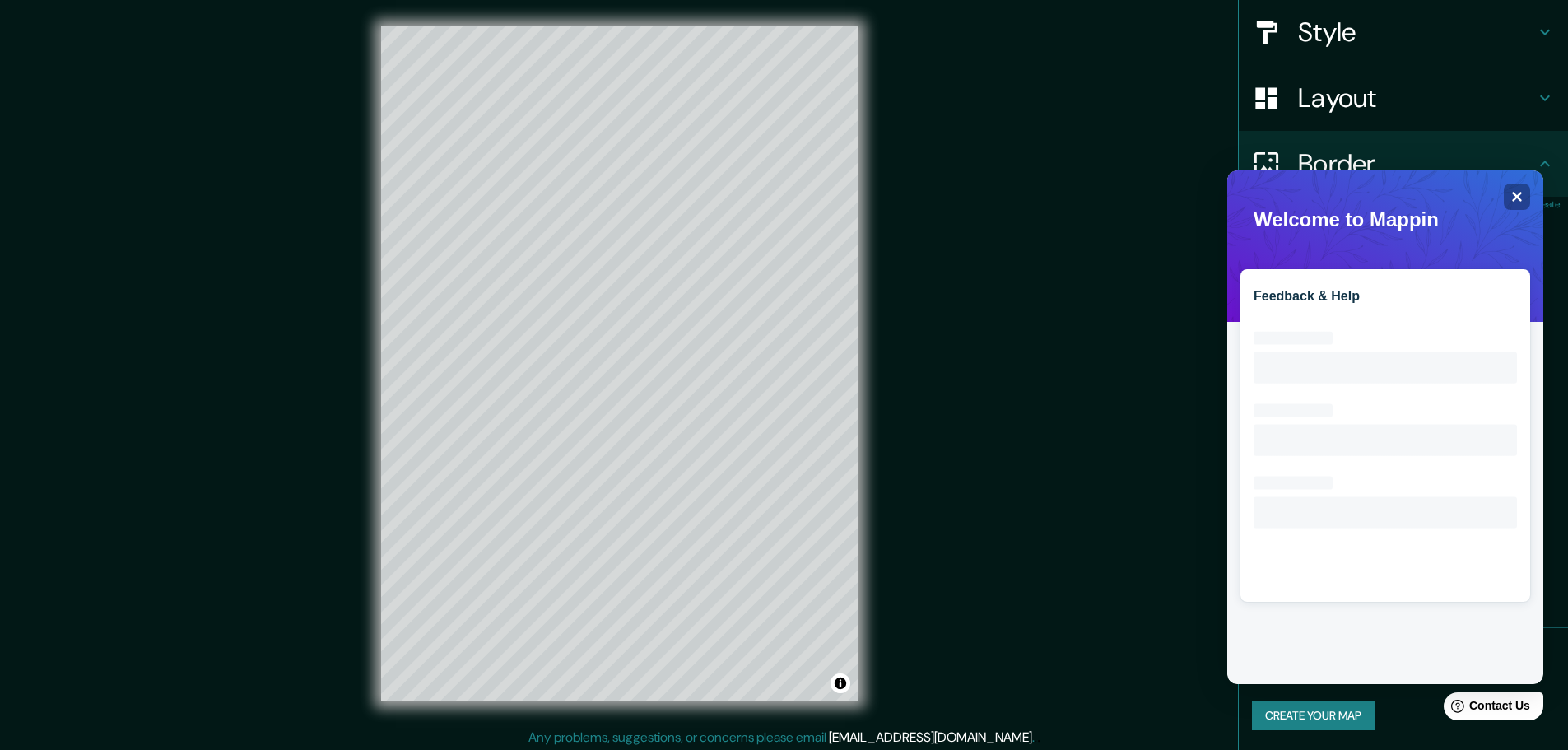 scroll, scrollTop: 0, scrollLeft: 0, axis: both 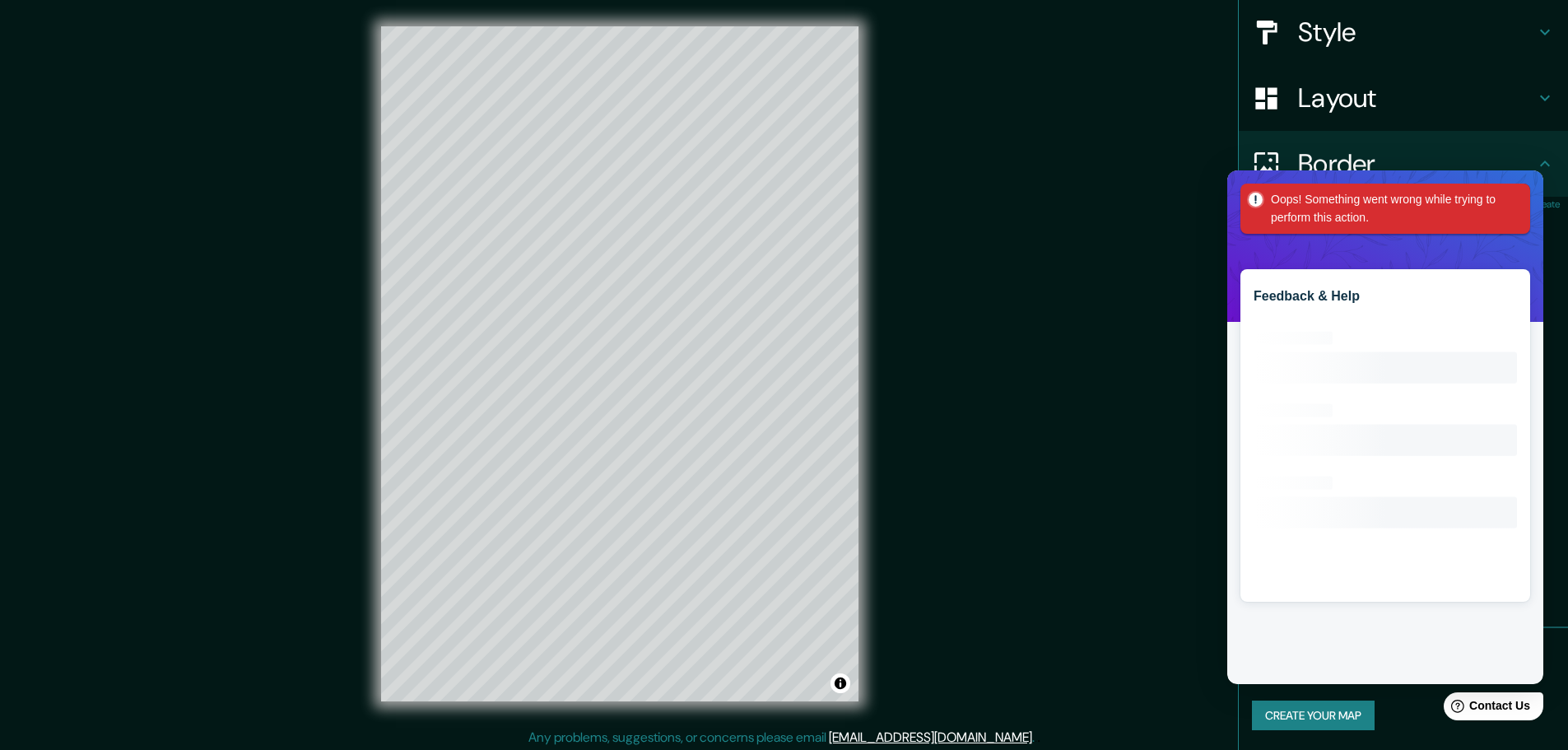click on "Oops! Something went wrong while trying to perform this action." at bounding box center [1385, 208] 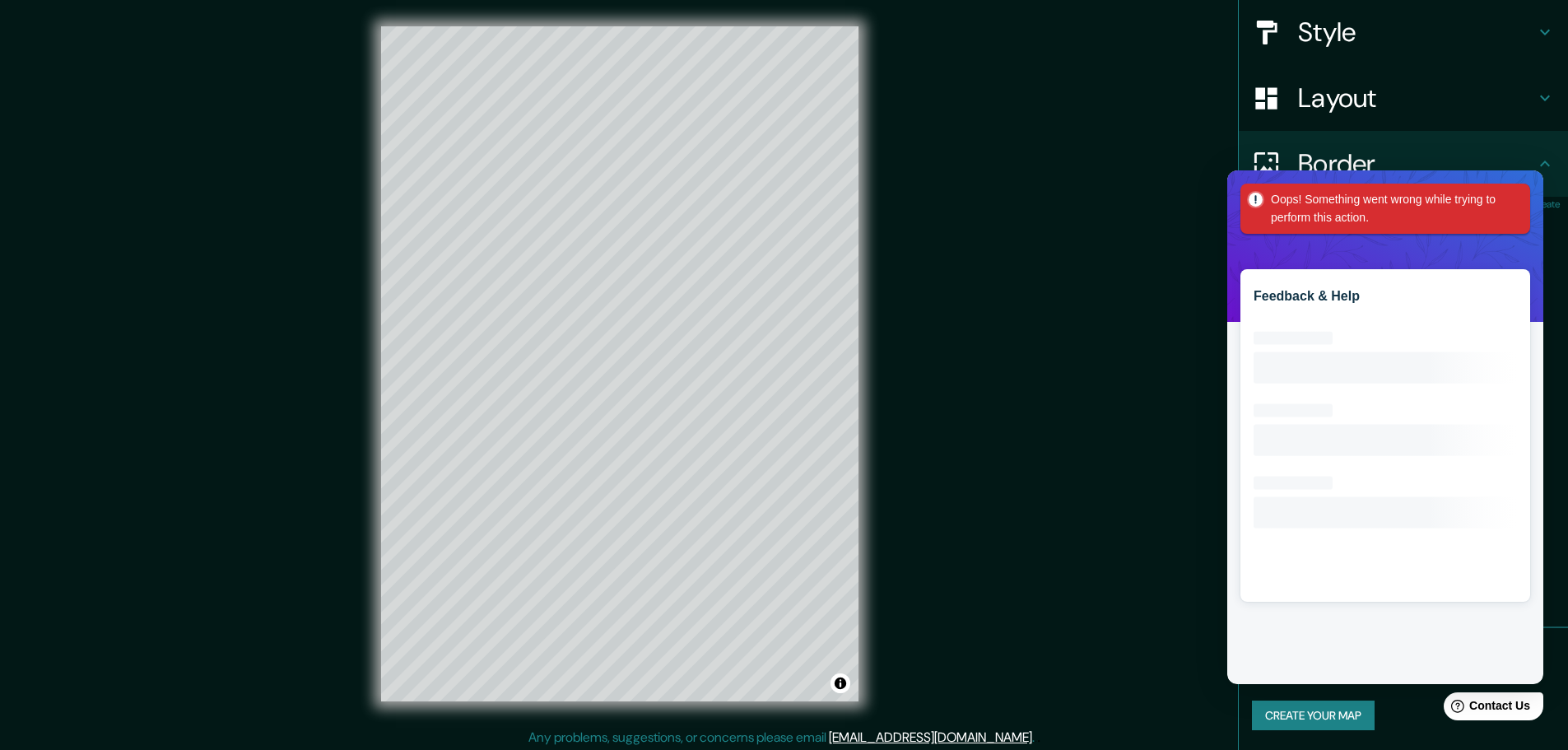 click on "© Mapbox   © OpenStreetMap   Improve this map" at bounding box center (619, 364) 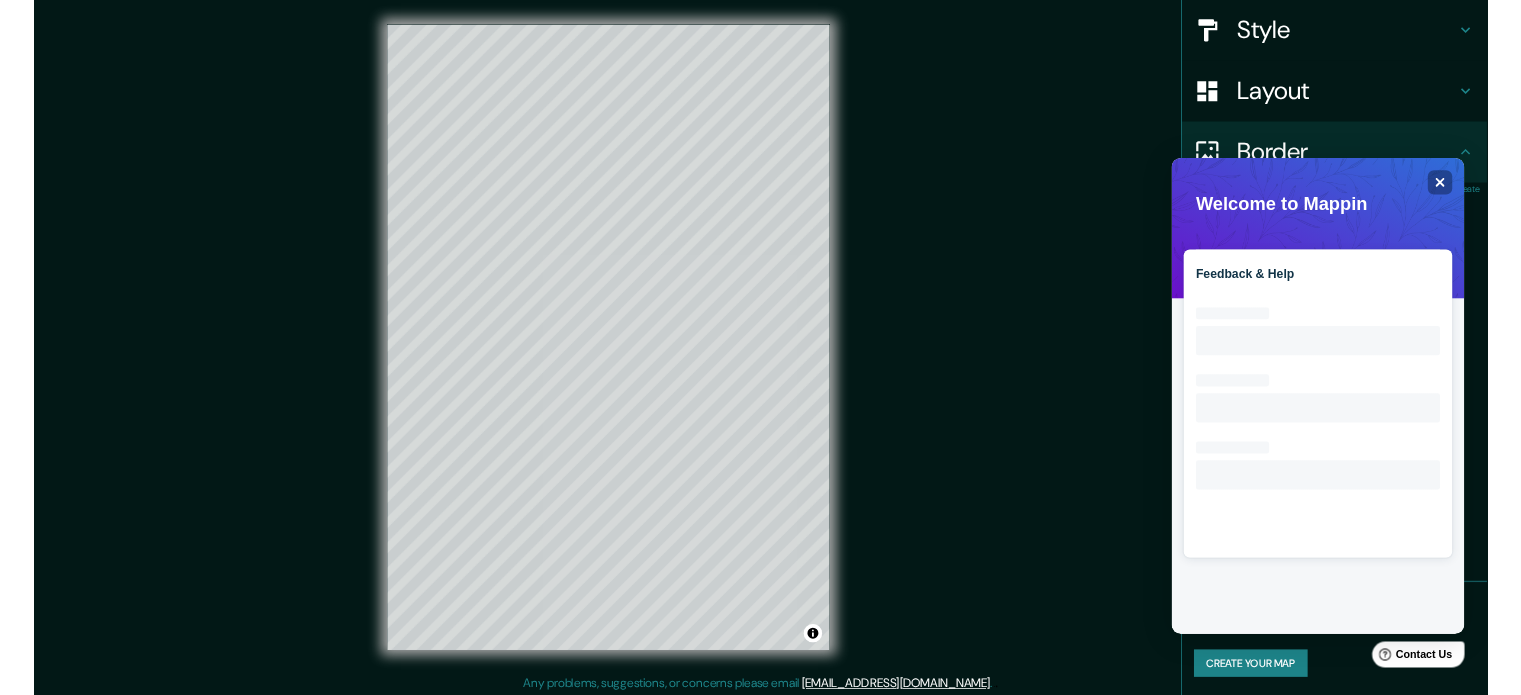 scroll, scrollTop: 0, scrollLeft: 0, axis: both 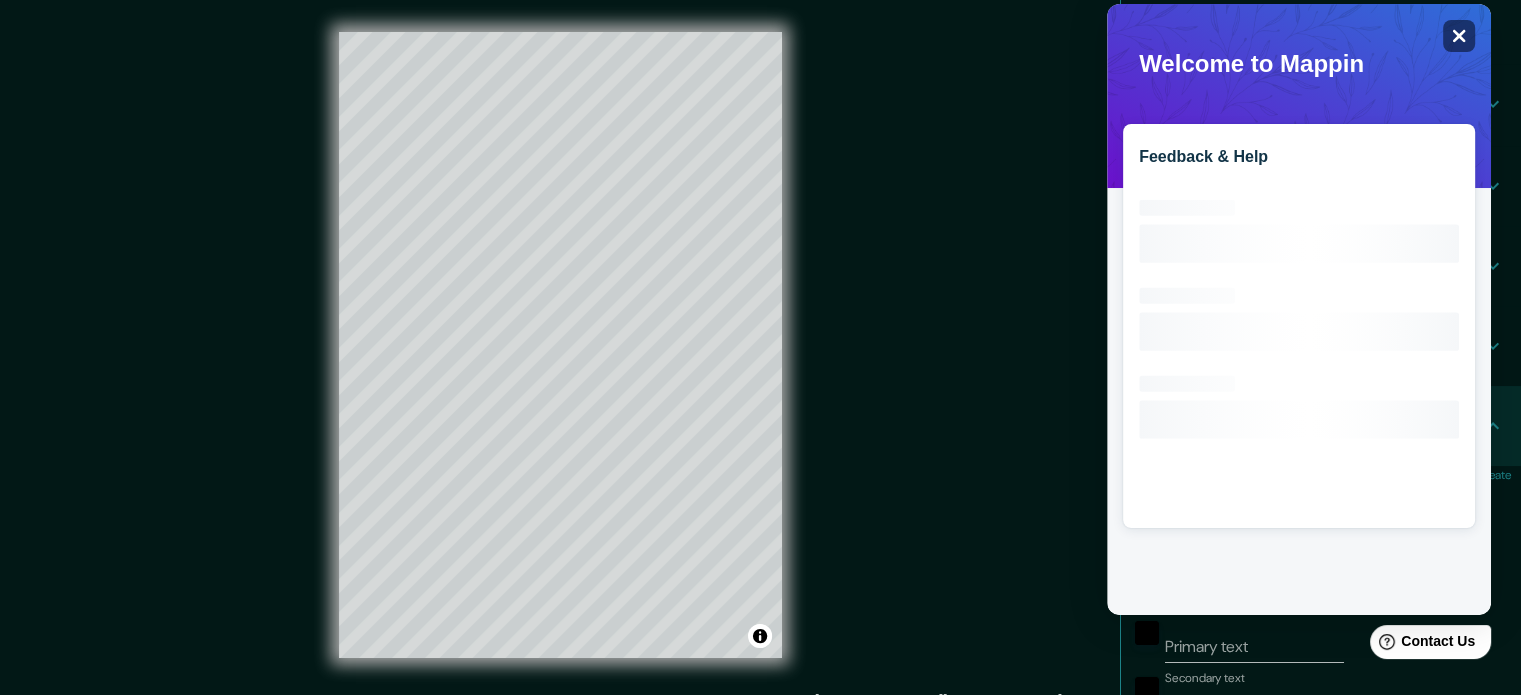 click on "Close" at bounding box center (1459, 36) 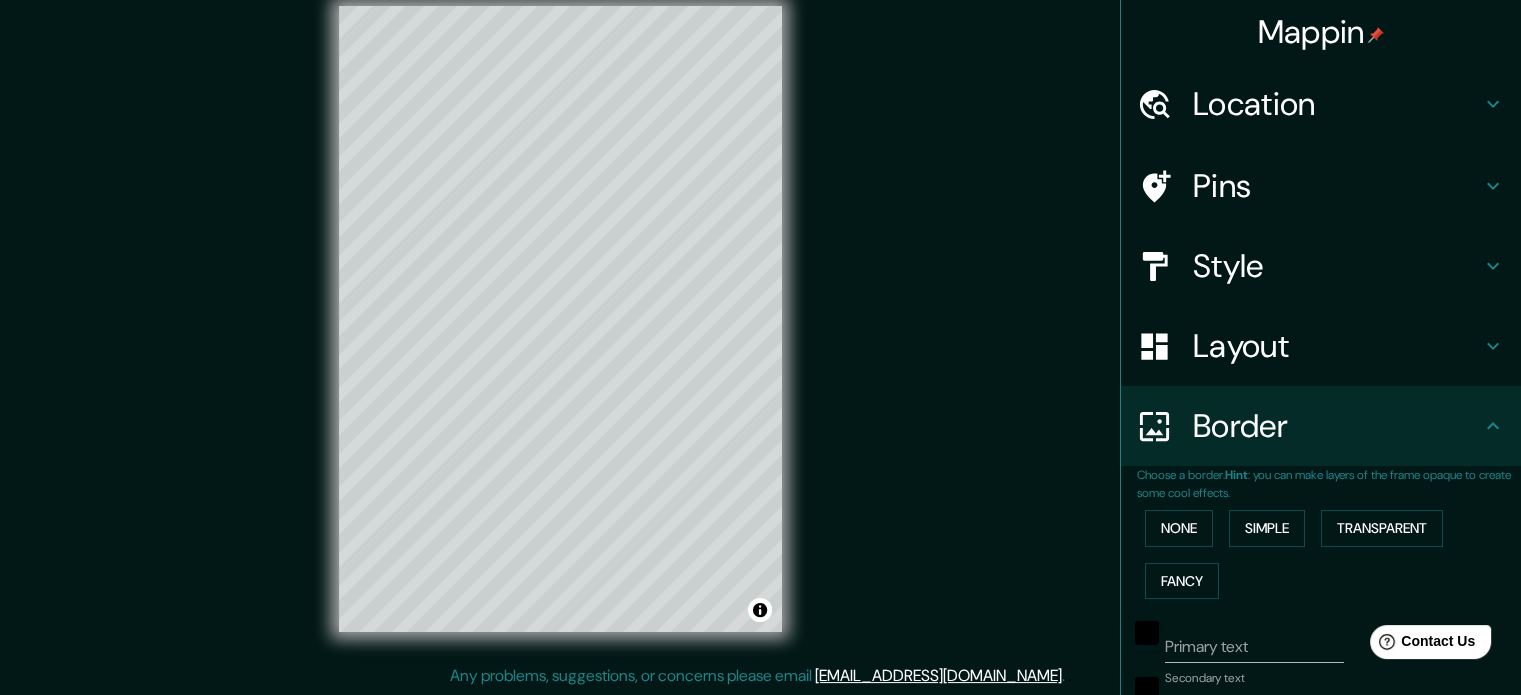 click on "© Mapbox   © OpenStreetMap   Improve this map" at bounding box center (560, 319) 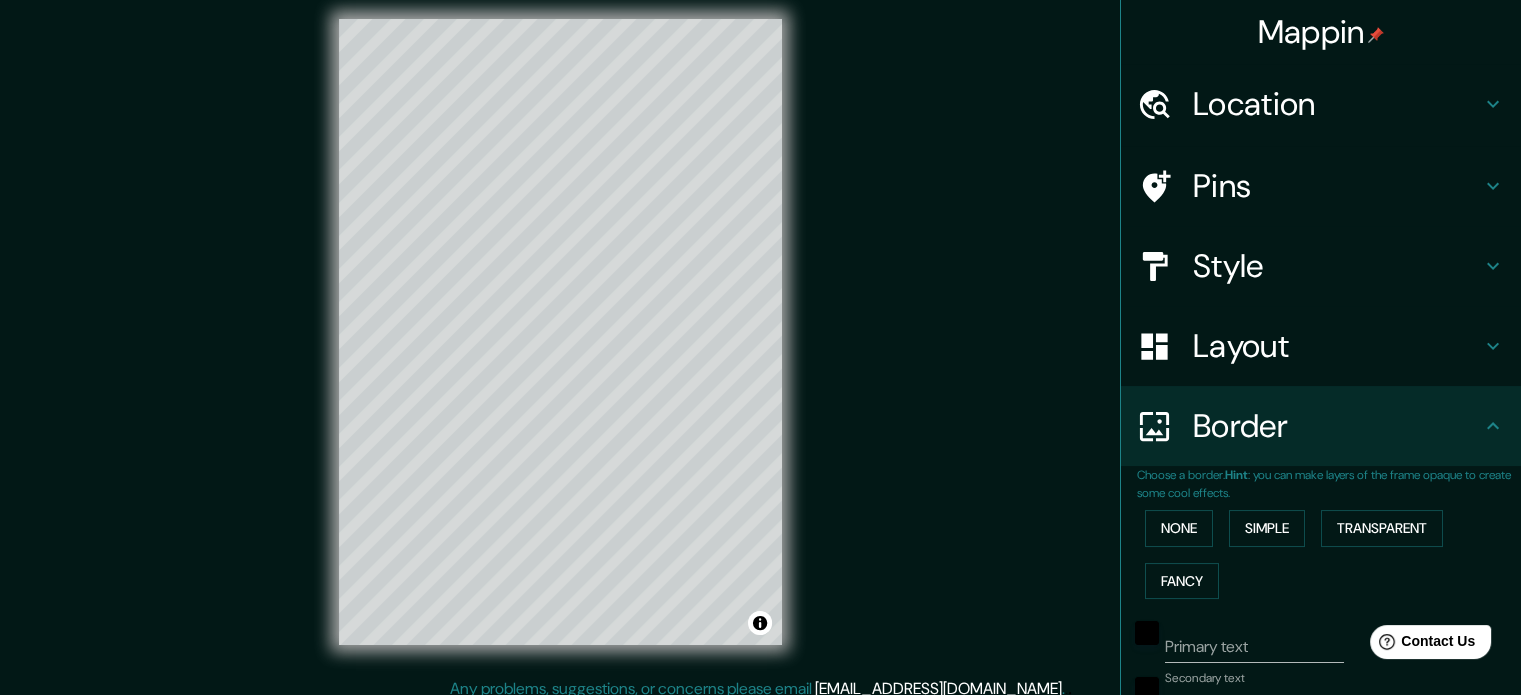 scroll, scrollTop: 0, scrollLeft: 0, axis: both 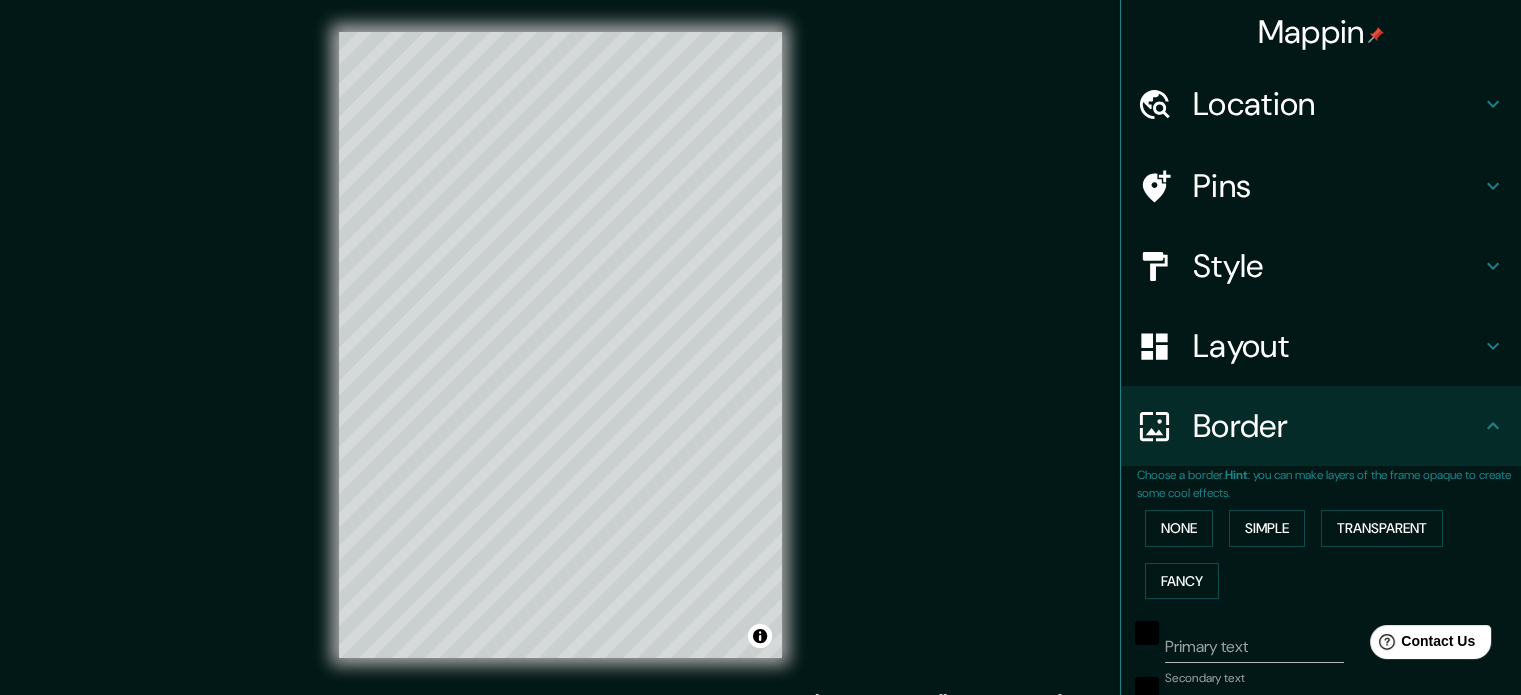 click on "© Mapbox   © OpenStreetMap   Improve this map" at bounding box center [560, 345] 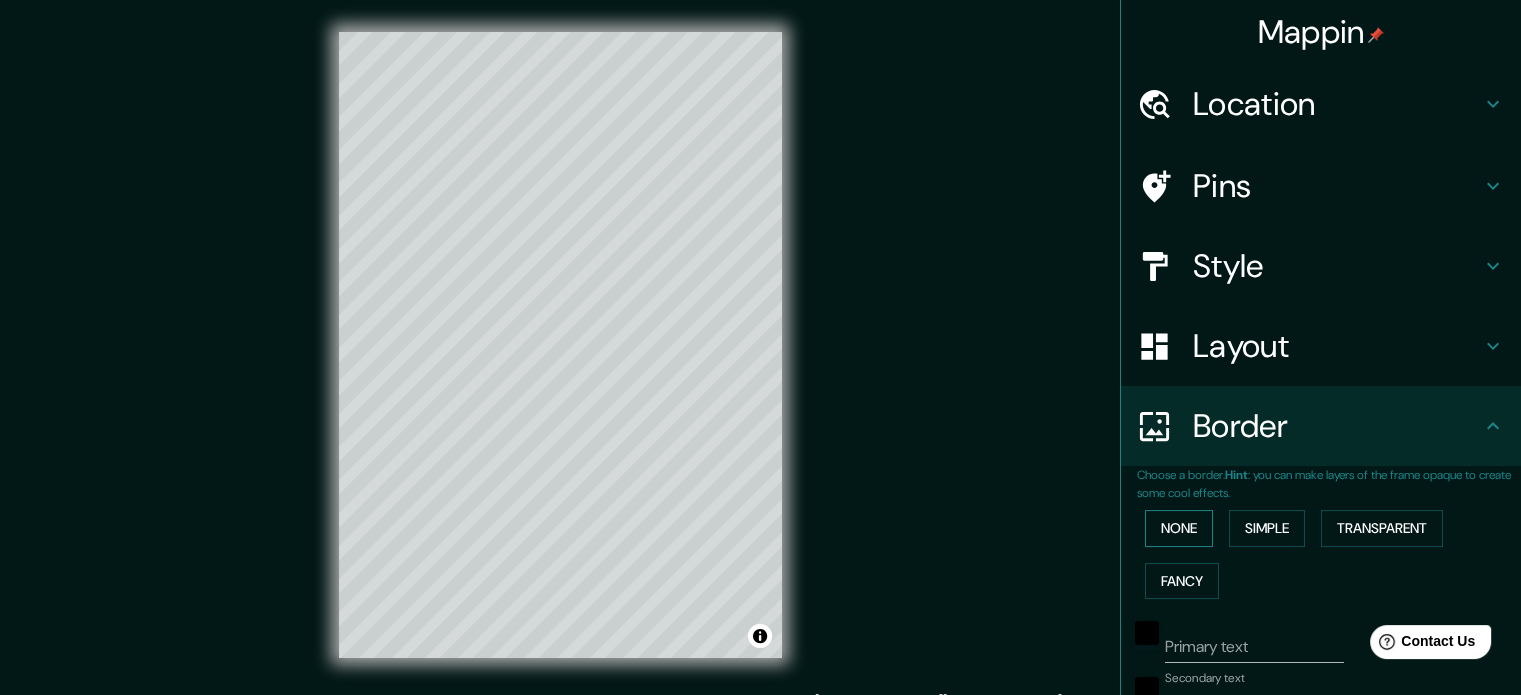 click on "None" at bounding box center (1179, 528) 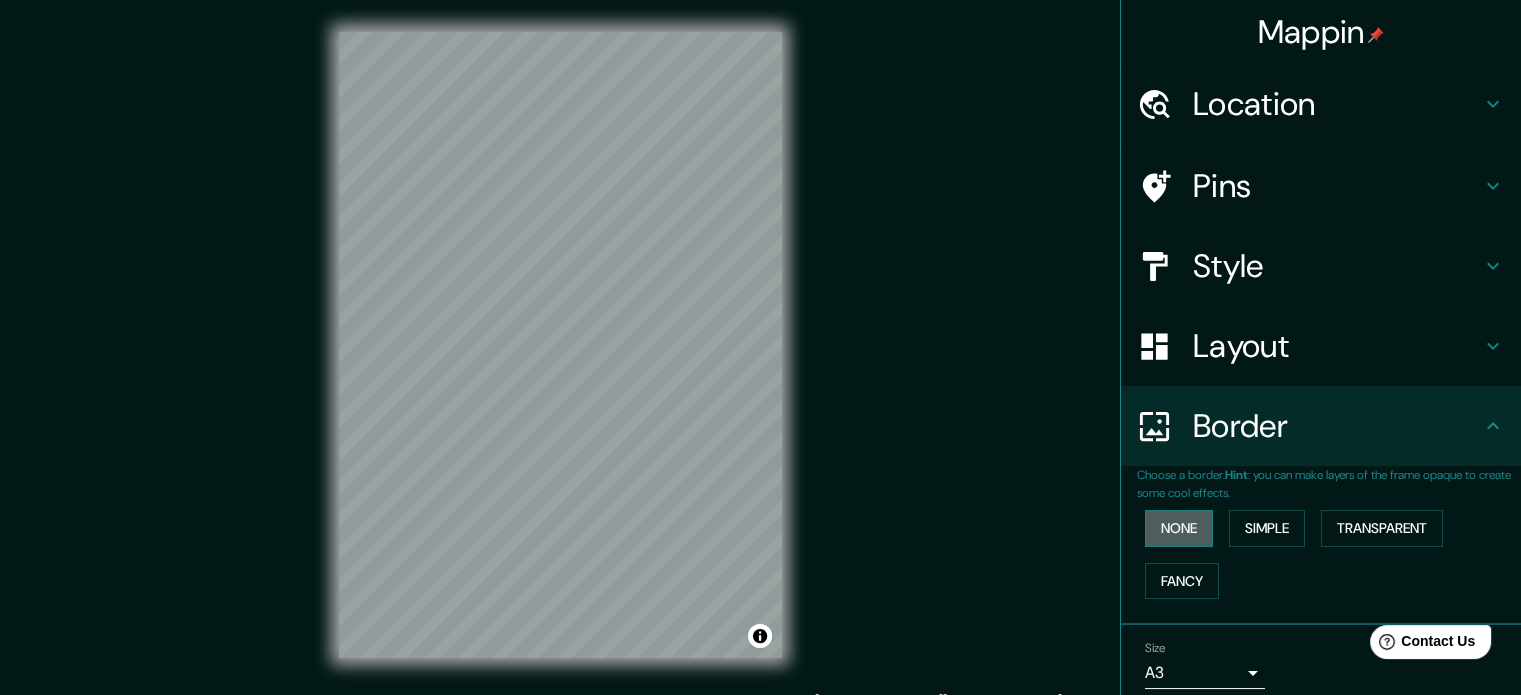 click on "None" at bounding box center (1179, 528) 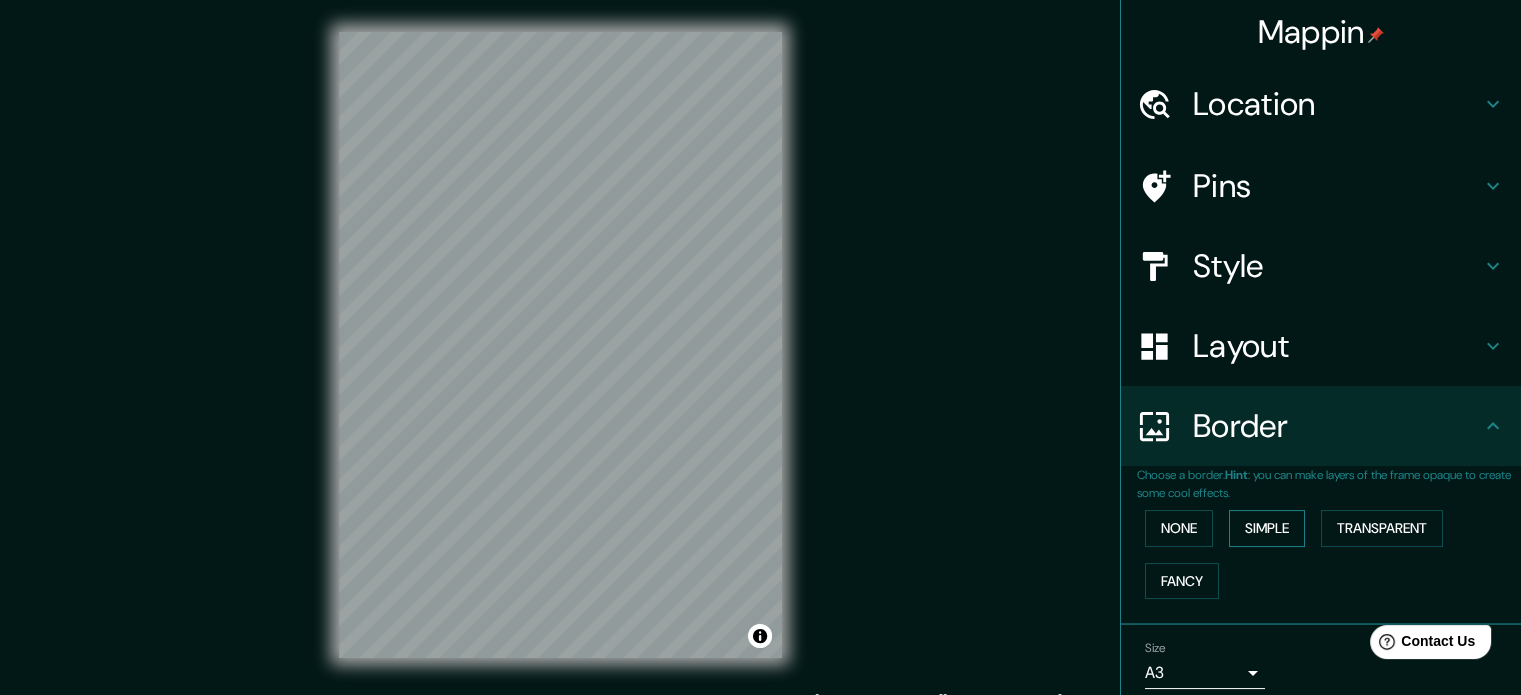 click on "Simple" at bounding box center [1267, 528] 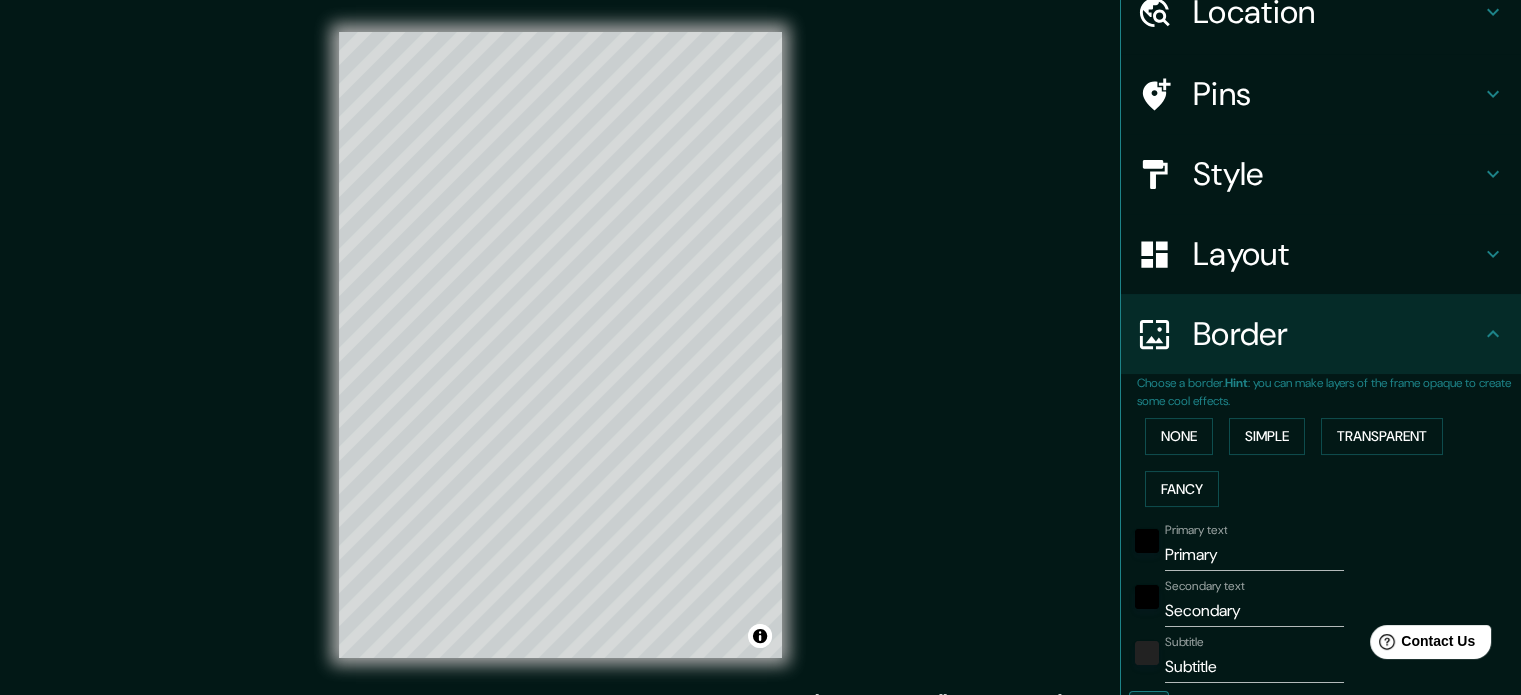 scroll, scrollTop: 100, scrollLeft: 0, axis: vertical 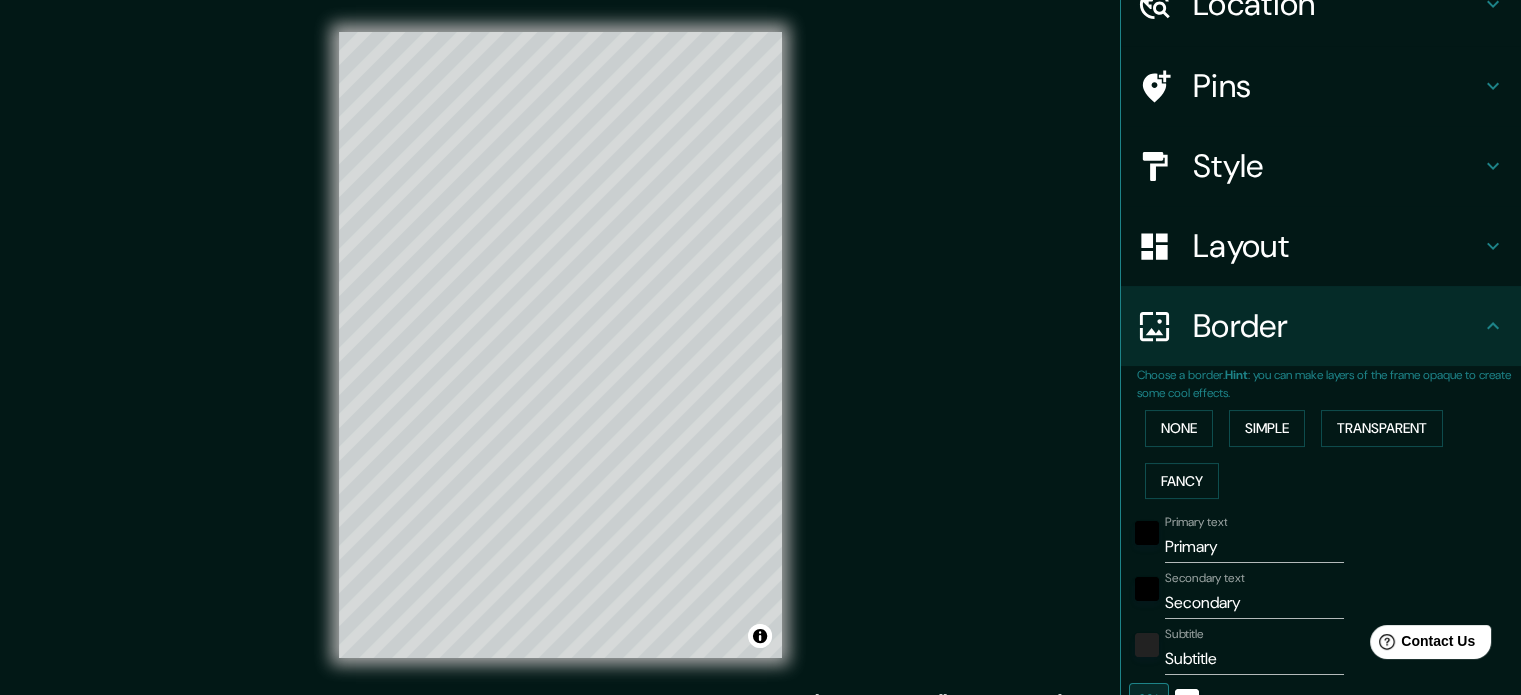 click on "Primary" at bounding box center (1254, 547) 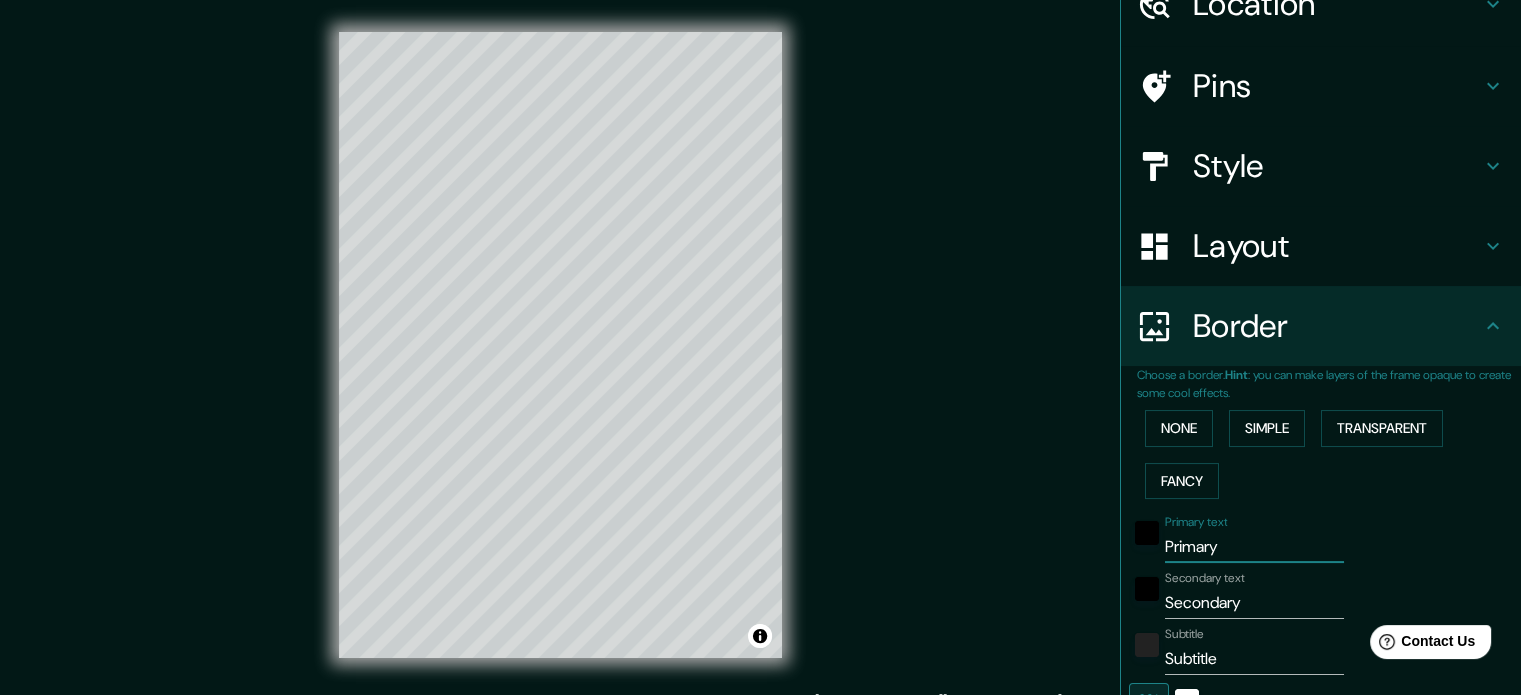 click on "Primary" at bounding box center (1254, 547) 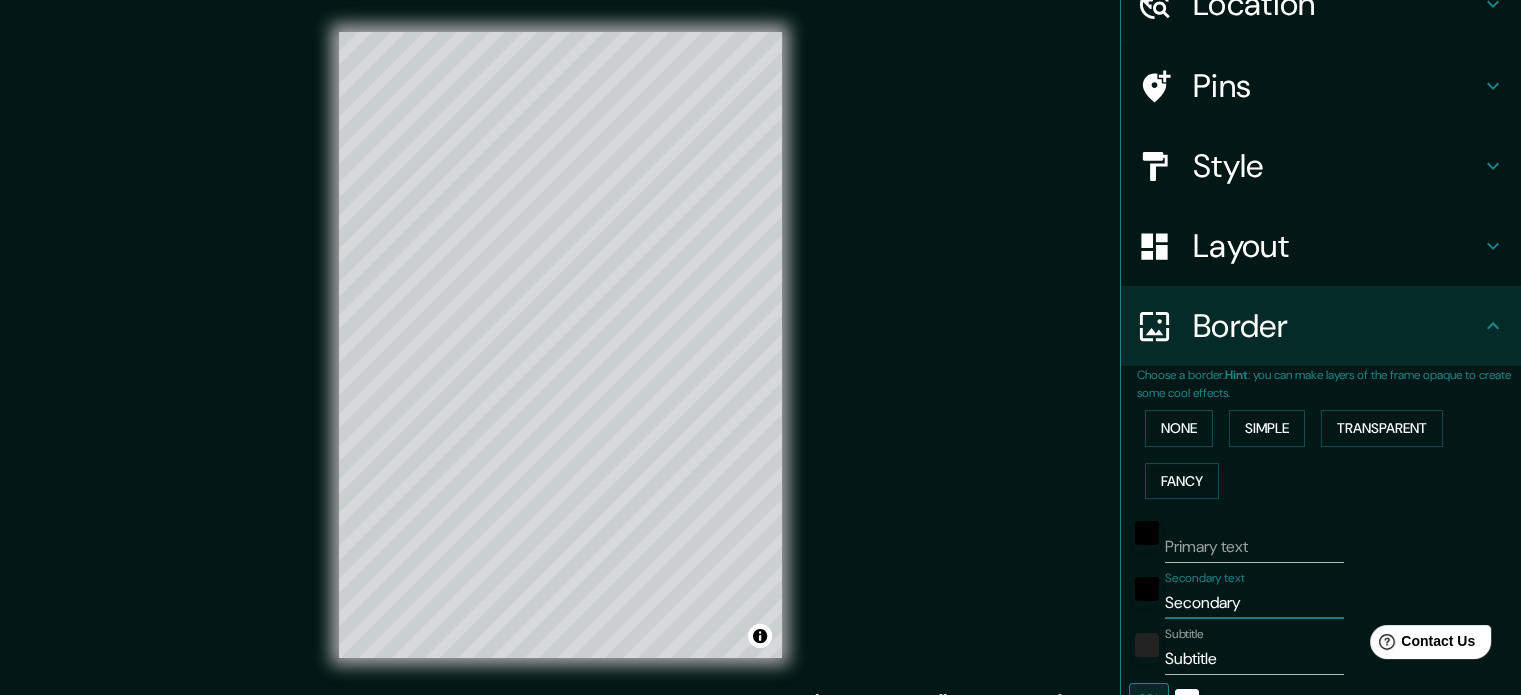 click on "Secondary" at bounding box center [1254, 603] 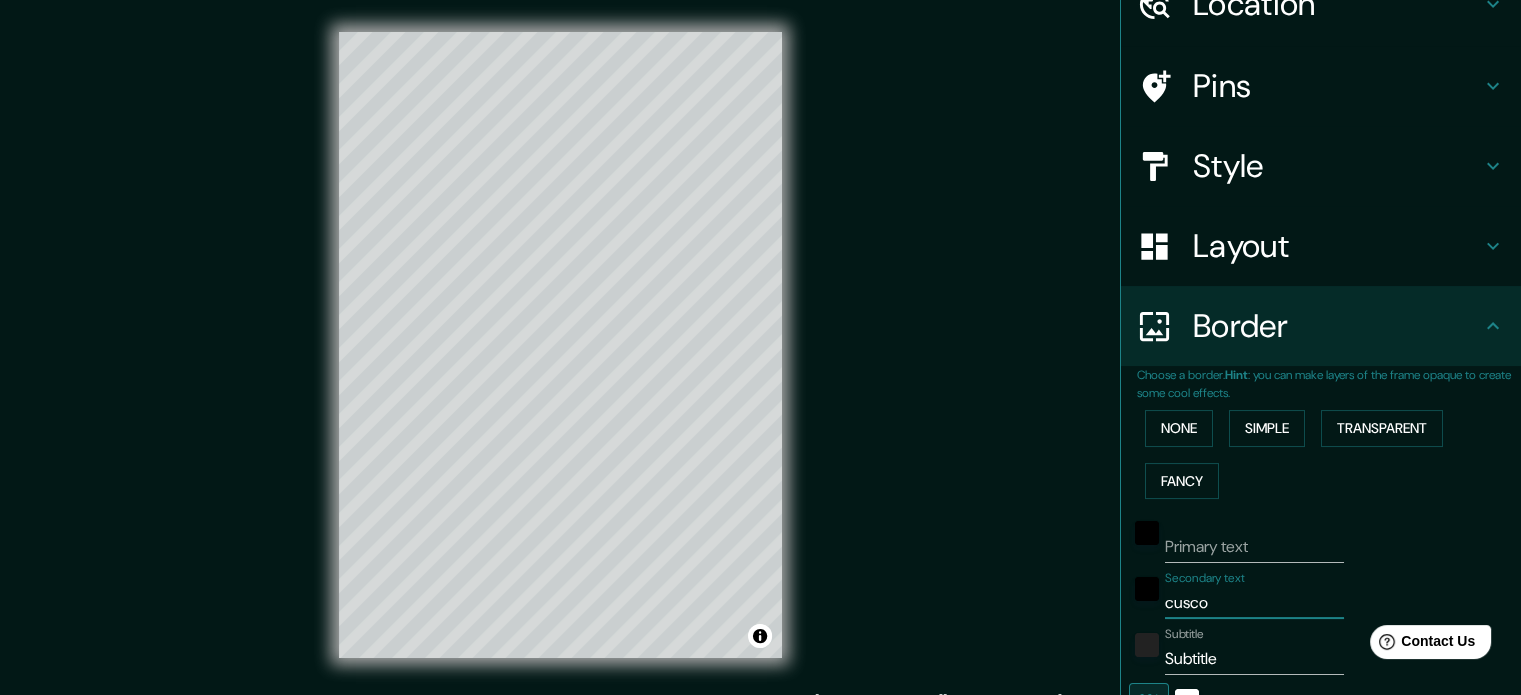 click on "Subtitle" at bounding box center (1254, 659) 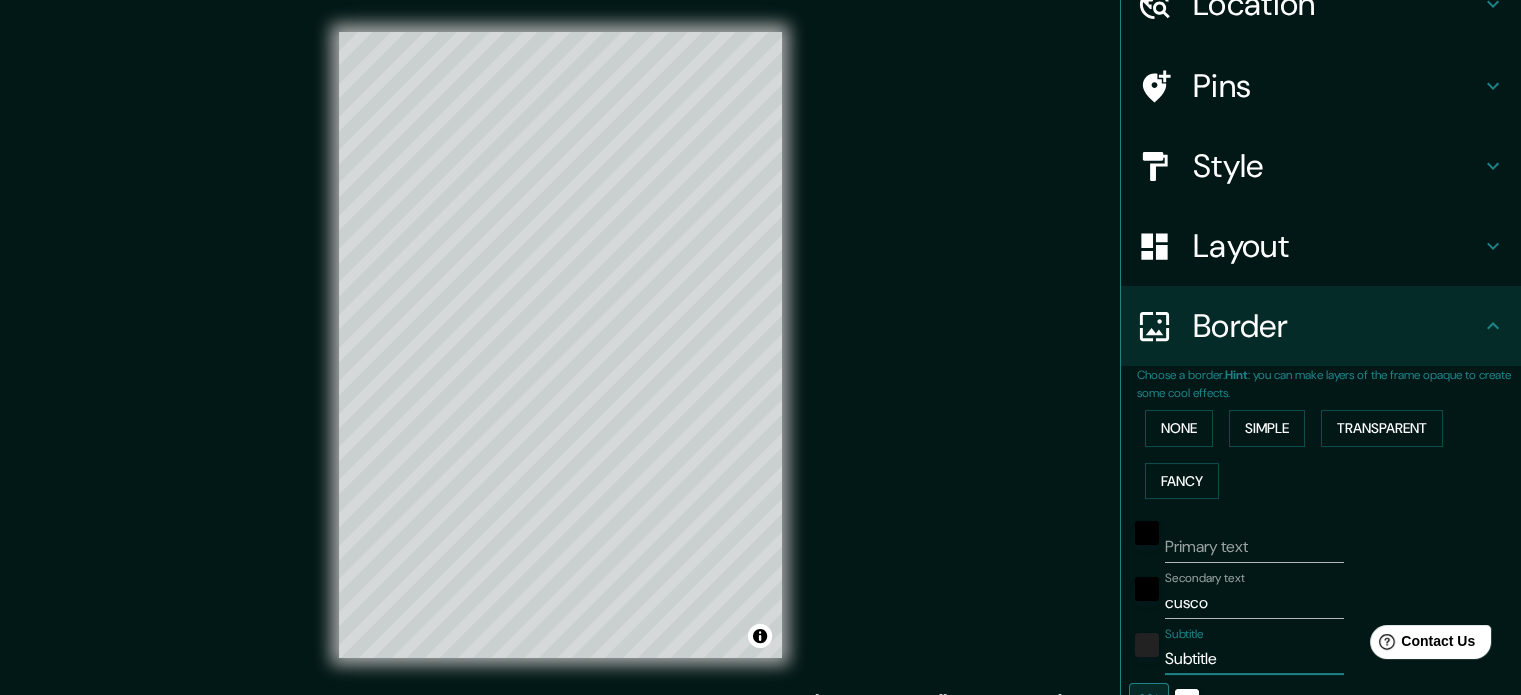 click on "Subtitle" at bounding box center [1254, 659] 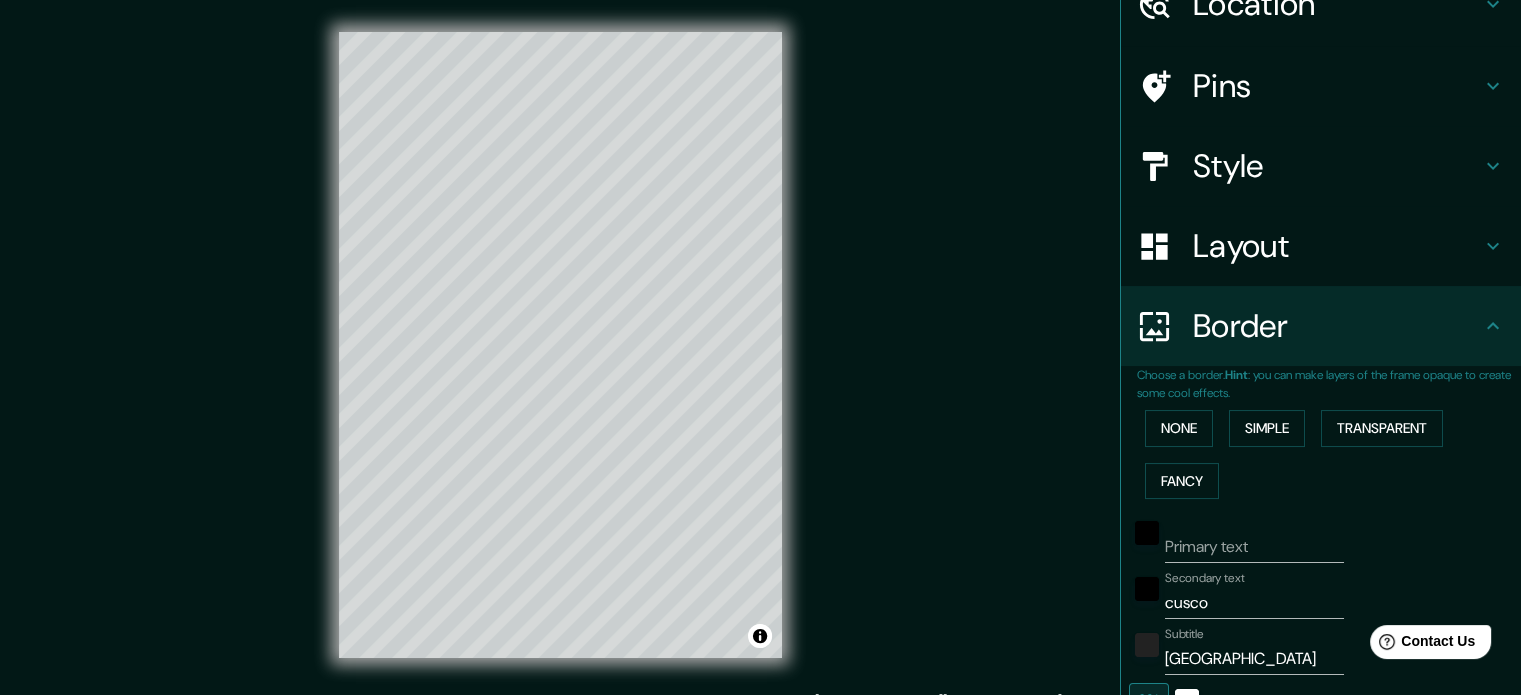 click on "© Mapbox   © OpenStreetMap   Improve this map" at bounding box center [560, 345] 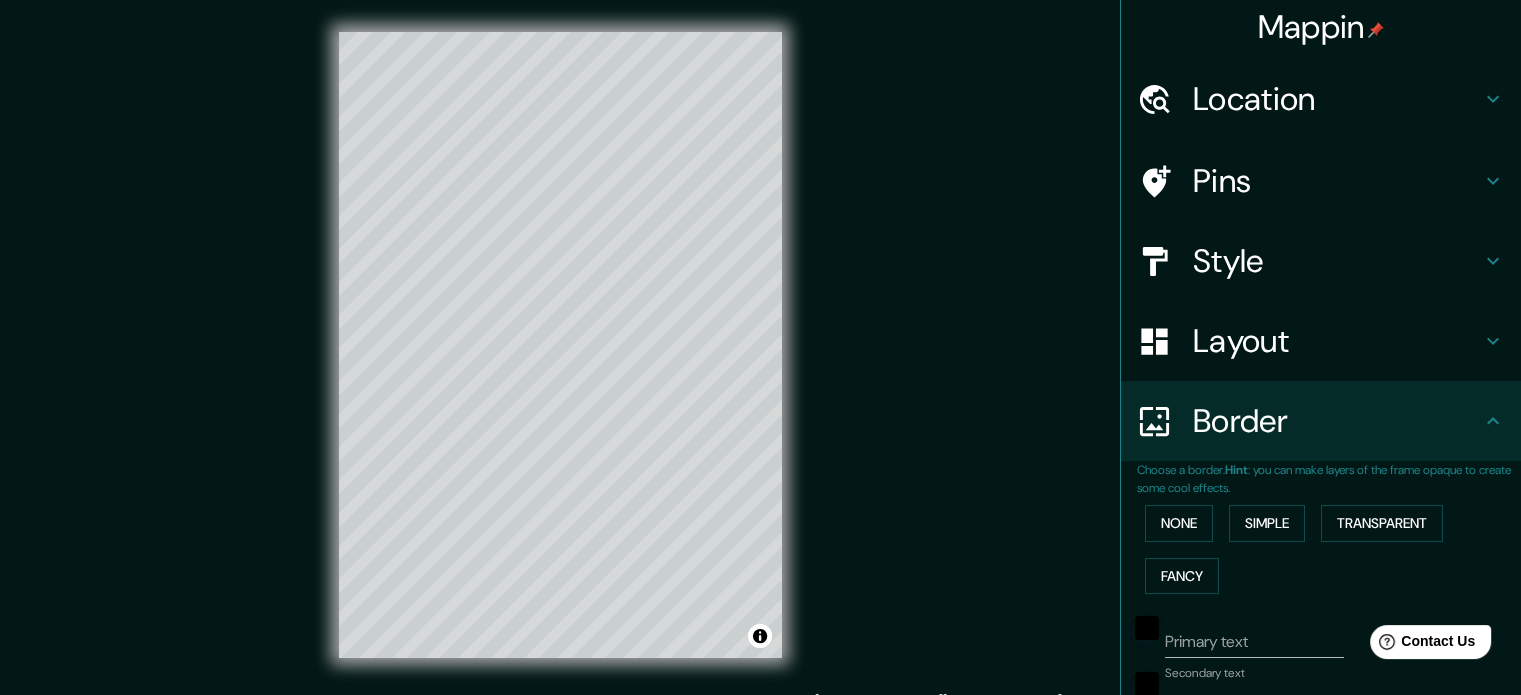 scroll, scrollTop: 0, scrollLeft: 0, axis: both 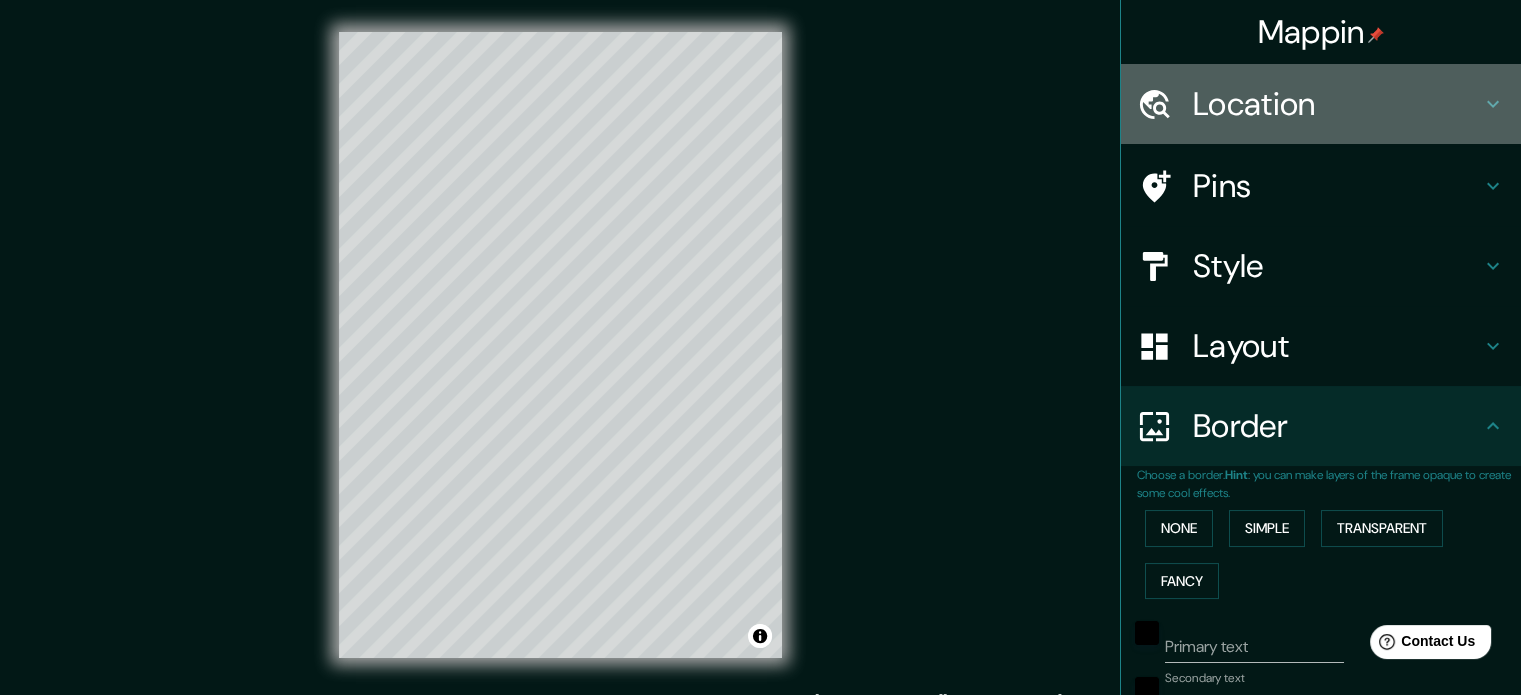 click on "Location" at bounding box center [1337, 104] 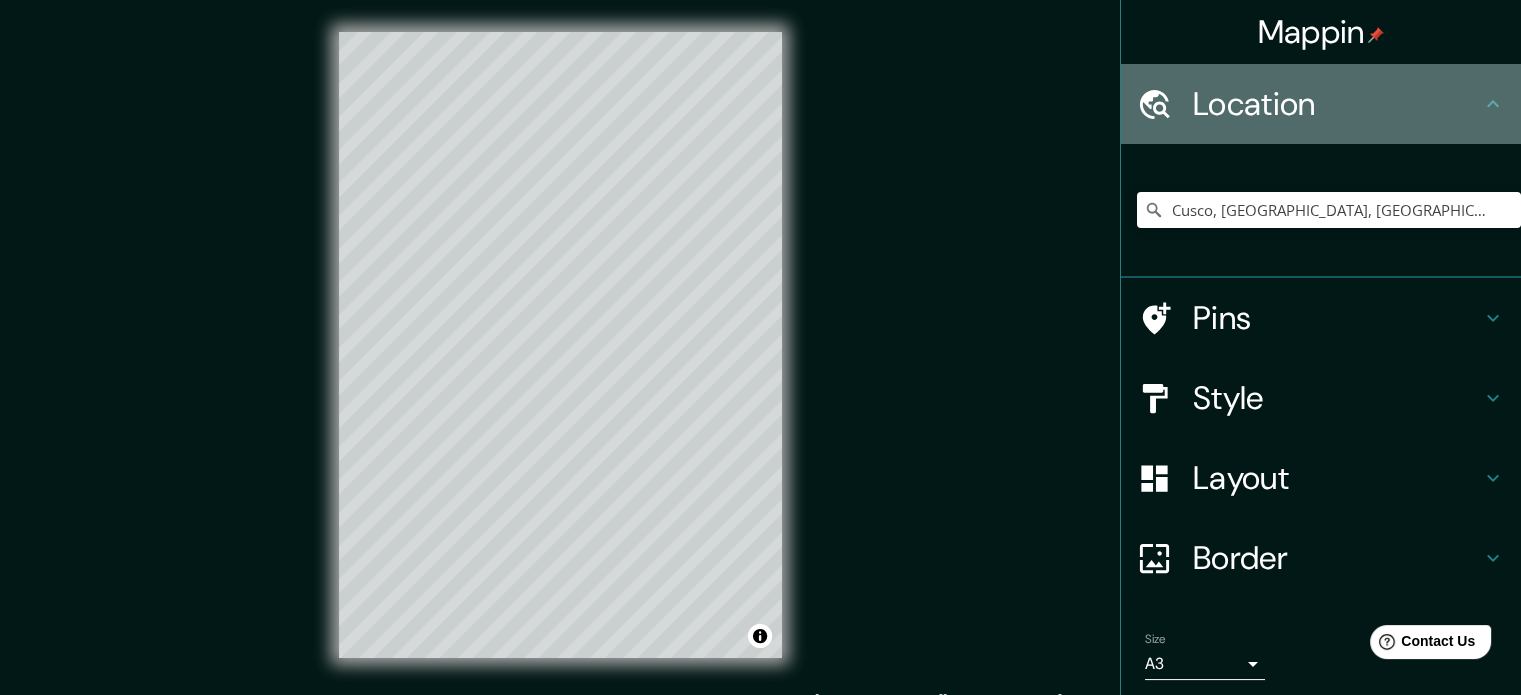 click on "Location" at bounding box center [1337, 104] 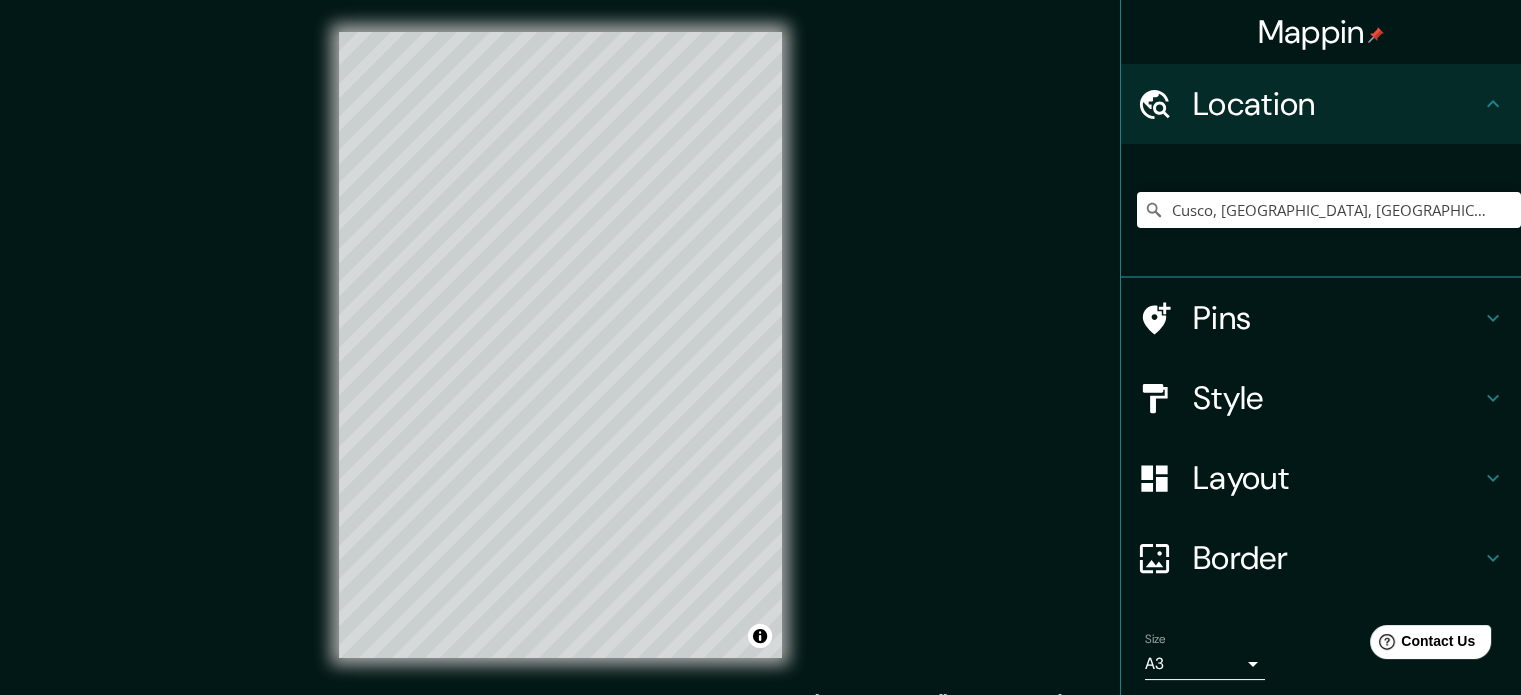 click on "Pins" at bounding box center (1337, 318) 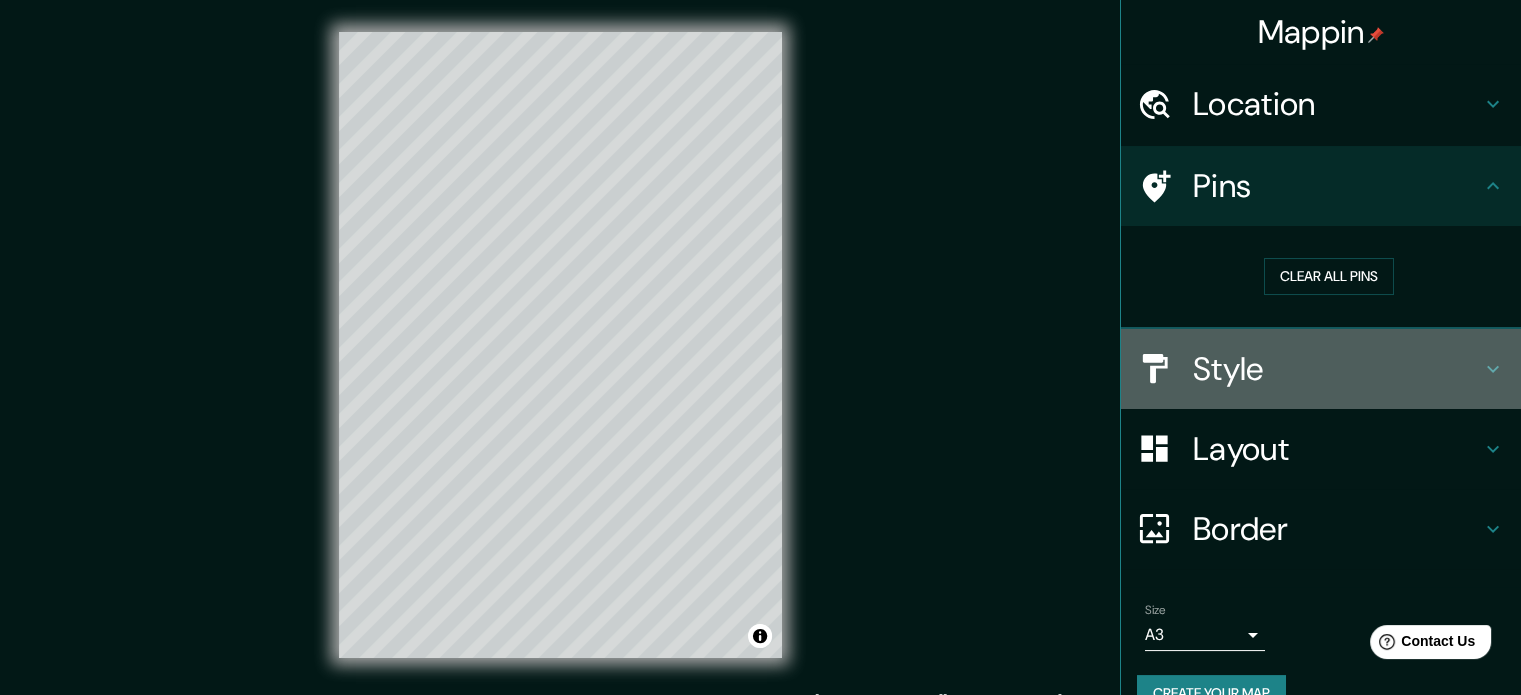 click on "Style" at bounding box center (1337, 369) 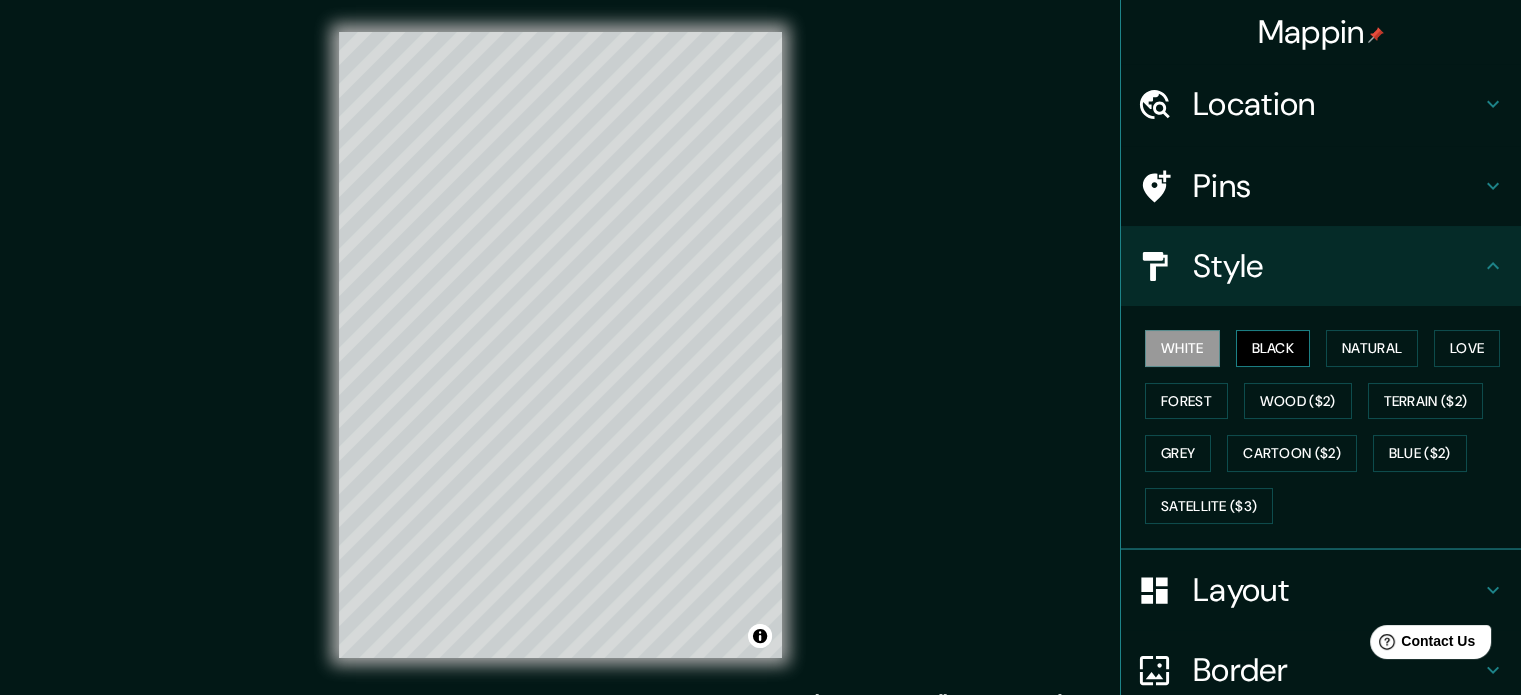 click on "Black" at bounding box center (1273, 348) 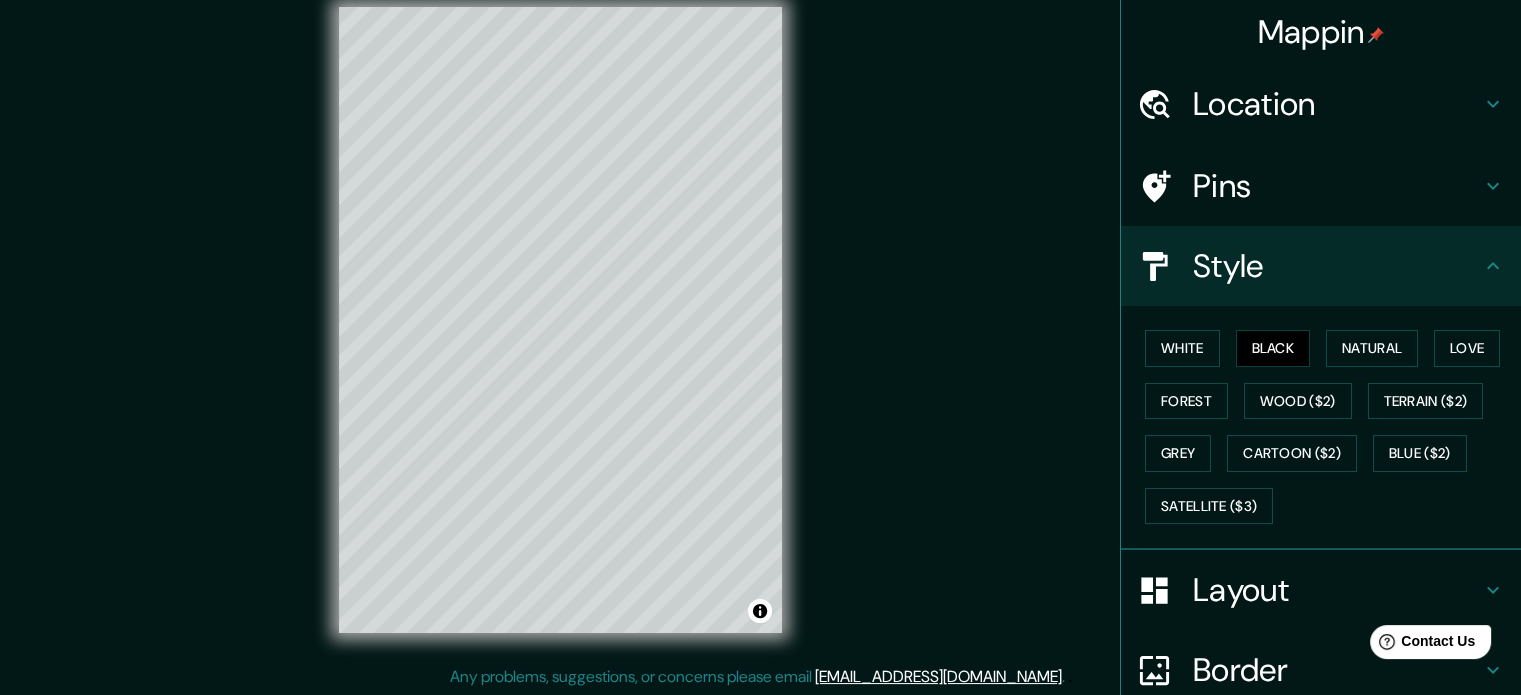 scroll, scrollTop: 26, scrollLeft: 0, axis: vertical 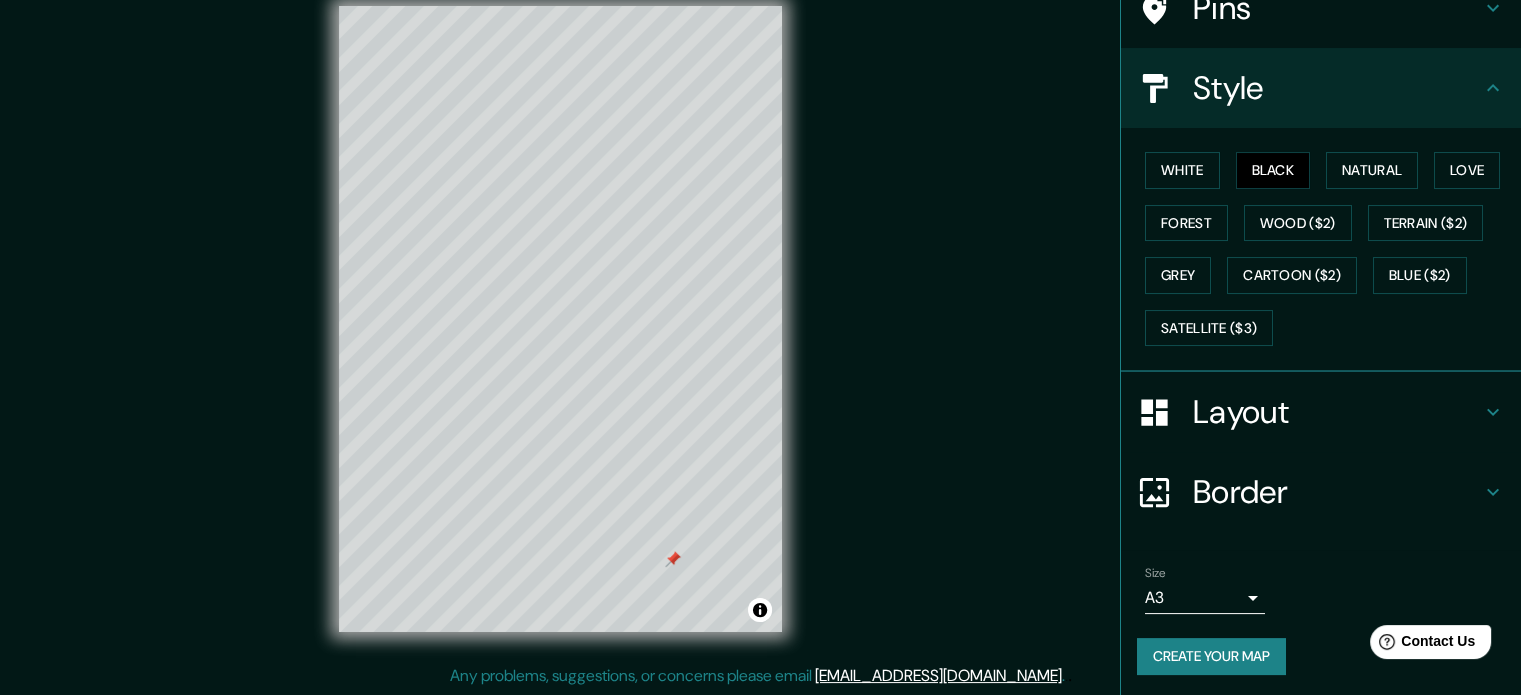 click at bounding box center [673, 559] 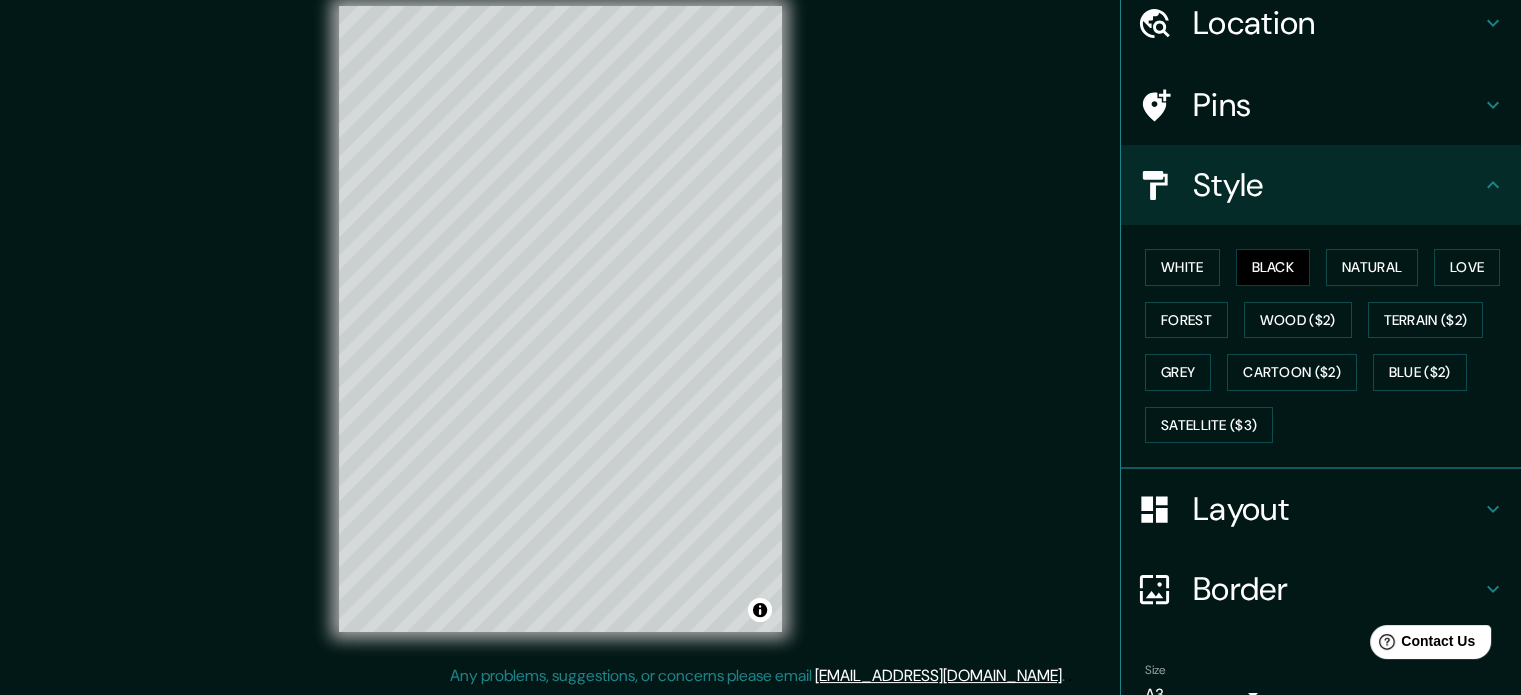scroll, scrollTop: 78, scrollLeft: 0, axis: vertical 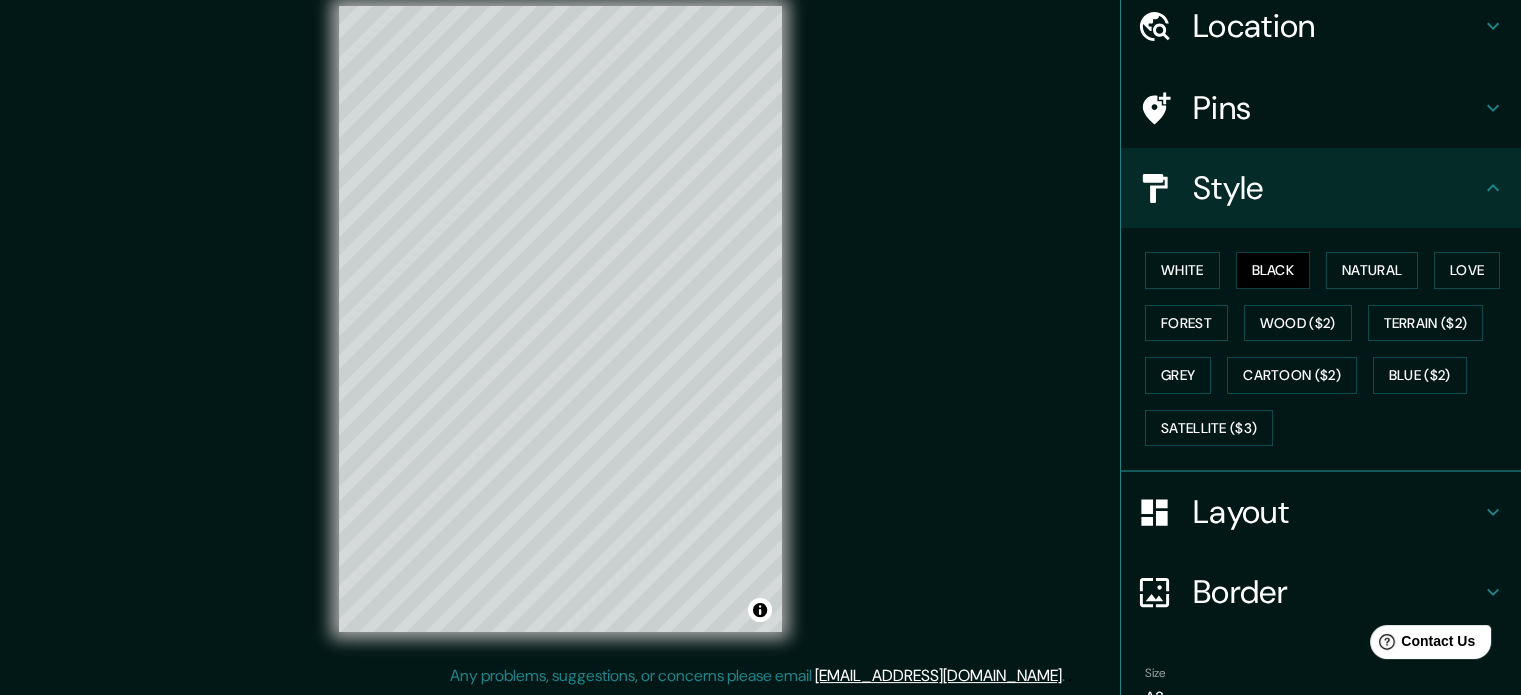 click on "Border" at bounding box center [1337, 592] 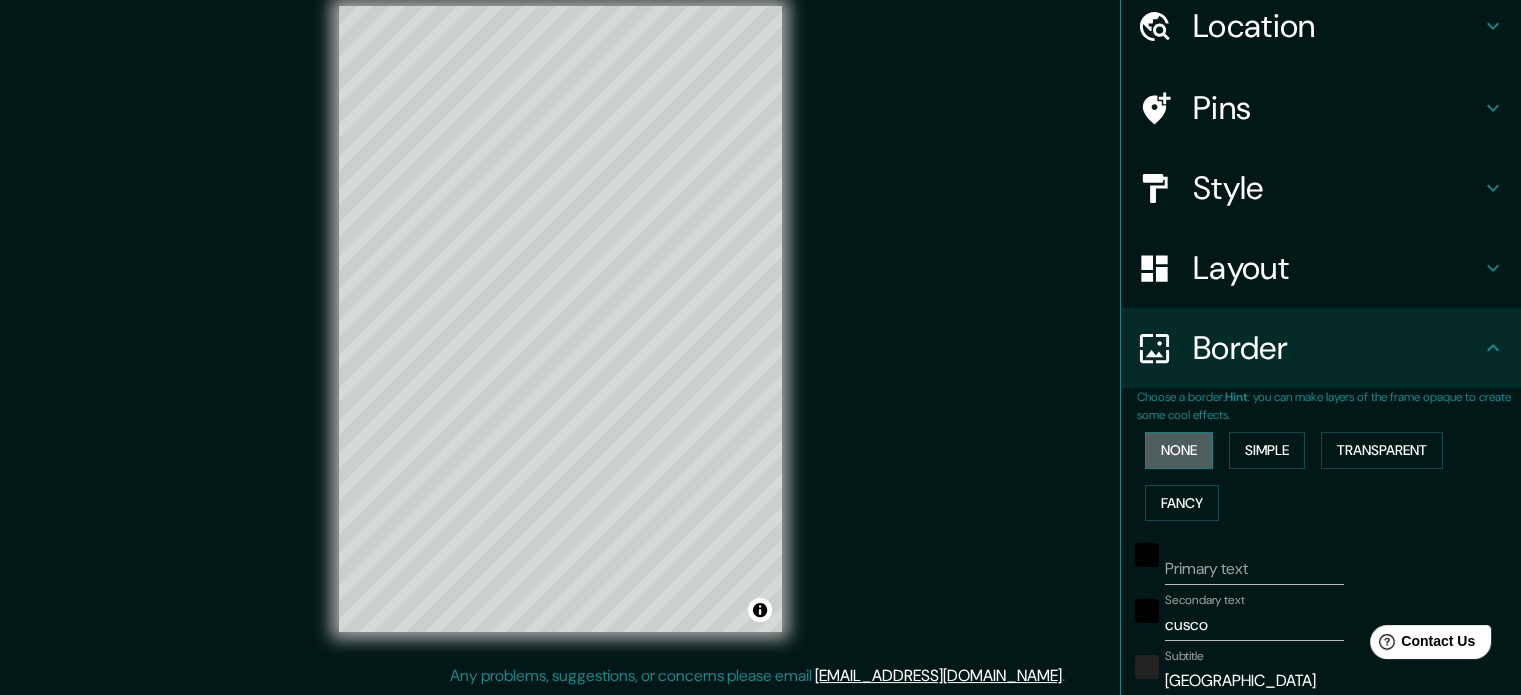 click on "None" at bounding box center [1179, 450] 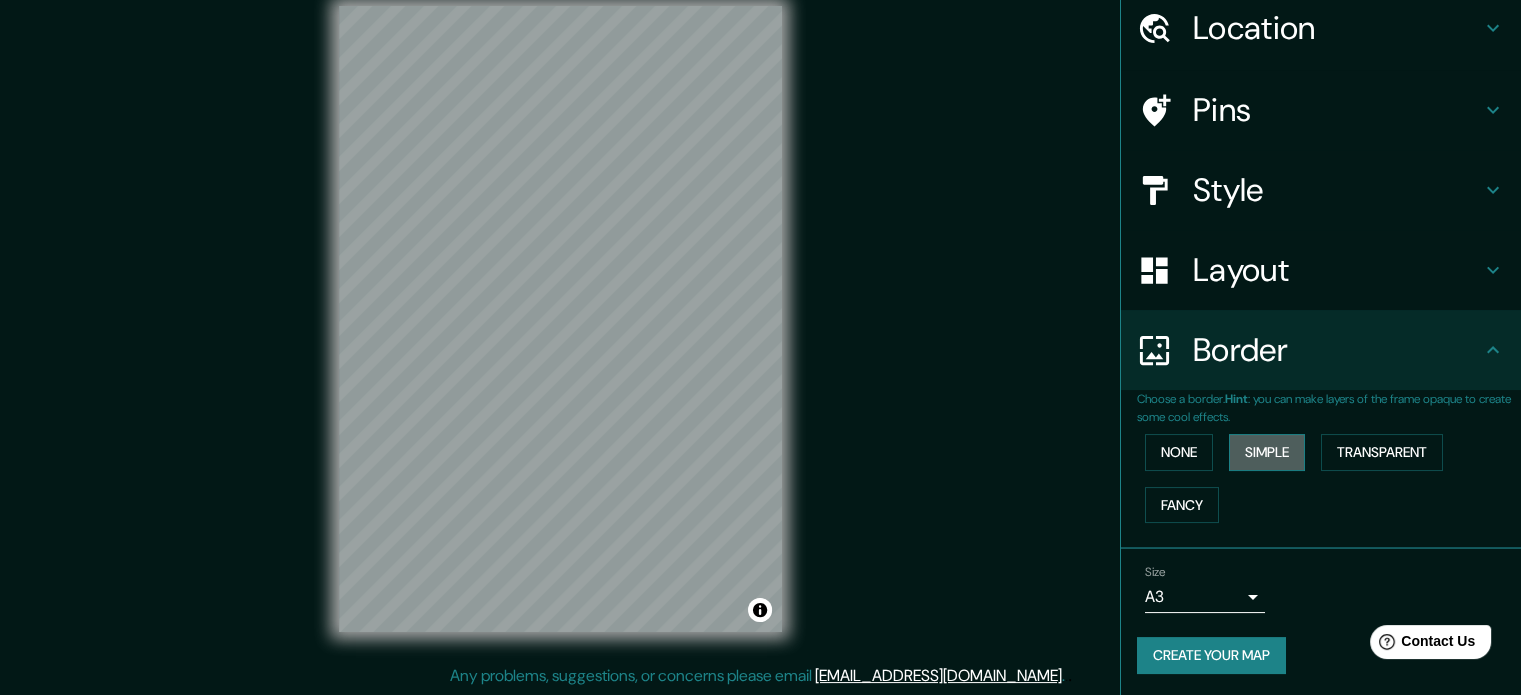 click on "Simple" at bounding box center [1267, 452] 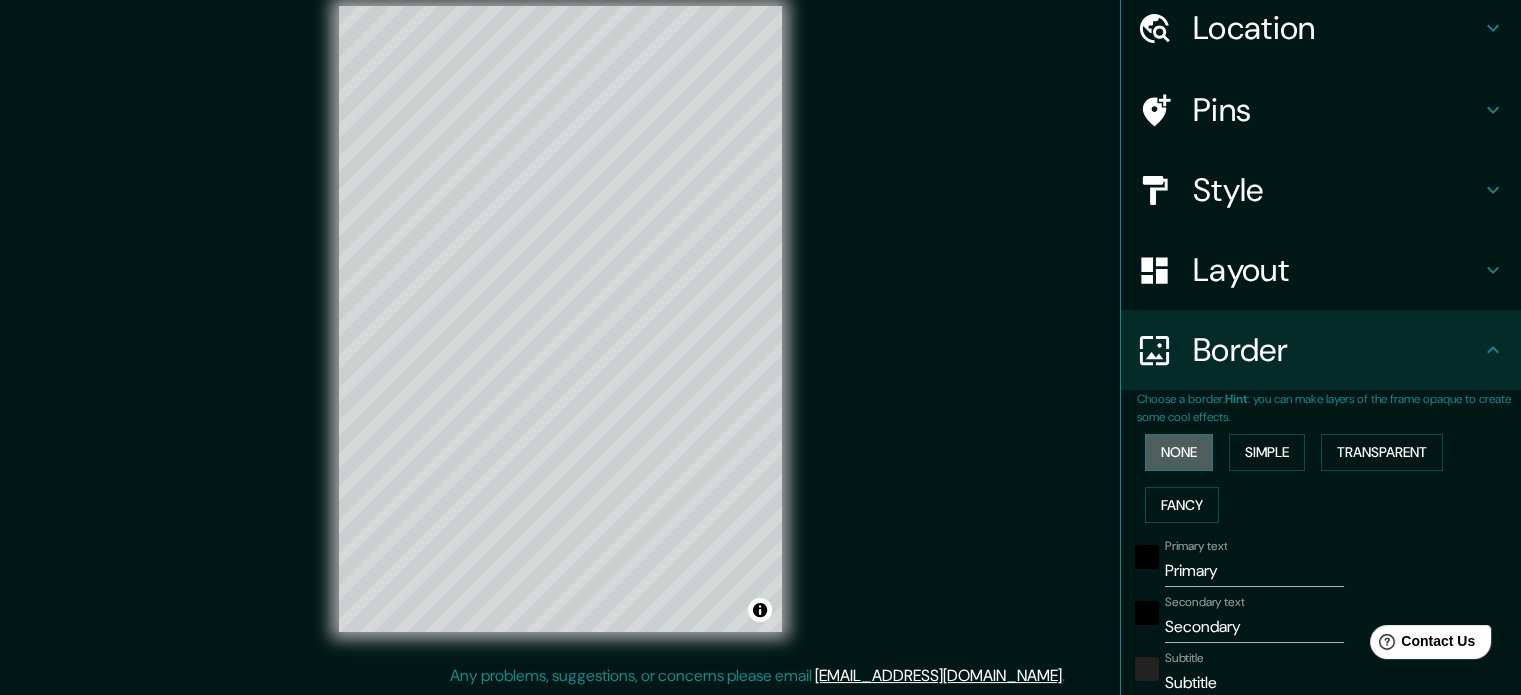 click on "None" at bounding box center [1179, 452] 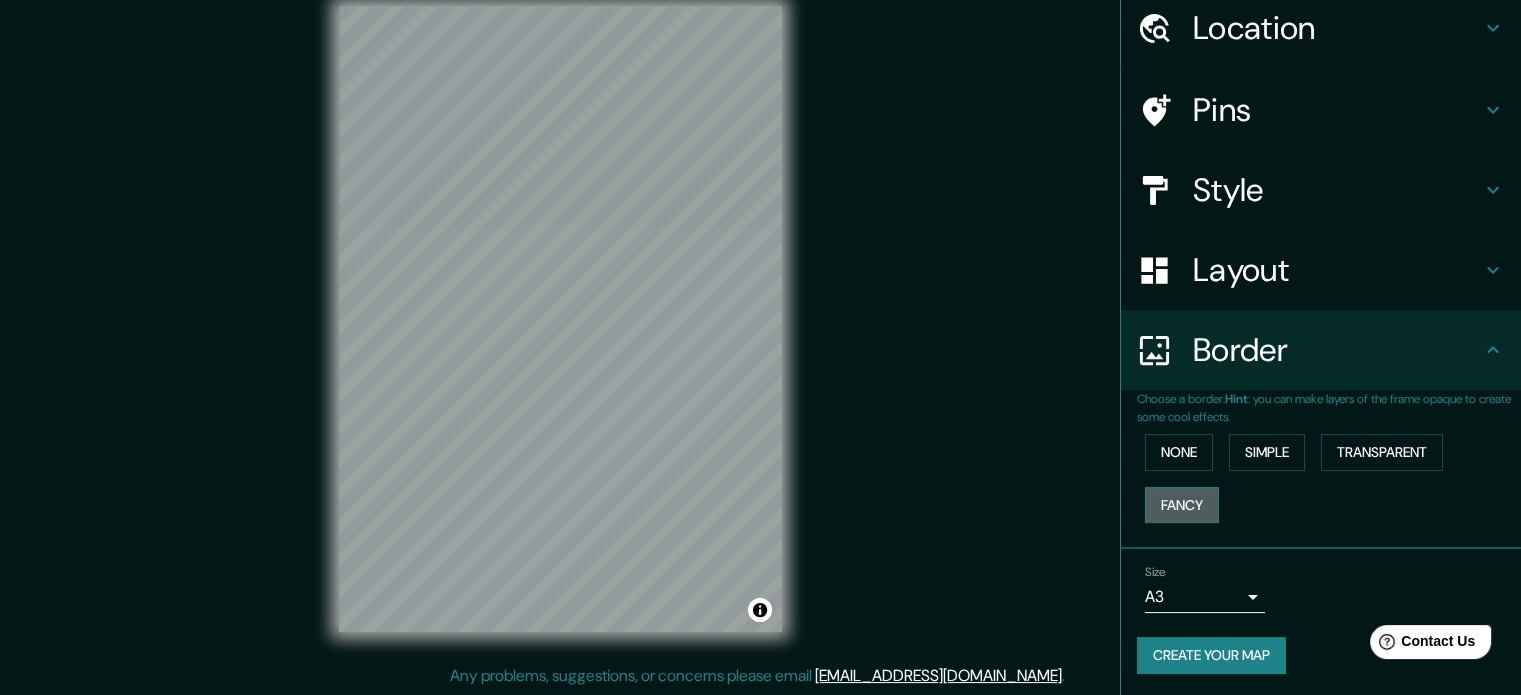 click on "Fancy" at bounding box center (1182, 505) 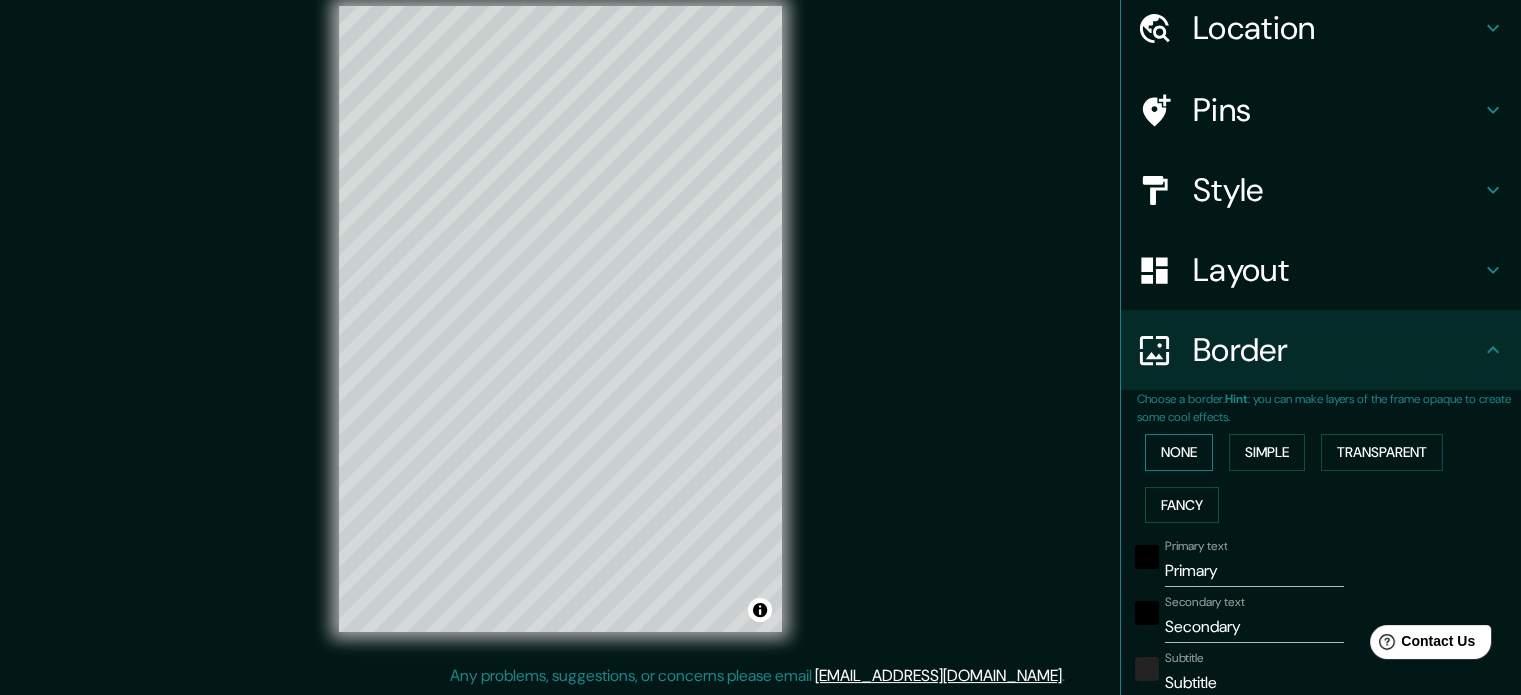 click on "None" at bounding box center (1179, 452) 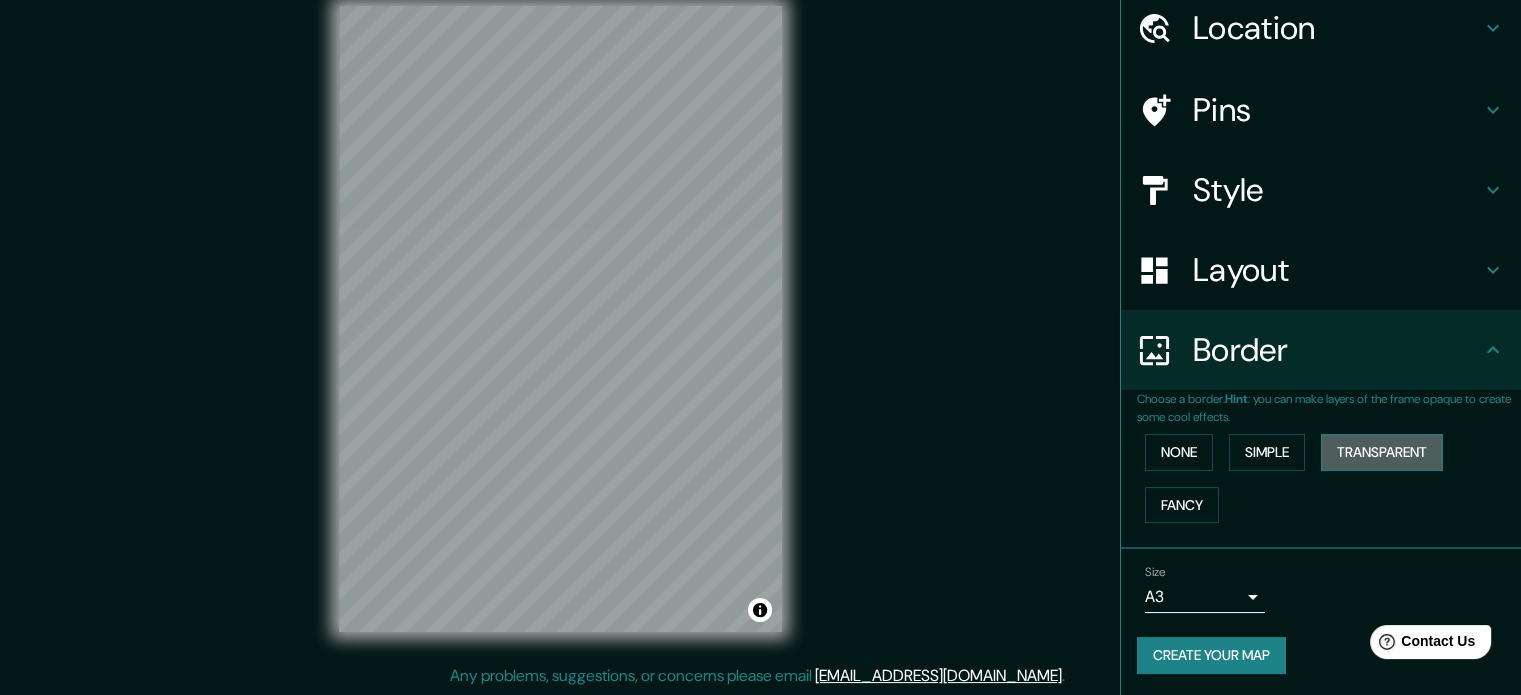 click on "Transparent" at bounding box center [1382, 452] 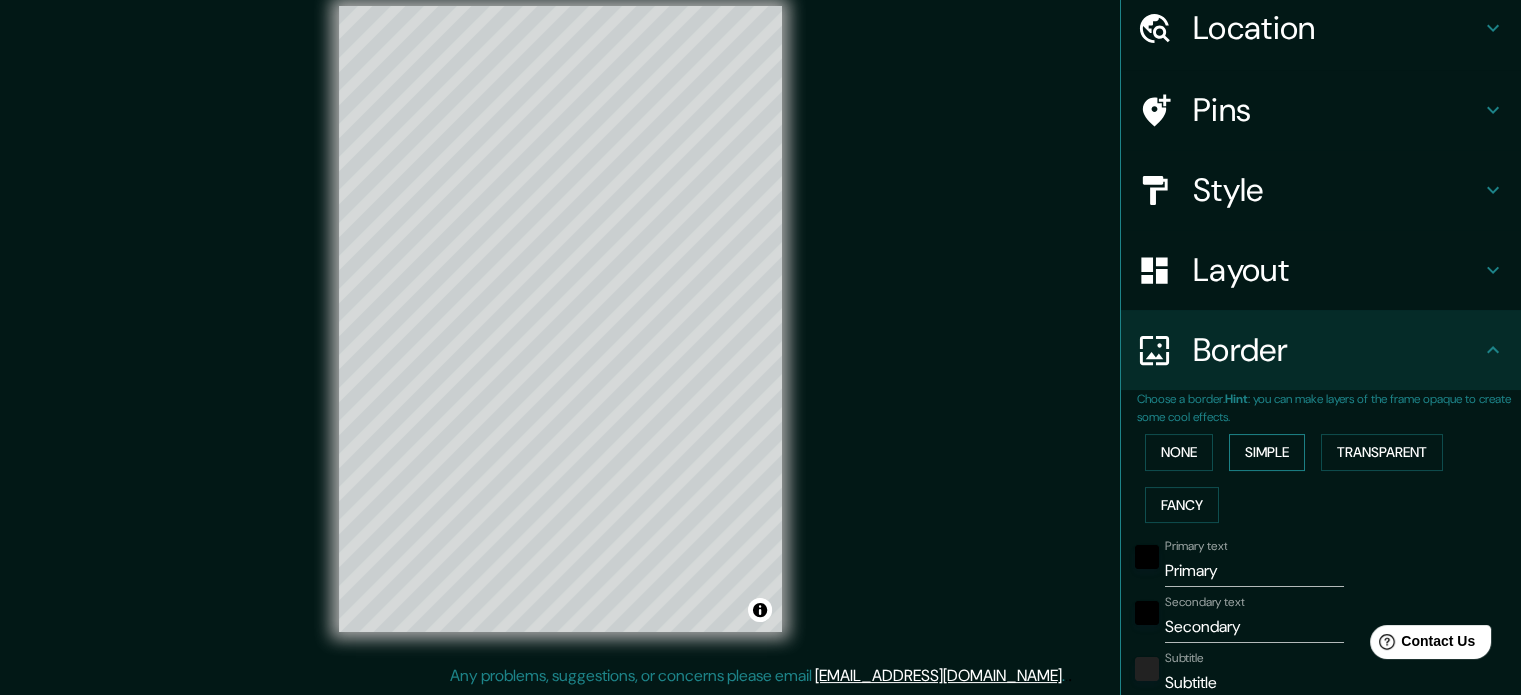 click on "Simple" at bounding box center [1267, 452] 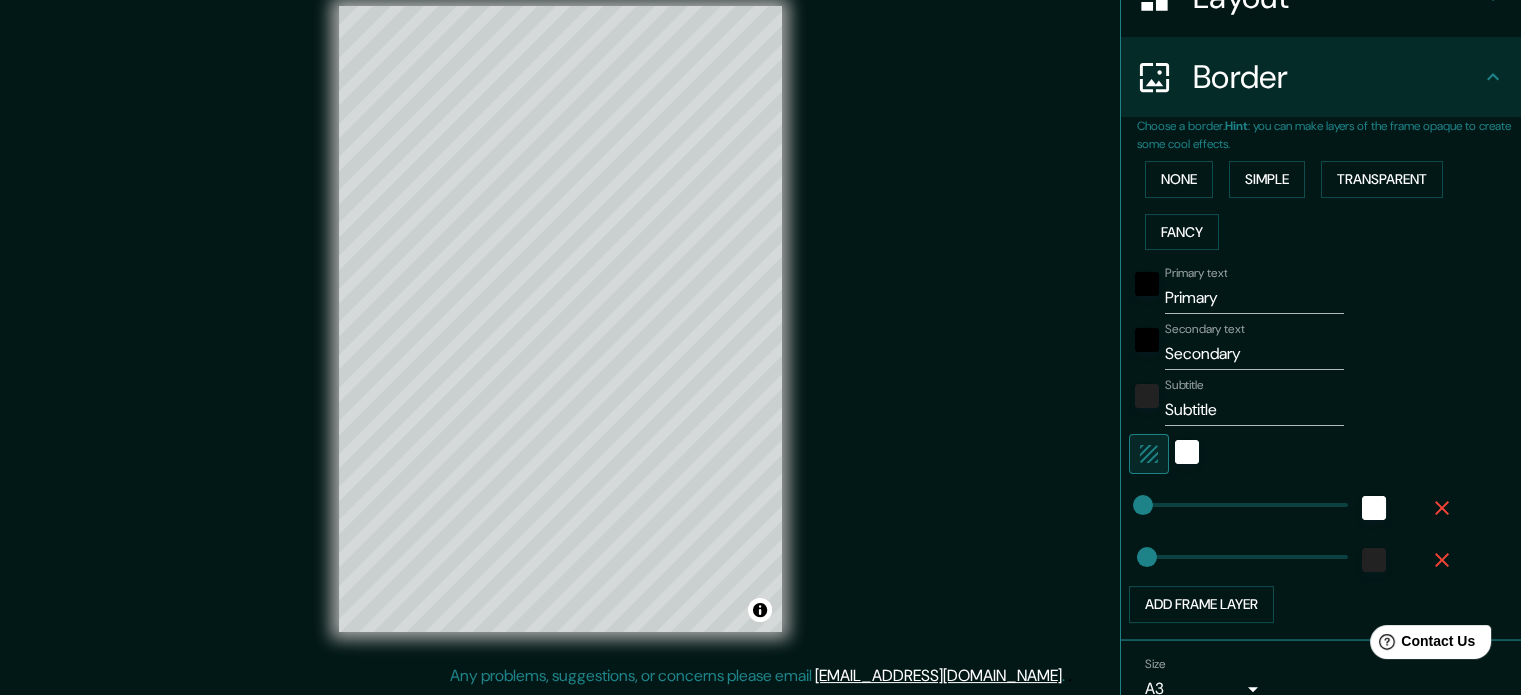 scroll, scrollTop: 376, scrollLeft: 0, axis: vertical 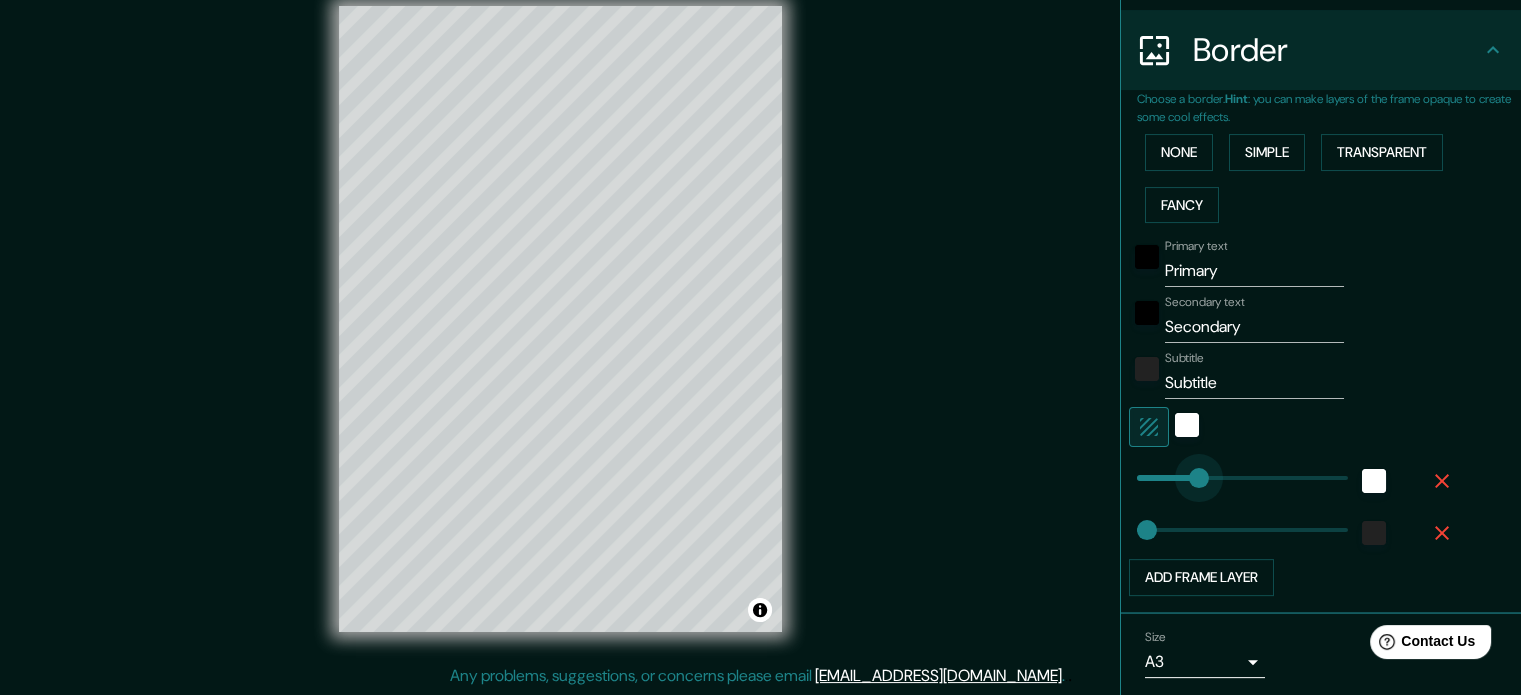 drag, startPoint x: 1128, startPoint y: 474, endPoint x: 1212, endPoint y: 474, distance: 84 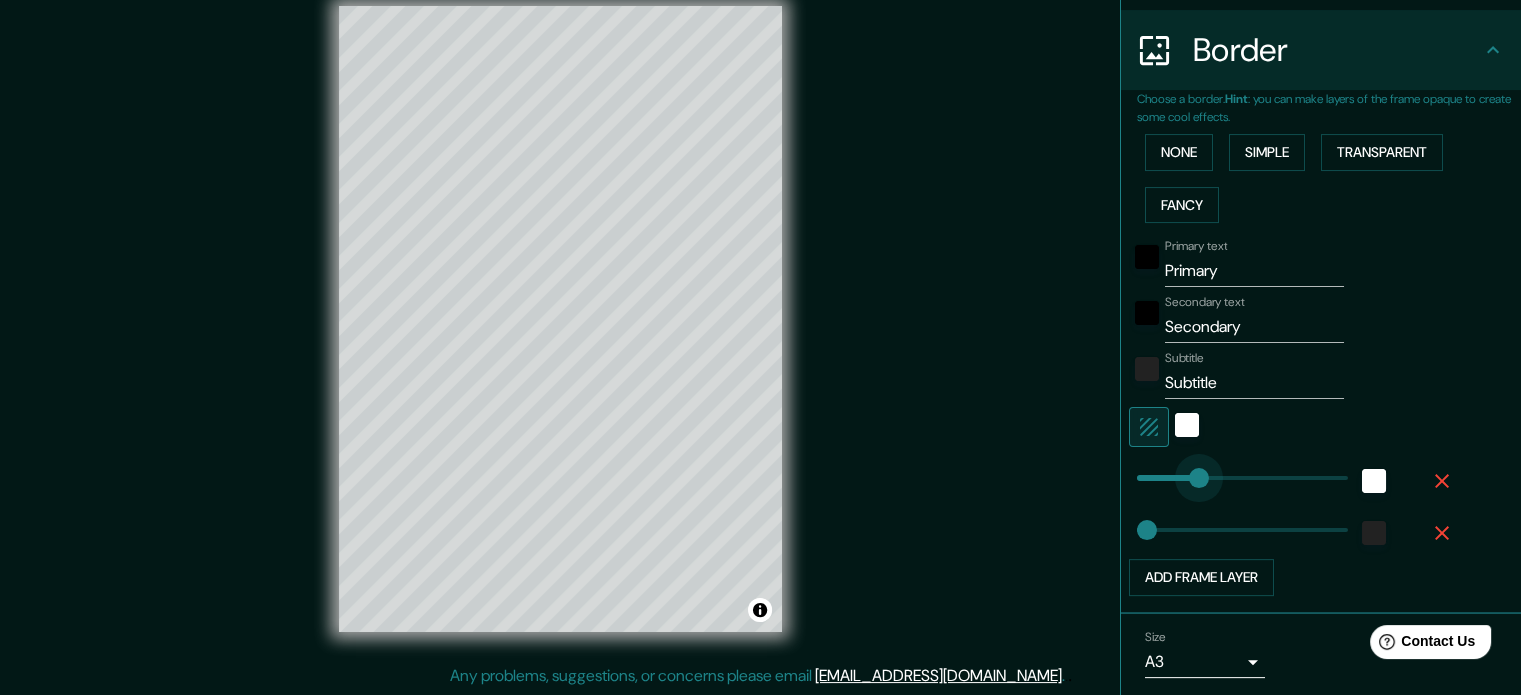 drag, startPoint x: 1212, startPoint y: 474, endPoint x: 1079, endPoint y: 493, distance: 134.3503 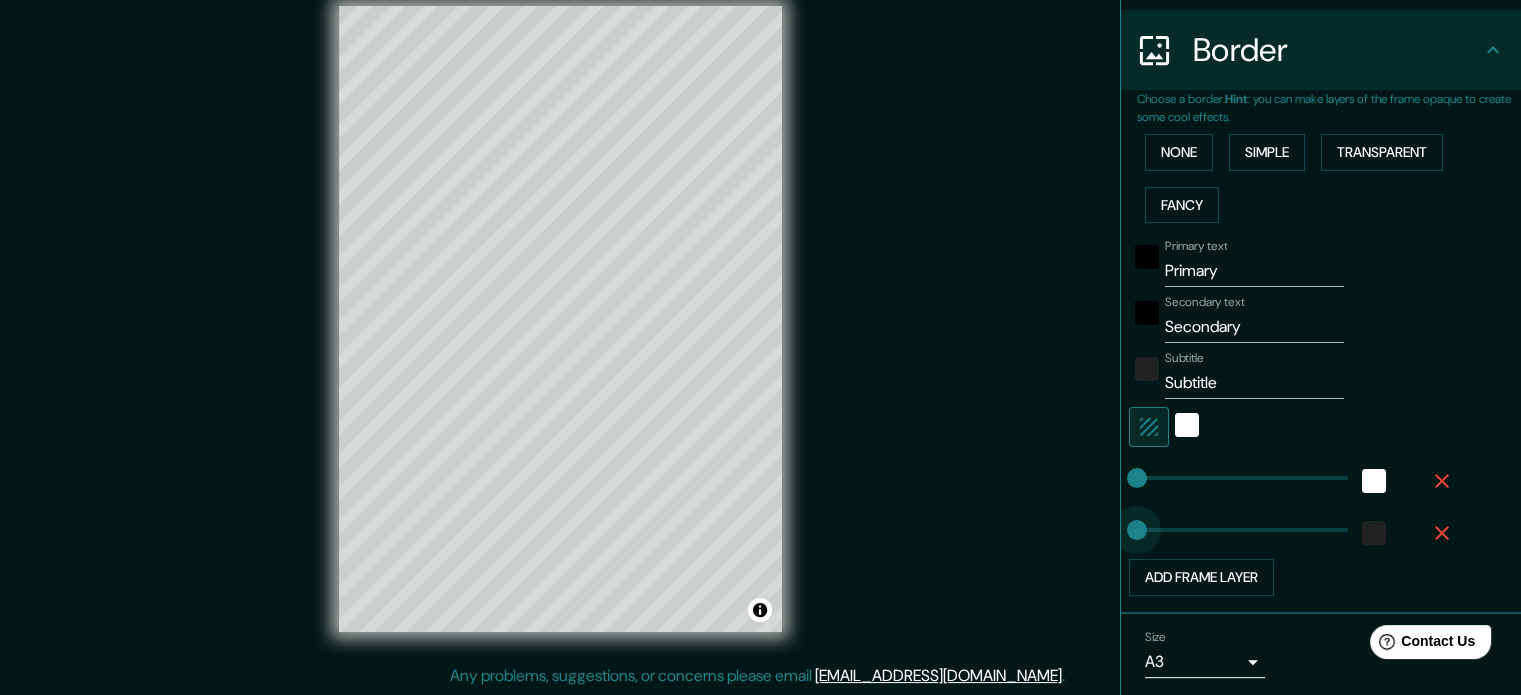 drag, startPoint x: 1139, startPoint y: 527, endPoint x: 1056, endPoint y: 531, distance: 83.09633 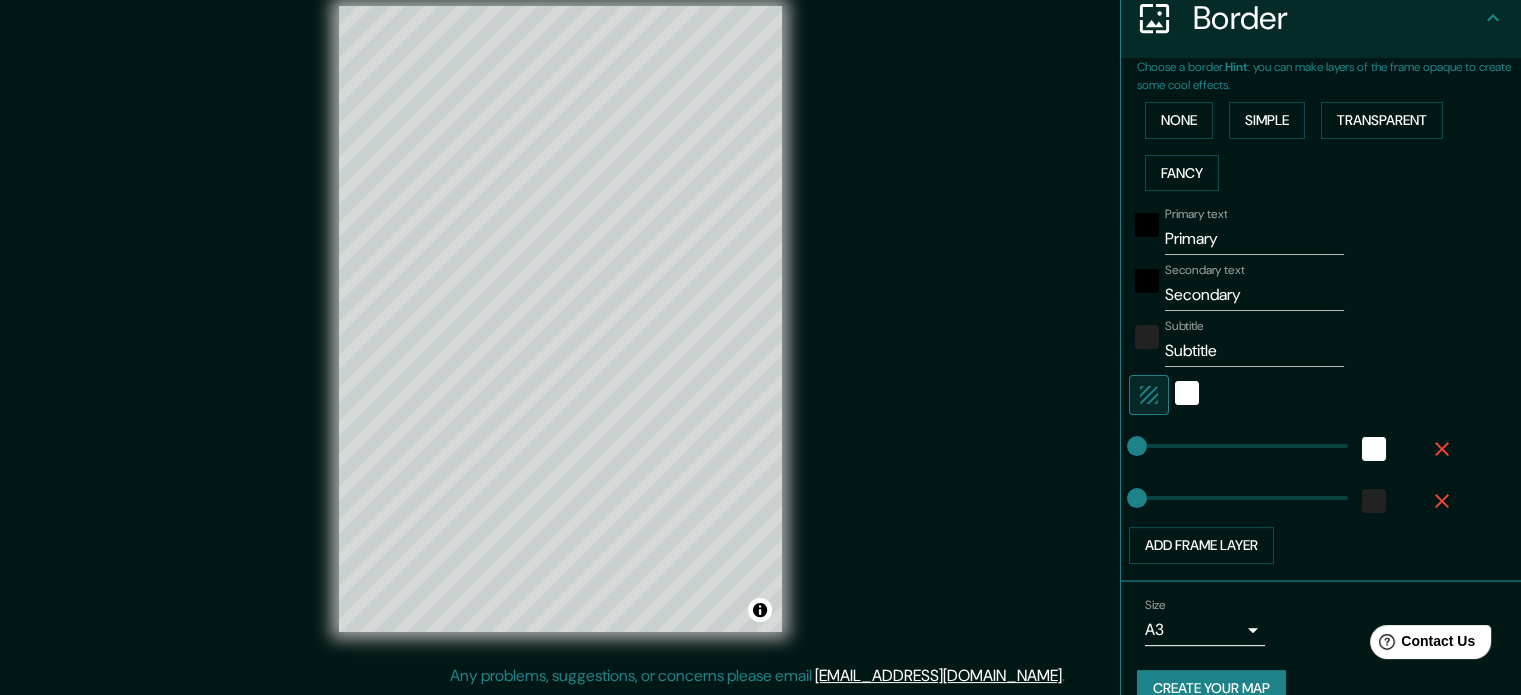 scroll, scrollTop: 340, scrollLeft: 0, axis: vertical 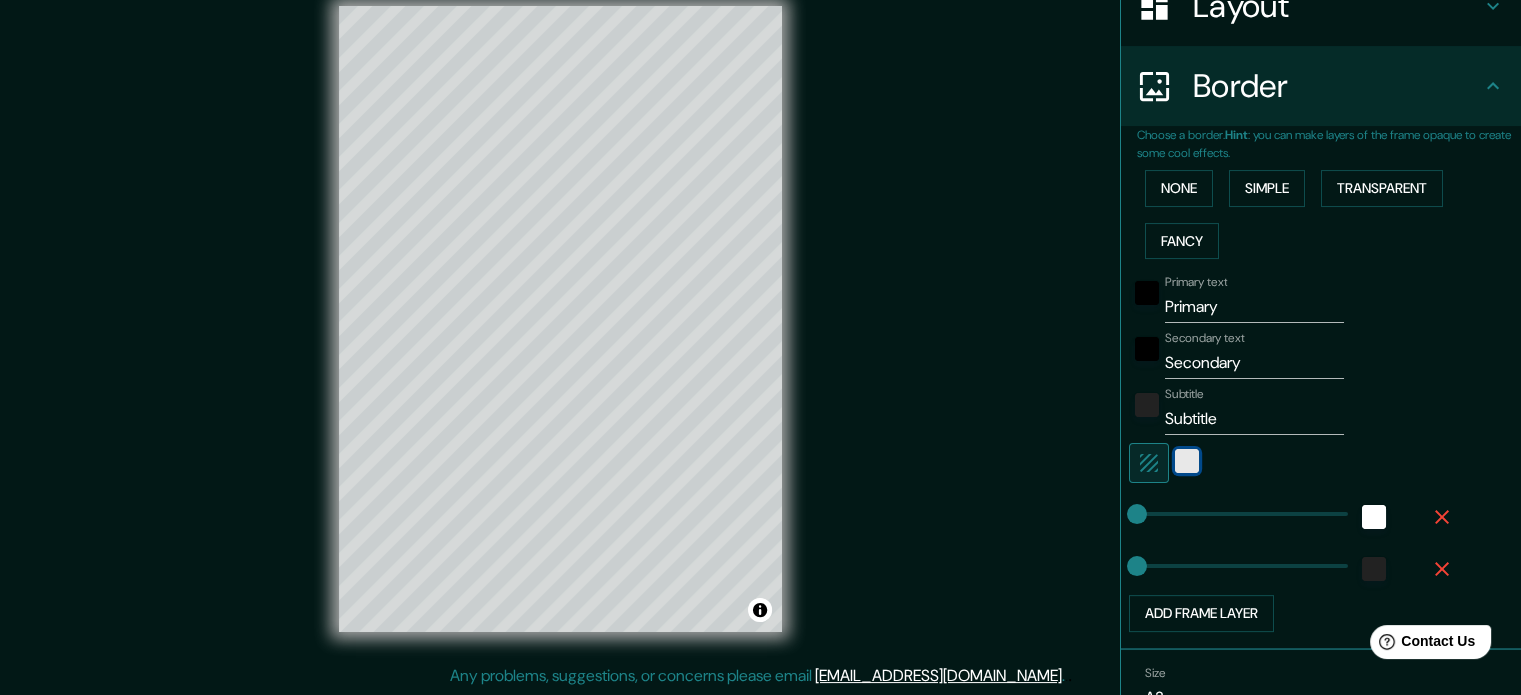 click at bounding box center (1187, 461) 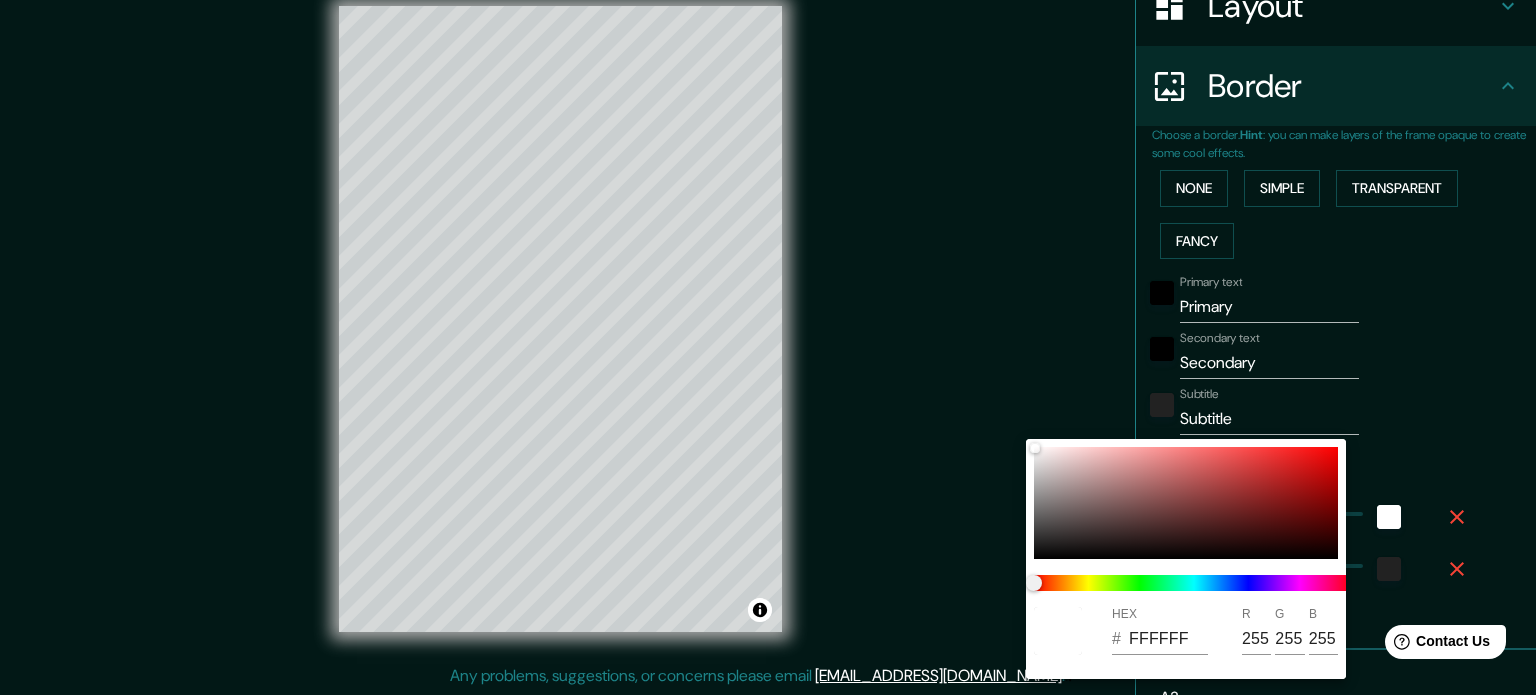 click at bounding box center [768, 347] 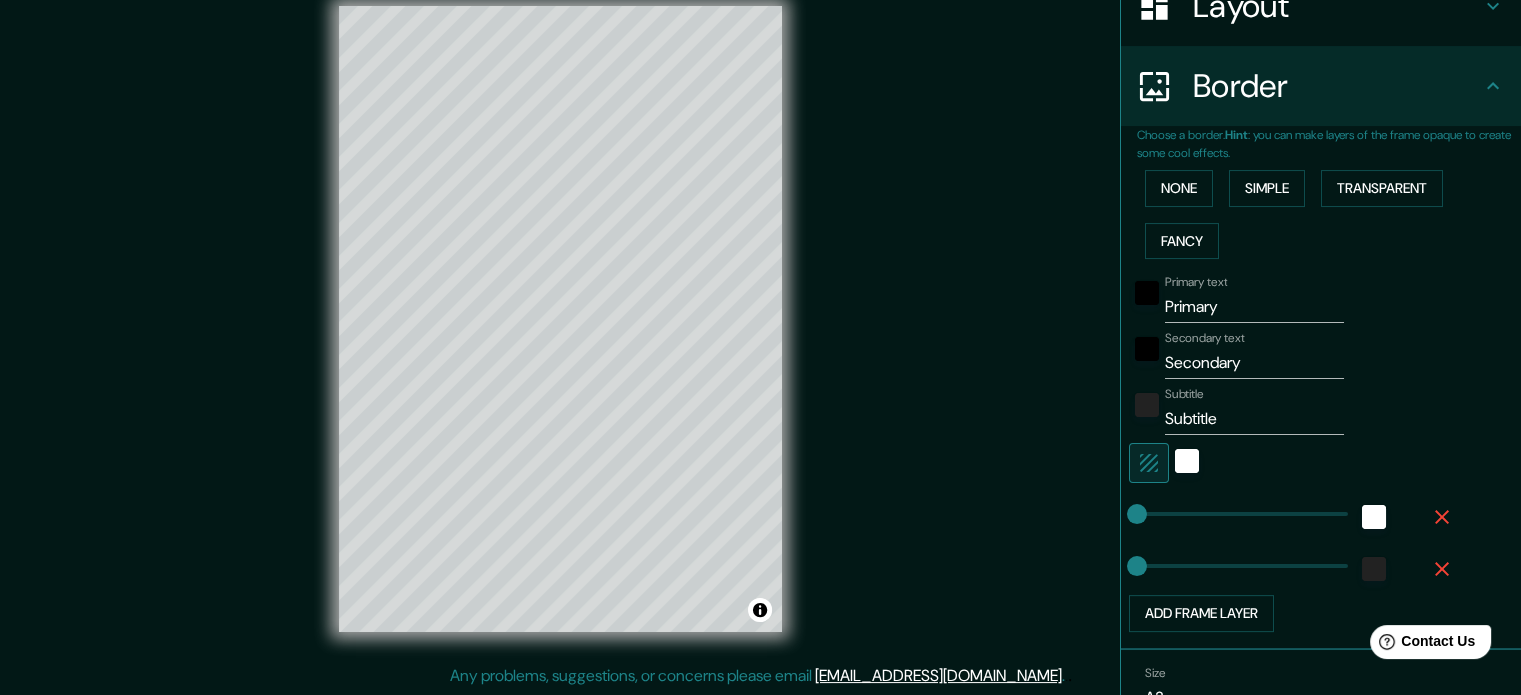 click 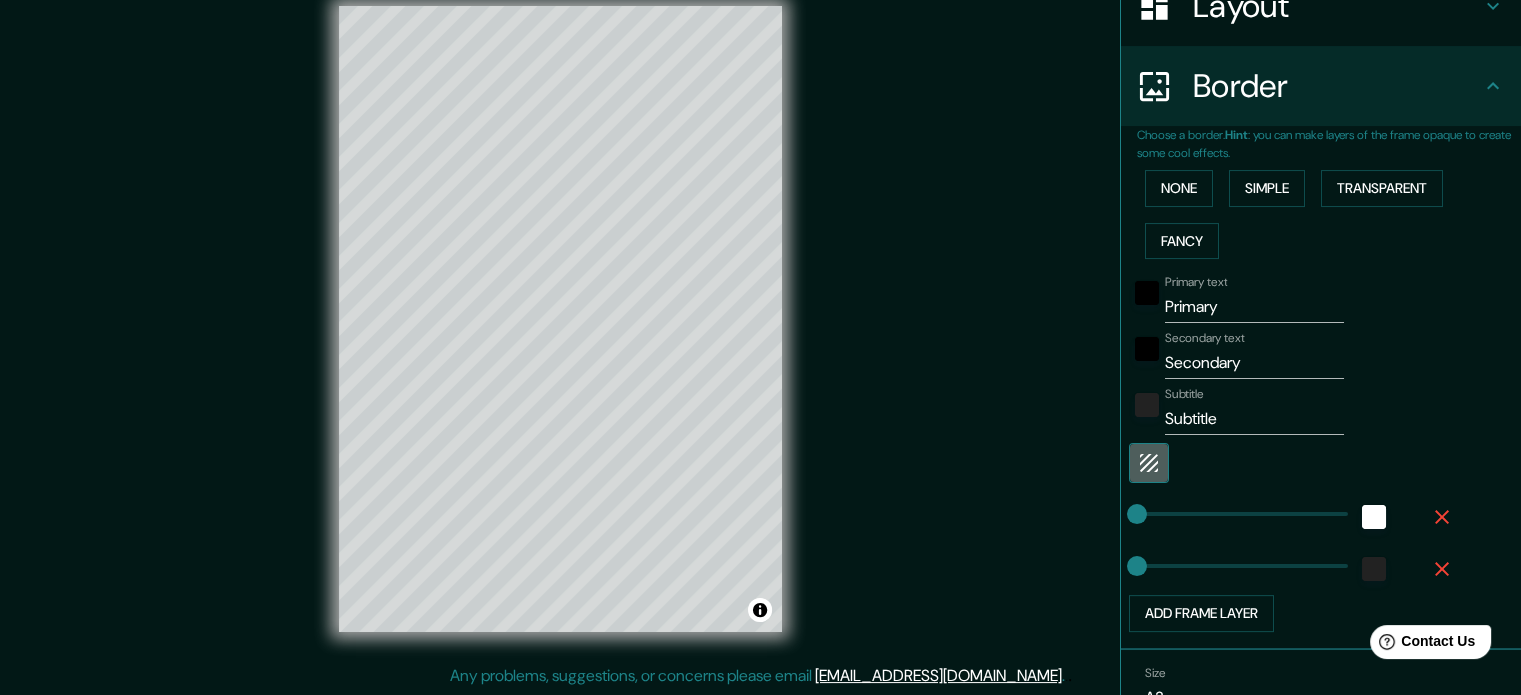 click 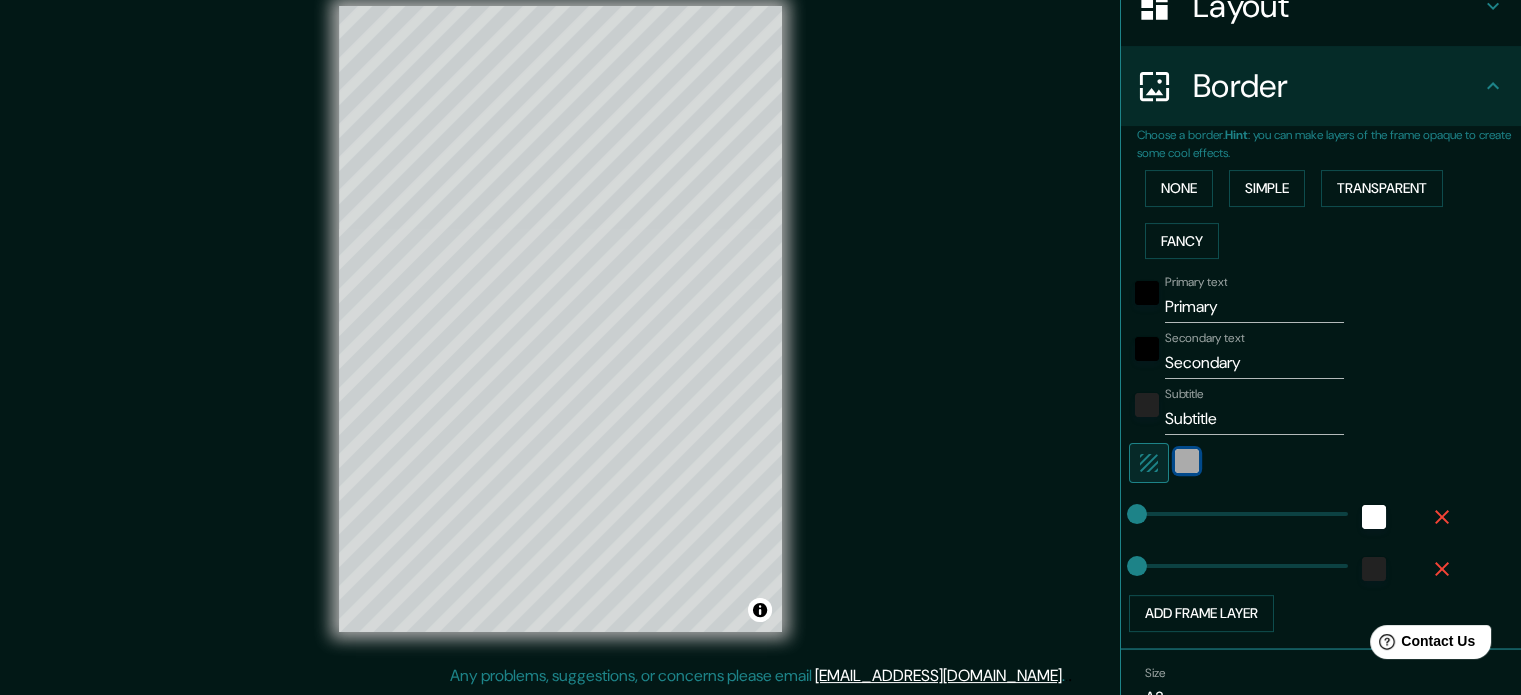 click at bounding box center (1187, 461) 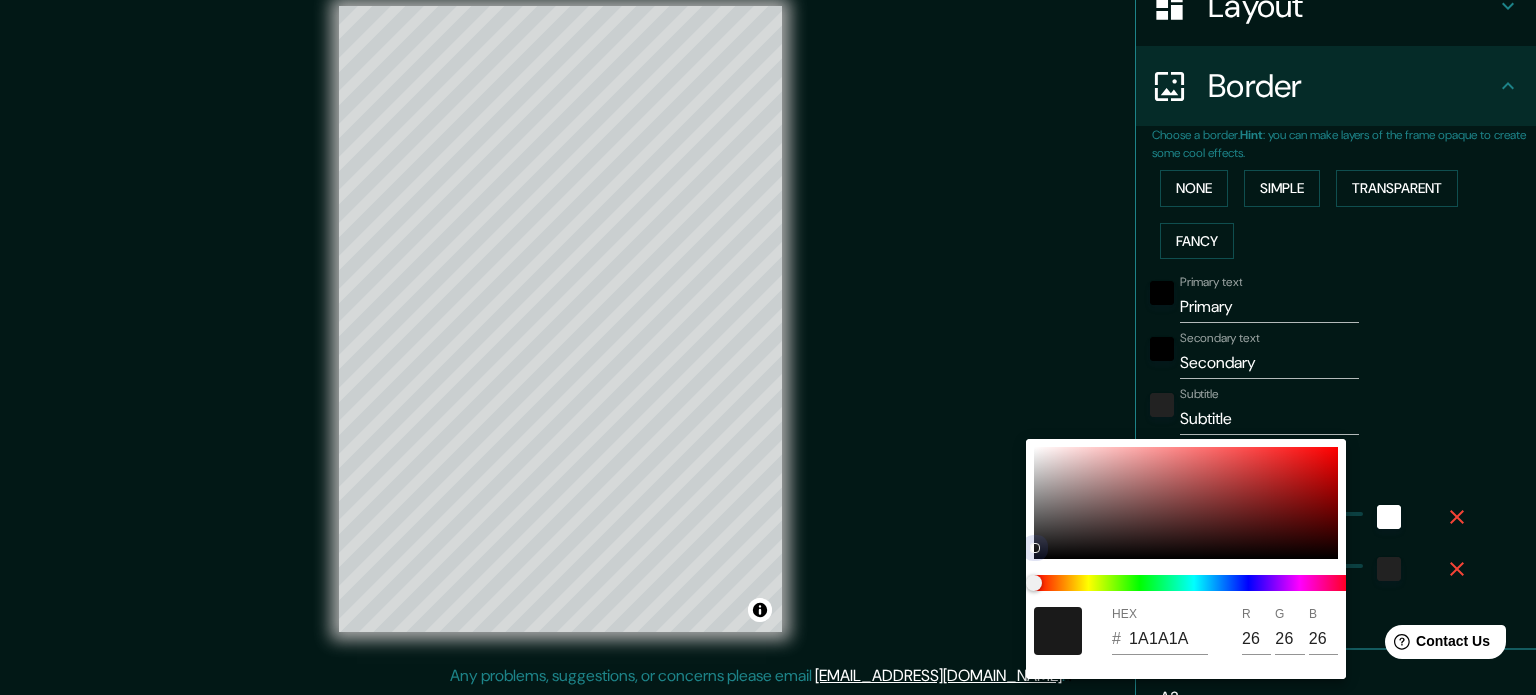 drag, startPoint x: 1033, startPoint y: 445, endPoint x: 1018, endPoint y: 549, distance: 105.076164 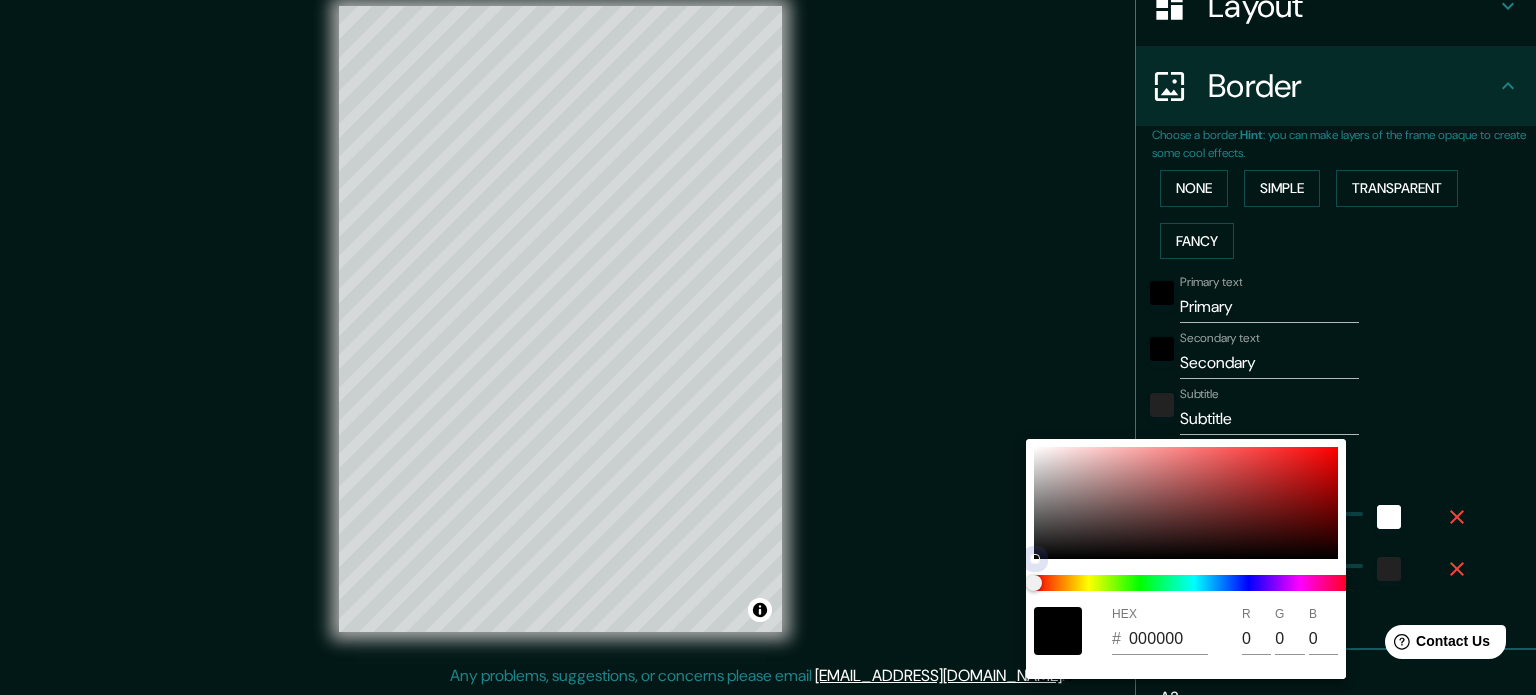 drag, startPoint x: 1034, startPoint y: 549, endPoint x: 1001, endPoint y: 559, distance: 34.48188 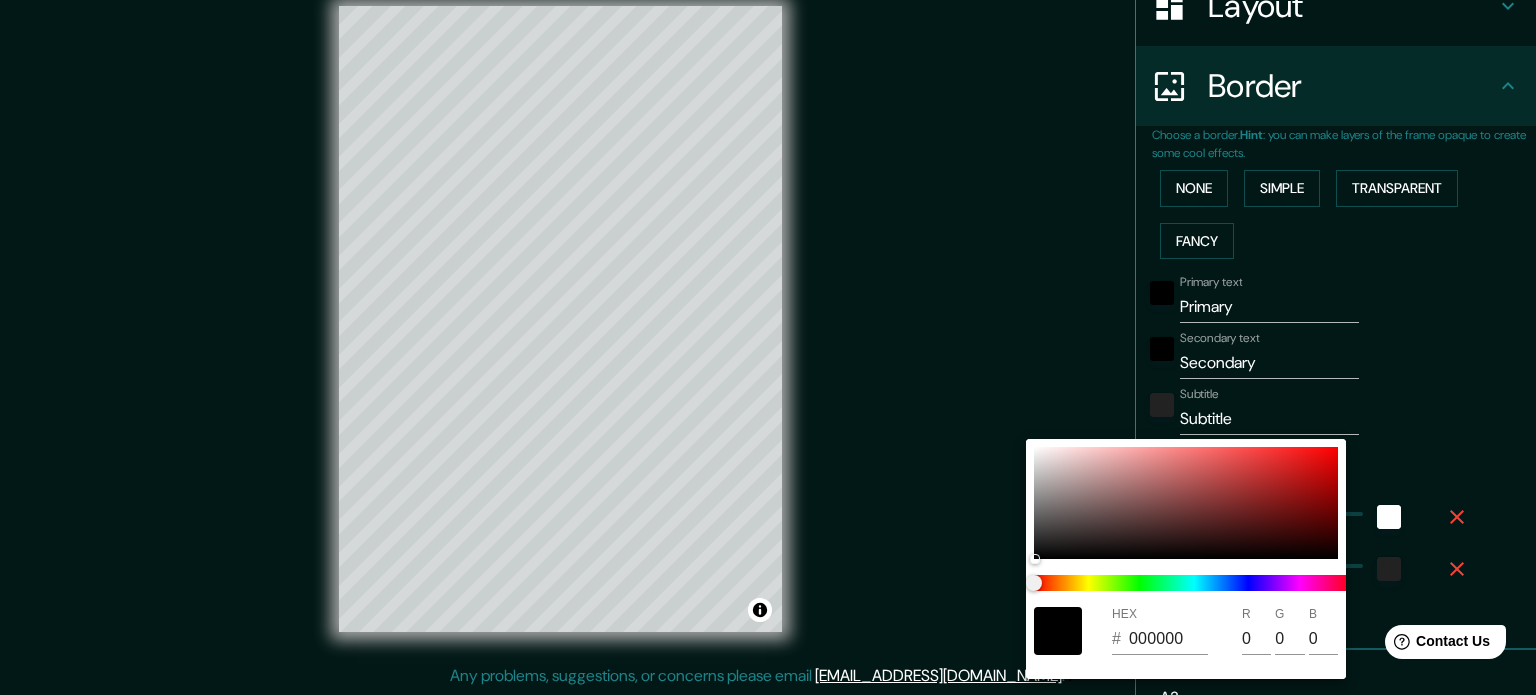 click at bounding box center [768, 347] 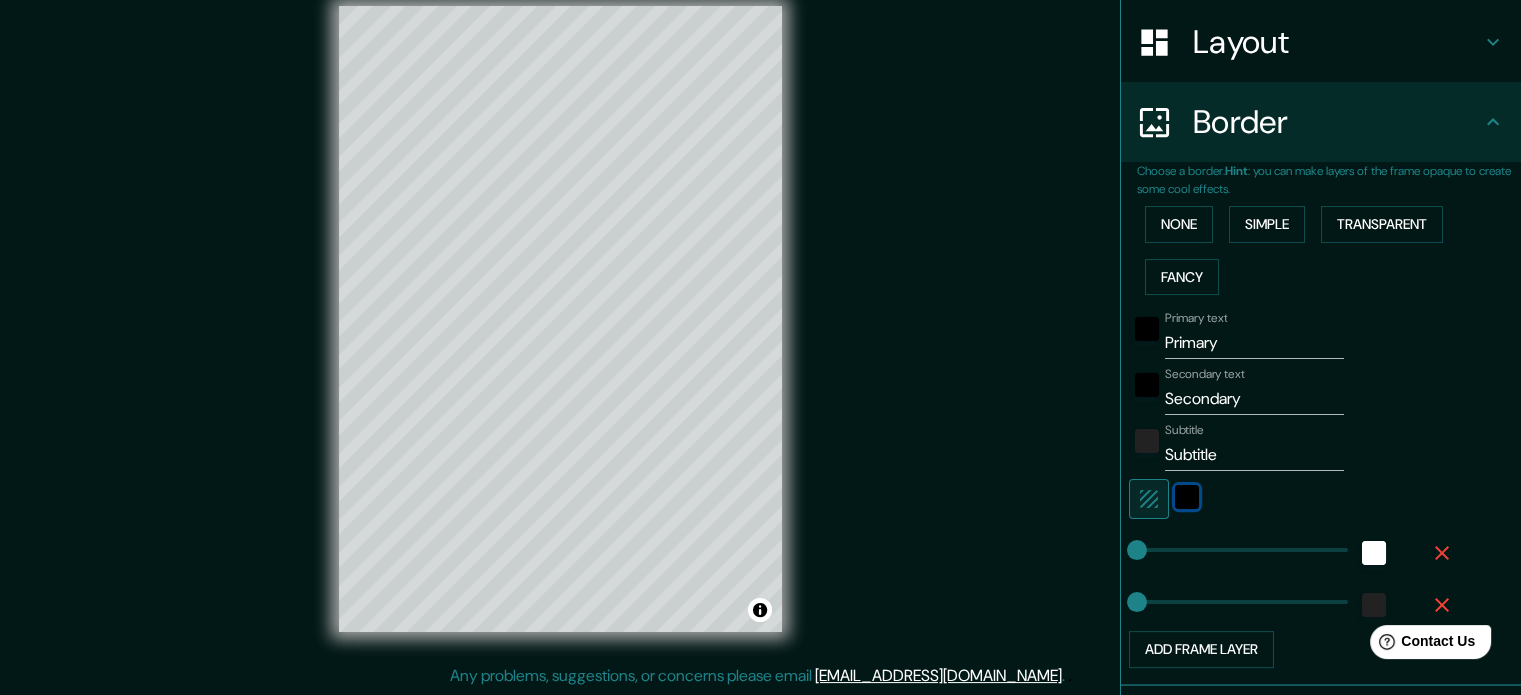 scroll, scrollTop: 240, scrollLeft: 0, axis: vertical 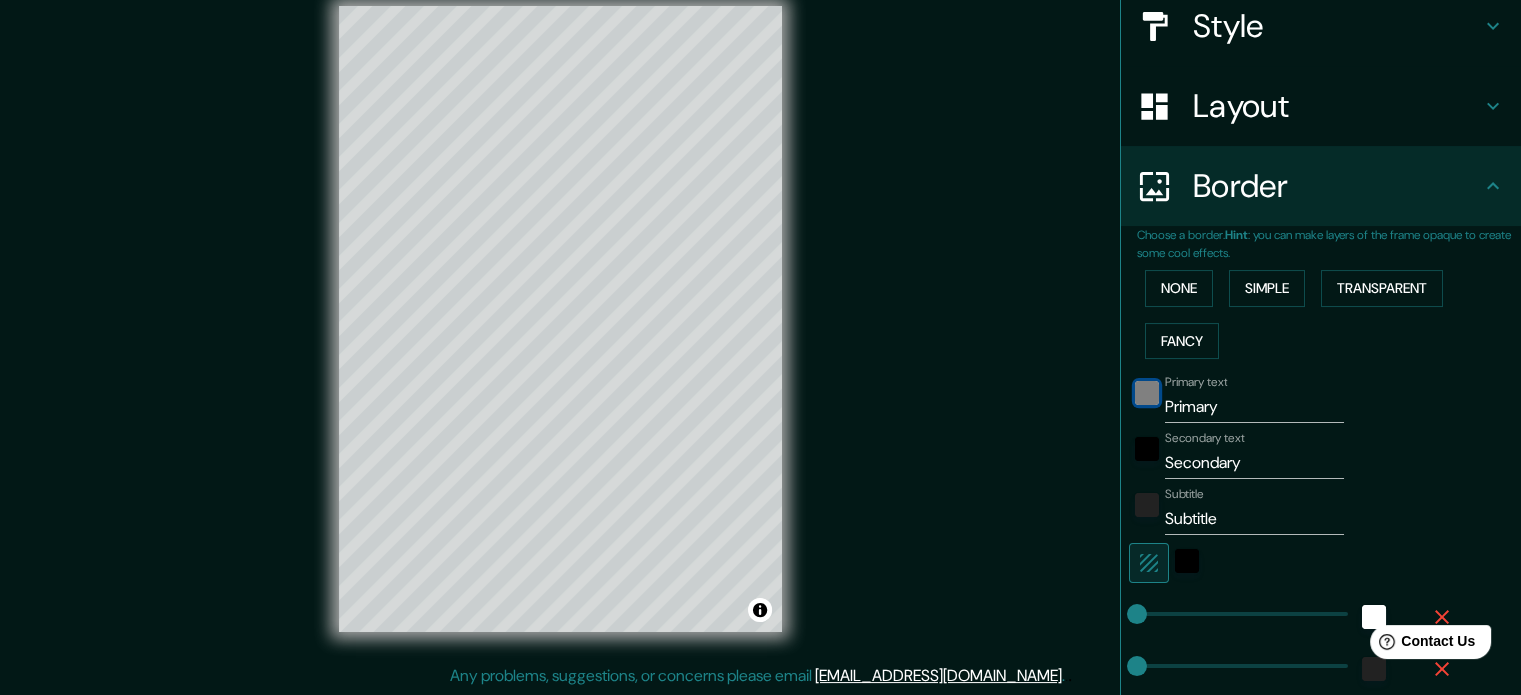 click at bounding box center [1147, 393] 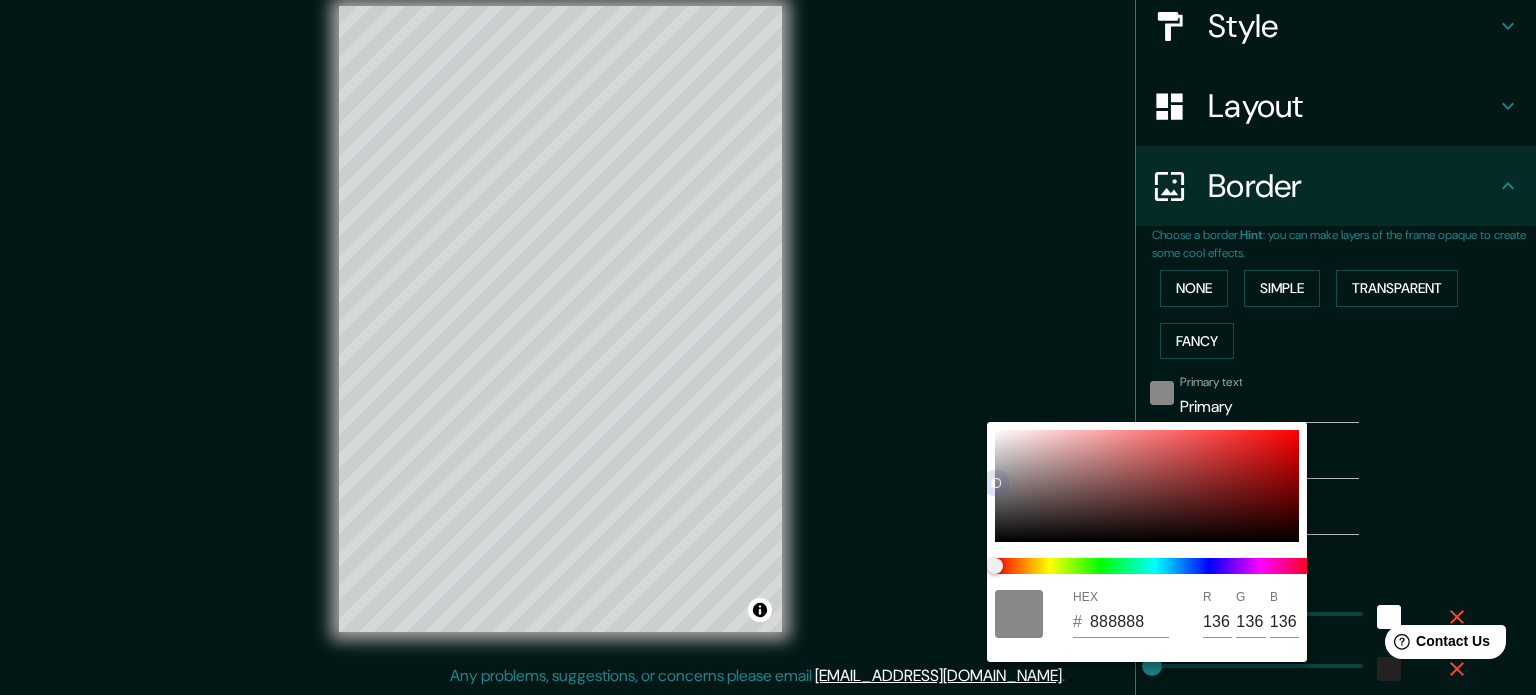 drag, startPoint x: 996, startPoint y: 536, endPoint x: 1012, endPoint y: 483, distance: 55.362442 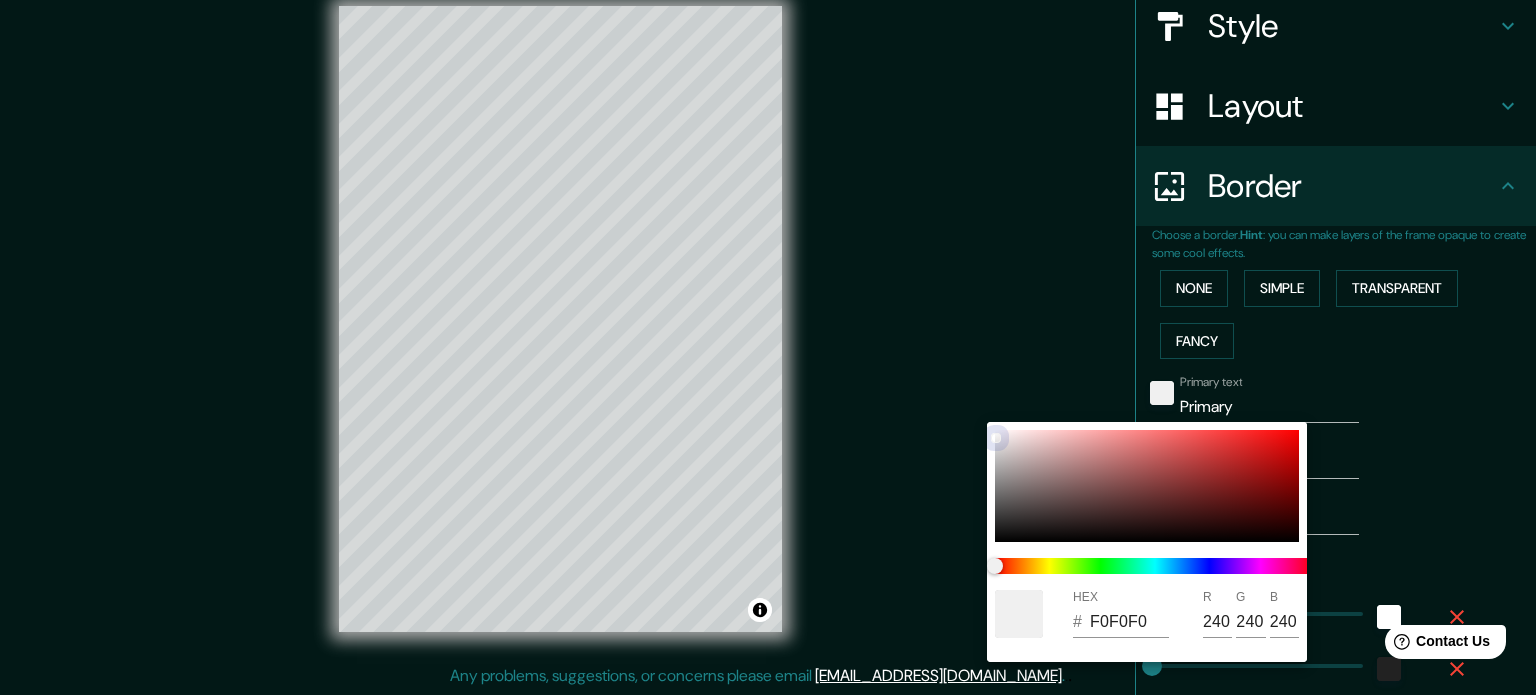 drag, startPoint x: 993, startPoint y: 451, endPoint x: 992, endPoint y: 436, distance: 15.033297 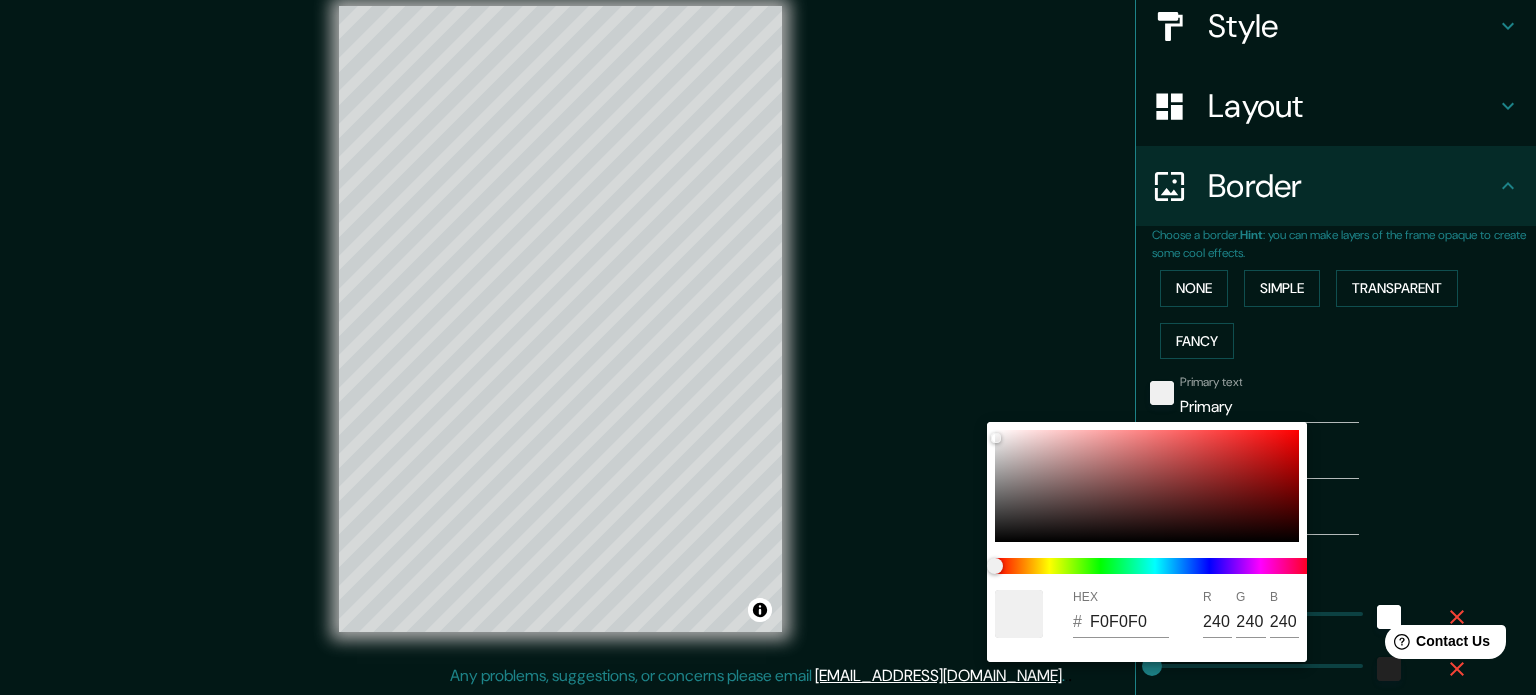 click at bounding box center (768, 347) 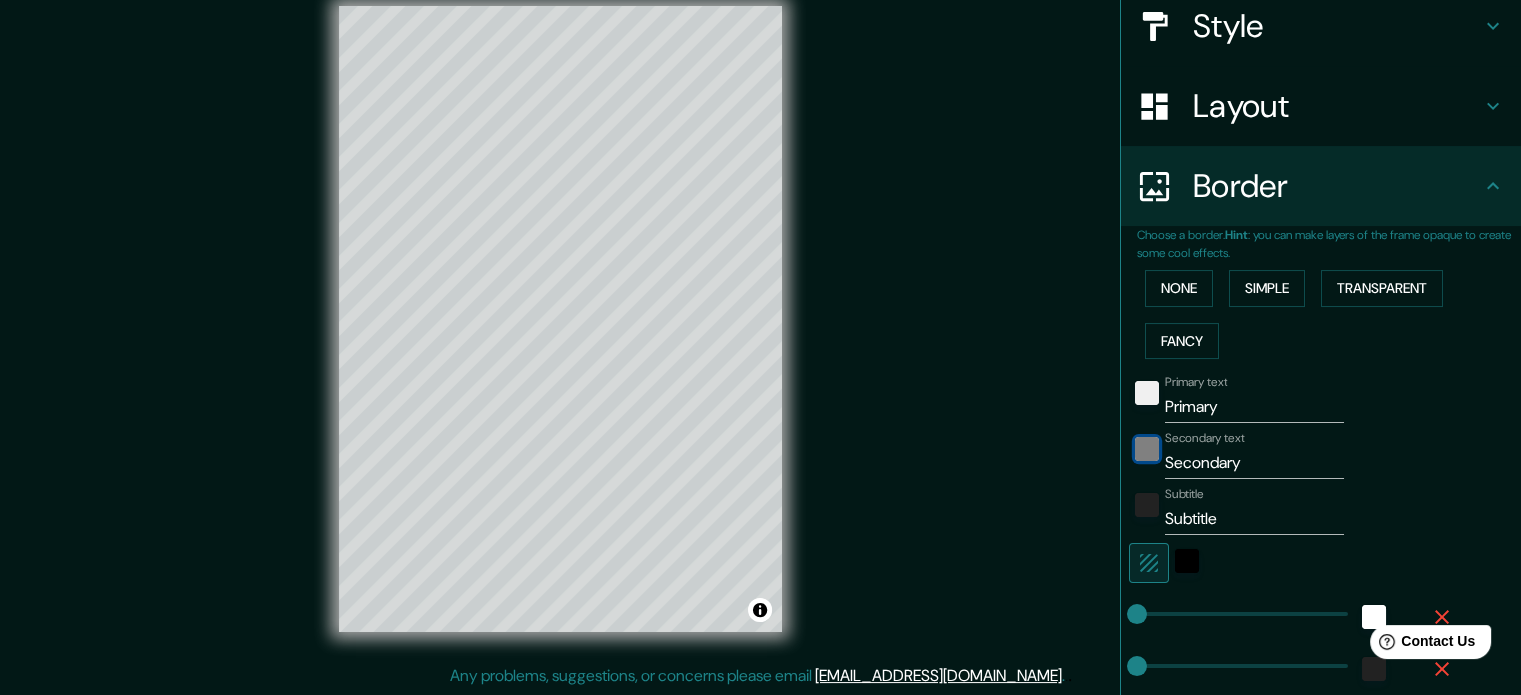 click at bounding box center (1147, 449) 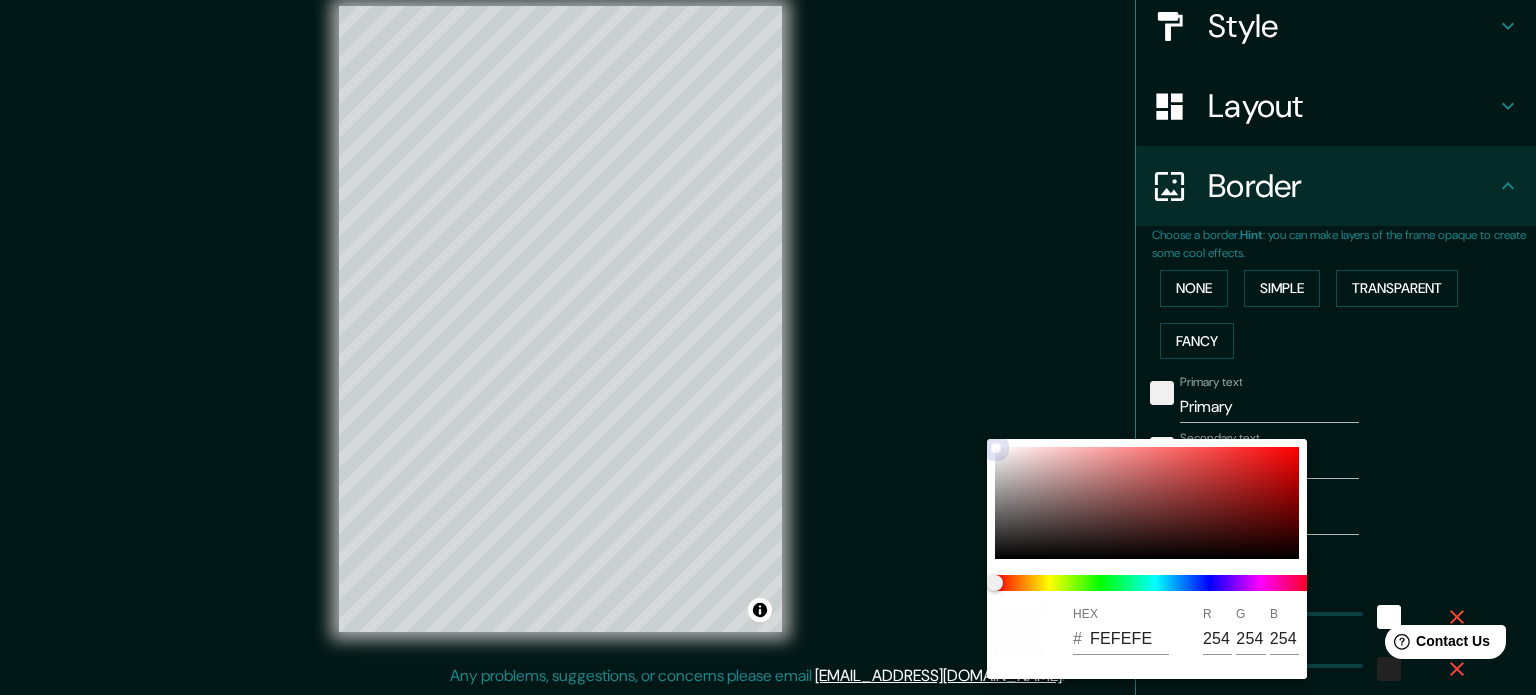 drag, startPoint x: 996, startPoint y: 560, endPoint x: 990, endPoint y: 439, distance: 121.14867 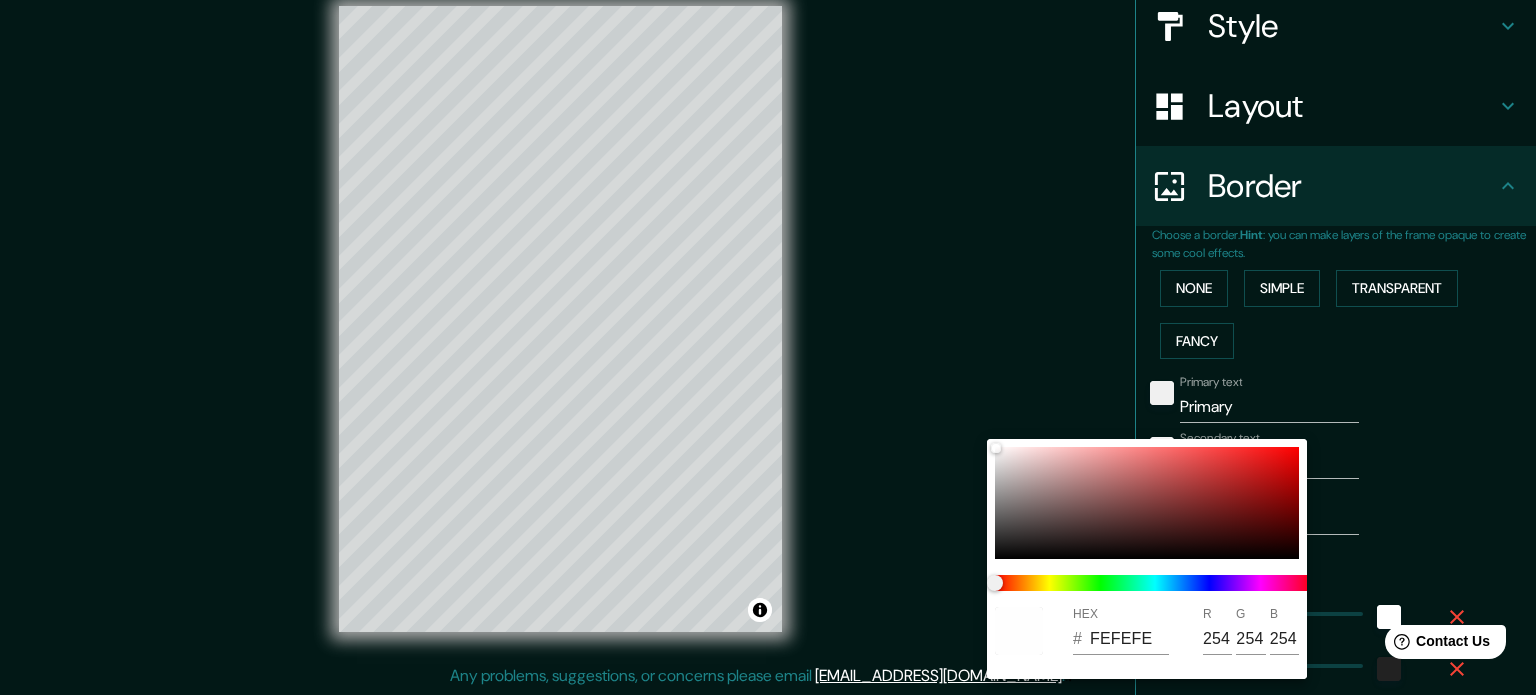 click at bounding box center (768, 347) 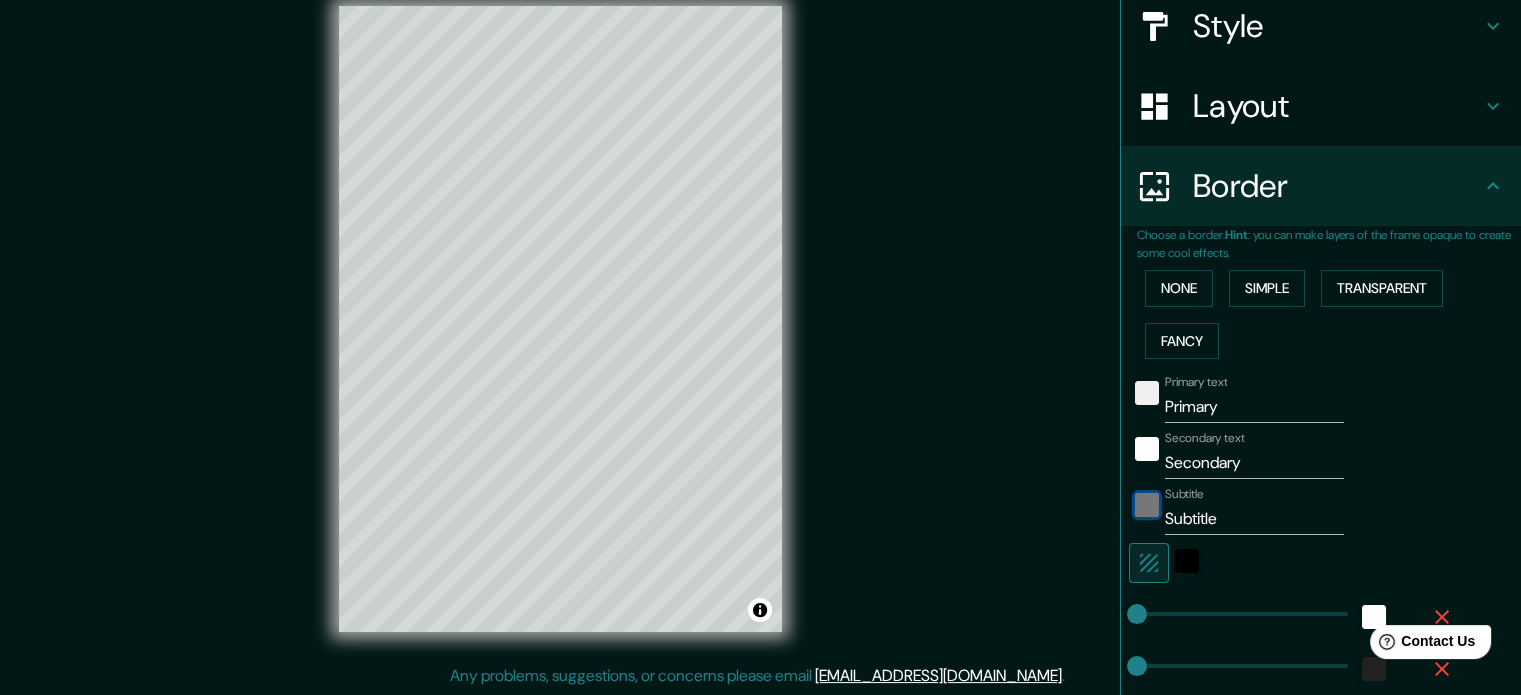 click at bounding box center [1147, 505] 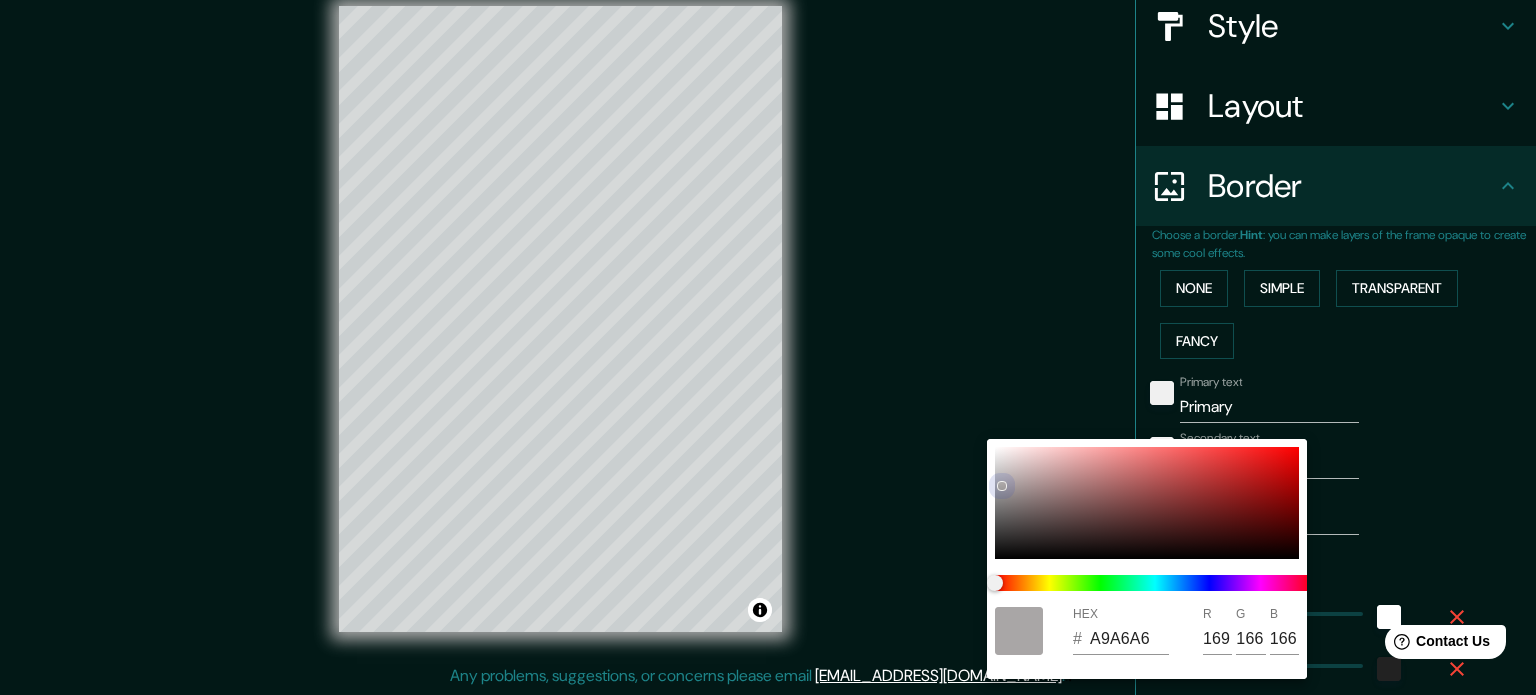 drag, startPoint x: 998, startPoint y: 540, endPoint x: 990, endPoint y: 473, distance: 67.47592 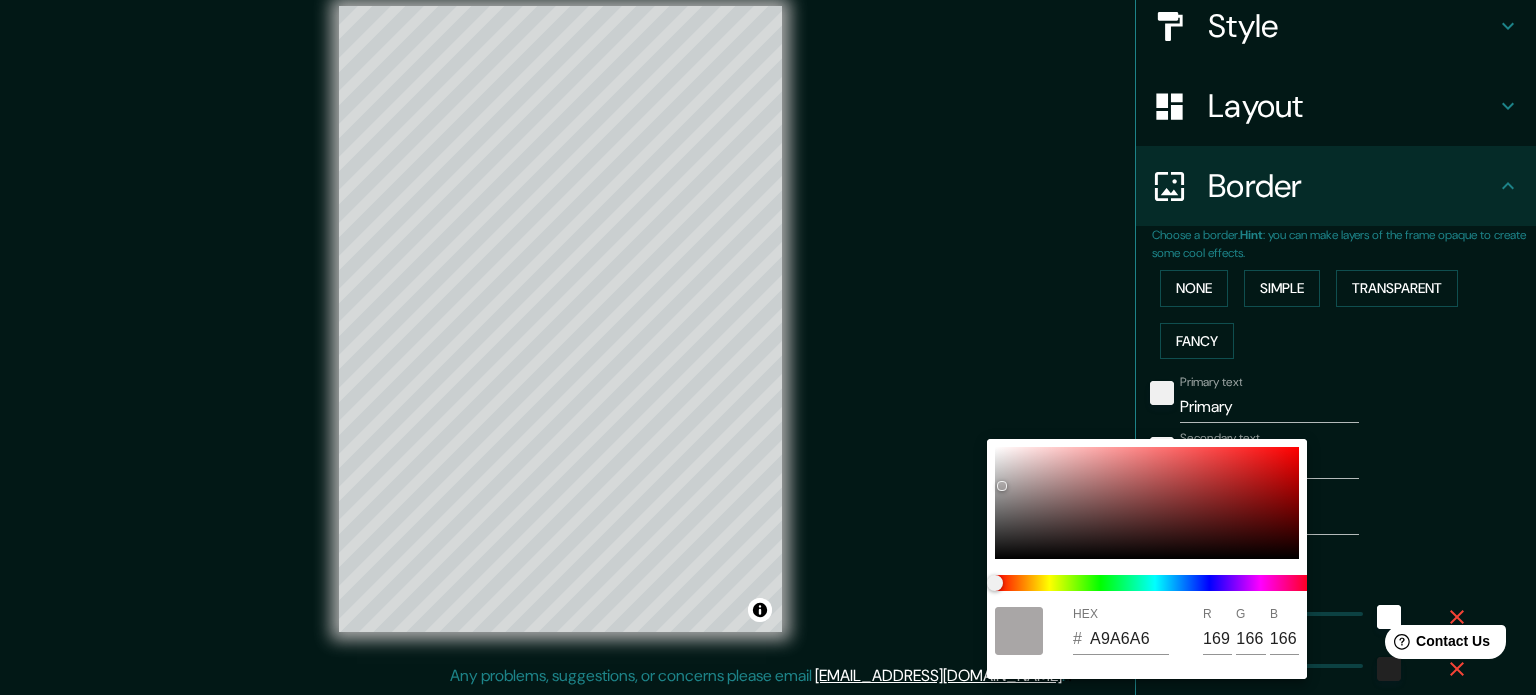 click at bounding box center [768, 347] 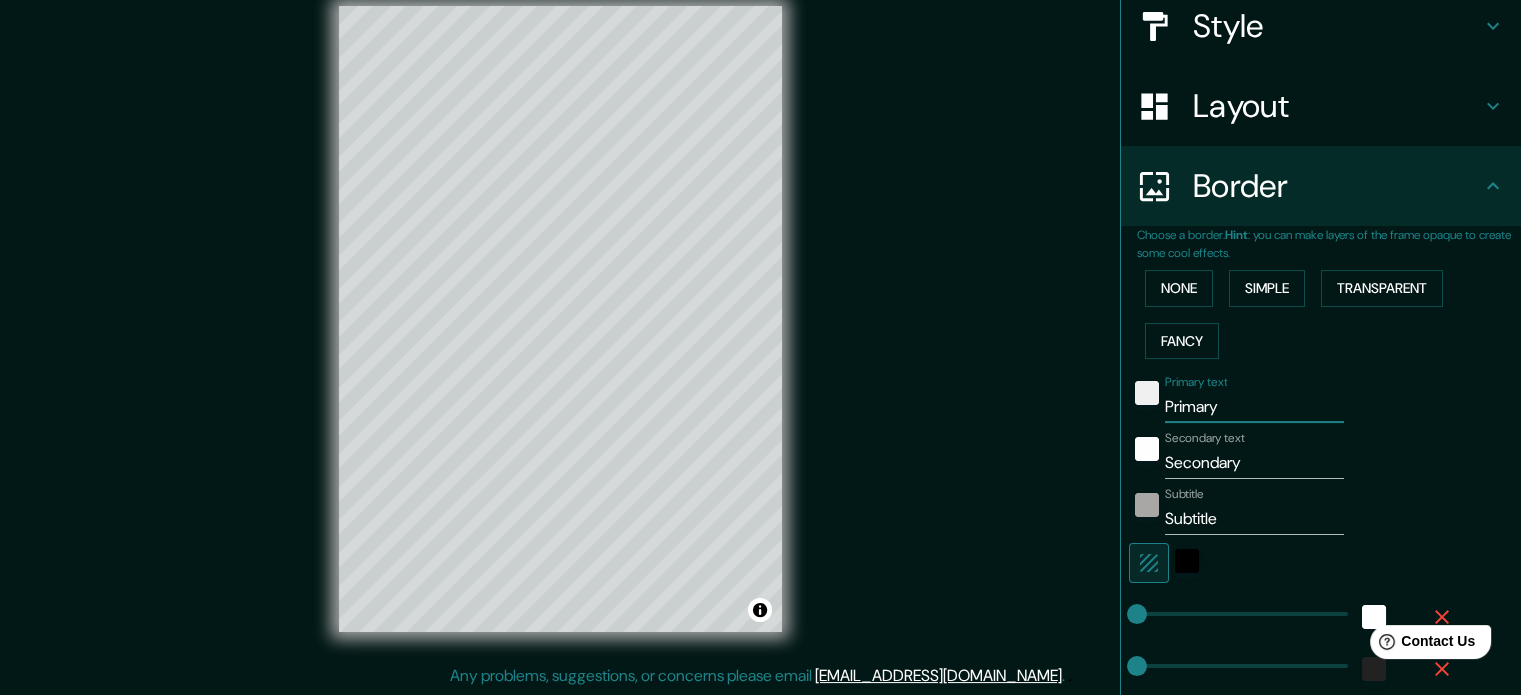 click on "Primary" at bounding box center [1254, 407] 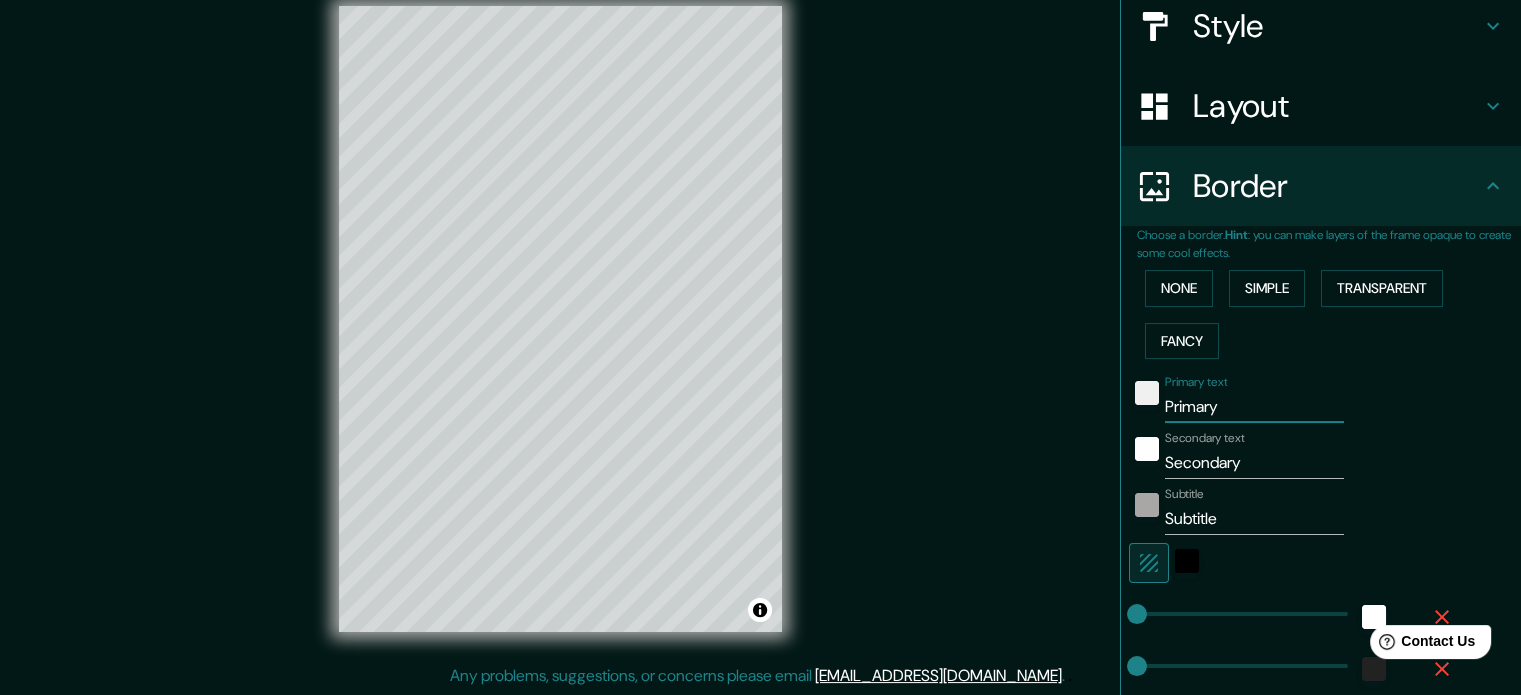 click on "Primary" at bounding box center (1254, 407) 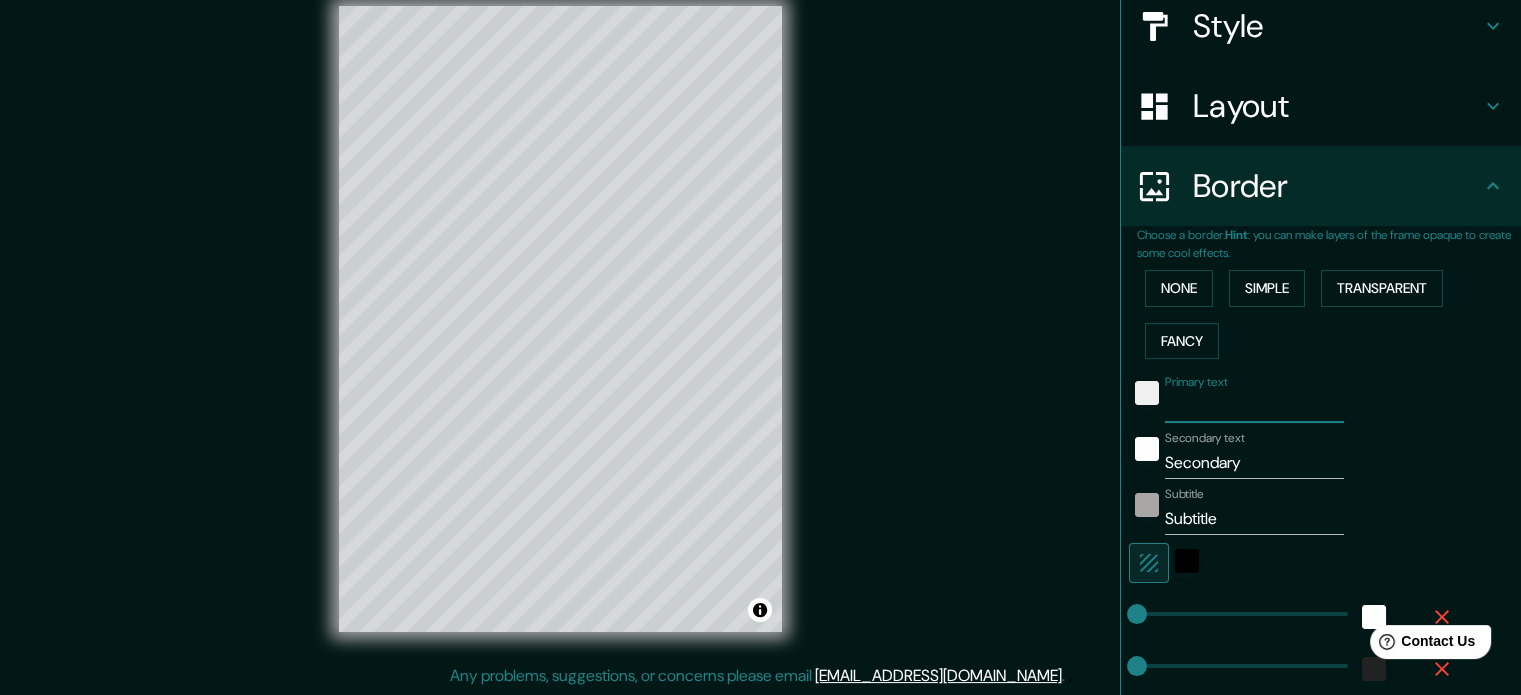 click on "Secondary" at bounding box center [1254, 463] 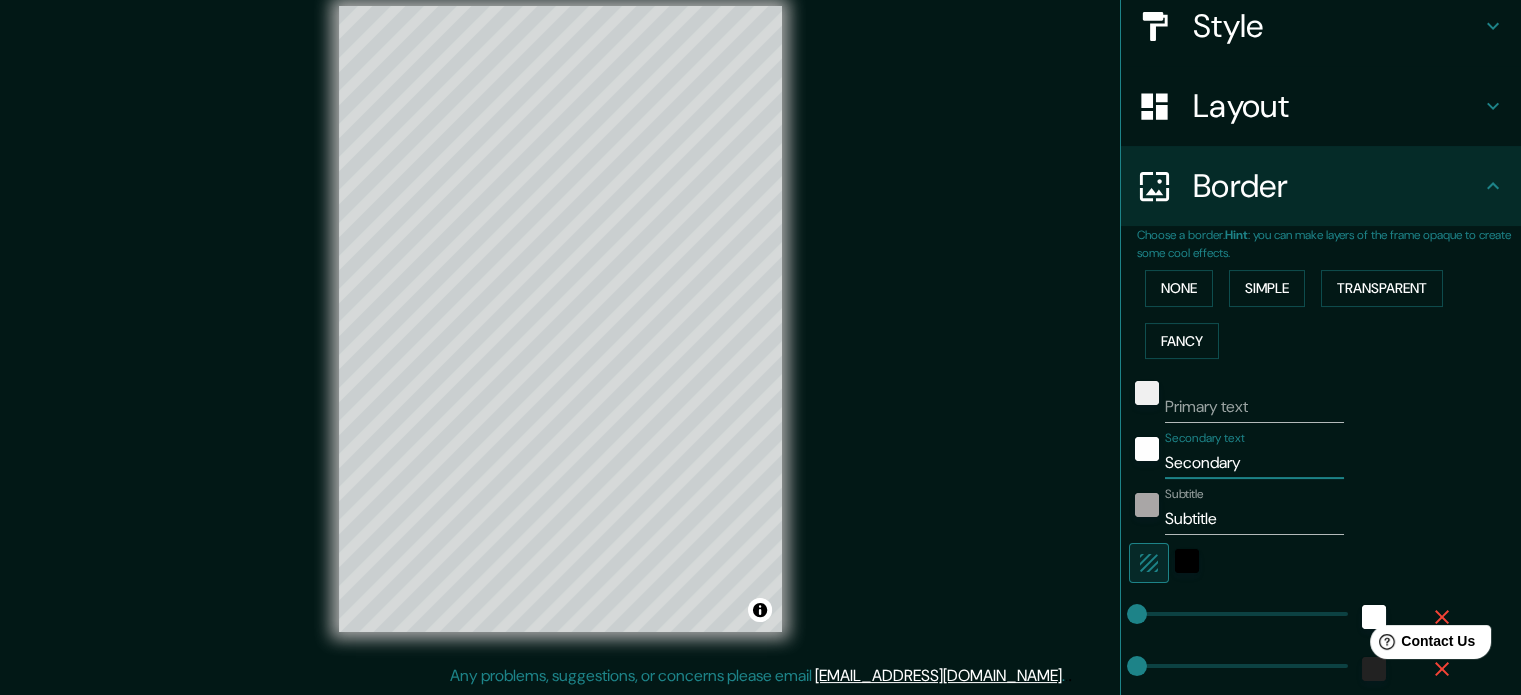click on "Secondary" at bounding box center (1254, 463) 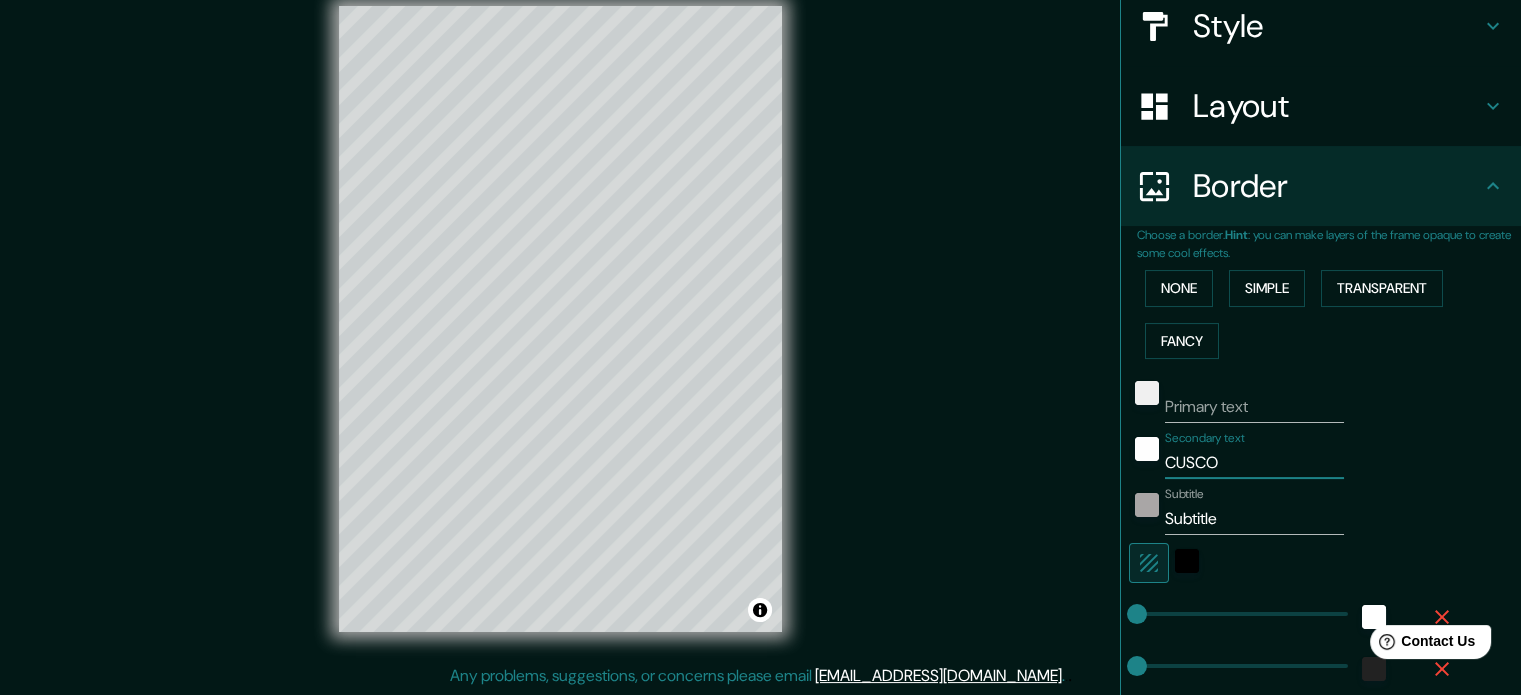 click on "Subtitle" at bounding box center (1254, 519) 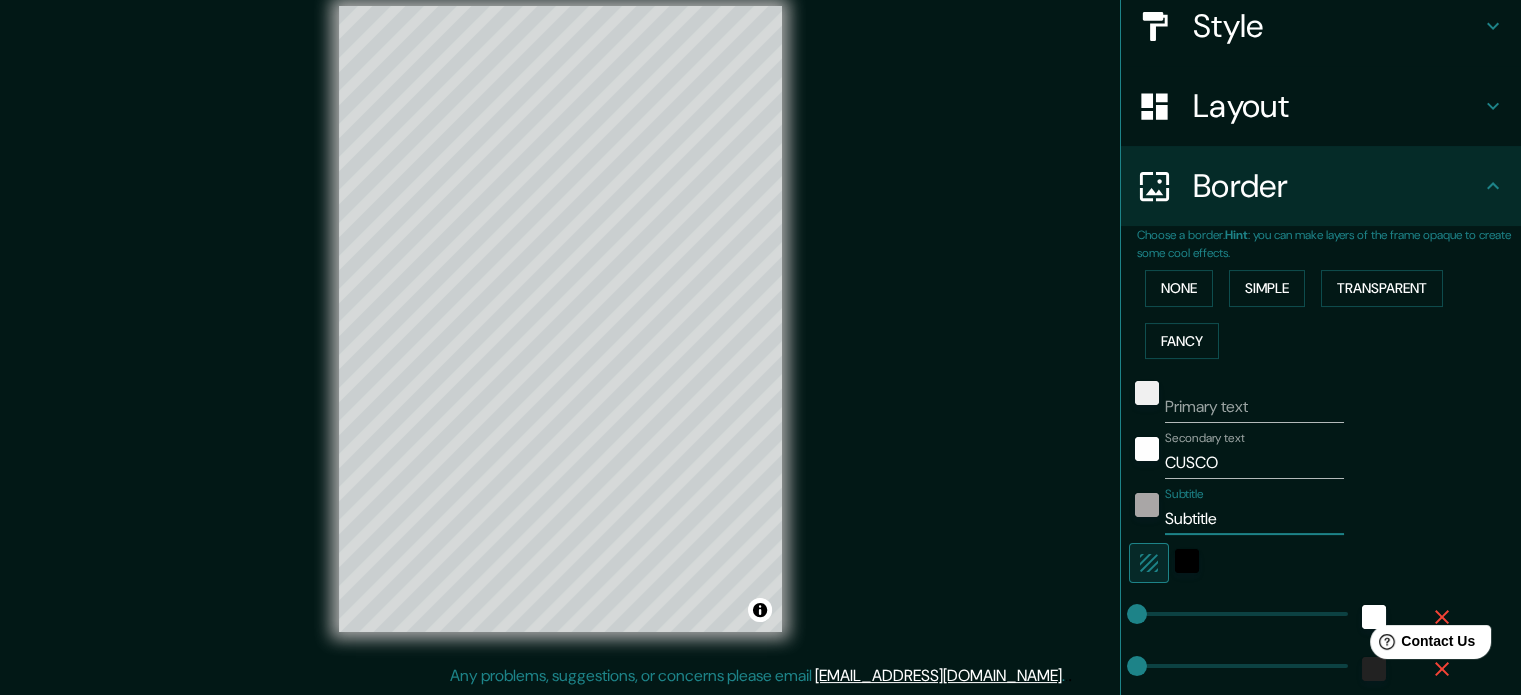 click on "Subtitle" at bounding box center [1254, 519] 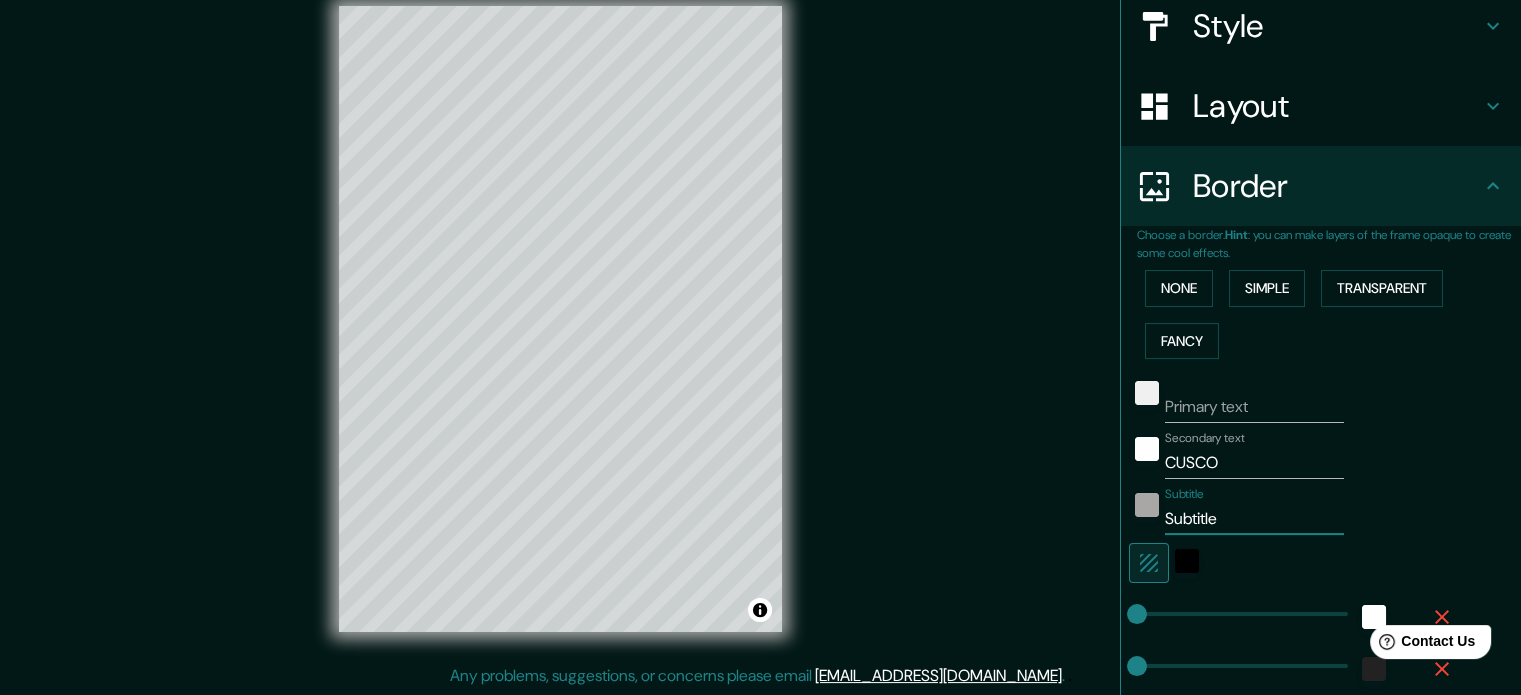 click on "Subtitle" at bounding box center [1254, 519] 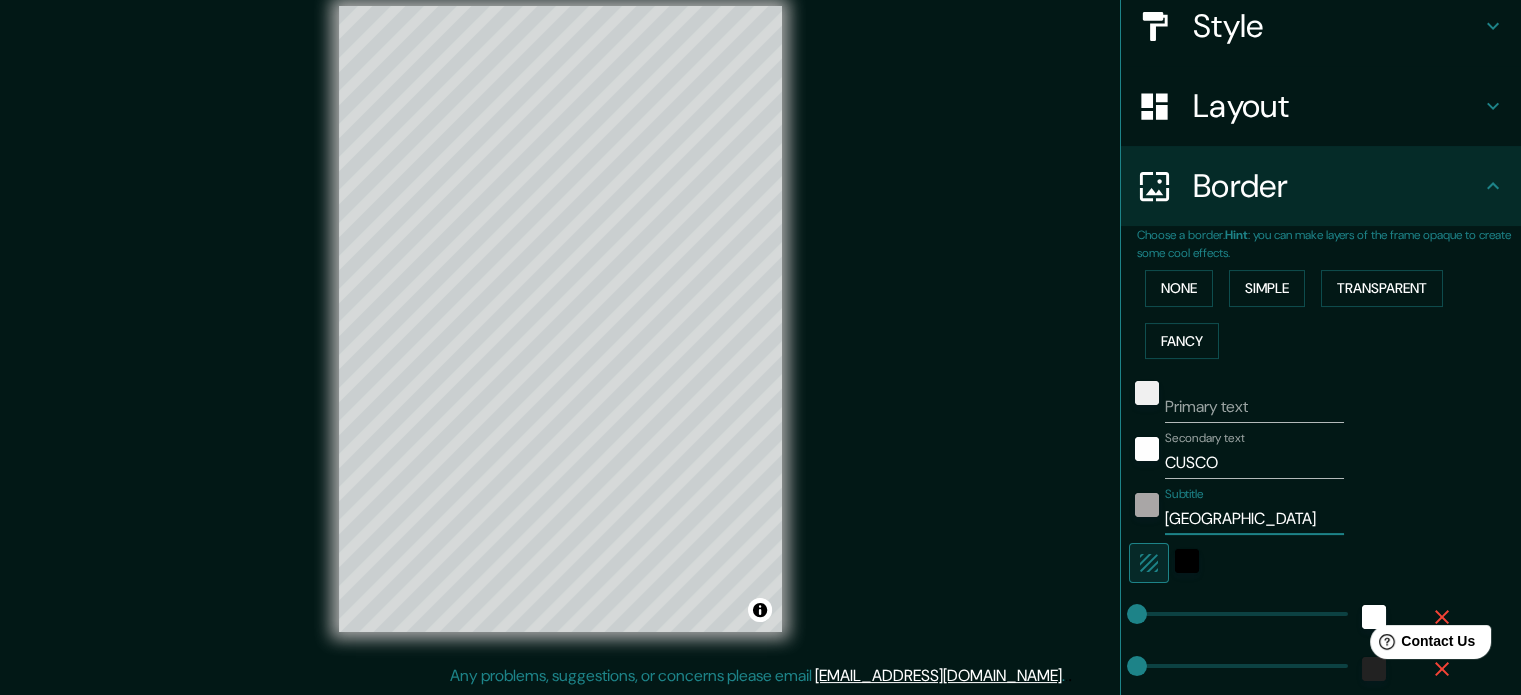 click on "Secondary text CUSCO" at bounding box center [1254, 455] 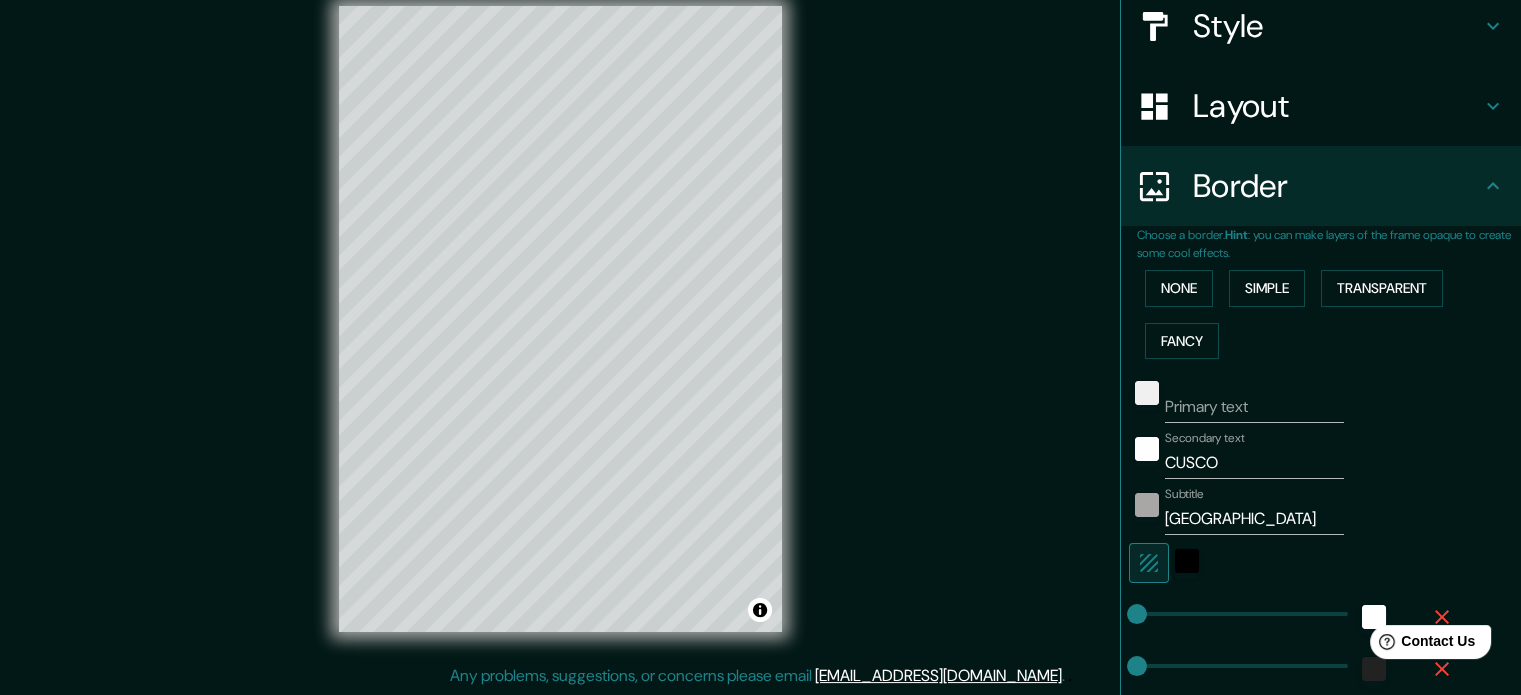 click on "© Mapbox   © OpenStreetMap   Improve this map" at bounding box center (560, 319) 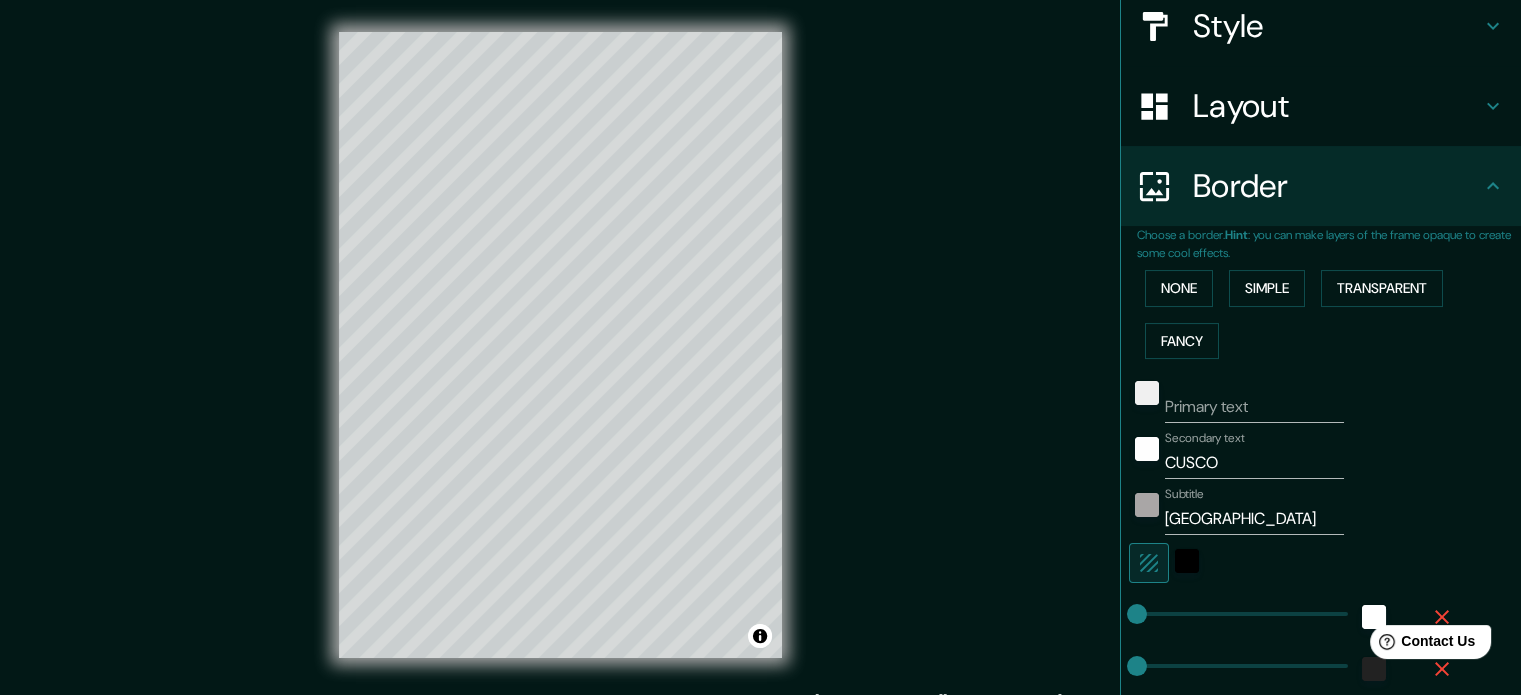 scroll, scrollTop: 0, scrollLeft: 0, axis: both 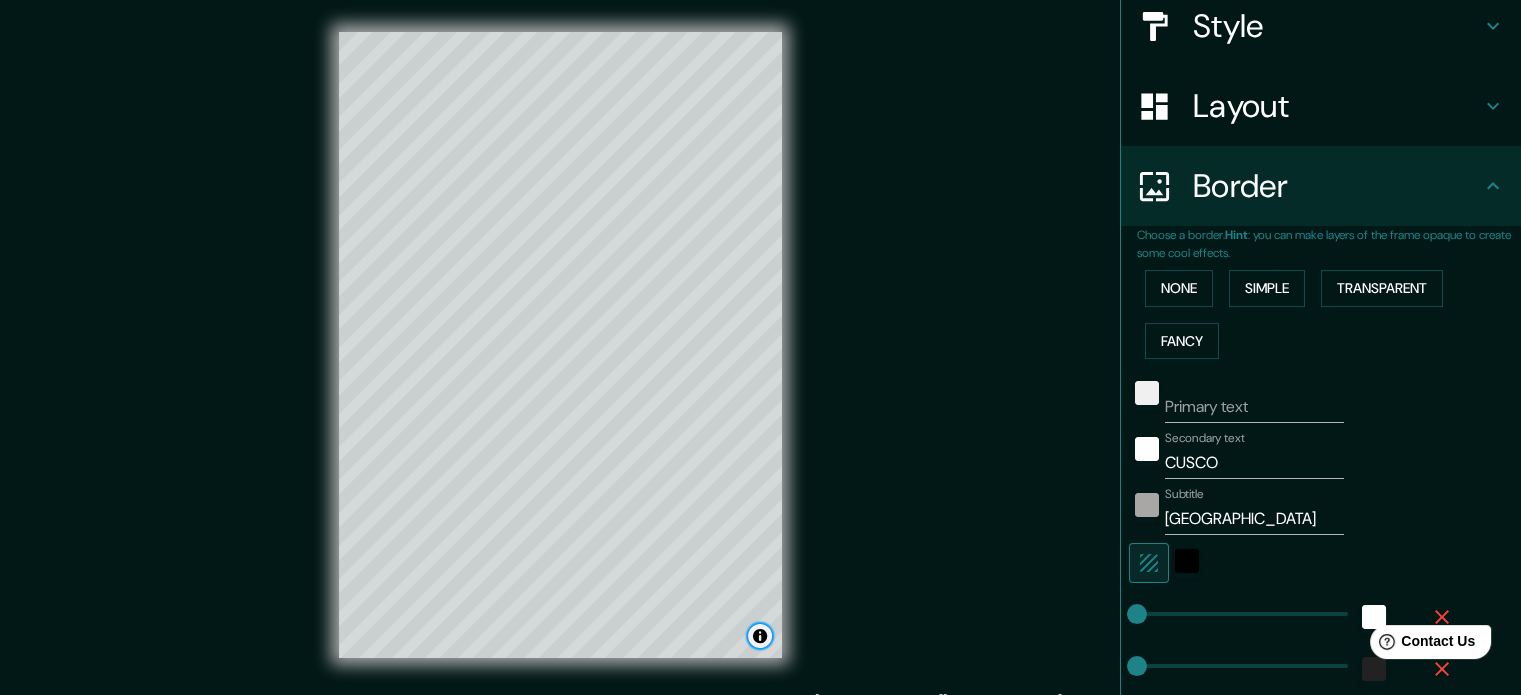 click at bounding box center (760, 636) 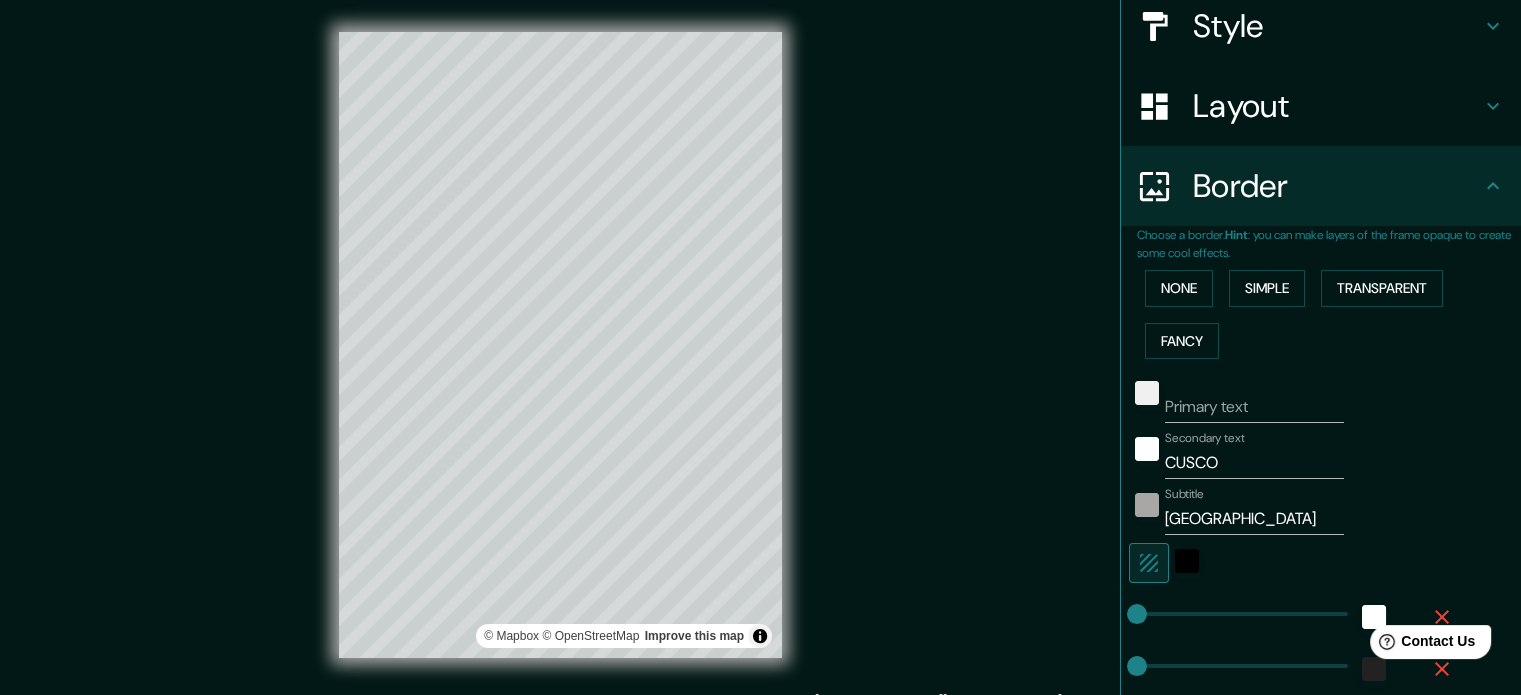 click on "© Mapbox   © OpenStreetMap   Improve this map" at bounding box center [560, 345] 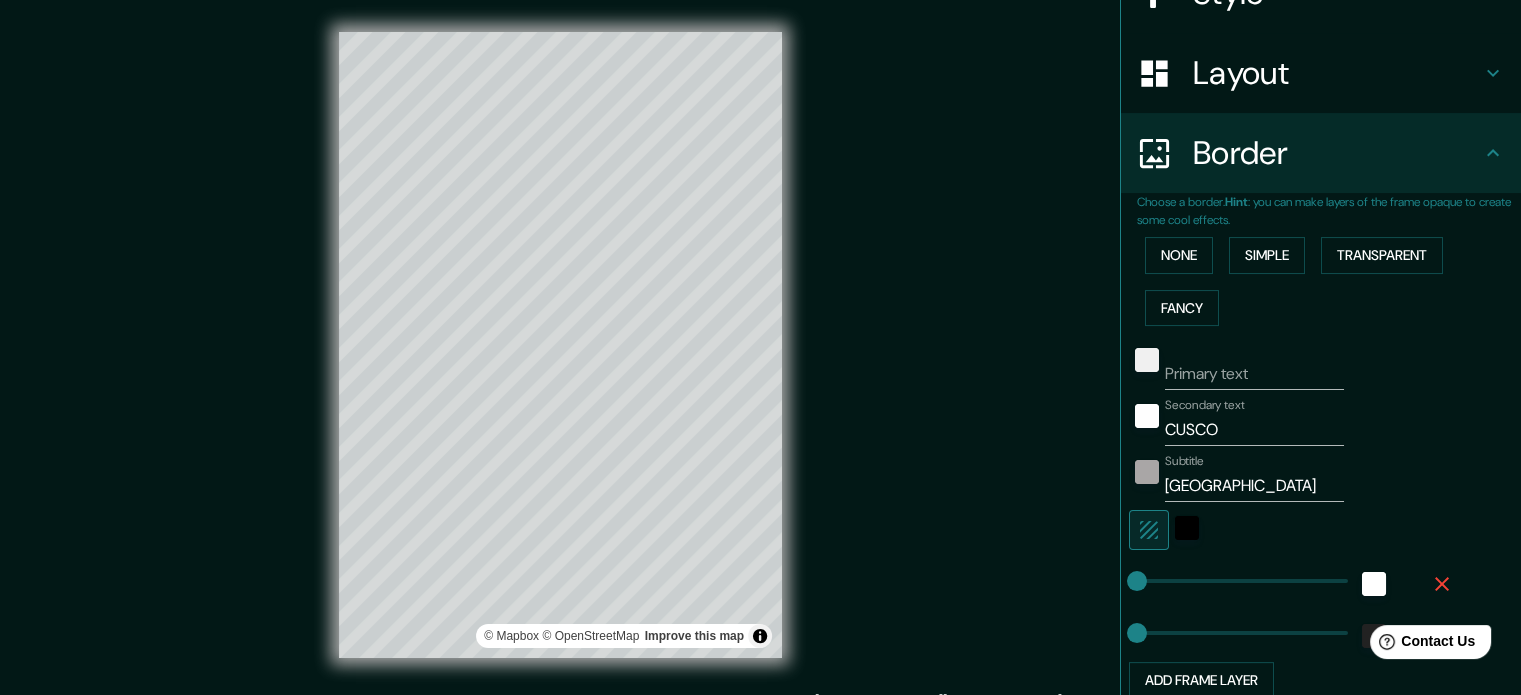 scroll, scrollTop: 440, scrollLeft: 0, axis: vertical 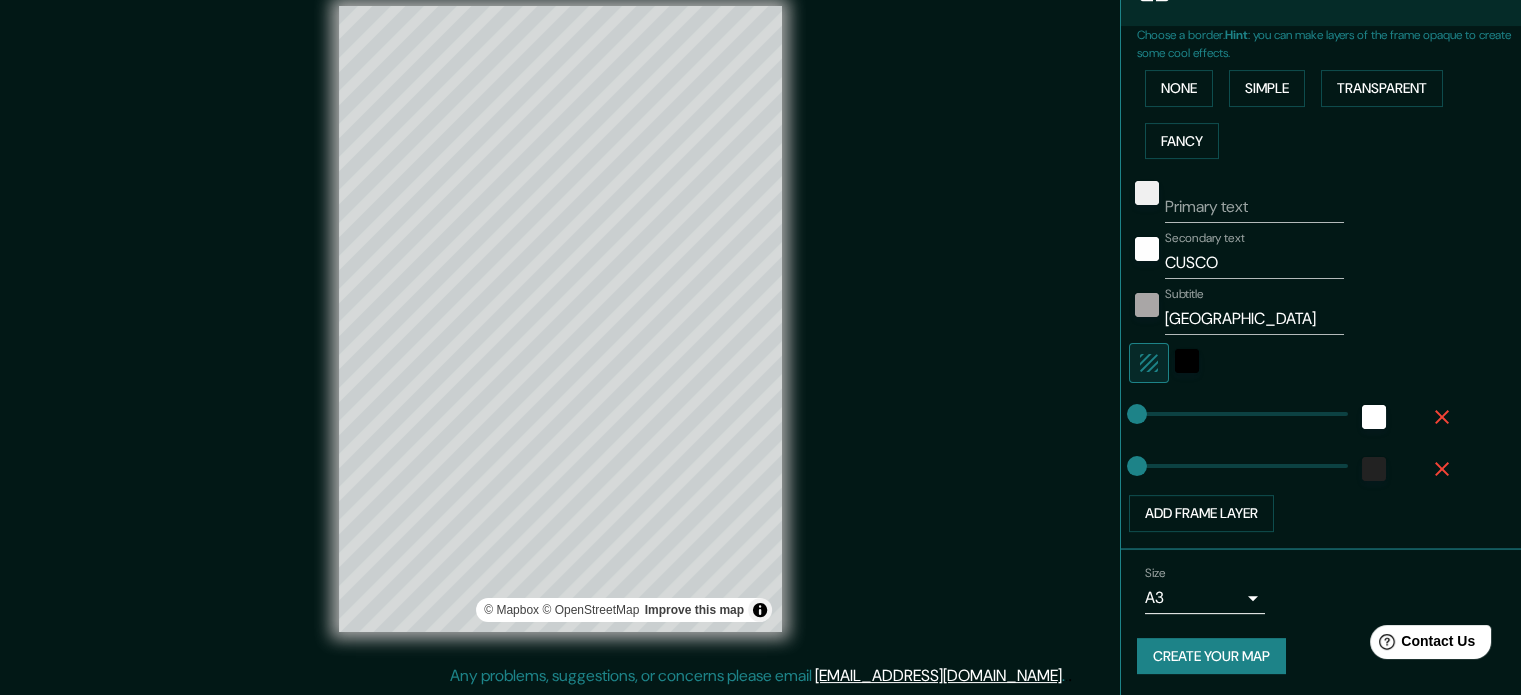 click on "Create your map" at bounding box center (1211, 656) 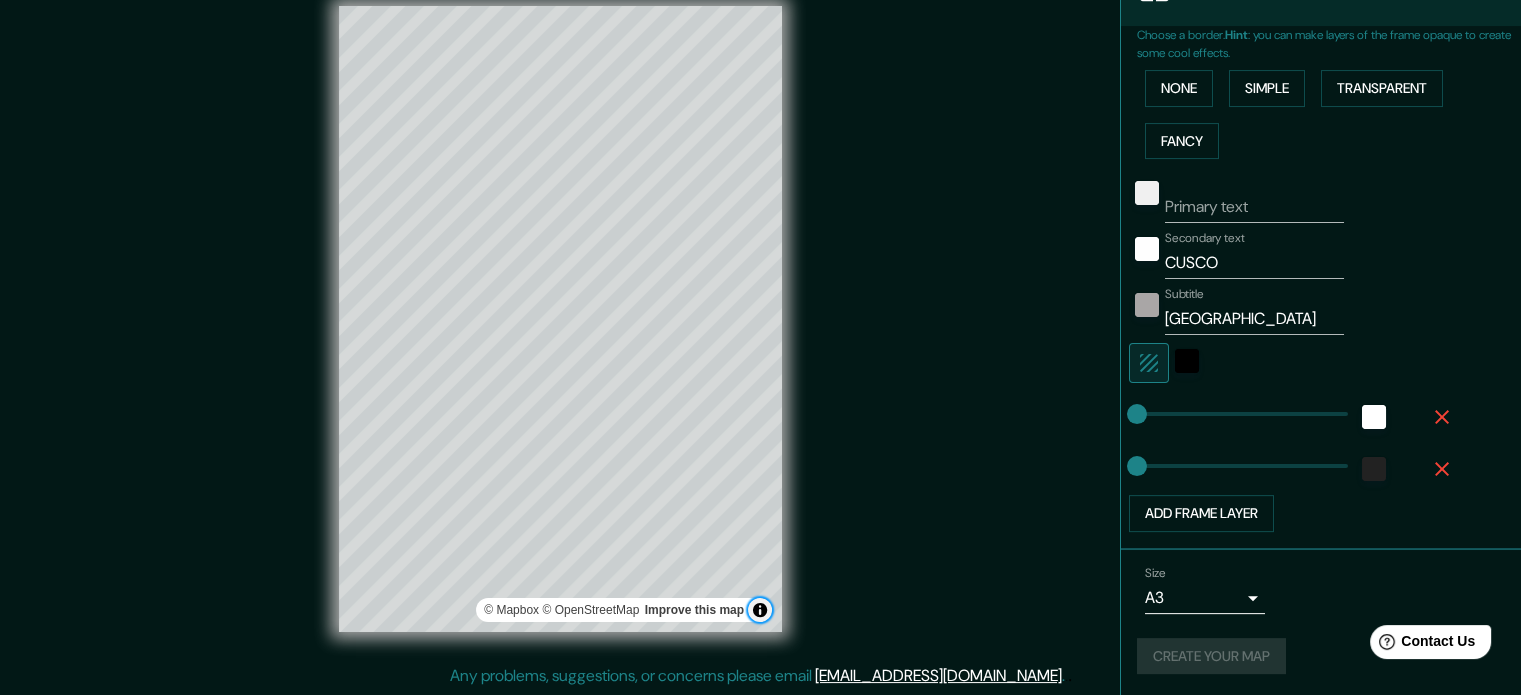 click at bounding box center [760, 610] 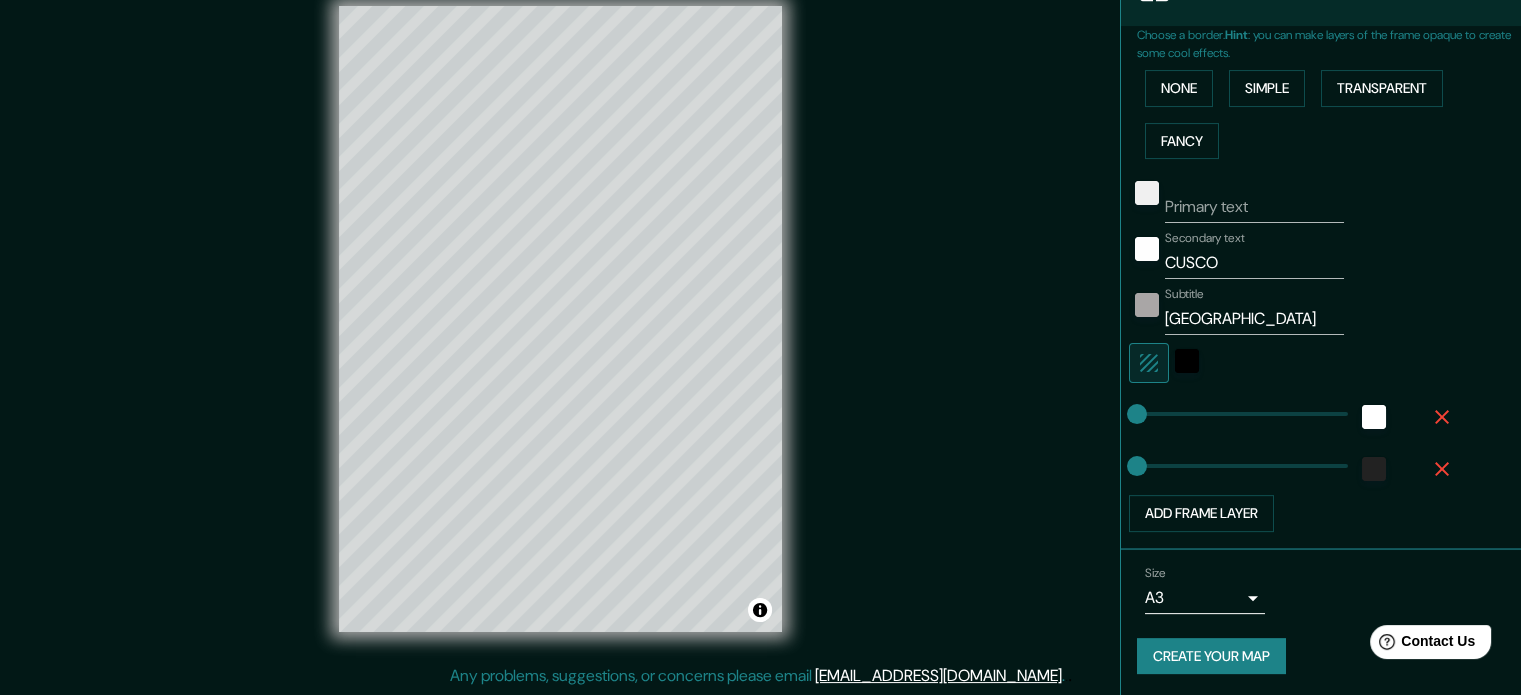 click on "© Mapbox   © OpenStreetMap   Improve this map" at bounding box center [560, 319] 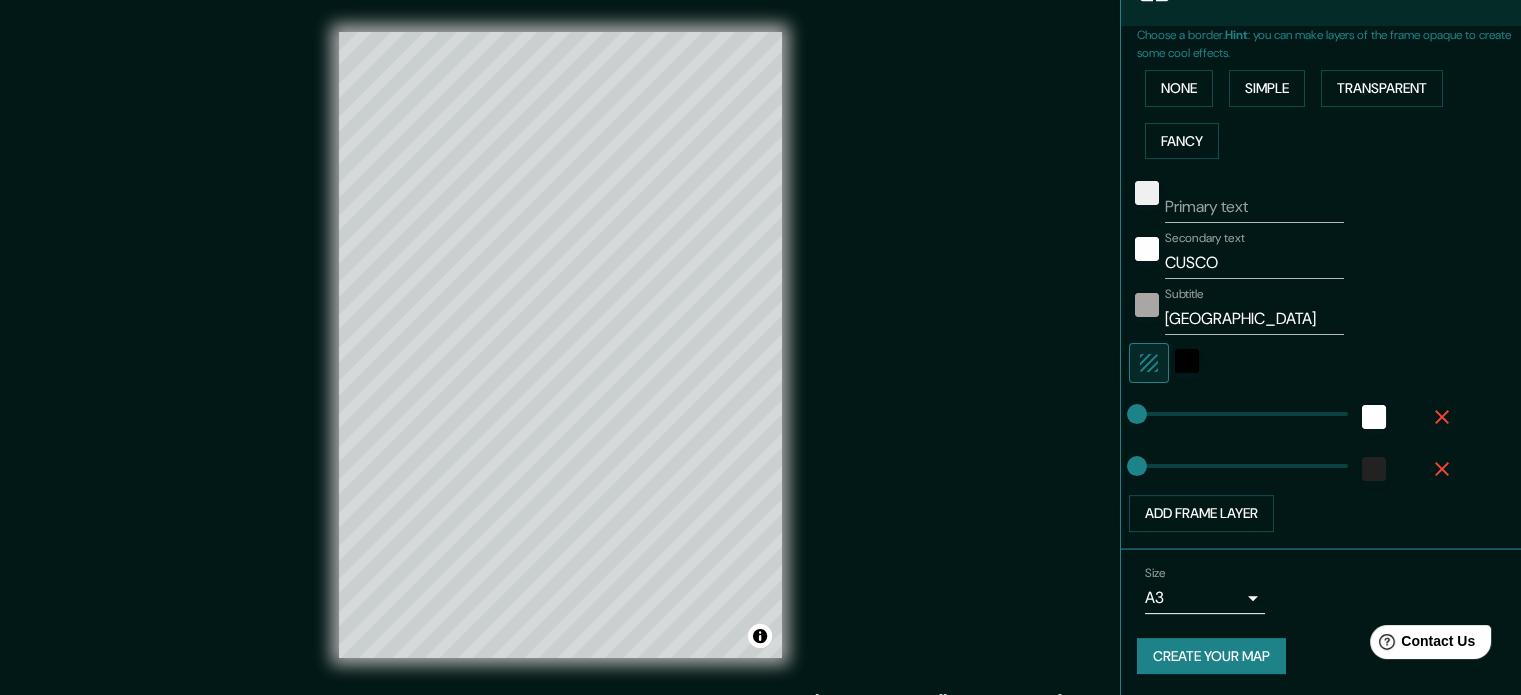 scroll, scrollTop: 0, scrollLeft: 0, axis: both 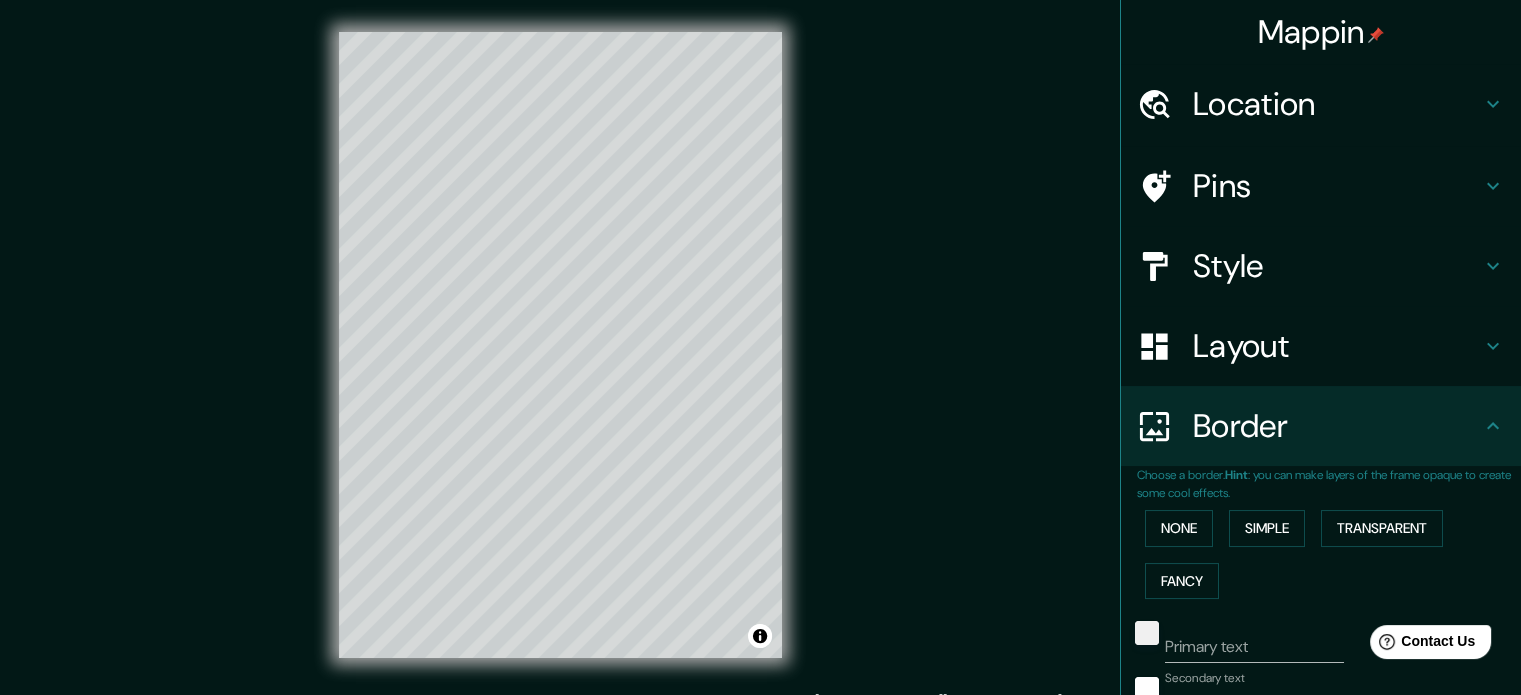 click on "Mappin" at bounding box center (1321, 32) 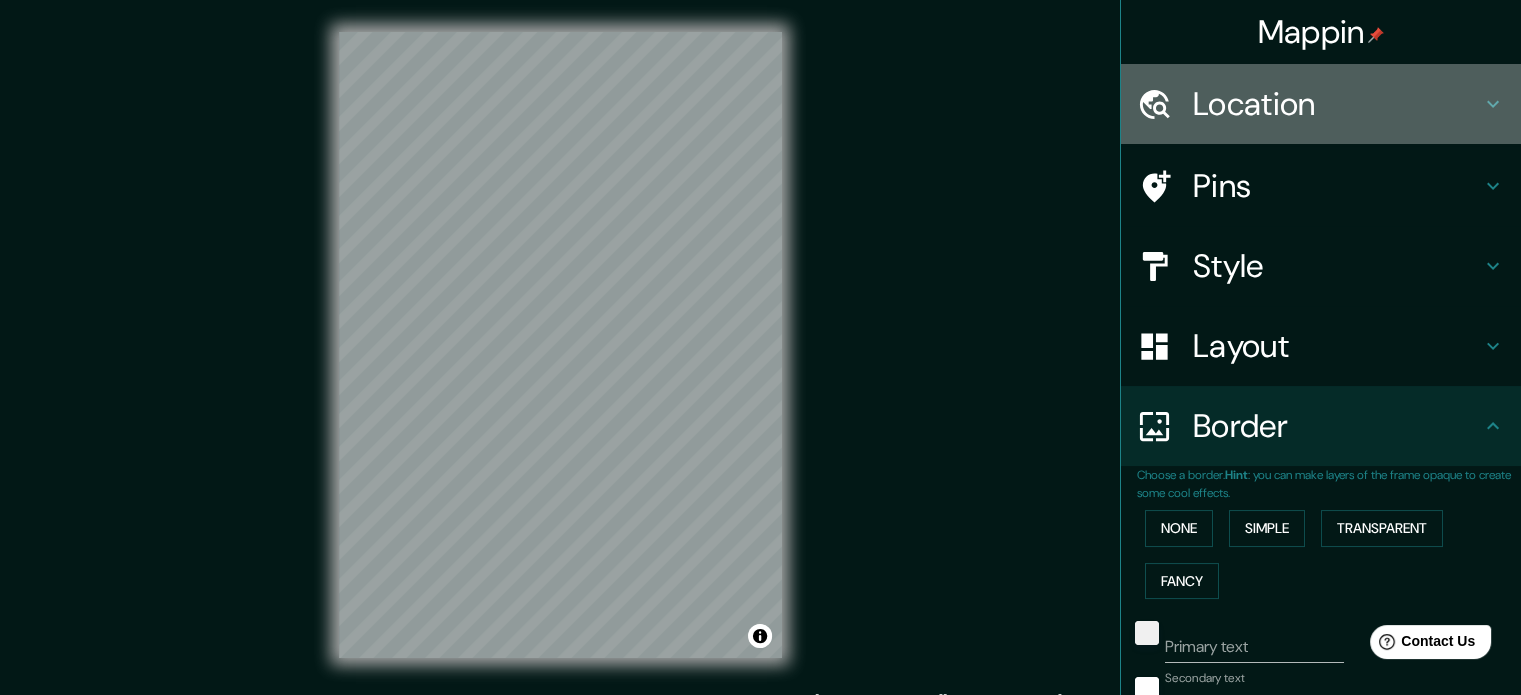 click on "Location" at bounding box center [1337, 104] 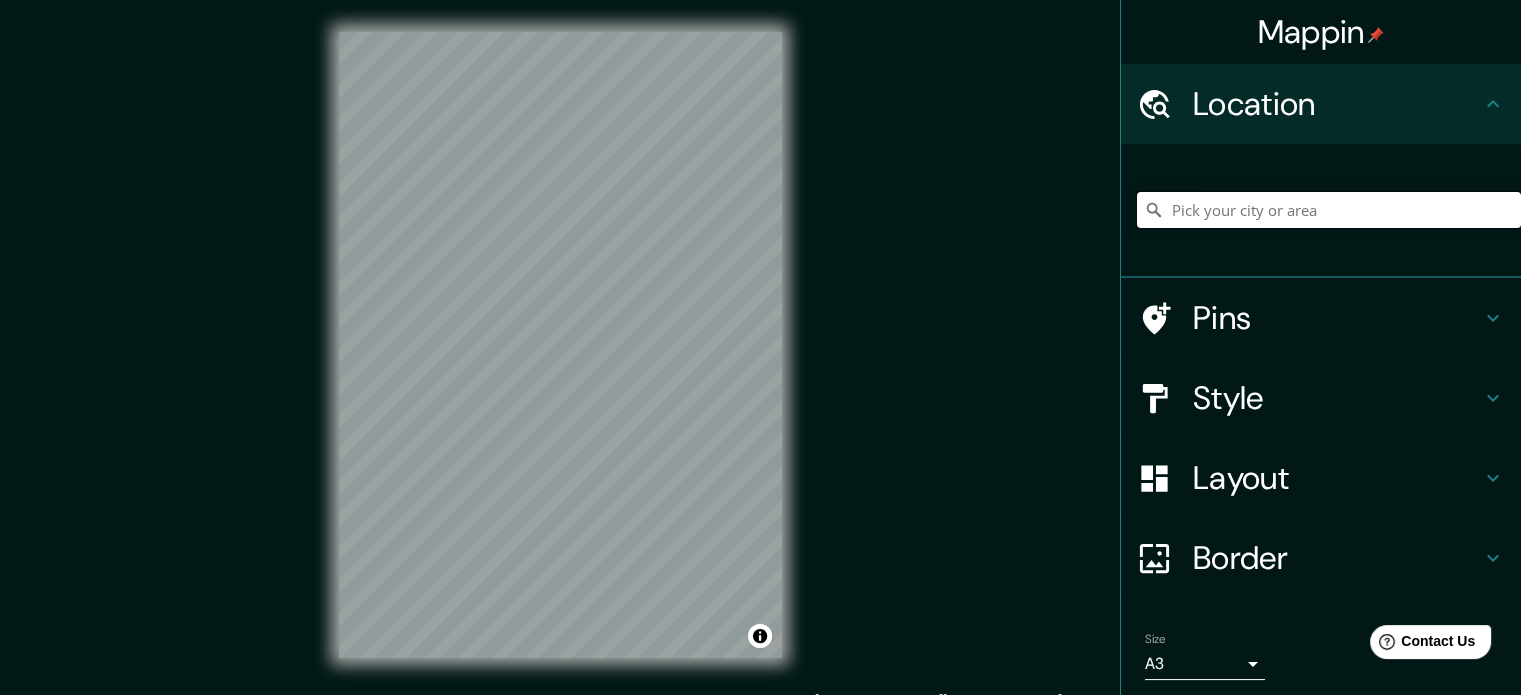 click at bounding box center (1329, 210) 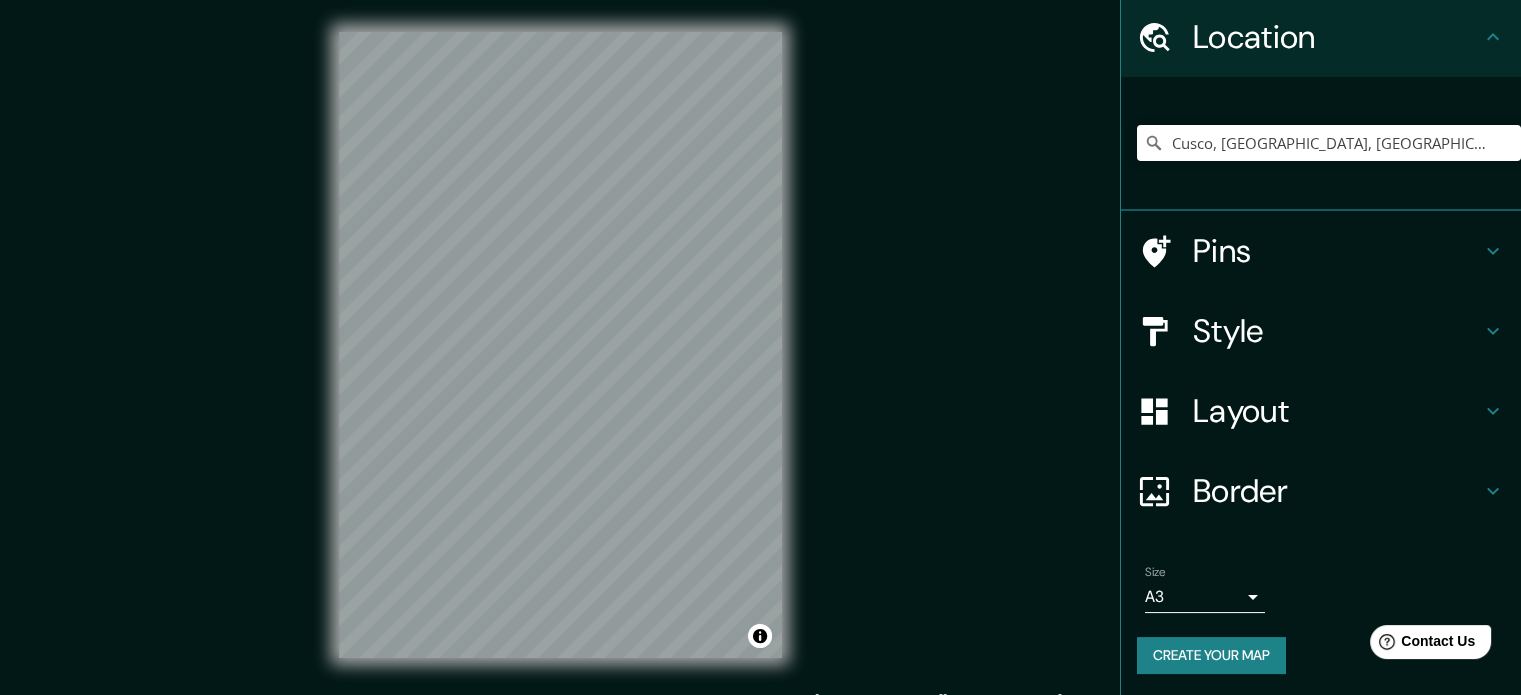 scroll, scrollTop: 68, scrollLeft: 0, axis: vertical 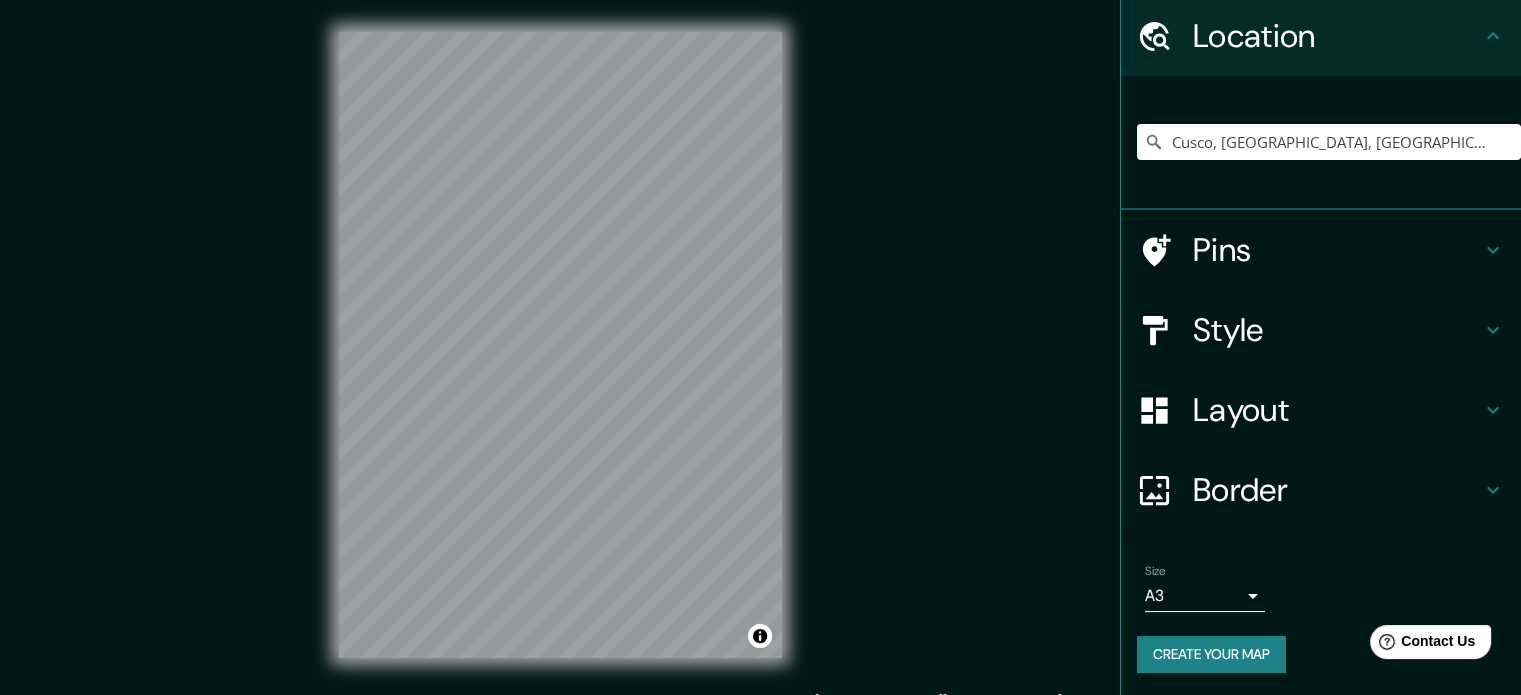 click on "Border" at bounding box center [1337, 490] 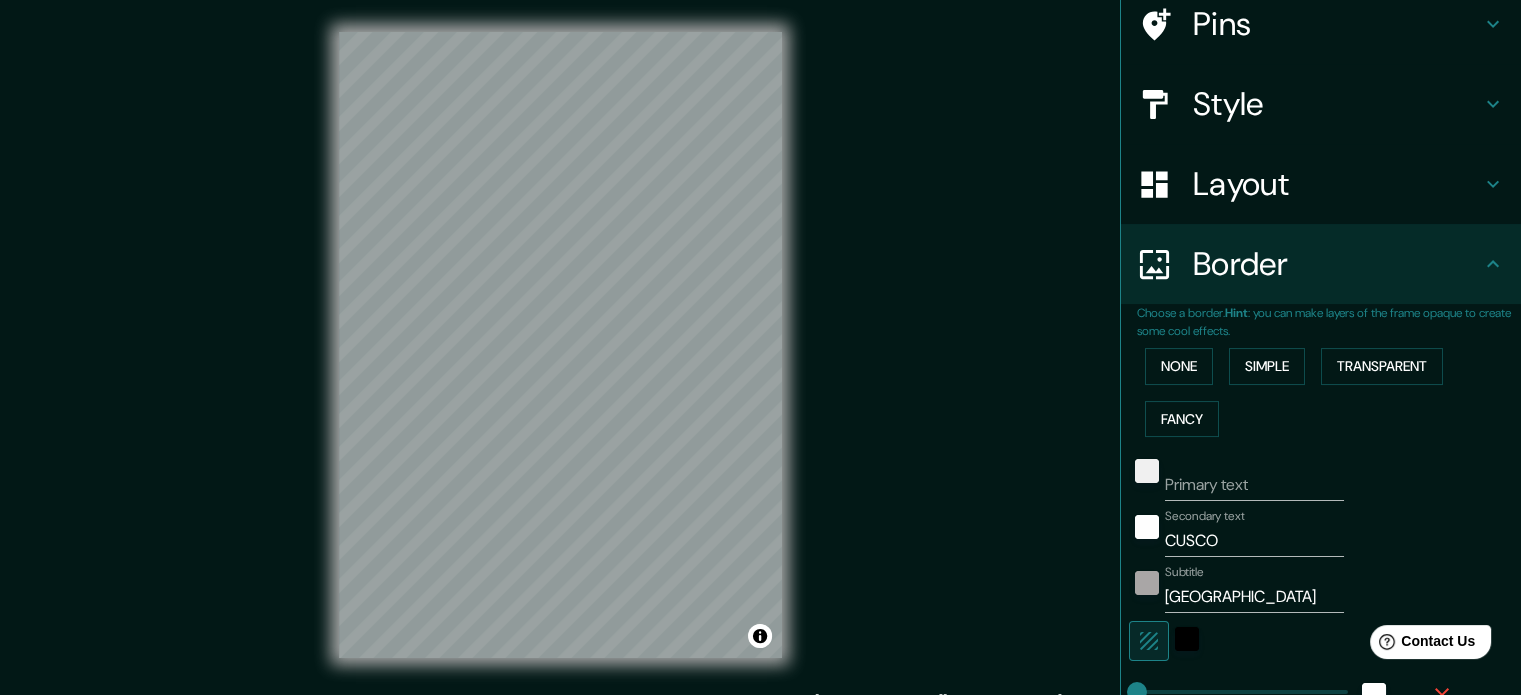 scroll, scrollTop: 168, scrollLeft: 0, axis: vertical 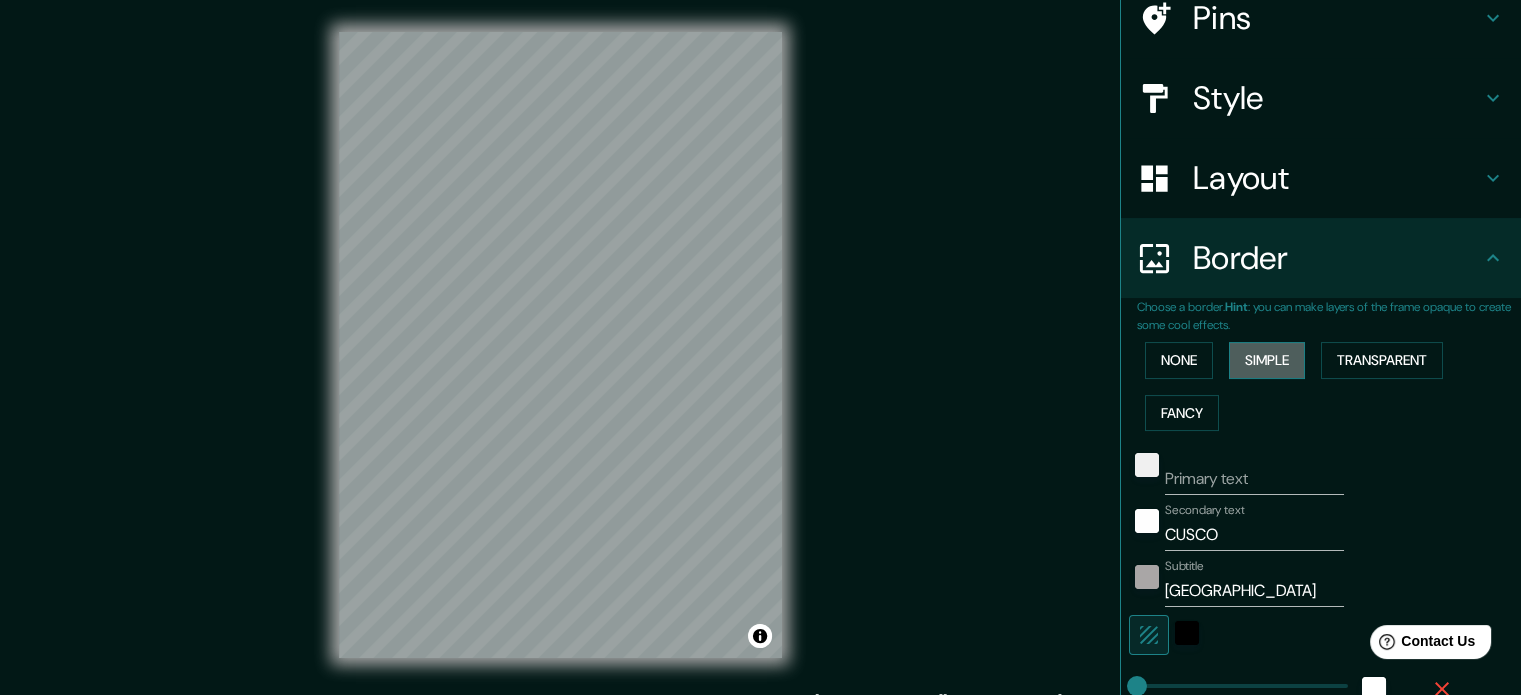 click on "Simple" at bounding box center (1267, 360) 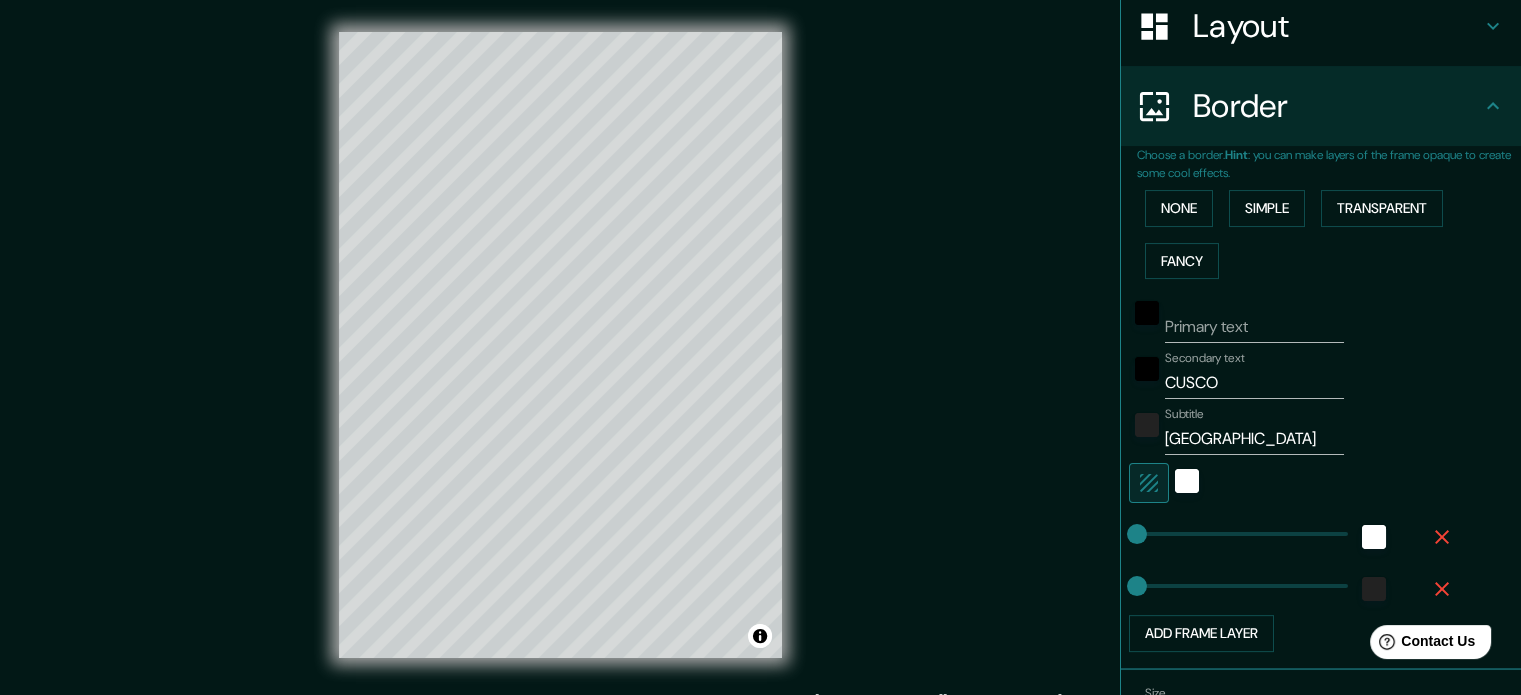 scroll, scrollTop: 368, scrollLeft: 0, axis: vertical 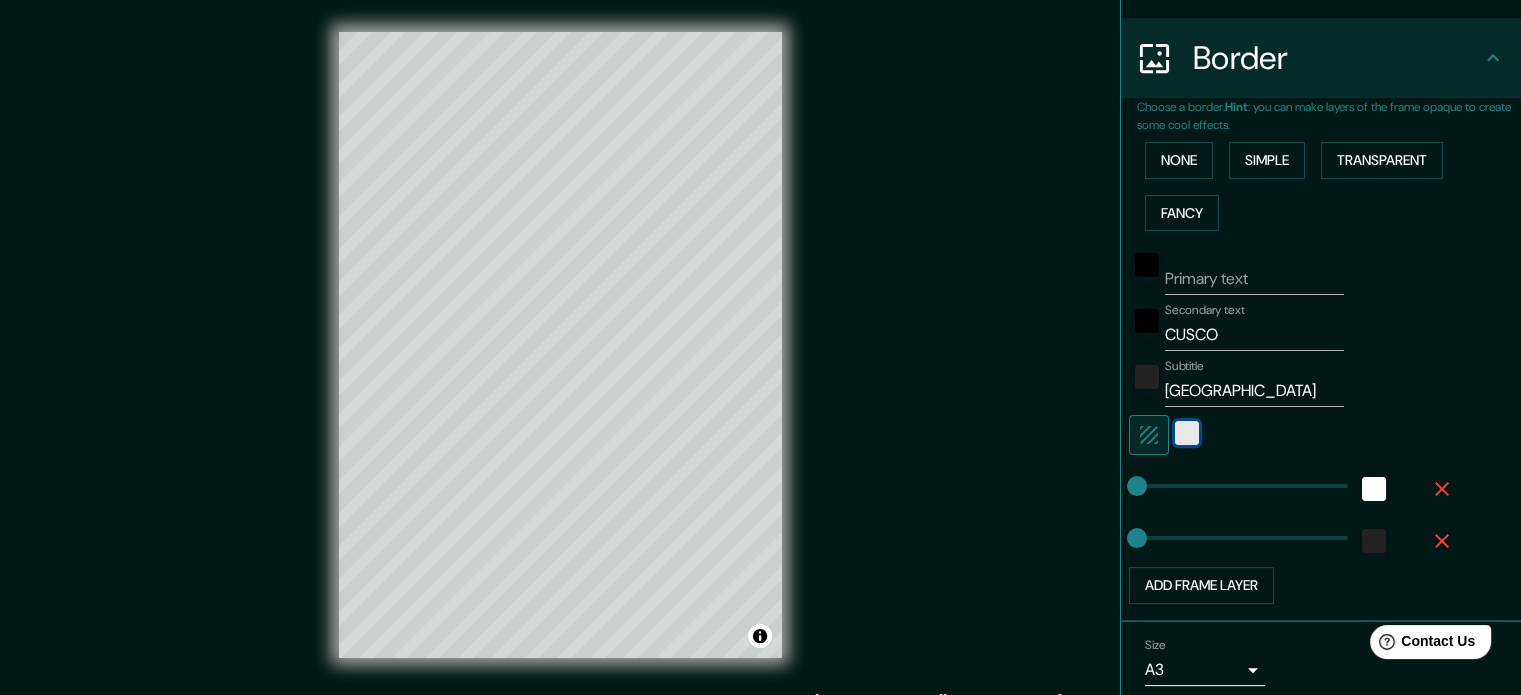 click at bounding box center [1187, 433] 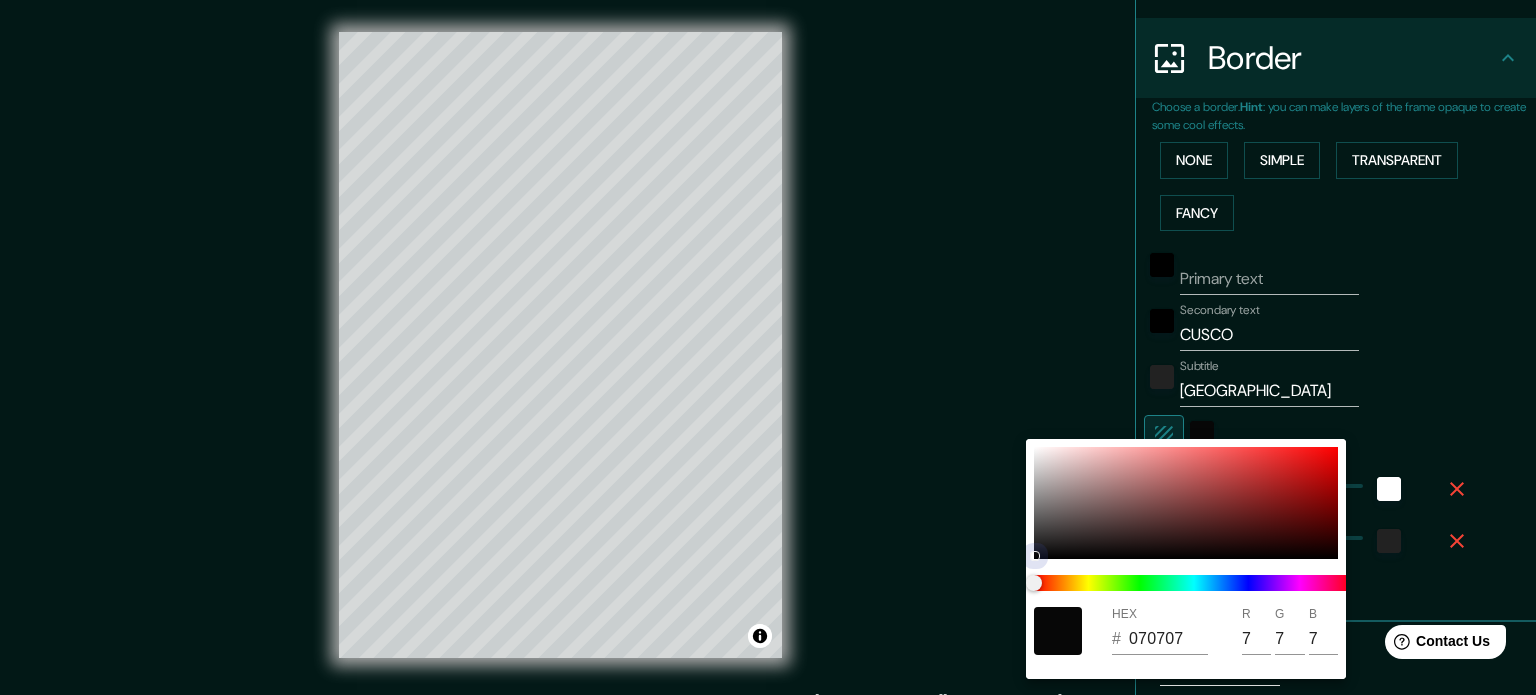 drag, startPoint x: 1037, startPoint y: 448, endPoint x: 1009, endPoint y: 560, distance: 115.44696 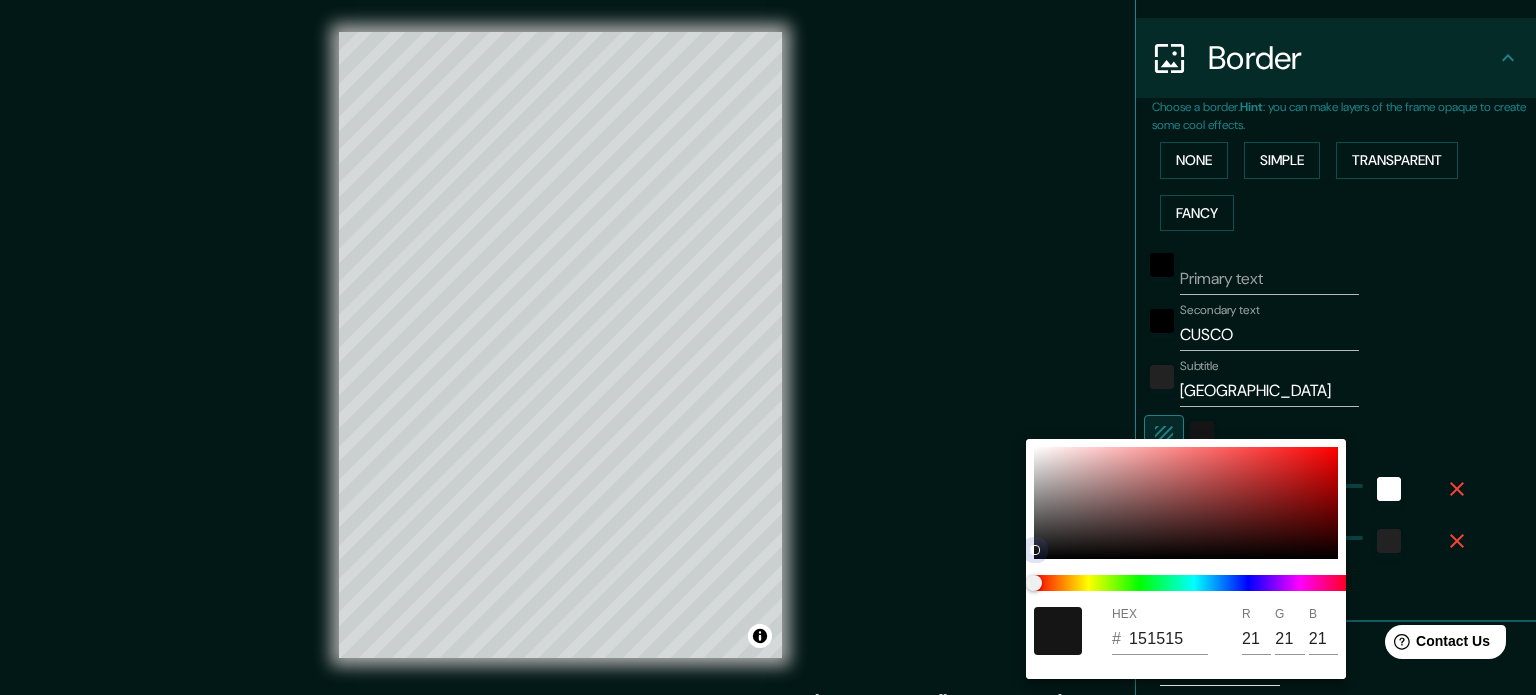 drag, startPoint x: 1035, startPoint y: 550, endPoint x: 845, endPoint y: 521, distance: 192.20041 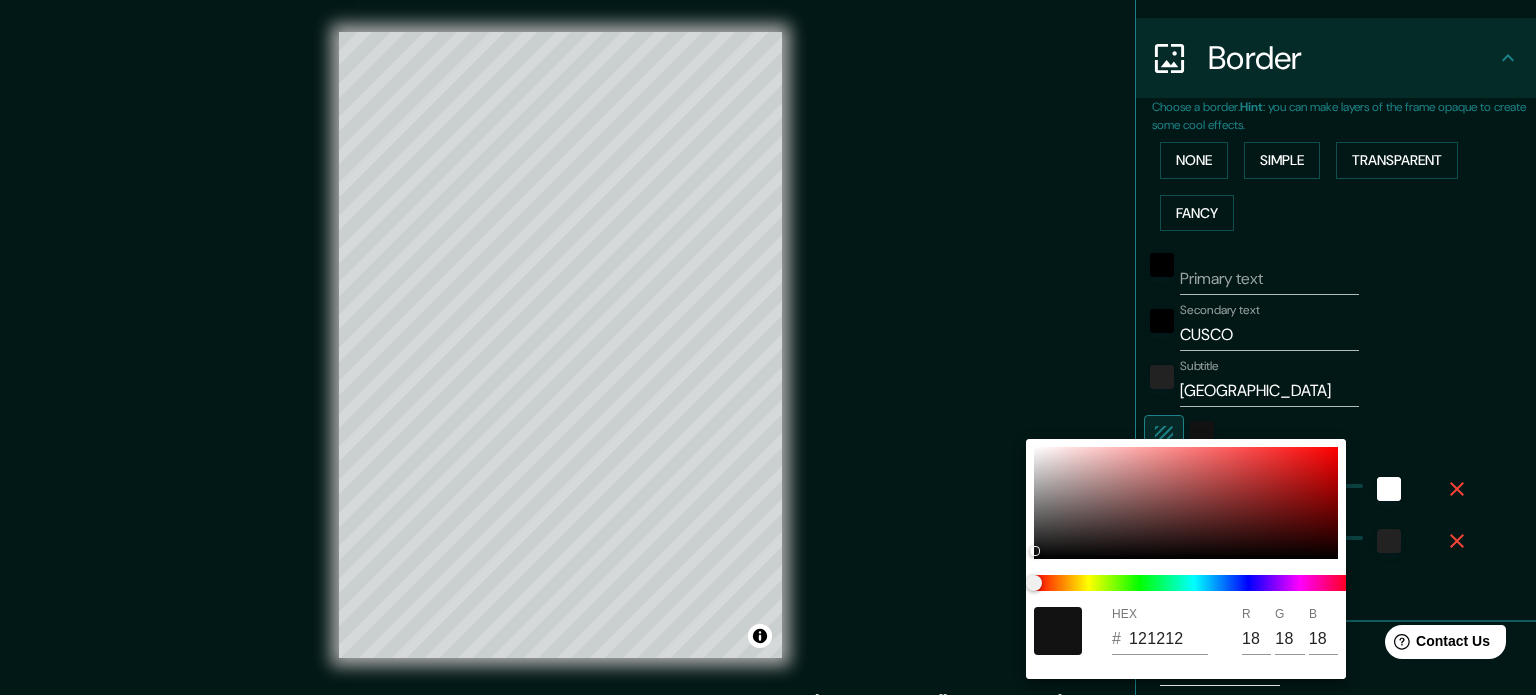 click at bounding box center [768, 347] 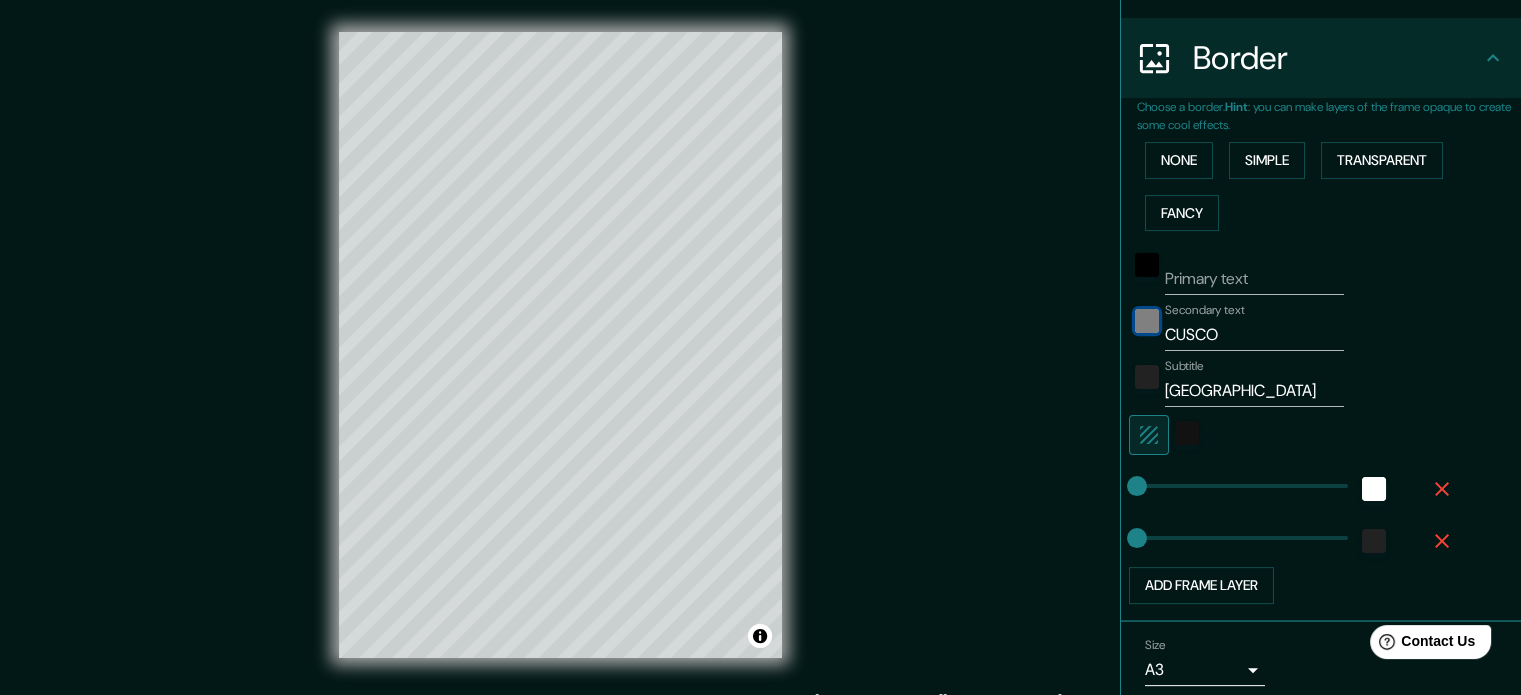 click at bounding box center [1147, 321] 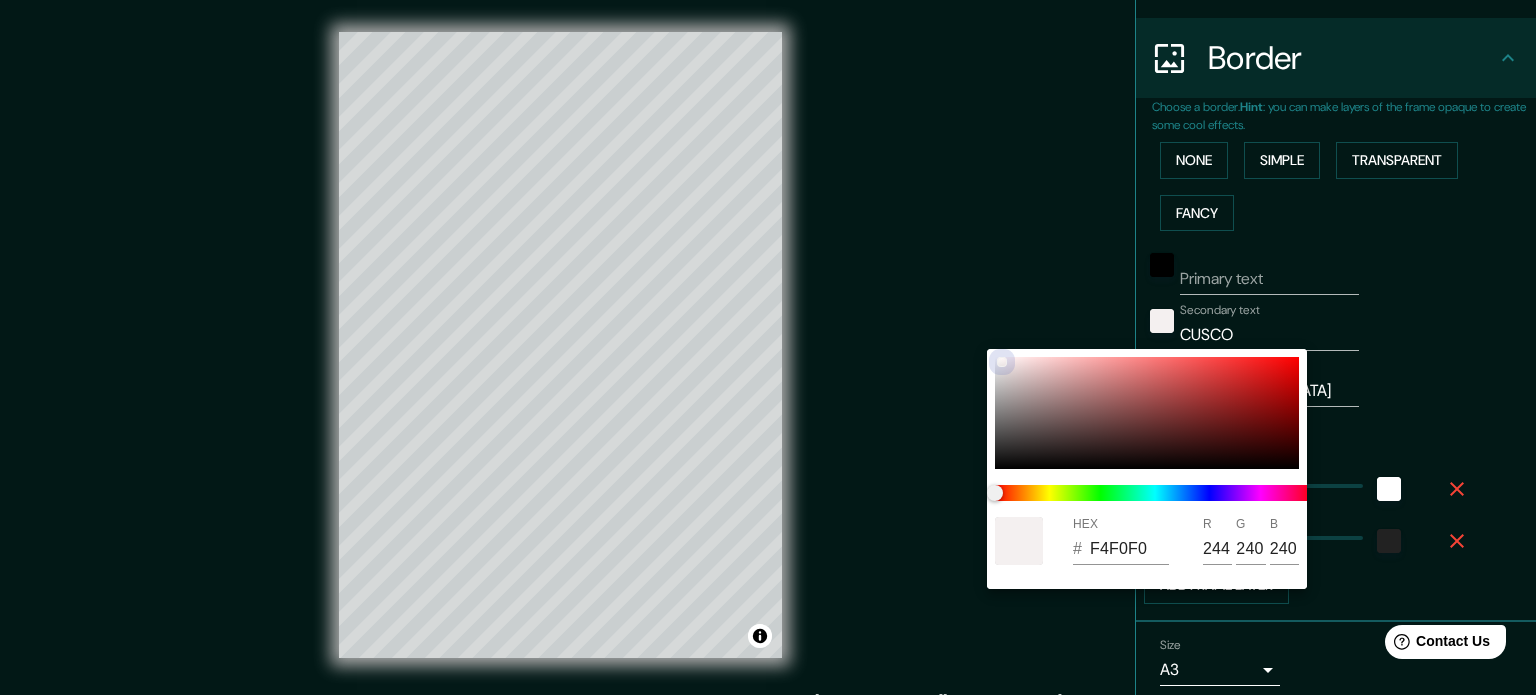 drag, startPoint x: 999, startPoint y: 362, endPoint x: 990, endPoint y: 343, distance: 21.023796 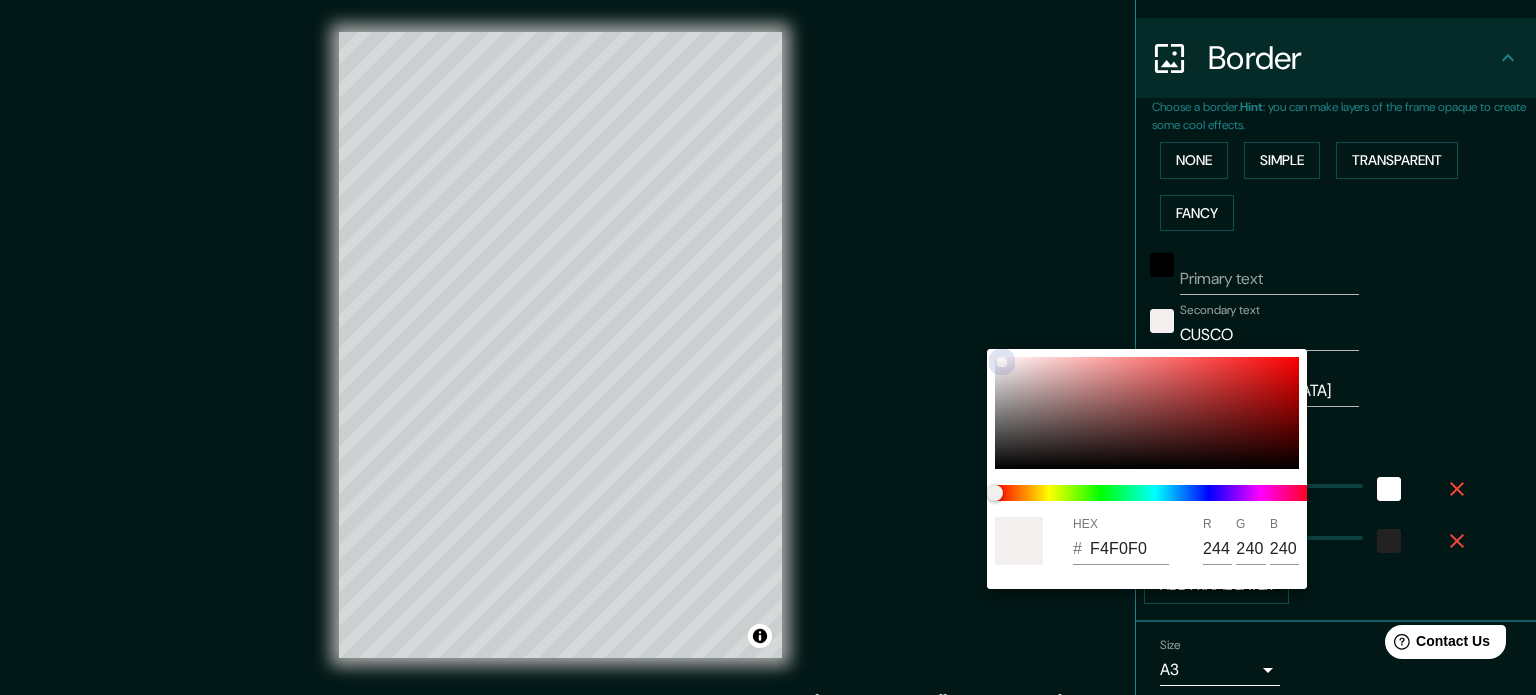 click on "HEX # F4F0F0 R 244 G 240 B 240" at bounding box center [768, 347] 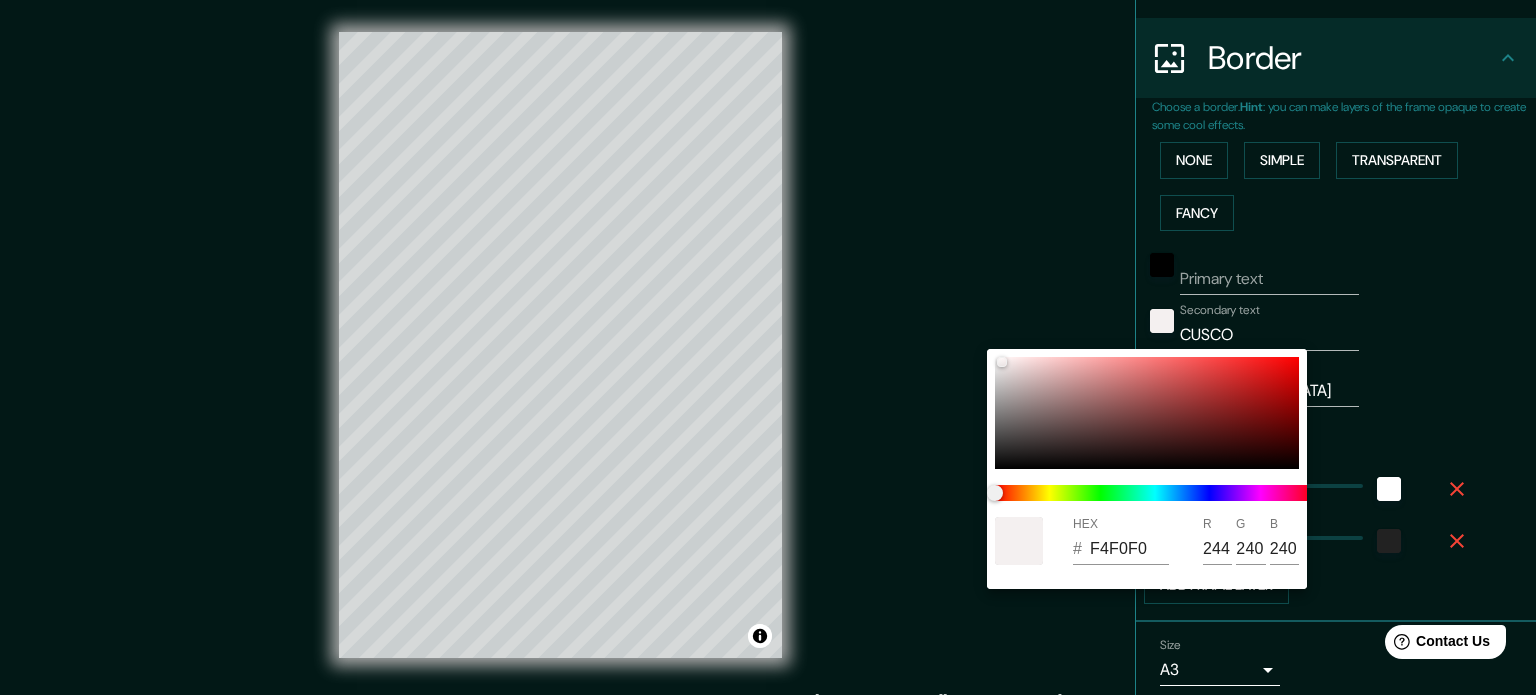 click at bounding box center [768, 347] 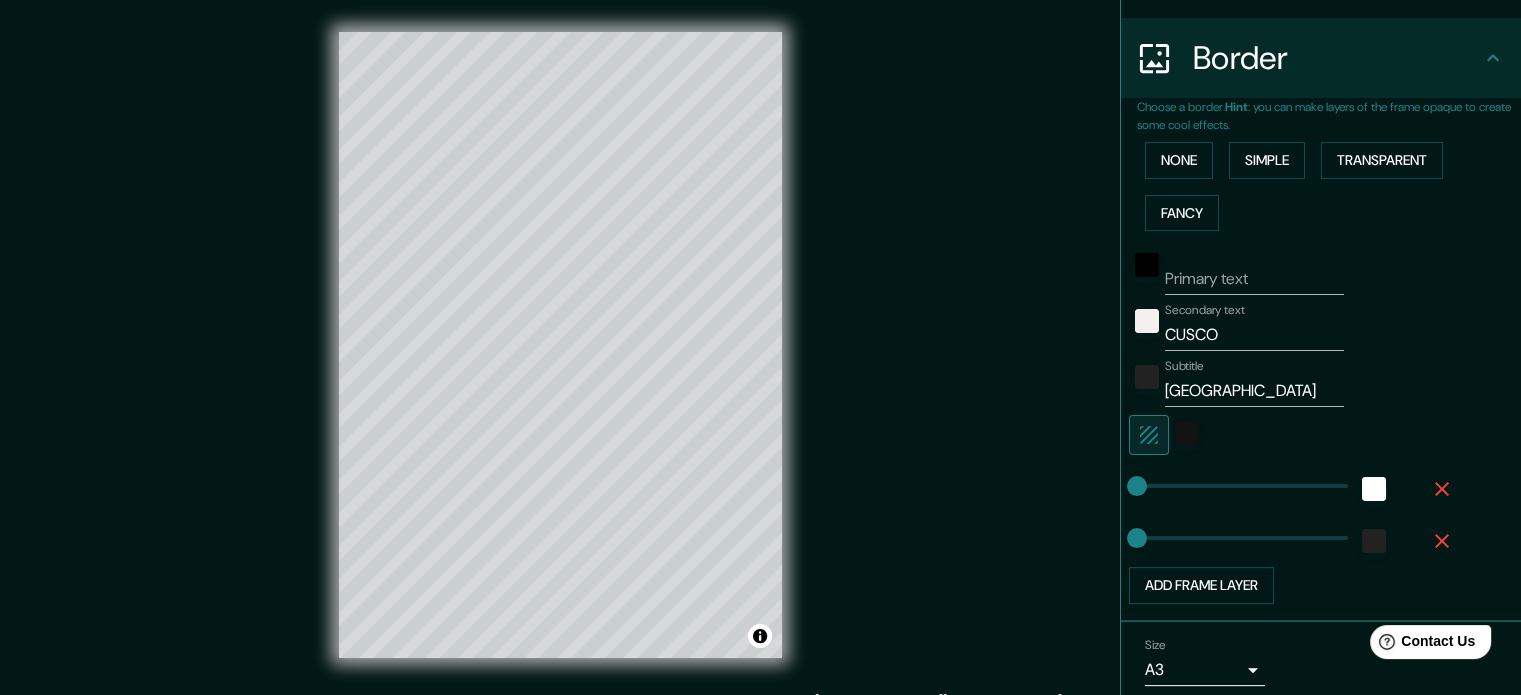 click at bounding box center [1147, 383] 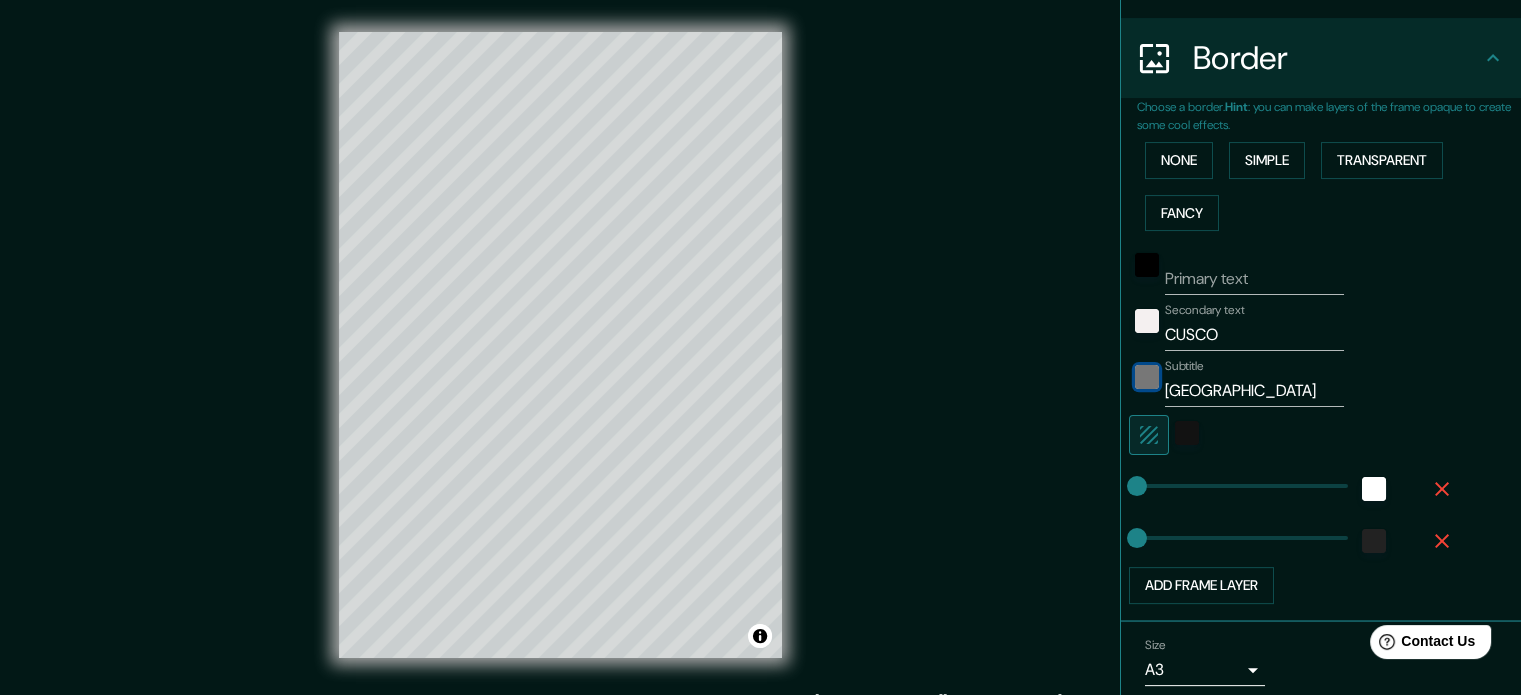 click at bounding box center (1147, 377) 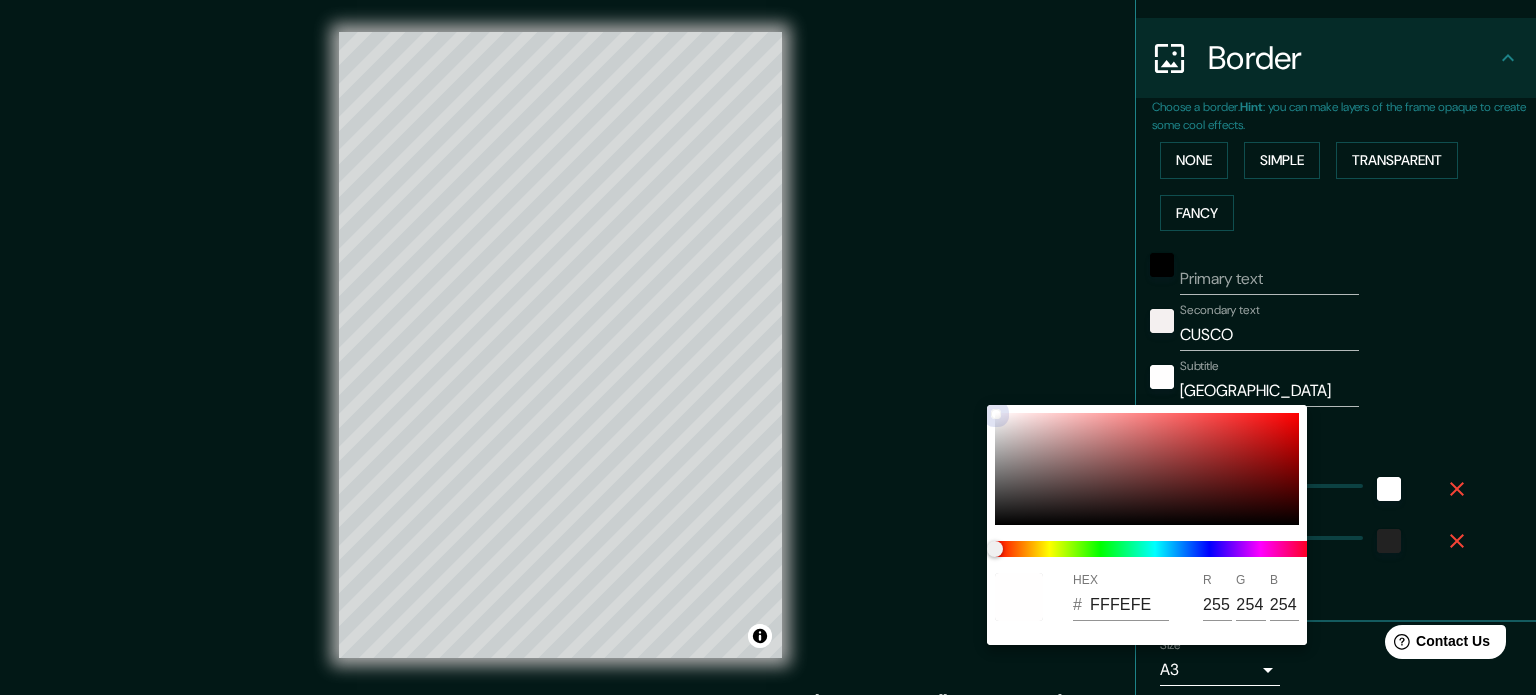drag, startPoint x: 996, startPoint y: 512, endPoint x: 993, endPoint y: 355, distance: 157.02866 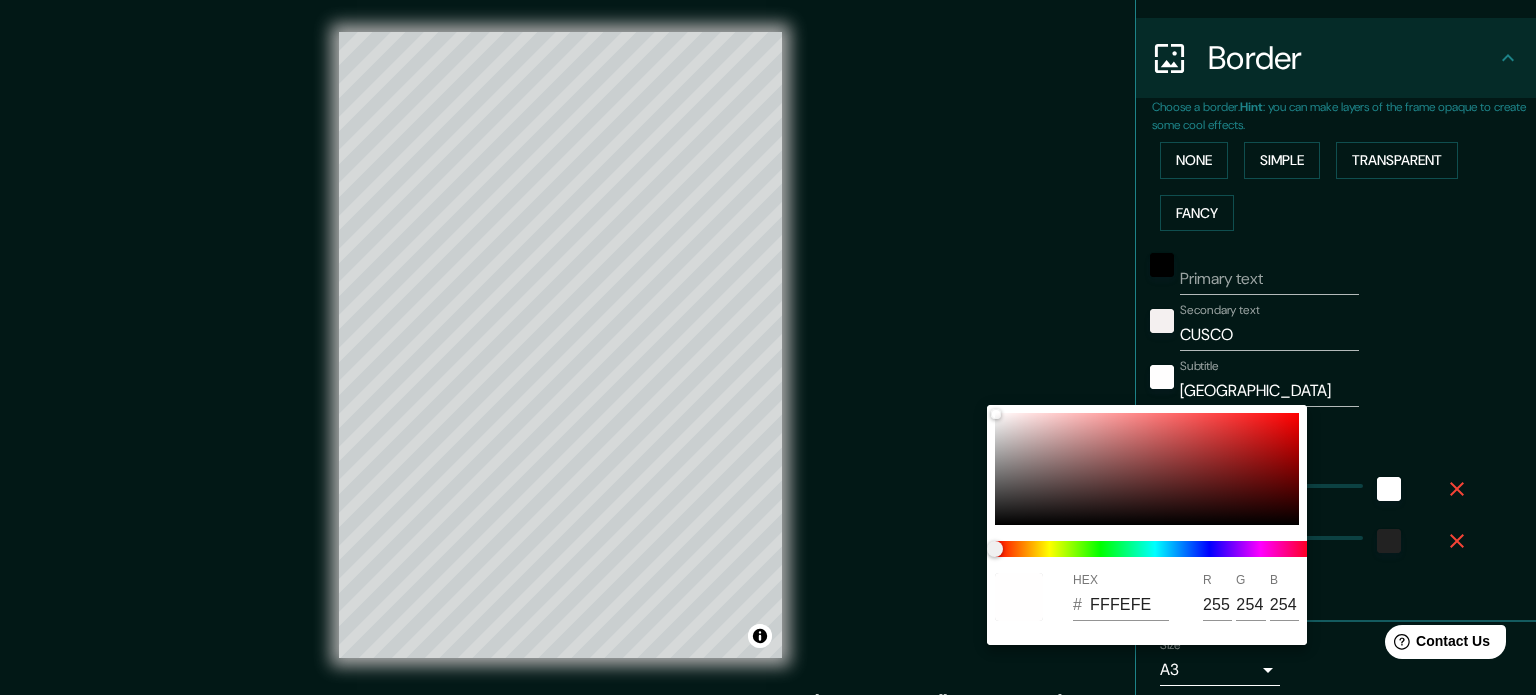 click at bounding box center [768, 347] 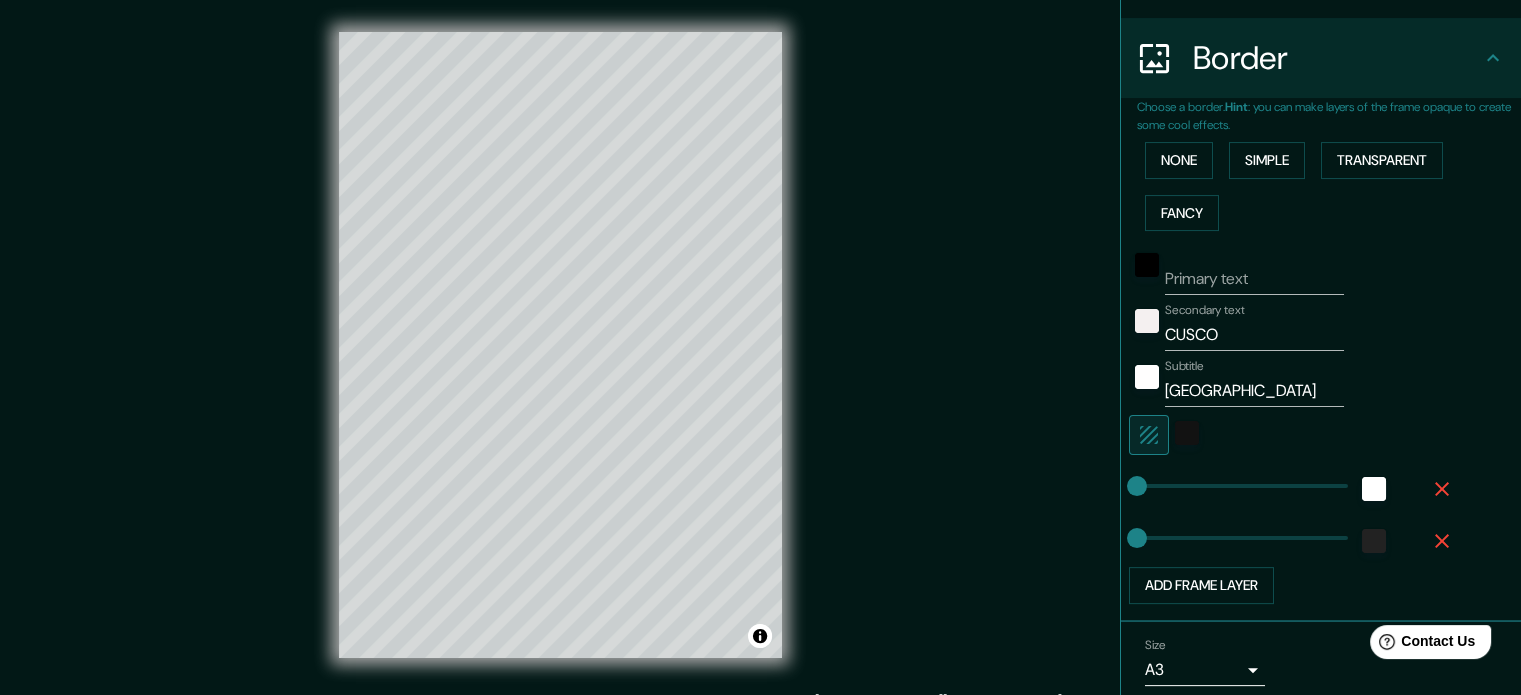 click on "Primary text" at bounding box center (1254, 279) 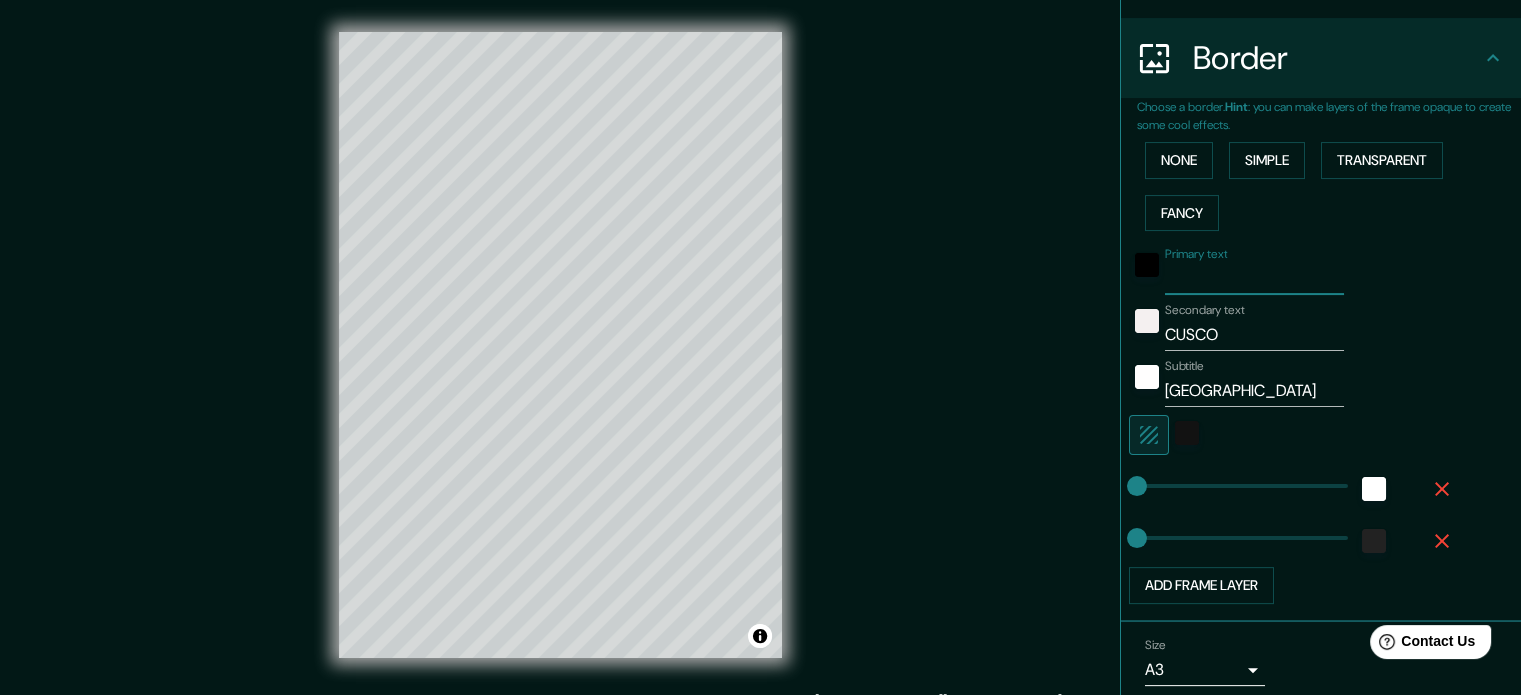 click on "Primary text" at bounding box center [1254, 279] 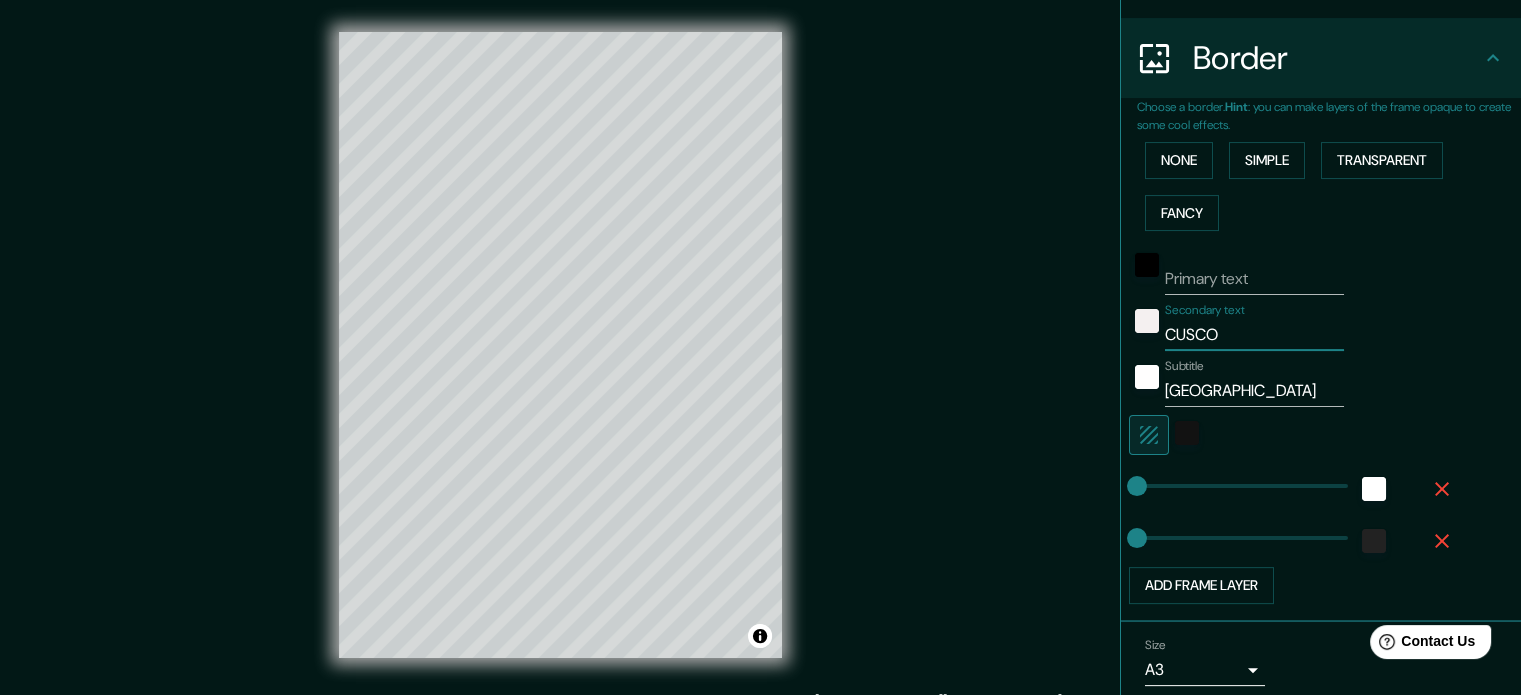click on "CUSCO" at bounding box center (1254, 335) 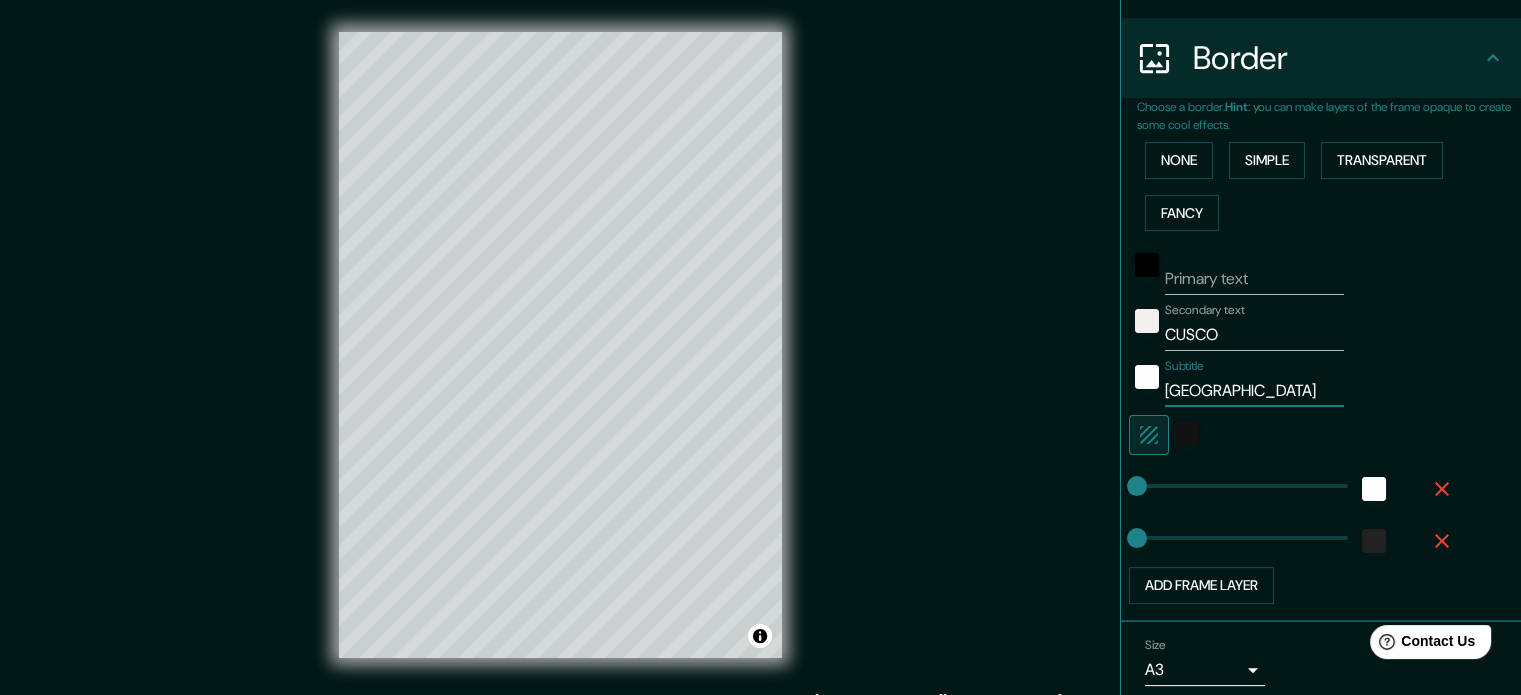 click on "[GEOGRAPHIC_DATA]" at bounding box center [1254, 391] 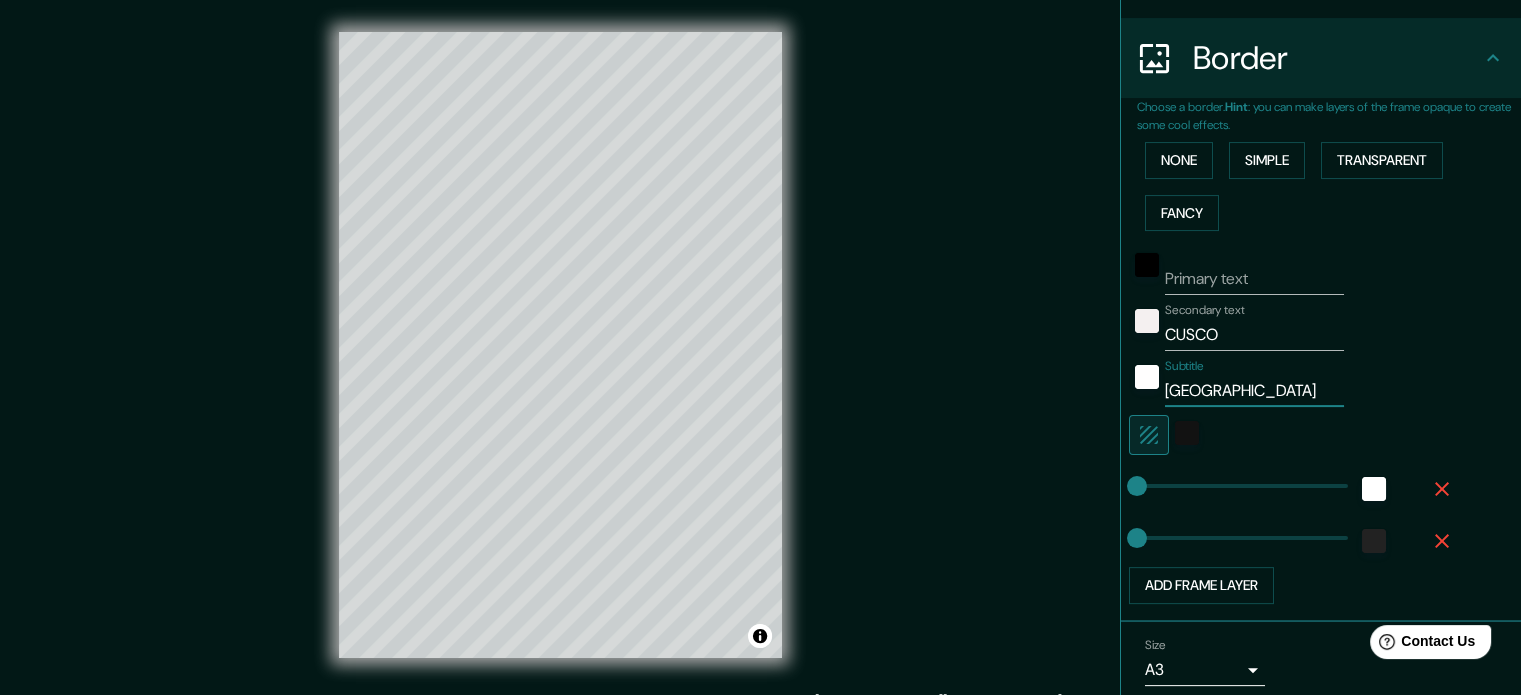 click on "CUSCO" at bounding box center [1254, 335] 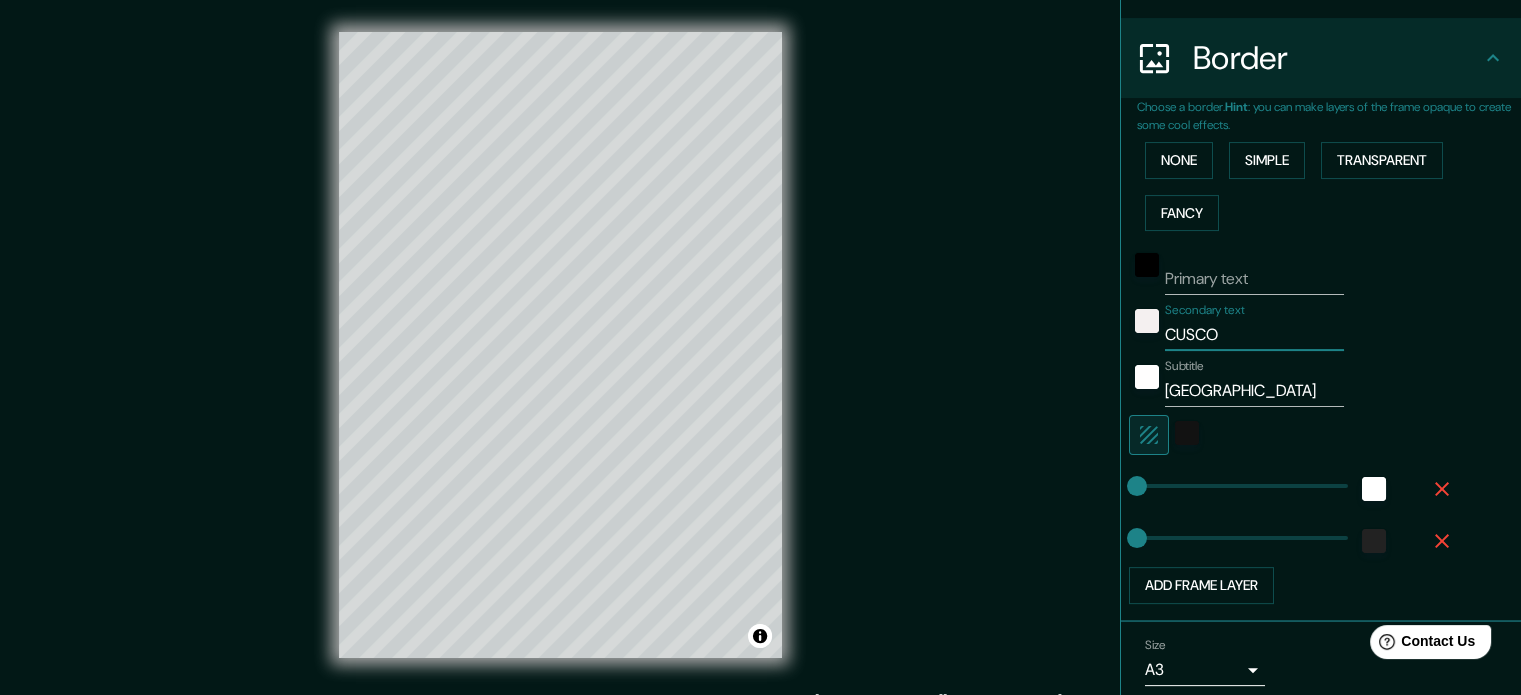 click on "CUSCO" at bounding box center (1254, 335) 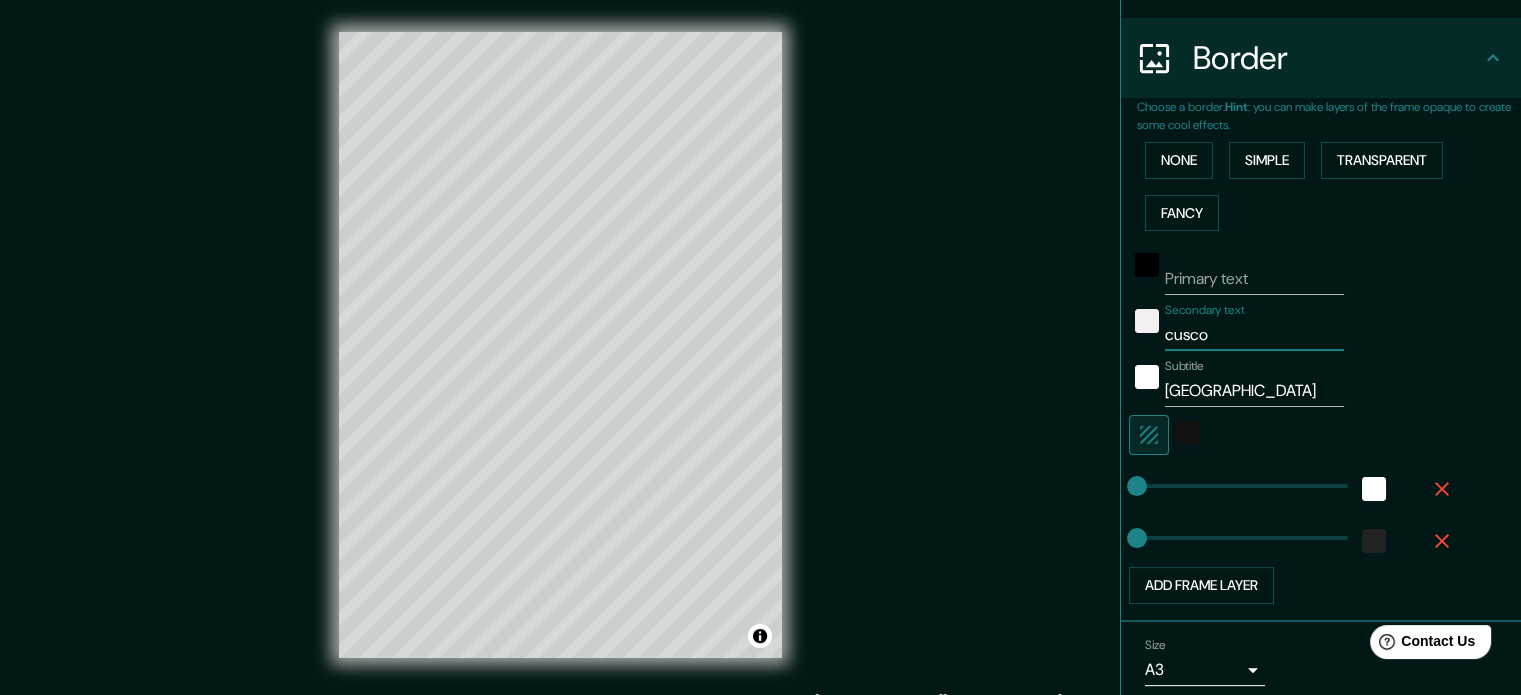 click on "[GEOGRAPHIC_DATA]" at bounding box center (1254, 391) 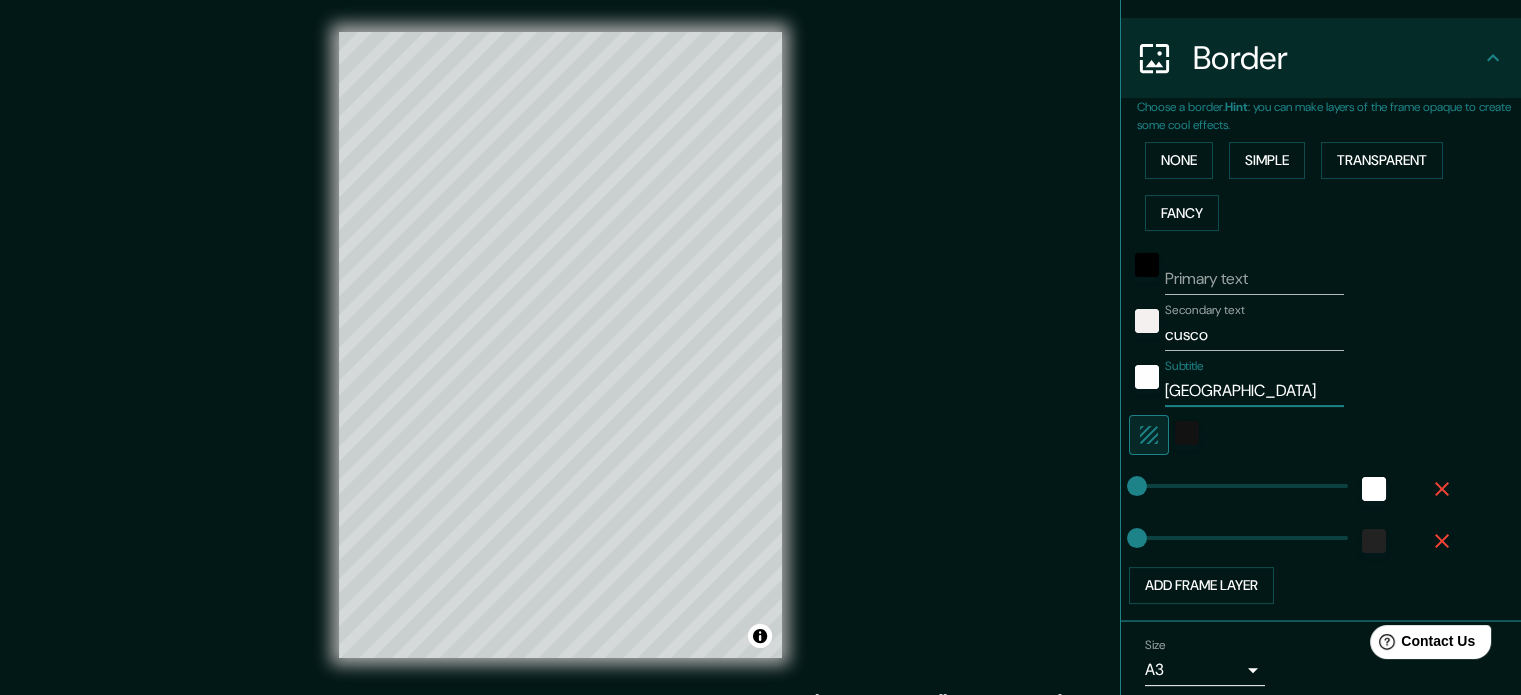 click on "[GEOGRAPHIC_DATA]" at bounding box center (1254, 391) 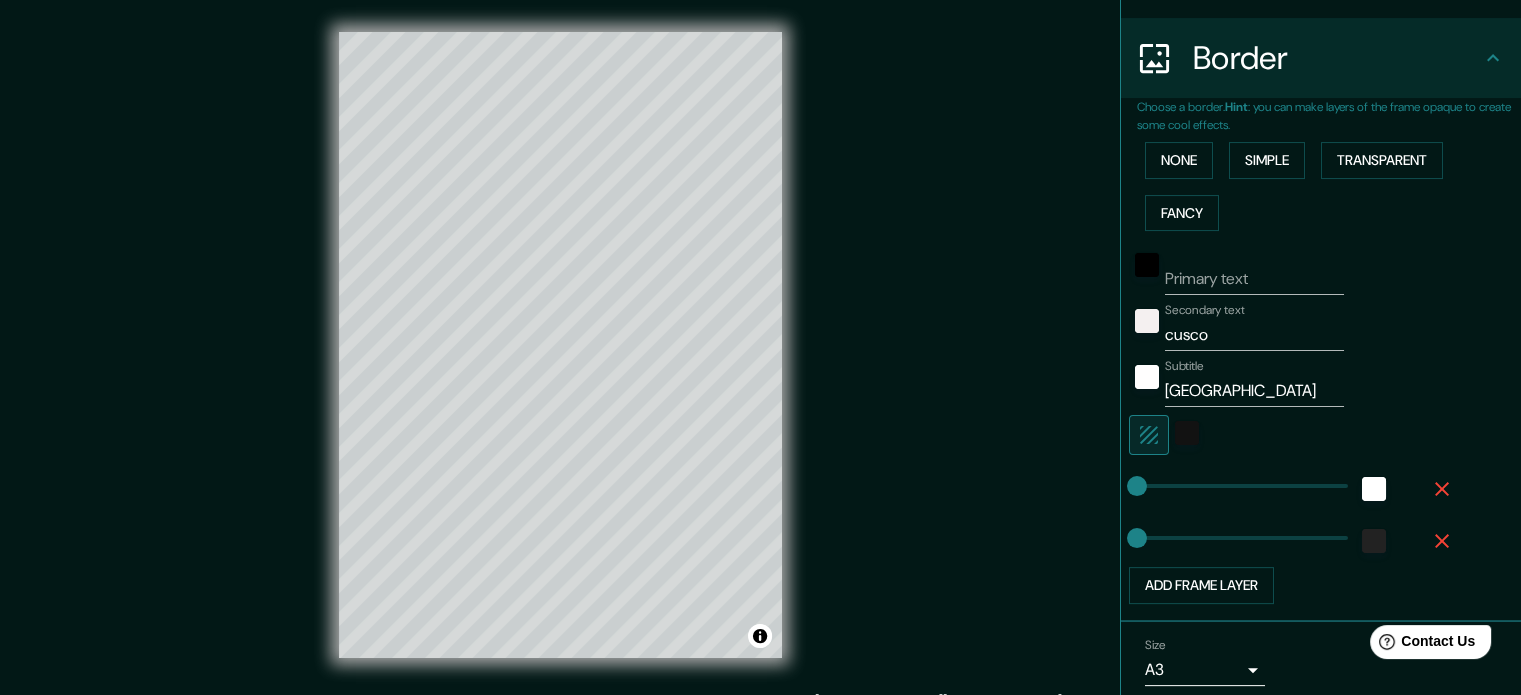 click on "Mappin Location [GEOGRAPHIC_DATA], [GEOGRAPHIC_DATA], [GEOGRAPHIC_DATA] Pins Style Layout Border Choose a border.  Hint : you can make layers of the frame opaque to create some cool effects. None Simple Transparent Fancy Primary text Secondary text cusco Subtitle [GEOGRAPHIC_DATA] Add frame layer Size A3 a4 Create your map © Mapbox   © OpenStreetMap   Improve this map Any problems, suggestions, or concerns please email    [EMAIL_ADDRESS][DOMAIN_NAME] . . ." at bounding box center [760, 361] 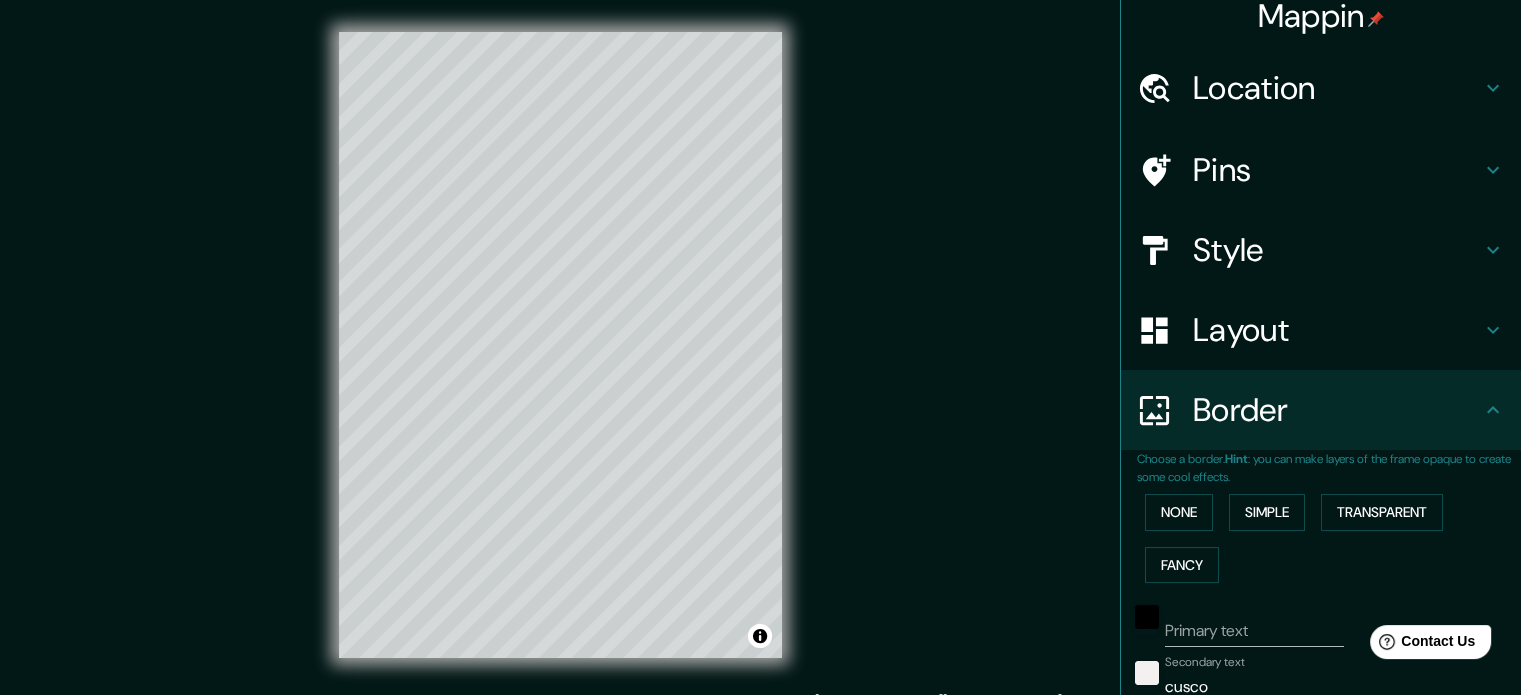 scroll, scrollTop: 0, scrollLeft: 0, axis: both 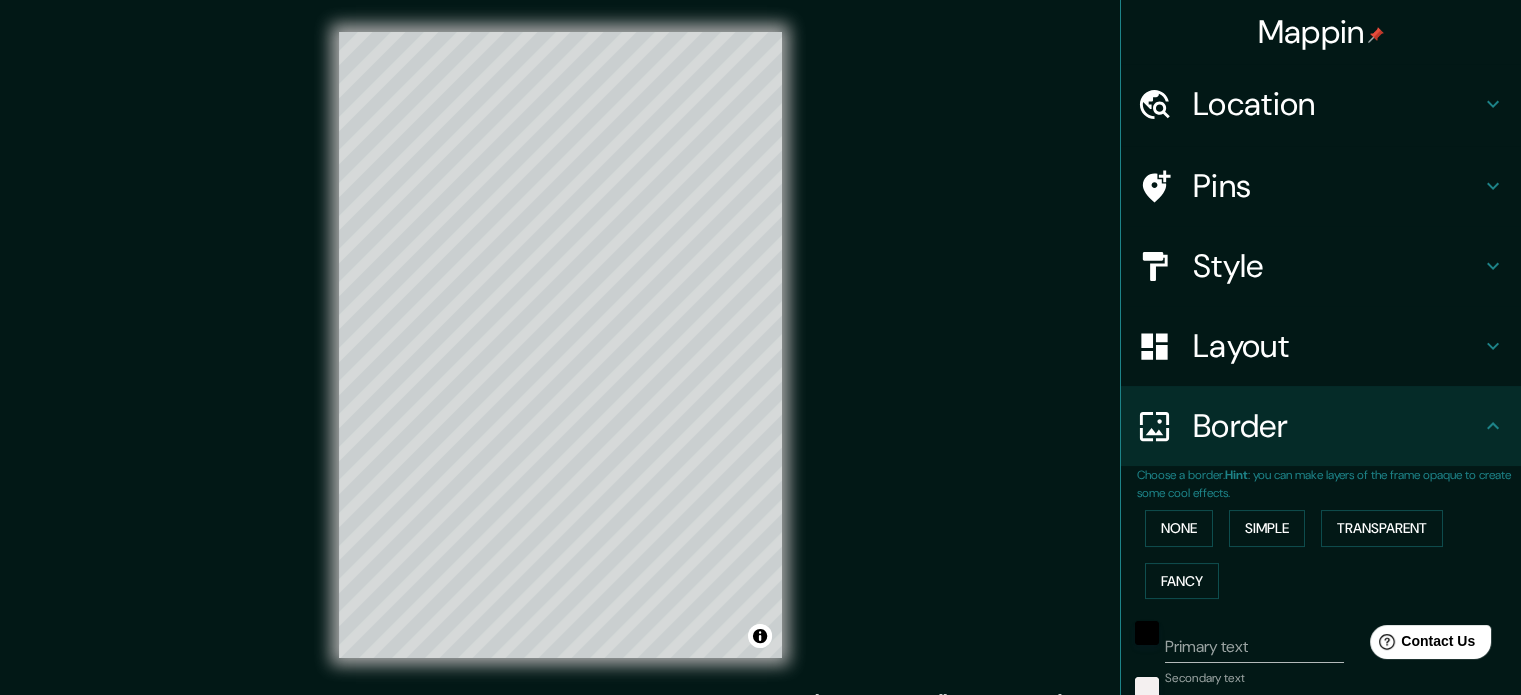 click on "Layout" at bounding box center (1321, 346) 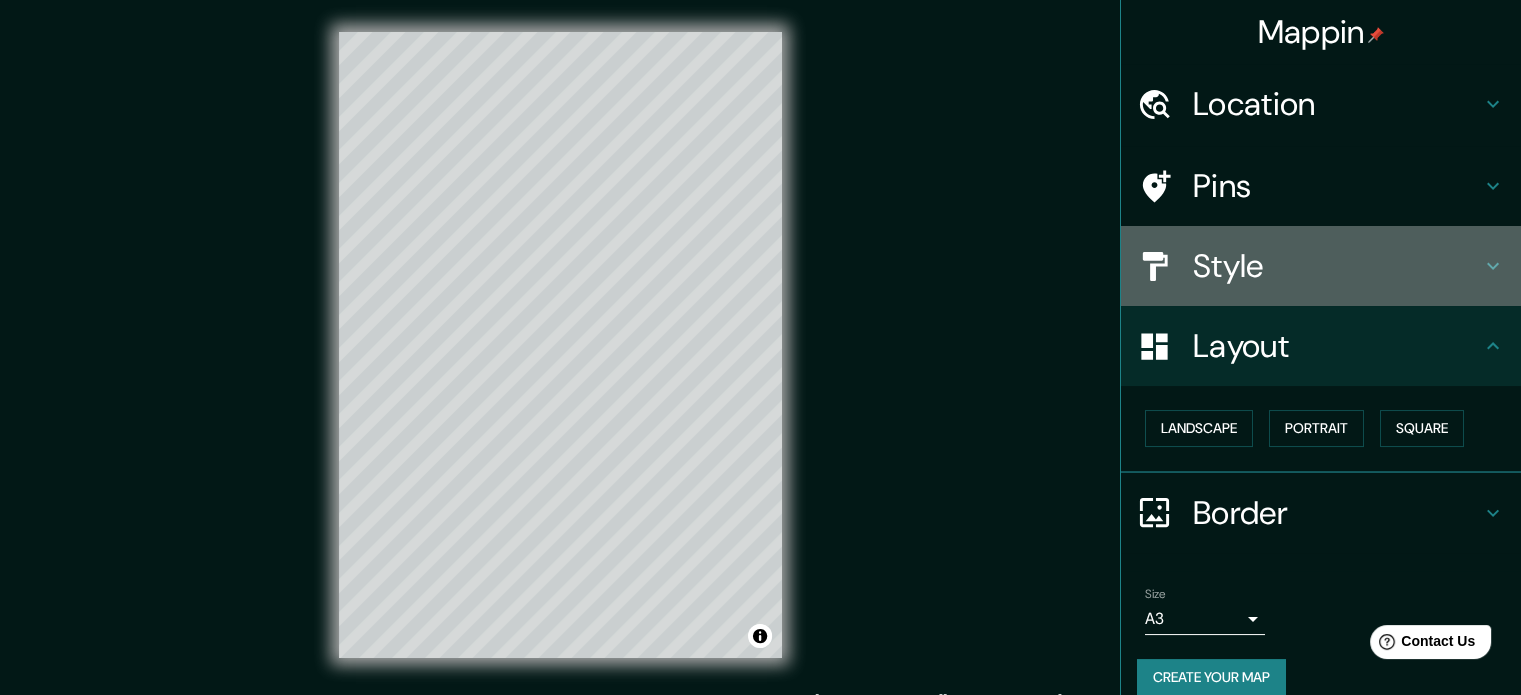 click on "Style" at bounding box center (1337, 266) 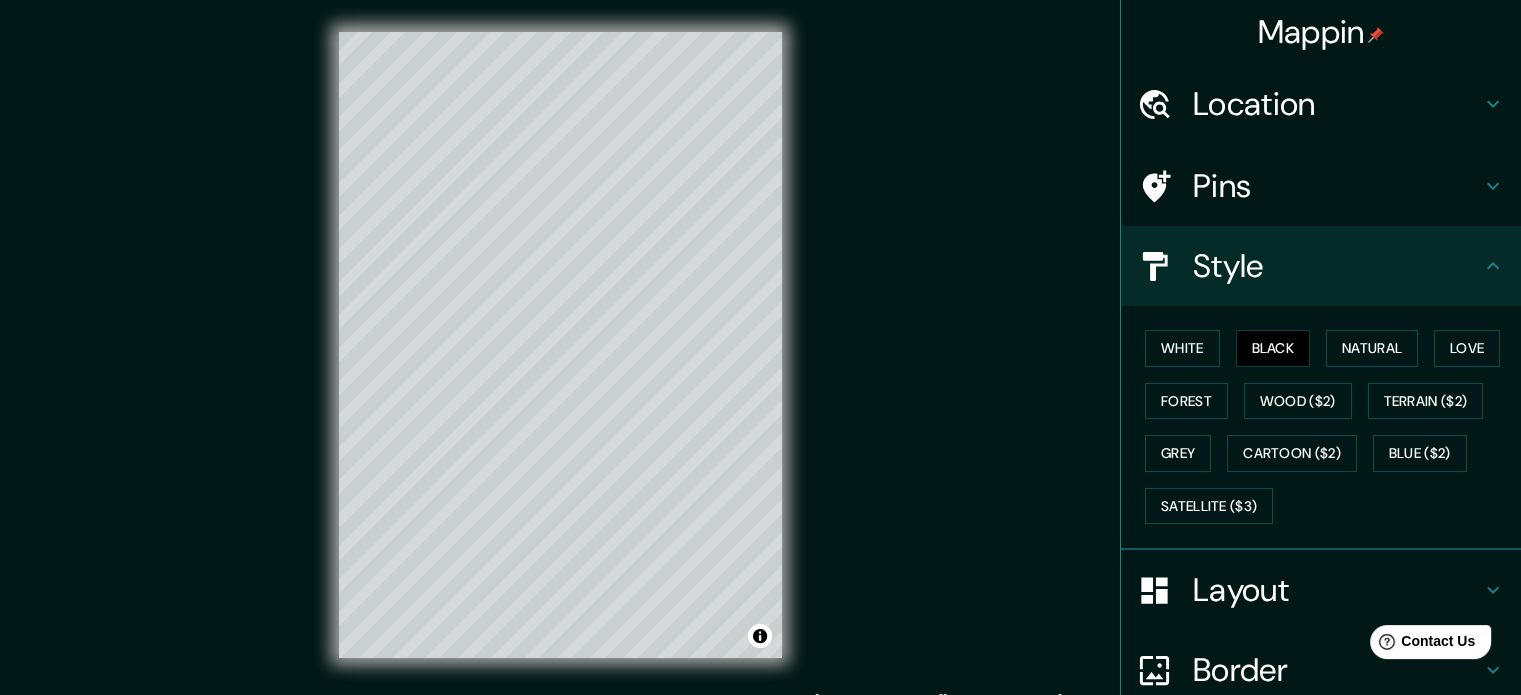 click on "Pins" at bounding box center [1337, 186] 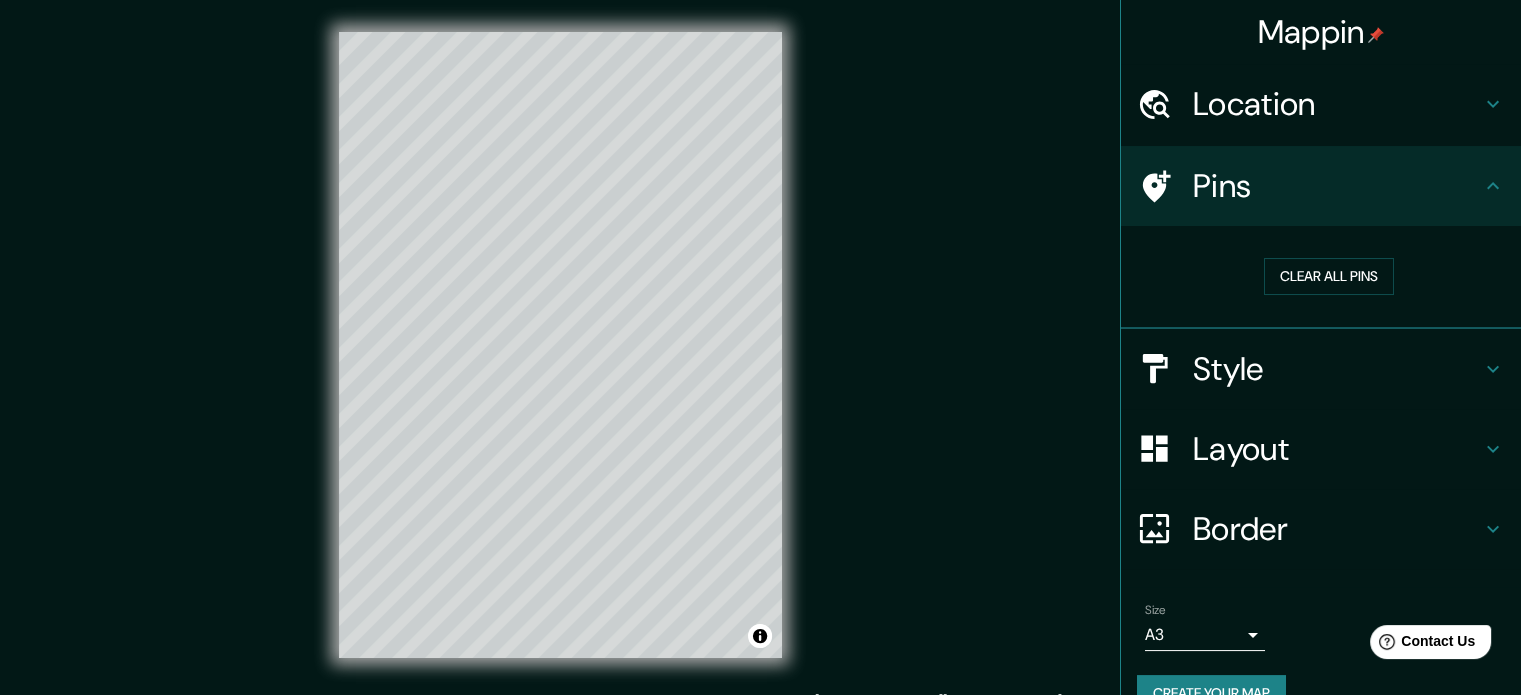 click on "Location" at bounding box center (1337, 104) 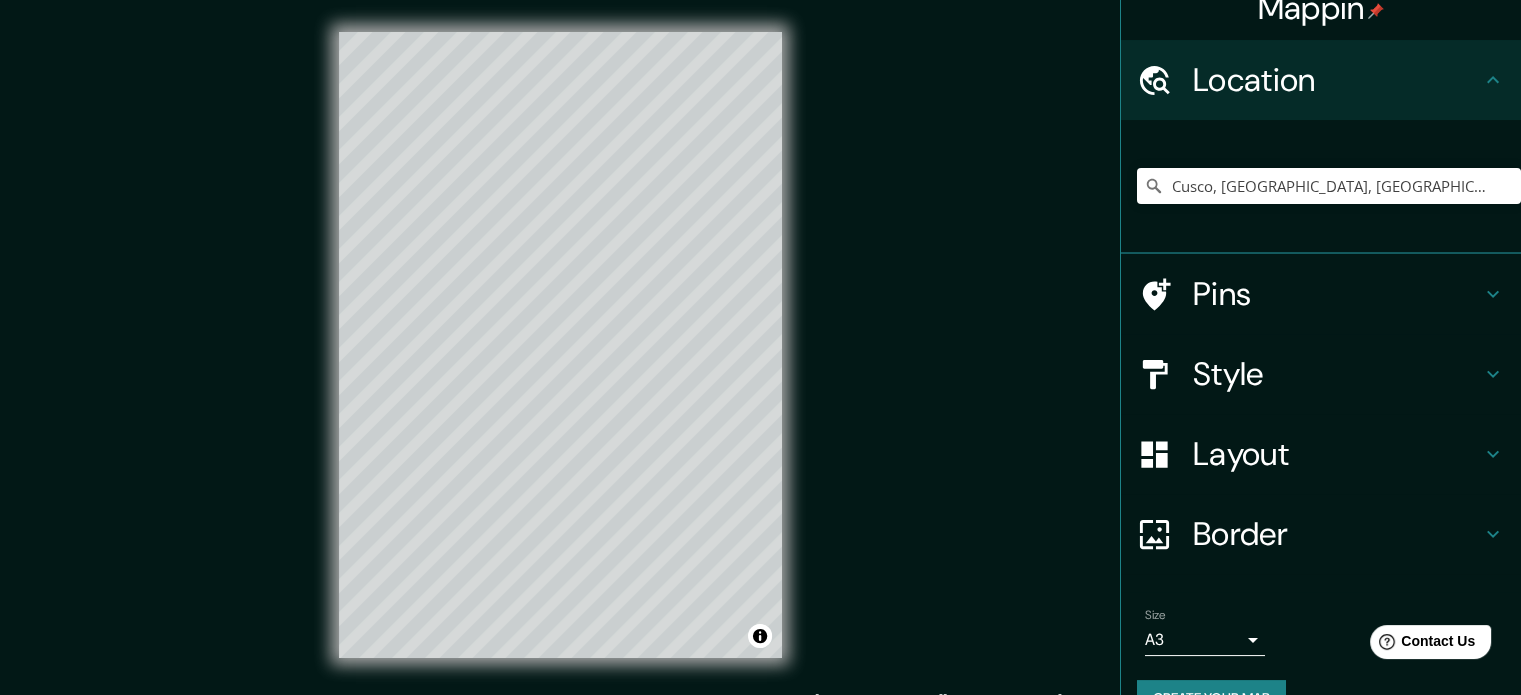 scroll, scrollTop: 68, scrollLeft: 0, axis: vertical 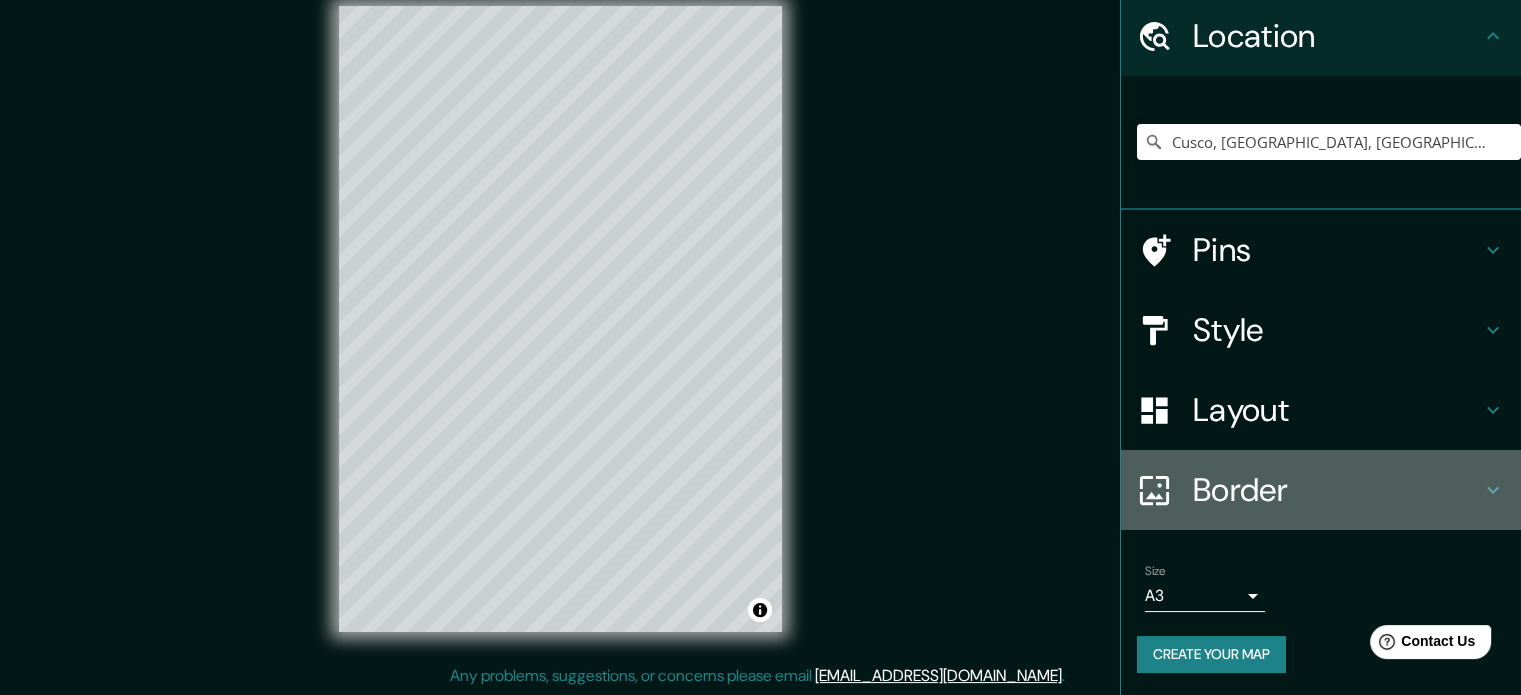click on "Border" at bounding box center (1337, 490) 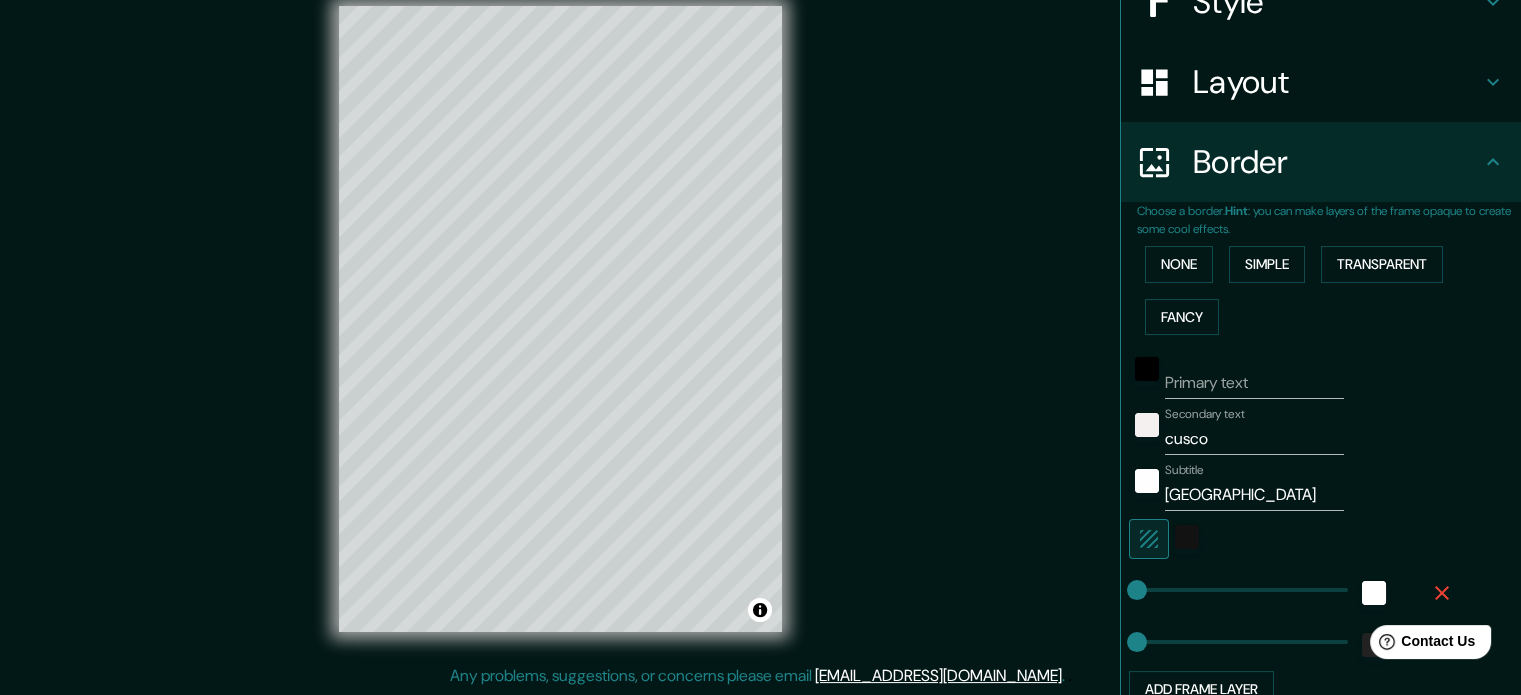 scroll, scrollTop: 240, scrollLeft: 0, axis: vertical 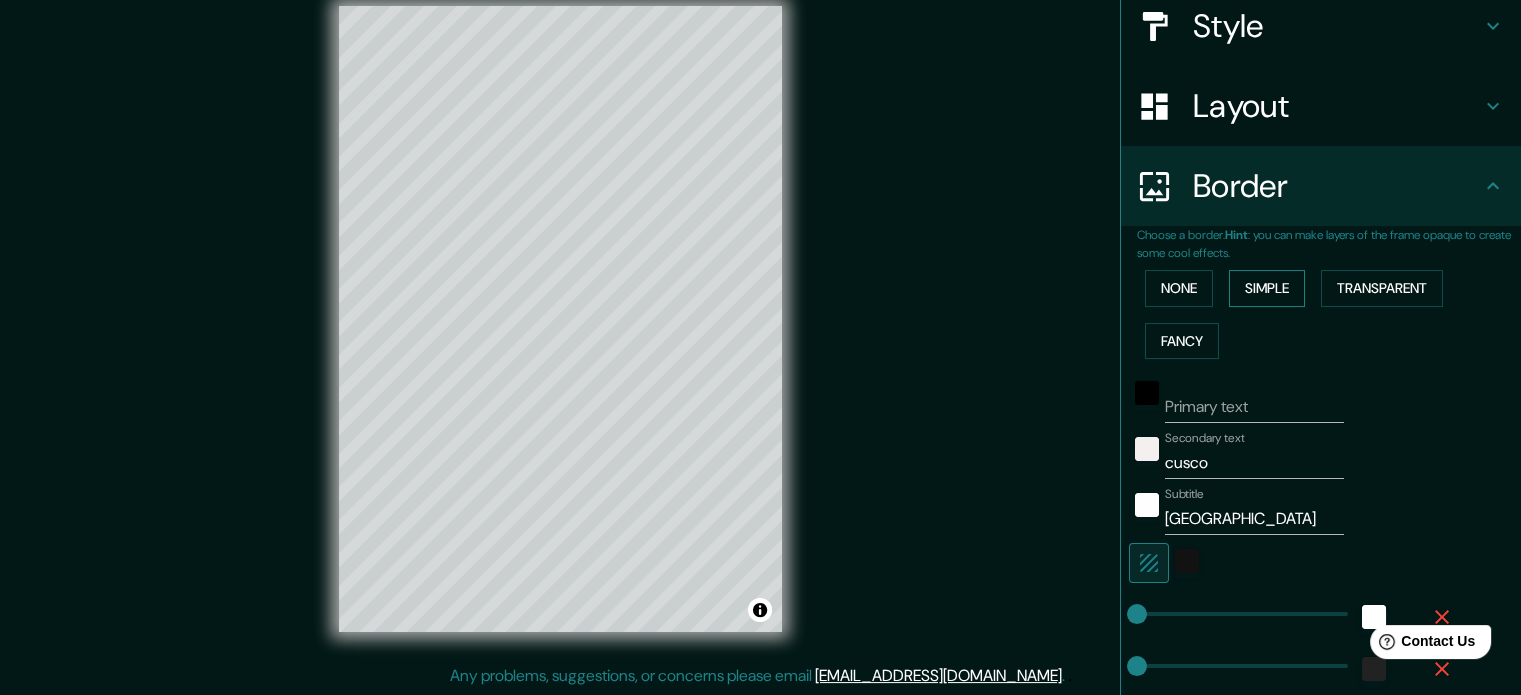 click on "Simple" at bounding box center [1267, 288] 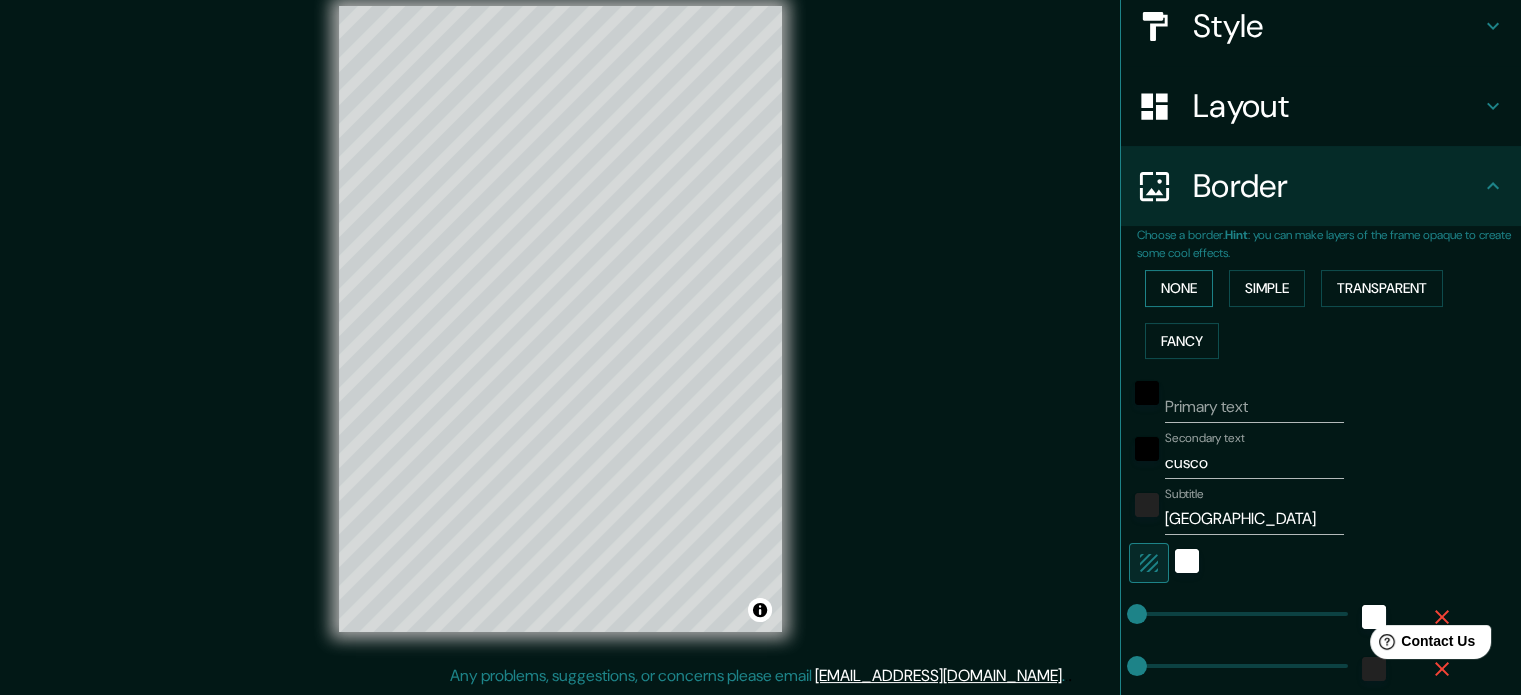 click on "None" at bounding box center (1179, 288) 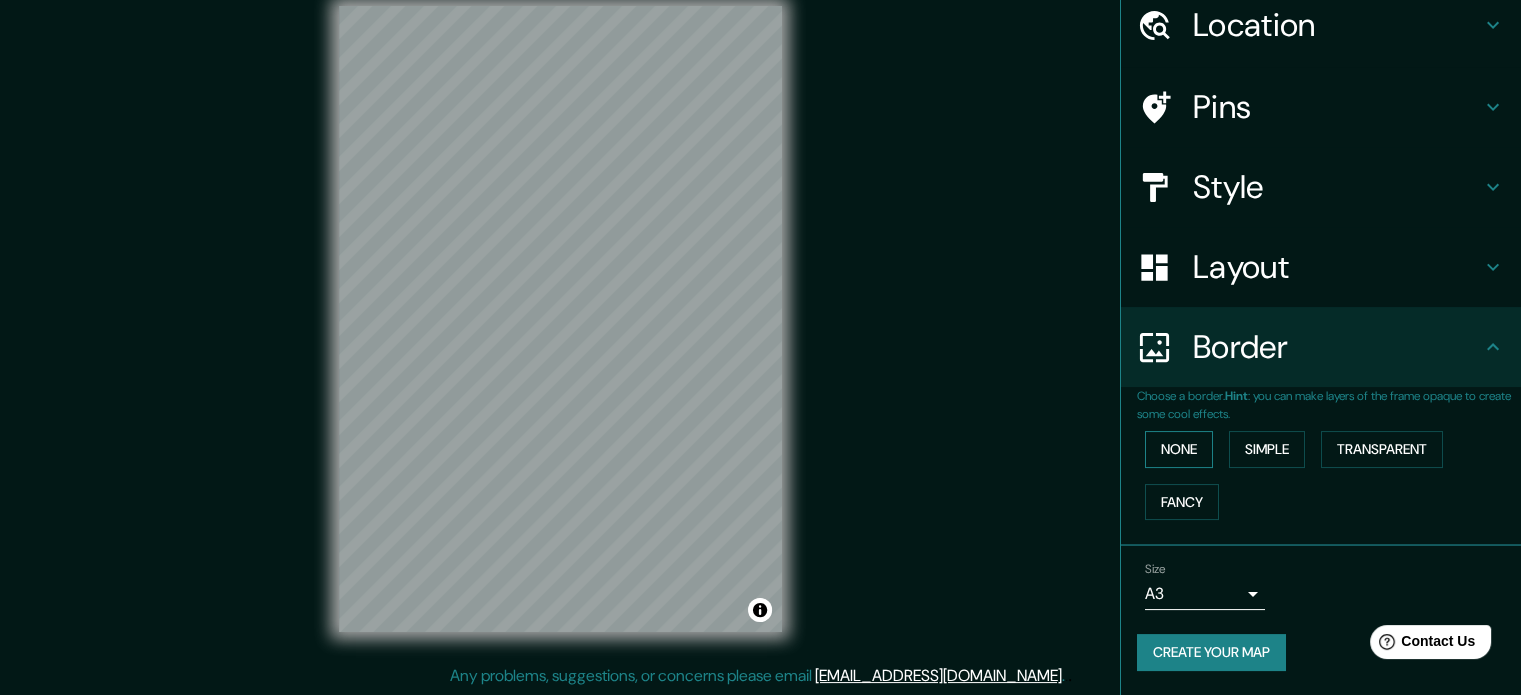 scroll, scrollTop: 76, scrollLeft: 0, axis: vertical 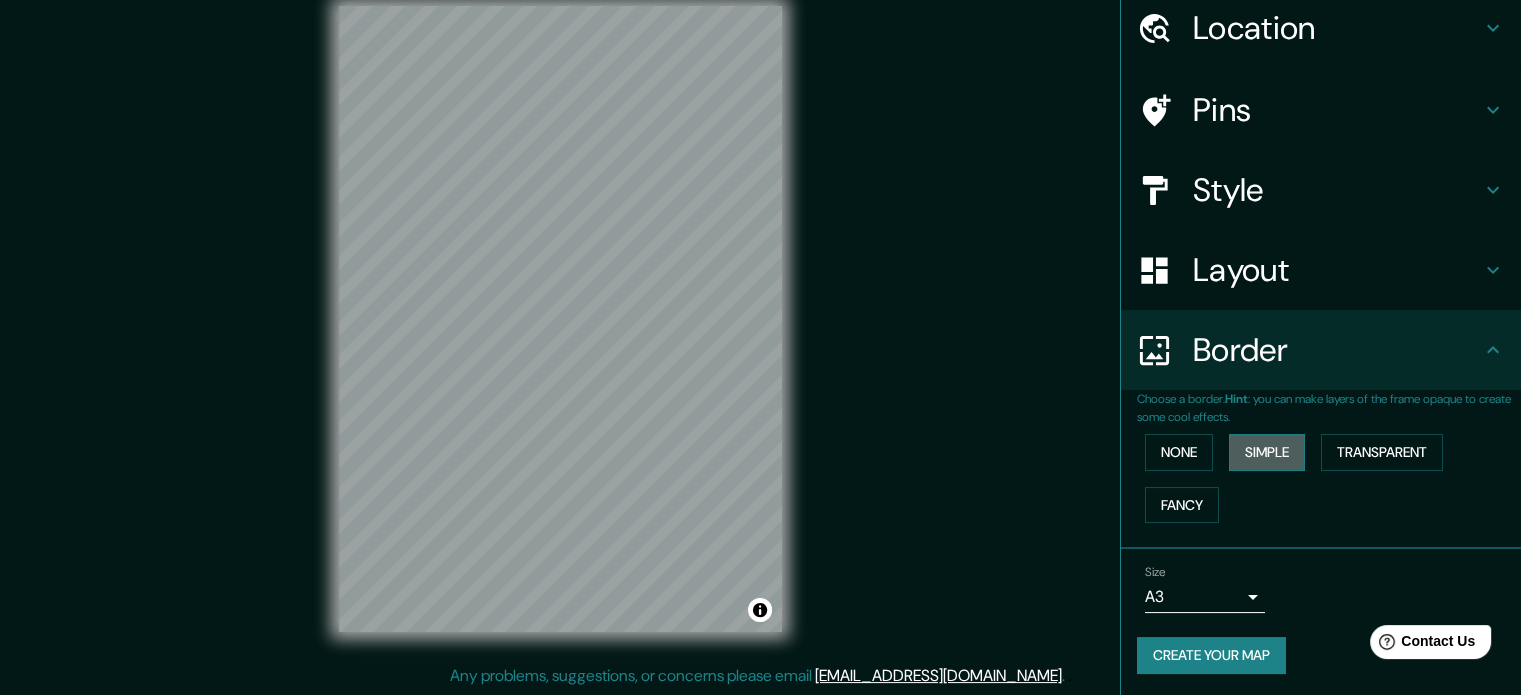 click on "Simple" at bounding box center [1267, 452] 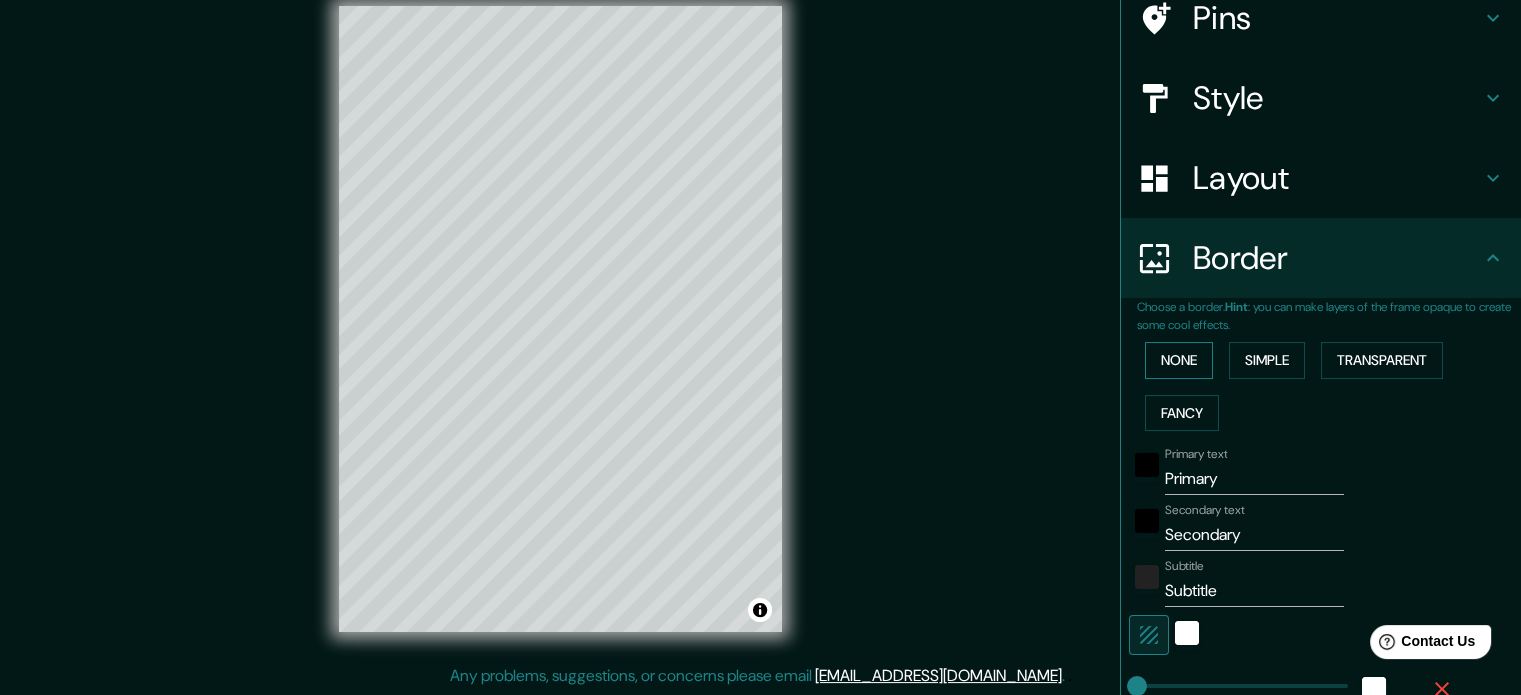 scroll, scrollTop: 176, scrollLeft: 0, axis: vertical 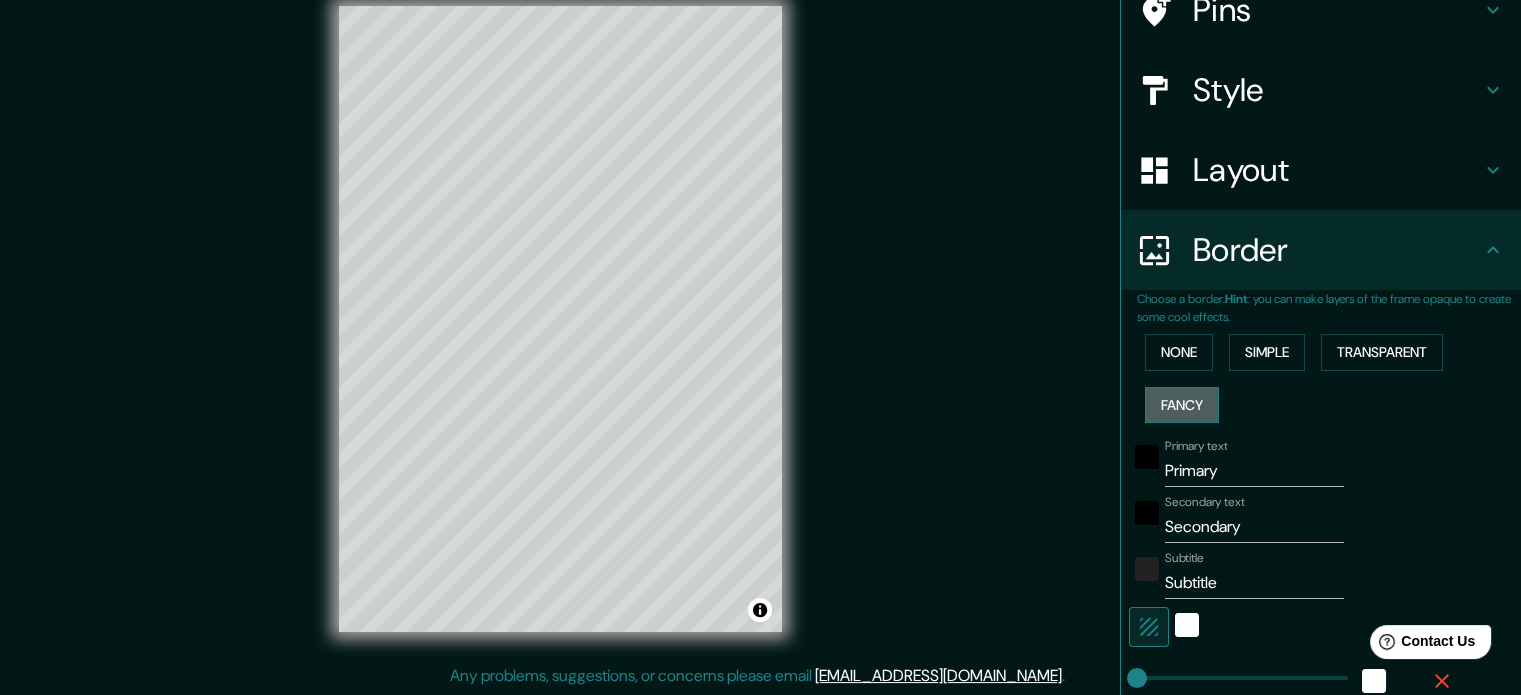 click on "Fancy" at bounding box center (1182, 405) 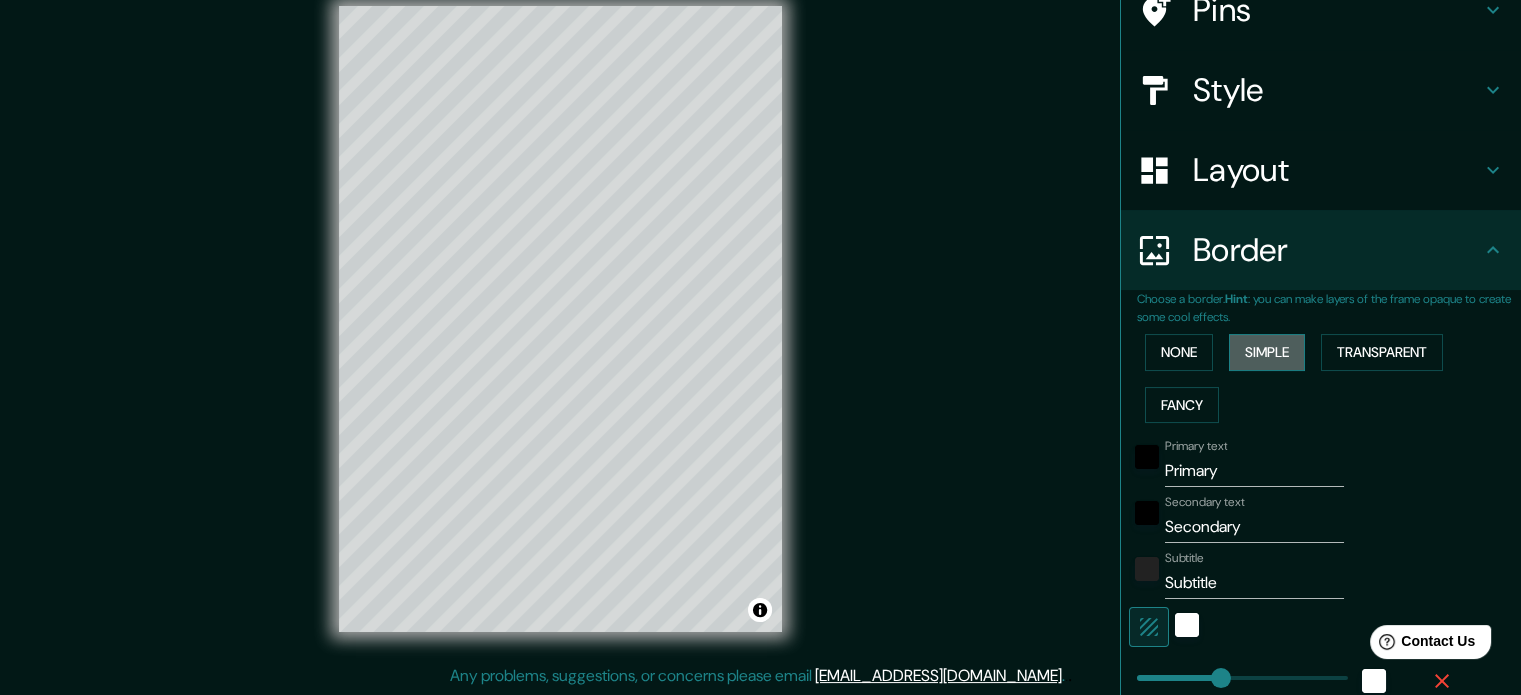 click on "Simple" at bounding box center [1267, 352] 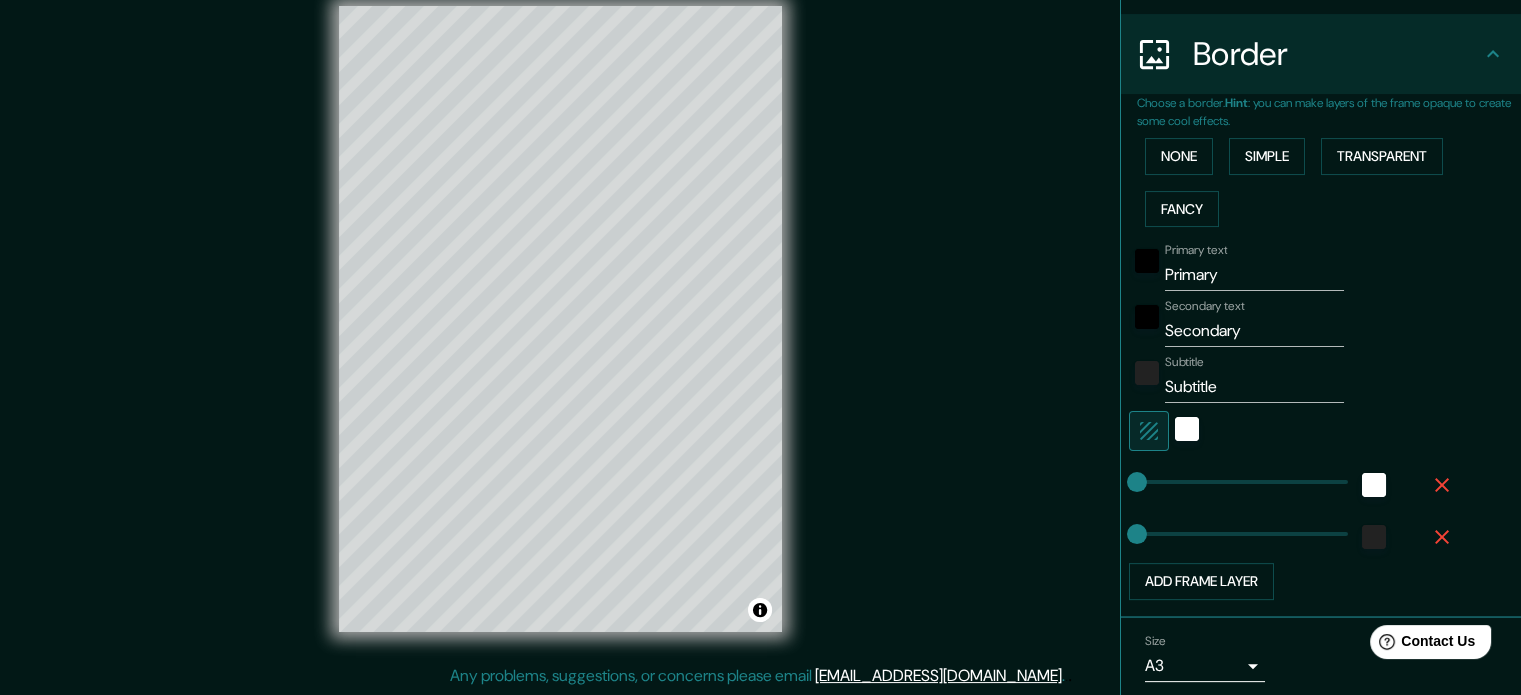 scroll, scrollTop: 376, scrollLeft: 0, axis: vertical 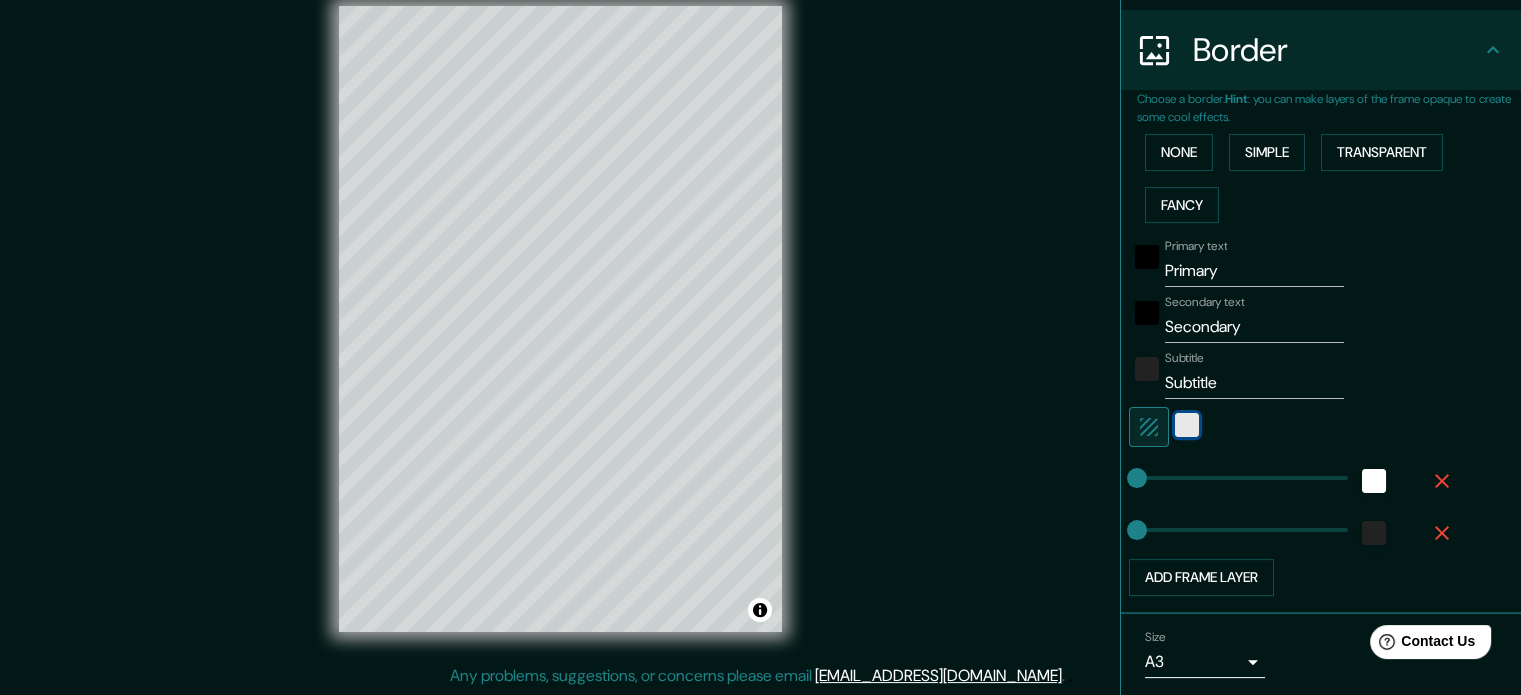 click at bounding box center [1187, 425] 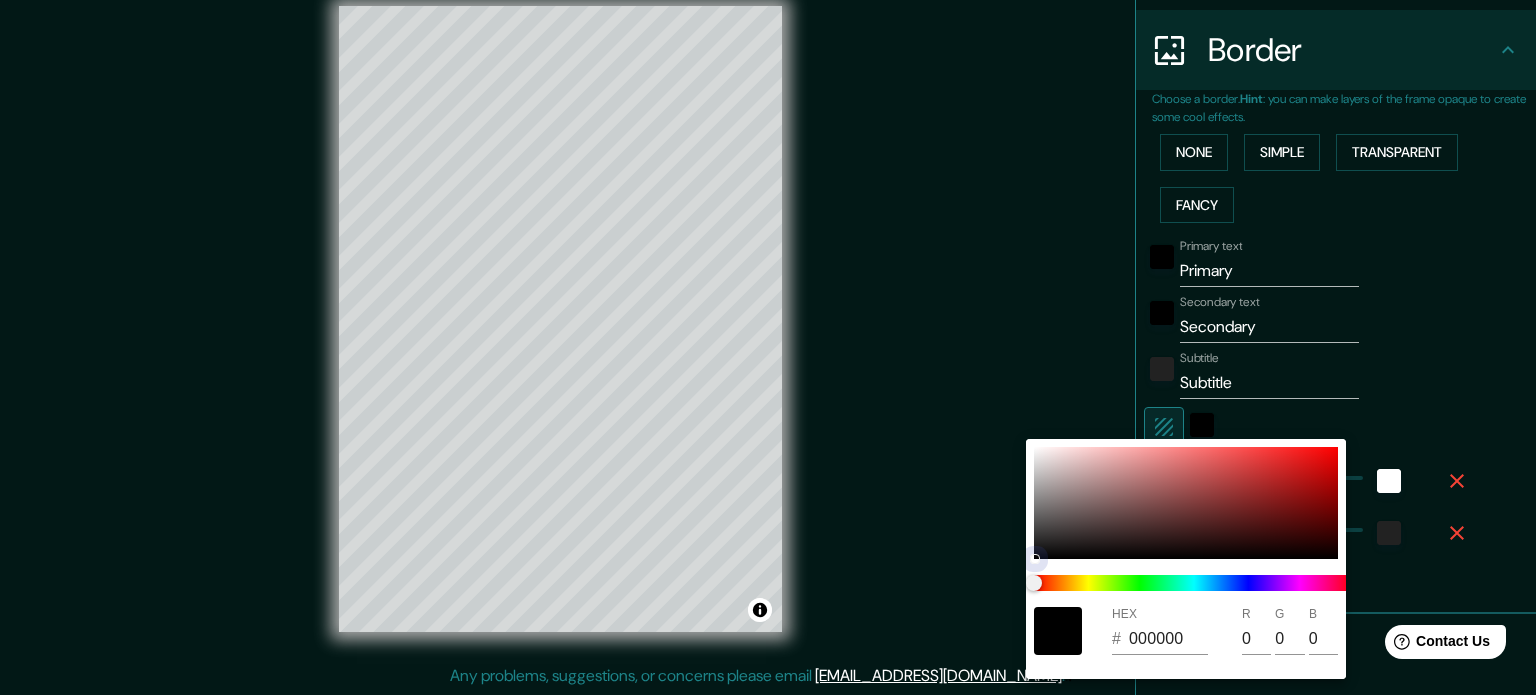 drag, startPoint x: 1032, startPoint y: 450, endPoint x: 1025, endPoint y: 559, distance: 109.22454 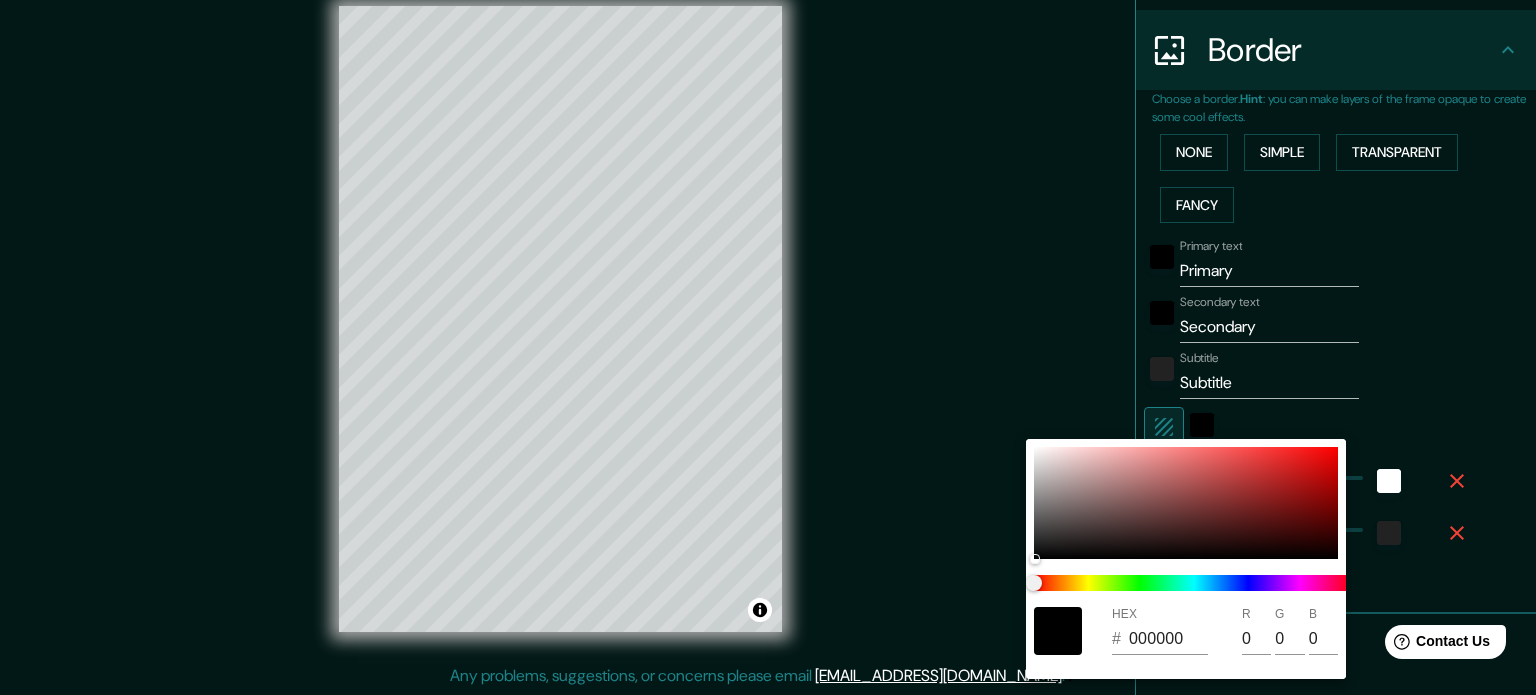 click at bounding box center (768, 347) 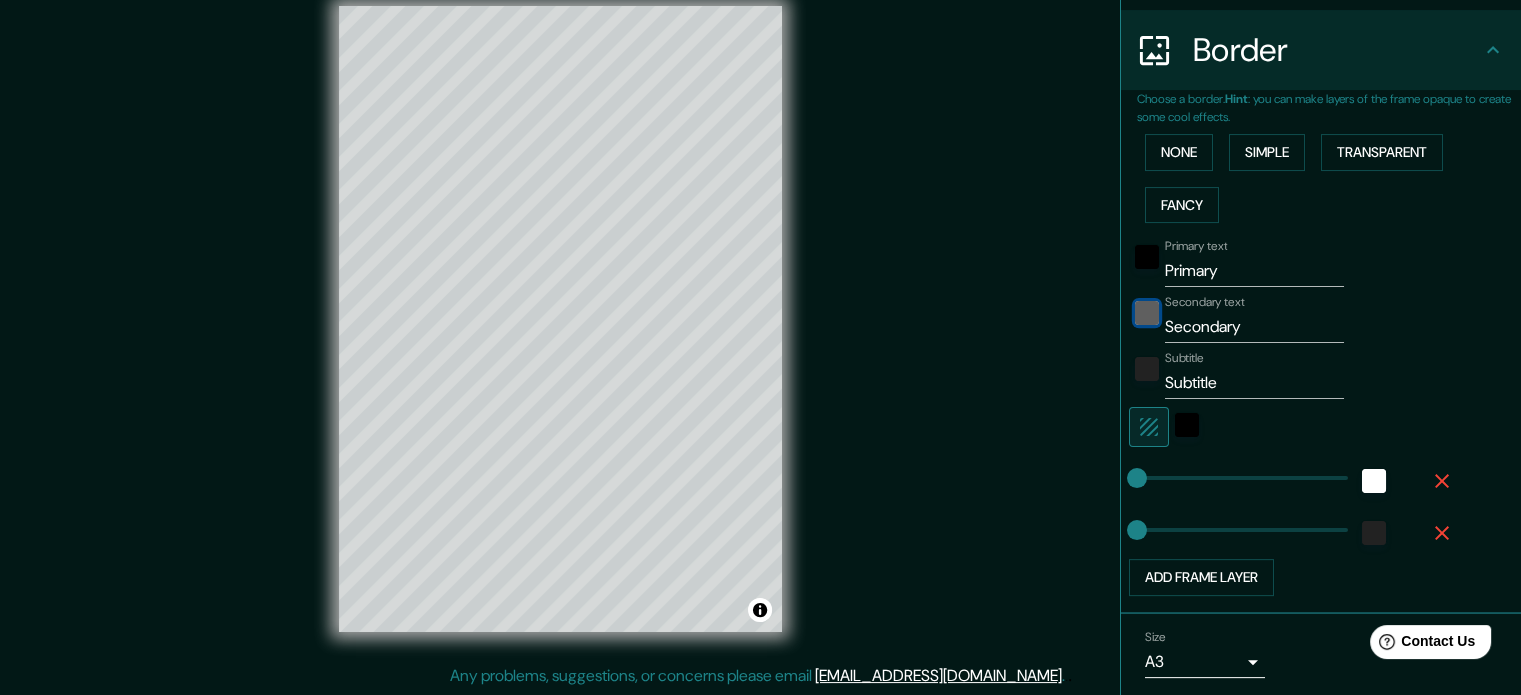 click at bounding box center (1147, 313) 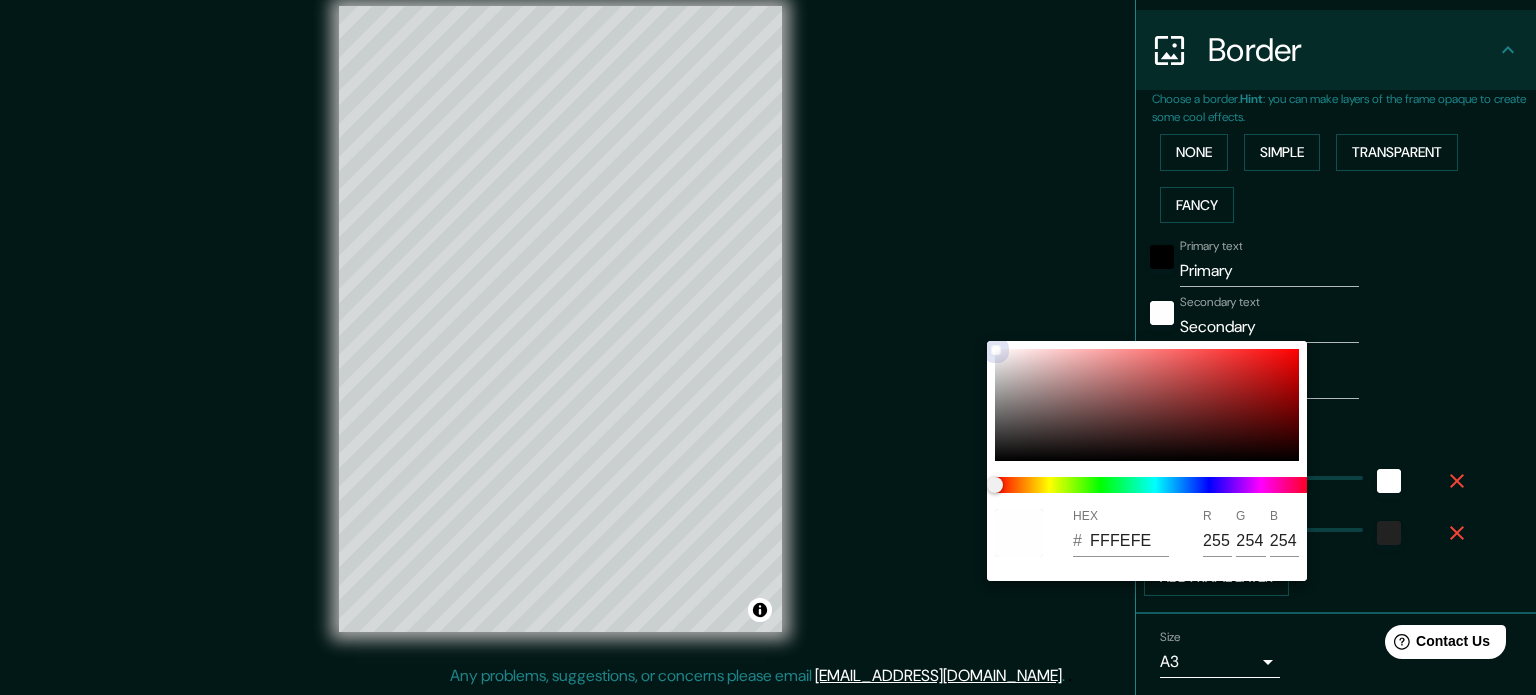 drag, startPoint x: 998, startPoint y: 463, endPoint x: 996, endPoint y: 344, distance: 119.01681 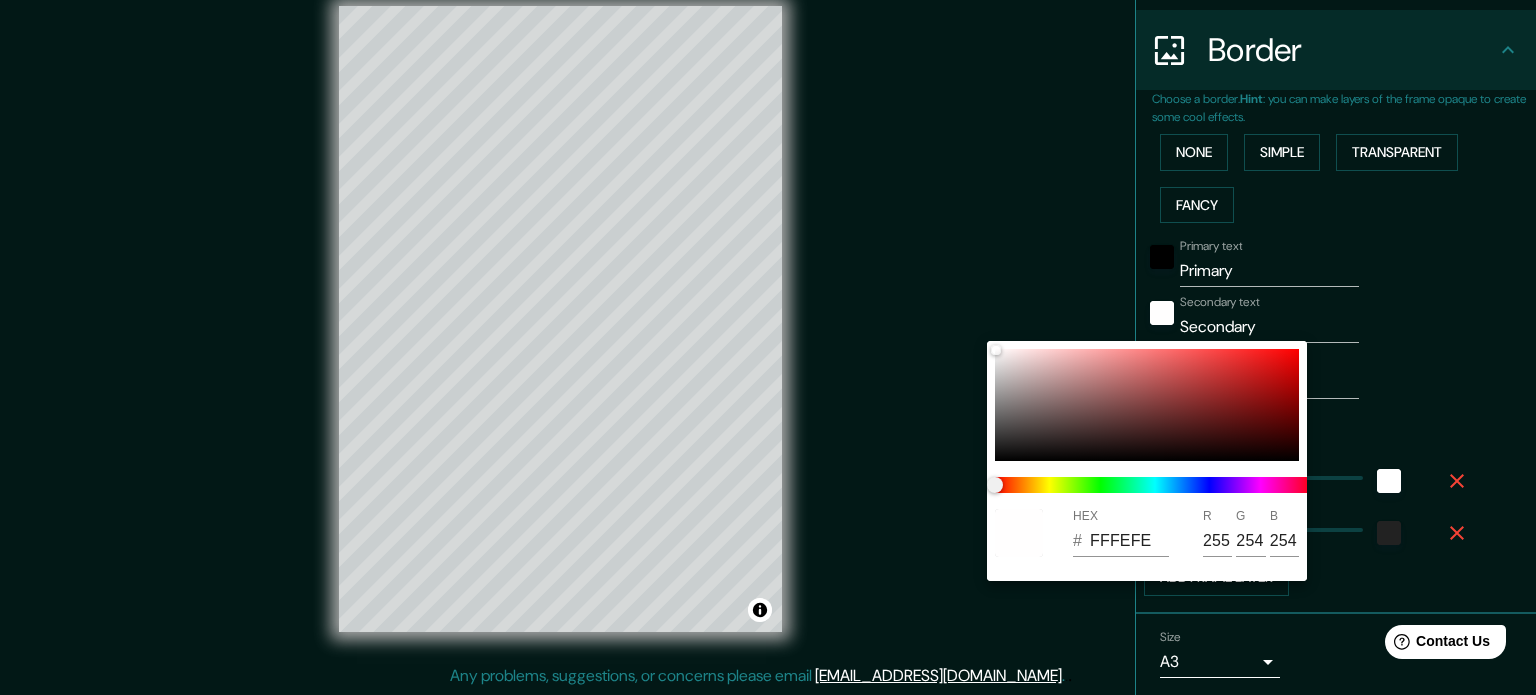 drag, startPoint x: 1063, startPoint y: 260, endPoint x: 1082, endPoint y: 292, distance: 37.215588 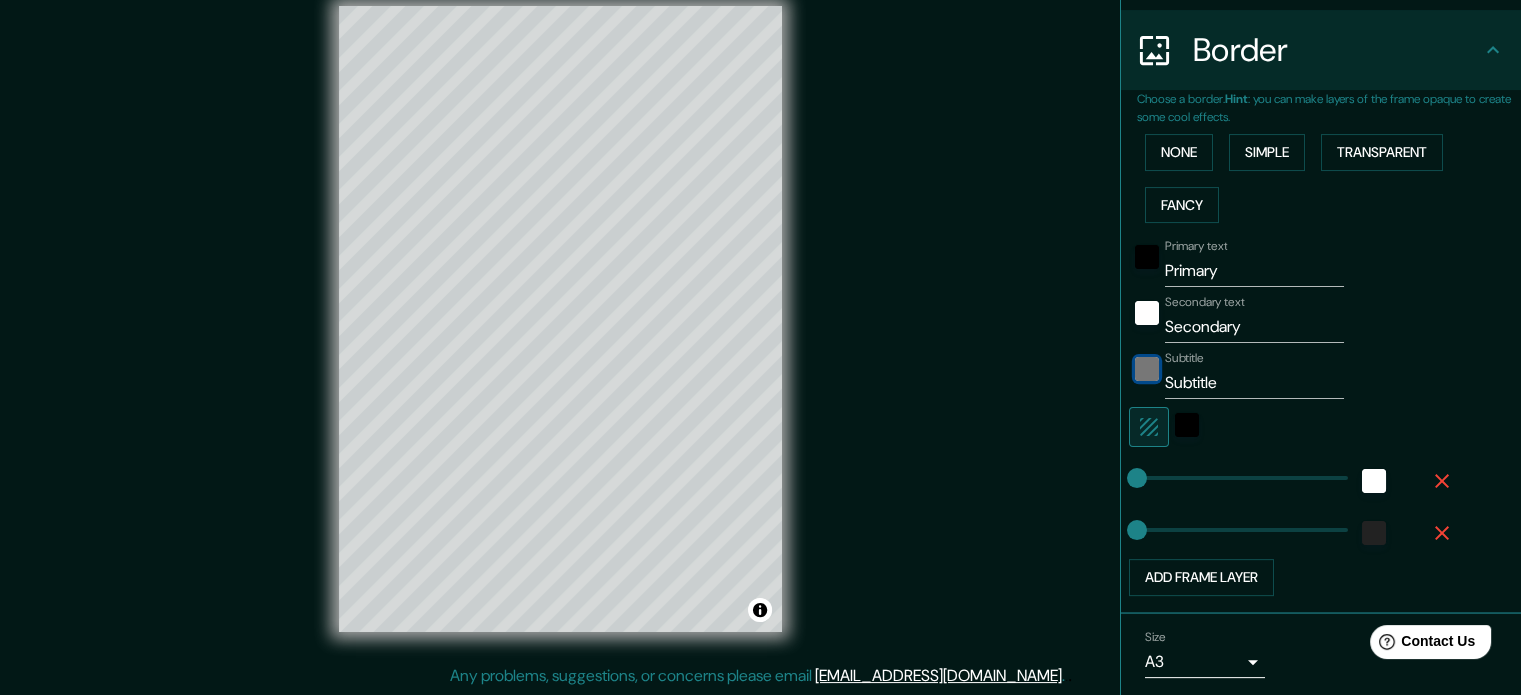 click at bounding box center [1147, 369] 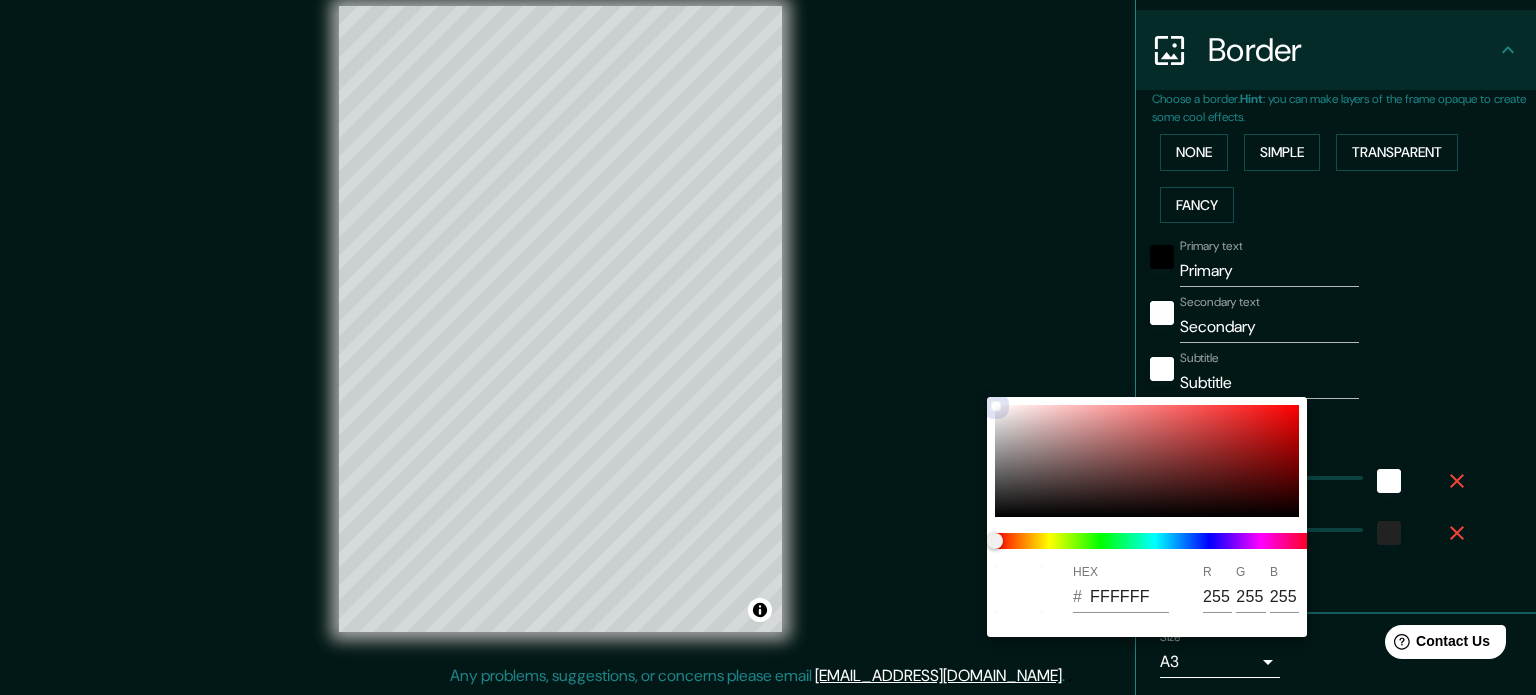 drag, startPoint x: 993, startPoint y: 503, endPoint x: 995, endPoint y: 403, distance: 100.02 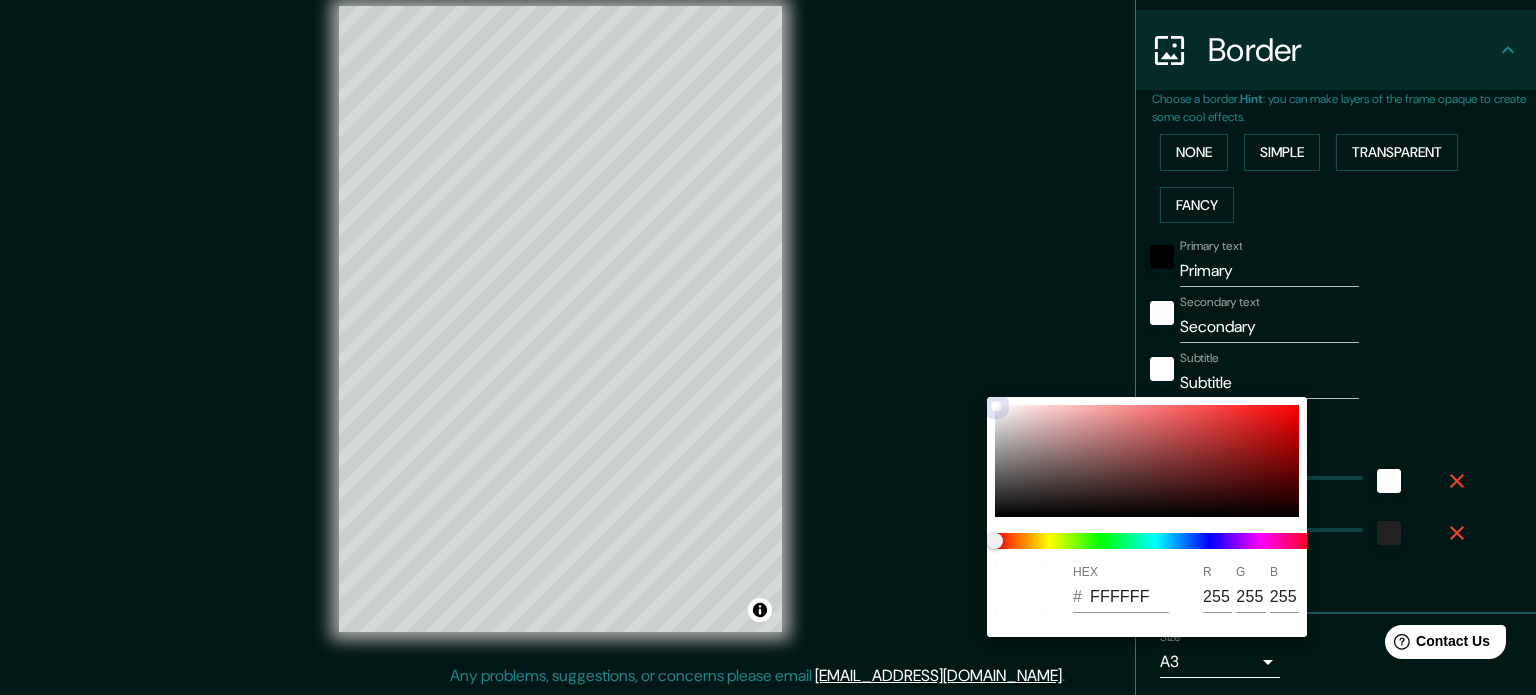 click at bounding box center (996, 406) 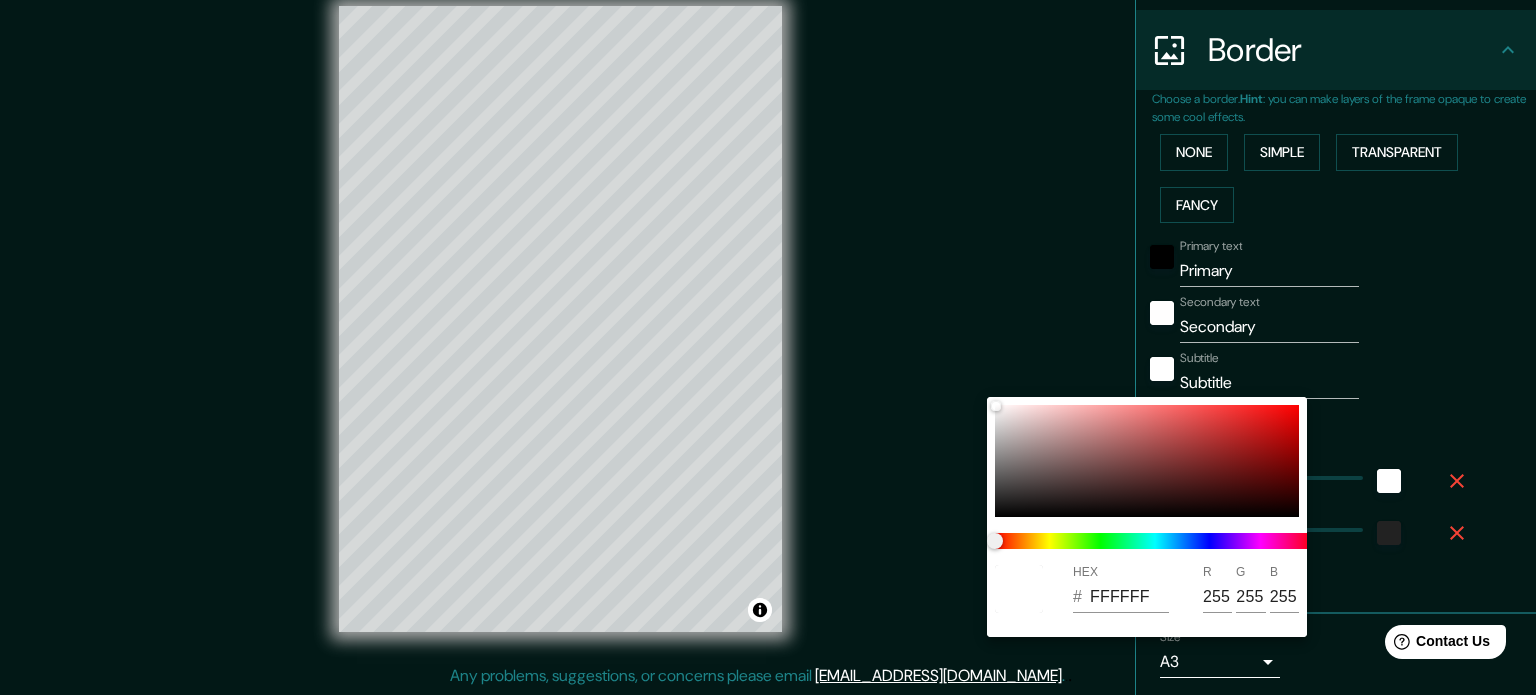 click at bounding box center (768, 347) 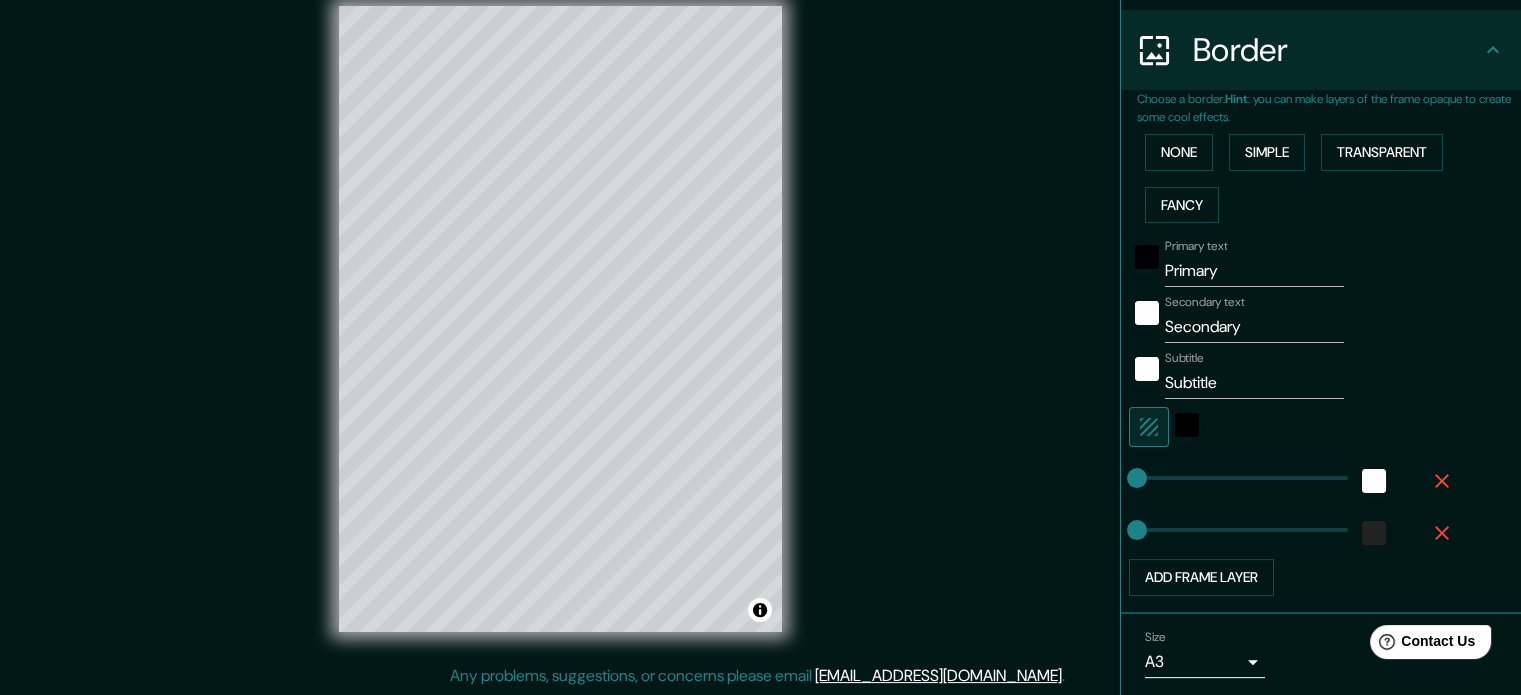 click on "Secondary text" at bounding box center [1205, 302] 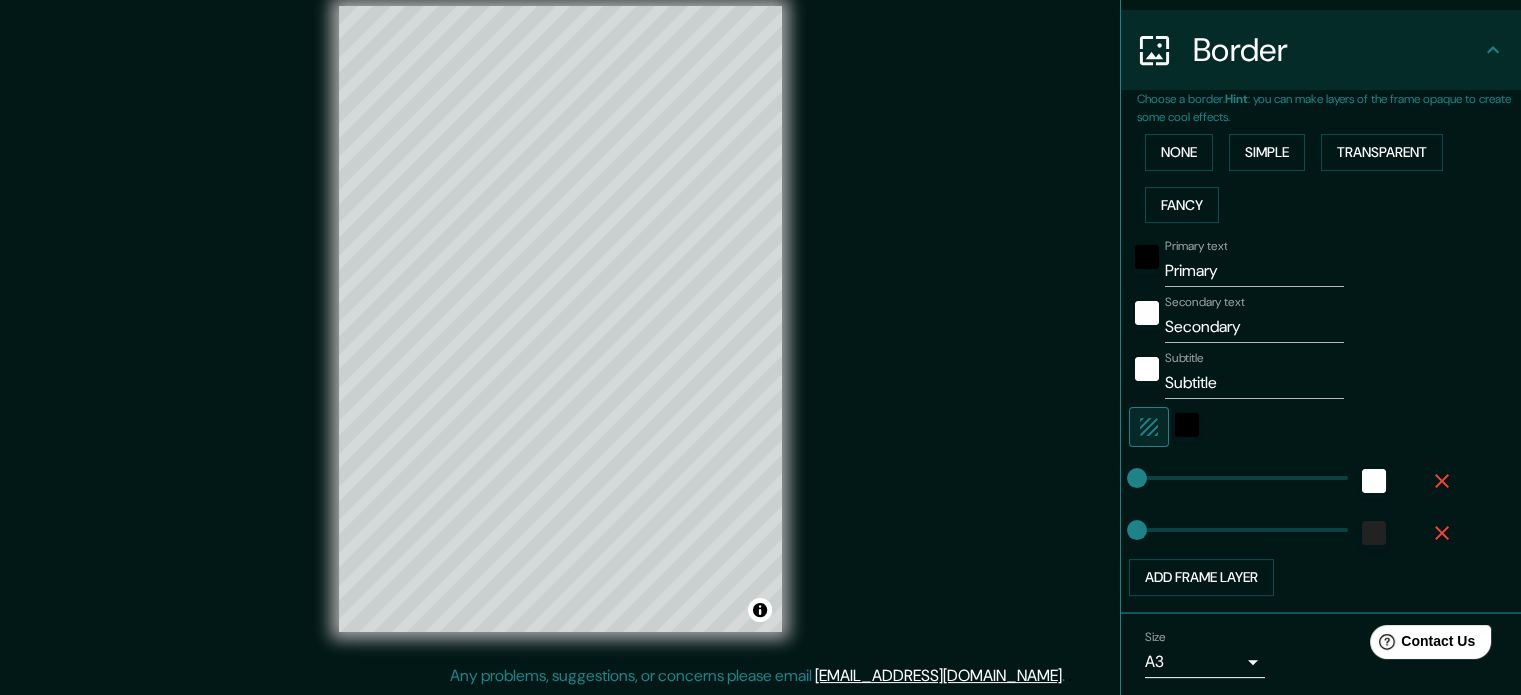 click on "Secondary" at bounding box center (1254, 327) 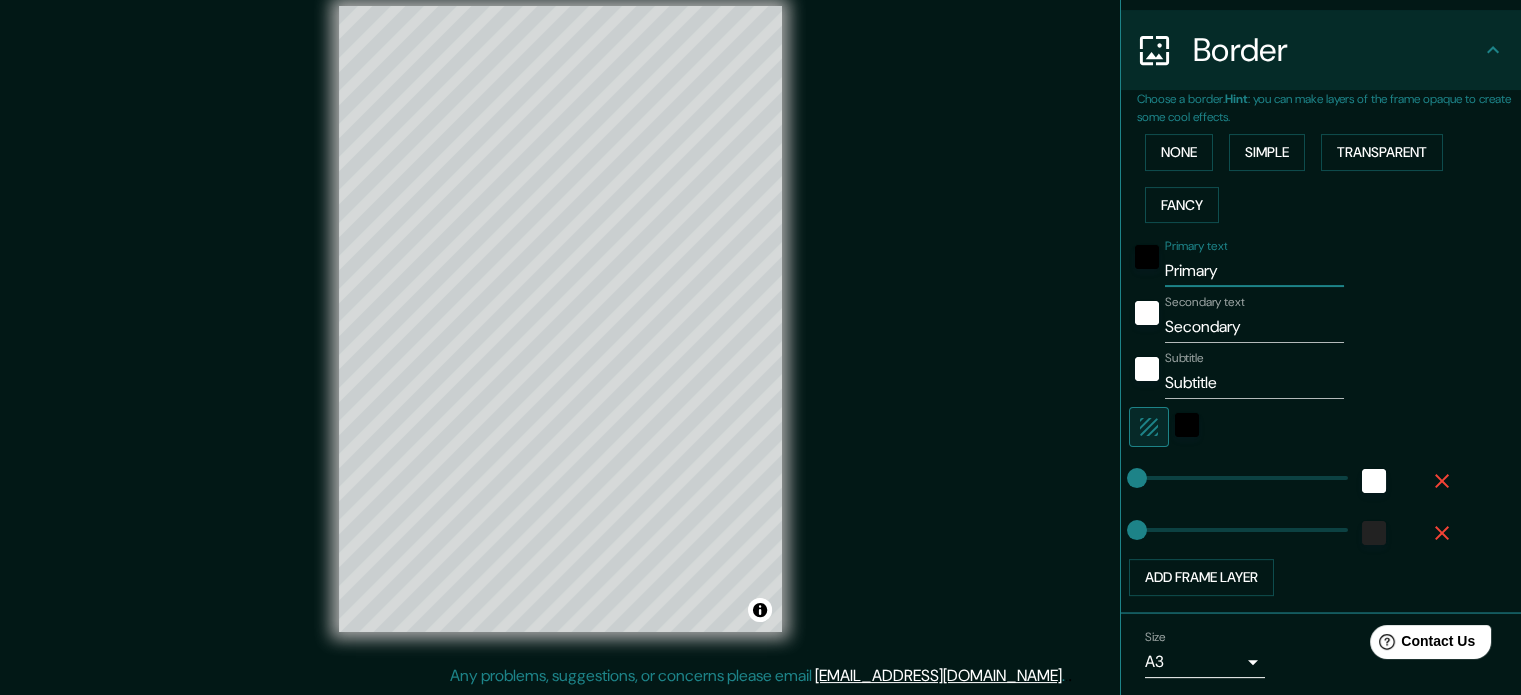 click on "Primary" at bounding box center (1254, 271) 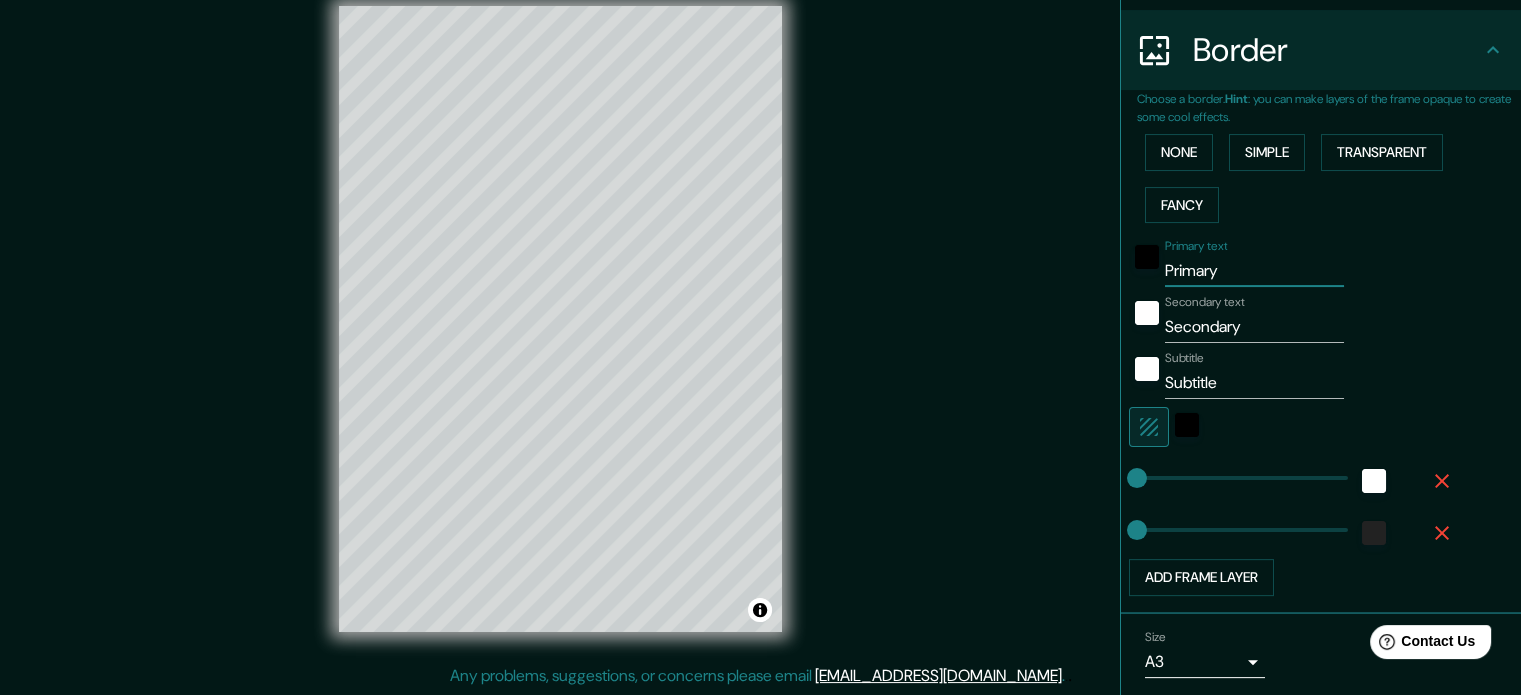 click on "Primary" at bounding box center [1254, 271] 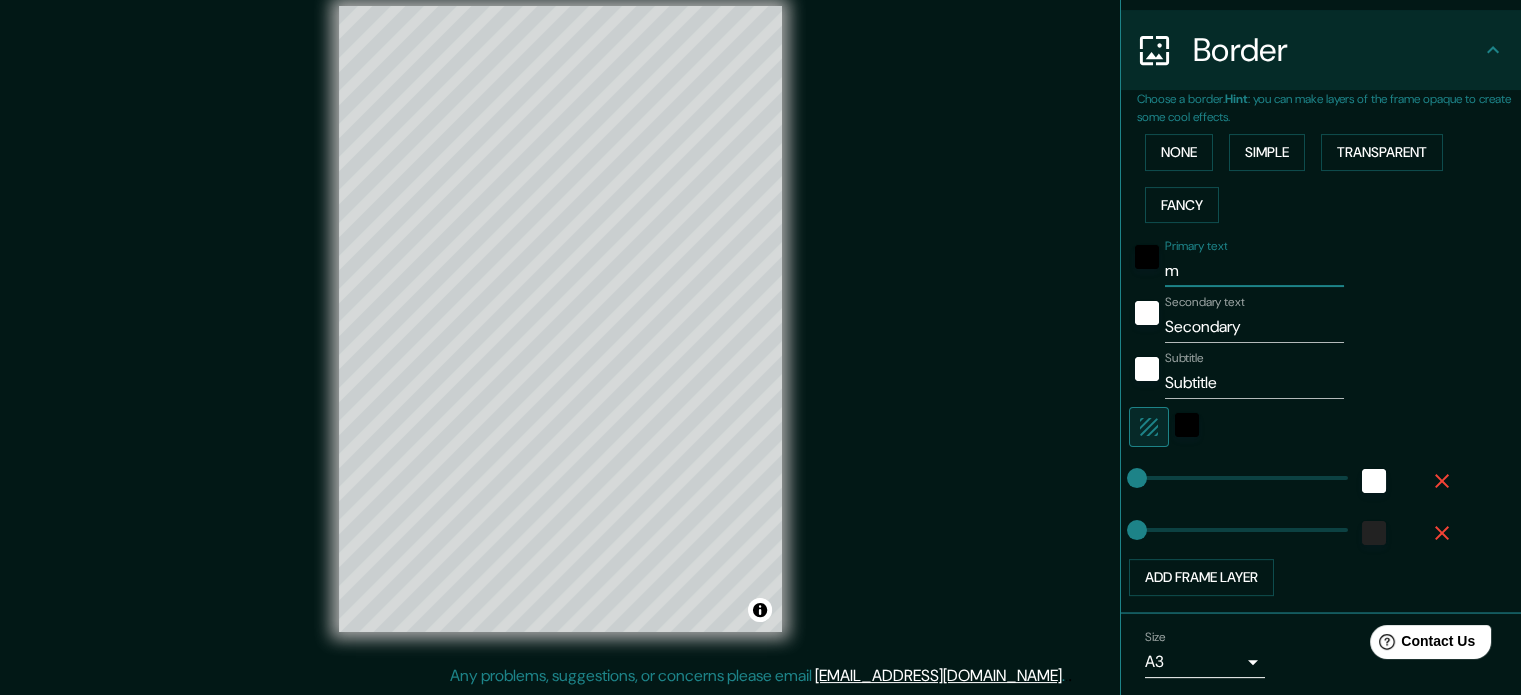 click on "m" at bounding box center [1254, 271] 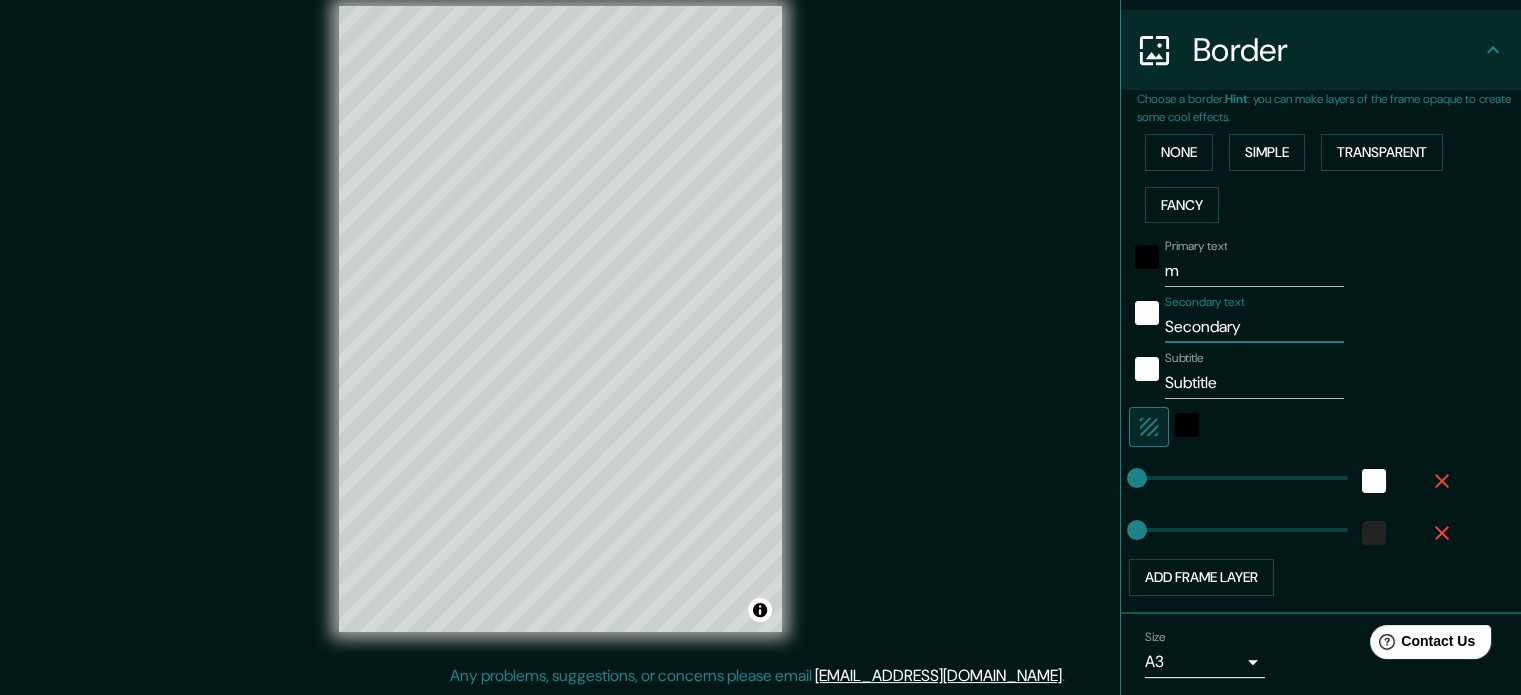 click on "Secondary" at bounding box center (1254, 327) 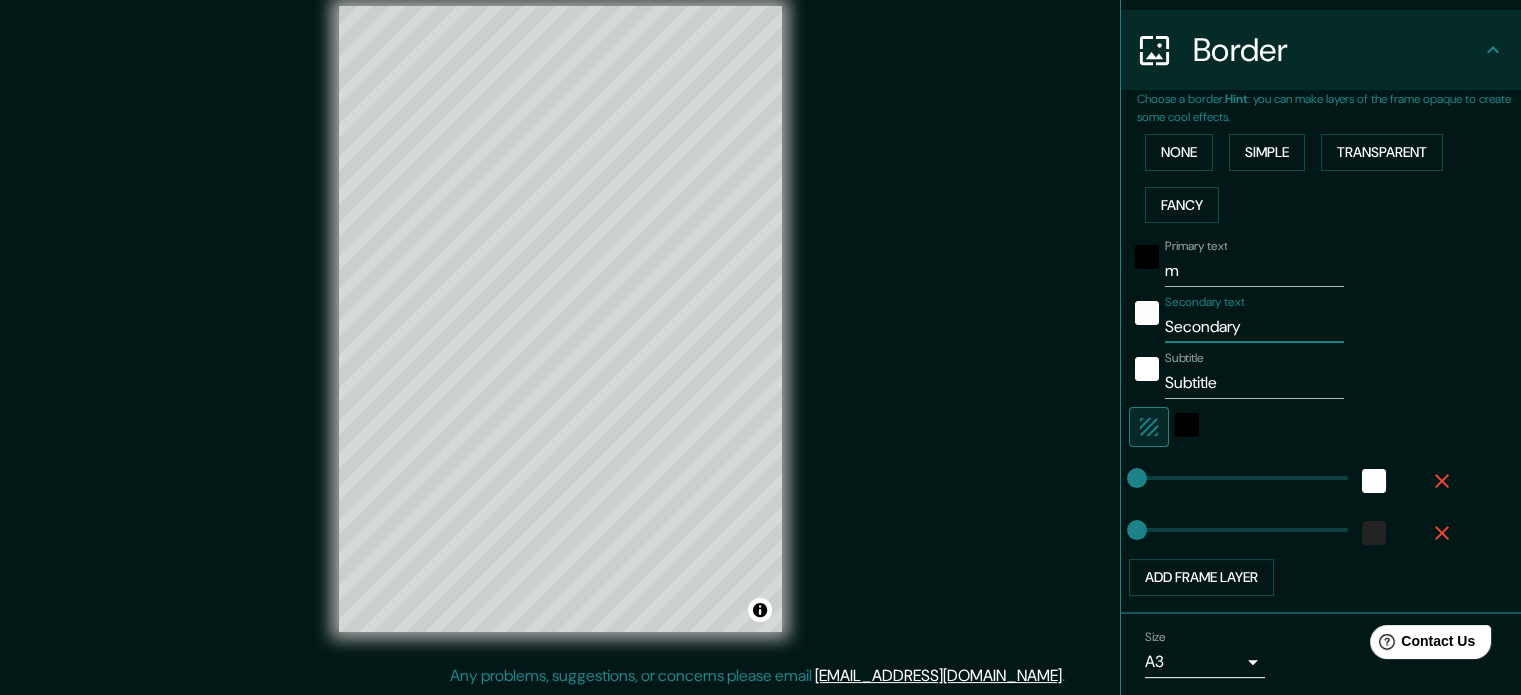 click on "m" at bounding box center (1254, 271) 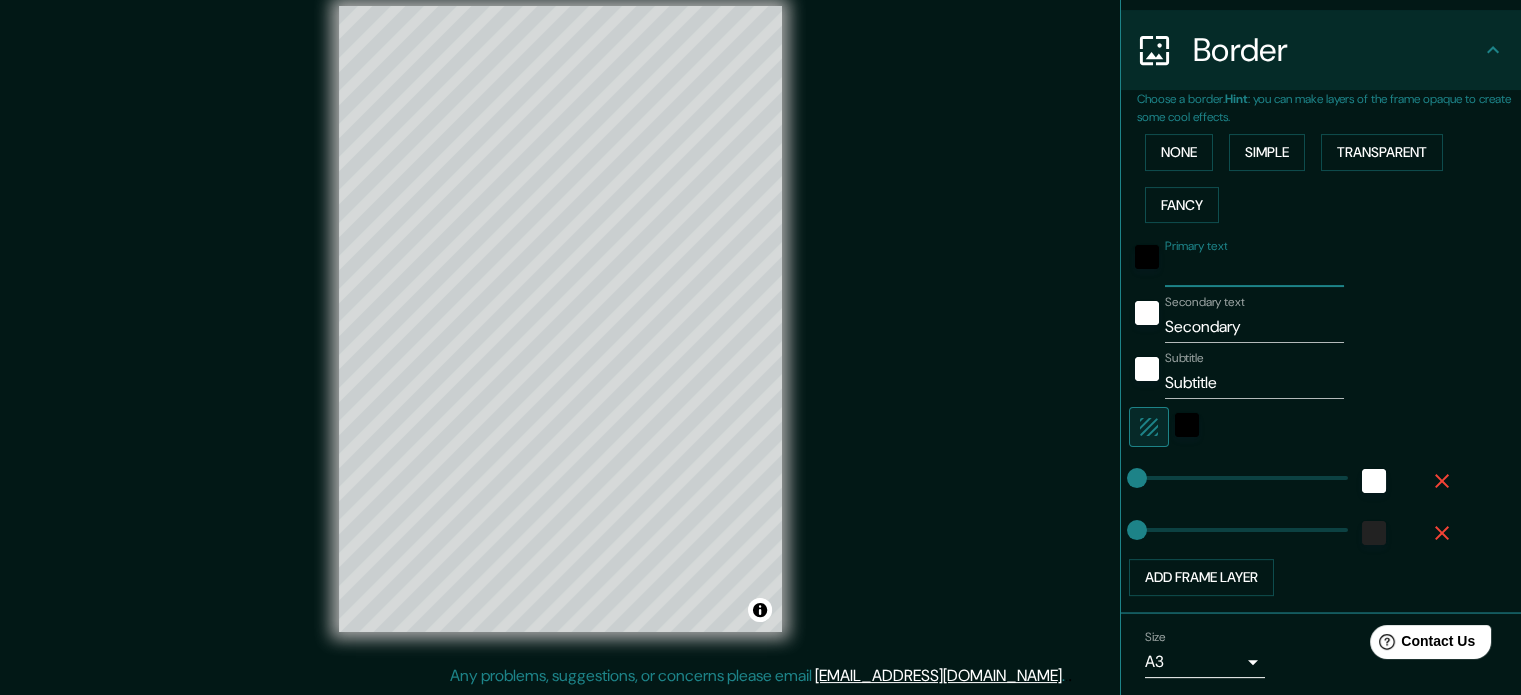click on "Secondary" at bounding box center (1254, 327) 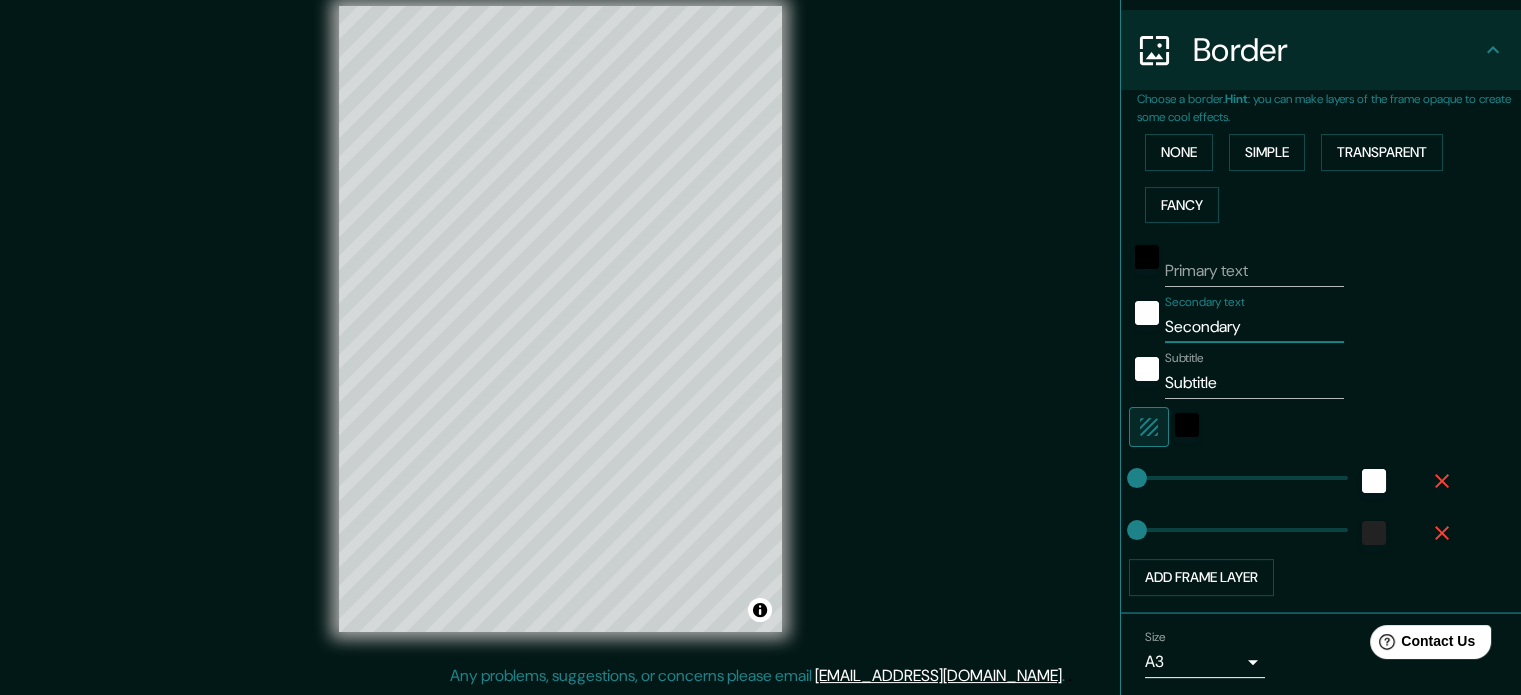 click on "Secondary" at bounding box center [1254, 327] 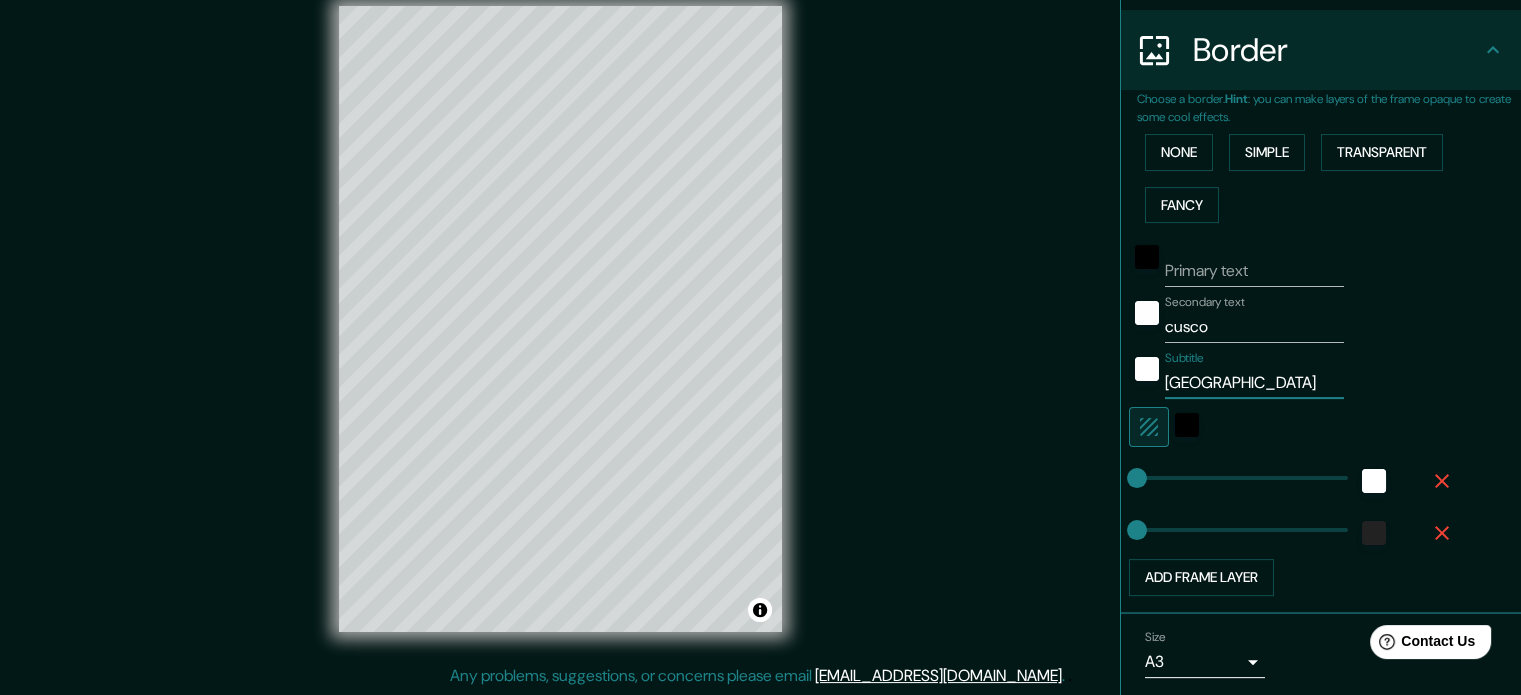 click at bounding box center (1293, 427) 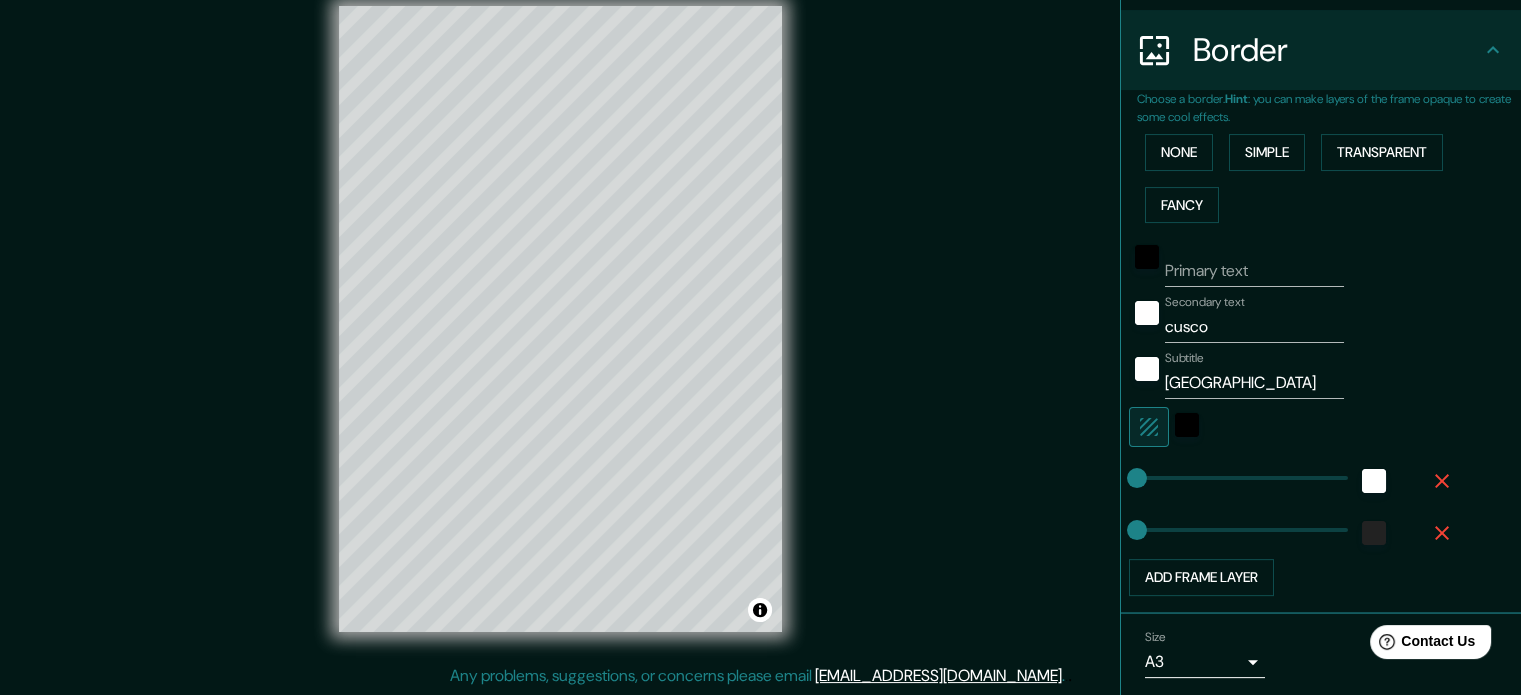 click on "Mappin Location [GEOGRAPHIC_DATA], [GEOGRAPHIC_DATA], [GEOGRAPHIC_DATA] Pins Style Layout Border Choose a border.  Hint : you can make layers of the frame opaque to create some cool effects. None Simple Transparent Fancy Primary text Secondary text cusco Subtitle [GEOGRAPHIC_DATA] Add frame layer Size A3 a4 Create your map © Mapbox   © OpenStreetMap   Improve this map Any problems, suggestions, or concerns please email    [EMAIL_ADDRESS][DOMAIN_NAME] . . ." at bounding box center (760, 335) 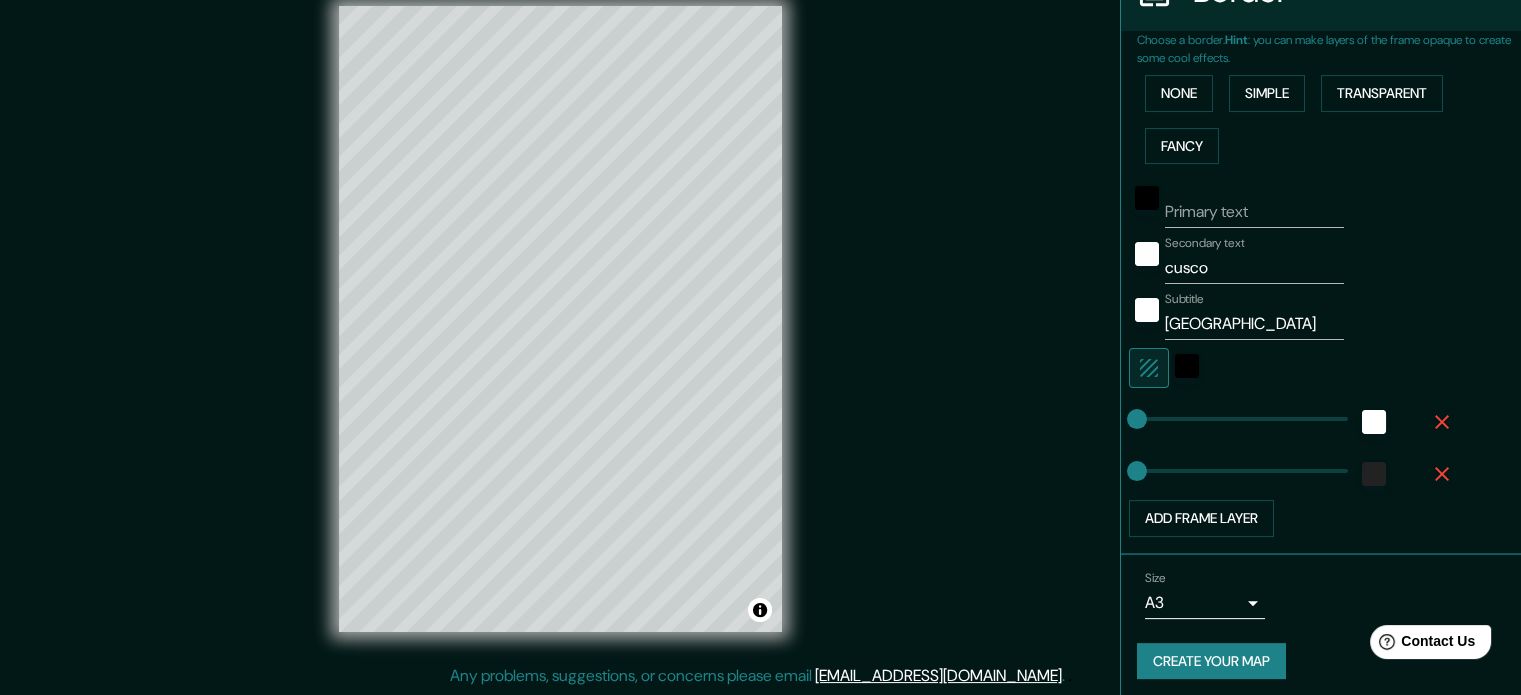 scroll, scrollTop: 440, scrollLeft: 0, axis: vertical 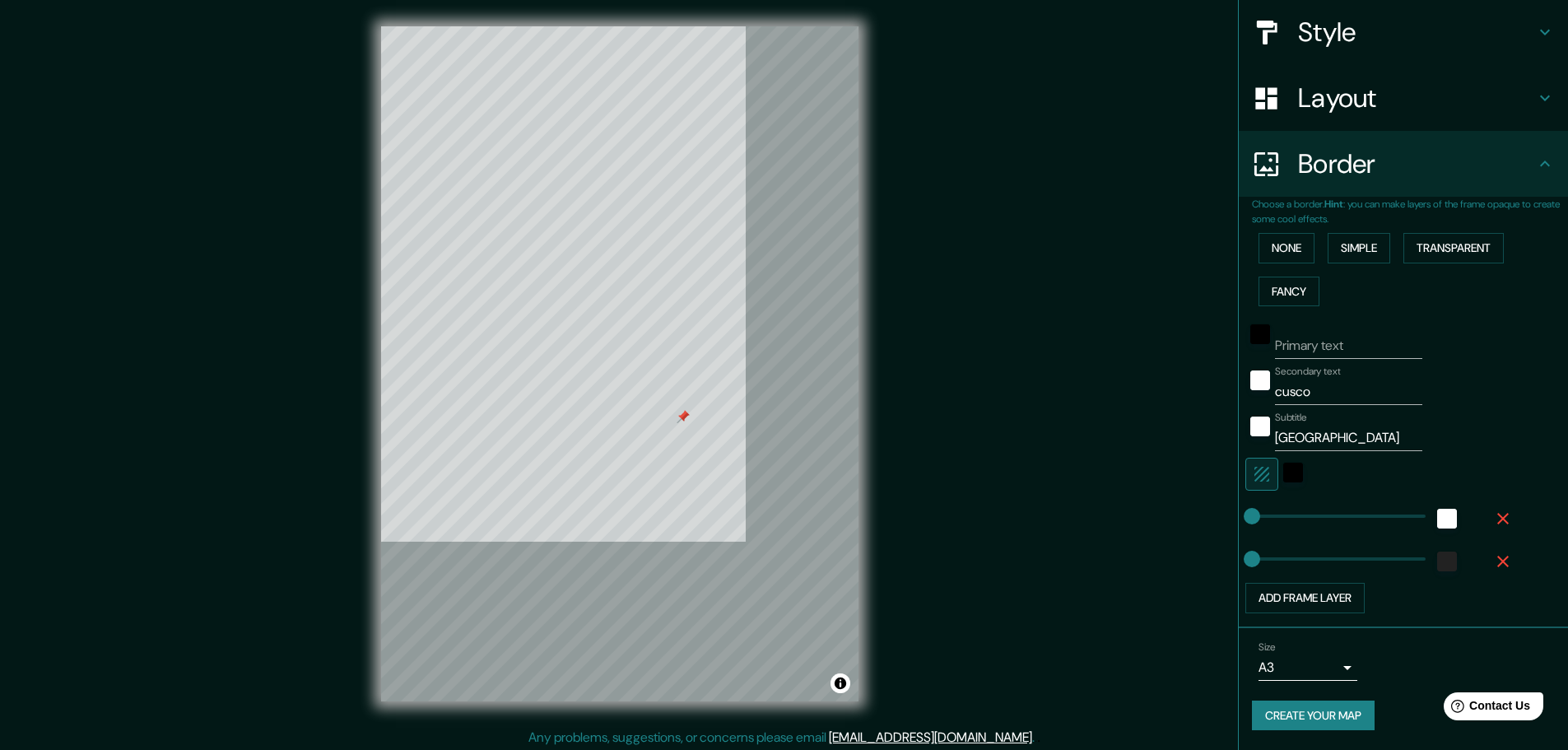 click on "© Mapbox   © OpenStreetMap   Improve this map" at bounding box center (619, 364) 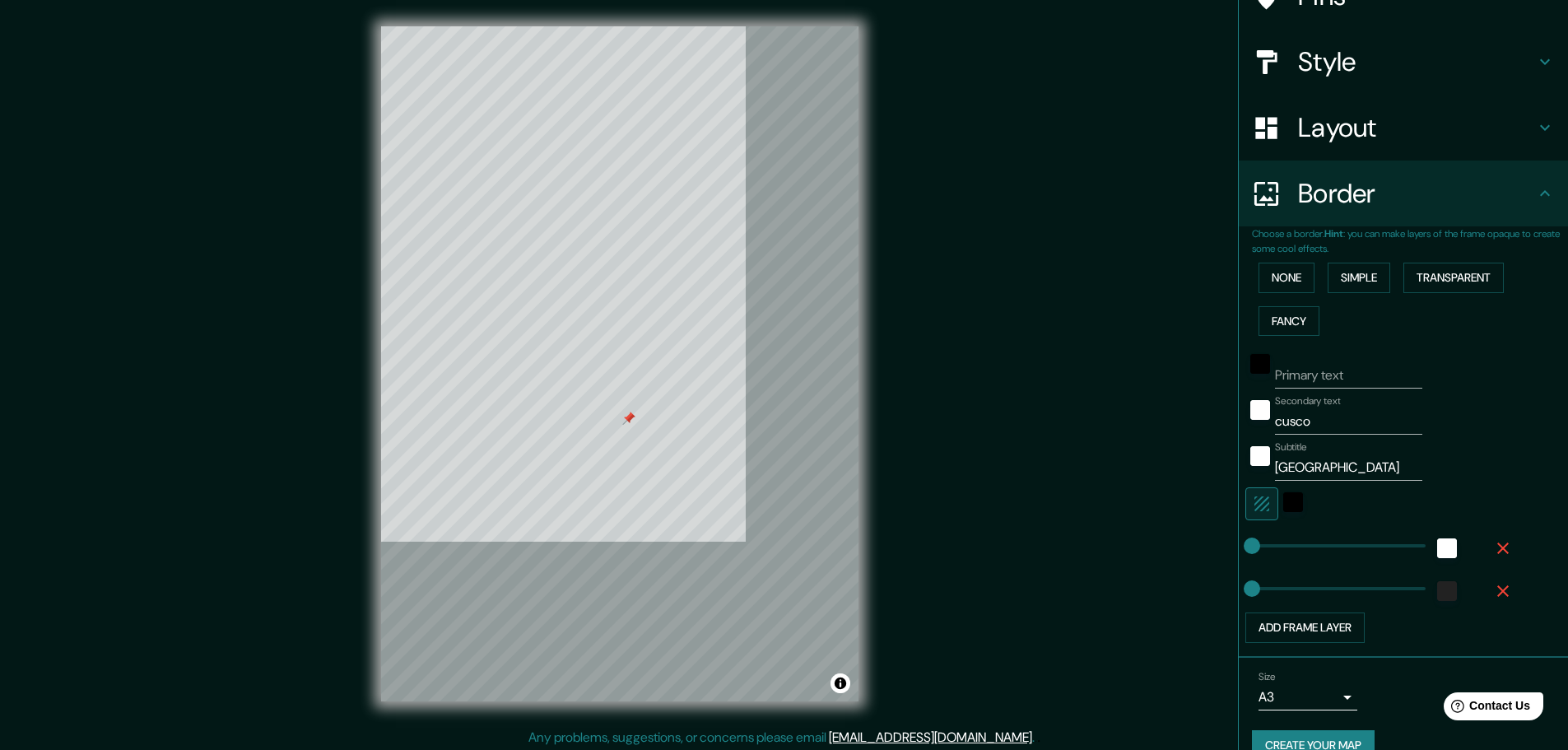 scroll, scrollTop: 105, scrollLeft: 0, axis: vertical 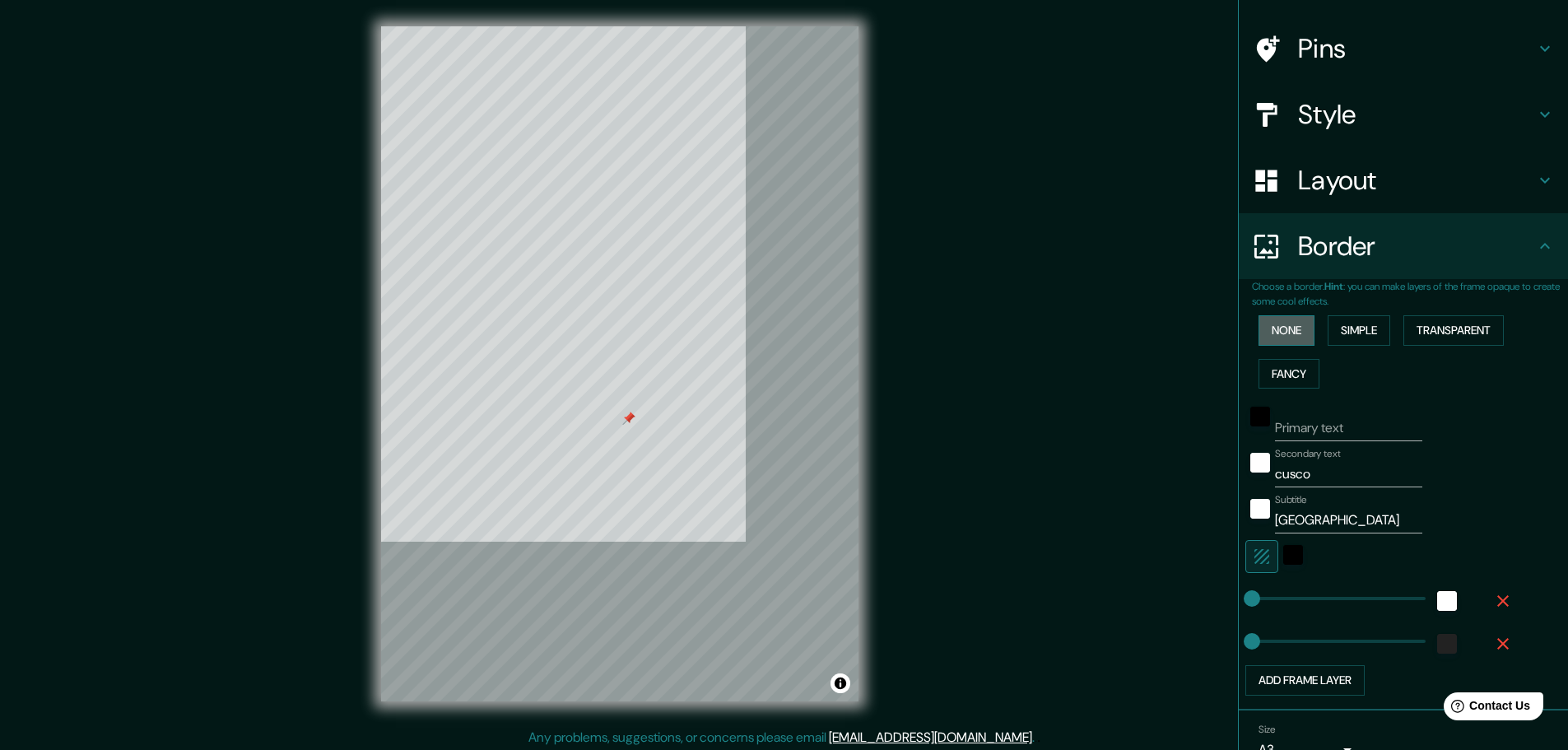click on "None" at bounding box center [1287, 330] 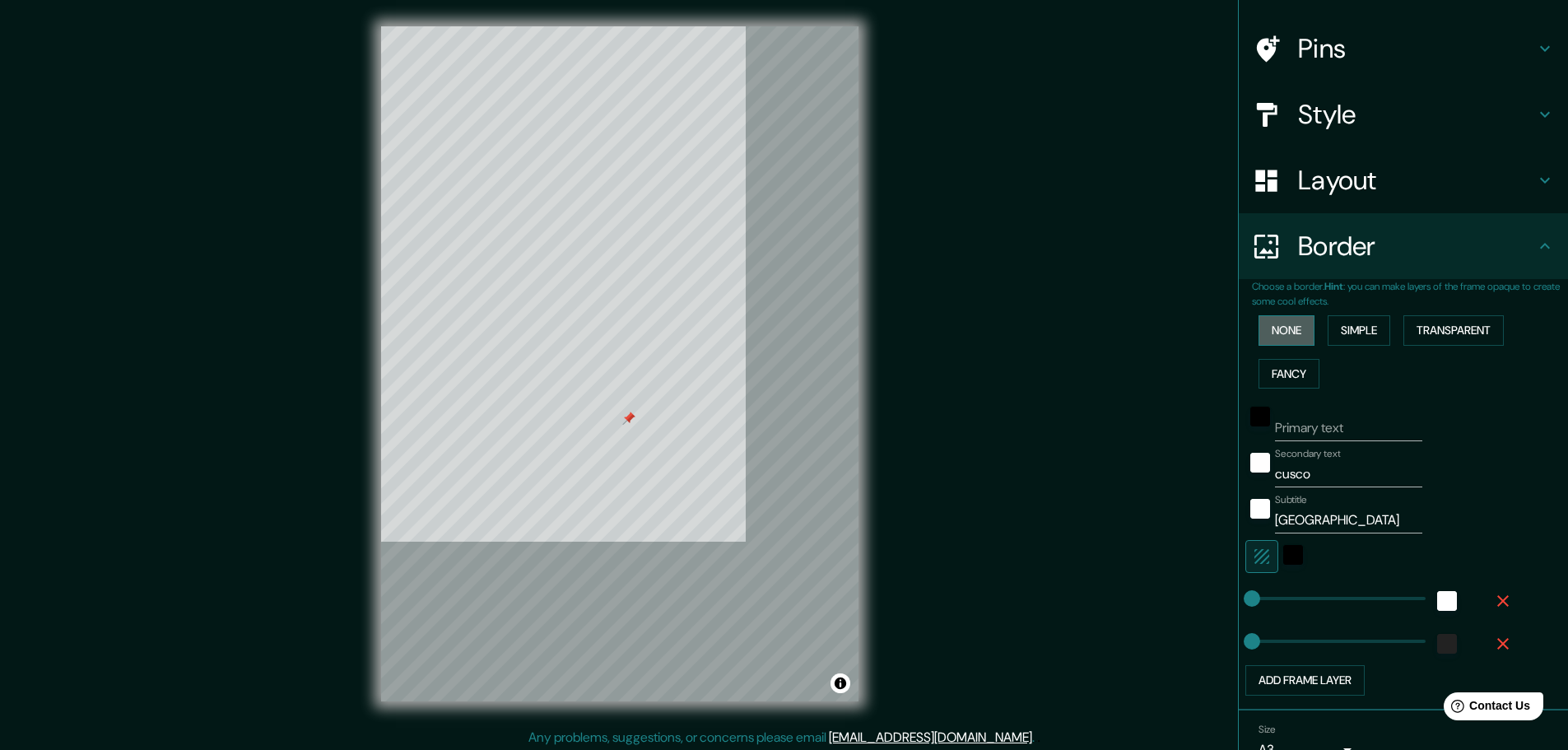 scroll, scrollTop: 0, scrollLeft: 0, axis: both 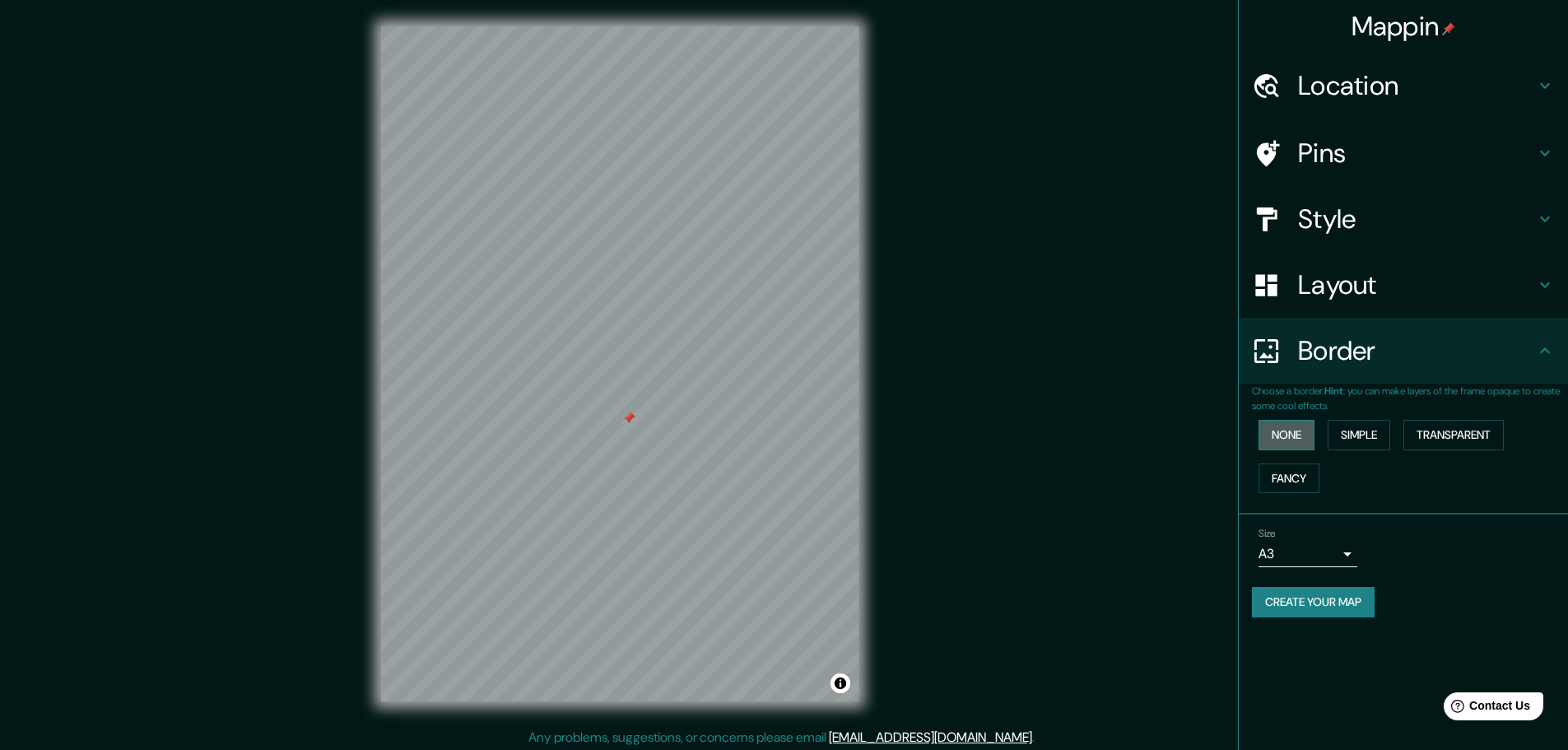 click on "None" at bounding box center [1287, 435] 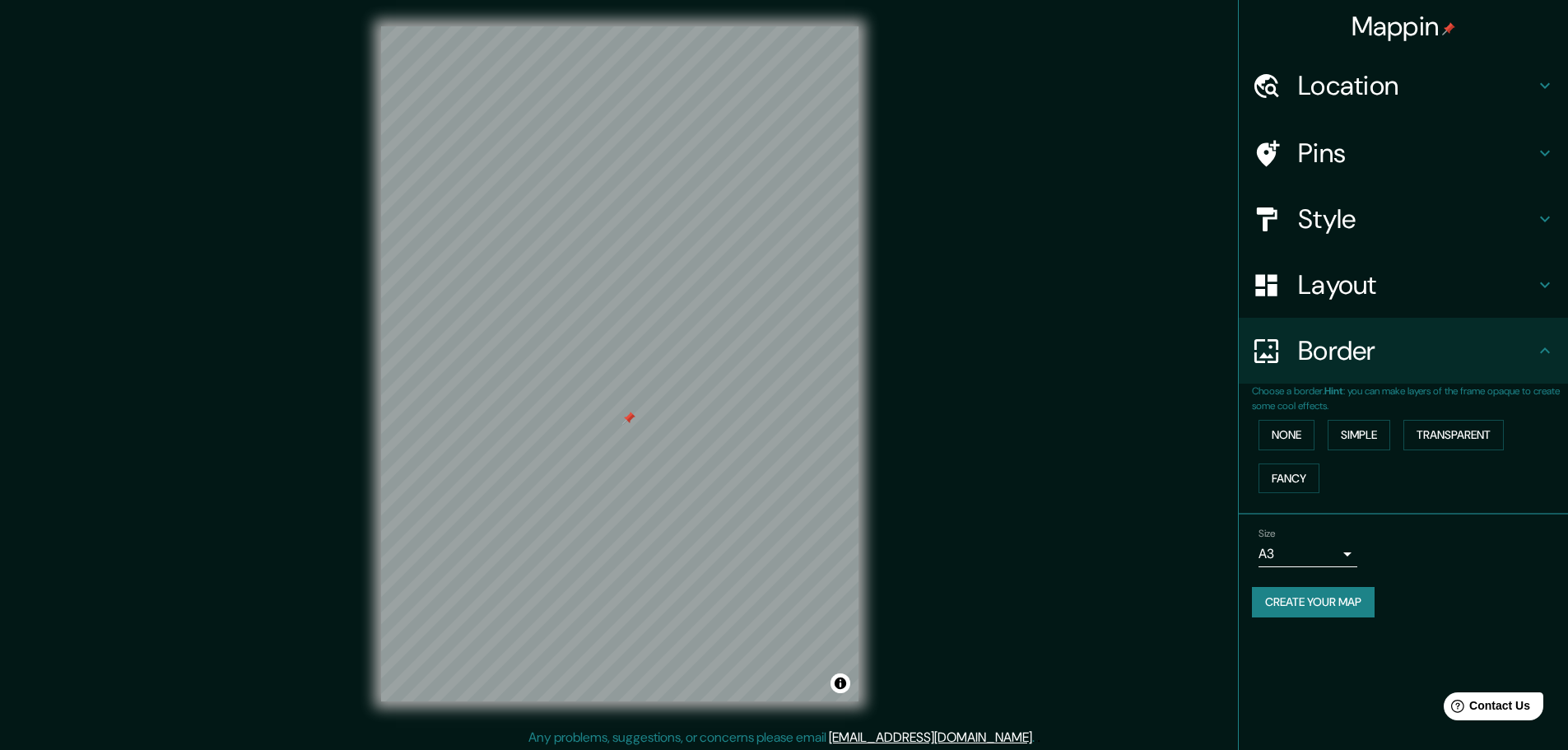 click at bounding box center [629, 418] 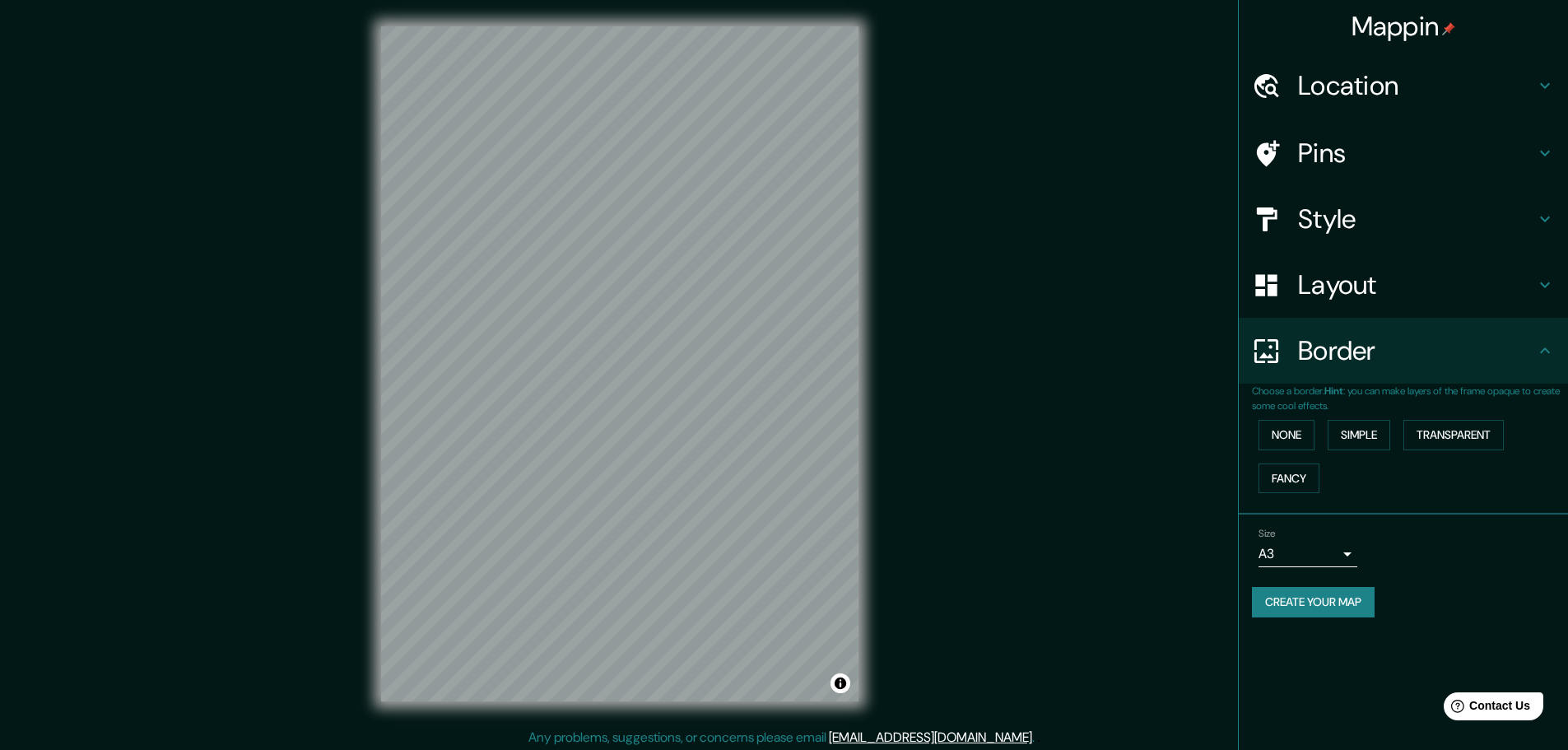 click on "Style" at bounding box center (1417, 219) 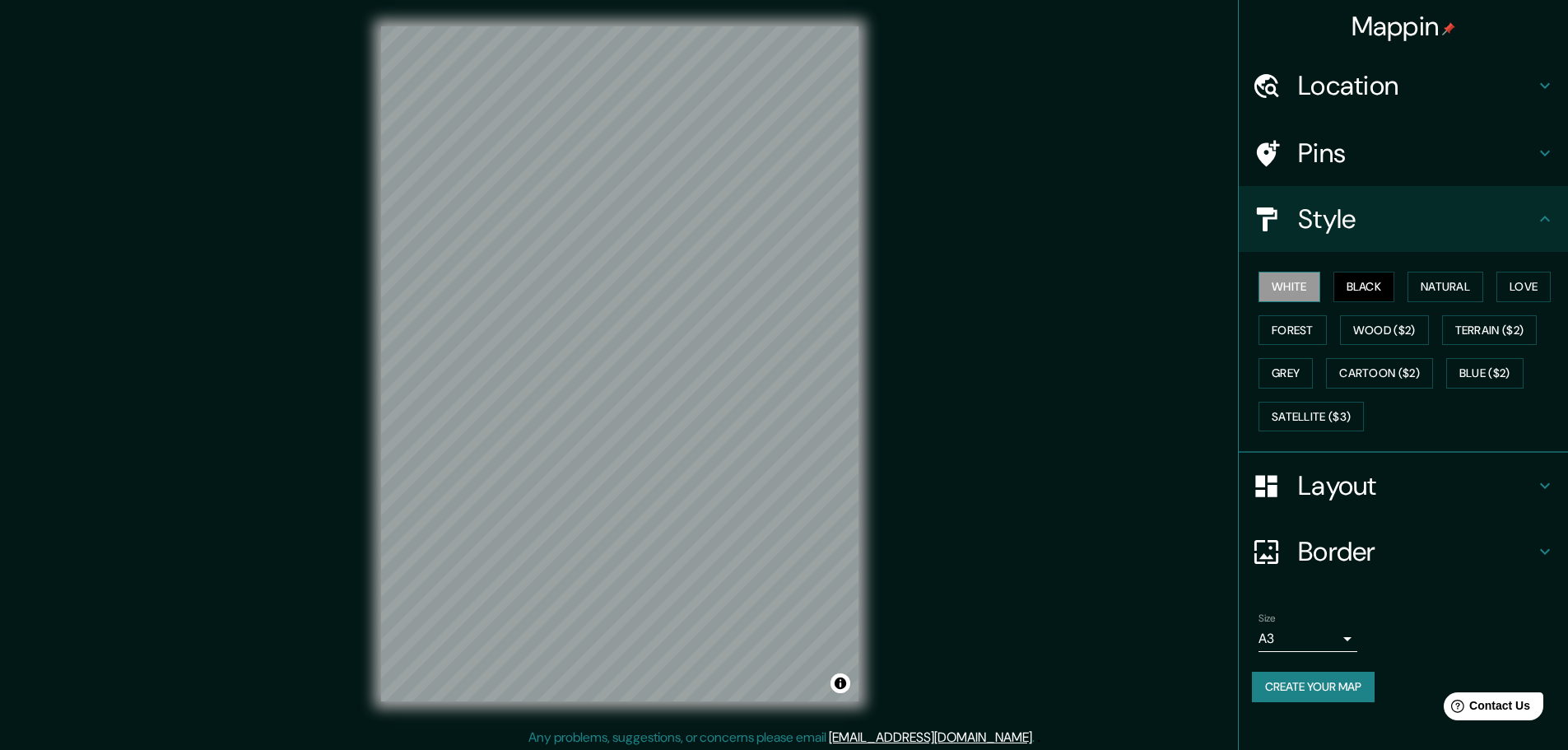 click on "White" at bounding box center (1289, 286) 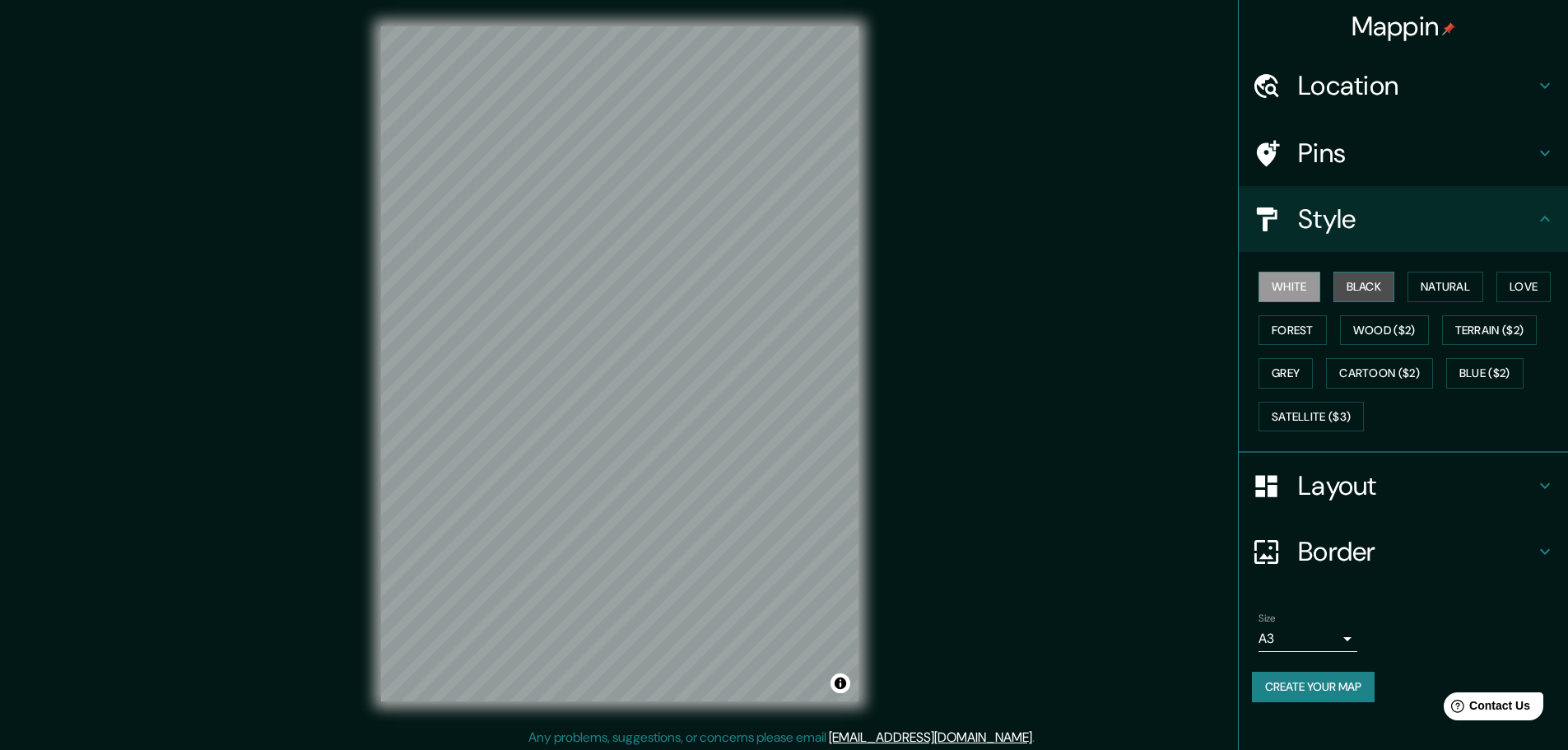 click on "Black" at bounding box center (1364, 286) 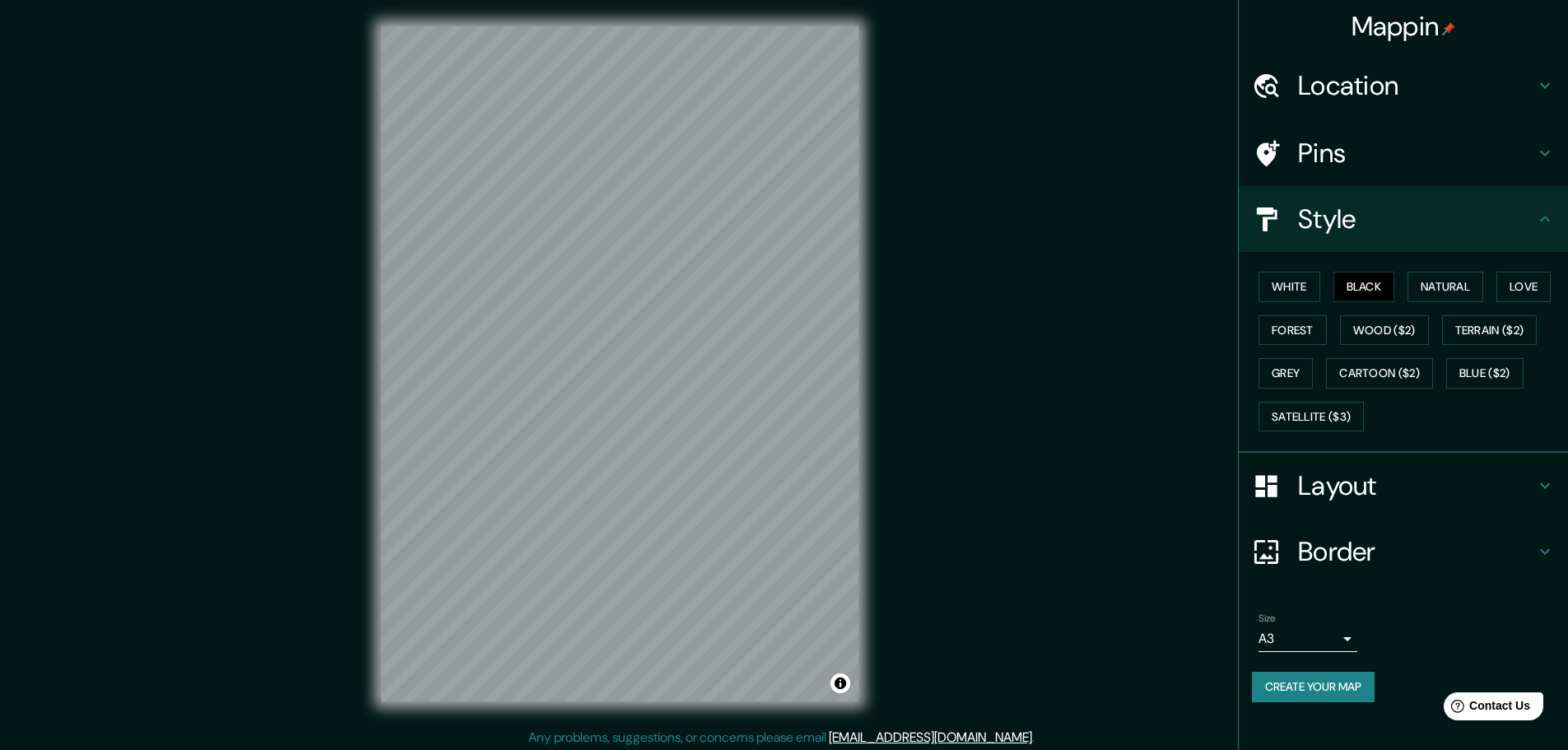 click on "Layout" at bounding box center (1417, 486) 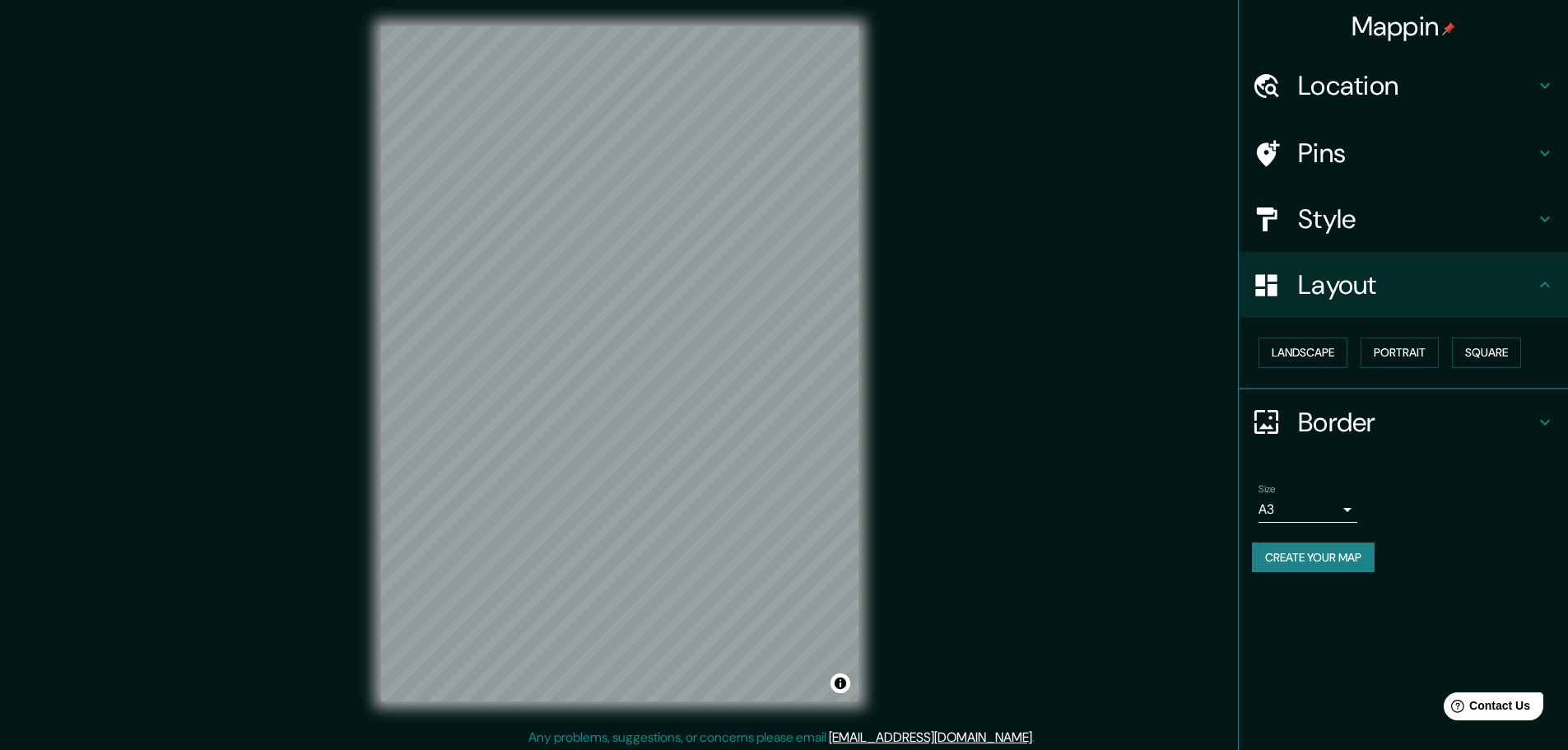 click on "Layout" at bounding box center (1417, 285) 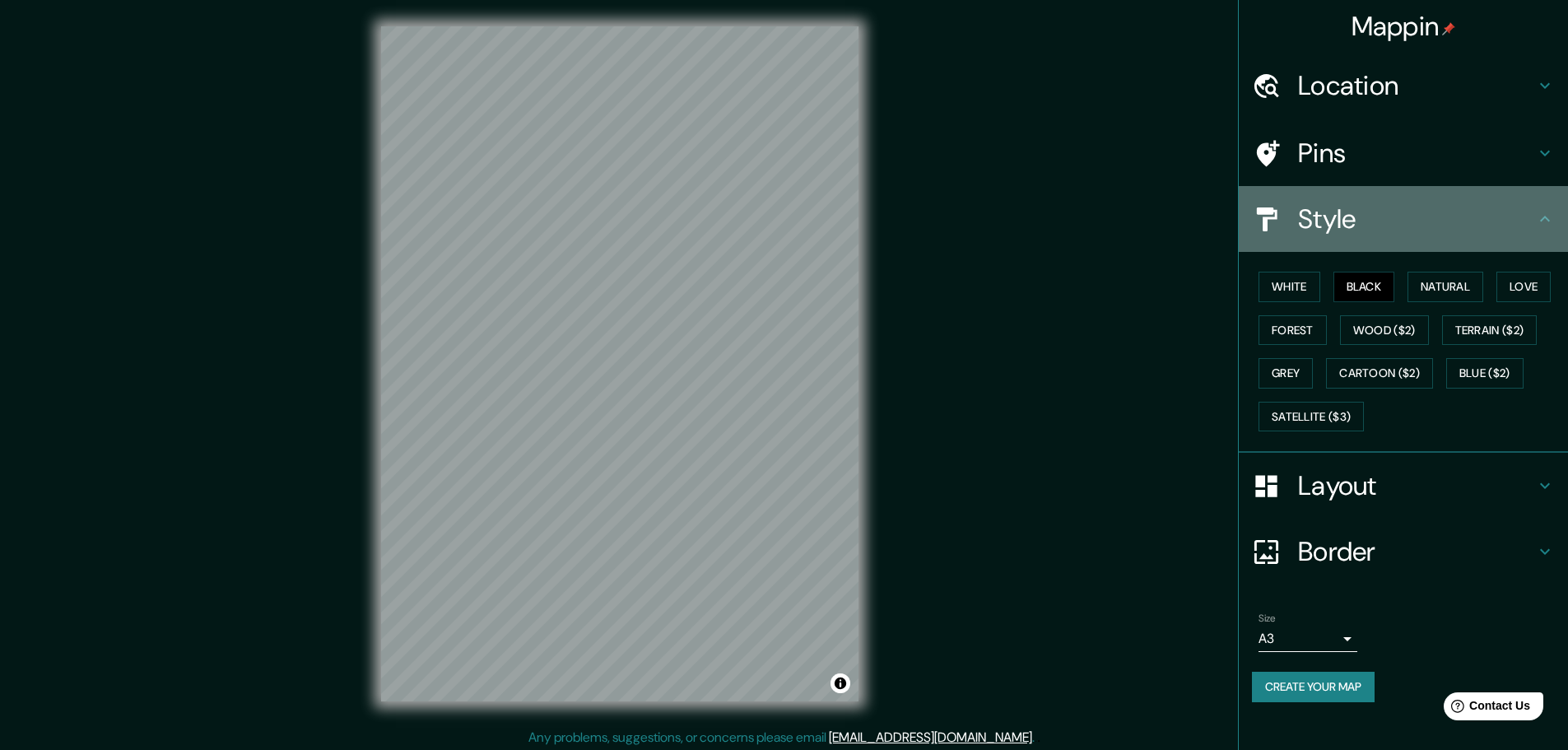click on "Style" at bounding box center (1417, 219) 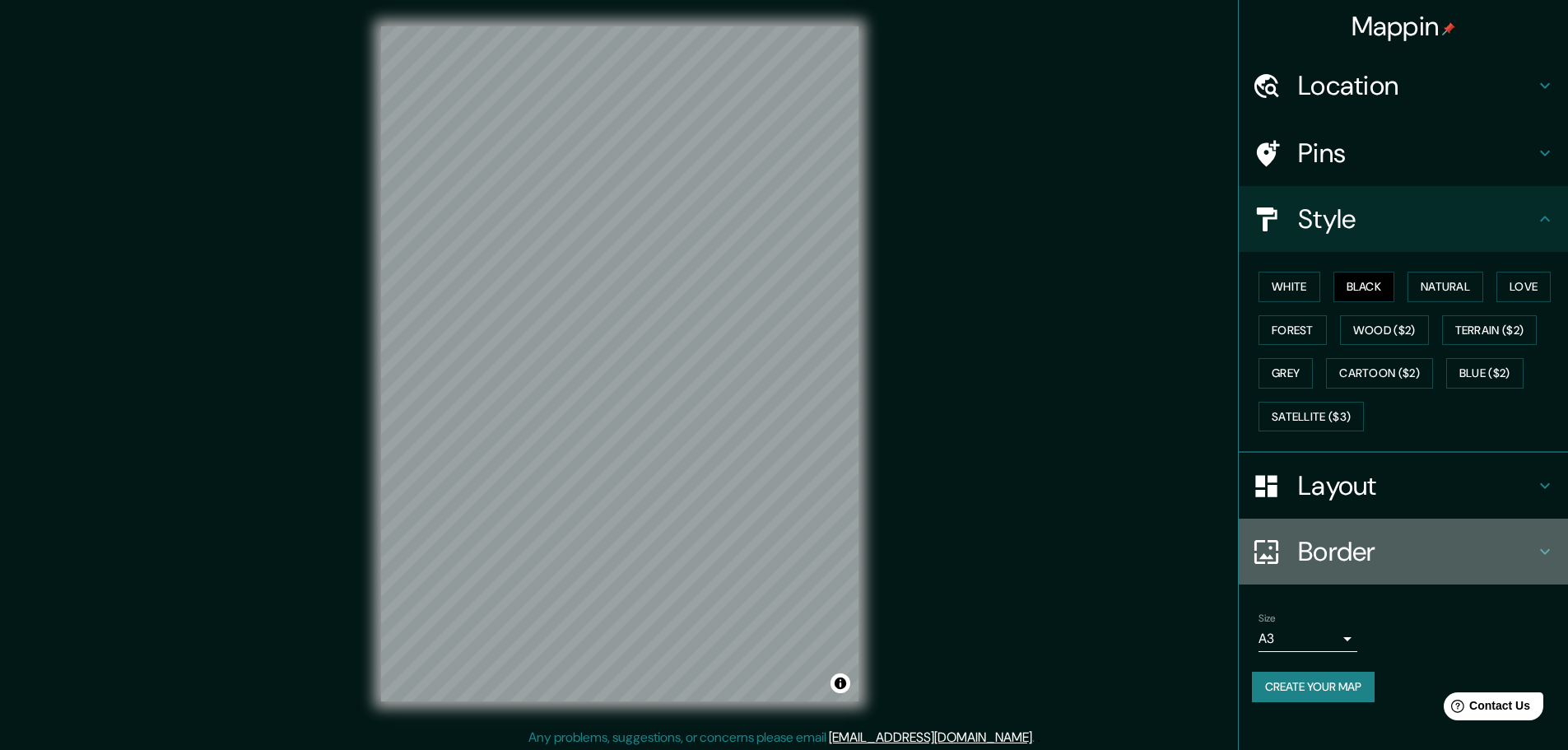 click on "Border" at bounding box center [1417, 552] 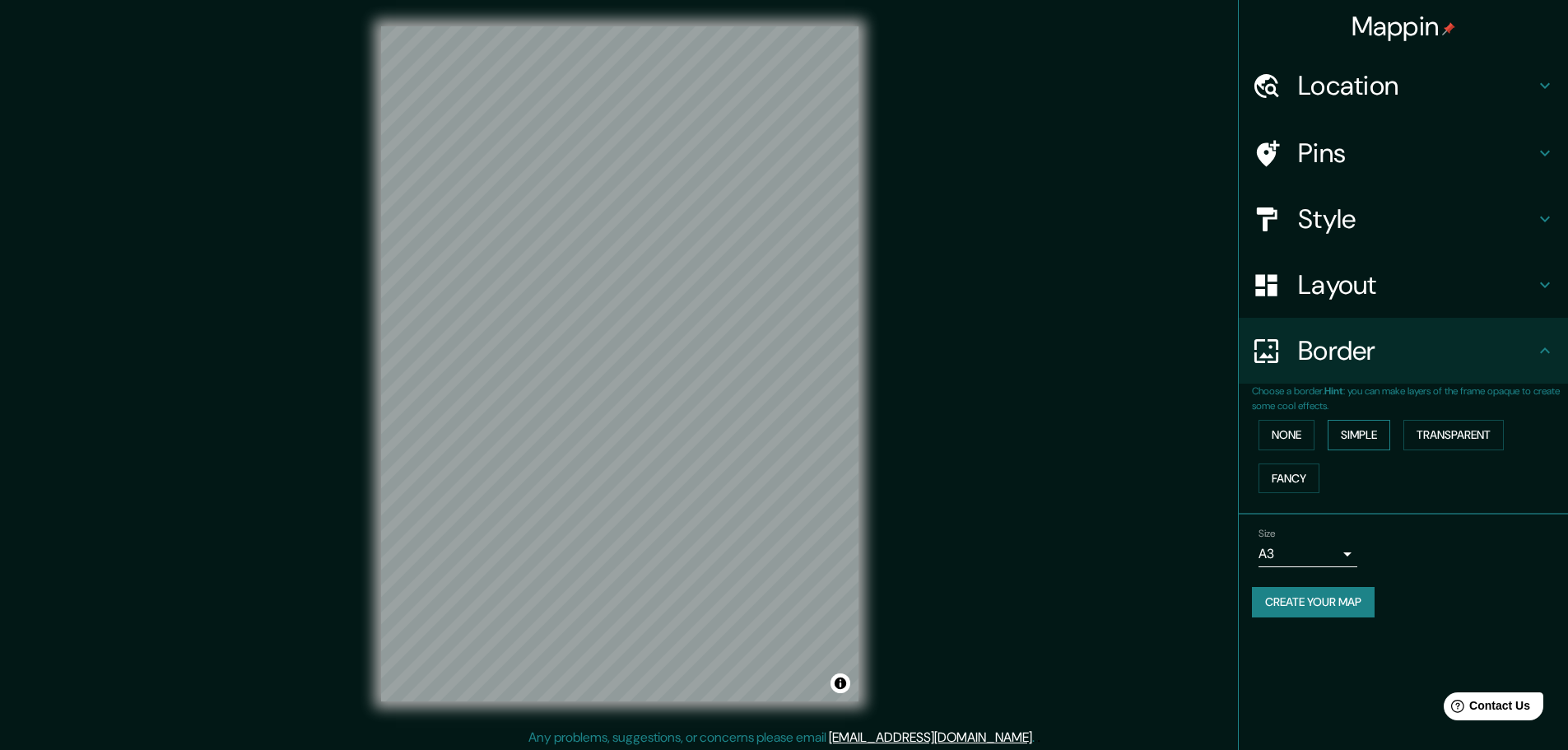 click on "Simple" at bounding box center [1359, 435] 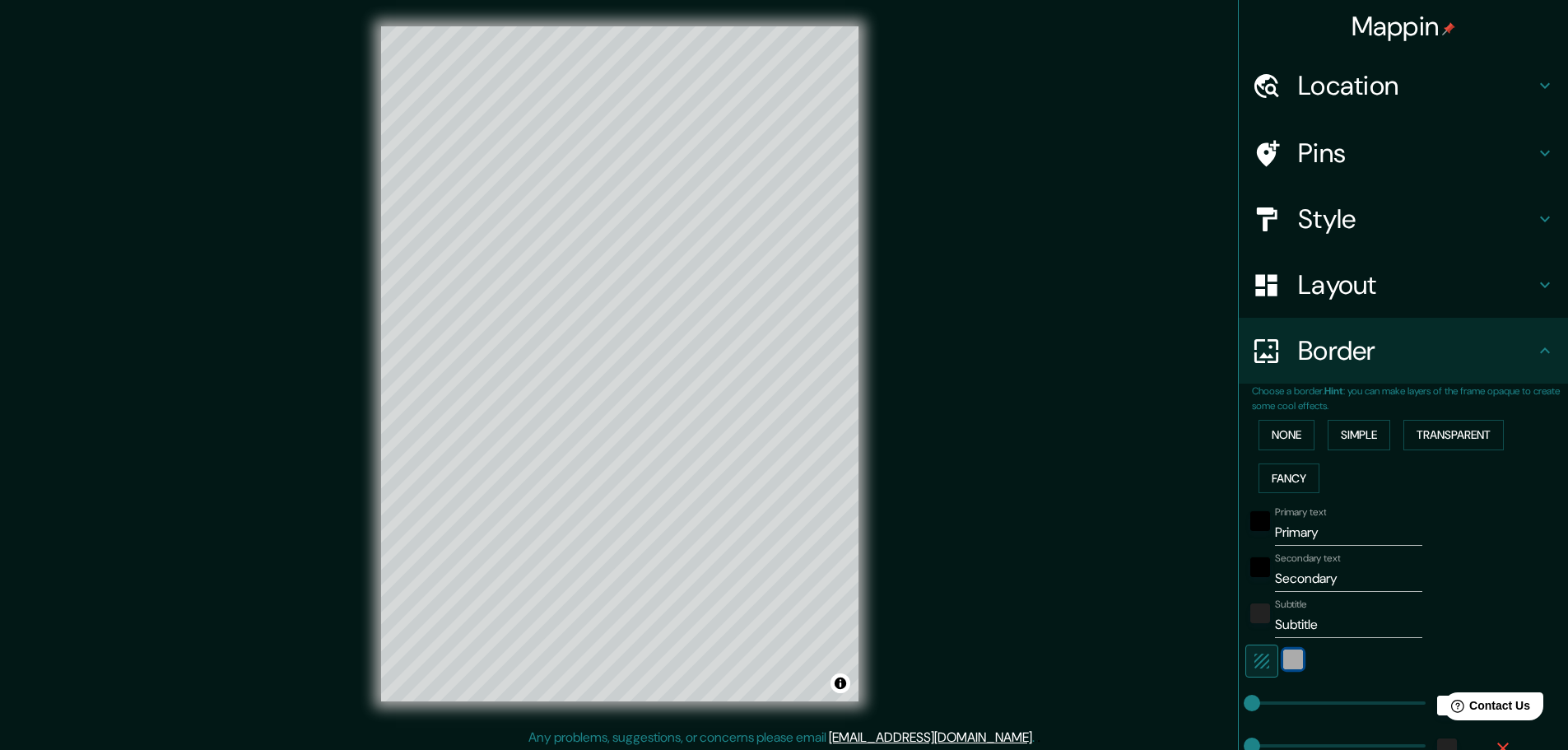click at bounding box center [1293, 659] 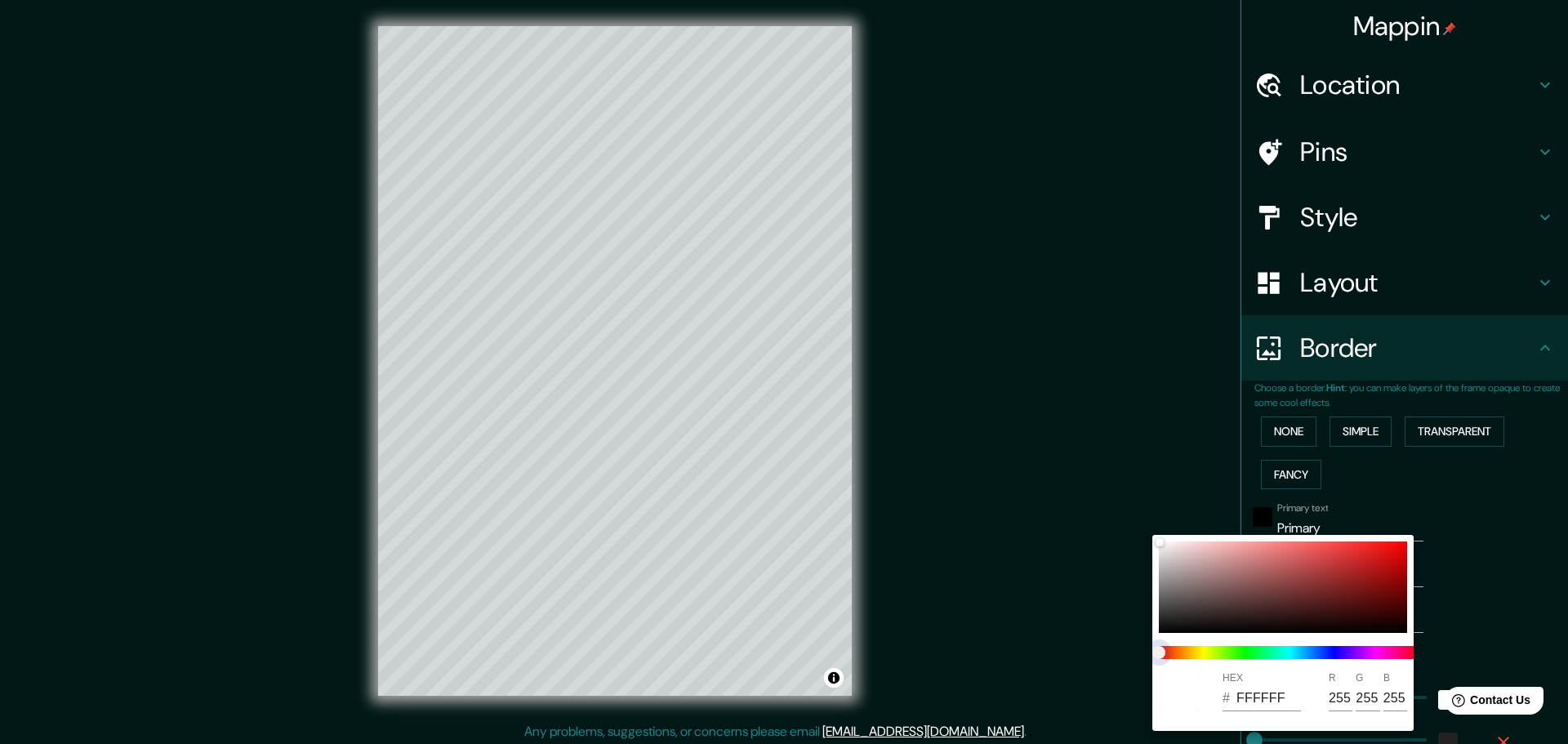 click at bounding box center (1159, 653) 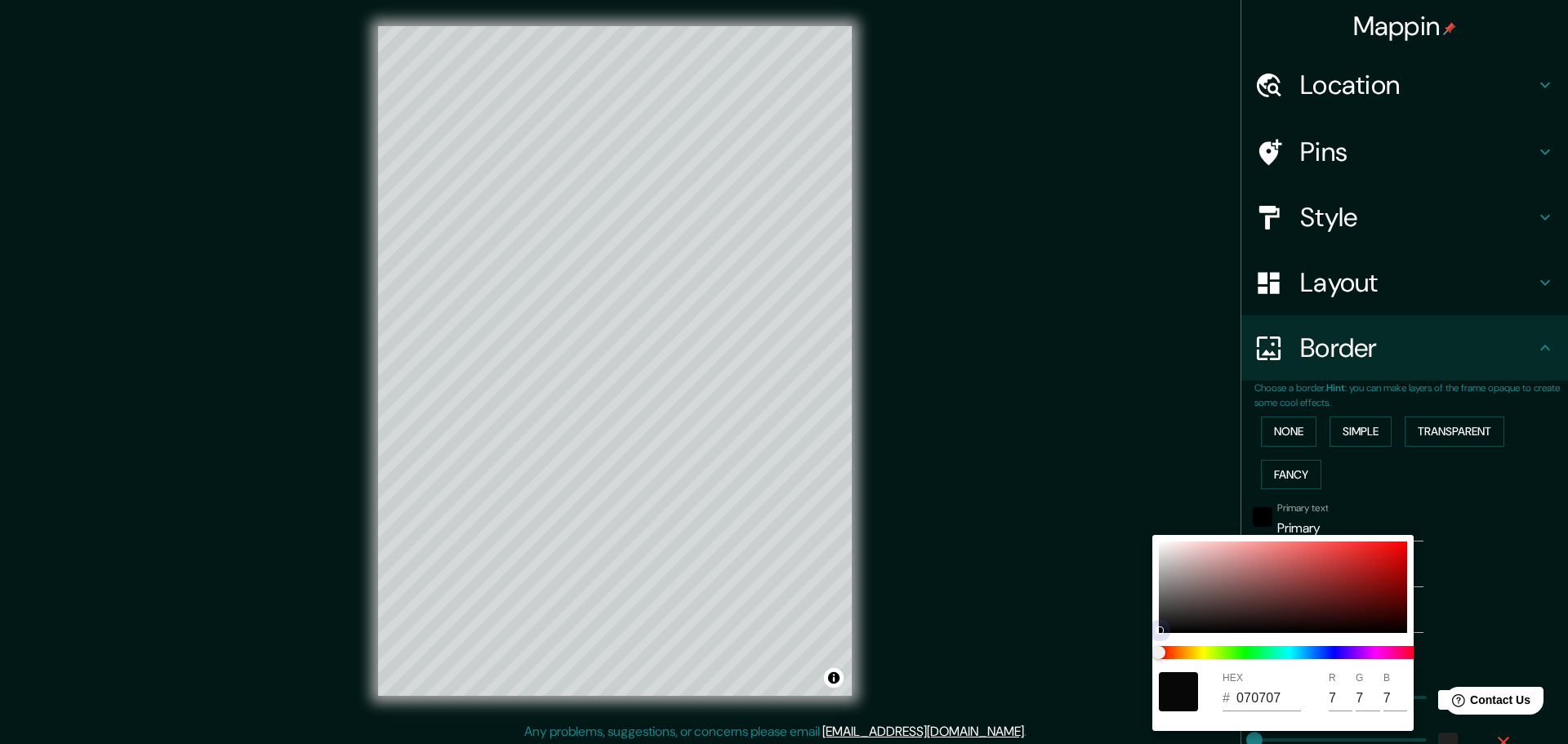 drag, startPoint x: 1162, startPoint y: 543, endPoint x: 1162, endPoint y: 630, distance: 87 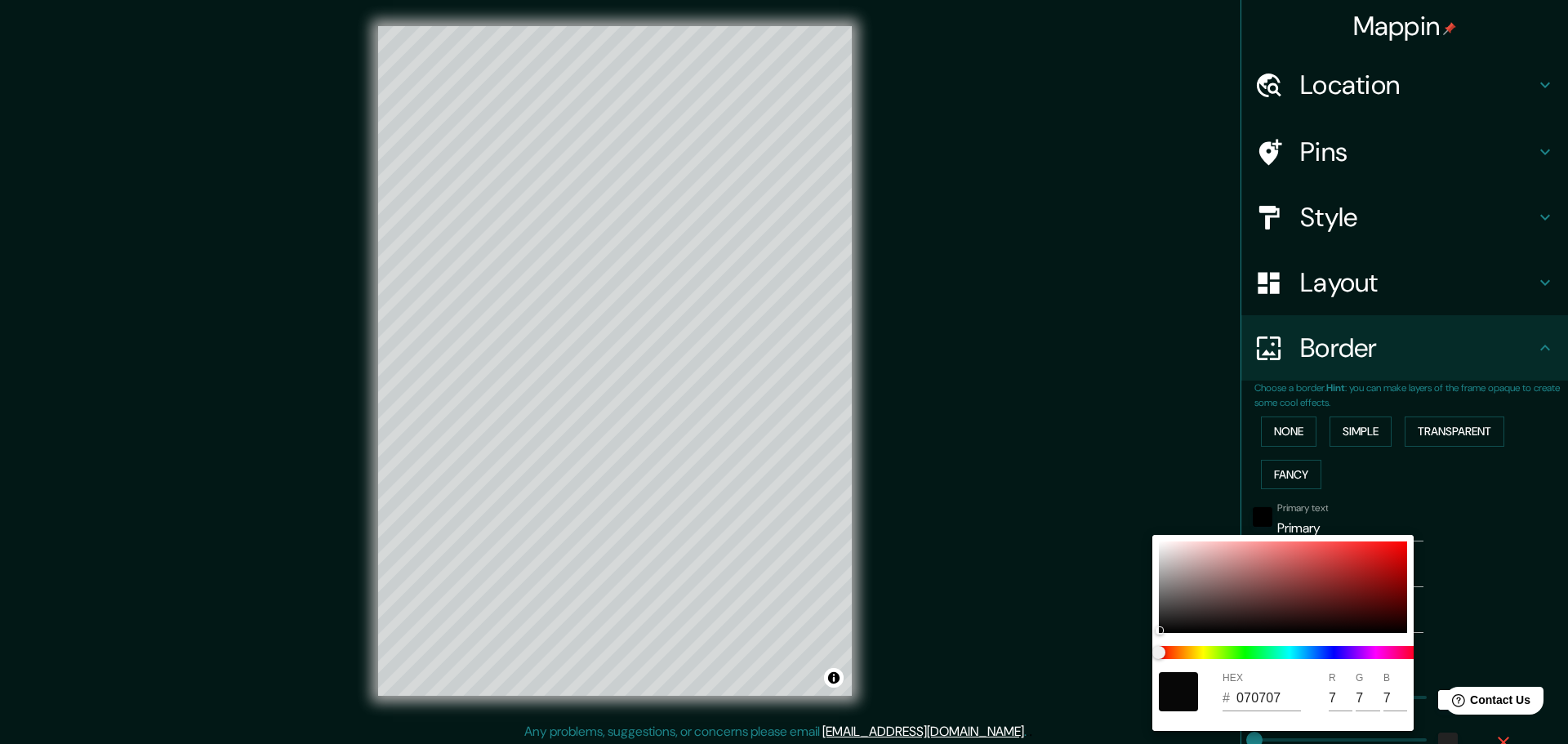 click at bounding box center (784, 372) 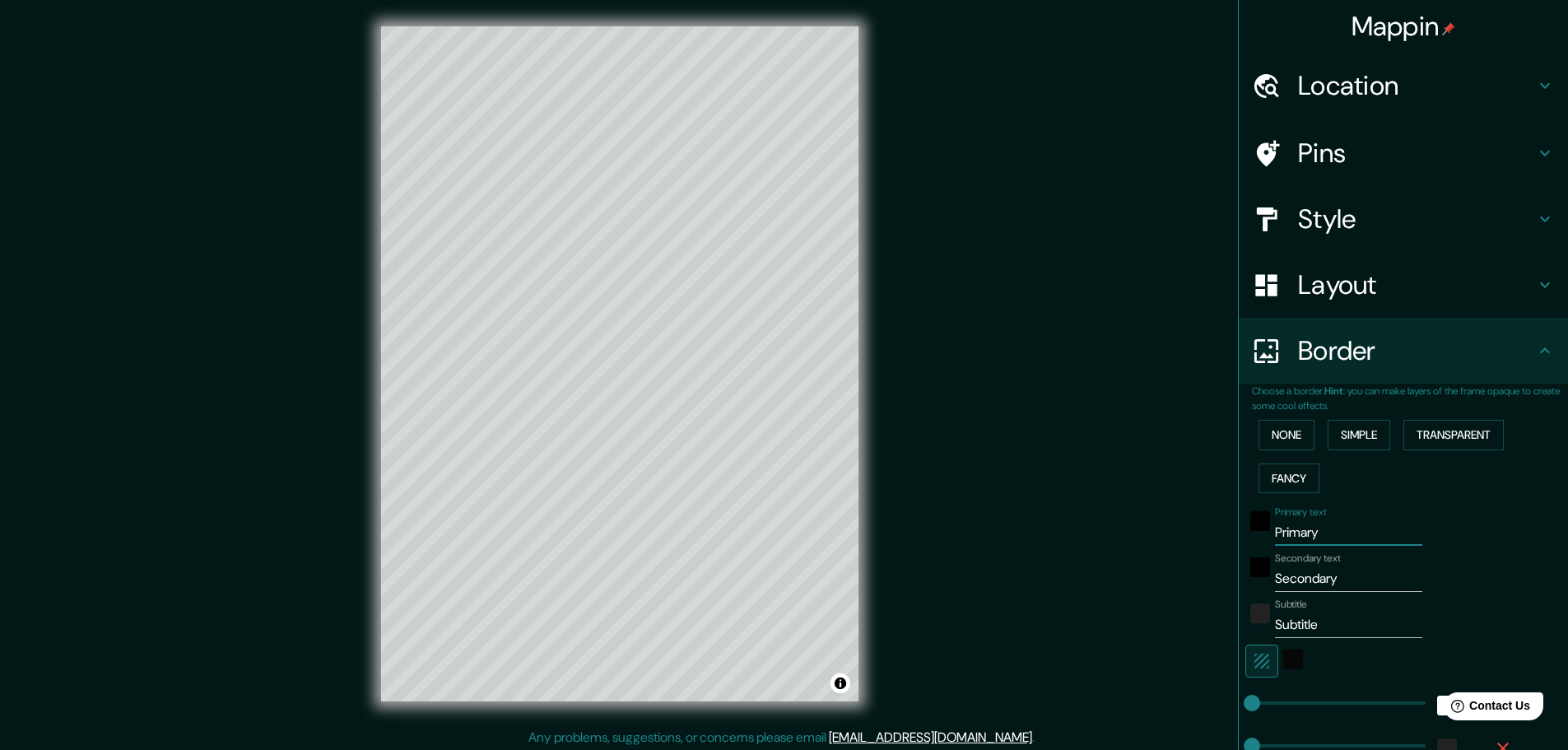 click on "Primary" at bounding box center (1348, 533) 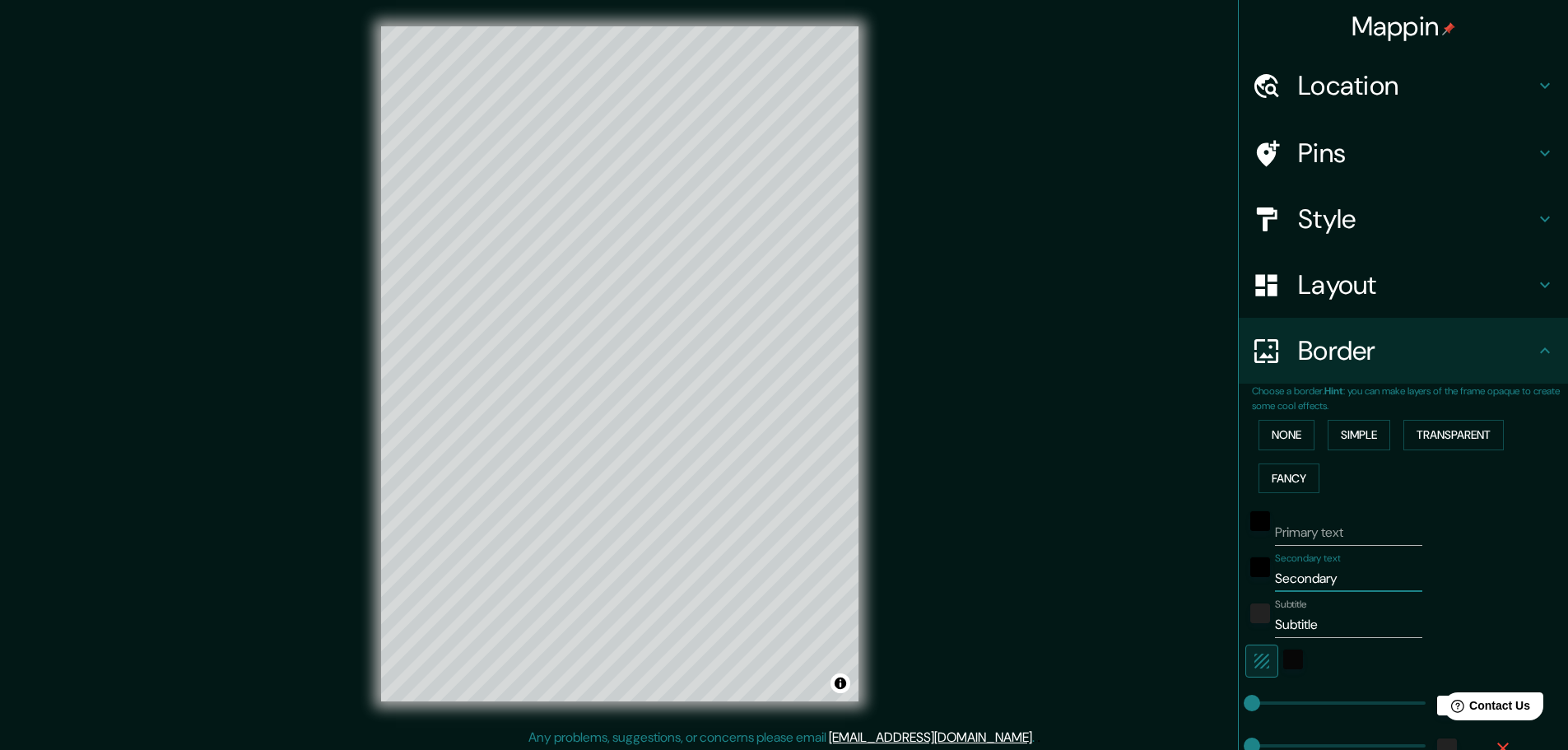 click on "Secondary" at bounding box center (1348, 579) 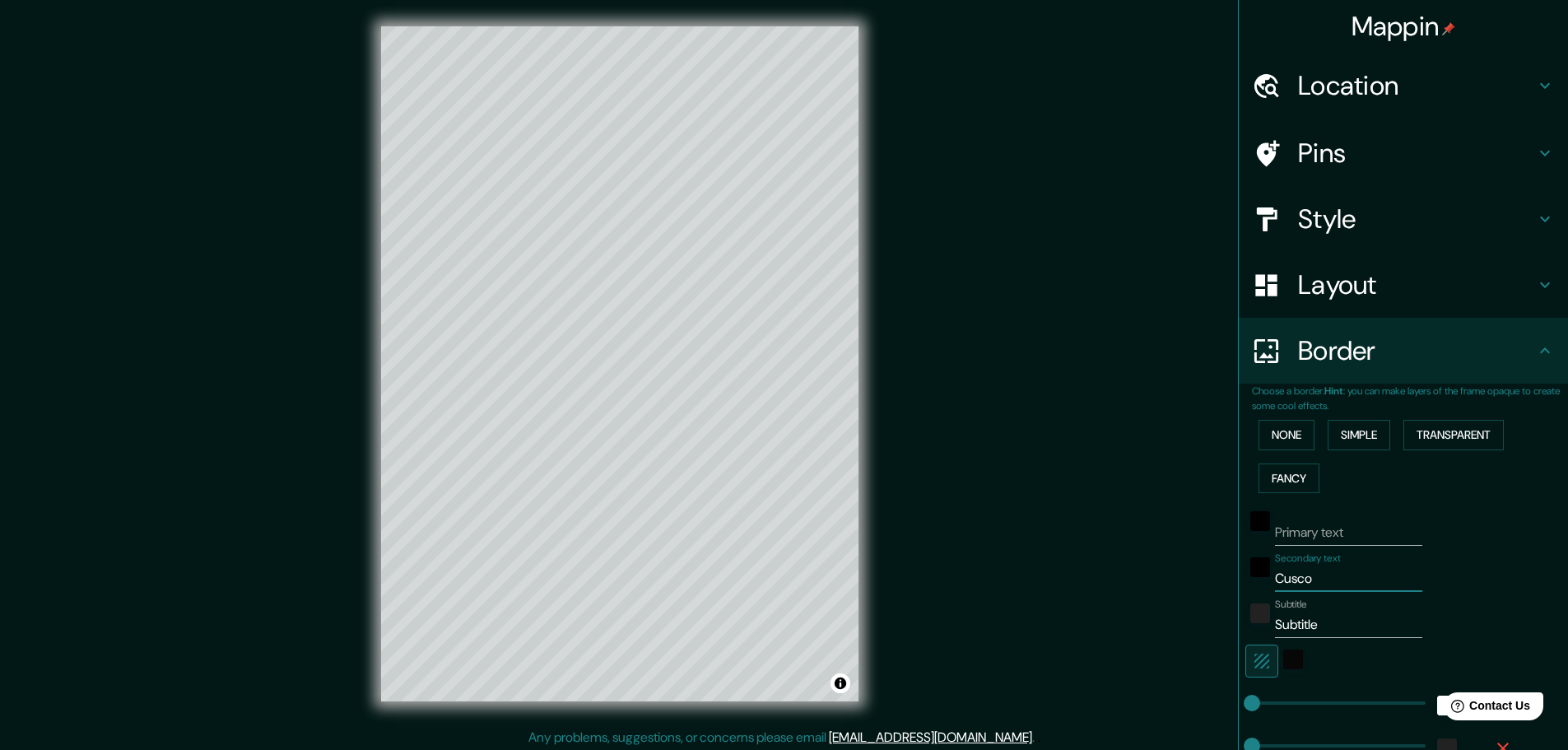 click on "Subtitle" at bounding box center (1348, 625) 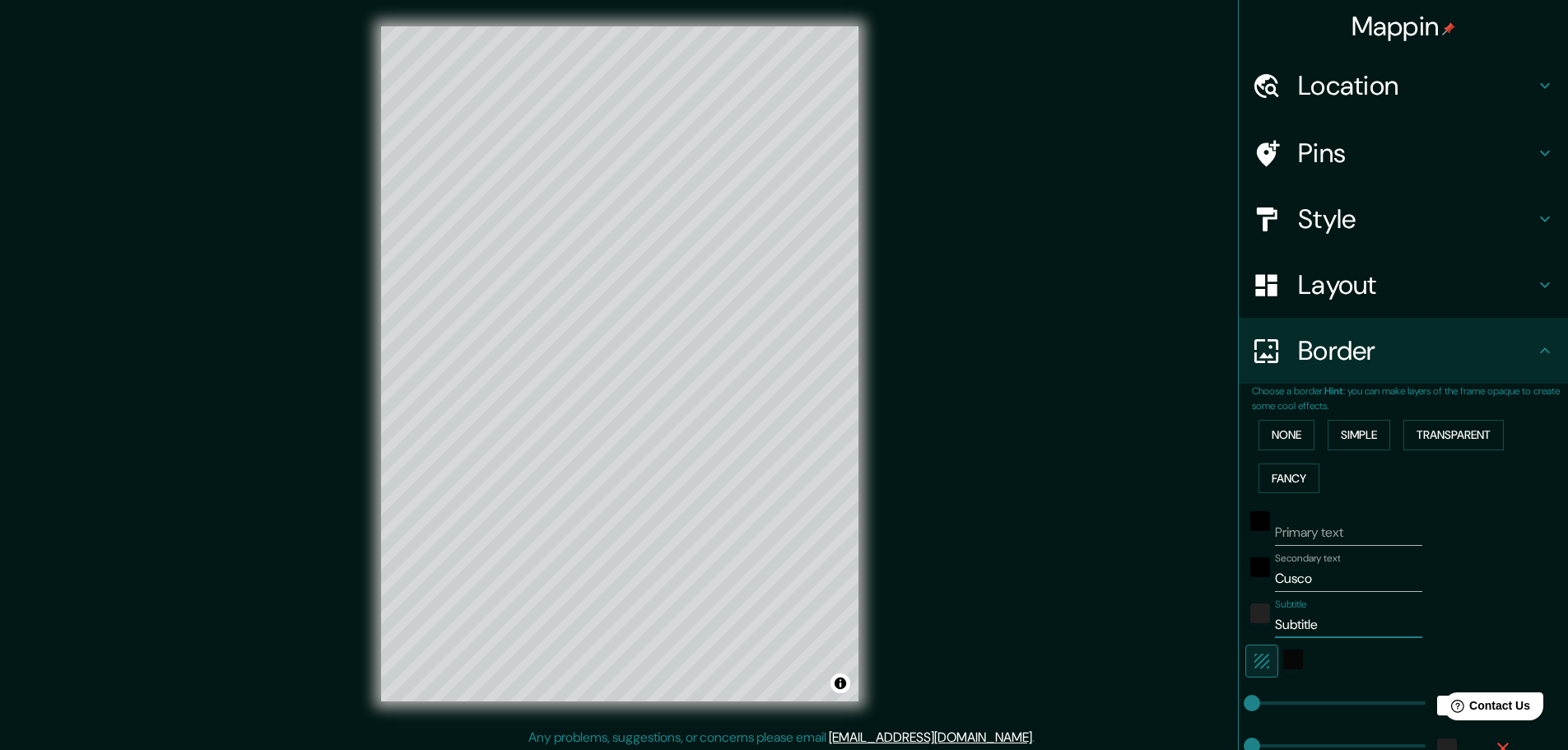 click on "Subtitle" at bounding box center (1348, 625) 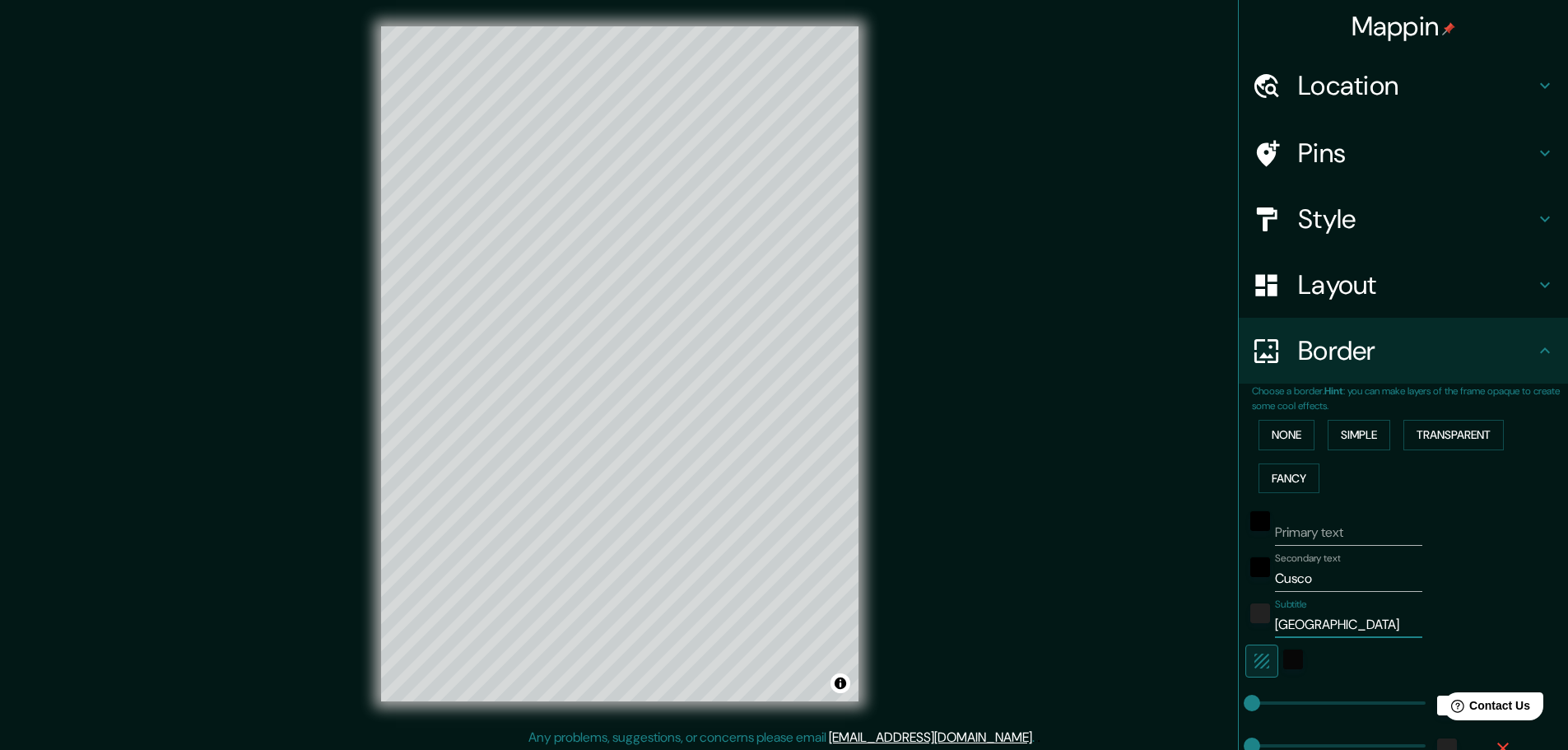 click on "© Mapbox   © OpenStreetMap   Improve this map" at bounding box center (619, 364) 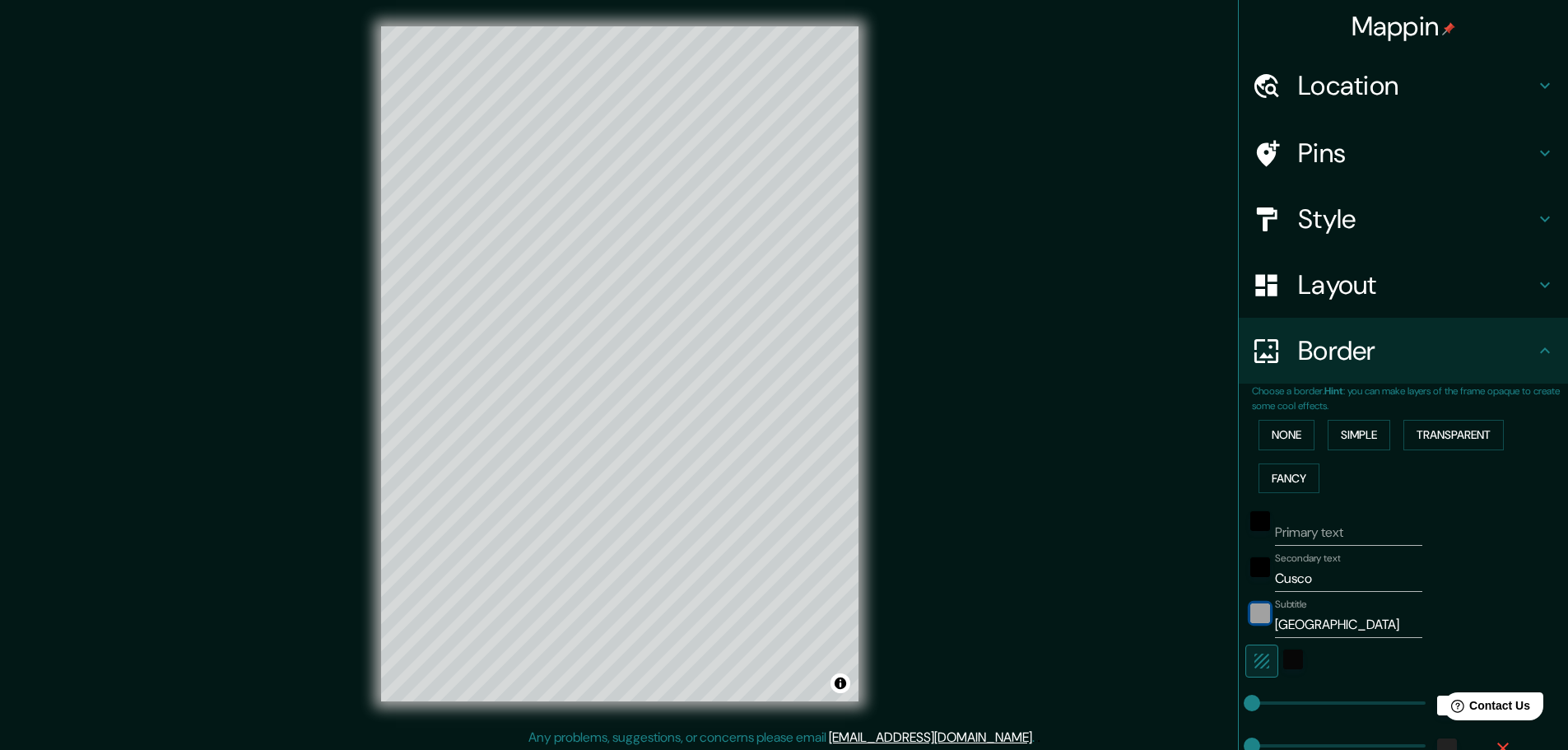 click at bounding box center (1260, 613) 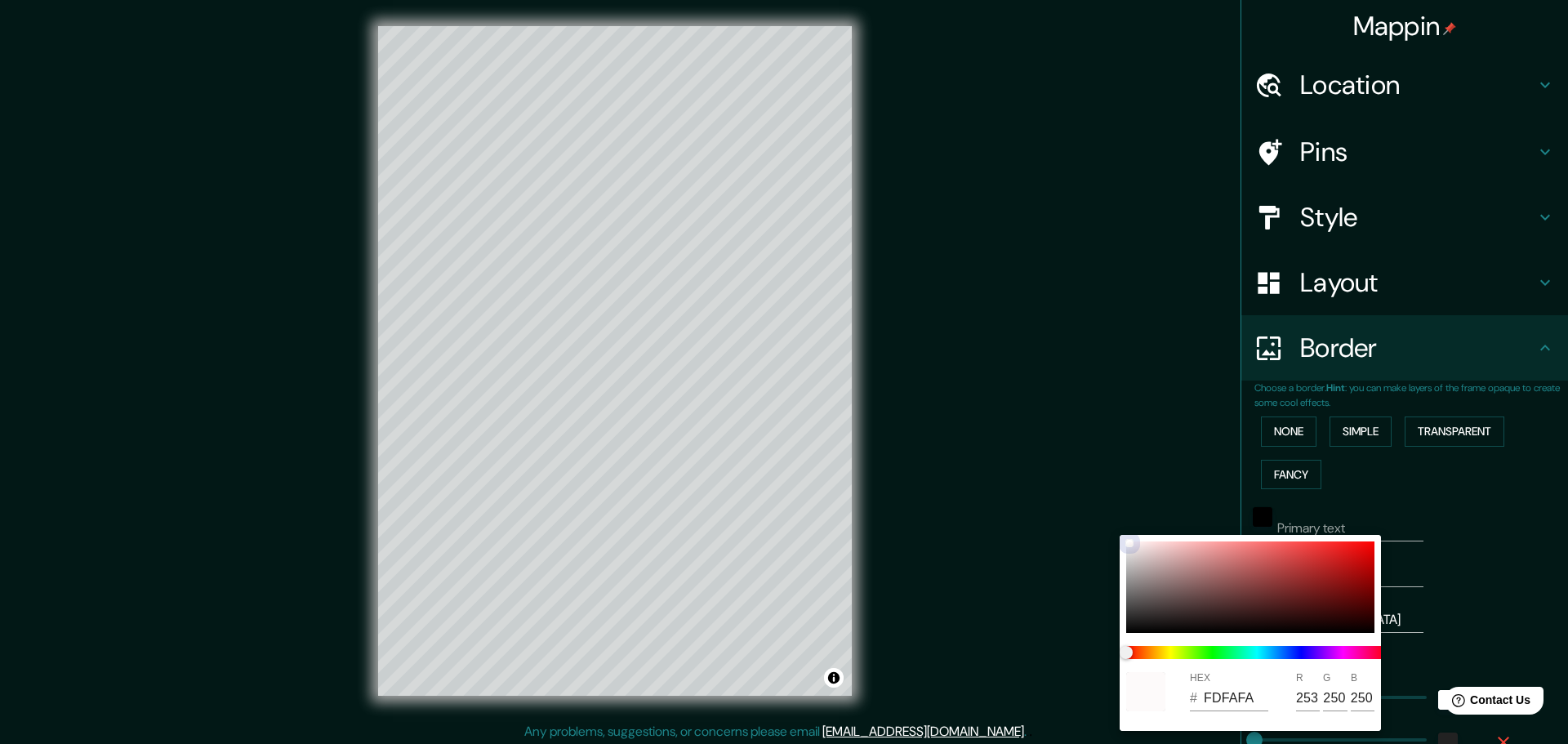 drag, startPoint x: 1129, startPoint y: 621, endPoint x: 1121, endPoint y: 539, distance: 82.3893 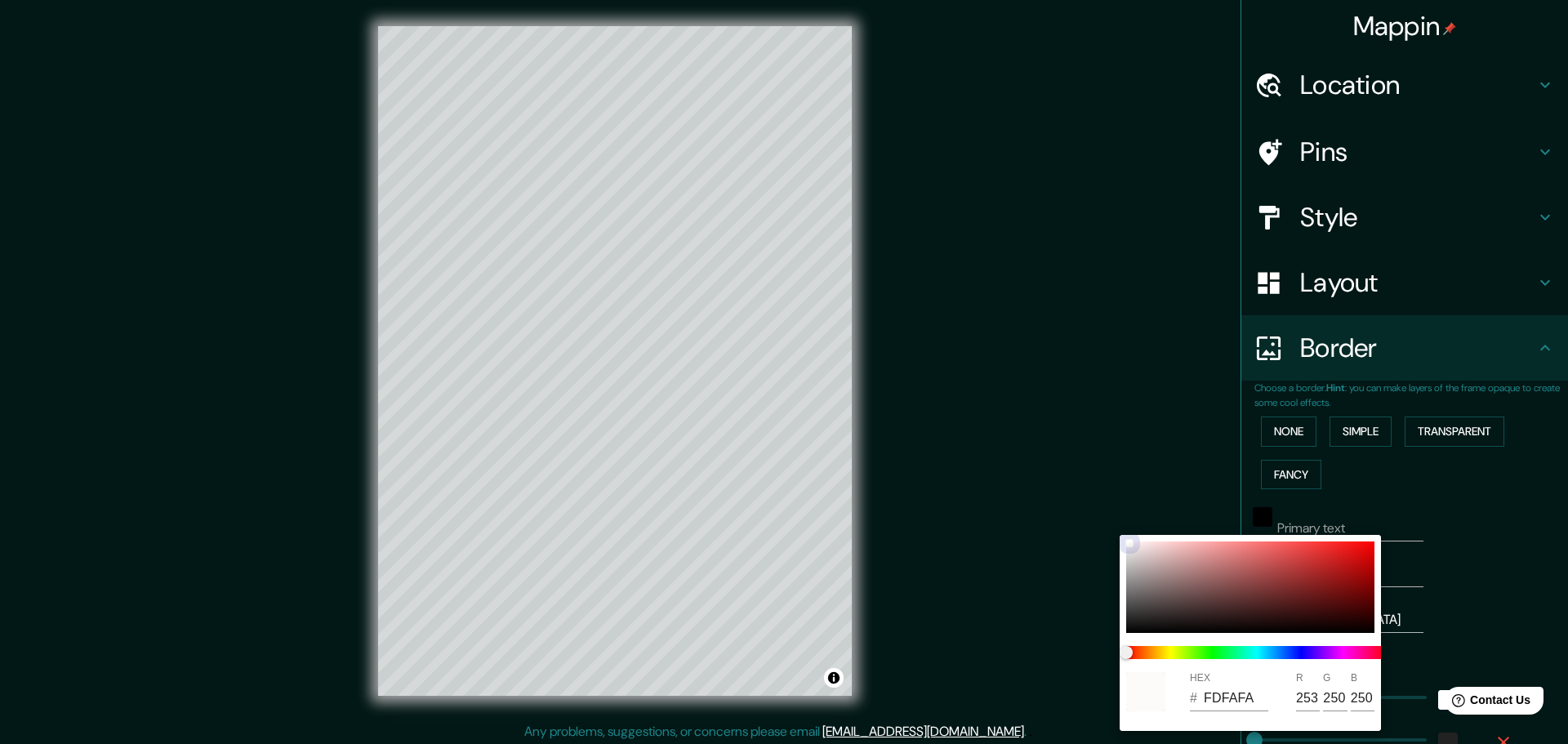 click on "HEX # FDFAFA R 253 G 250 B 250" at bounding box center (1250, 633) 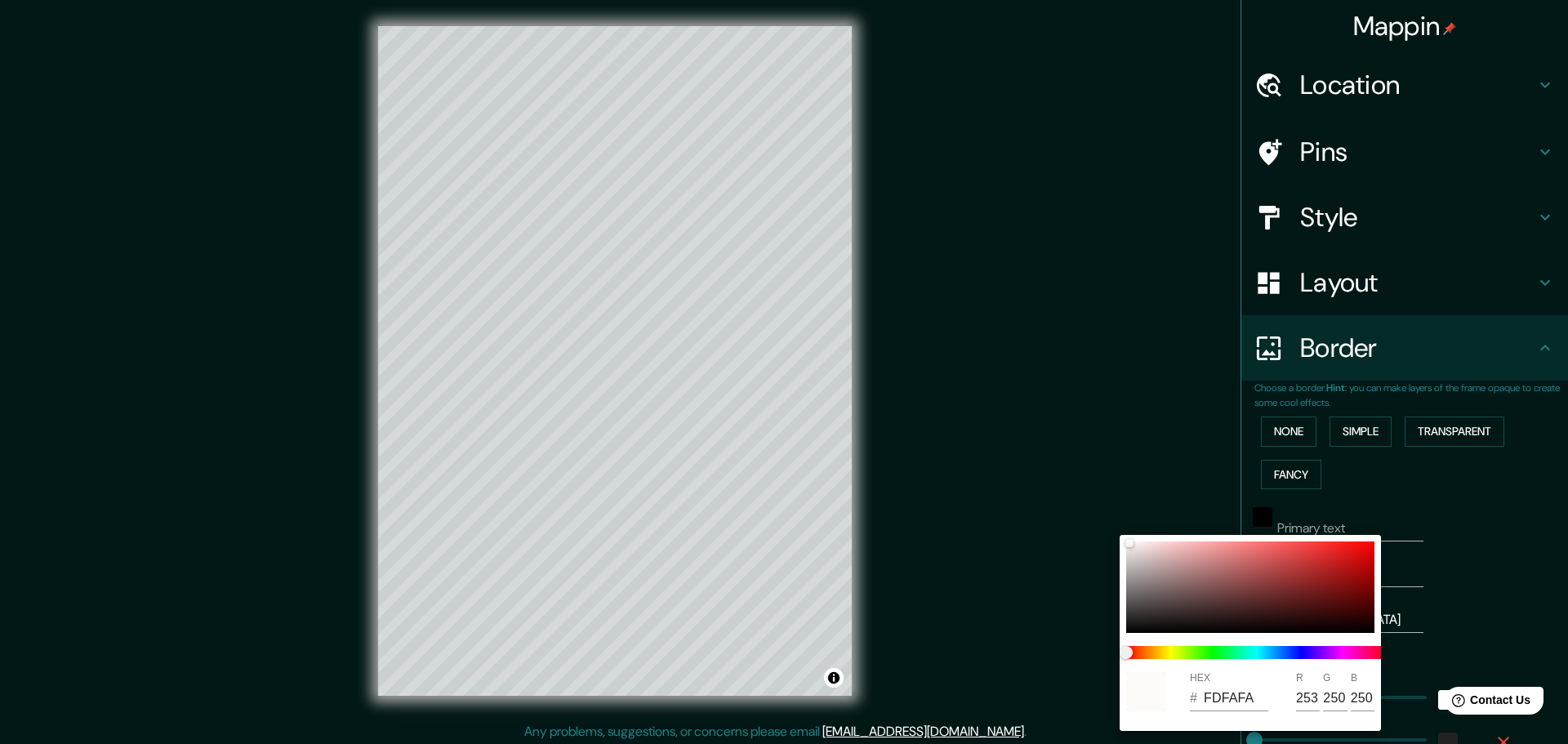 drag, startPoint x: 1120, startPoint y: 469, endPoint x: 1138, endPoint y: 472, distance: 18.24829 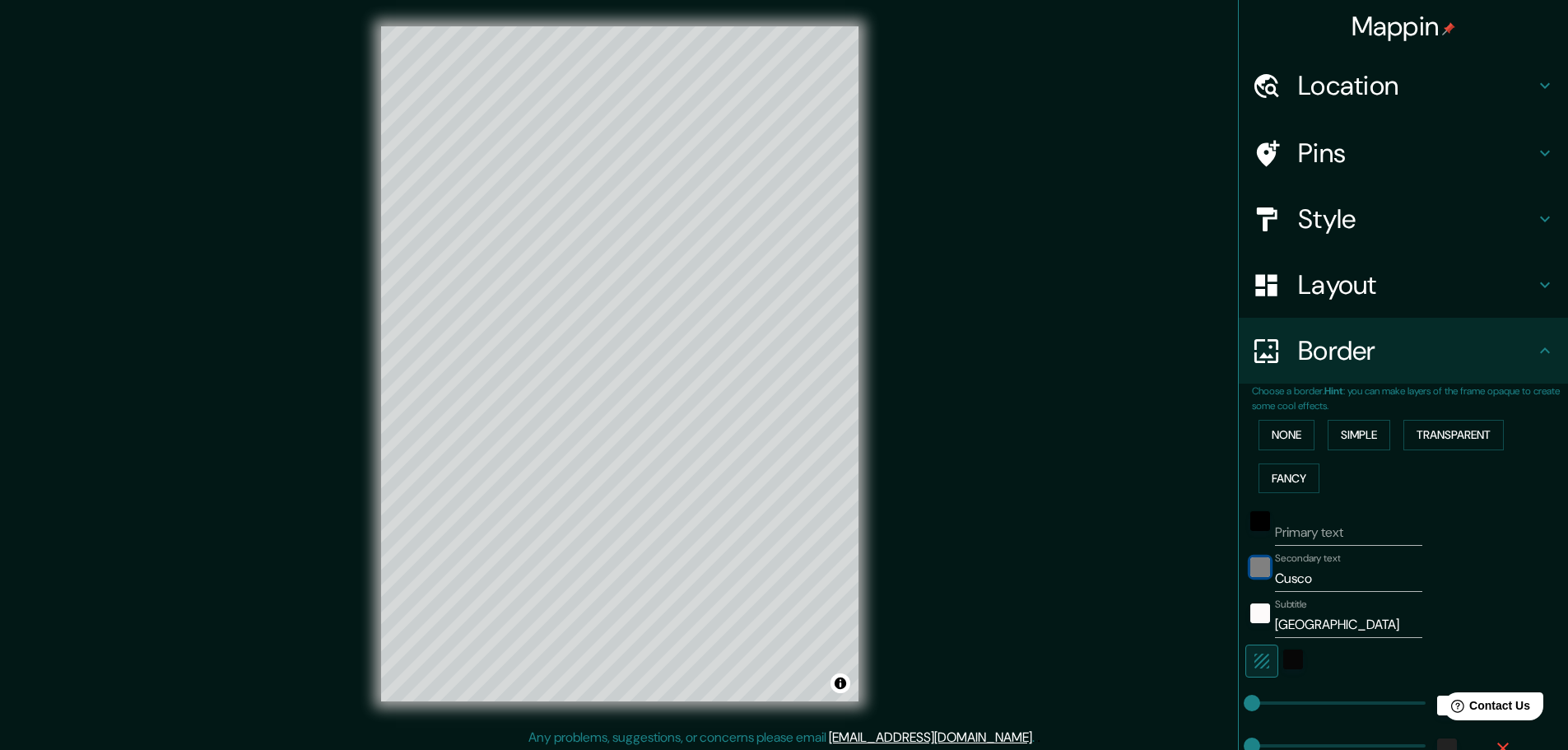 click at bounding box center [1260, 567] 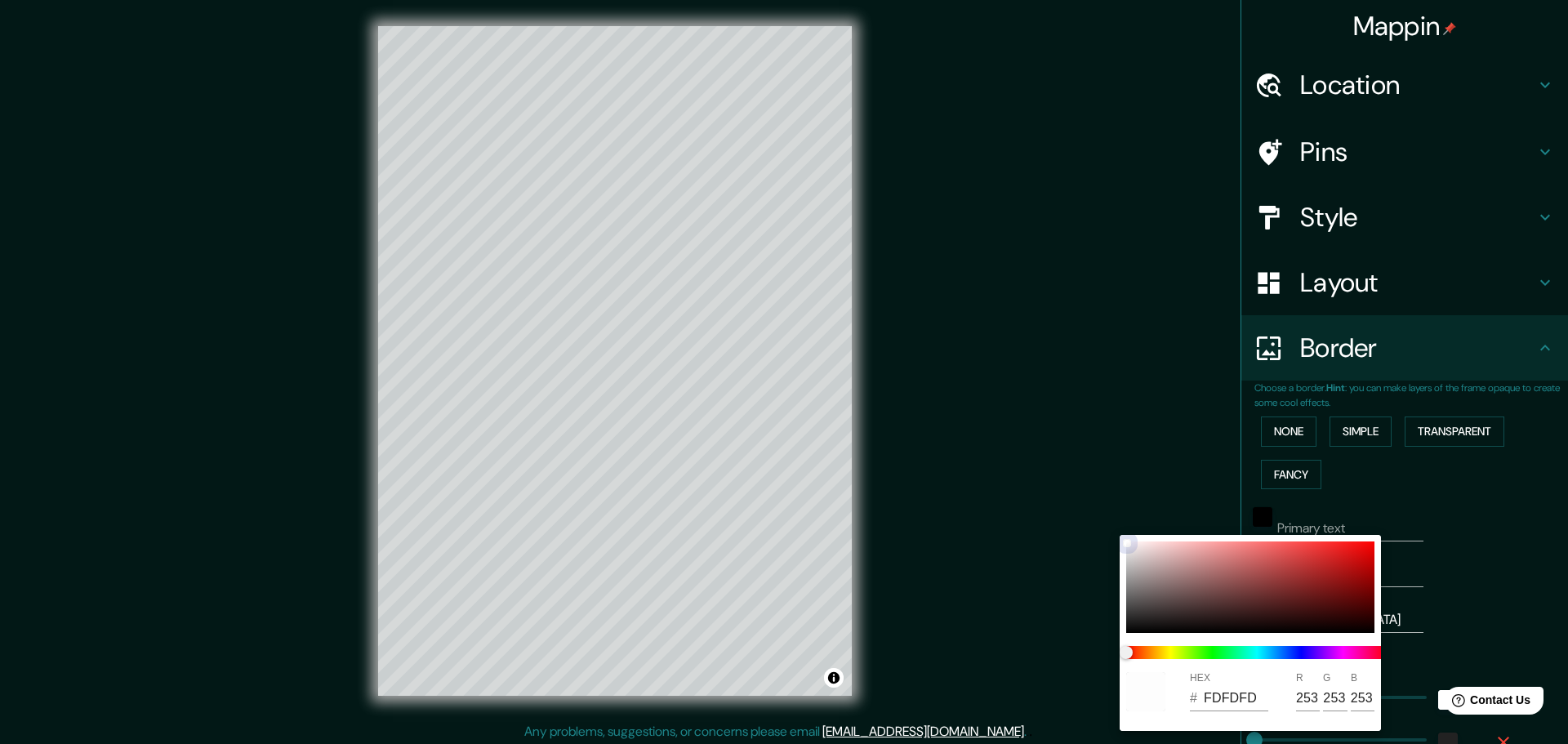 drag, startPoint x: 1125, startPoint y: 632, endPoint x: 1121, endPoint y: 541, distance: 91.08787 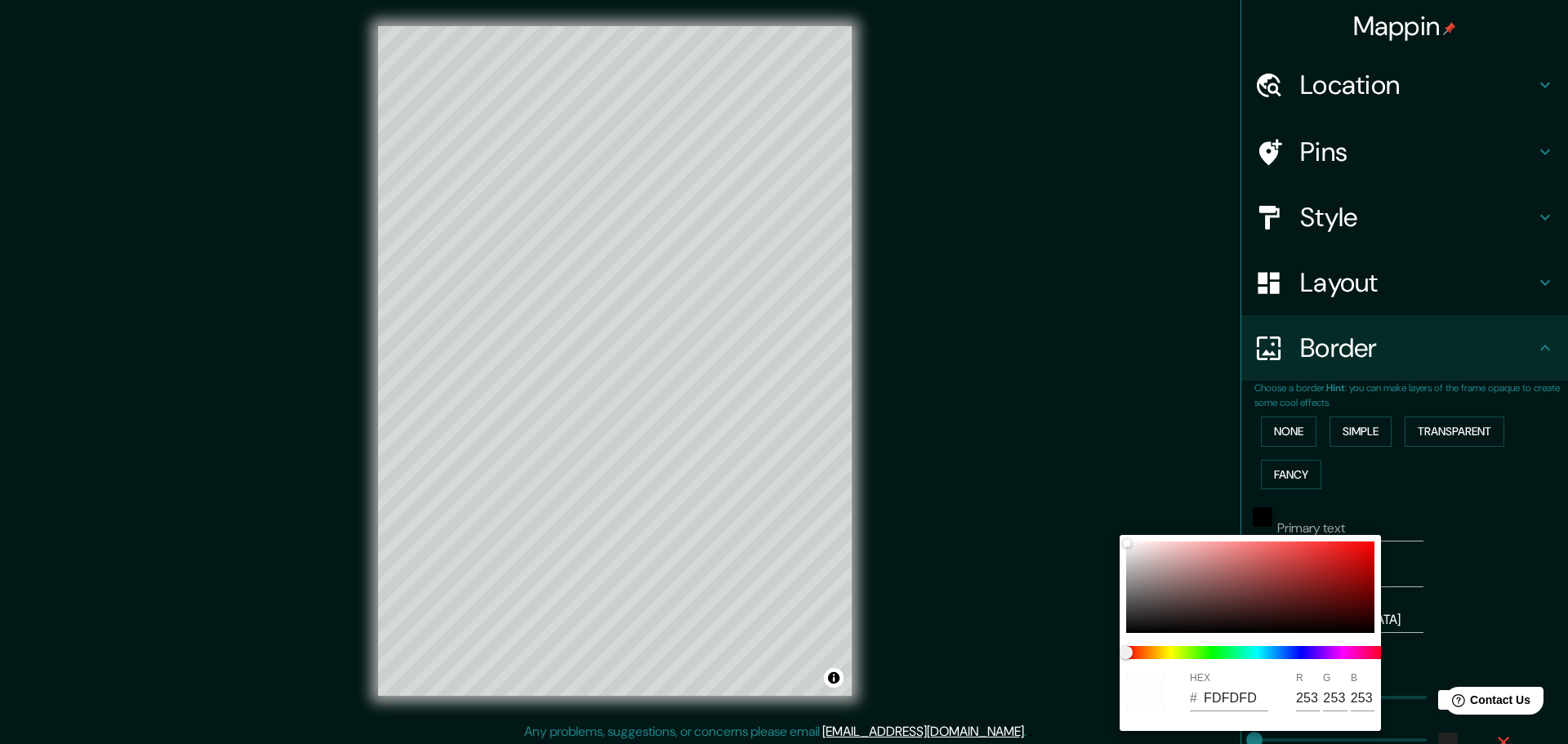 click at bounding box center [784, 372] 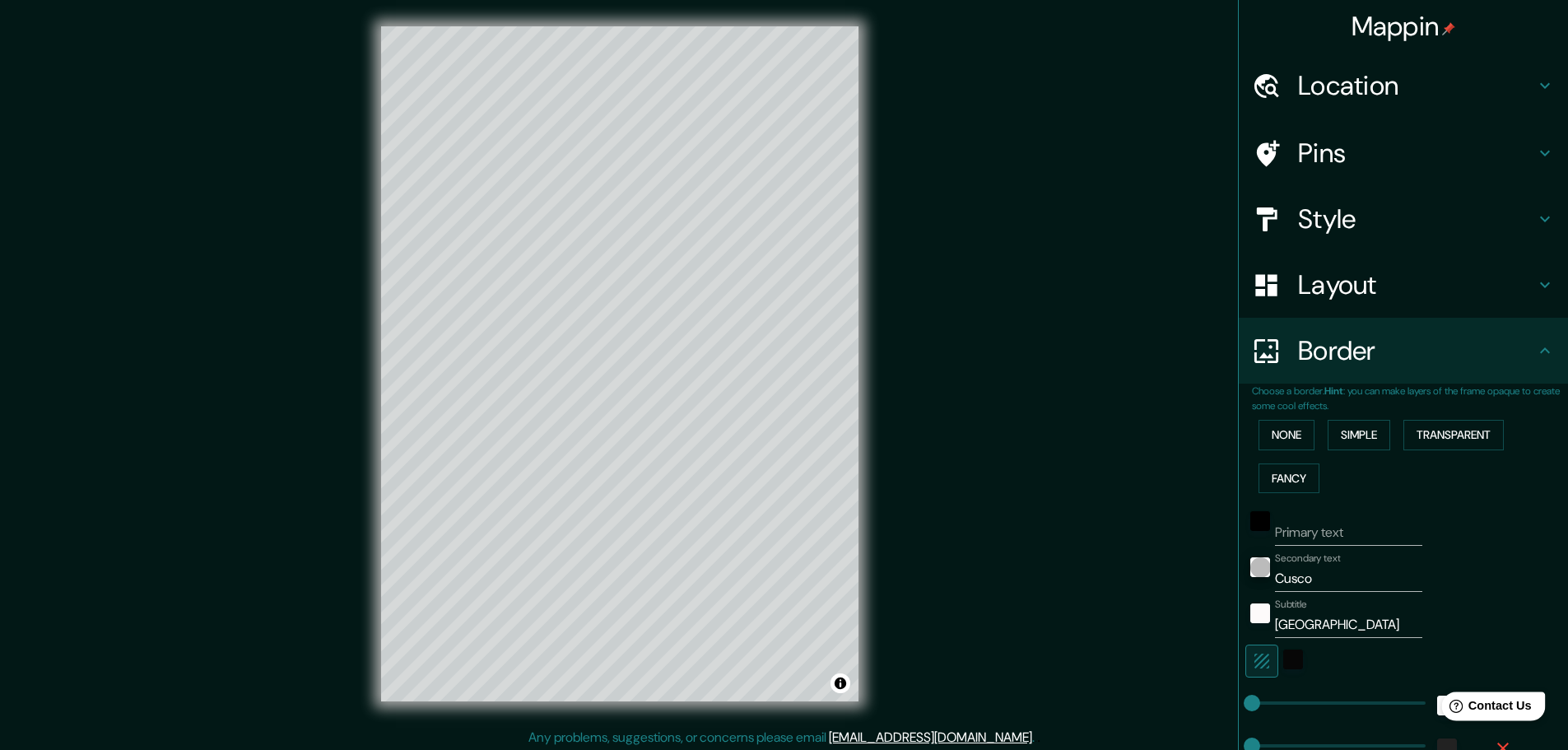 click on "Contact Us" at bounding box center (1500, 706) 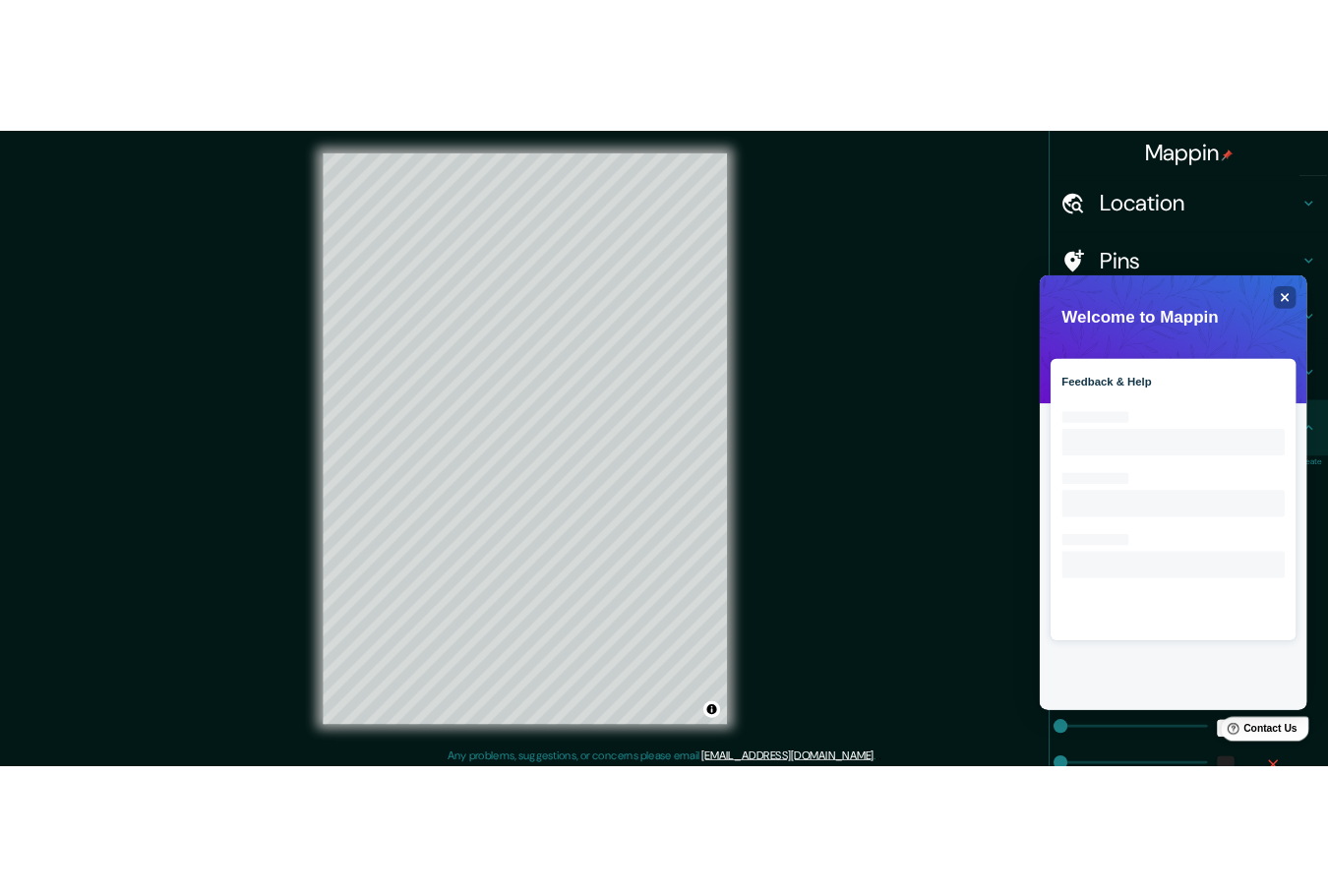 scroll, scrollTop: 0, scrollLeft: 0, axis: both 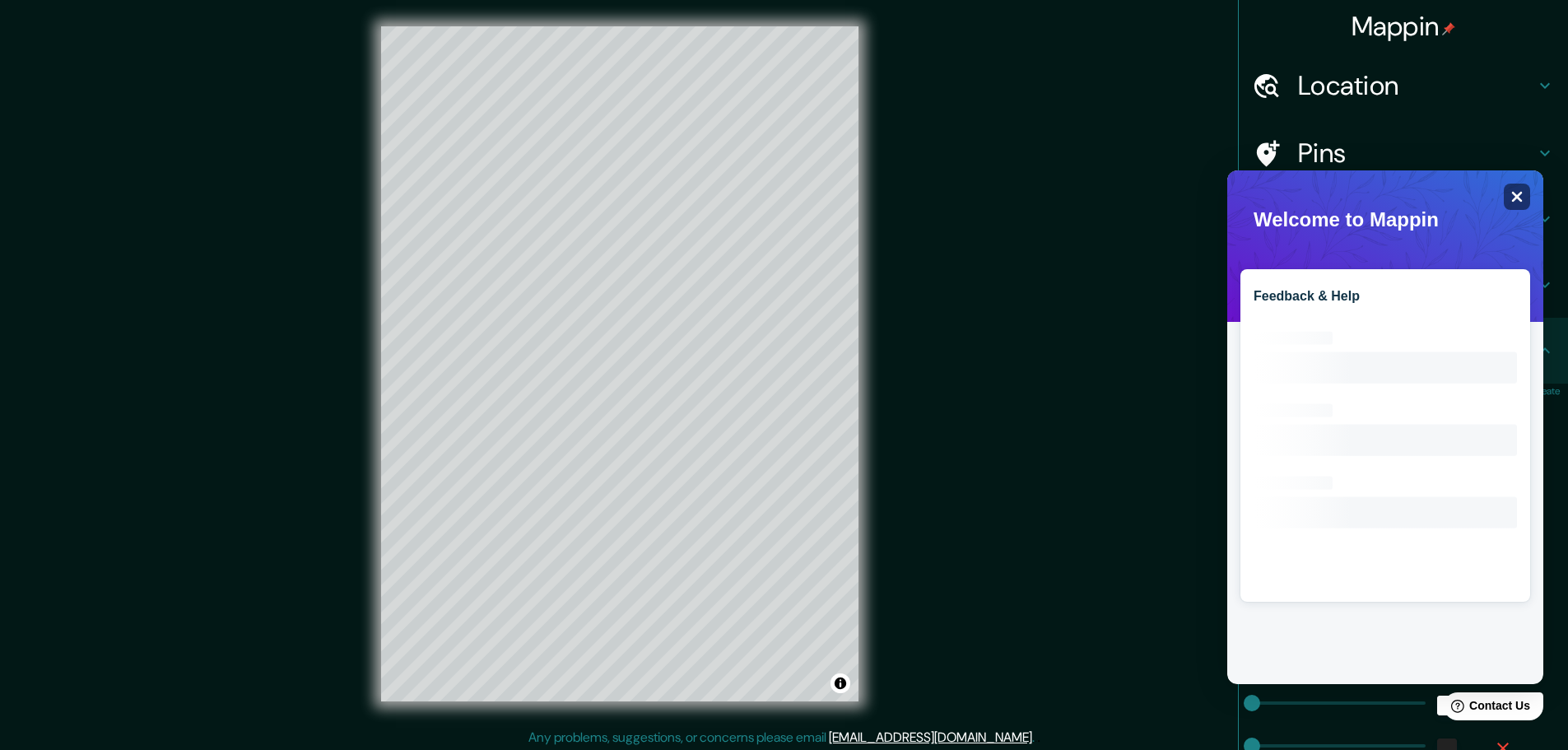 click on "Close" 